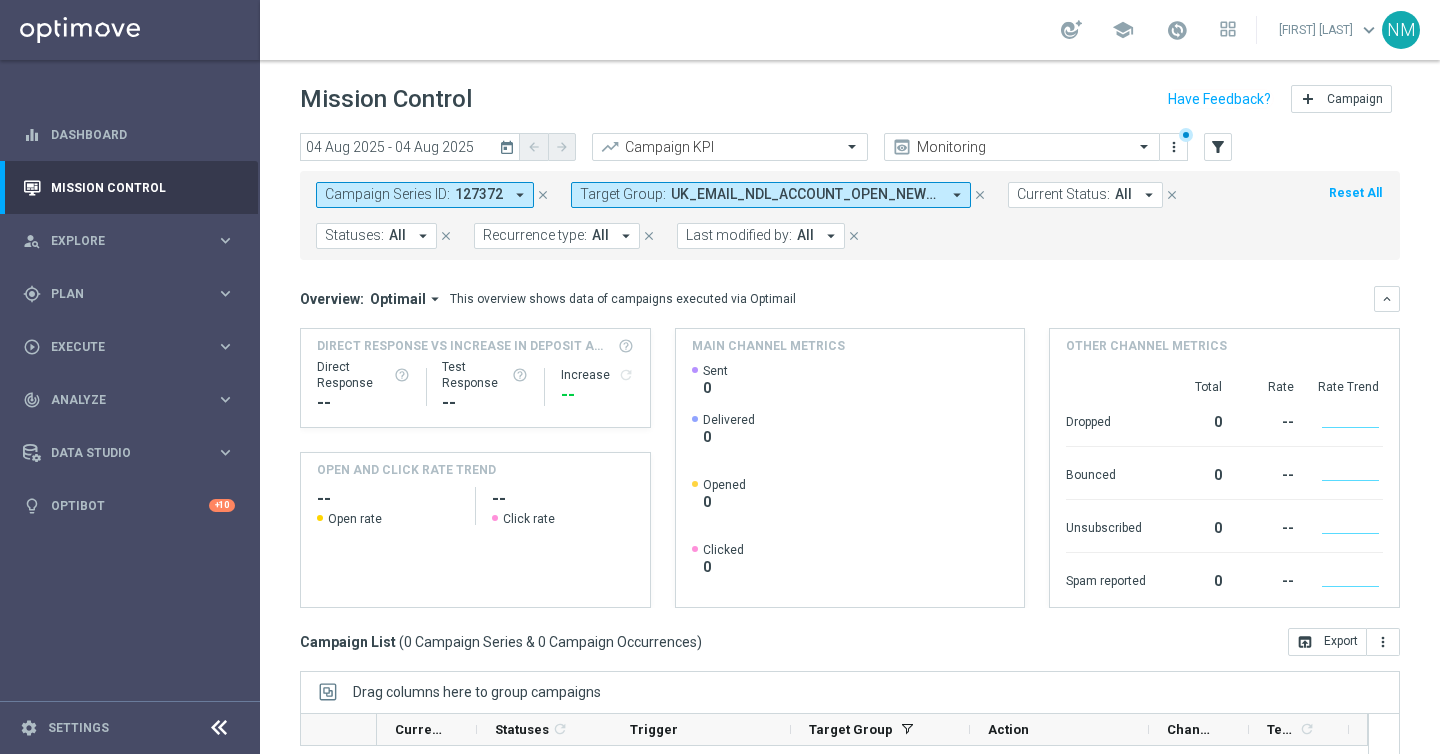 scroll, scrollTop: 0, scrollLeft: 0, axis: both 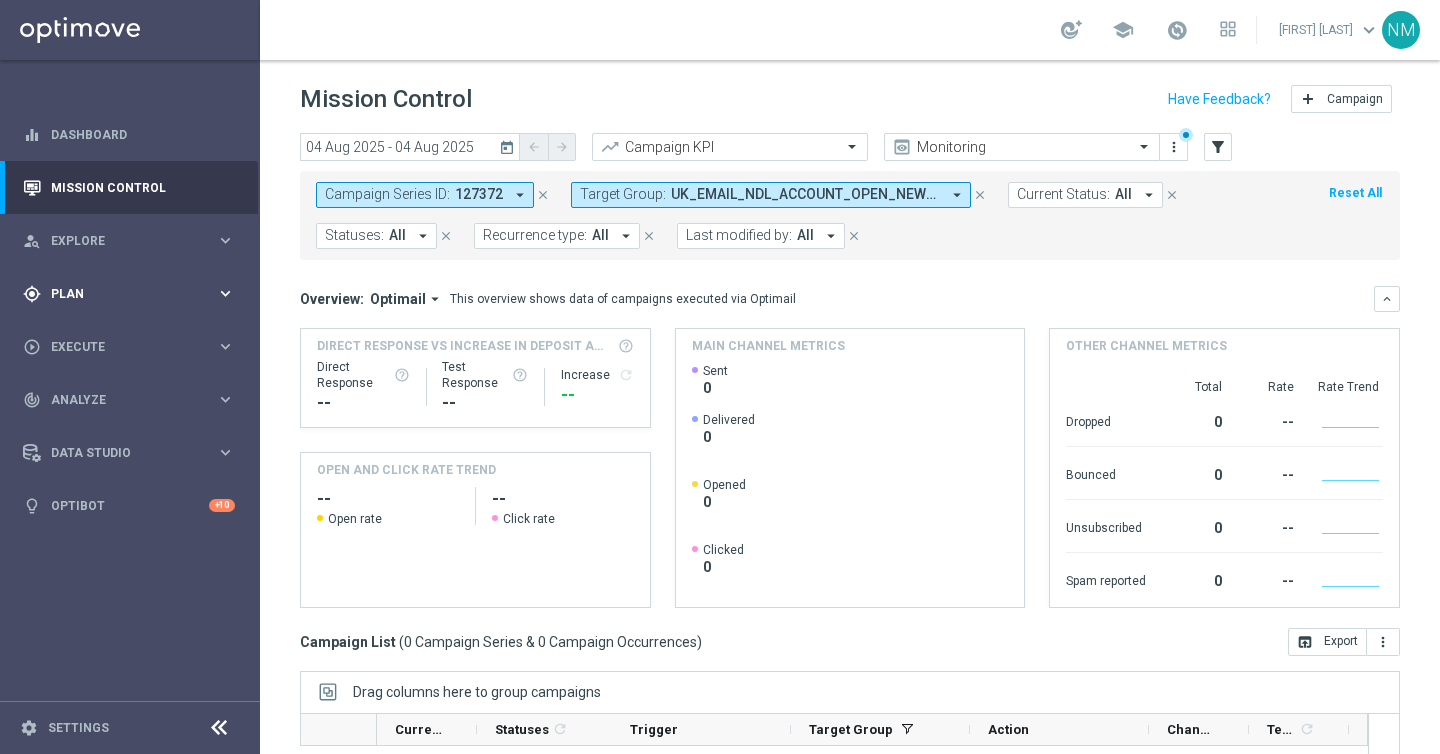 click on "Plan" at bounding box center [133, 294] 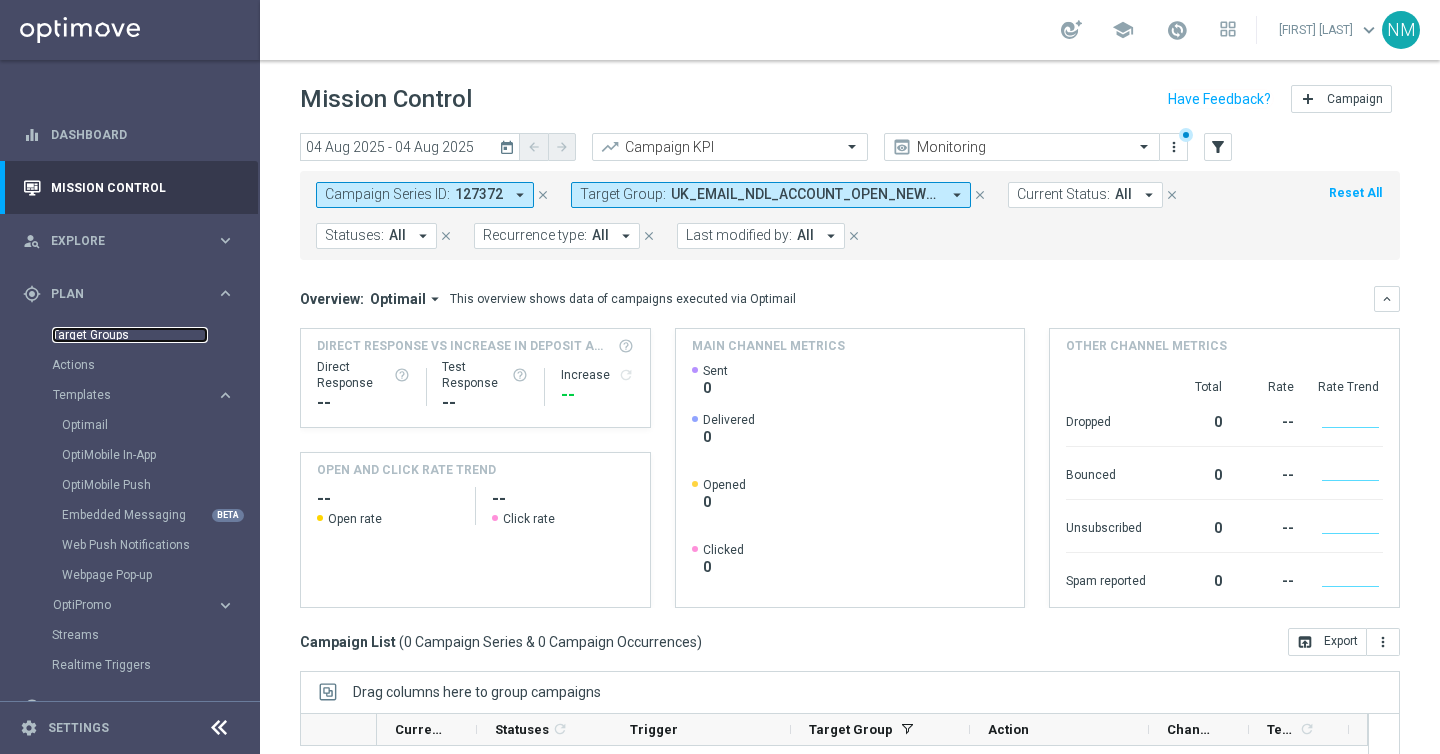 click on "Target Groups" at bounding box center (130, 335) 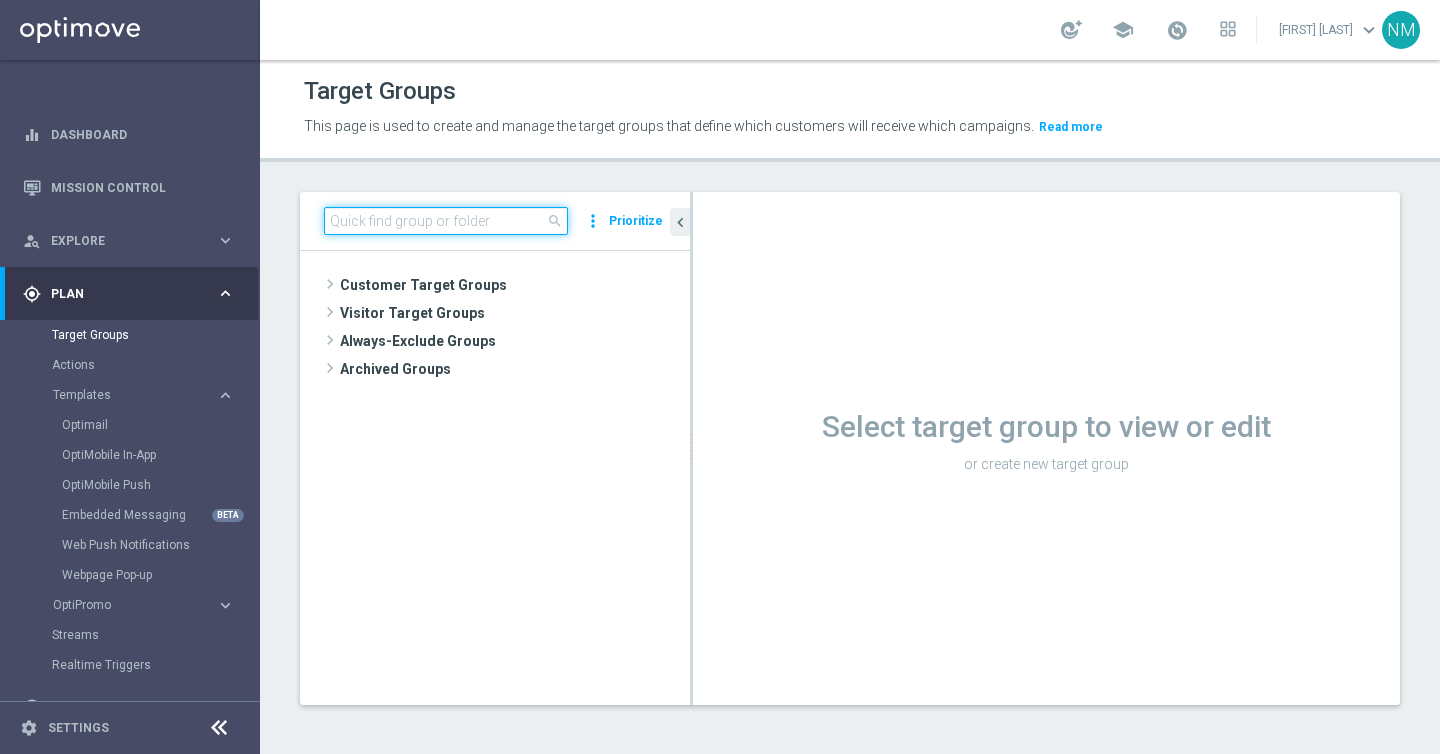 click at bounding box center [446, 221] 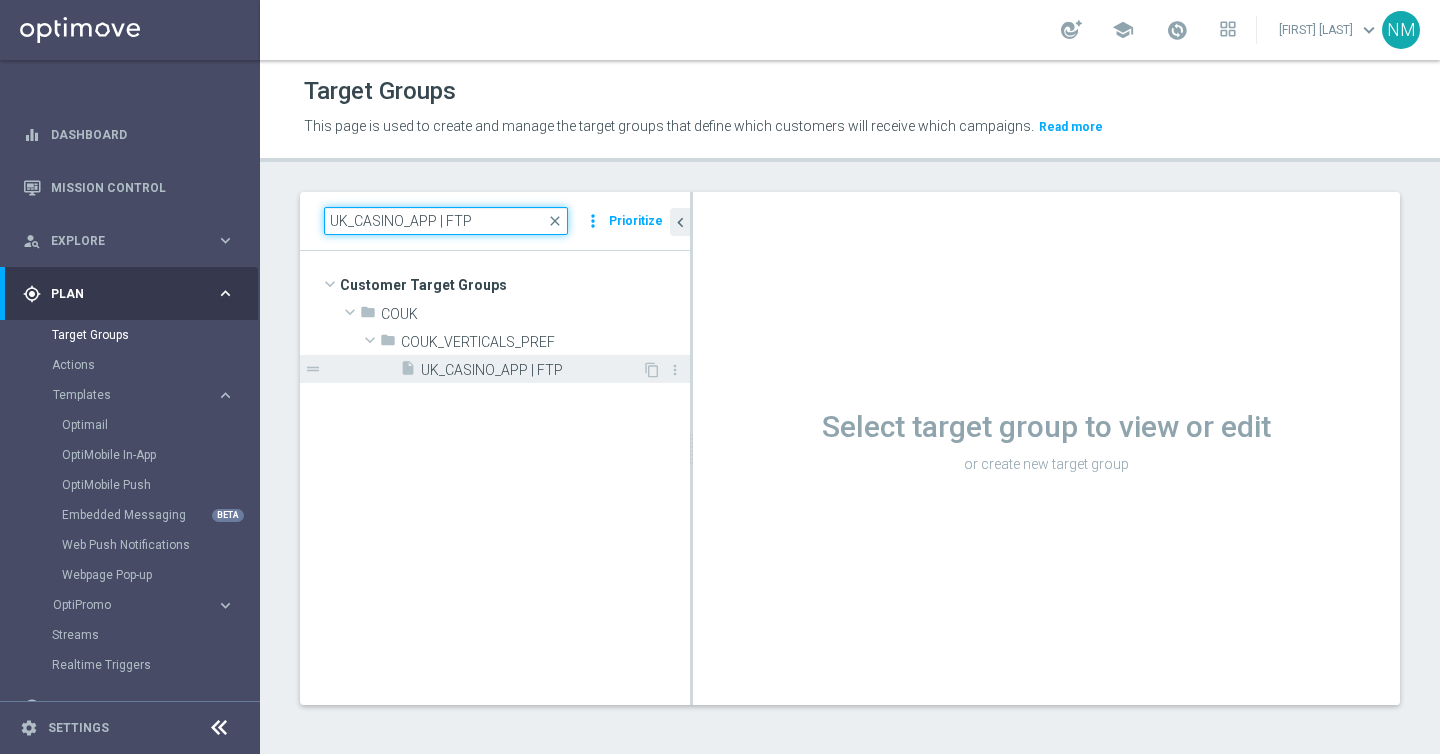 type on "UK_CASINO_APP | FTP" 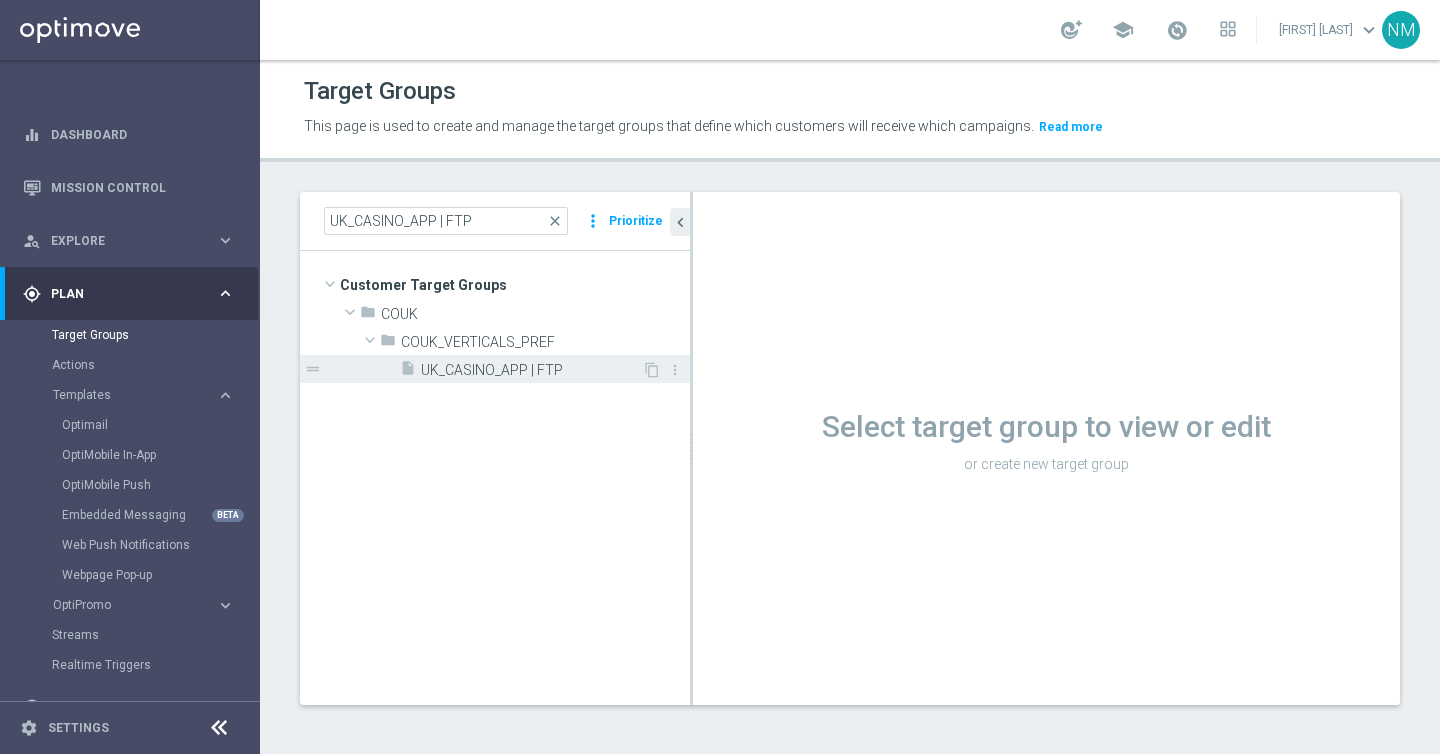 click on "UK_CASINO_APP | FTP" at bounding box center (531, 370) 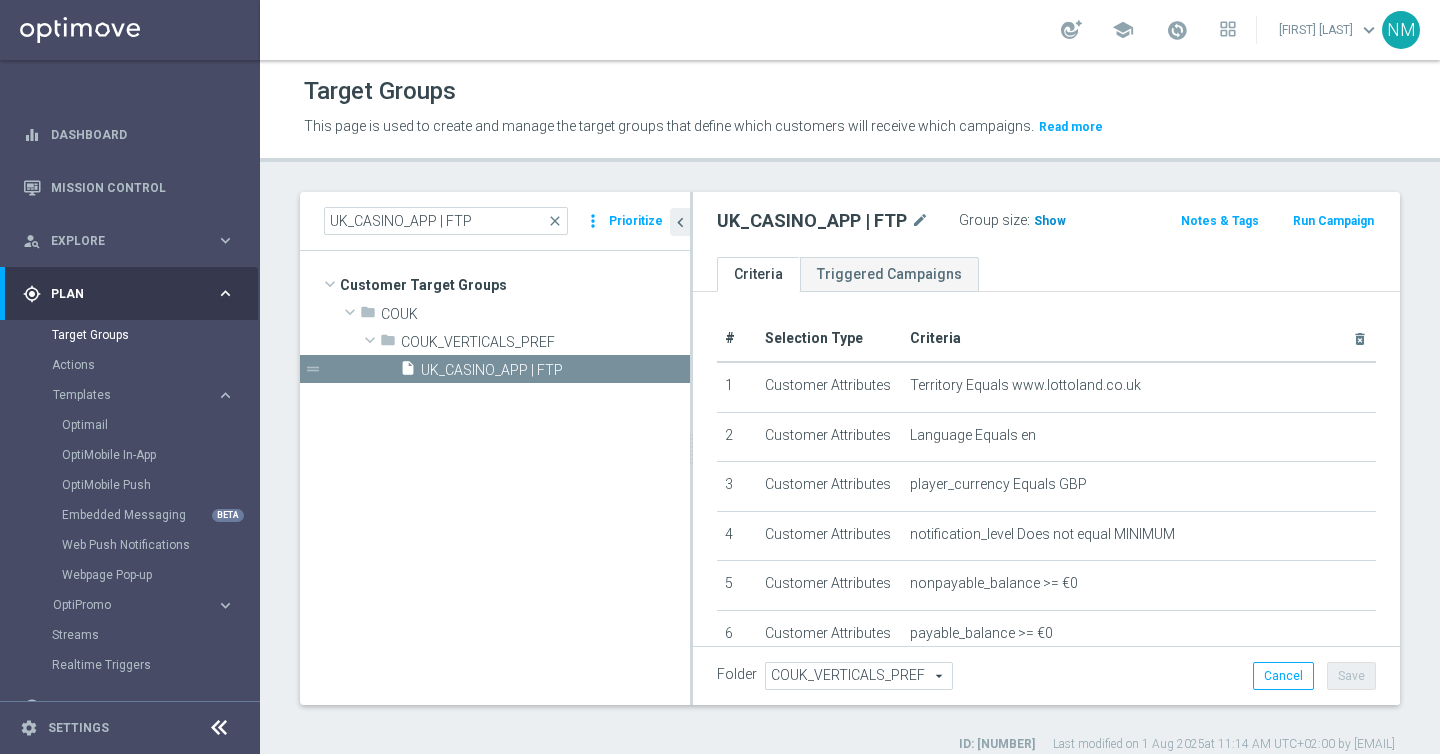 click on "Show" 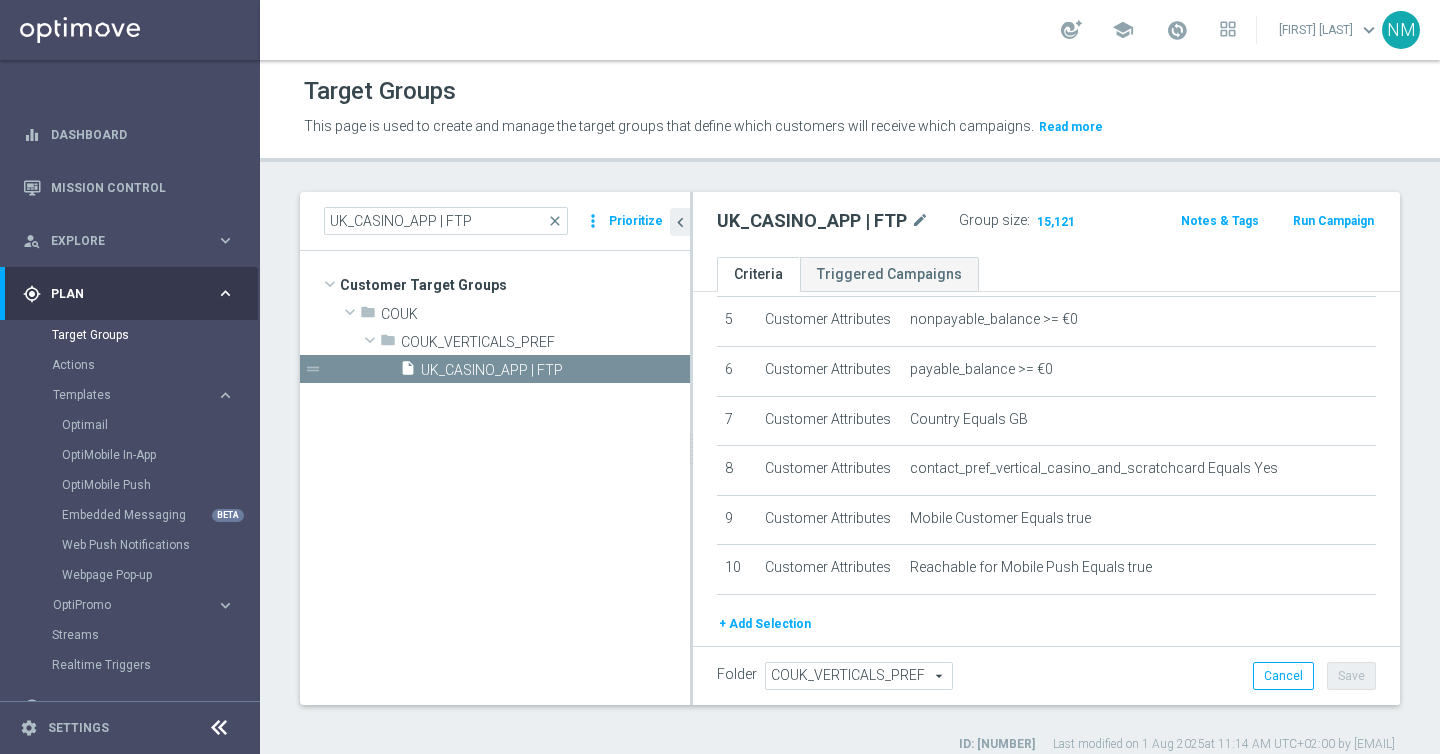 scroll, scrollTop: 266, scrollLeft: 0, axis: vertical 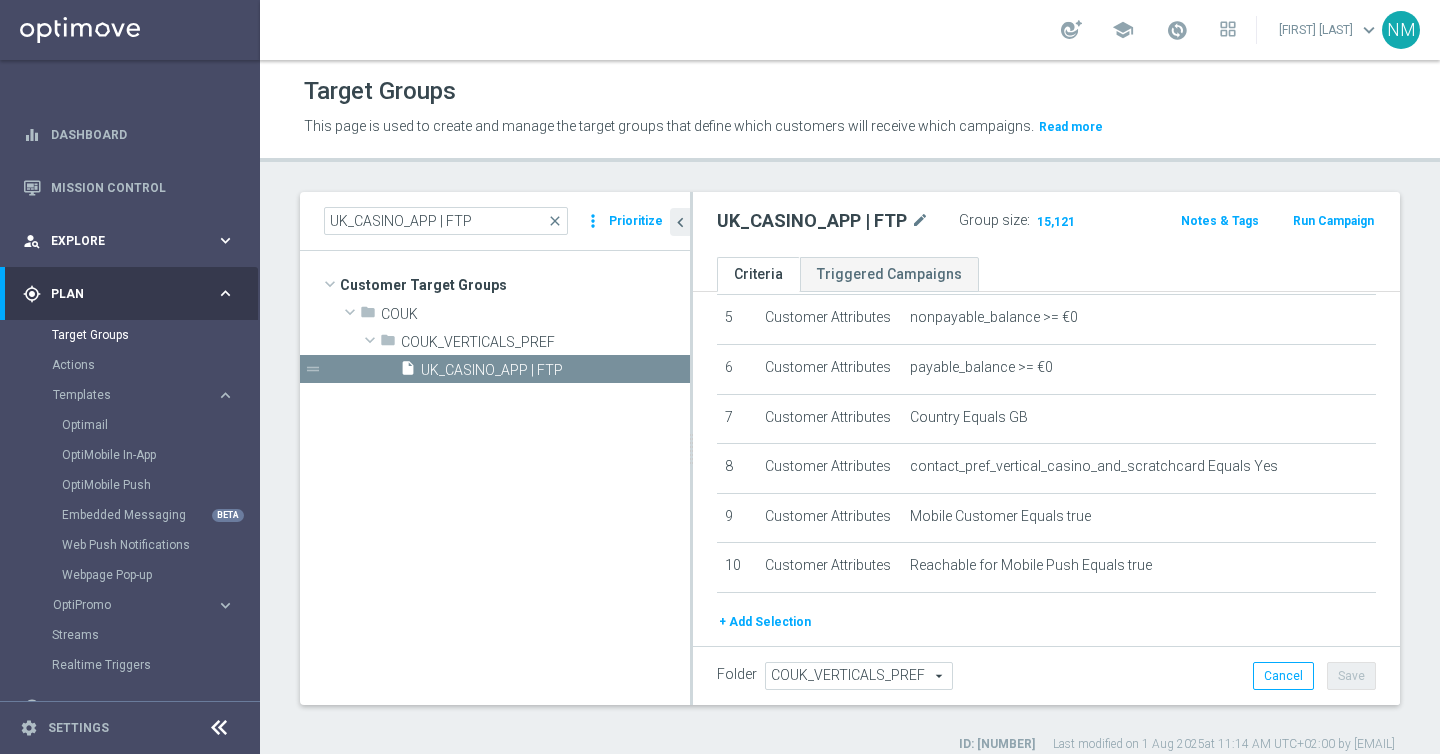 click on "Explore" at bounding box center [133, 241] 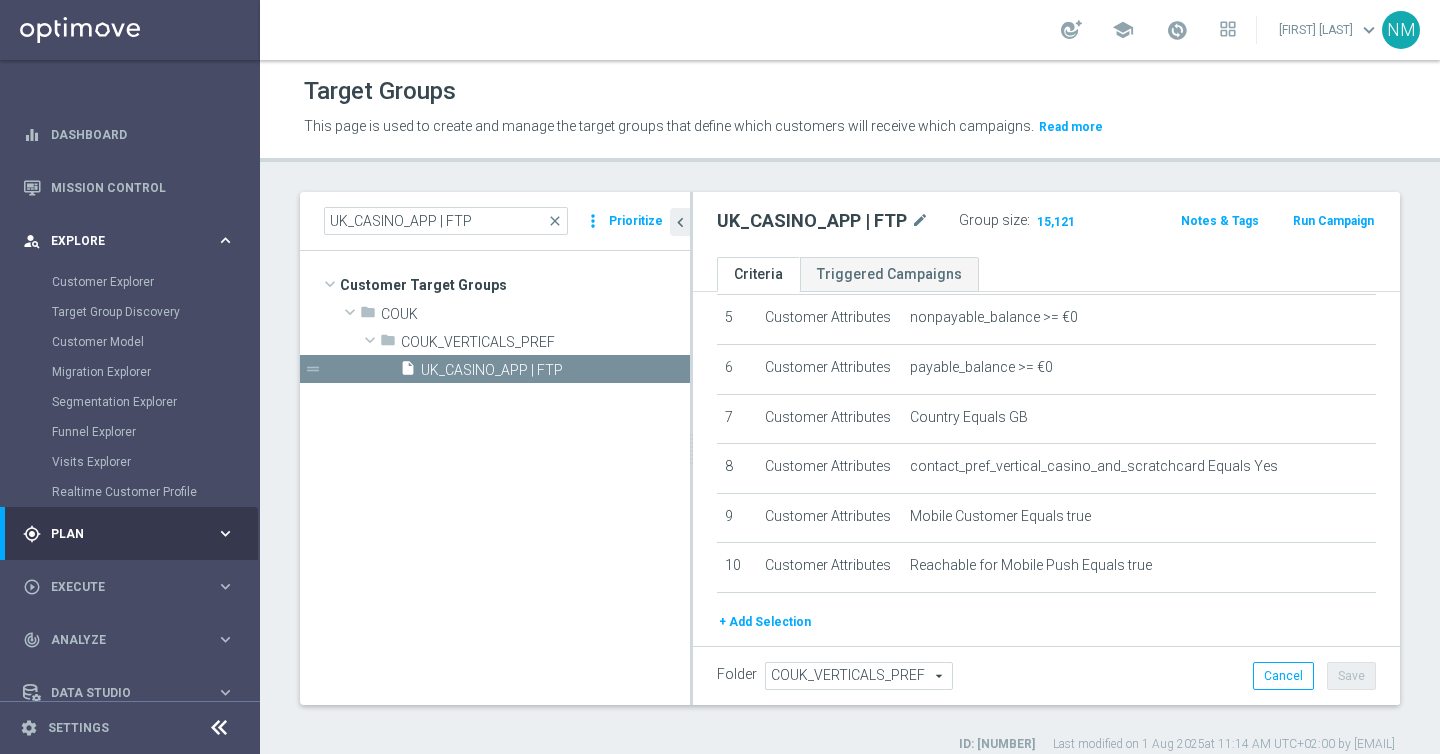 click on "Explore" at bounding box center (133, 241) 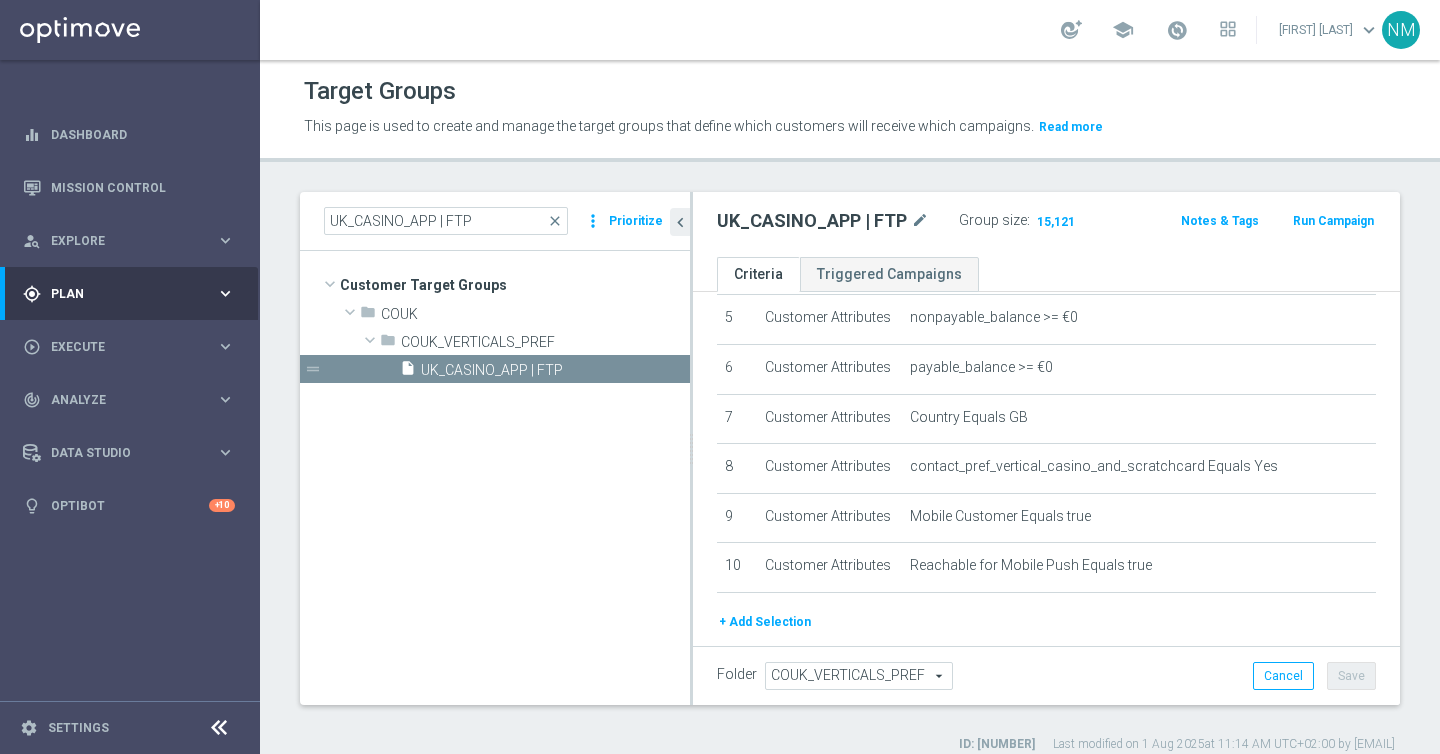 click on "gps_fixed
Plan
keyboard_arrow_right" at bounding box center (129, 293) 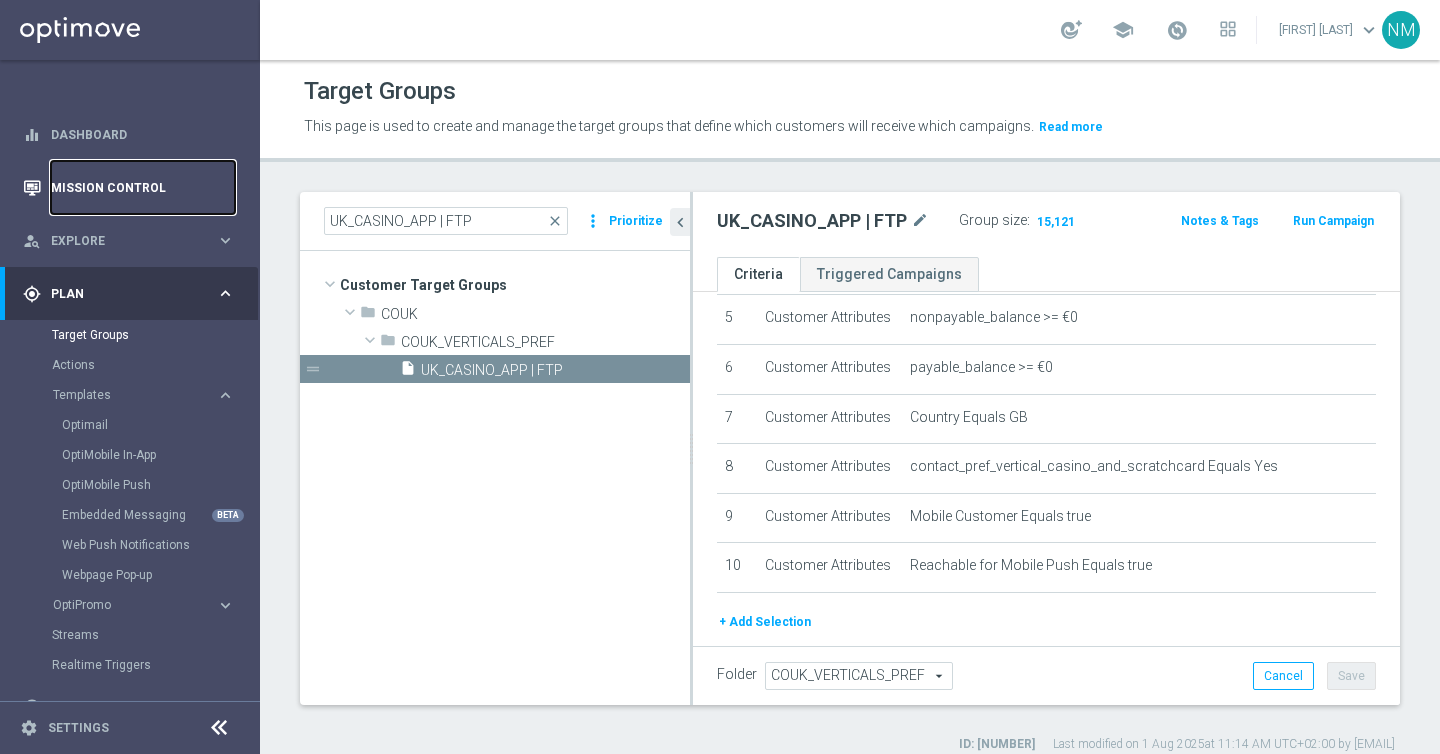 click on "Mission Control" at bounding box center (143, 187) 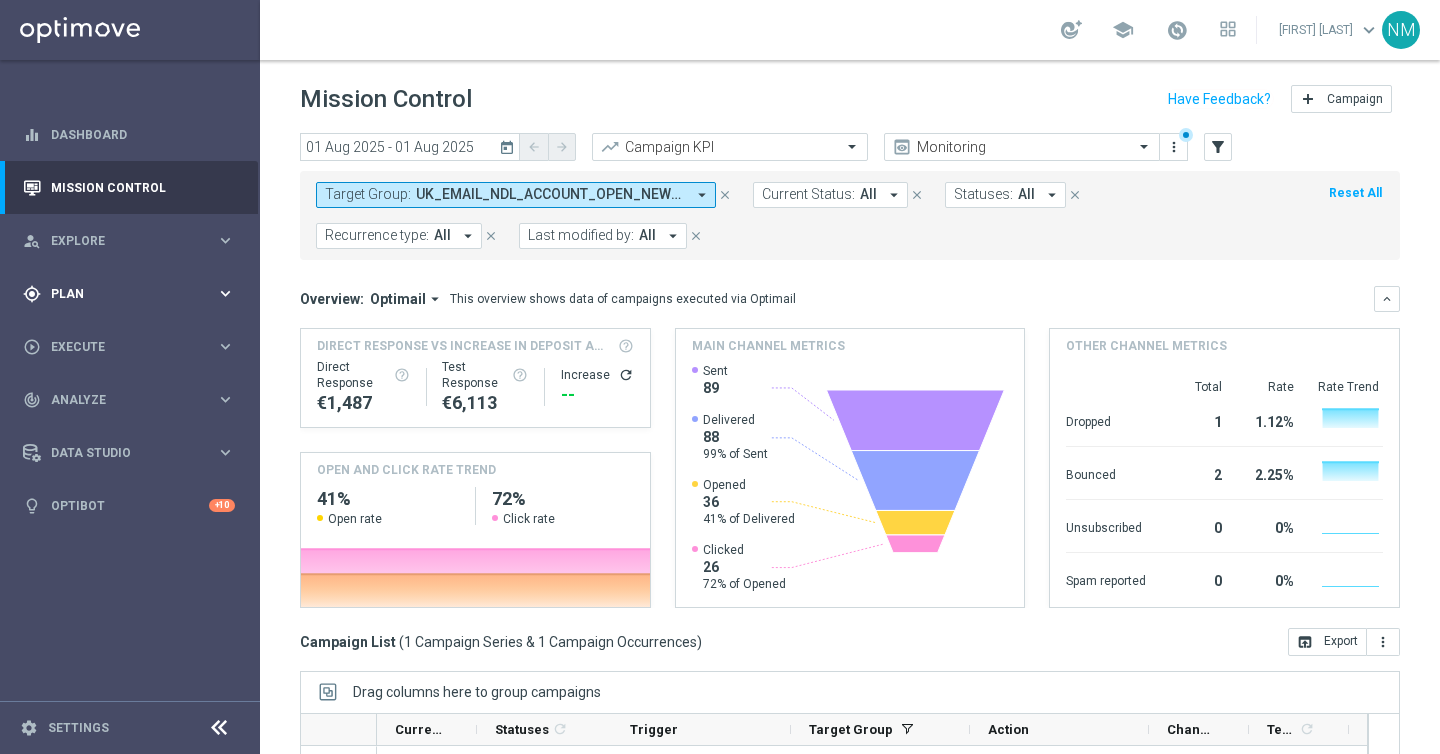 click on "Plan" at bounding box center (133, 294) 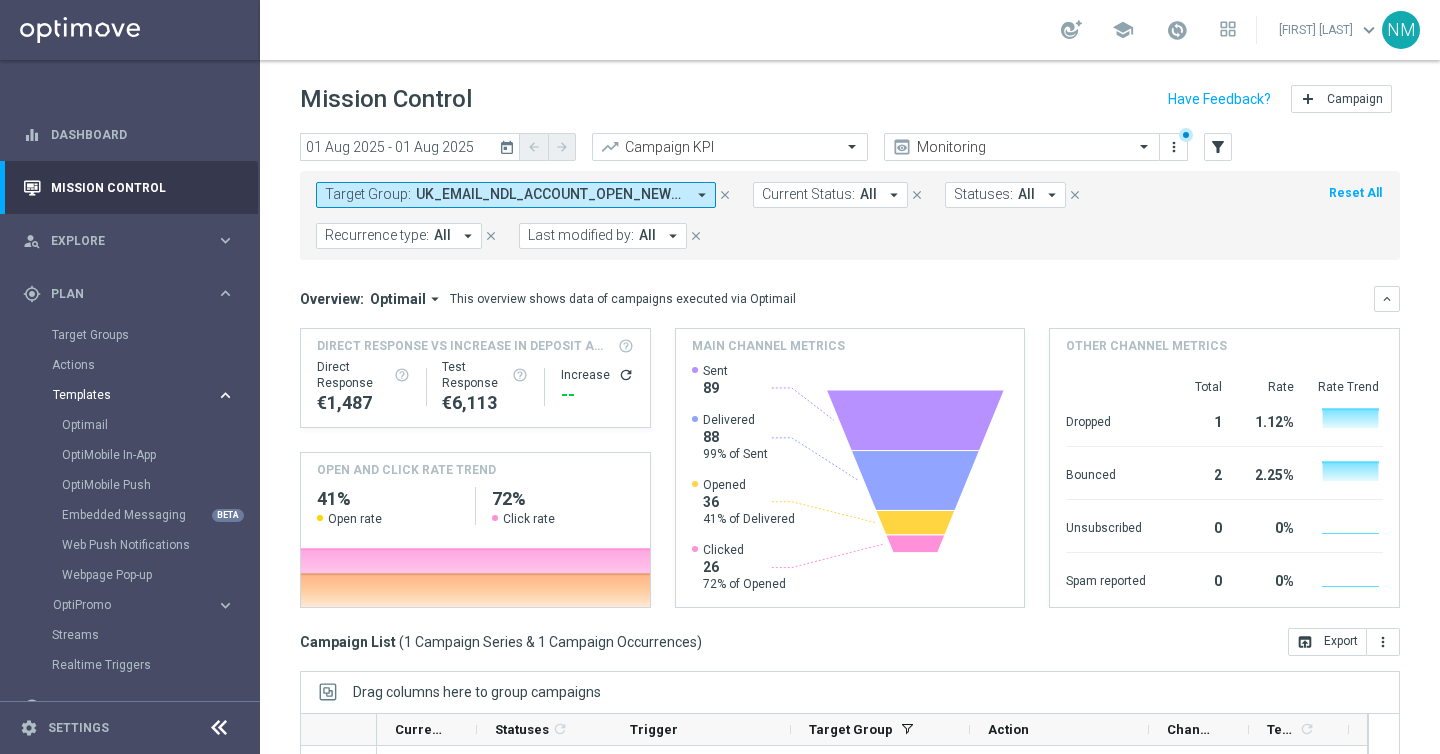 click on "Templates" at bounding box center [124, 395] 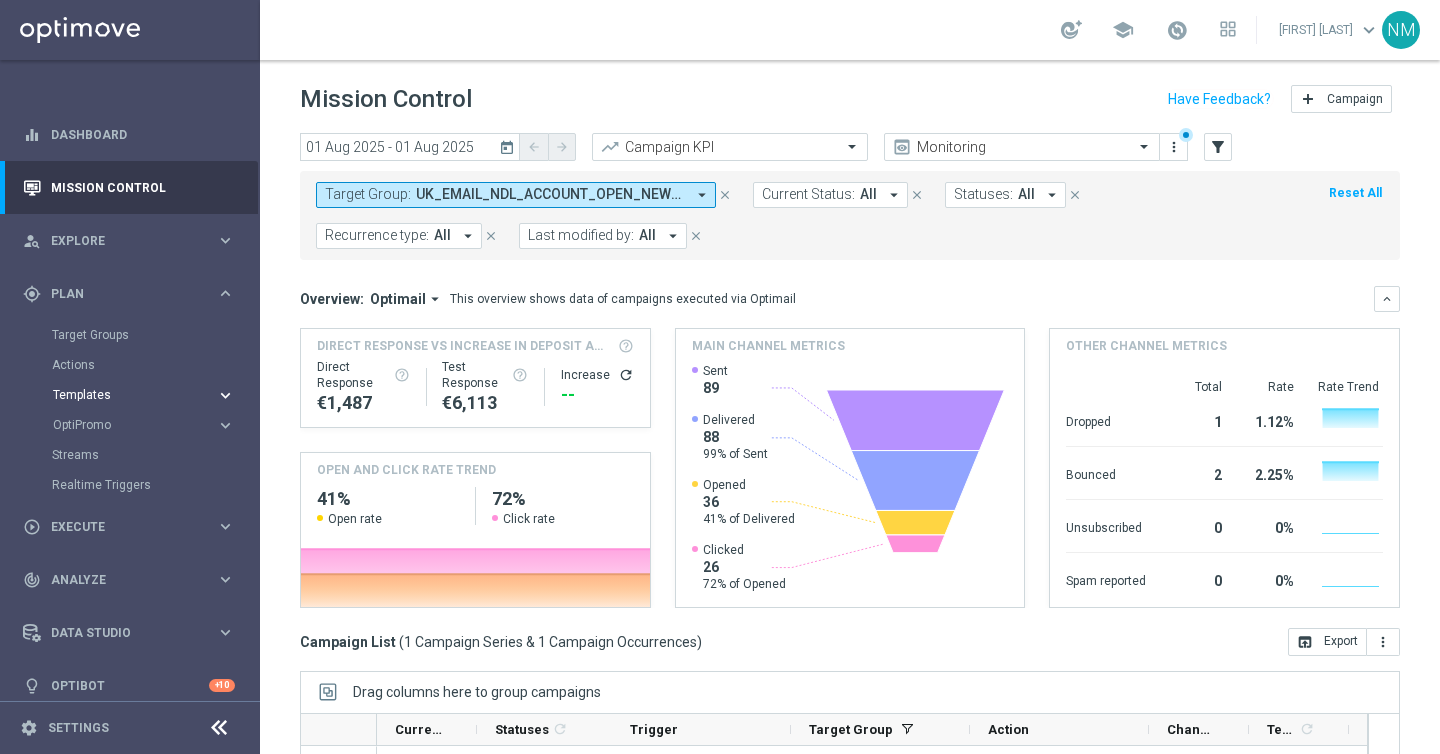 click on "Templates" at bounding box center [124, 395] 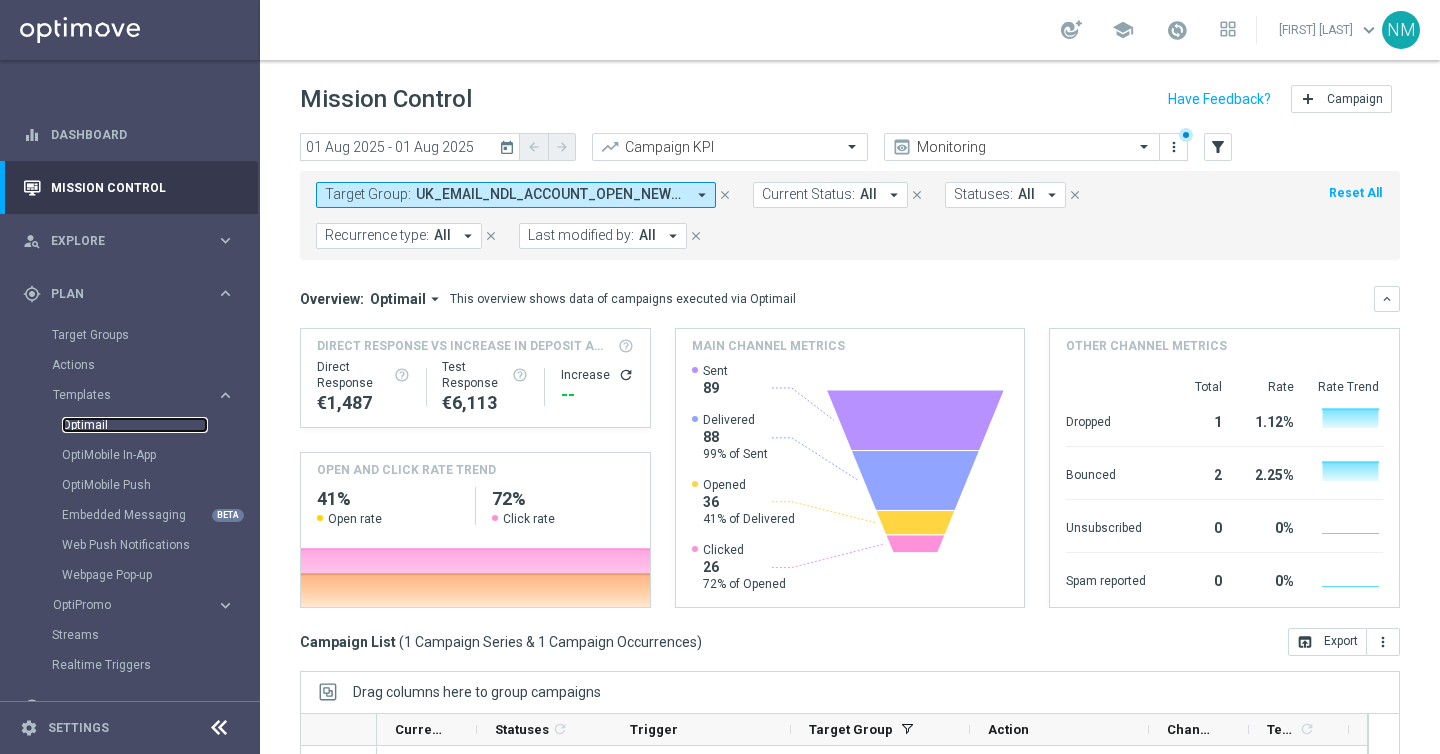 click on "Optimail" at bounding box center [135, 425] 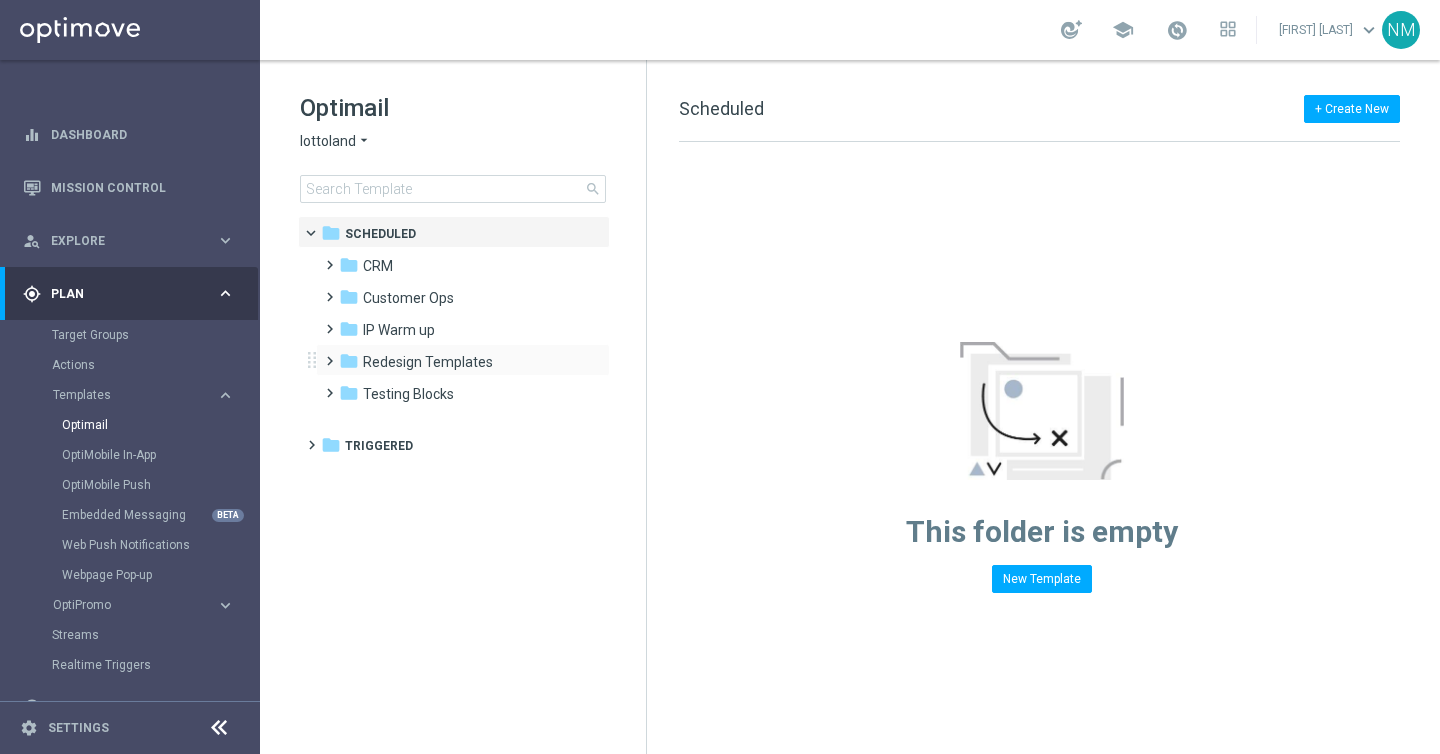 click at bounding box center (325, 352) 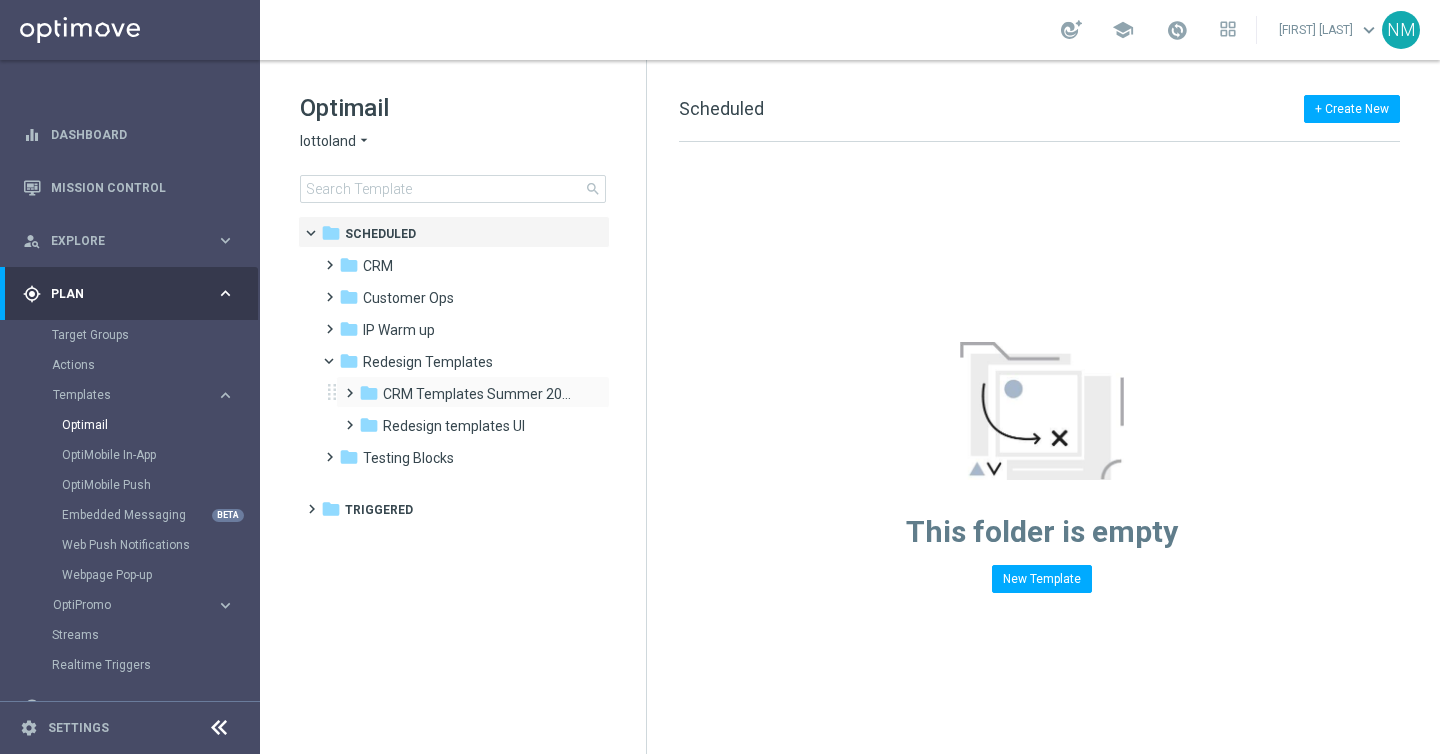 click at bounding box center (345, 384) 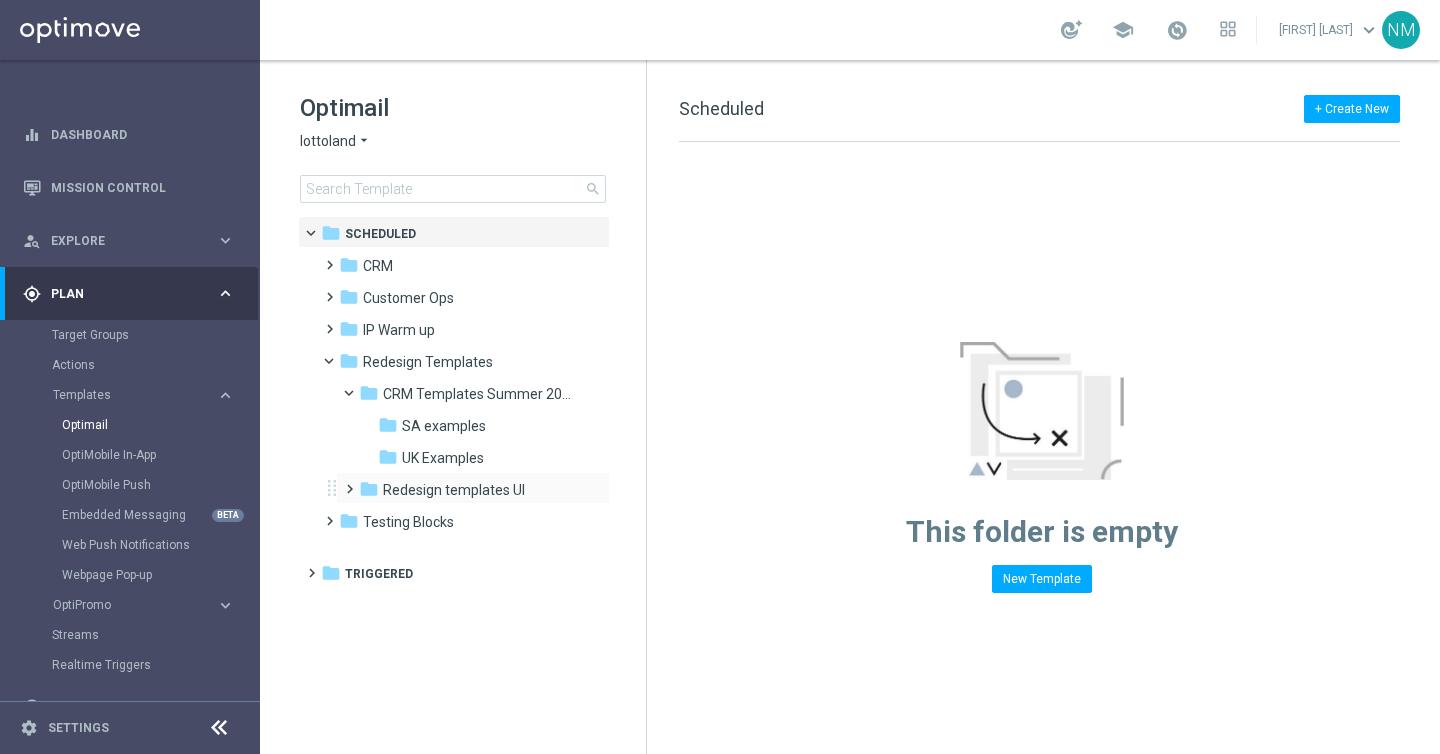 click at bounding box center [345, 480] 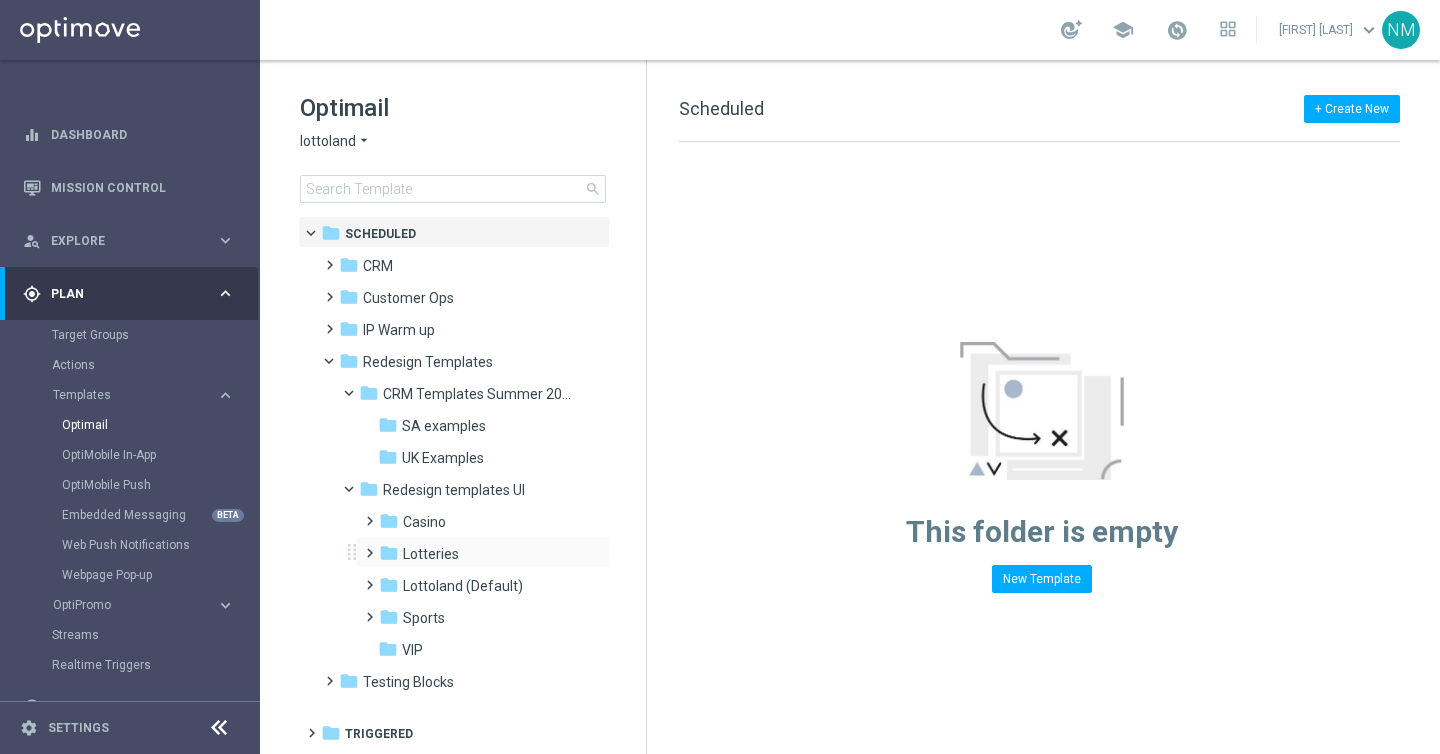 click at bounding box center (365, 544) 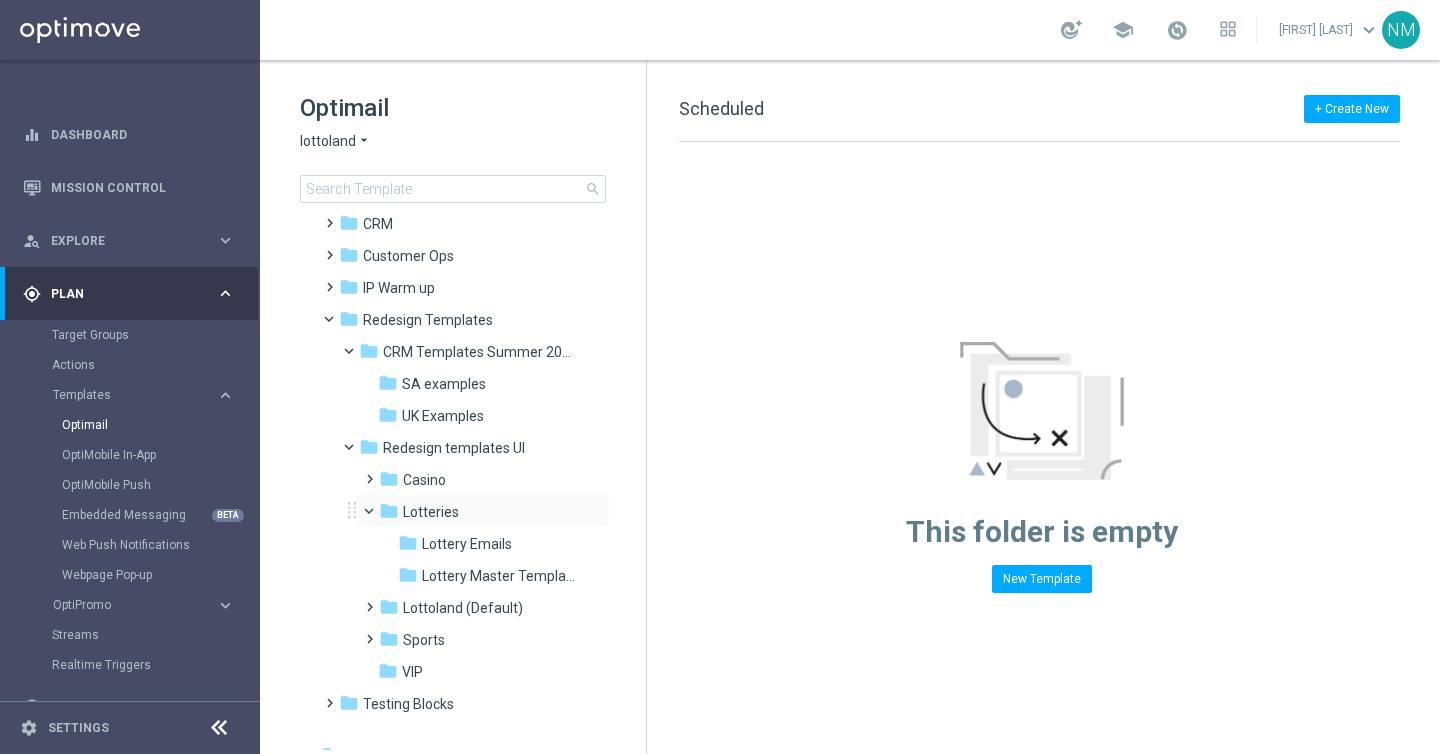 scroll, scrollTop: 62, scrollLeft: 0, axis: vertical 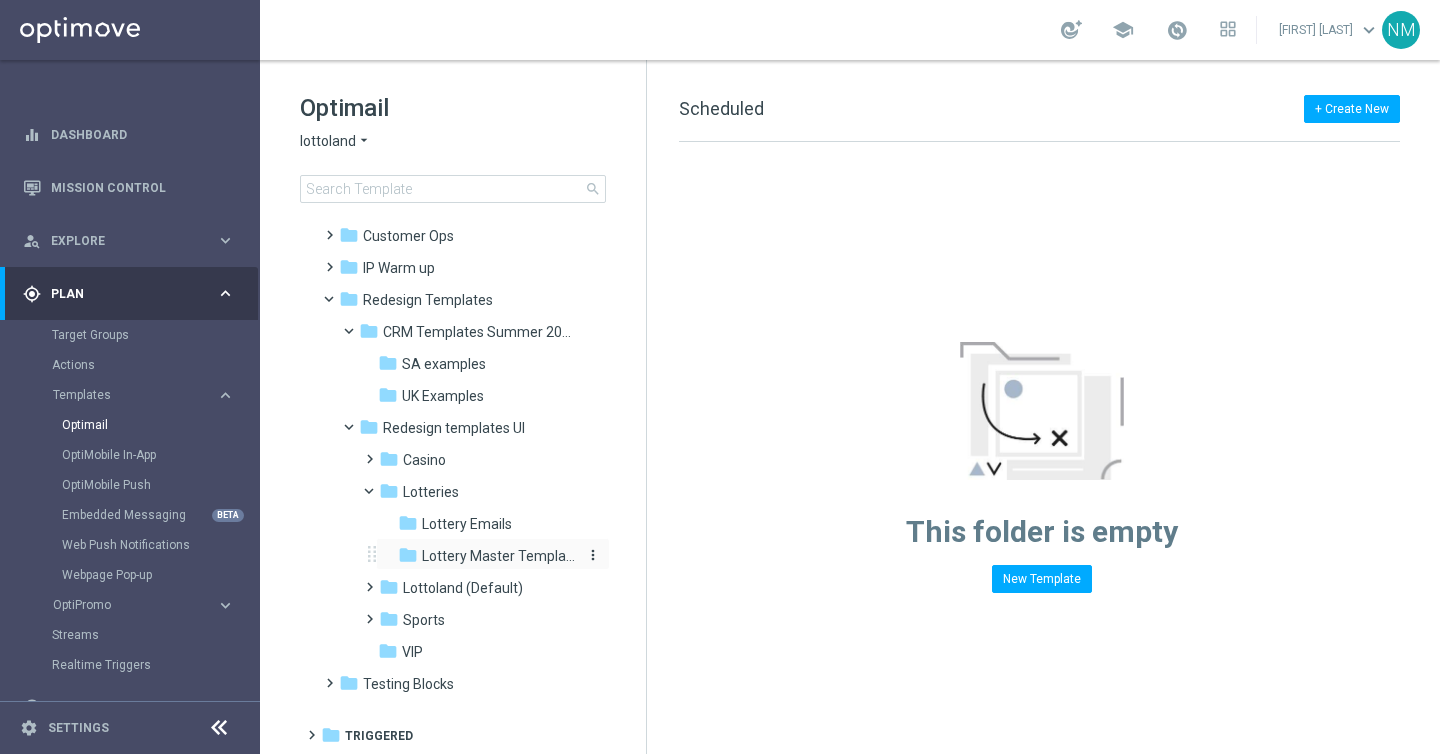 click on "Lottery Master Template" at bounding box center [500, 556] 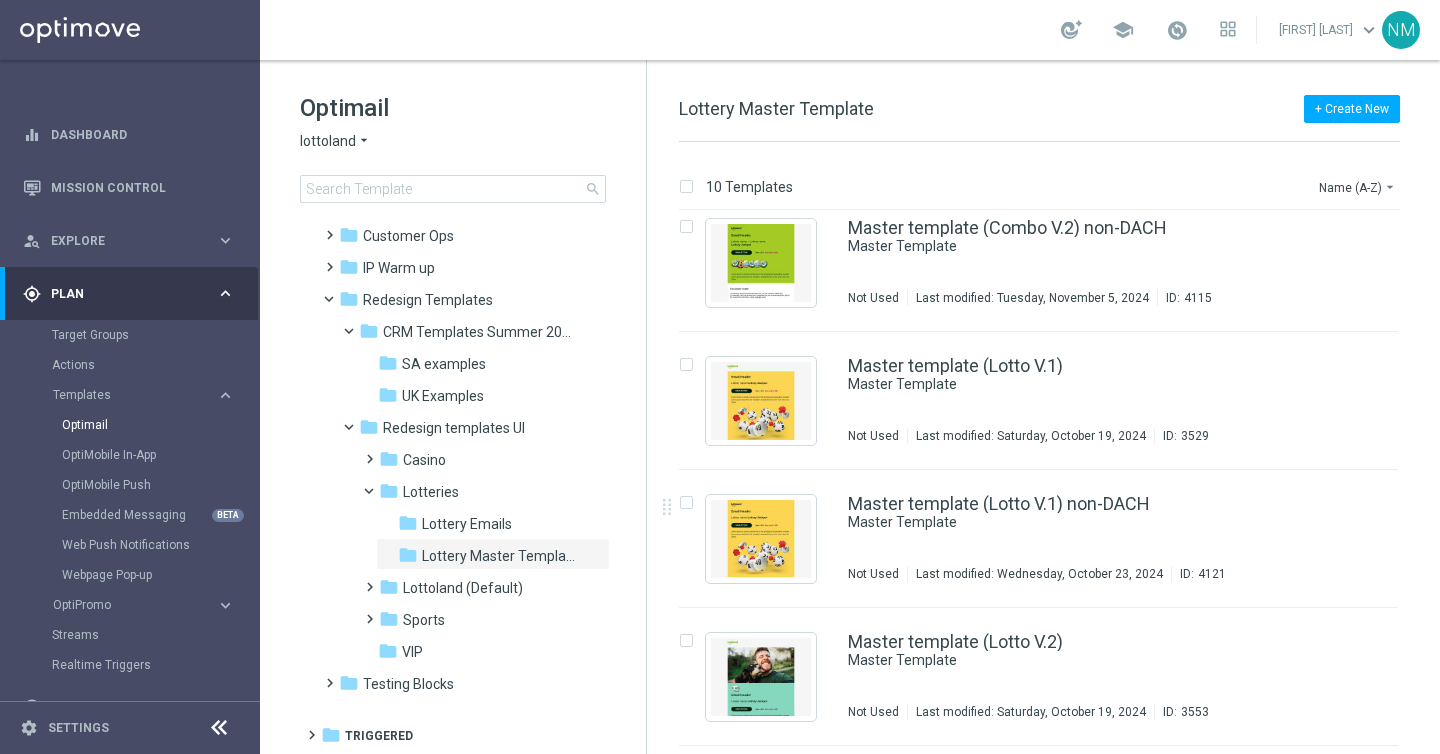 scroll, scrollTop: 837, scrollLeft: 0, axis: vertical 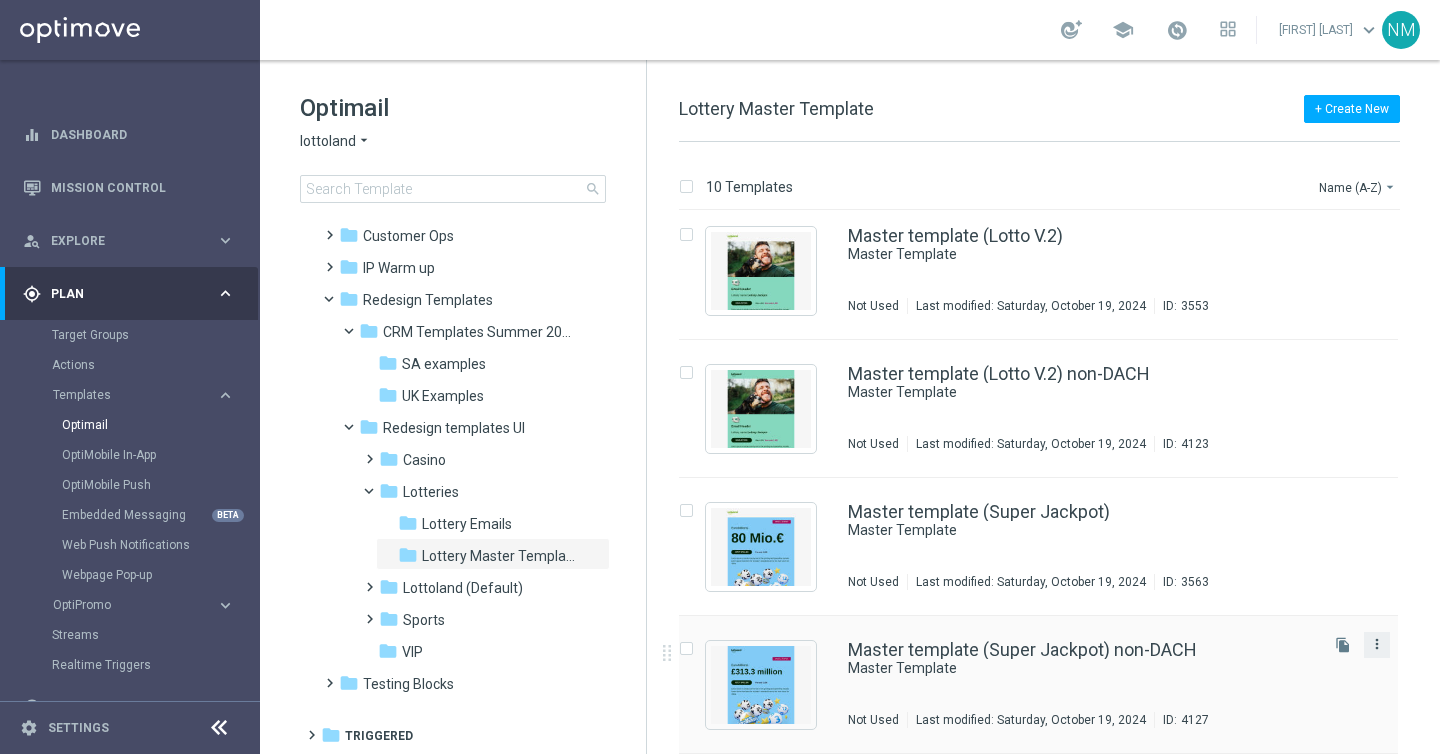click on "more_vert" at bounding box center [1377, 644] 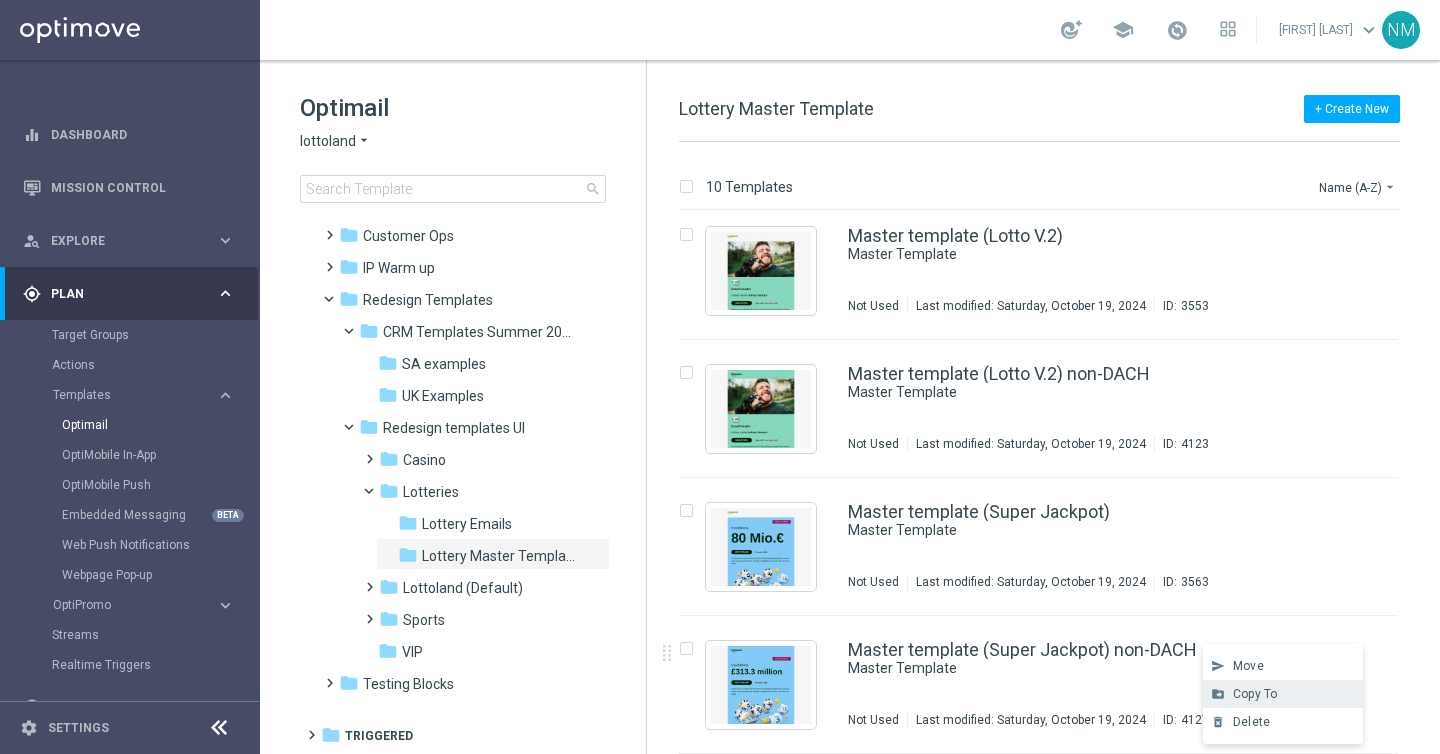 click on "Copy To" at bounding box center (1255, 694) 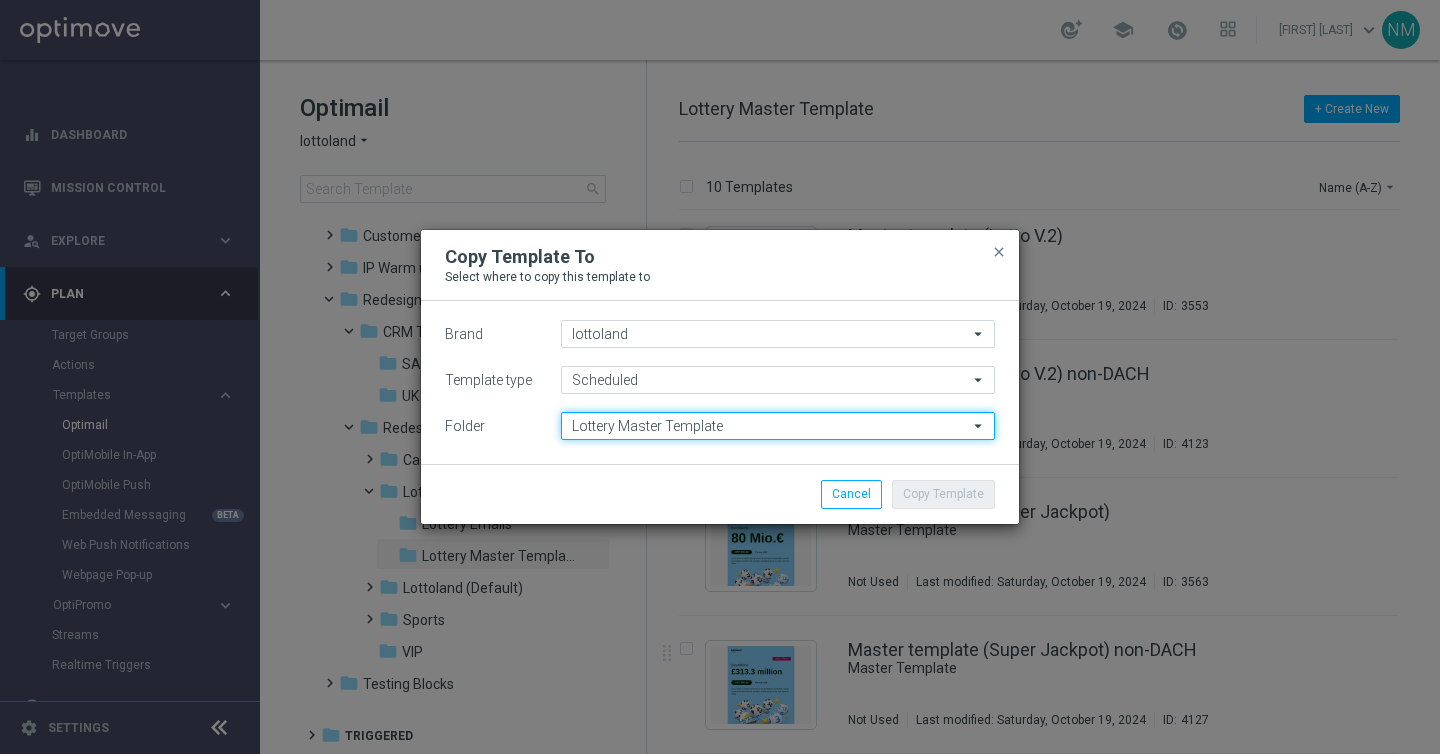 click on "Lottery Master Template" 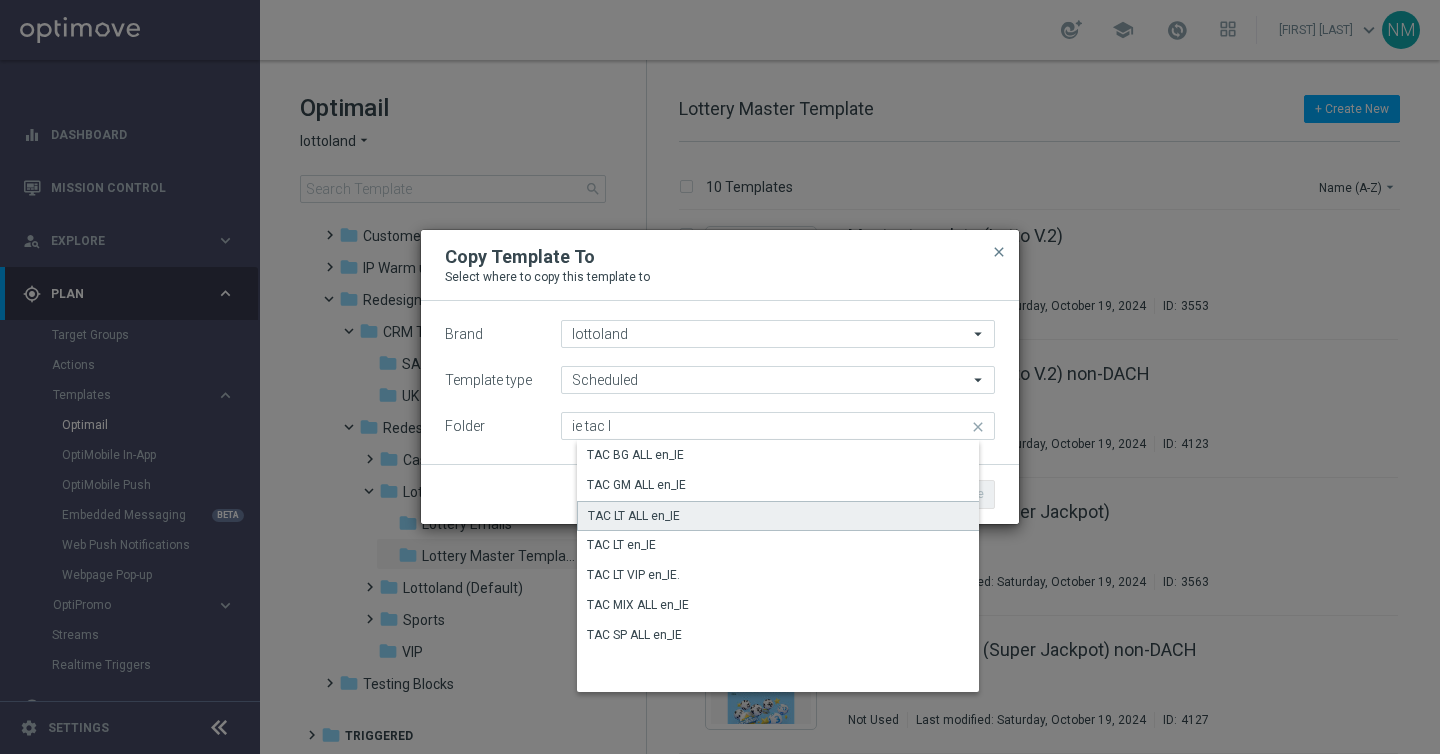 click on "TAC LT ALL en_IE" 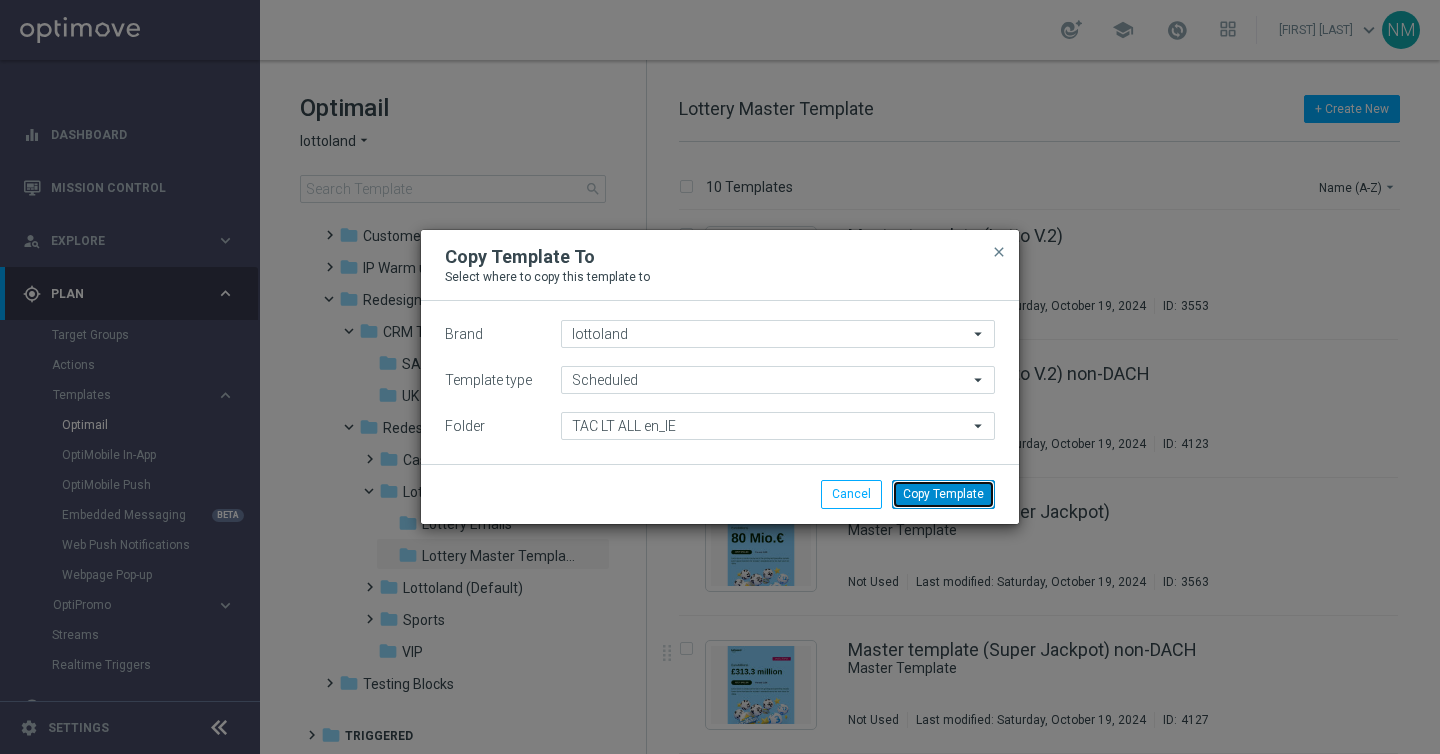 click on "Copy Template" 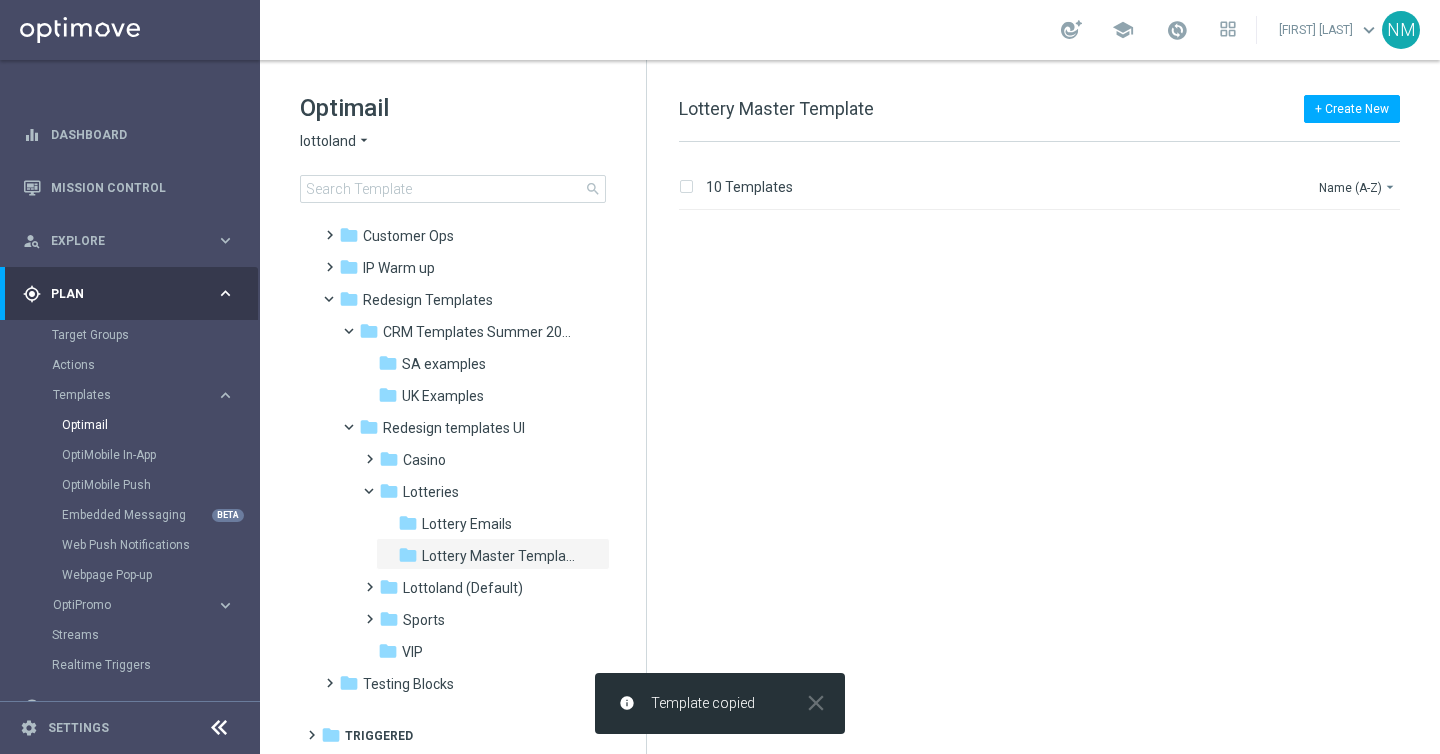 scroll, scrollTop: 0, scrollLeft: 0, axis: both 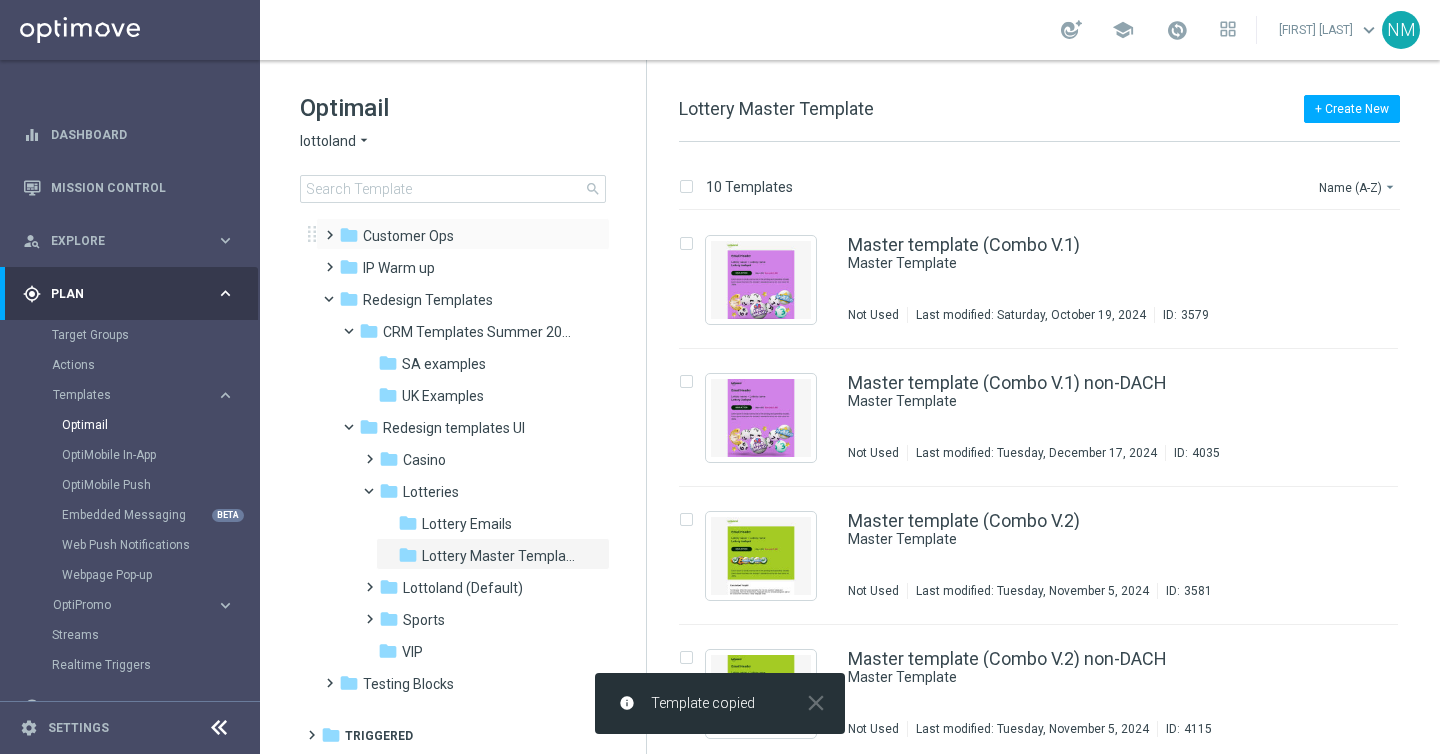 click at bounding box center [325, 226] 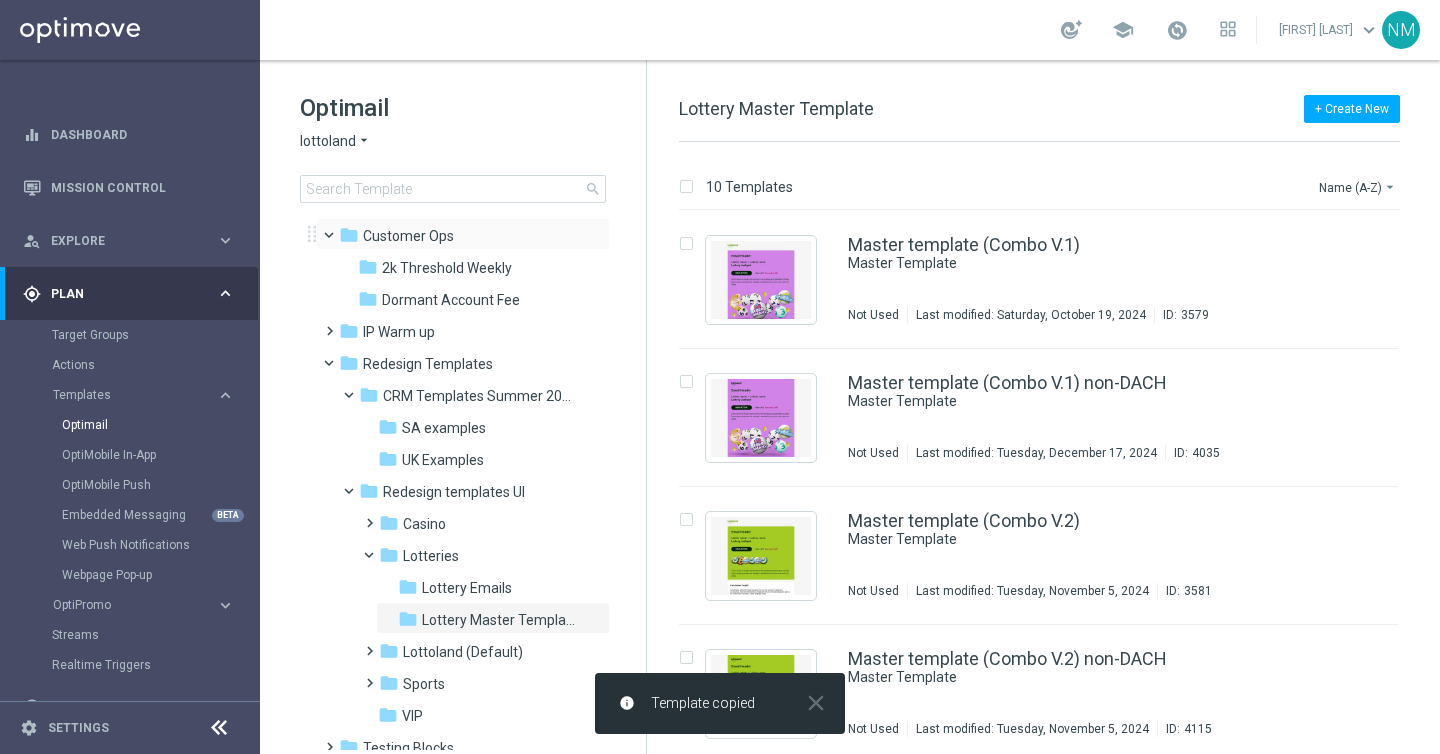 click at bounding box center (338, 230) 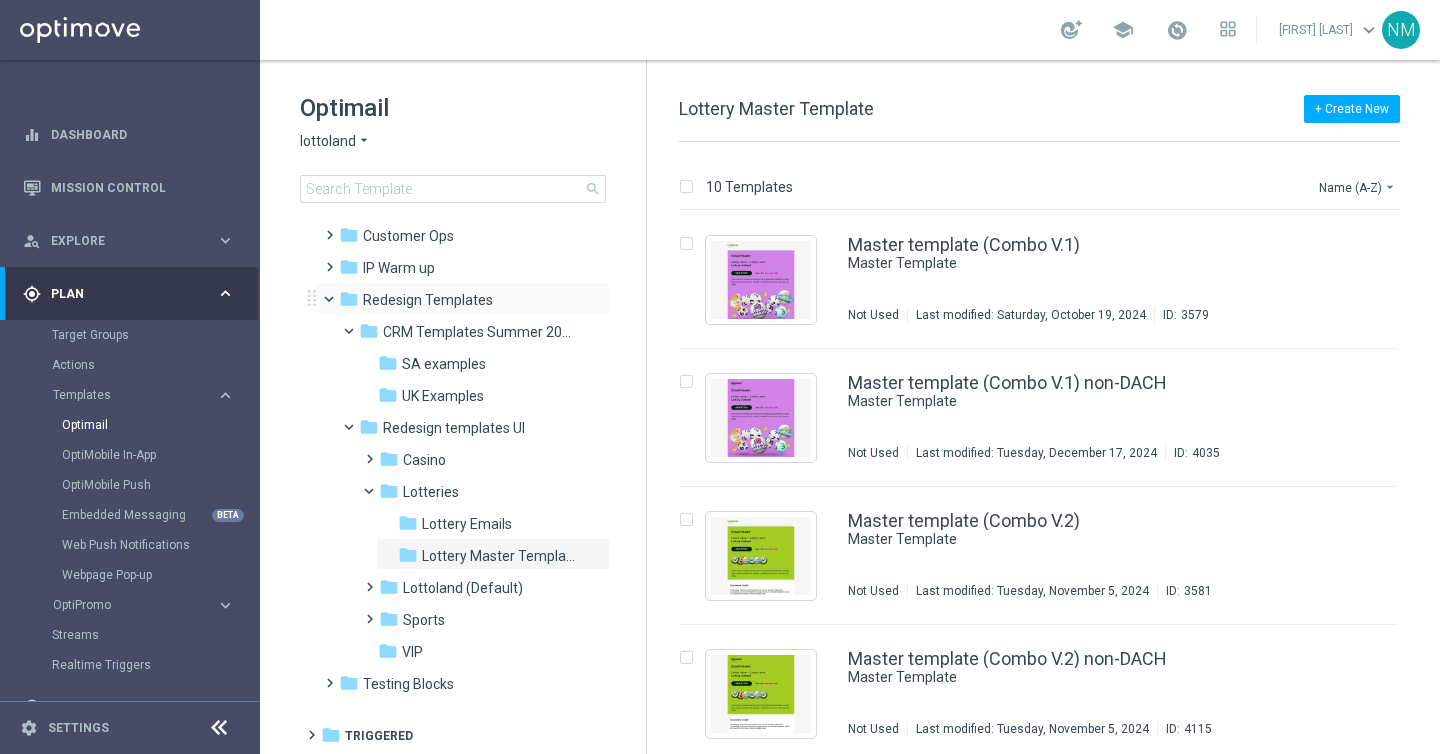 click at bounding box center (338, 294) 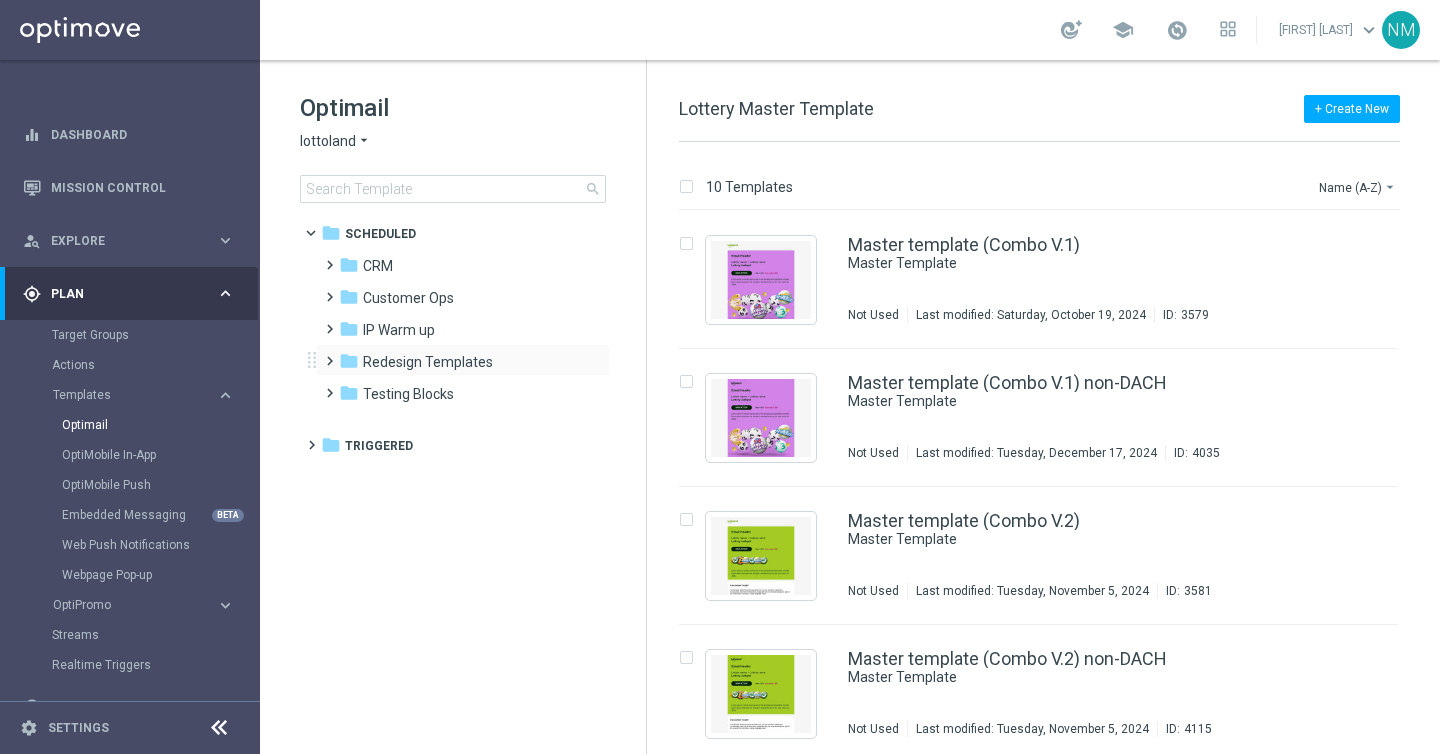 scroll, scrollTop: 0, scrollLeft: 0, axis: both 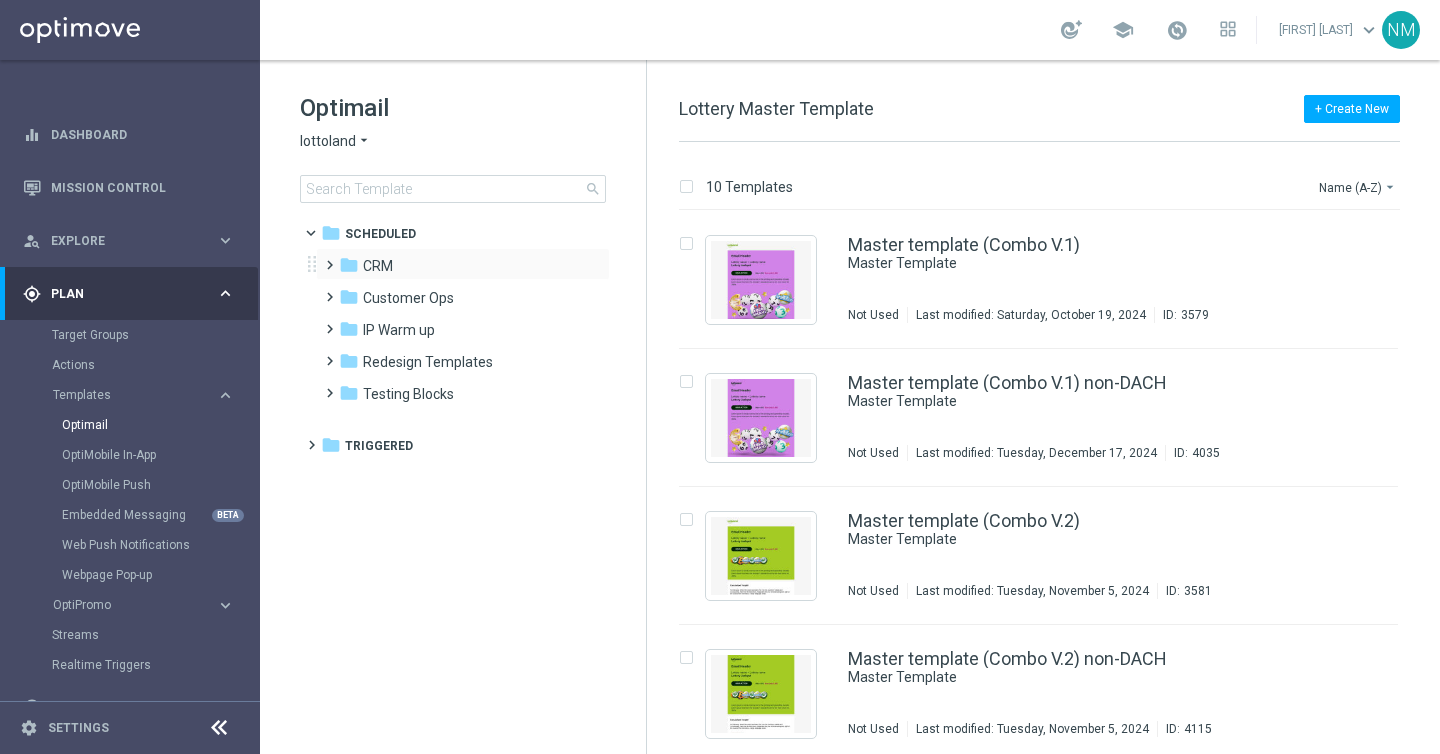 click at bounding box center (325, 256) 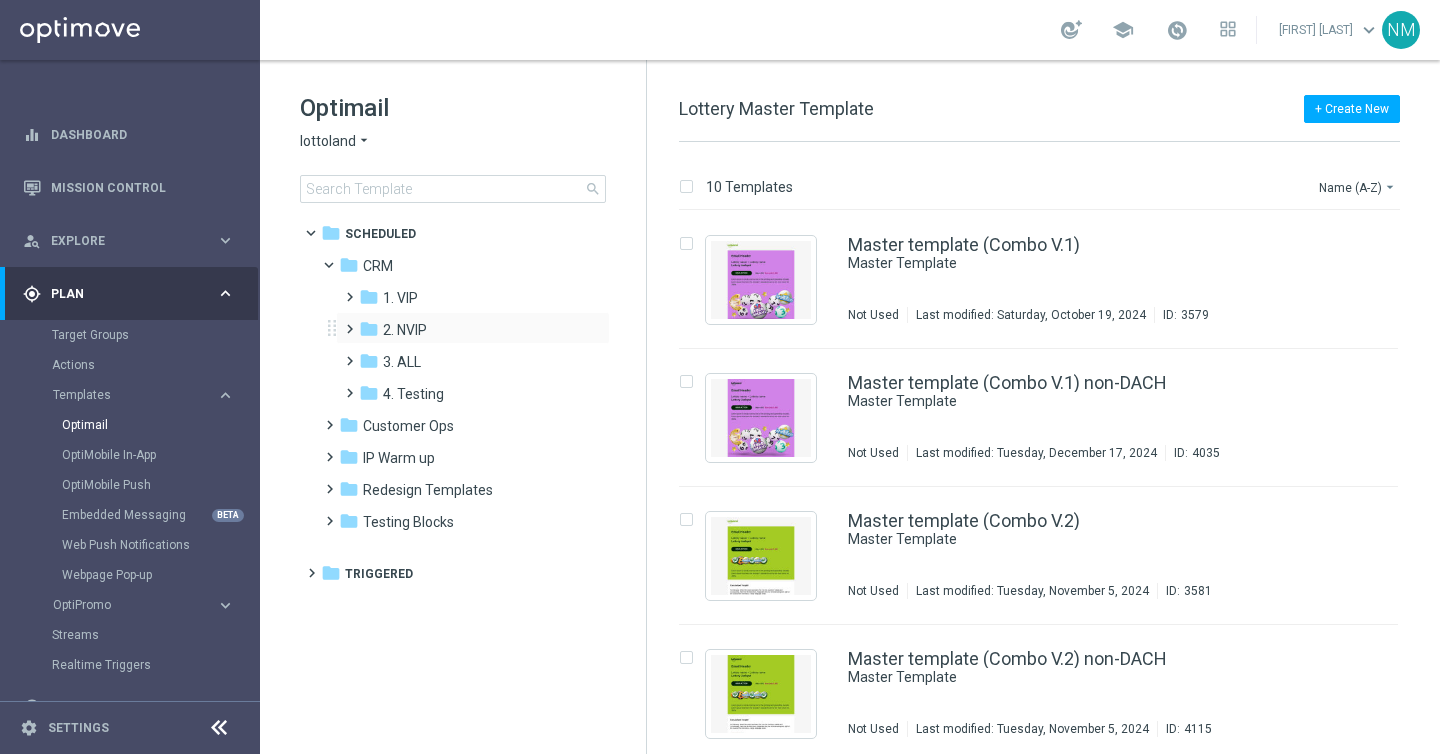 click at bounding box center (345, 320) 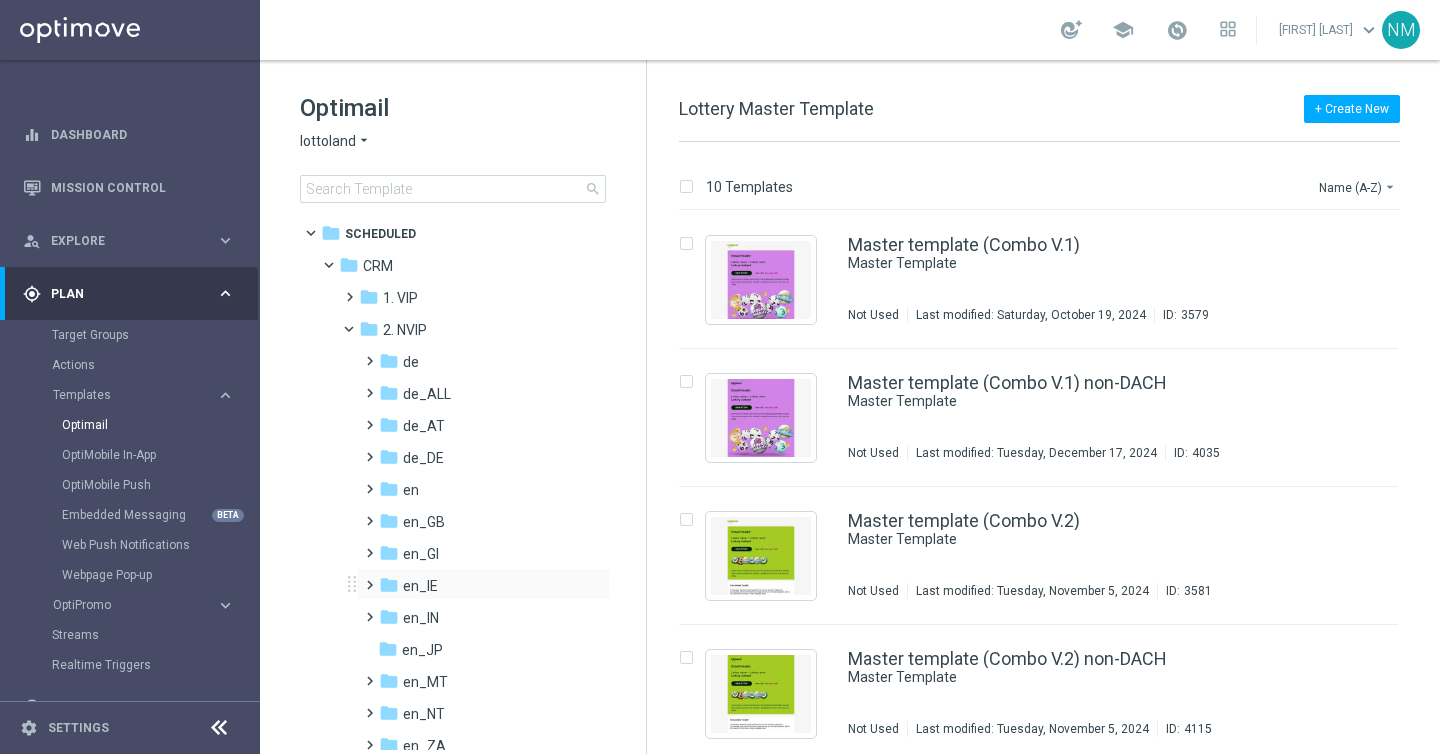 click at bounding box center [365, 576] 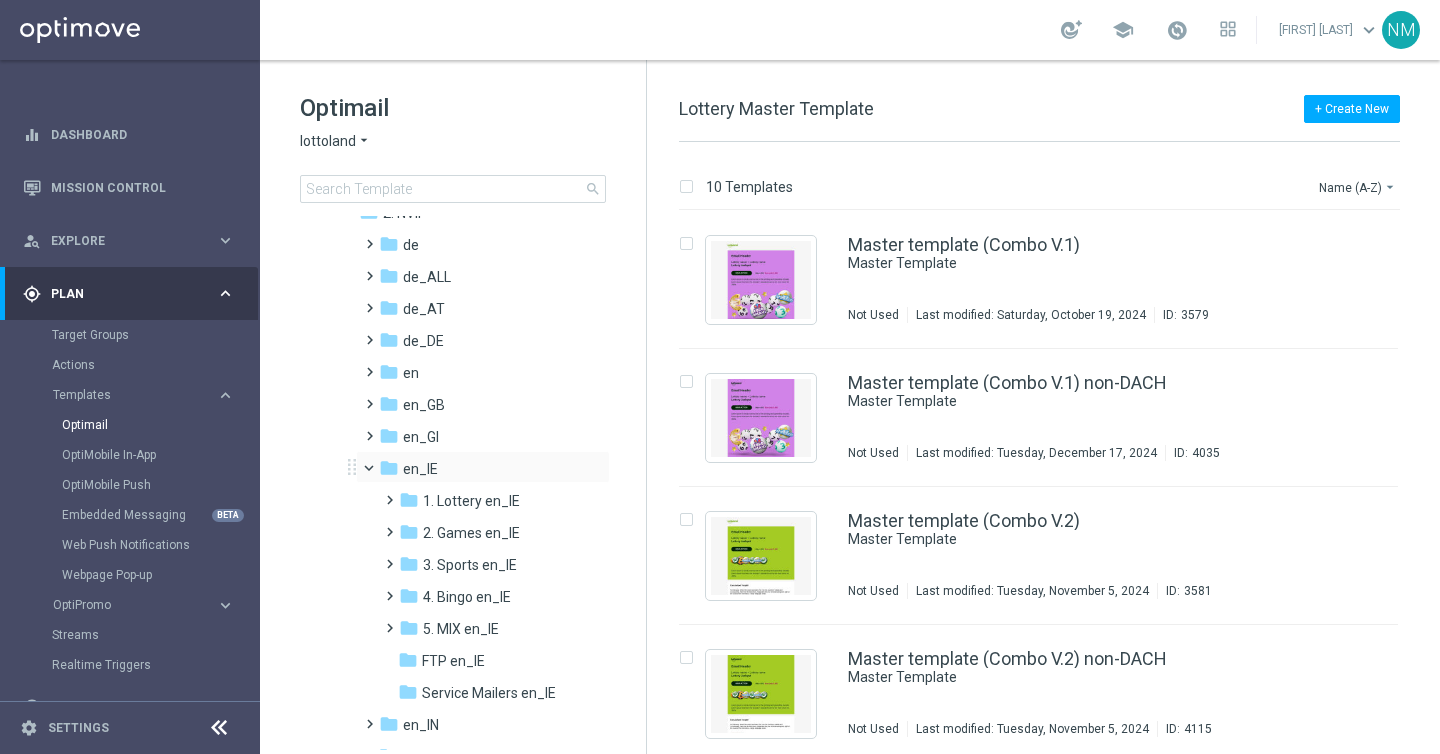 scroll, scrollTop: 127, scrollLeft: 0, axis: vertical 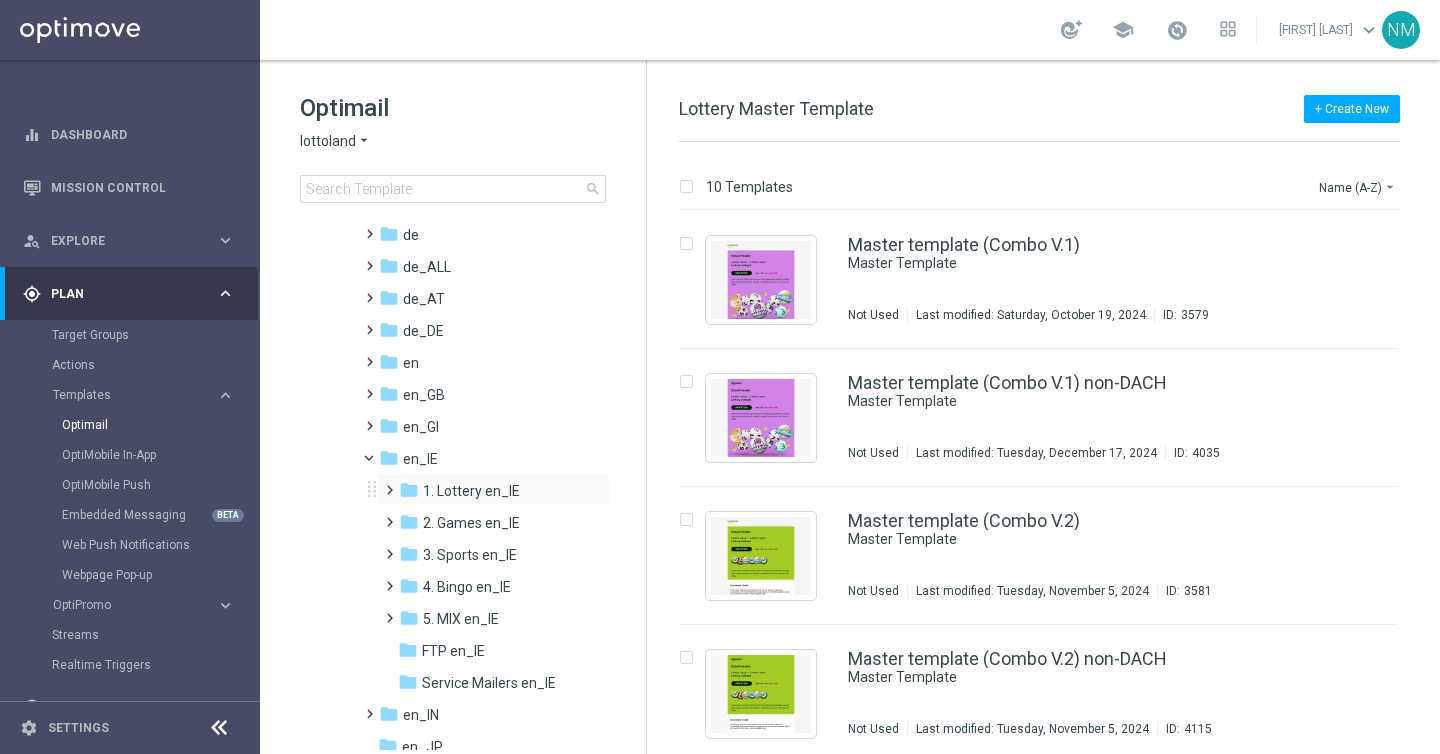 click at bounding box center (385, 481) 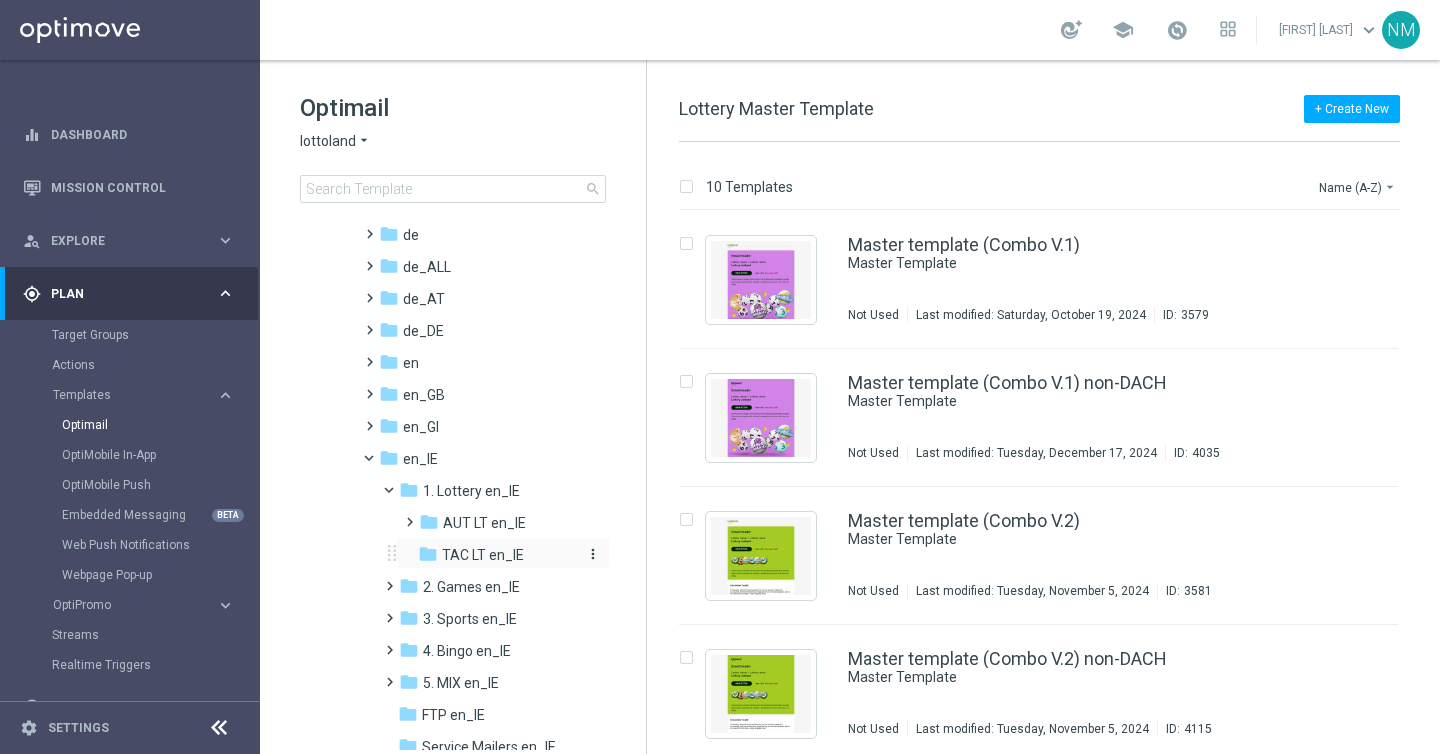 click on "TAC LT en_IE" at bounding box center [483, 555] 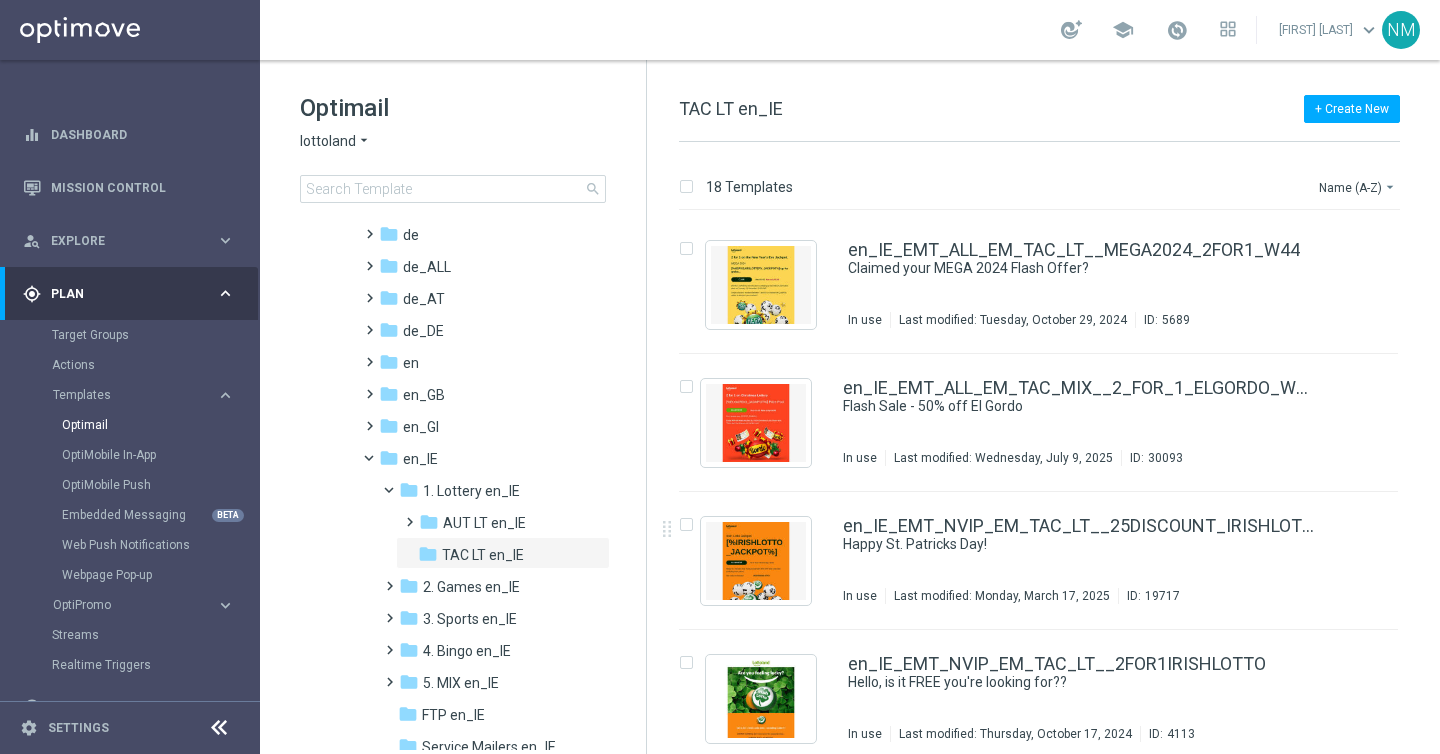 scroll, scrollTop: 293, scrollLeft: 0, axis: vertical 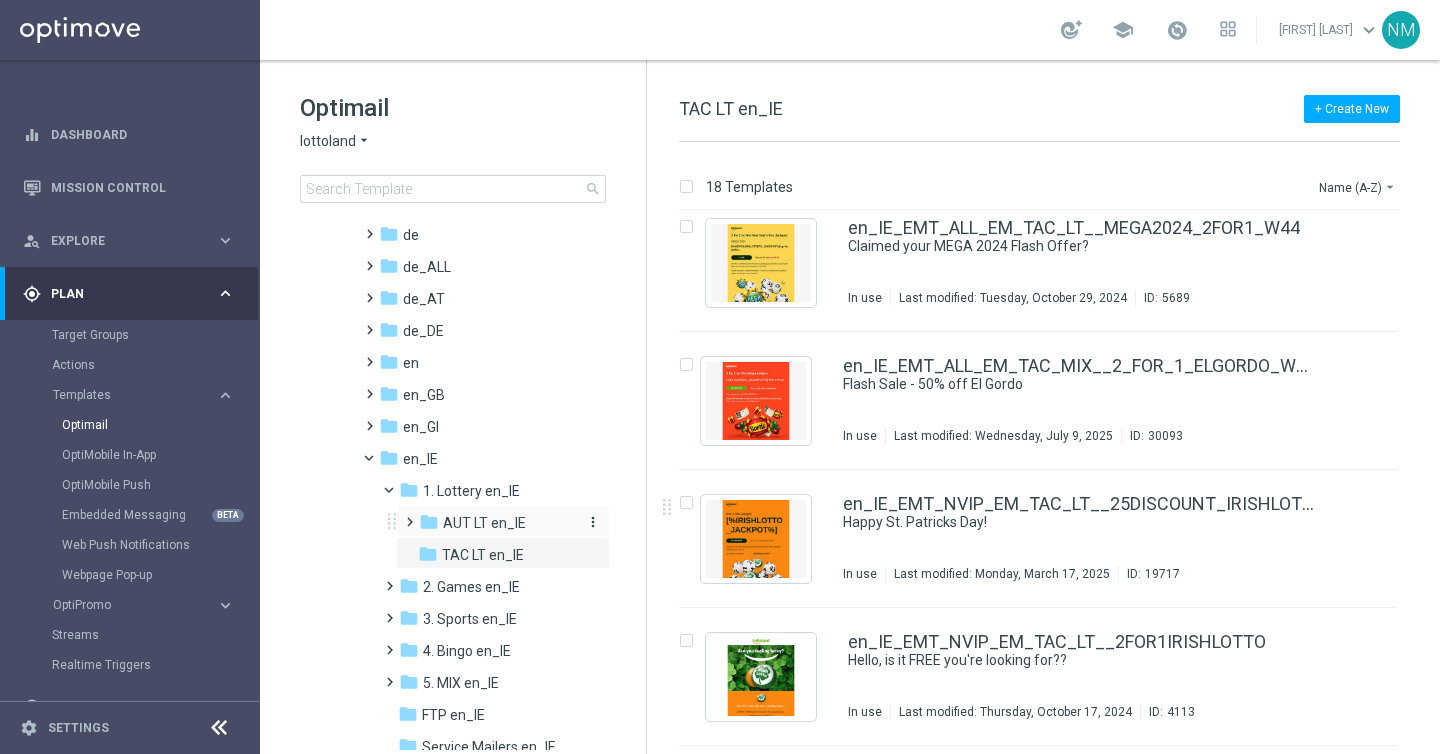 click on "AUT LT en_IE" at bounding box center [484, 523] 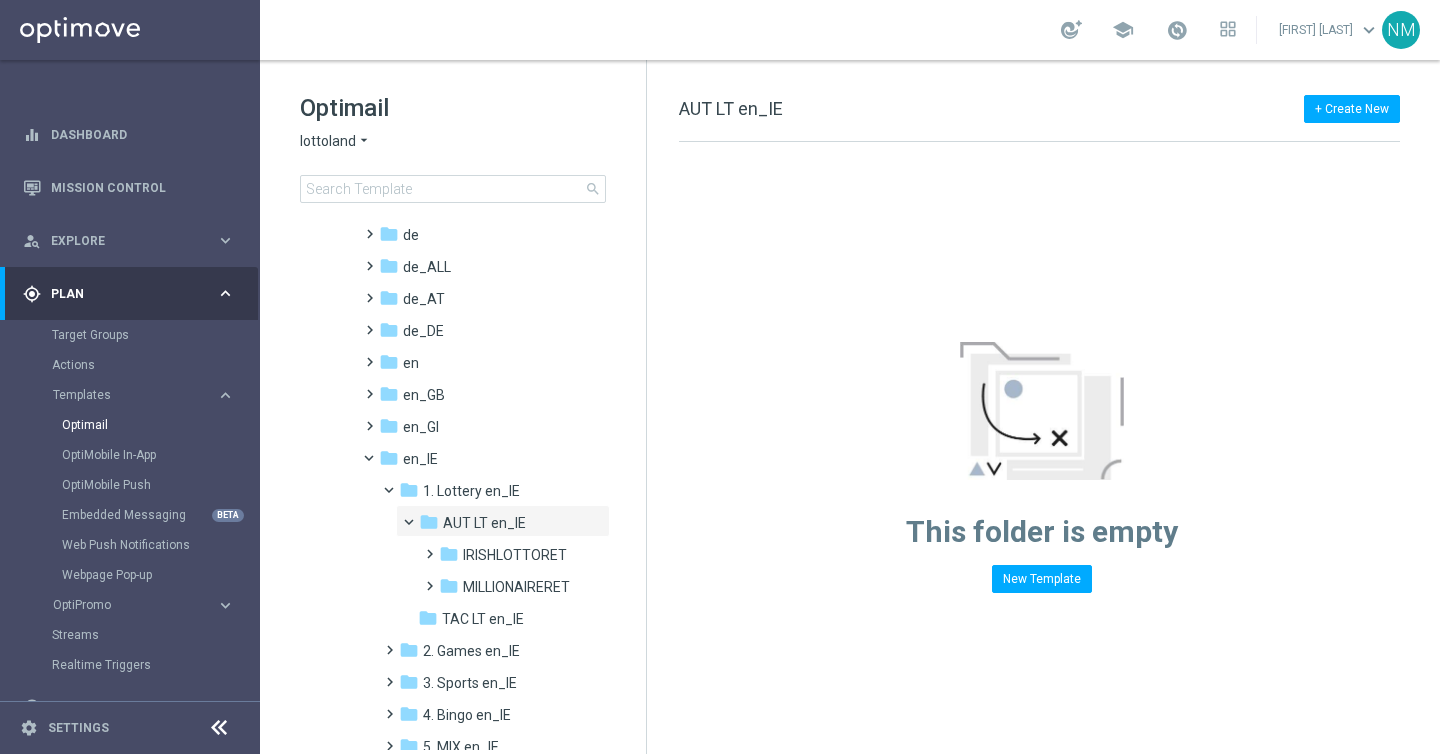 scroll, scrollTop: 0, scrollLeft: 0, axis: both 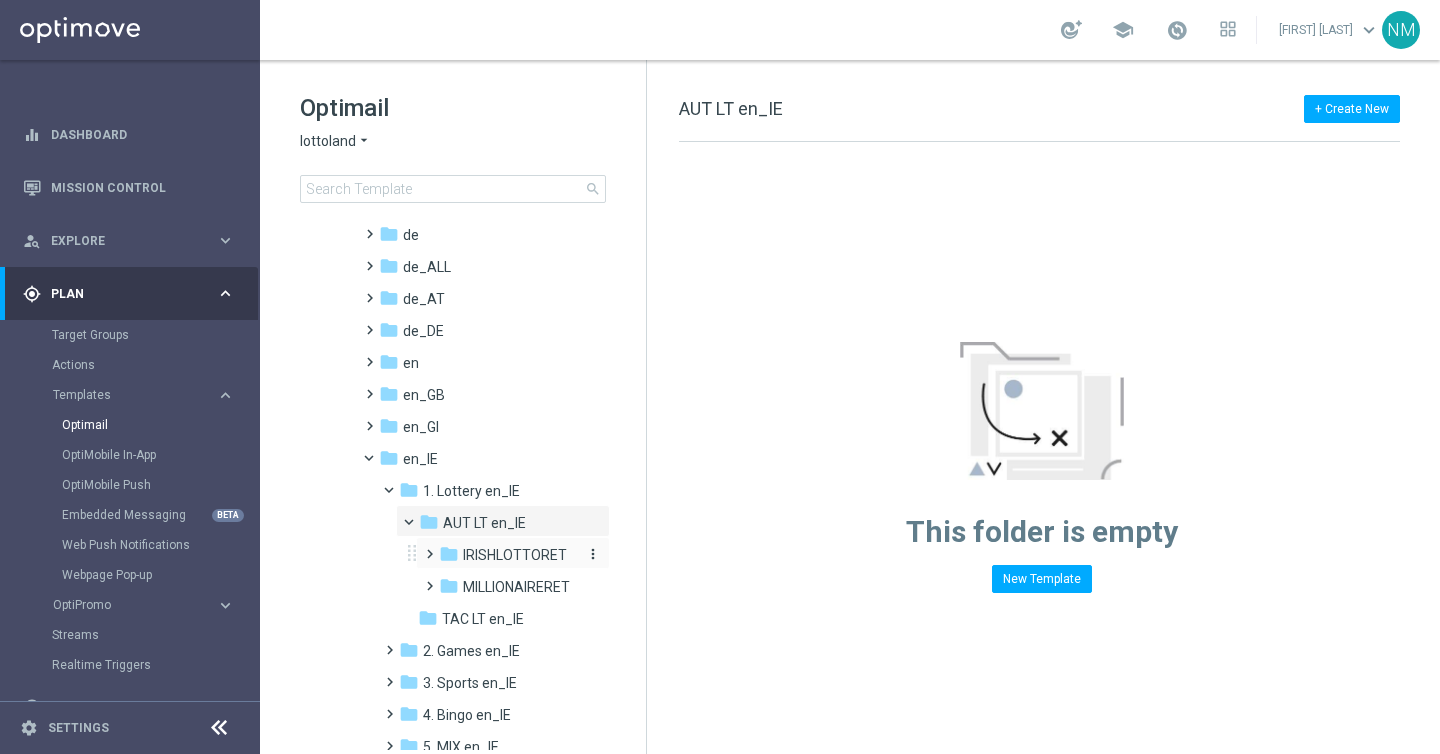 click on "IRISHLOTTORET" at bounding box center (515, 555) 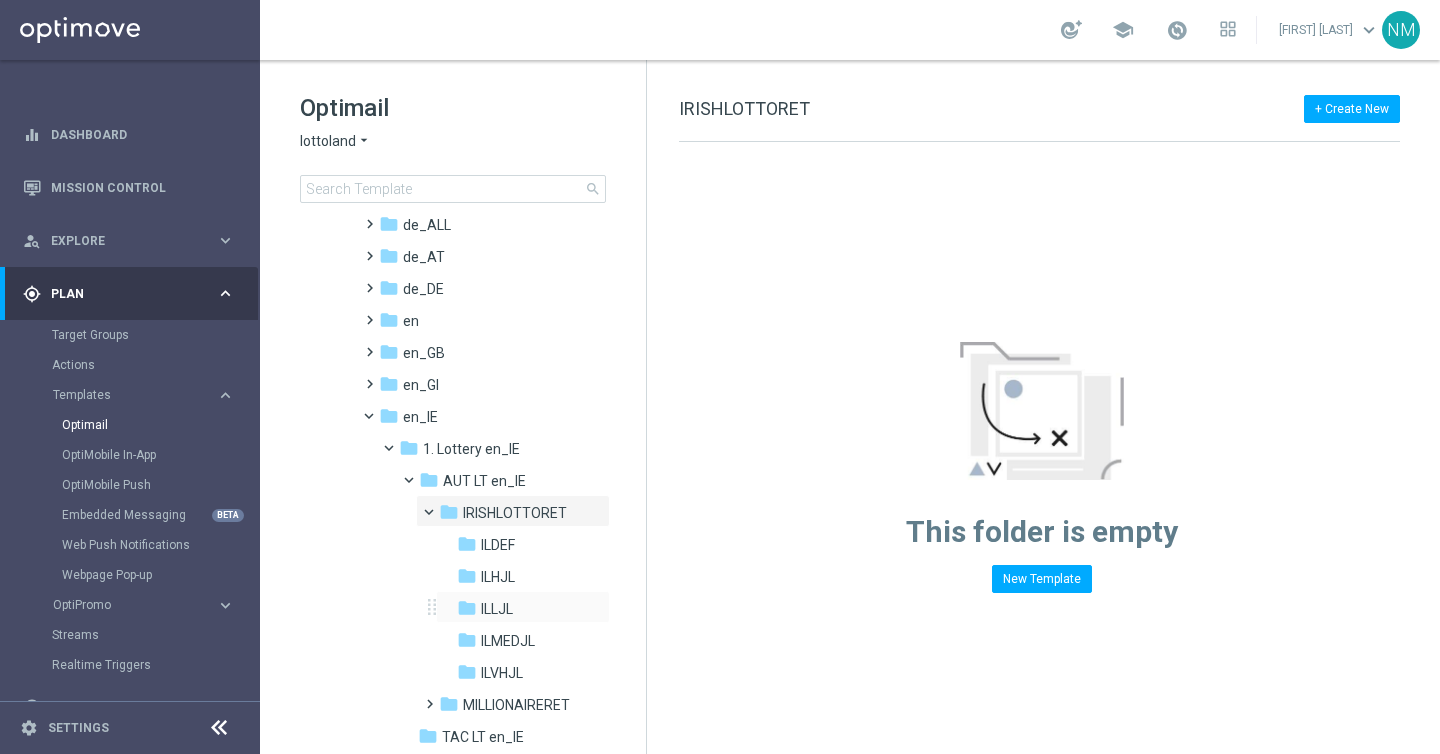 scroll, scrollTop: 180, scrollLeft: 0, axis: vertical 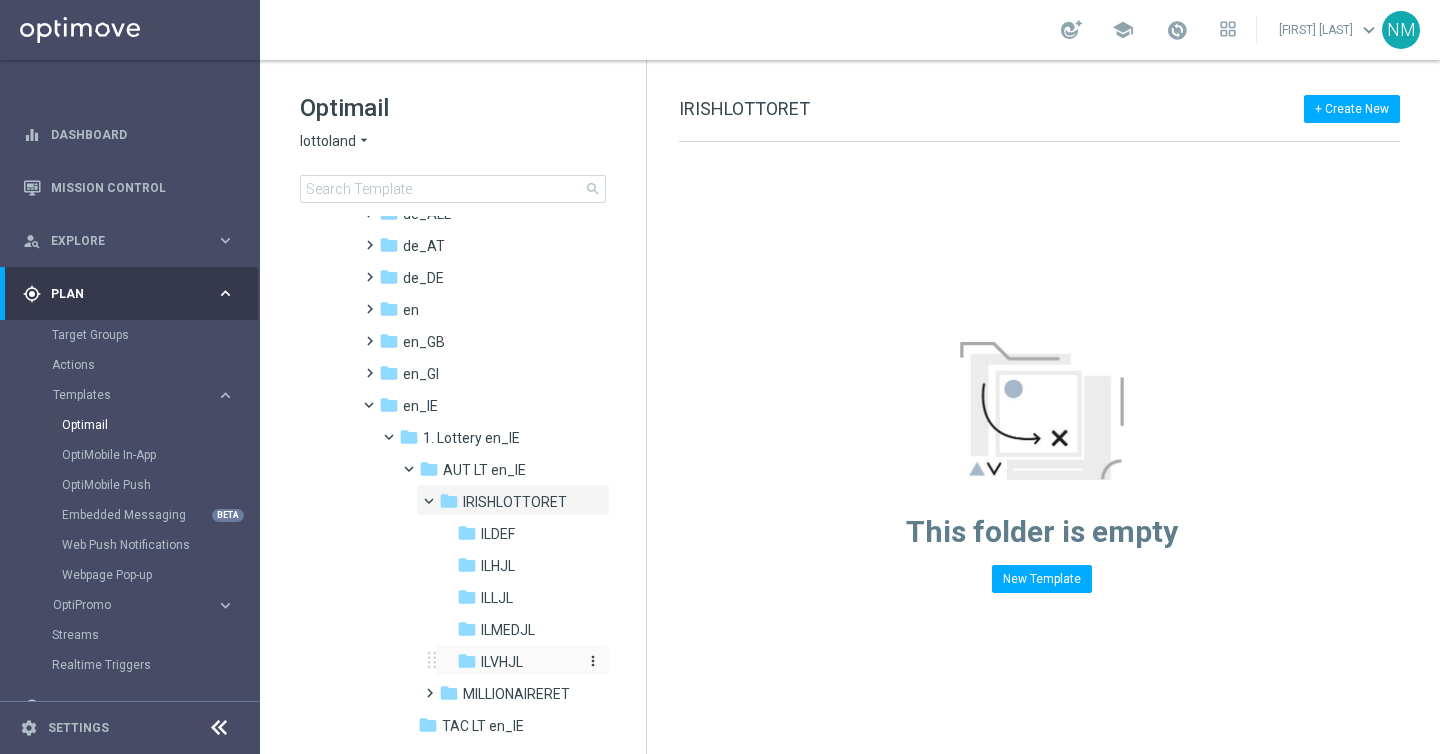 click on "ILVHJL" at bounding box center [502, 662] 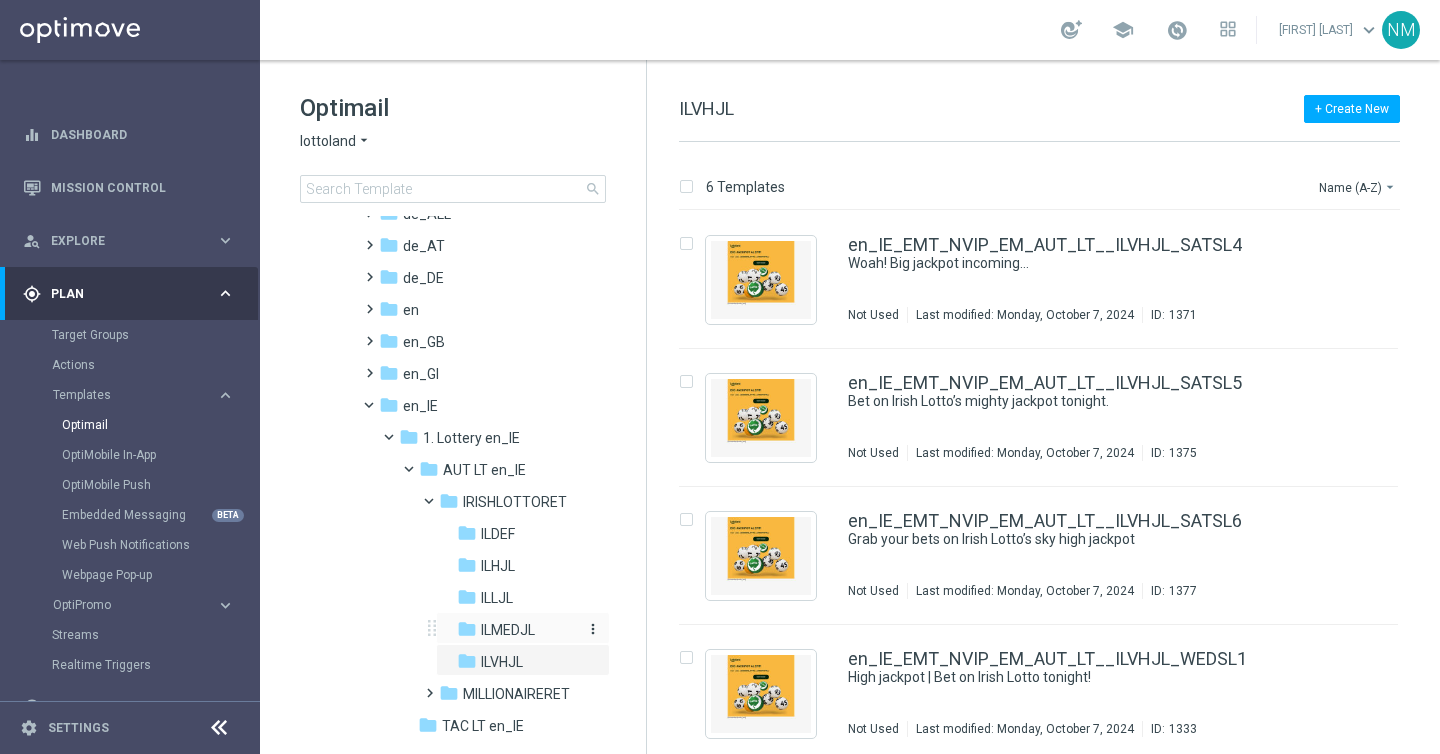 click on "ILMEDJL" at bounding box center [508, 630] 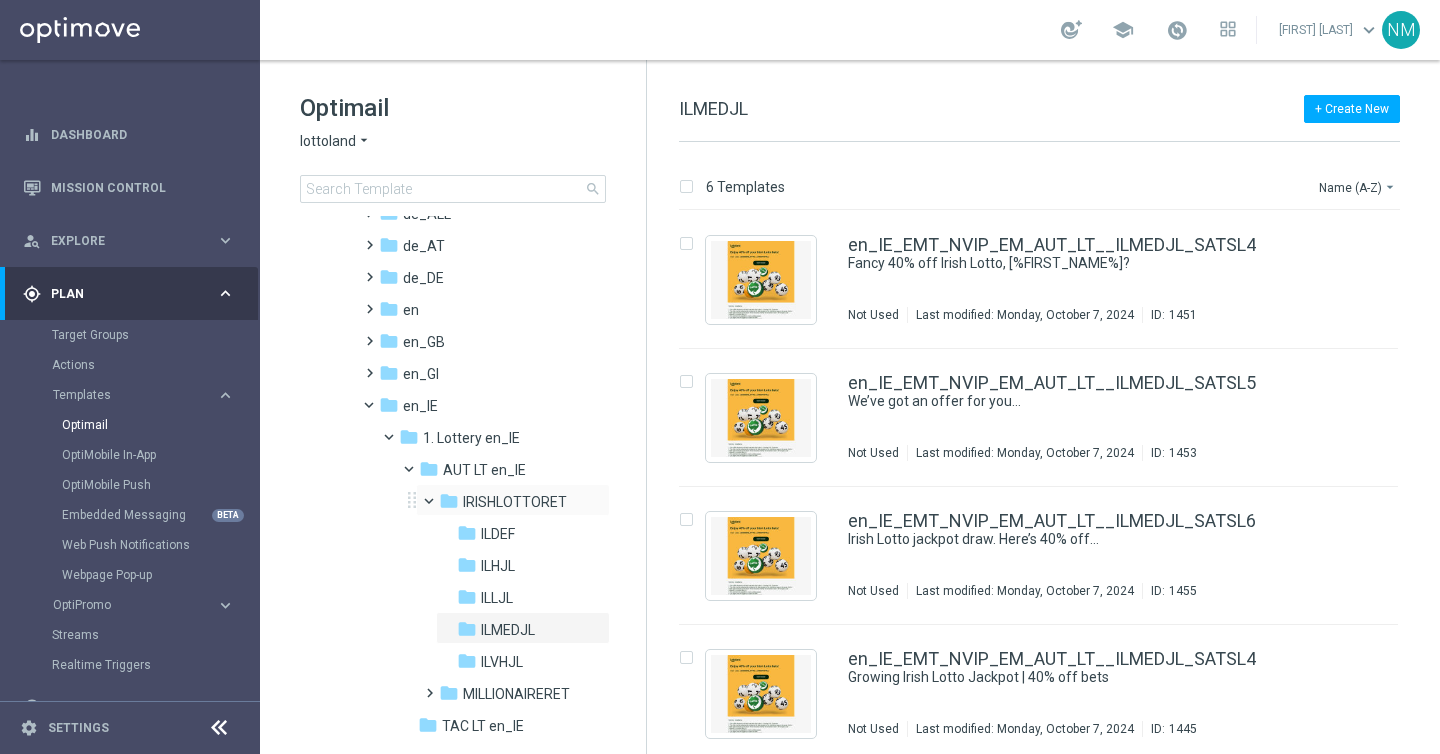 click at bounding box center [438, 496] 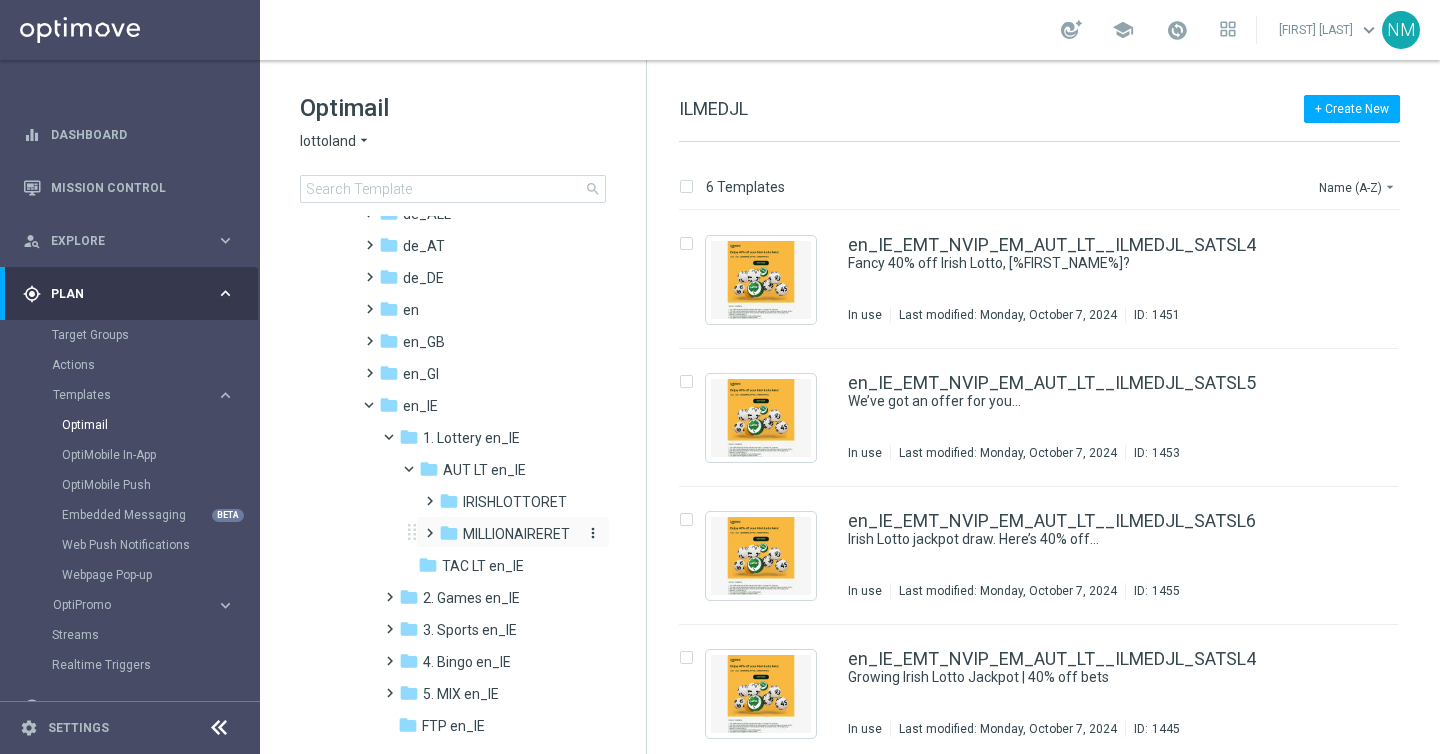 click on "MILLIONAIRERET" at bounding box center (516, 534) 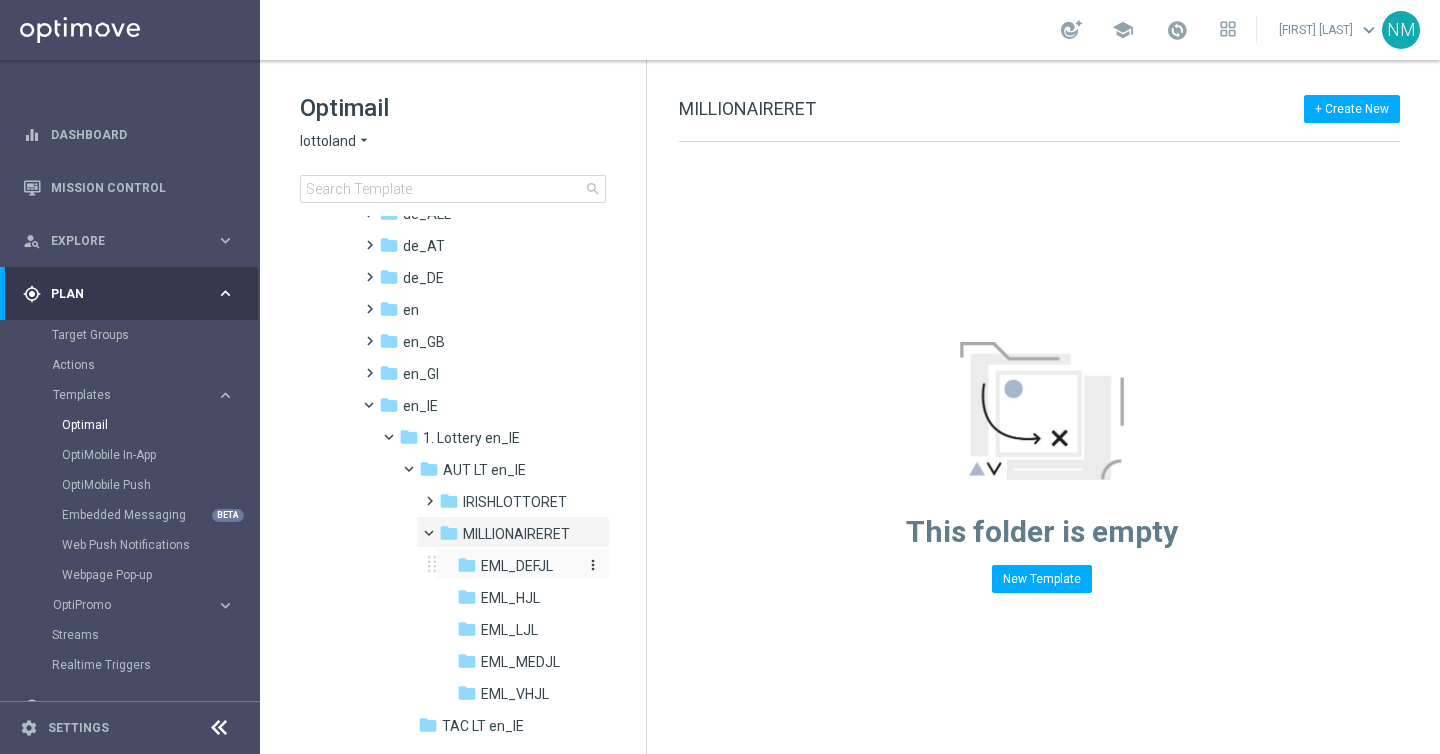 click on "EML_DEFJL" at bounding box center (517, 566) 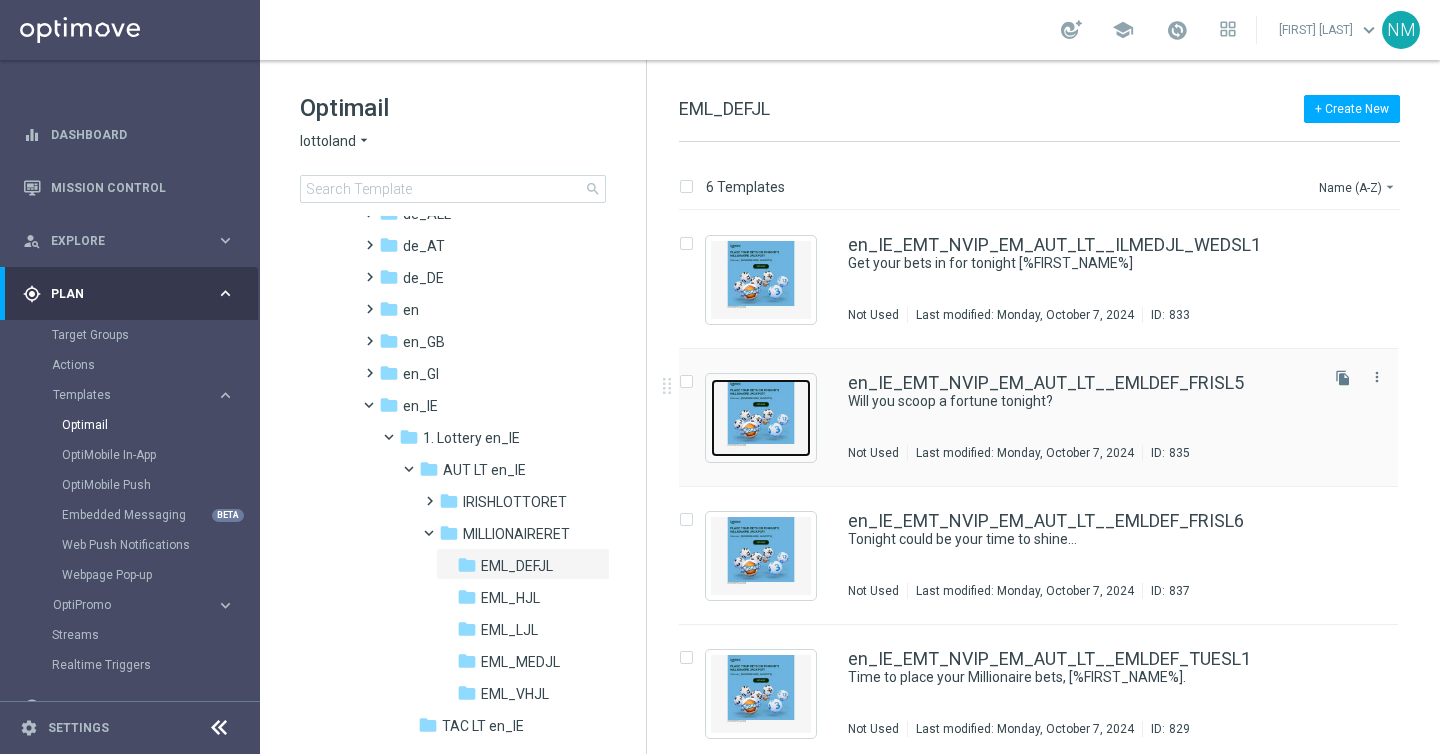 click at bounding box center (761, 418) 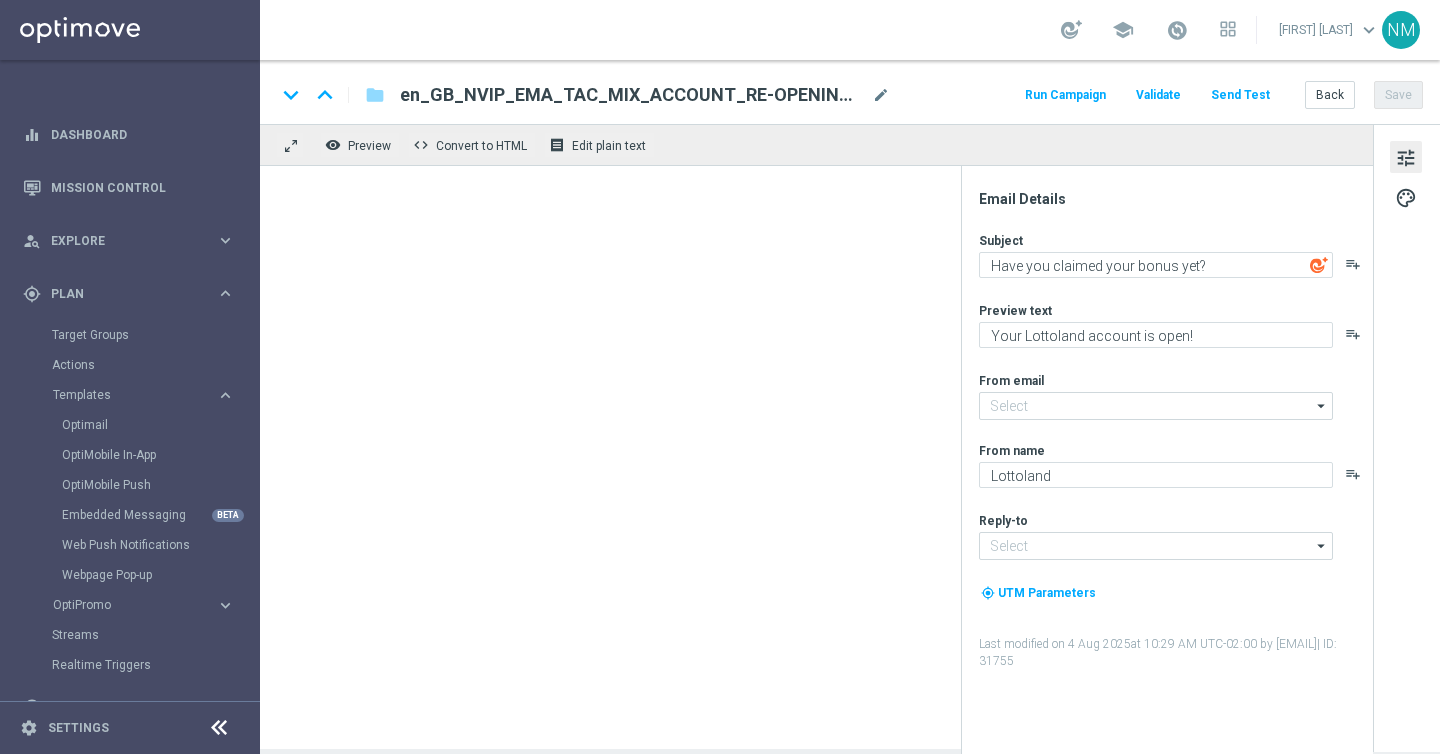 type on "mail@crm.lottoland.com" 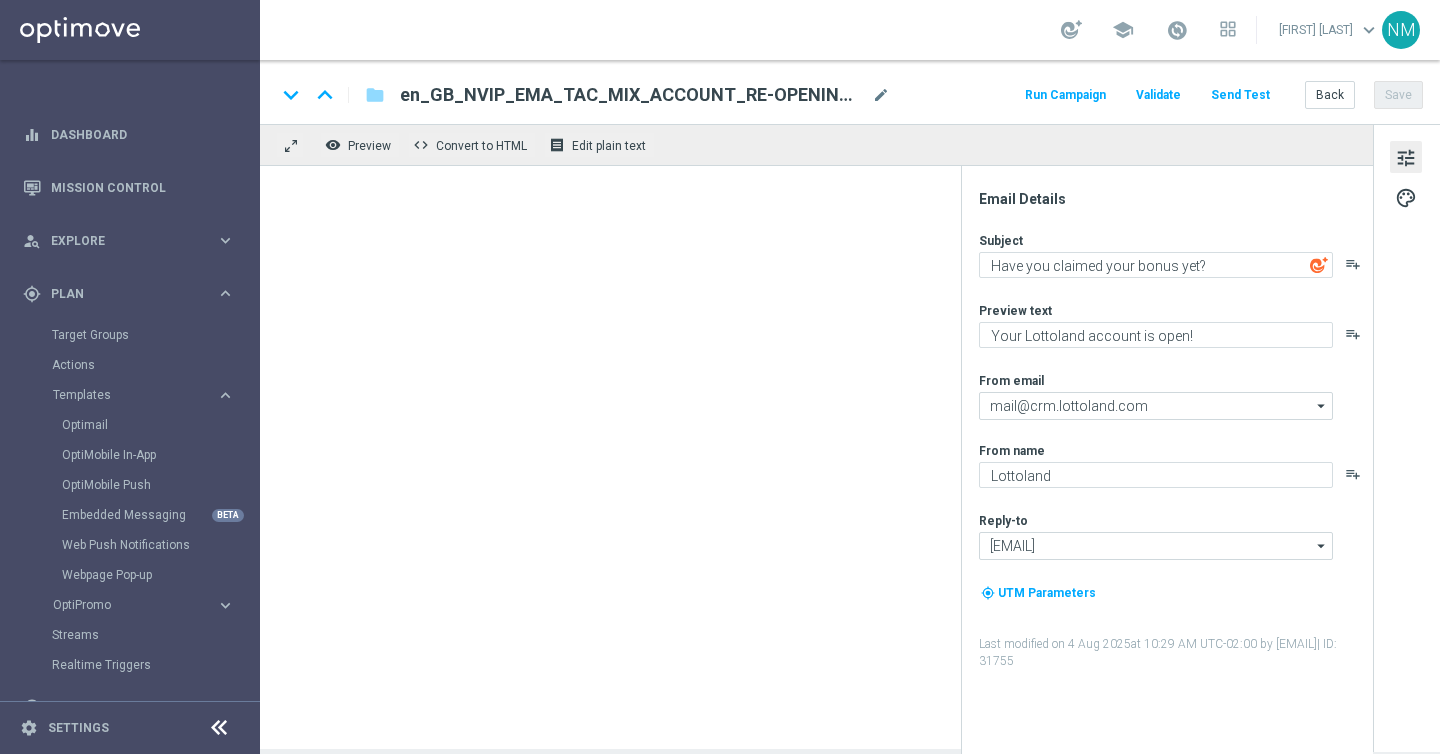 type on "Will you scoop a fortune tonight?" 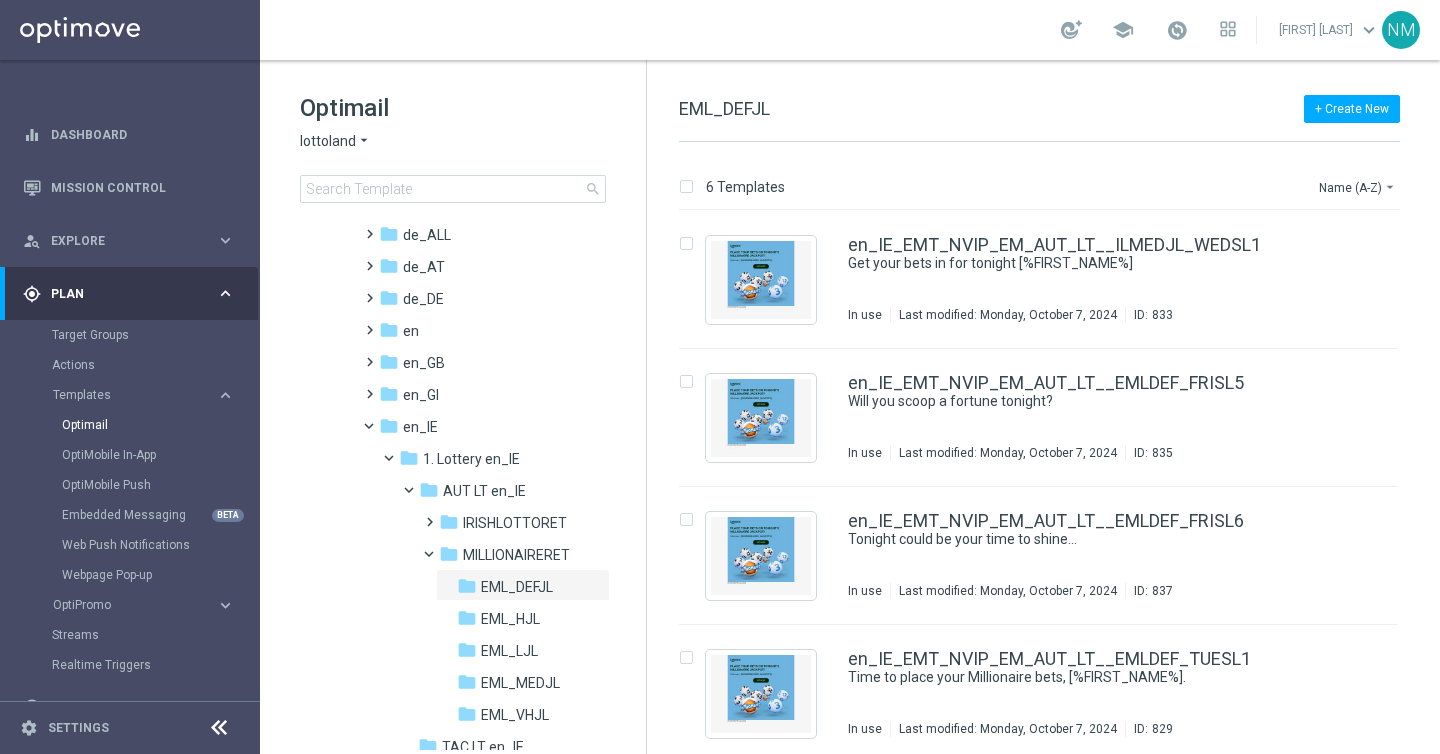 scroll, scrollTop: 161, scrollLeft: 0, axis: vertical 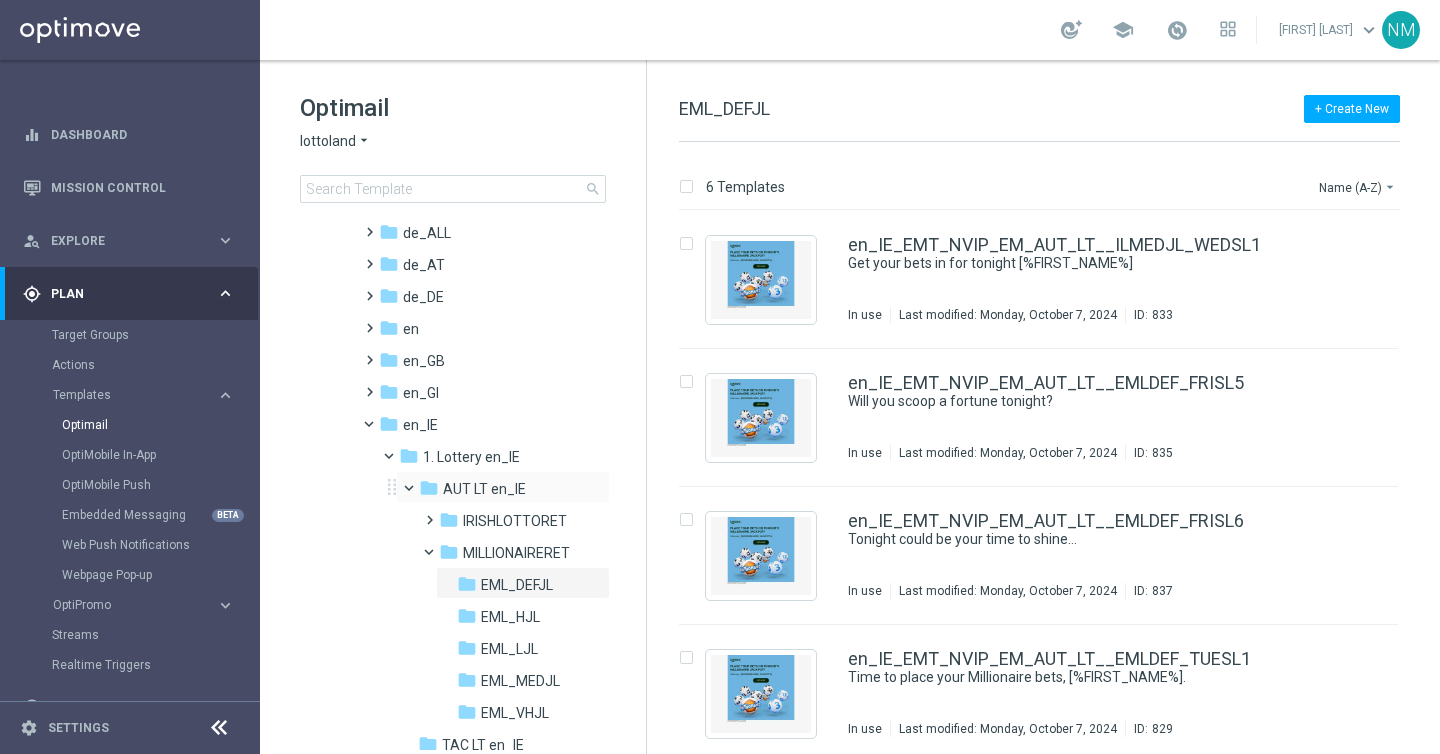click at bounding box center (418, 483) 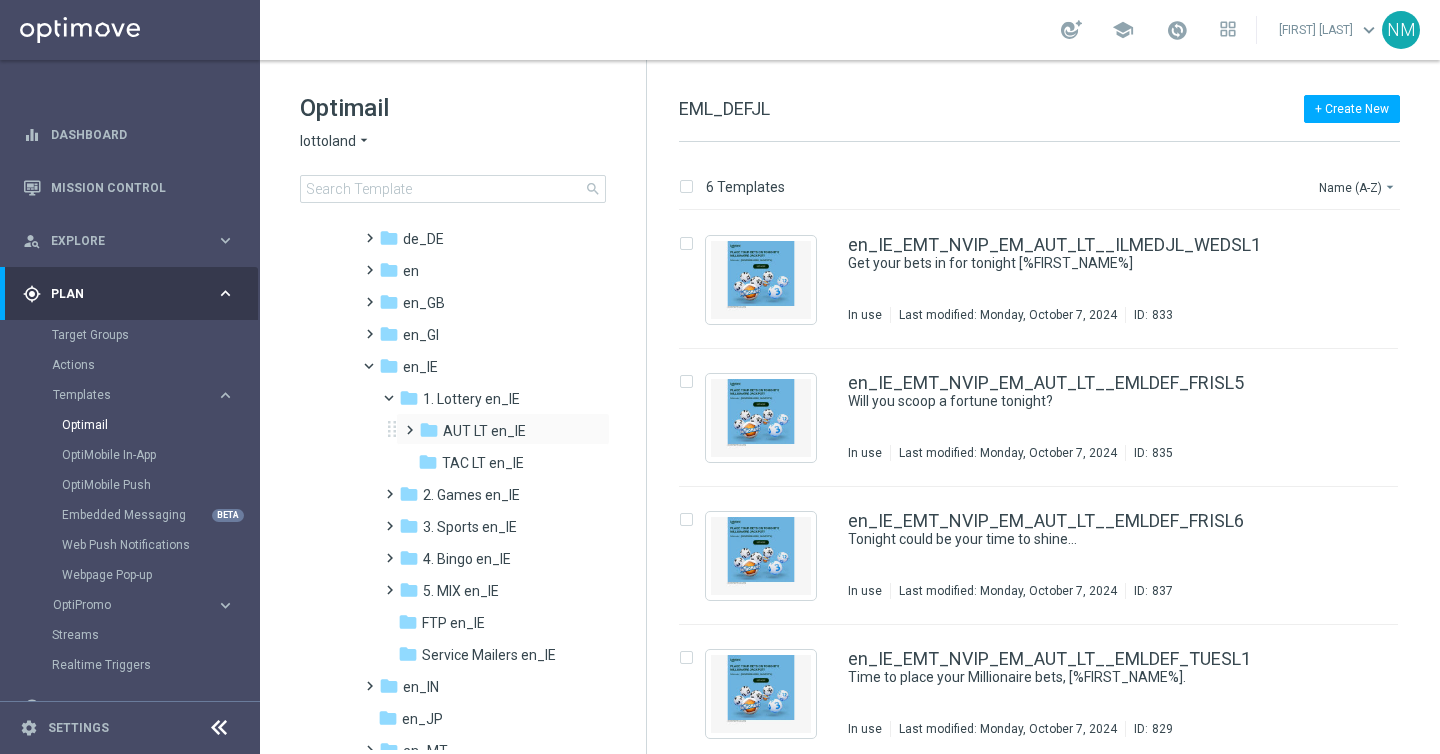 scroll, scrollTop: 228, scrollLeft: 0, axis: vertical 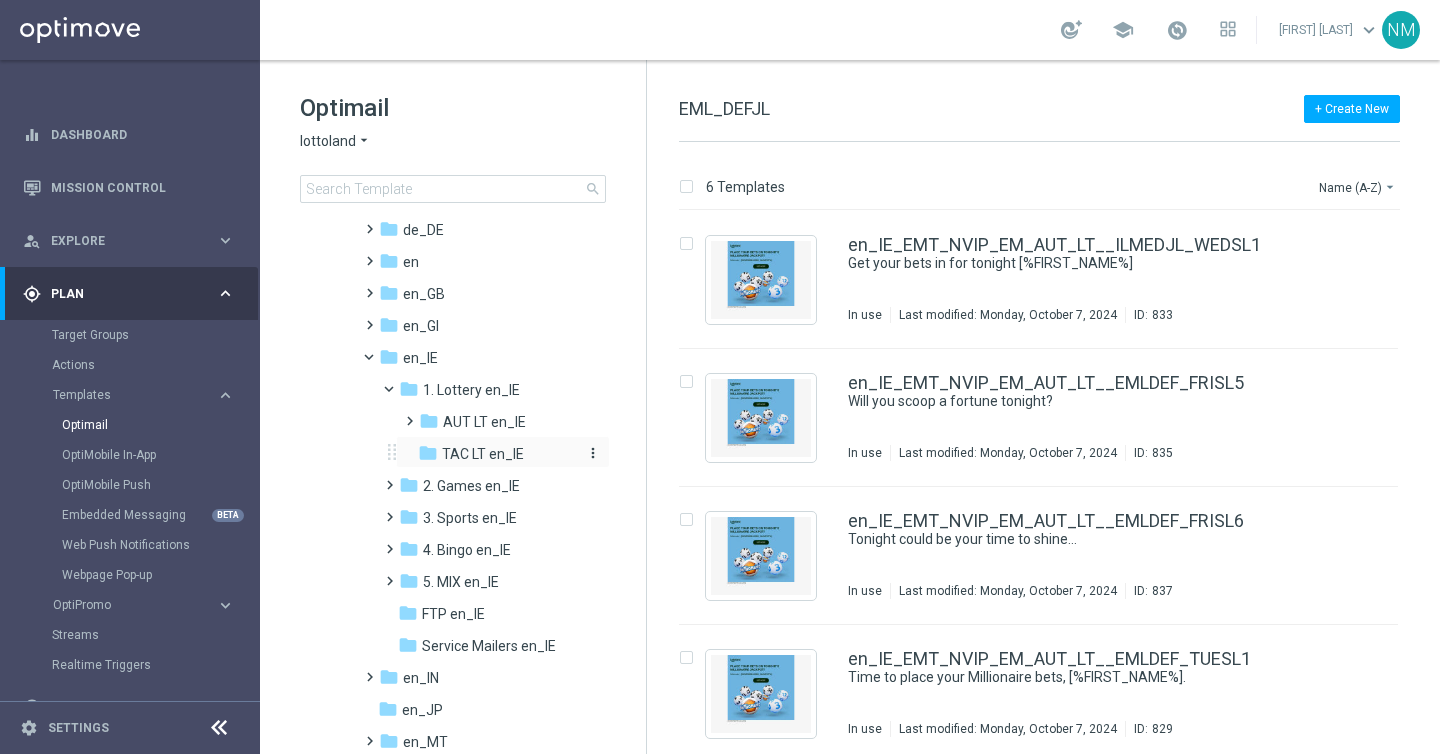 click on "TAC LT en_IE" at bounding box center [483, 454] 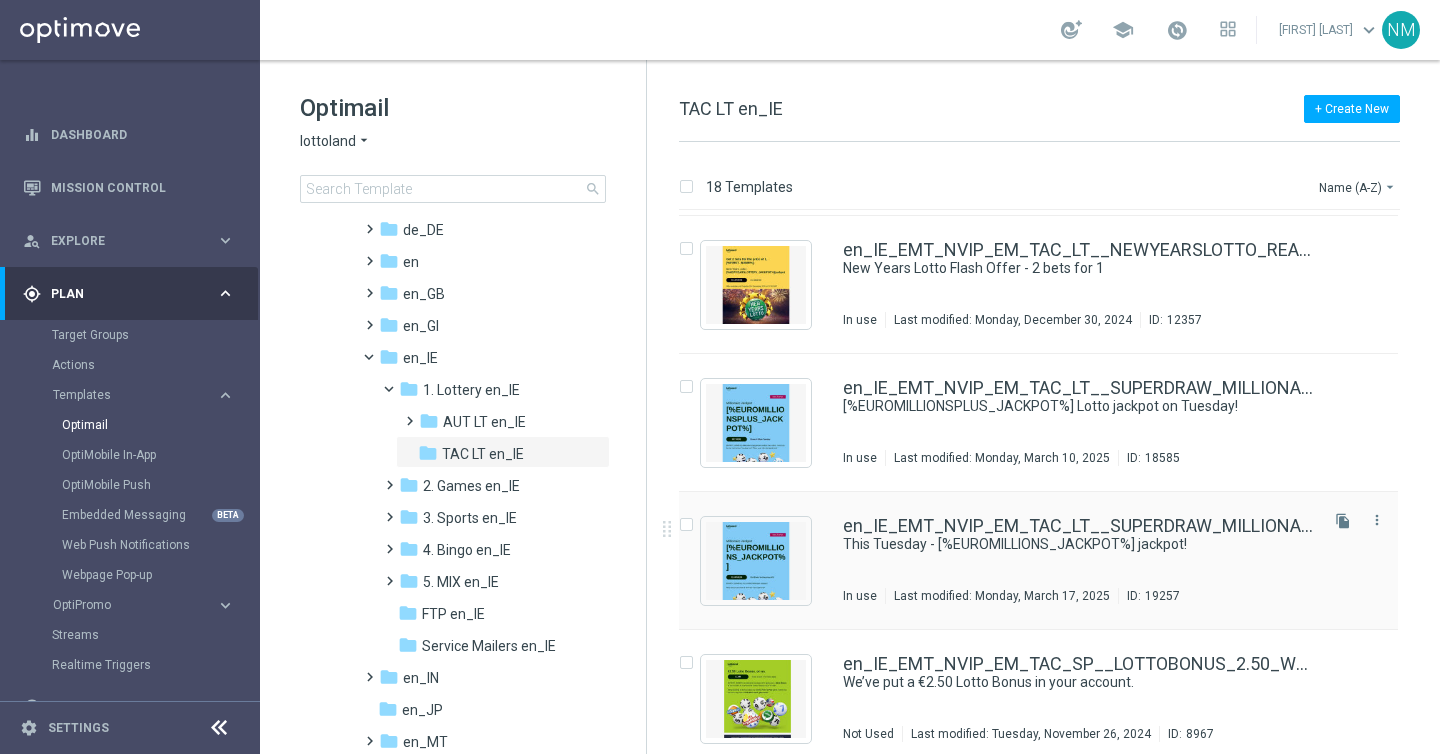 scroll, scrollTop: 1920, scrollLeft: 0, axis: vertical 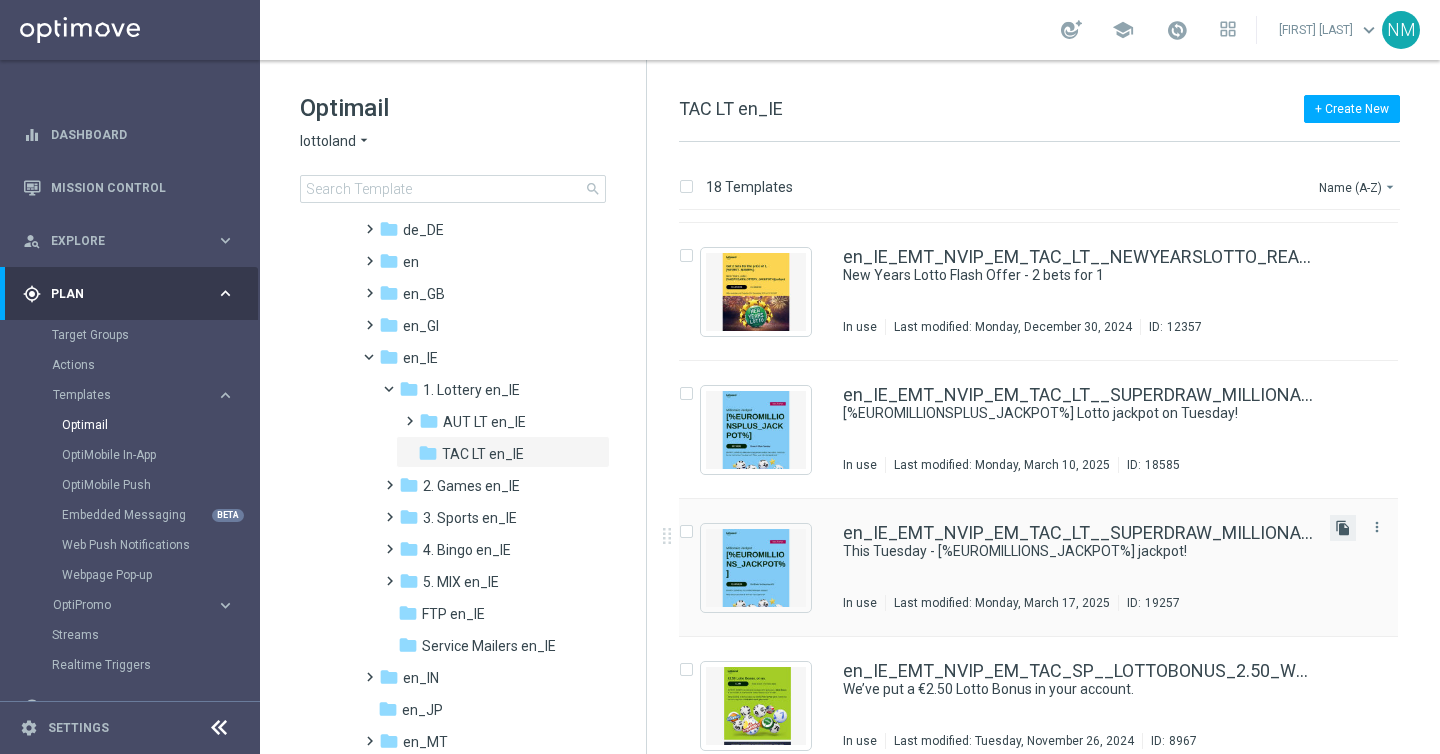 click on "file_copy" at bounding box center (1343, 528) 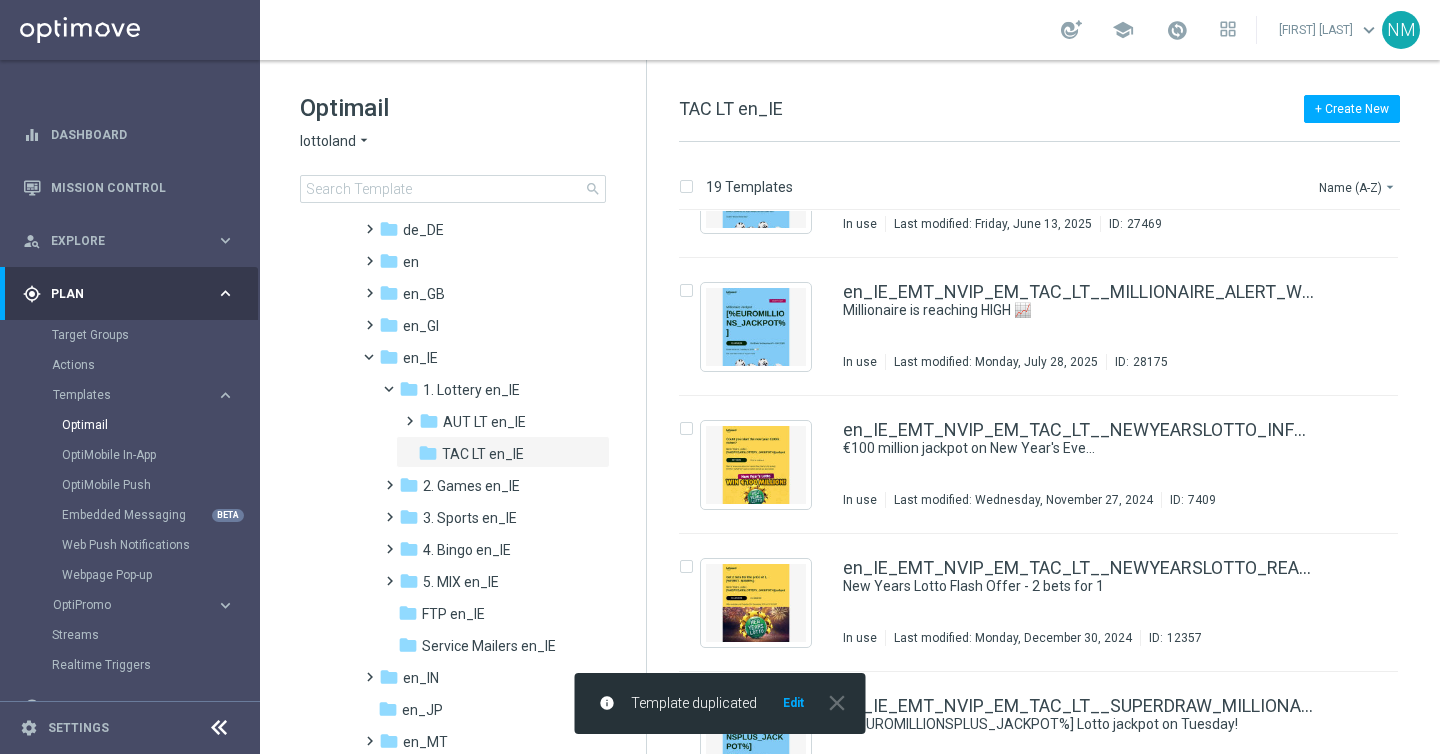 scroll, scrollTop: 2079, scrollLeft: 0, axis: vertical 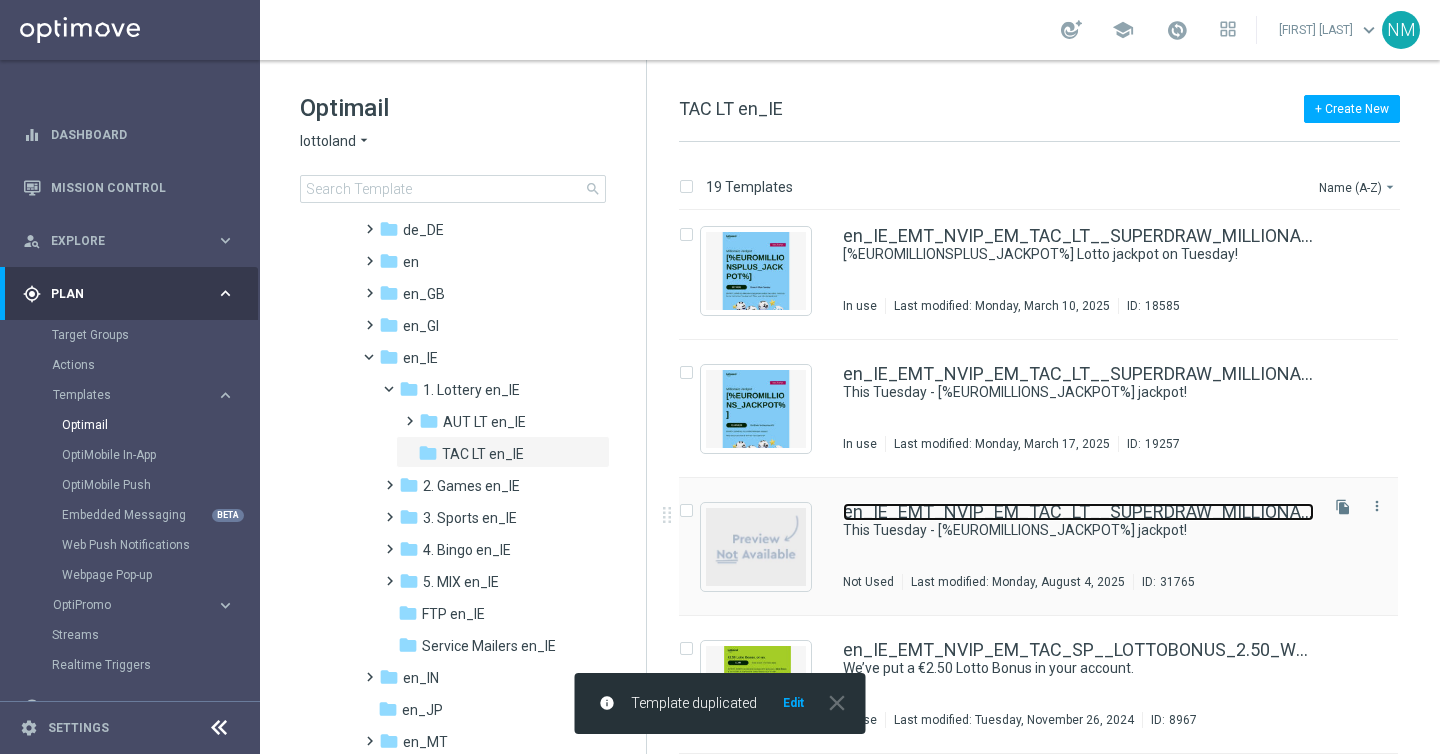 click on "en_IE_EMT_NVIP_EM_TAC_LT__SUPERDRAW_MILLIONAIRE_ALERT_W12(1)" at bounding box center (1078, 512) 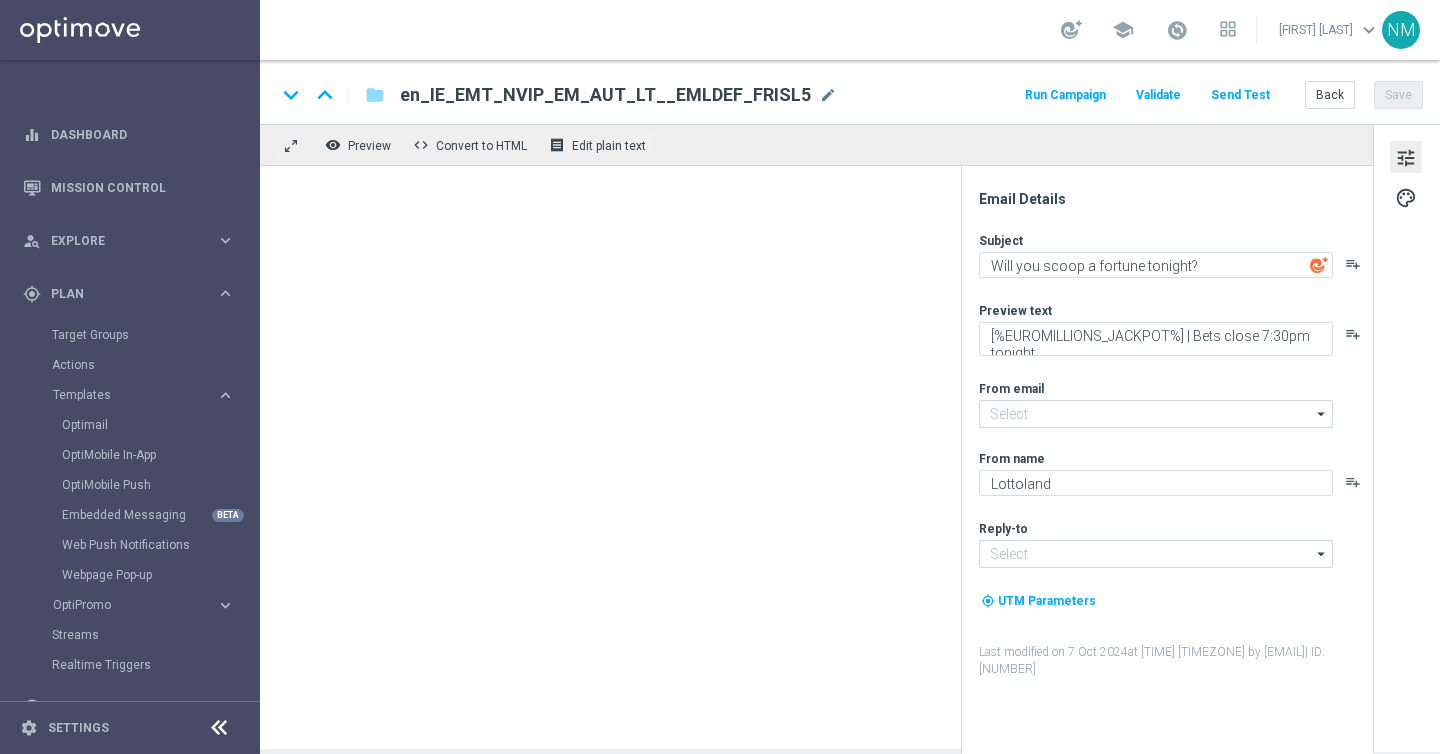 type on "mail@crm.lottoland.com" 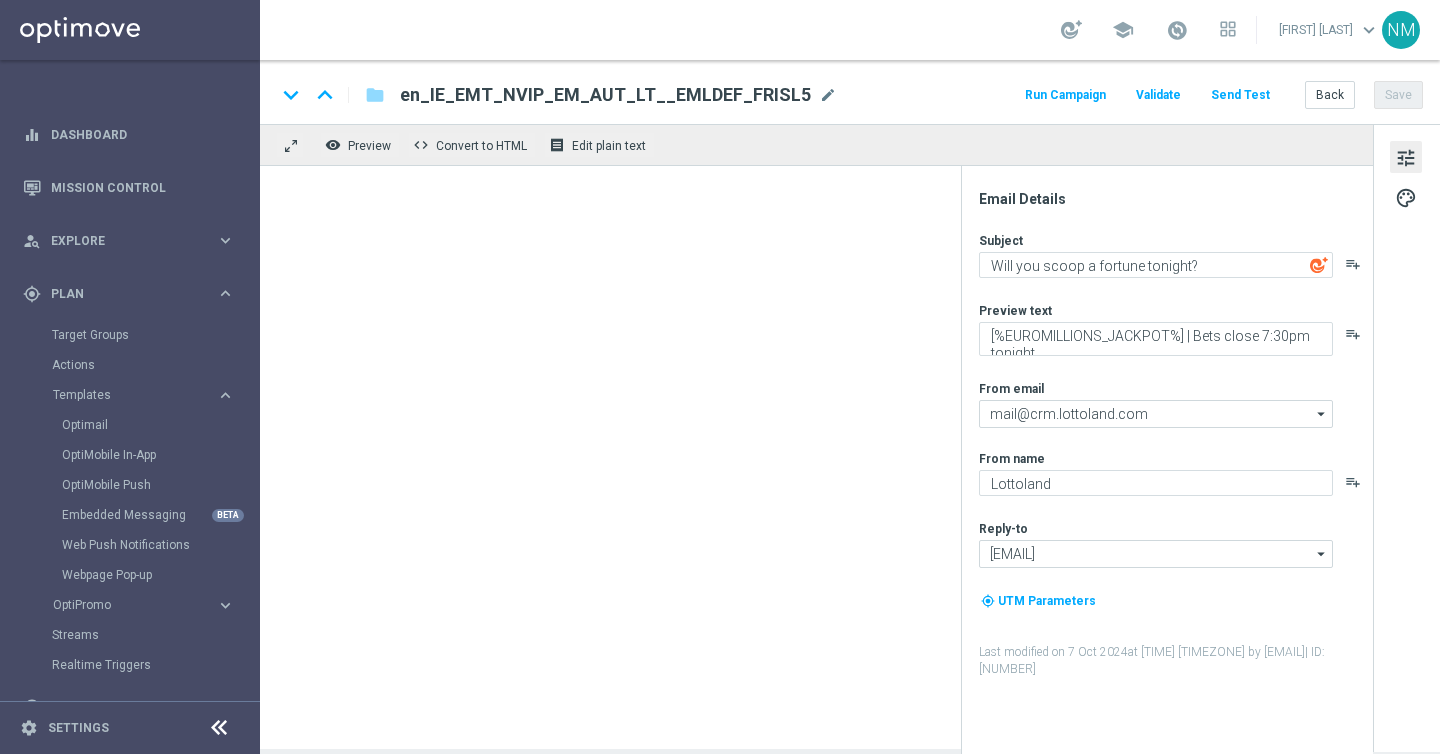 type on "This Tuesday -  [%EUROMILLIONS_JACKPOT%] jackpot!" 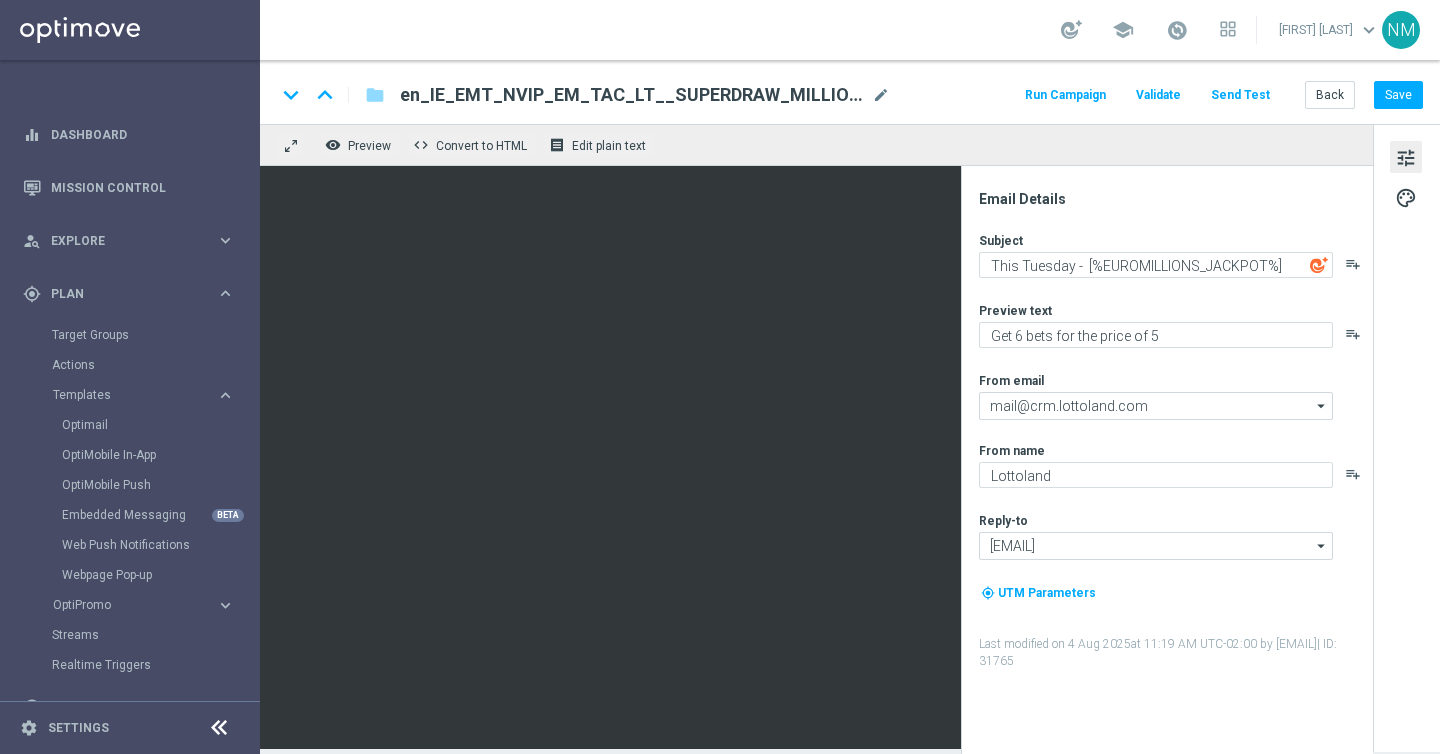 click on "en_IE_EMT_NVIP_EM_TAC_LT__SUPERDRAW_MILLIONAIRE_ALERT_W12(1)" 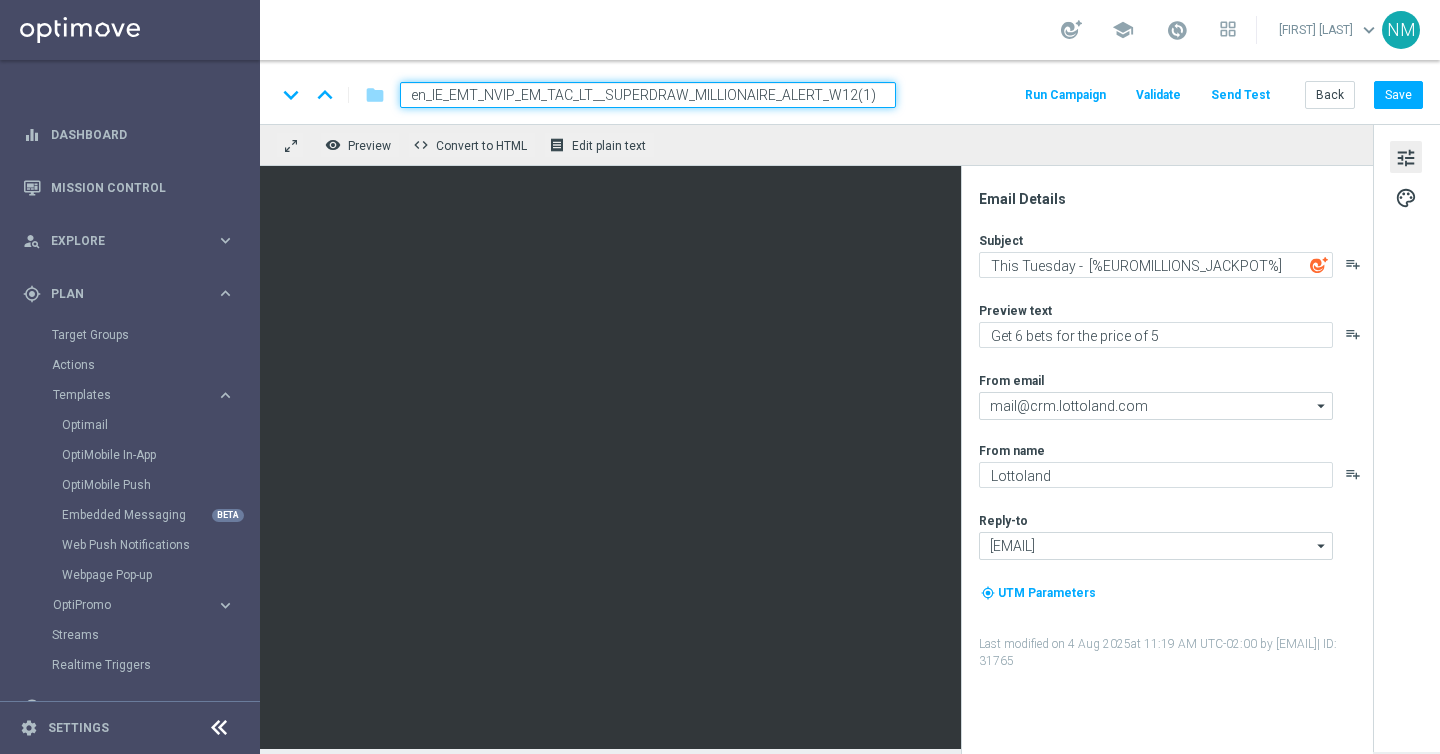 click on "en_IE_EMT_NVIP_EM_TAC_LT__SUPERDRAW_MILLIONAIRE_ALERT_W12(1)" at bounding box center [648, 95] 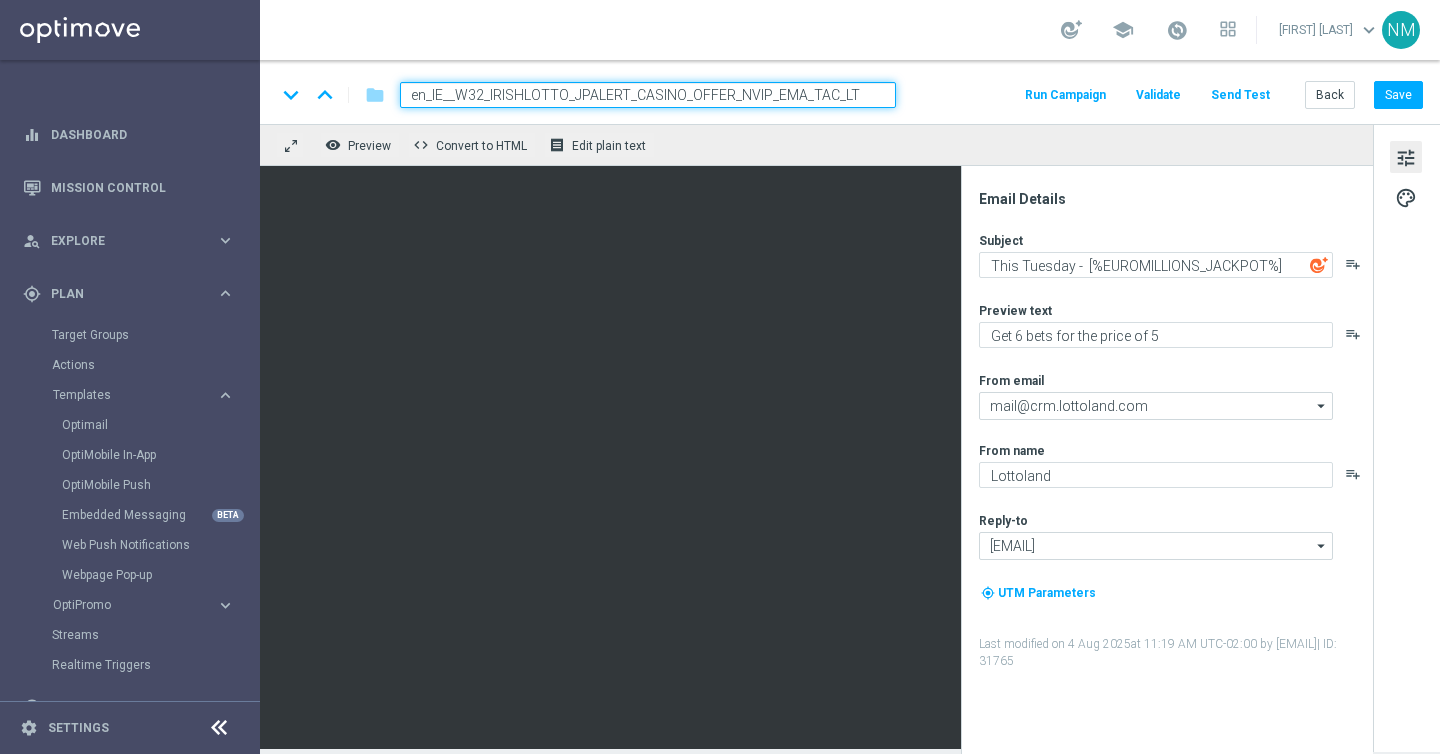 type on "en_IE__W32_IRISHLOTTO_JPALERT_CASINO_OFFER_NVIP_EMA_TAC_LT" 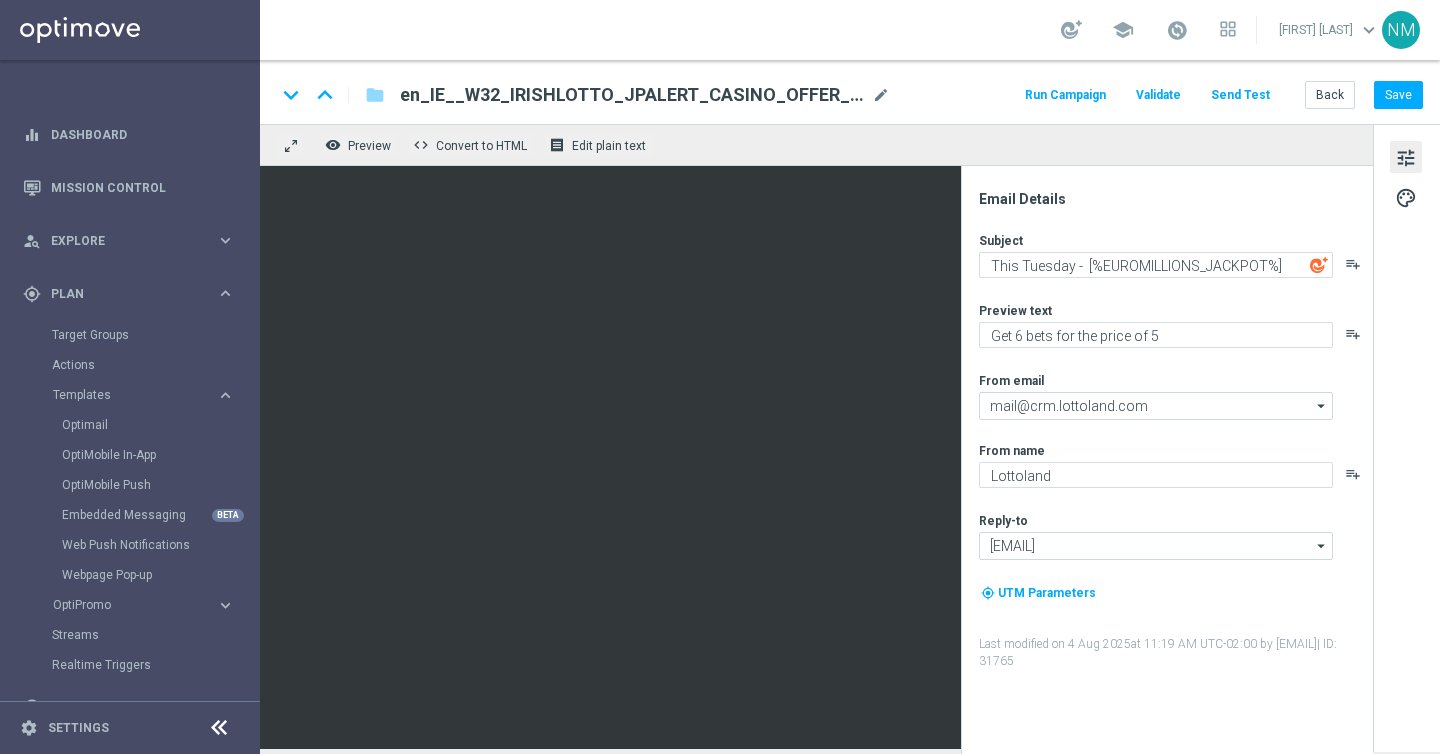 click on "keyboard_arrow_down
keyboard_arrow_up
folder
en_IE__W32_IRISHLOTTO_JPALERT_CASINO_OFFER_NVIP_EMA_TAC_LT
en_IE__W32_IRISHLOTTO_JPALERT_CASINO_OFFER_NVIP_EMA_TAC_LT
mode_edit
Run Campaign
Validate
Send Test
Back
Save" 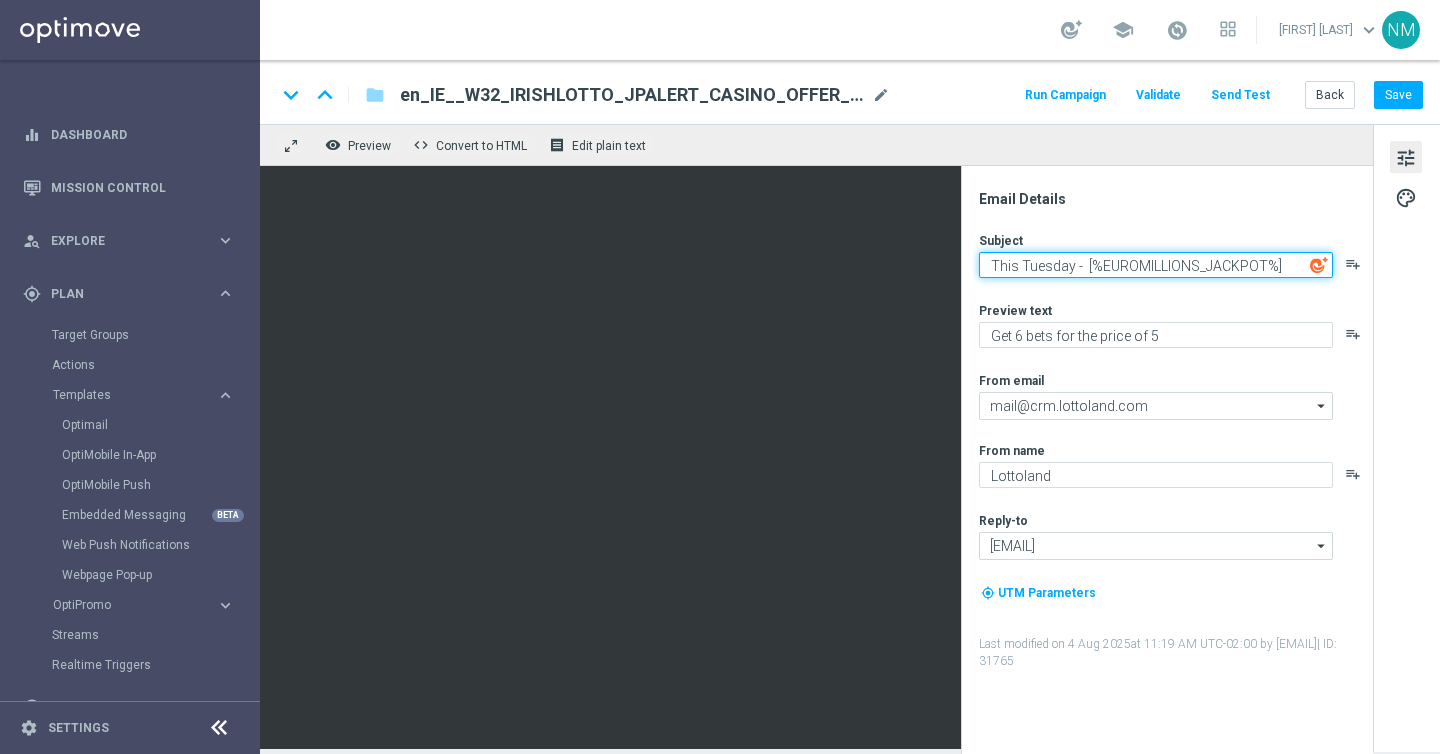 click on "This Tuesday -  [%EUROMILLIONS_JACKPOT%] jackpot!" 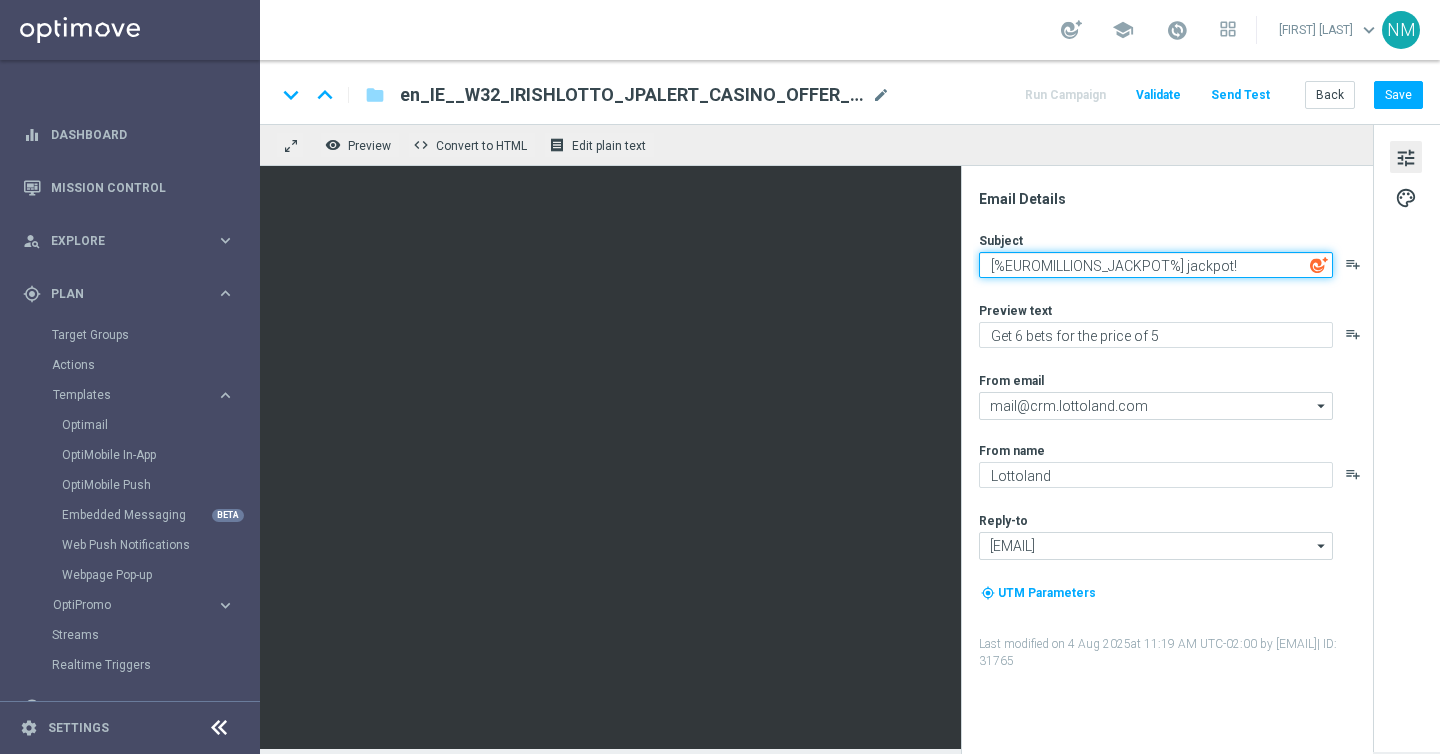click on "[%EUROMILLIONS_JACKPOT%] jackpot!" 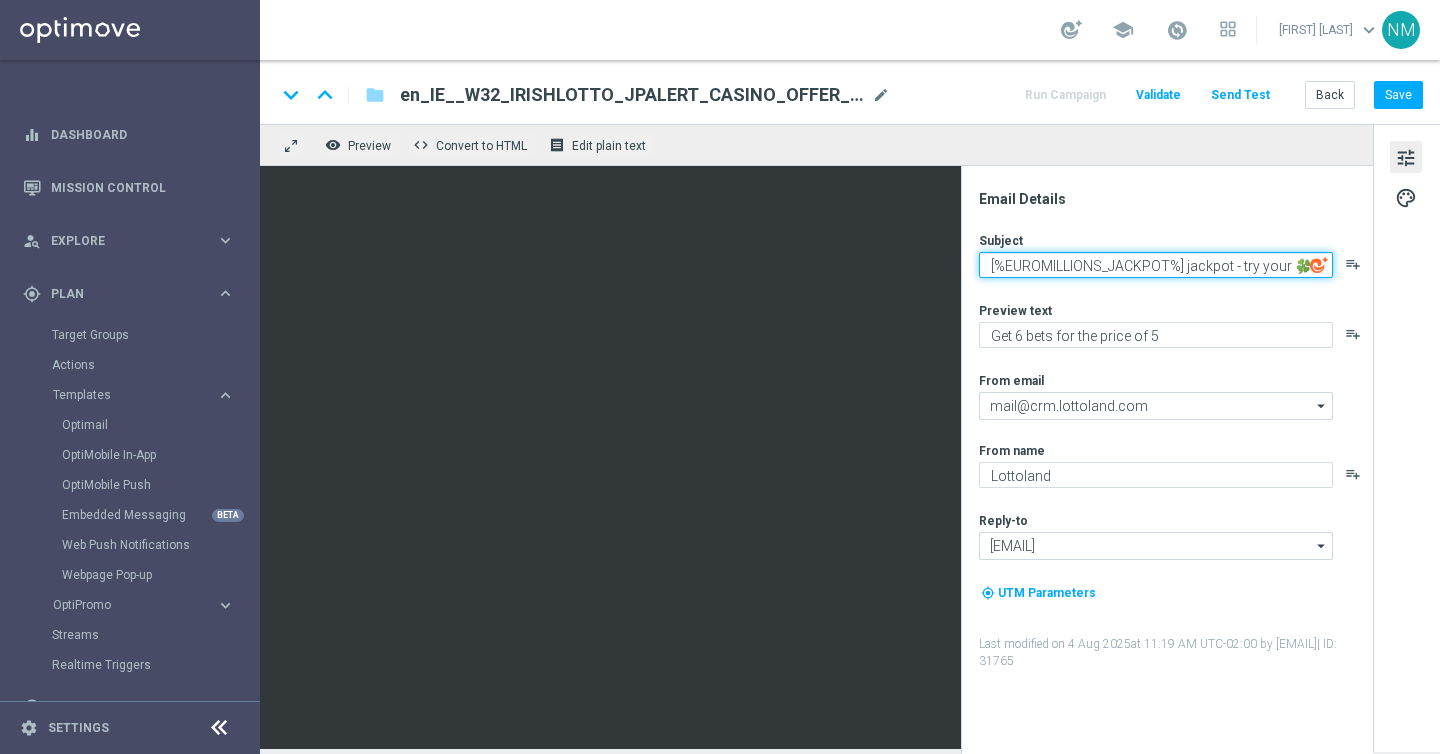 click on "[%EUROMILLIONS_JACKPOT%] jackpot - try your 🍀" 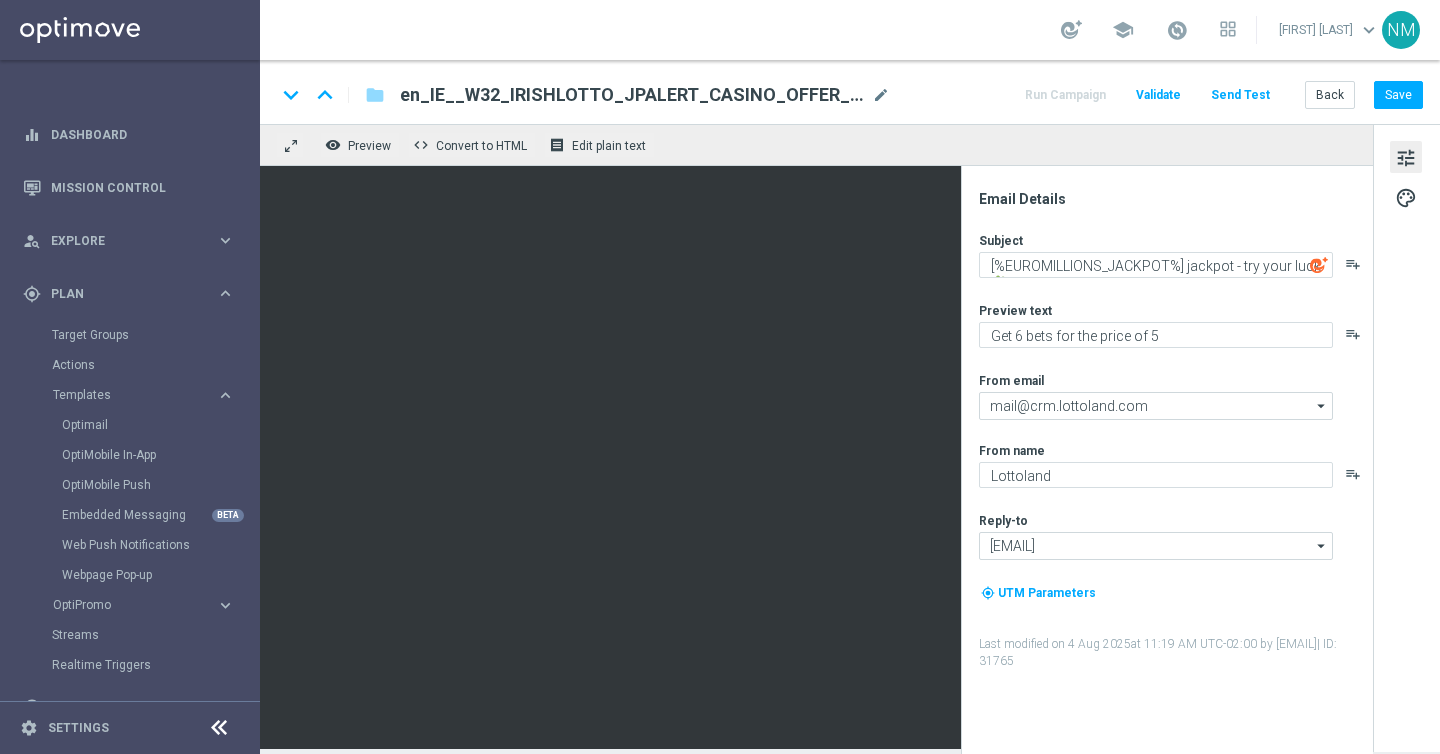 click on "Subject
[%EUROMILLIONS_JACKPOT%] jackpot - try your luck 🍀
playlist_add
Preview text
Get 6 bets for the price of 5
playlist_add
From email
mail@crm.lottoland.com
mail@crm.lottoland.com
arrow_drop_down
Drag here to set row groups Drag here to set column labels
Show Selected
1 of 1" 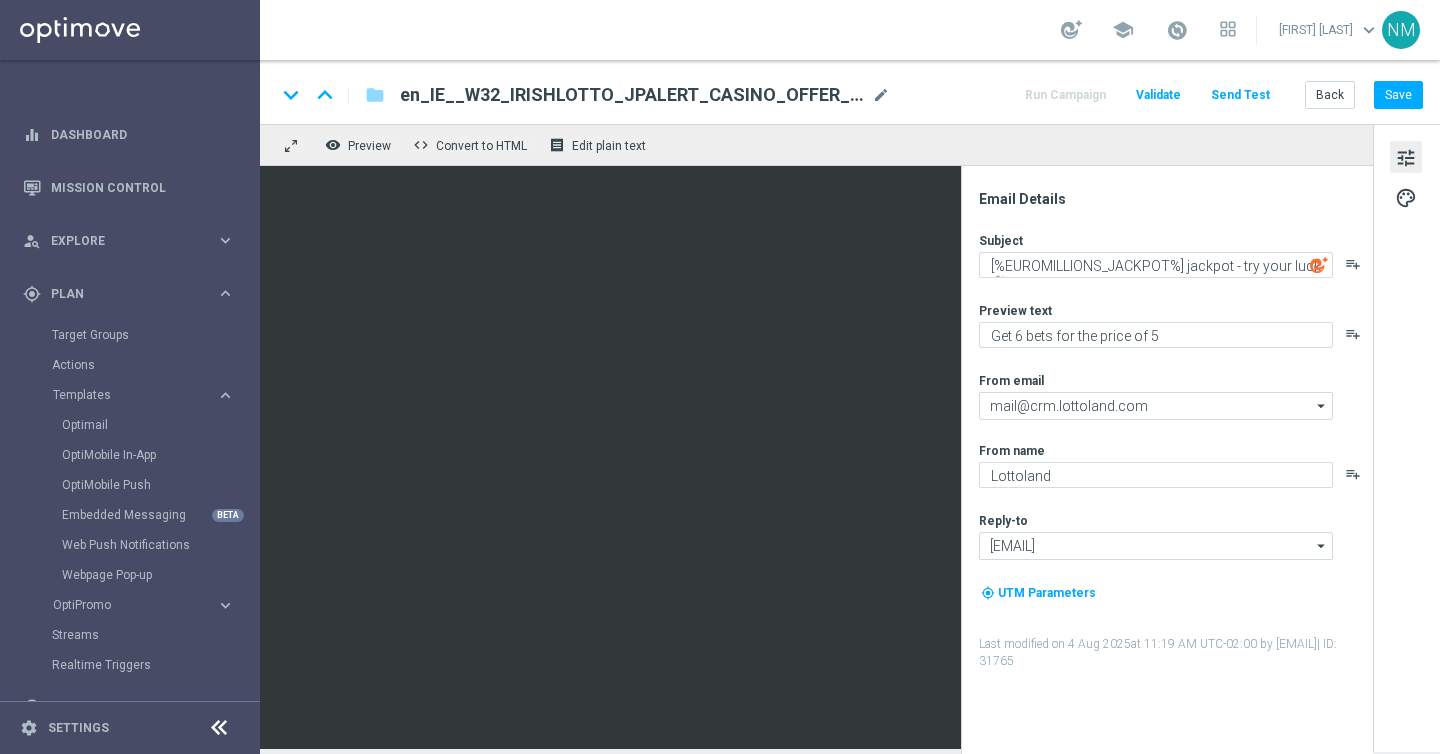 click on "Subject
[%EUROMILLIONS_JACKPOT%] jackpot - try your luck 🍀
playlist_add
Preview text
Get 6 bets for the price of 5
playlist_add
From email
mail@crm.lottoland.com
mail@crm.lottoland.com
arrow_drop_down
Drag here to set row groups Drag here to set column labels
Show Selected
1 of 1" 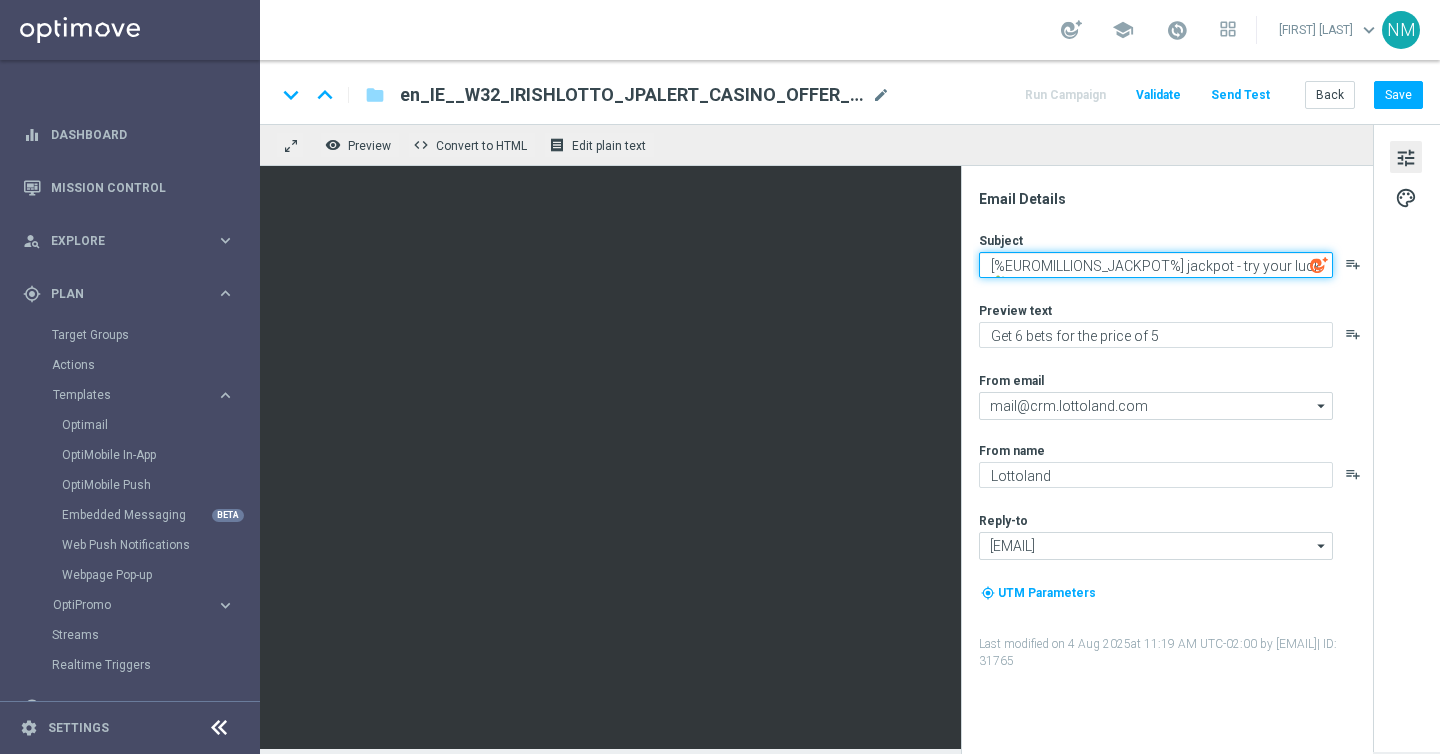 click on "[%EUROMILLIONS_JACKPOT%] jackpot - try your luck 🍀" 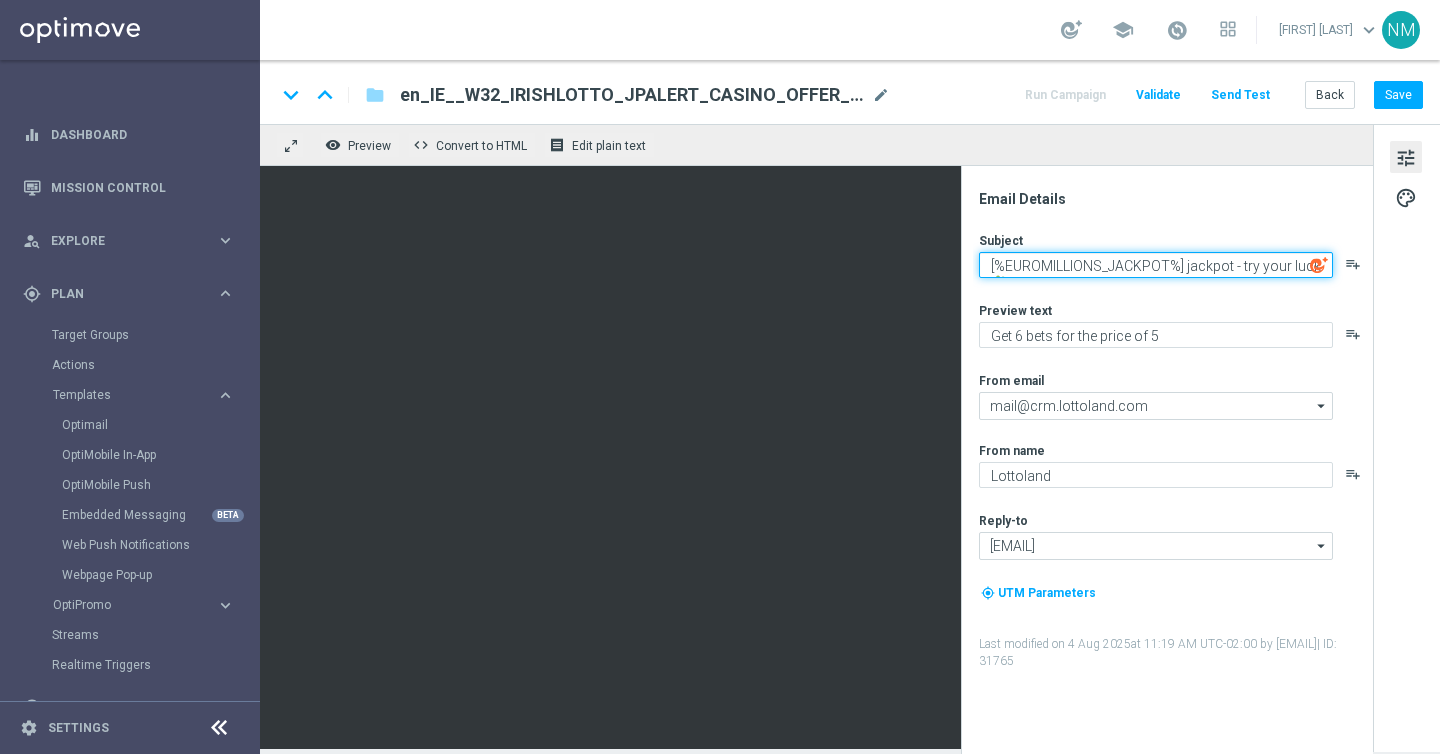 click on "[%EUROMILLIONS_JACKPOT%] jackpot - try your luck 🍀" 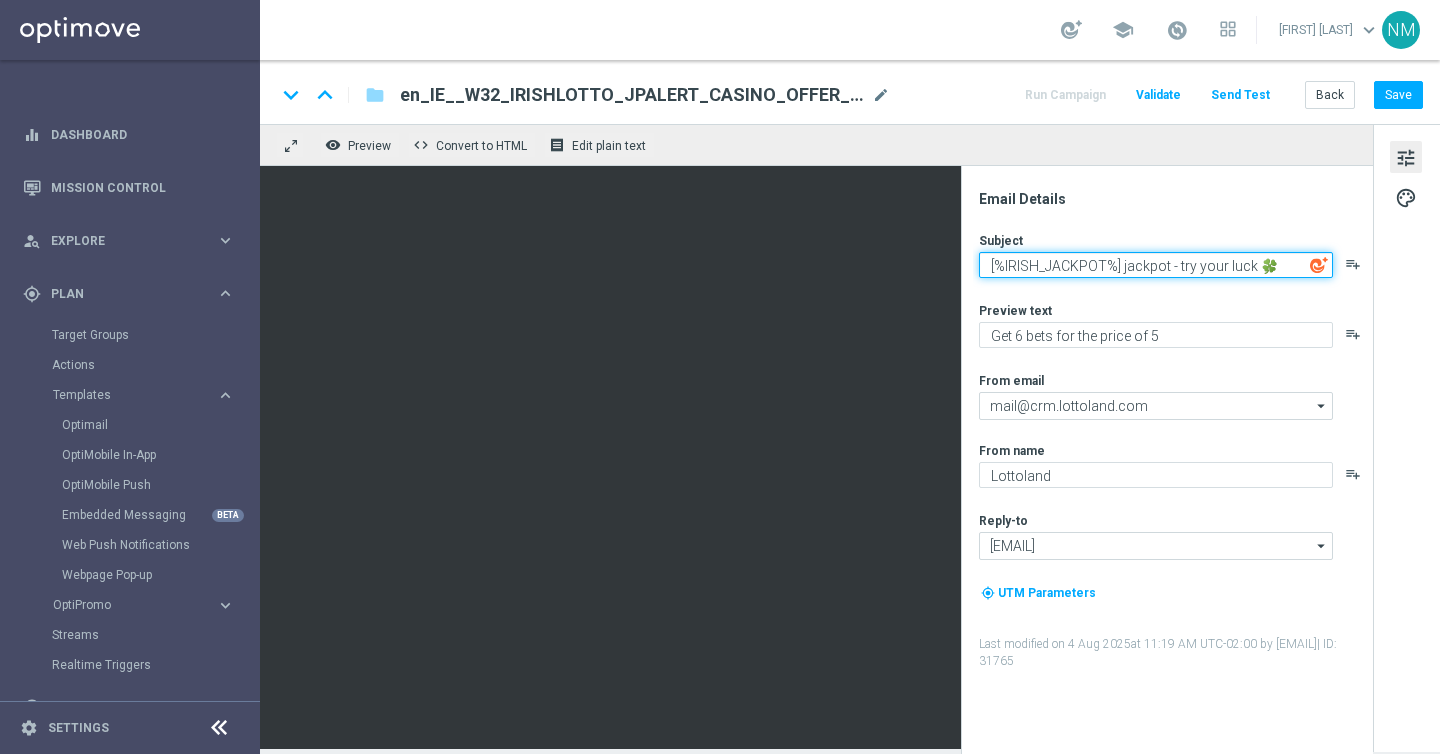 paste 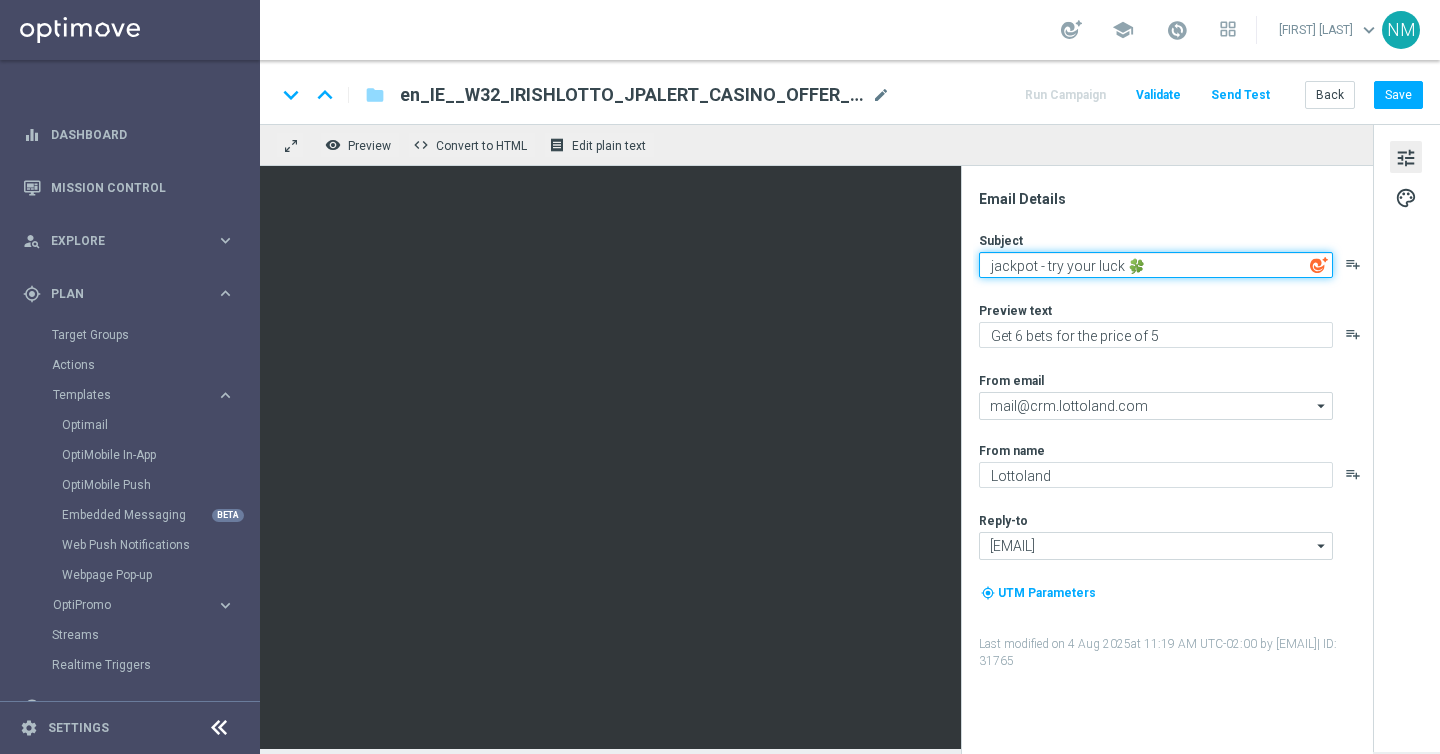 paste 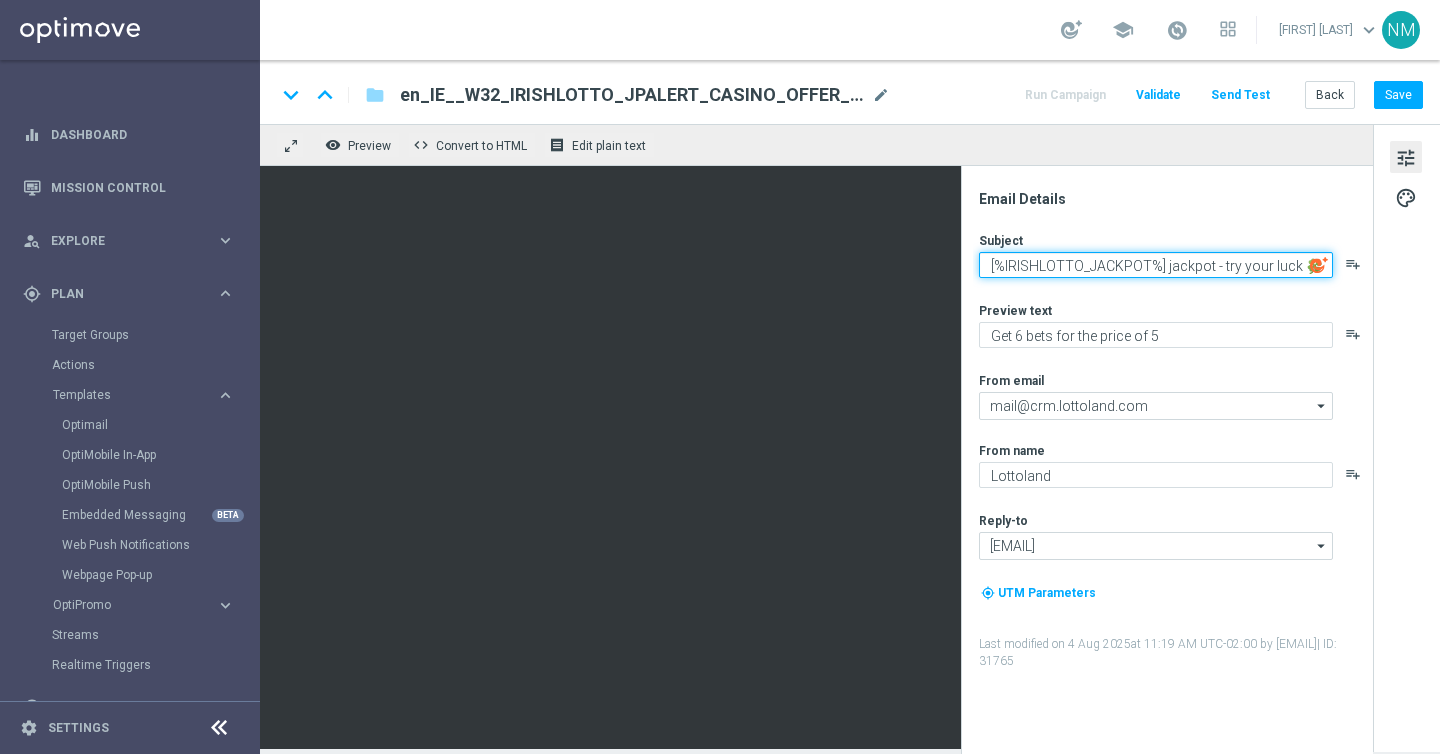 type on "[%IRISHLOTTO_JACKPOT%] jackpot - try your luck 🍀" 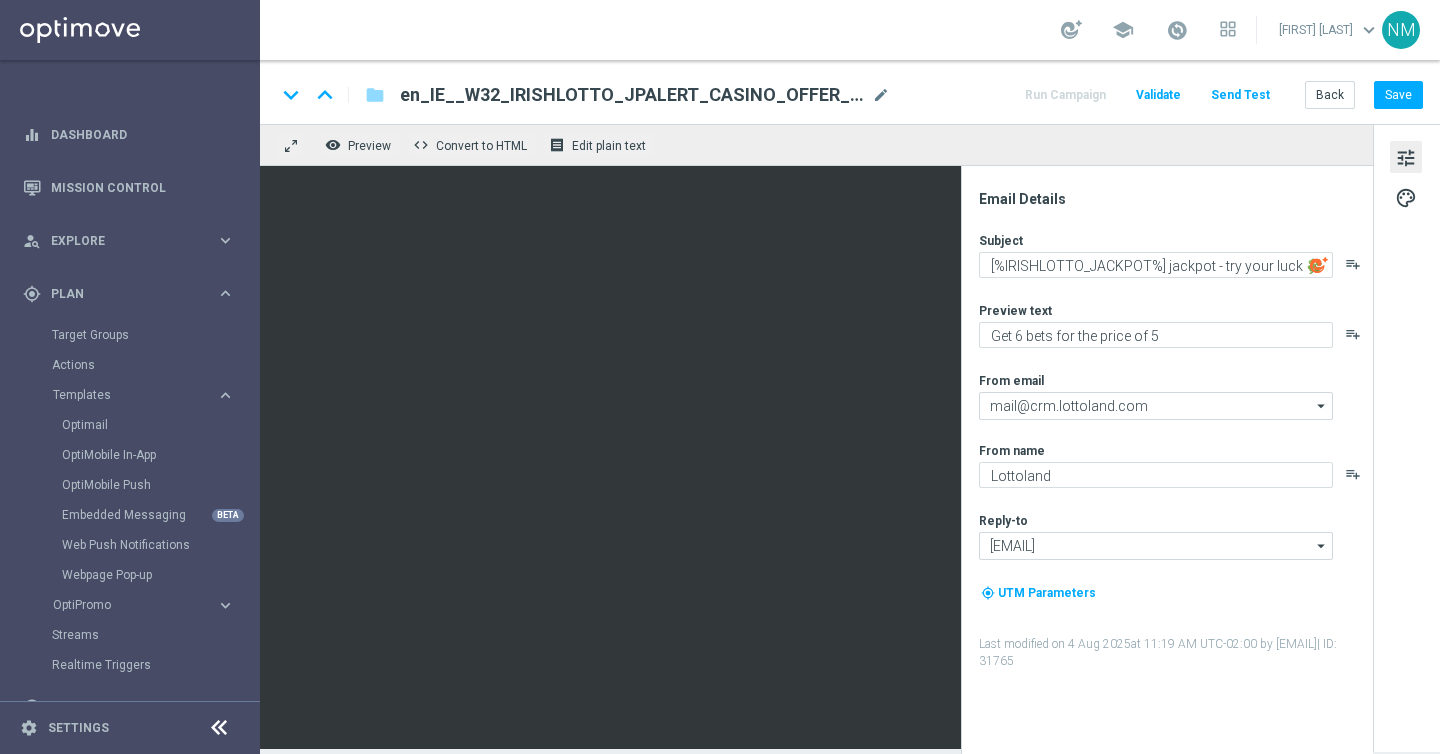 click on "Subject
[%IRISHLOTTO_JACKPOT%] jackpot - try your luck 🍀
playlist_add
Preview text
Get 6 bets for the price of 5
playlist_add
From email
mail@crm.lottoland.com
mail@crm.lottoland.com
arrow_drop_down
Drag here to set row groups Drag here to set column labels
Show Selected
1 of 1" 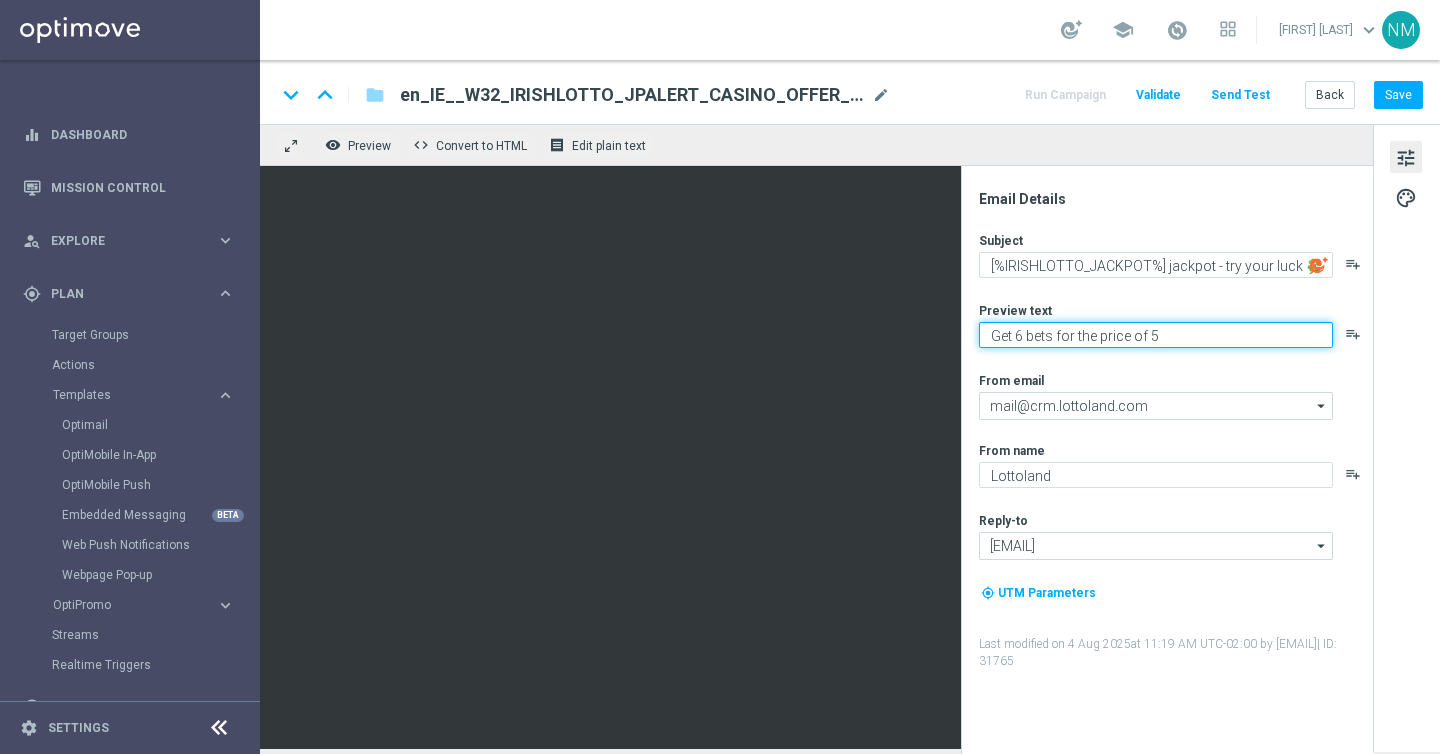 click on "Get 6 bets for the price of 5" 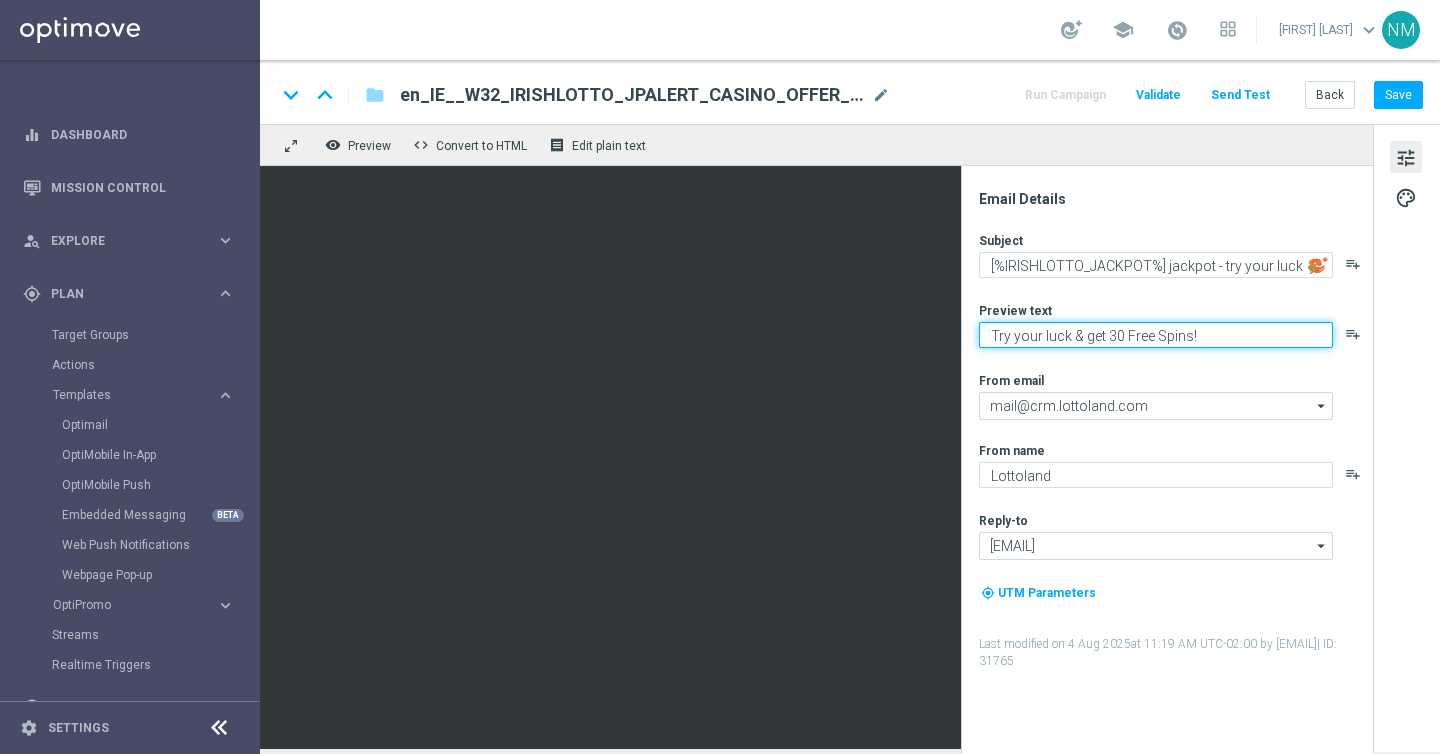 type on "Try your luck & get 30 Free Spins!" 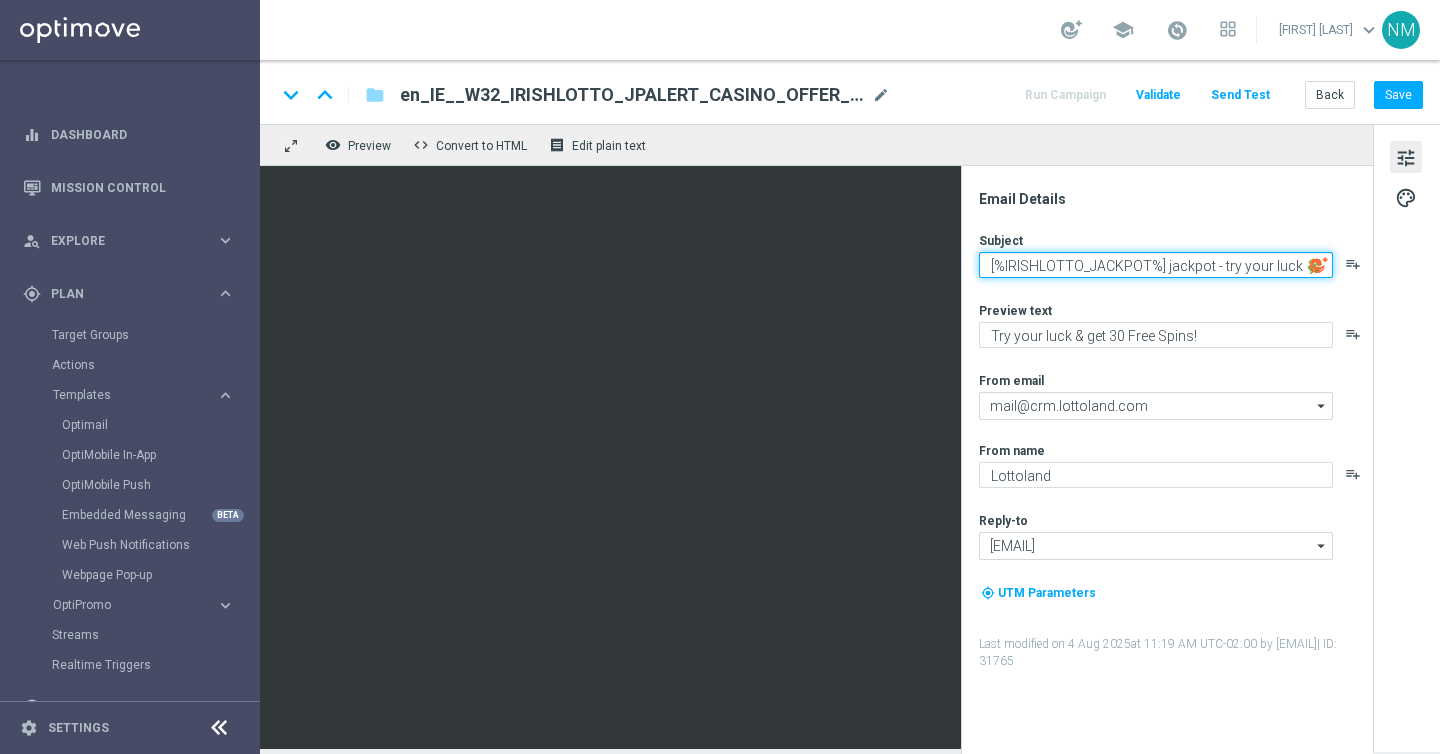 click on "[%IRISHLOTTO_JACKPOT%] jackpot - try your luck 🍀" 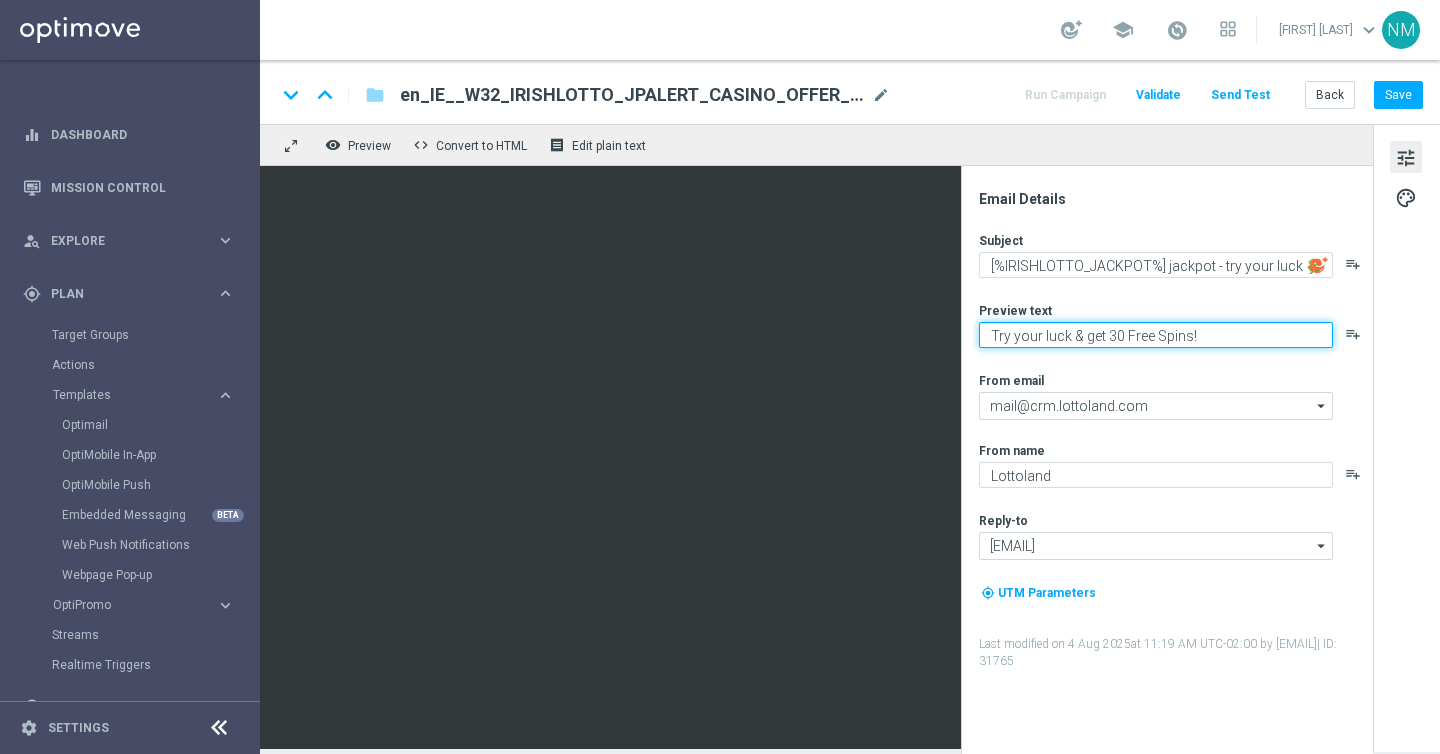 click on "Try your luck & get 30 Free Spins!" 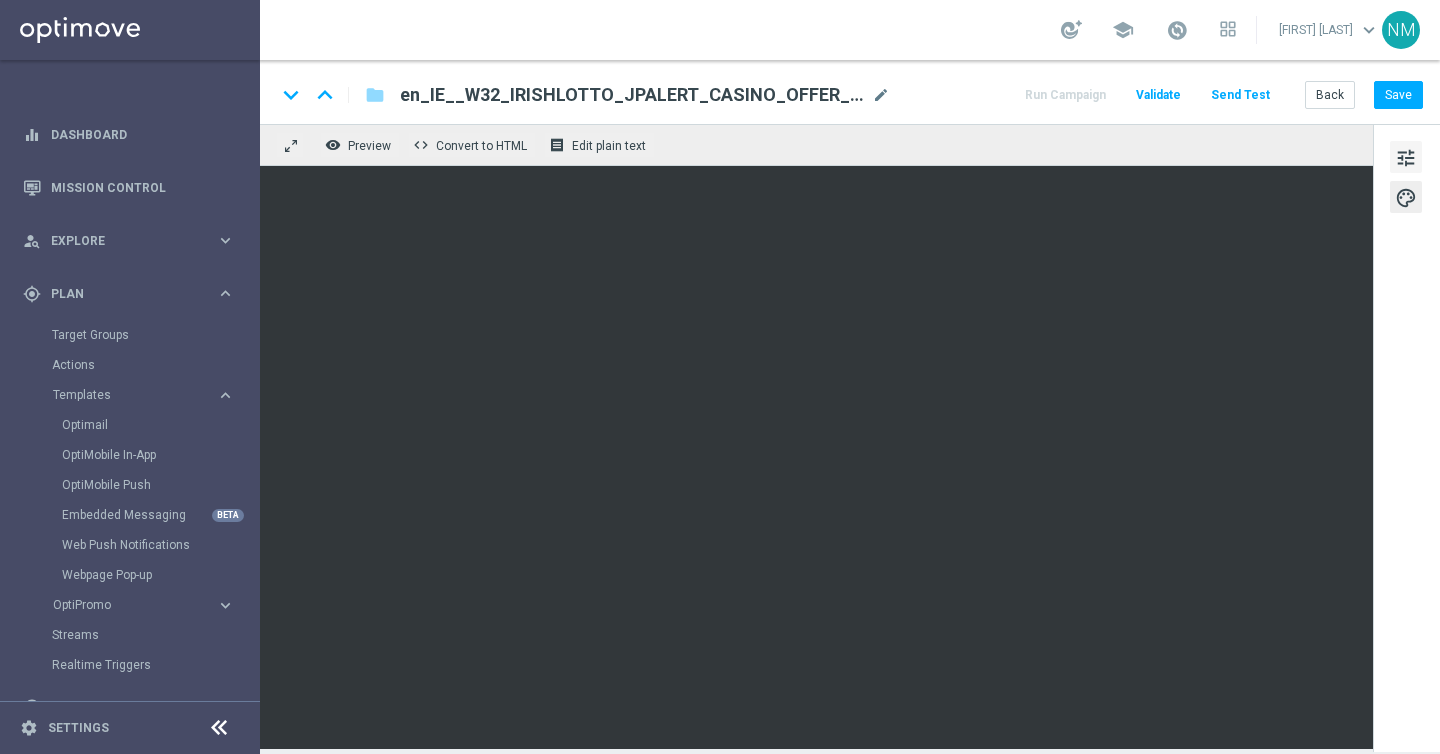 click on "tune" 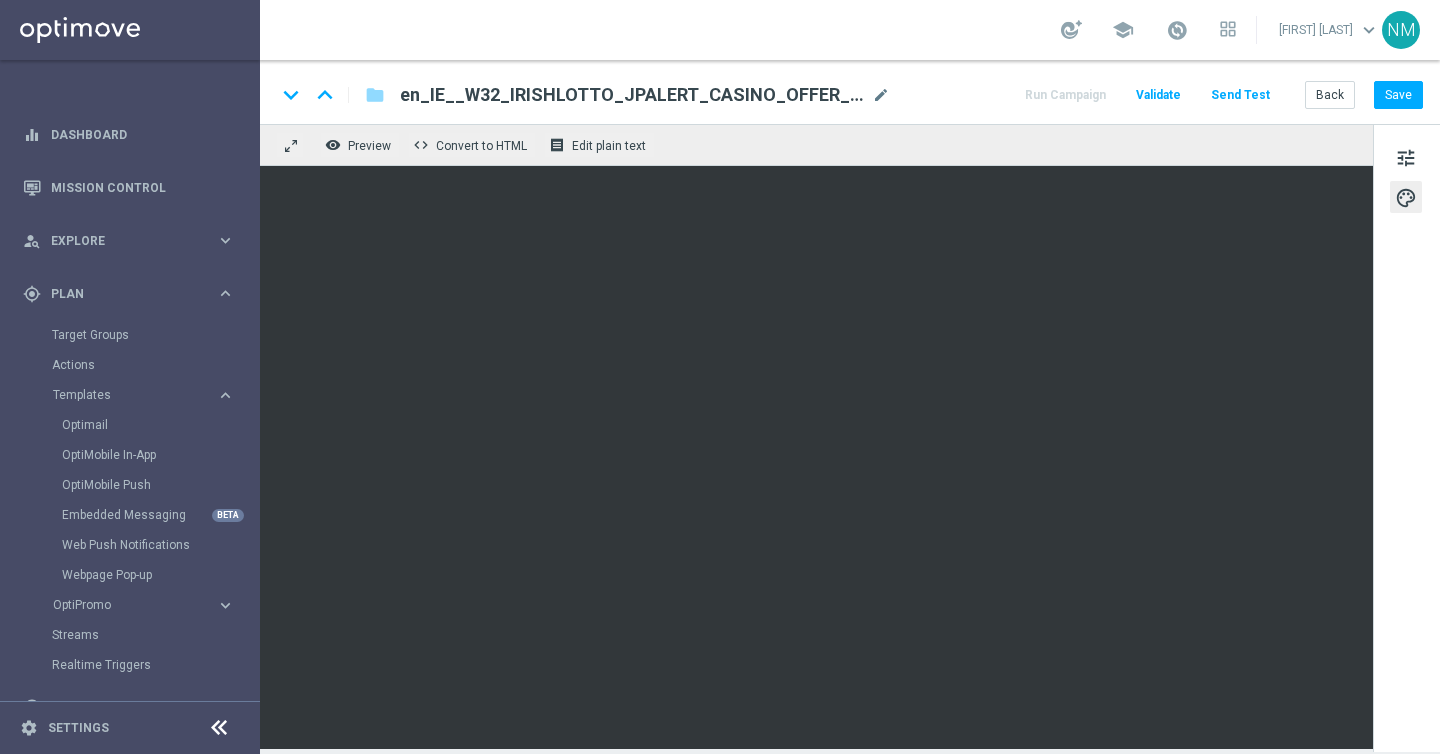 drag, startPoint x: 1164, startPoint y: 264, endPoint x: 1439, endPoint y: 570, distance: 411.41342 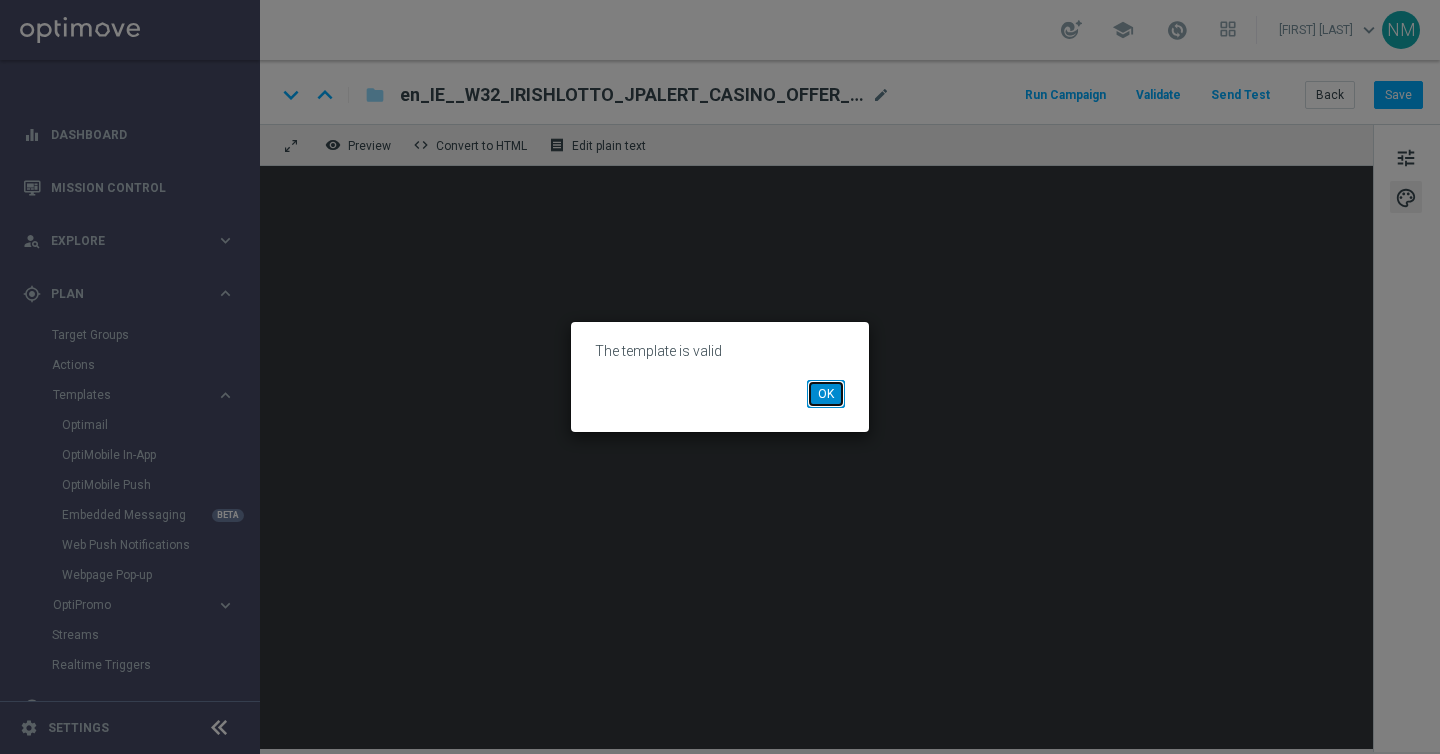 click on "OK" 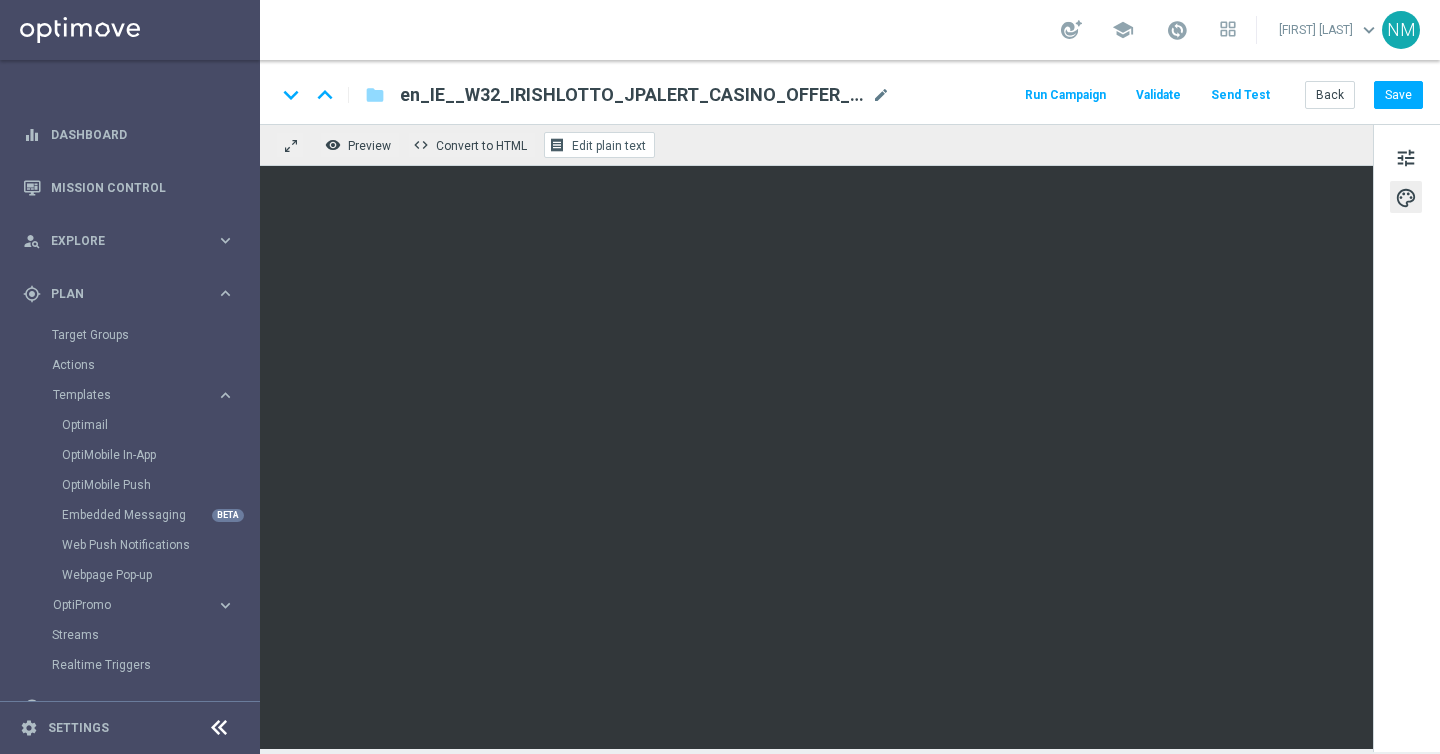 click on "receipt
Edit plain text" 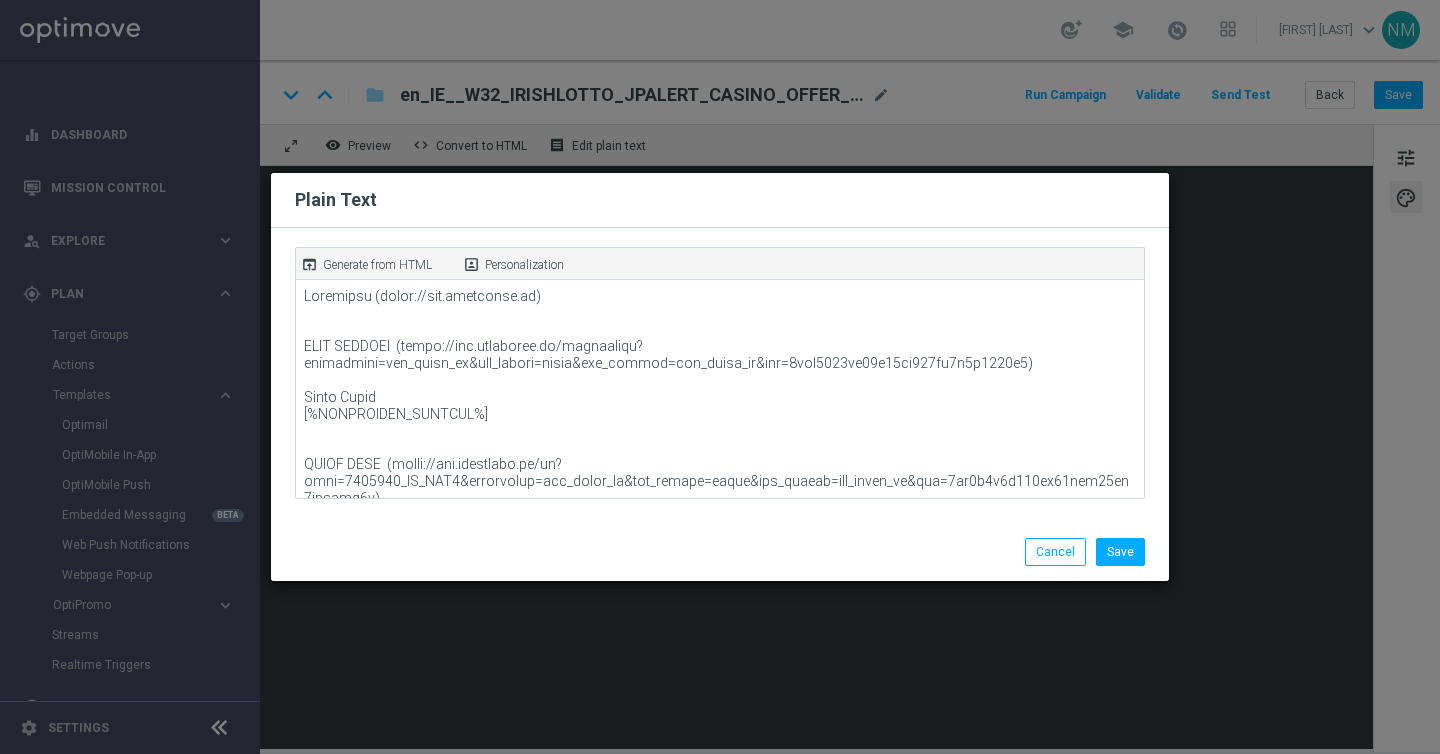 click on "Generate from HTML" 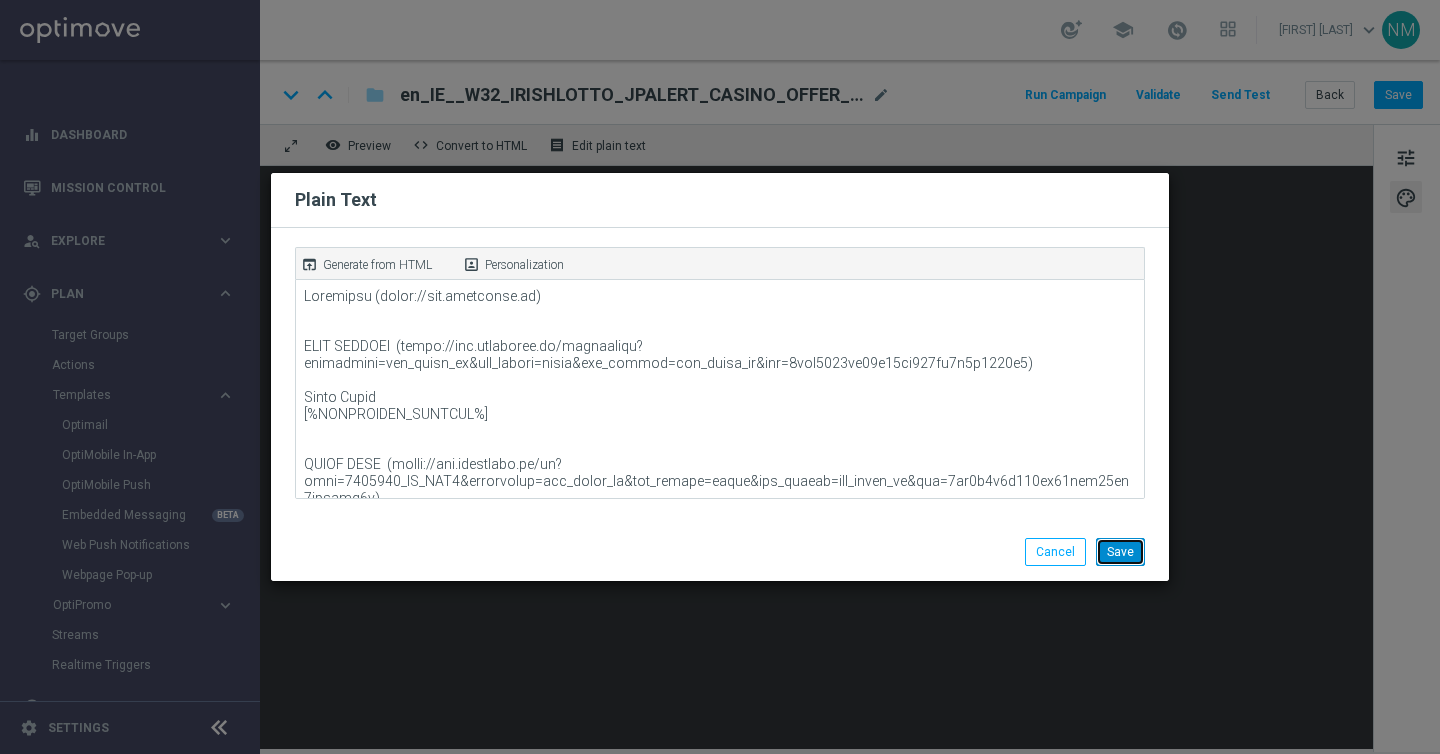 click on "Save" 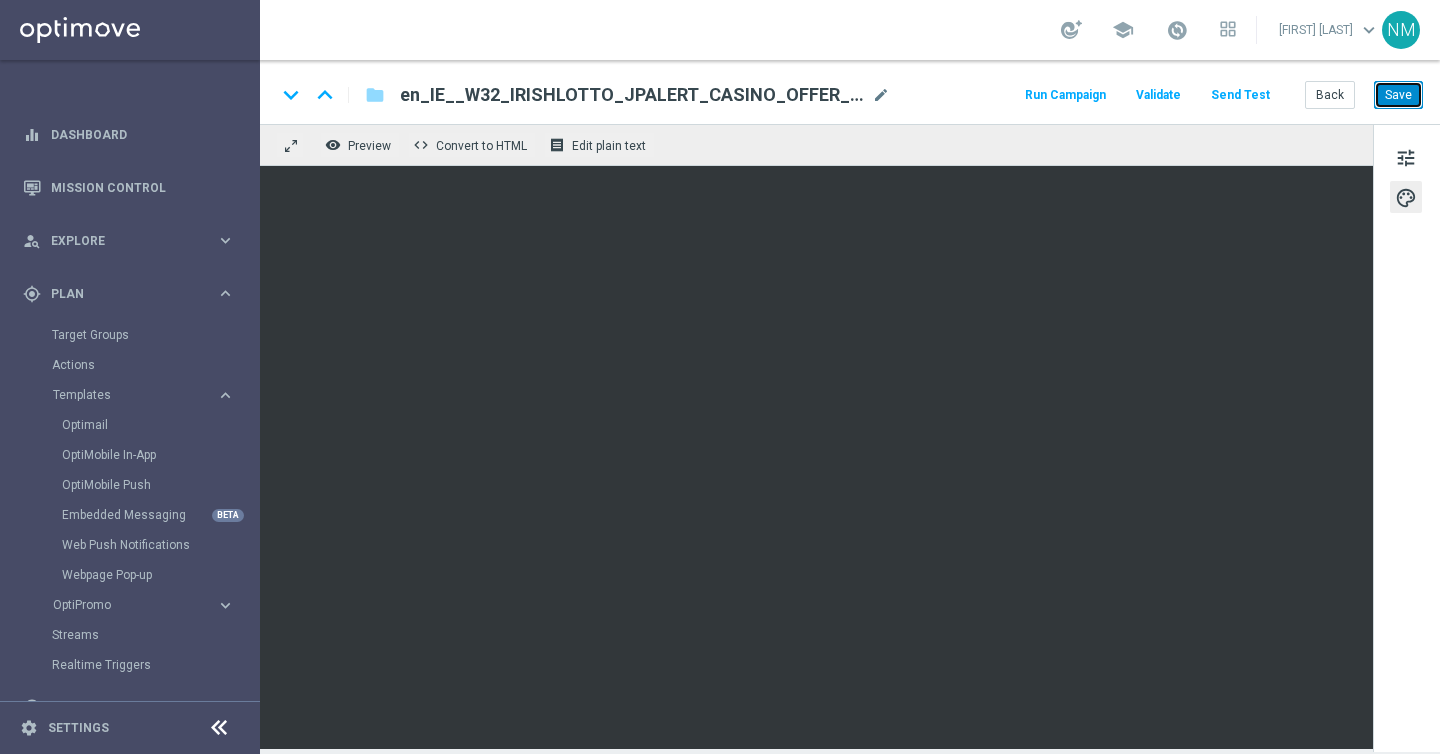 click on "Save" at bounding box center [1398, 95] 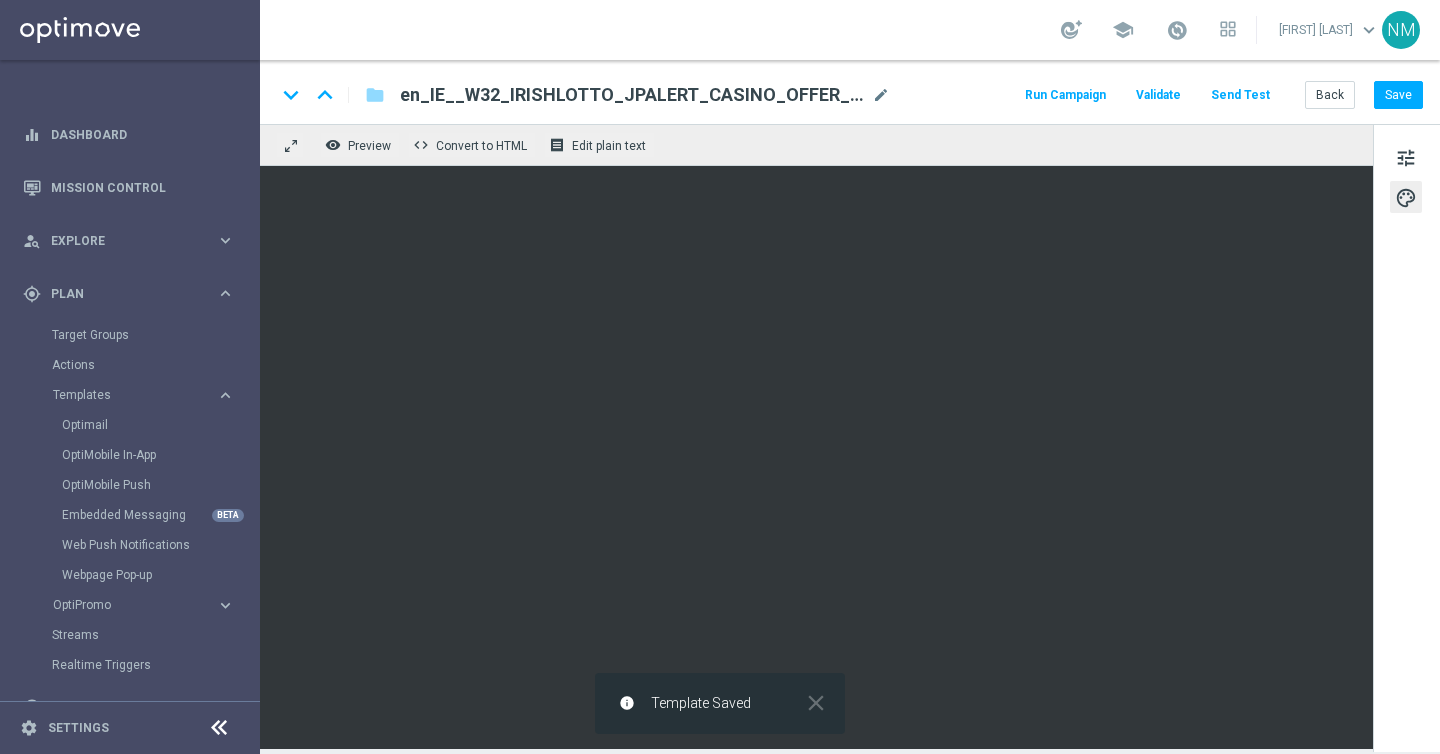 click on "Send Test" 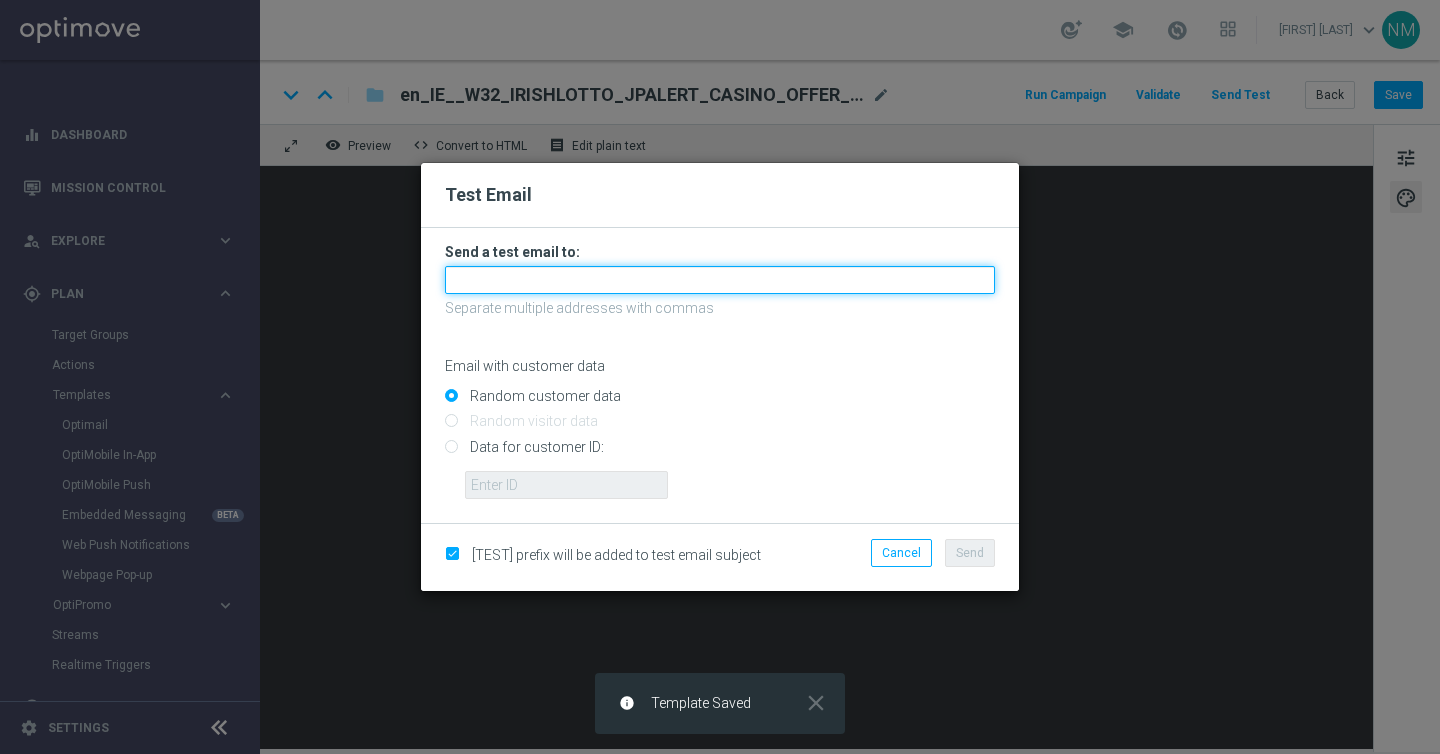 click at bounding box center (720, 280) 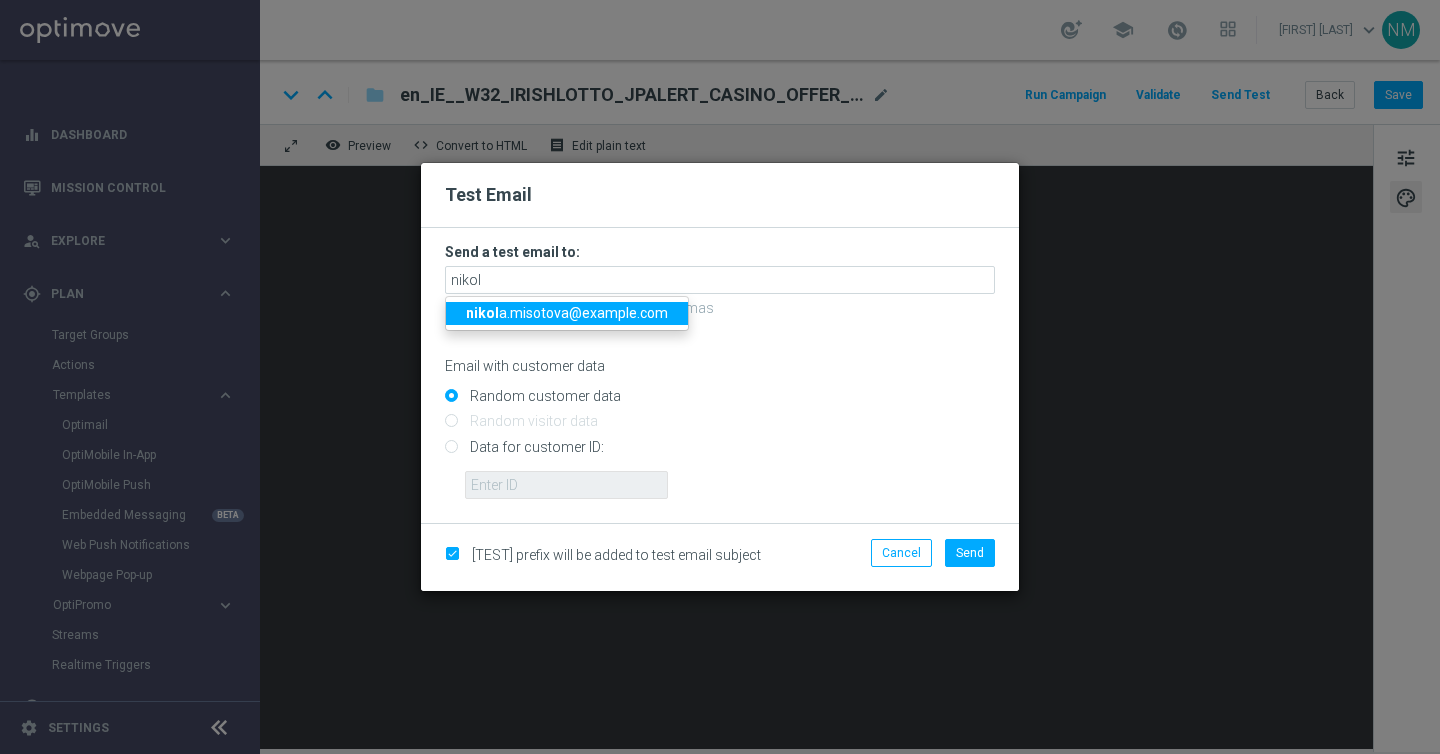 click on "nikol a.misotova@lottoland.com" at bounding box center (567, 313) 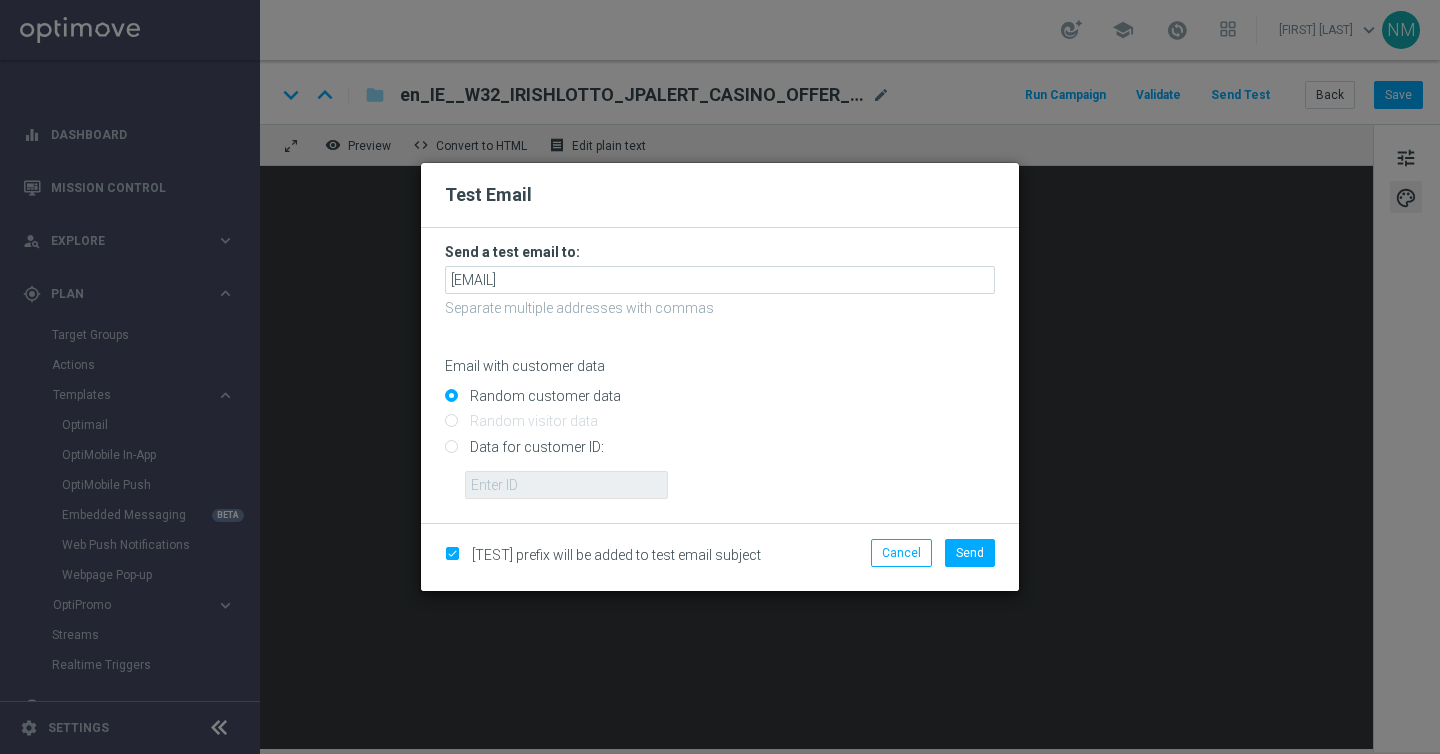 click on "Data for customer ID:" at bounding box center (720, 455) 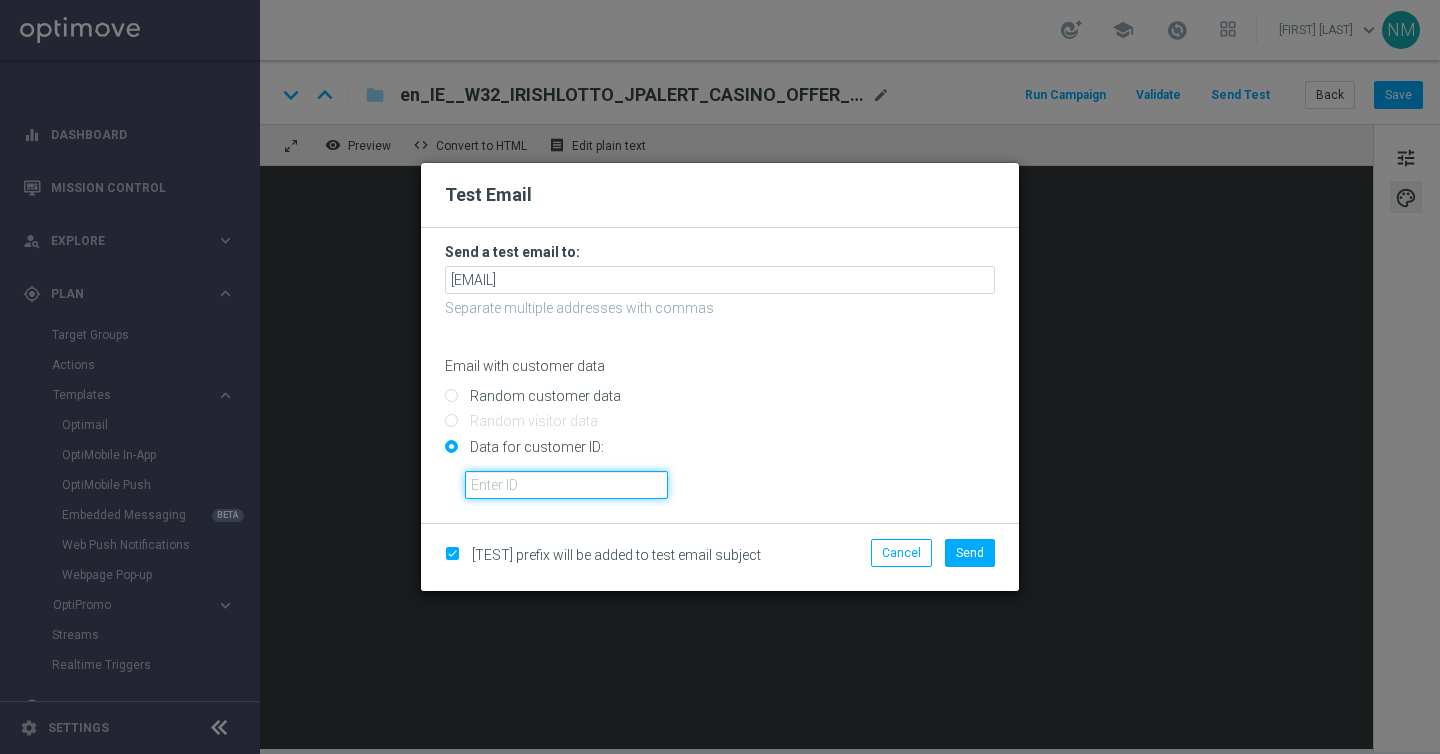 click at bounding box center [566, 485] 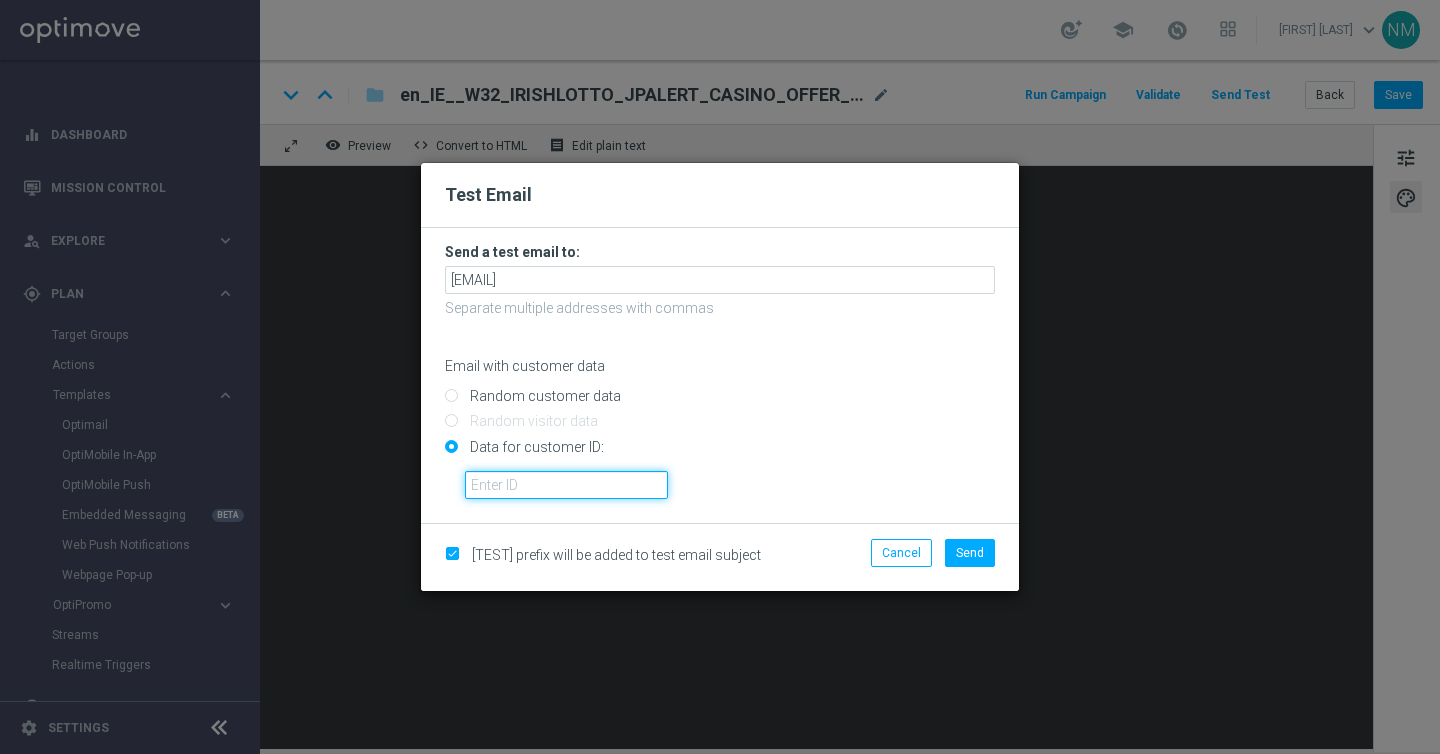 paste on "224150288" 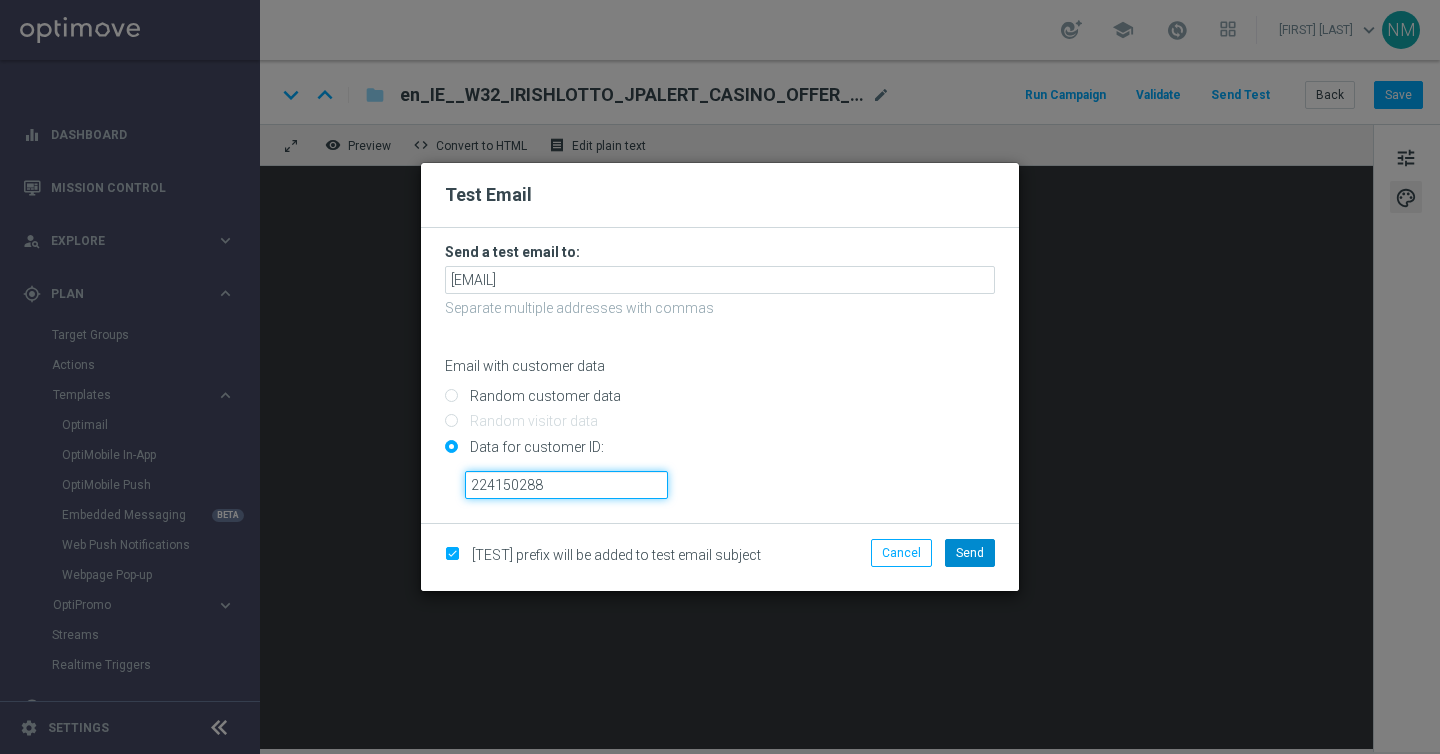 type on "224150288" 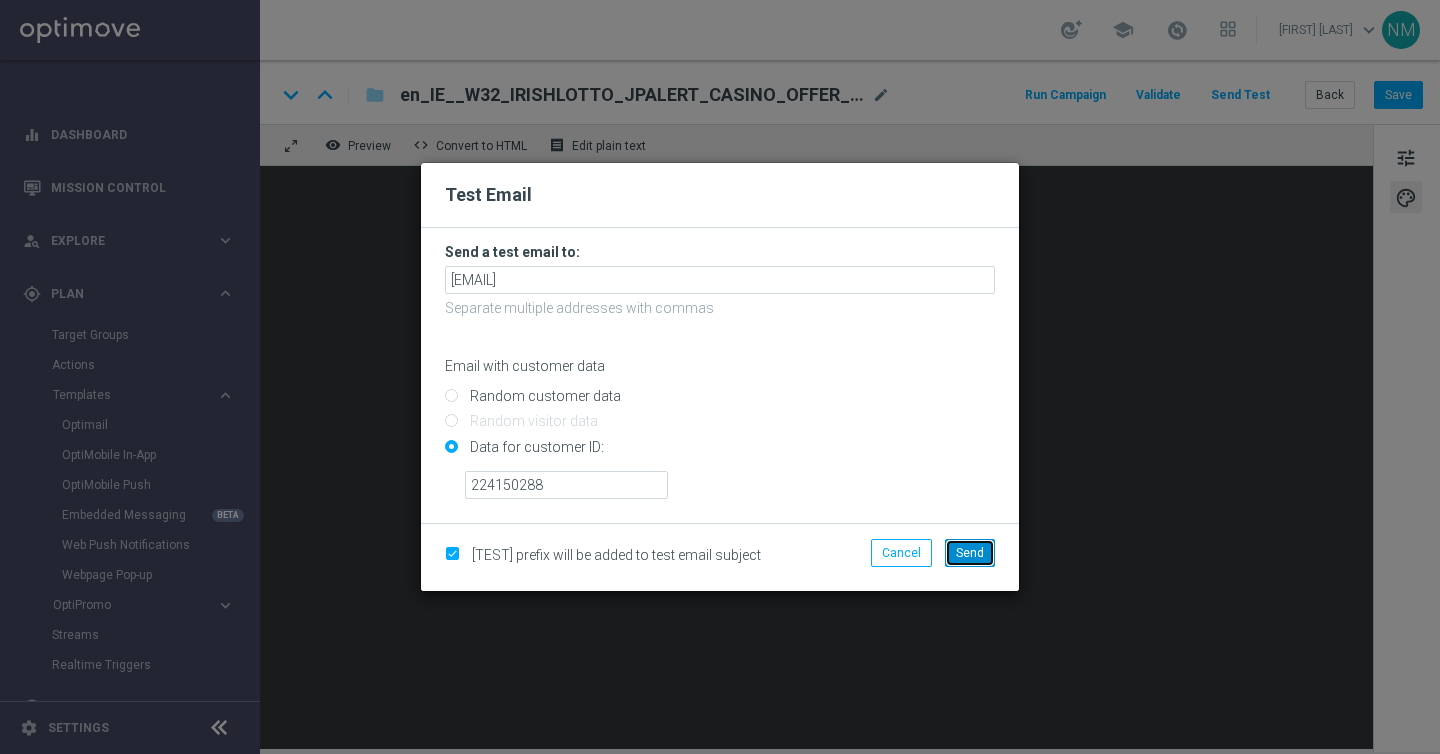 click on "Send" 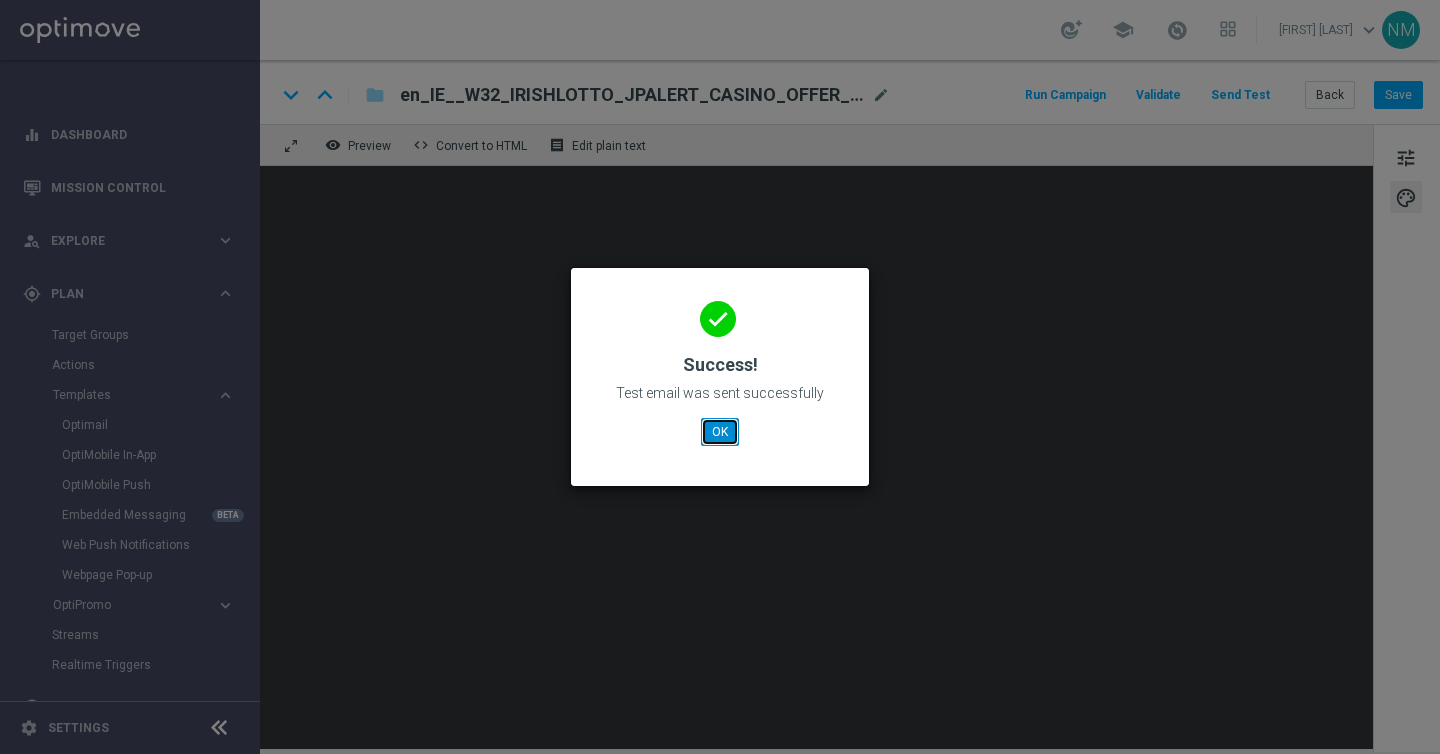 click on "OK" 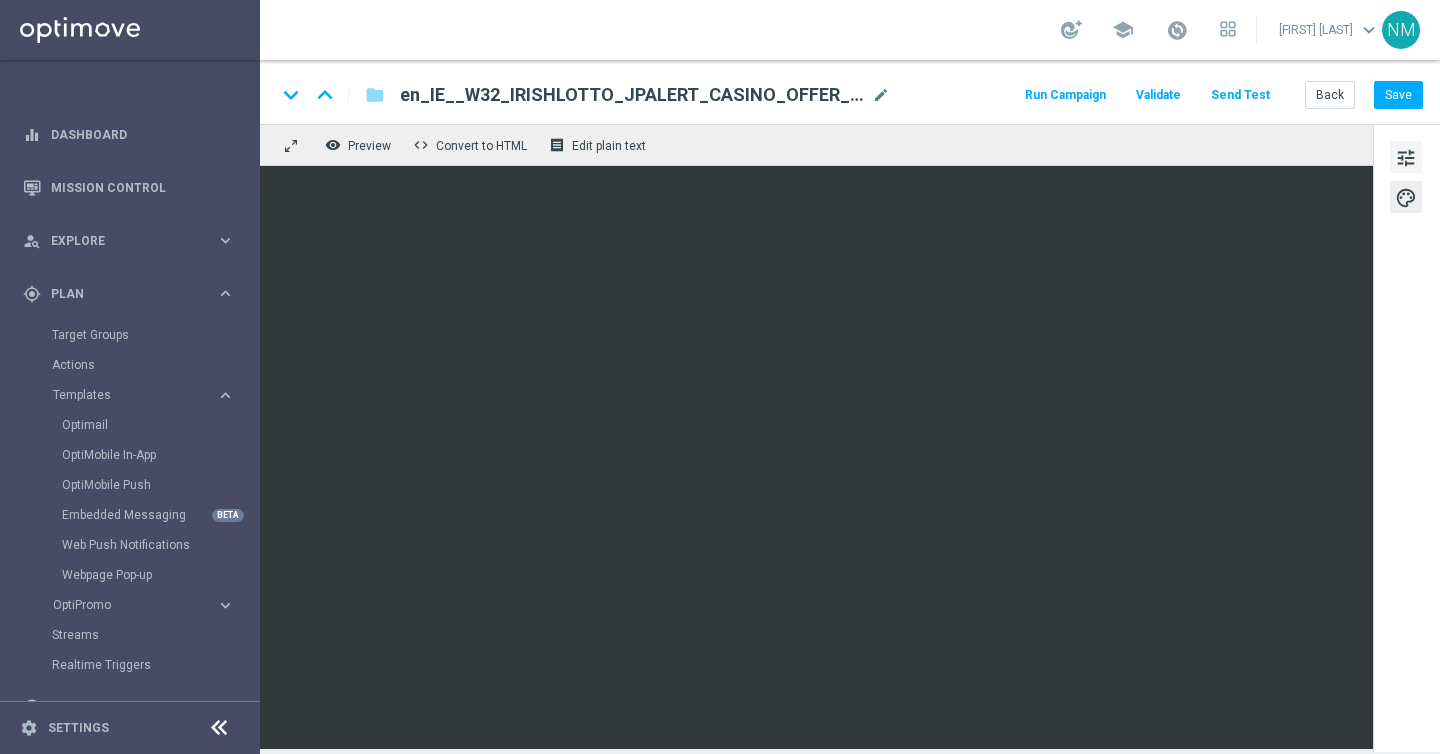 click on "tune" 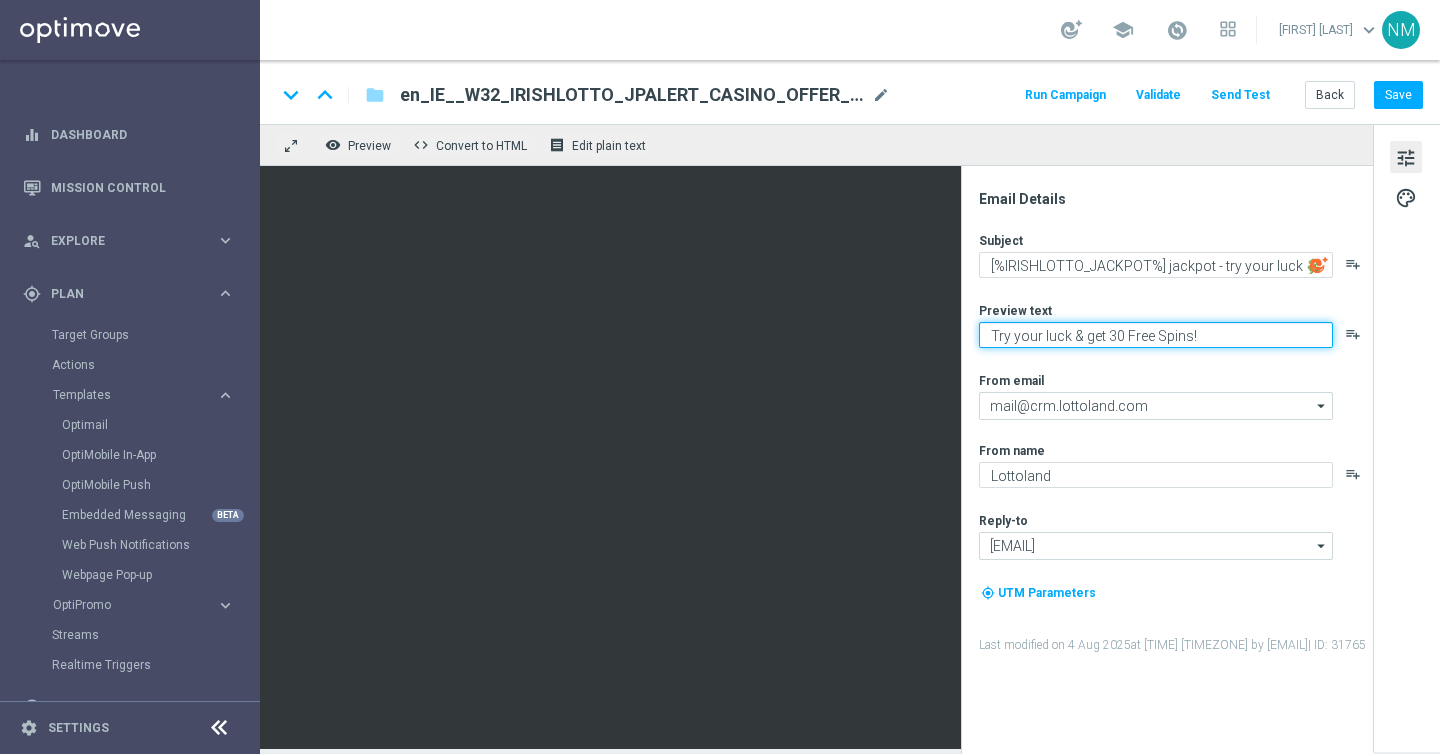 click on "Try your luck & get 30 Free Spins!" 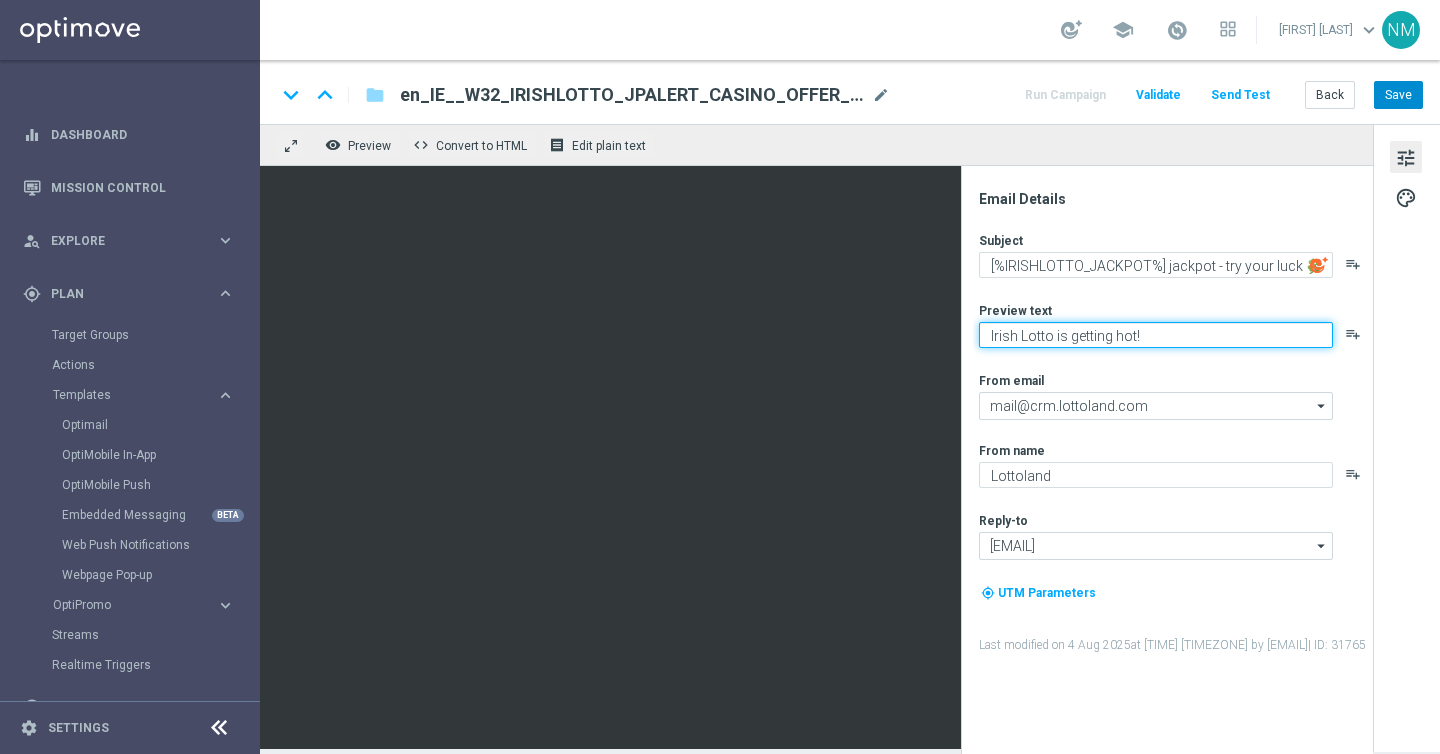 type on "Irish Lotto is getting hot!" 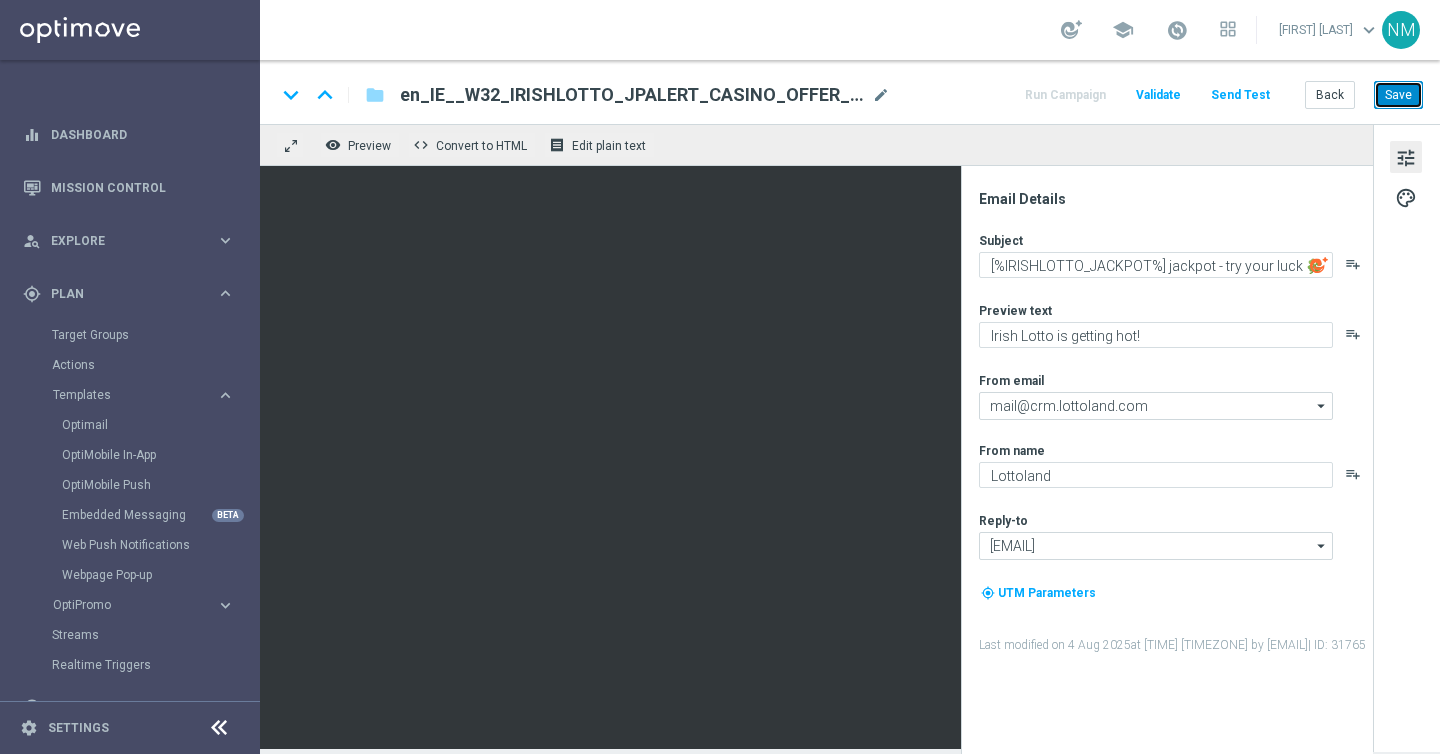 click on "Save" at bounding box center (1398, 95) 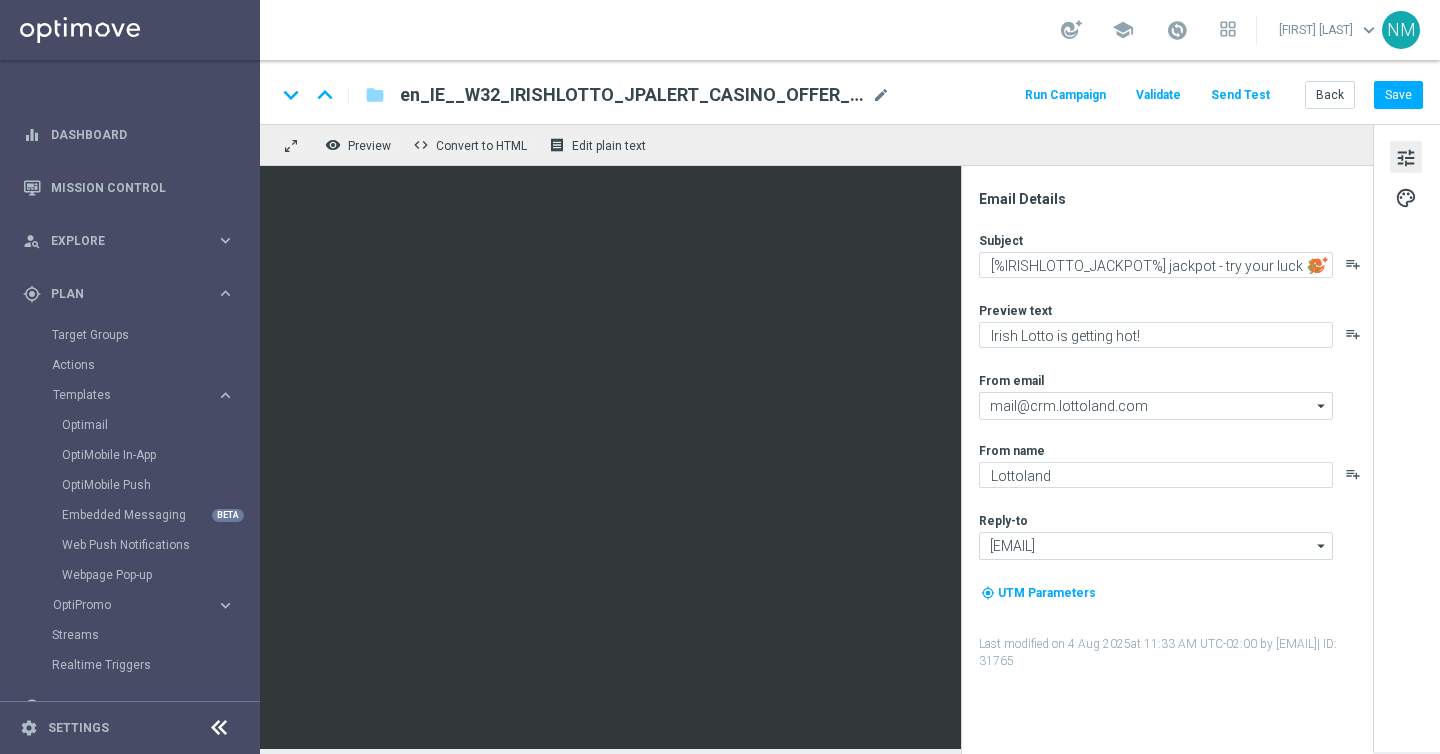 click on "Send Test" 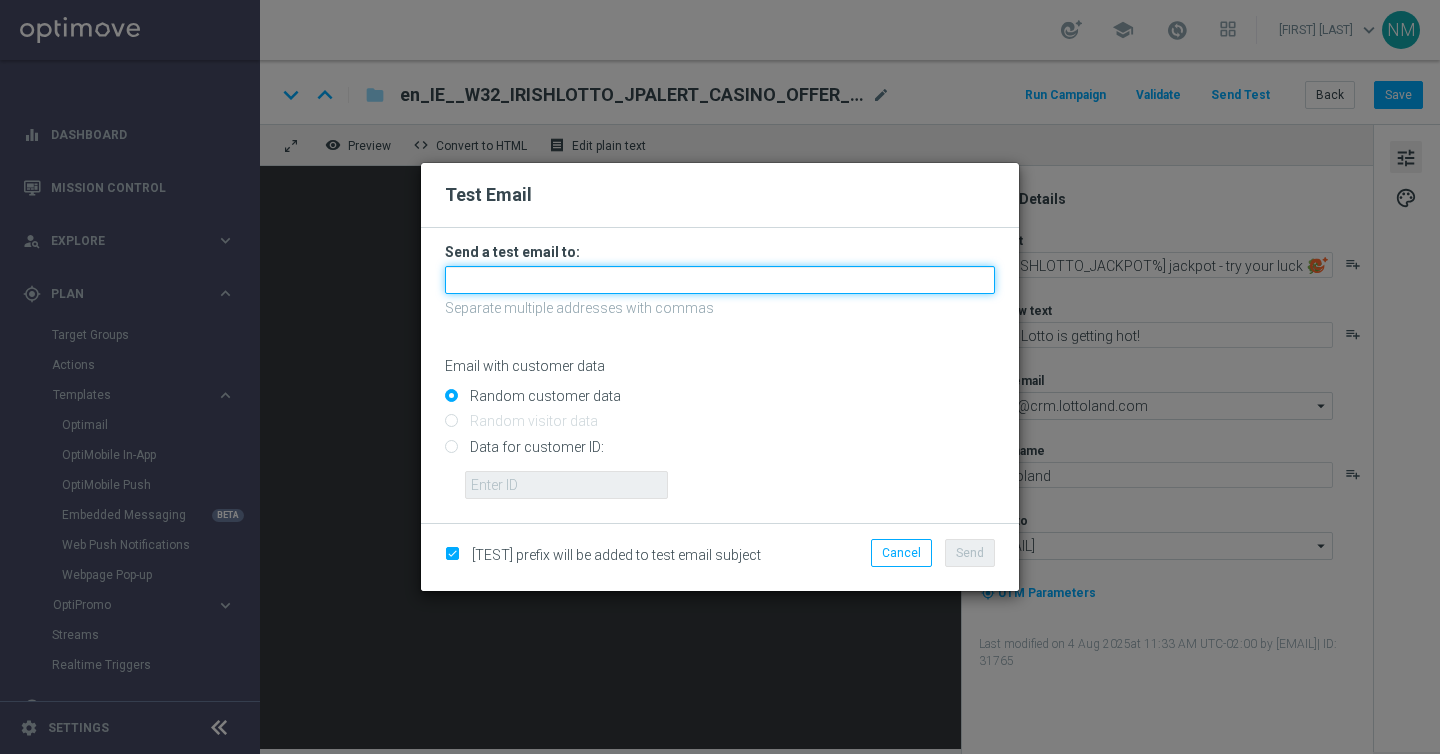 click at bounding box center [720, 280] 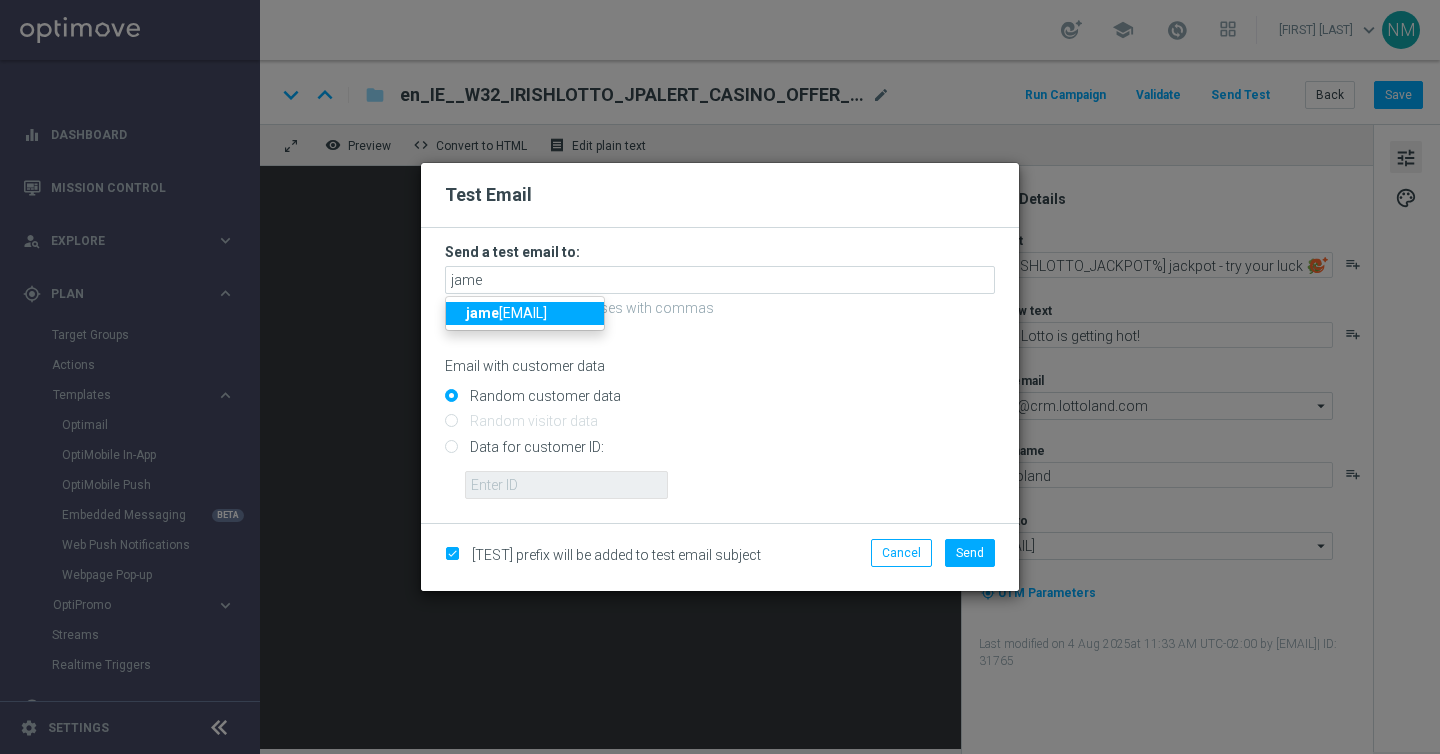 click on "[EMAIL]" at bounding box center (525, 313) 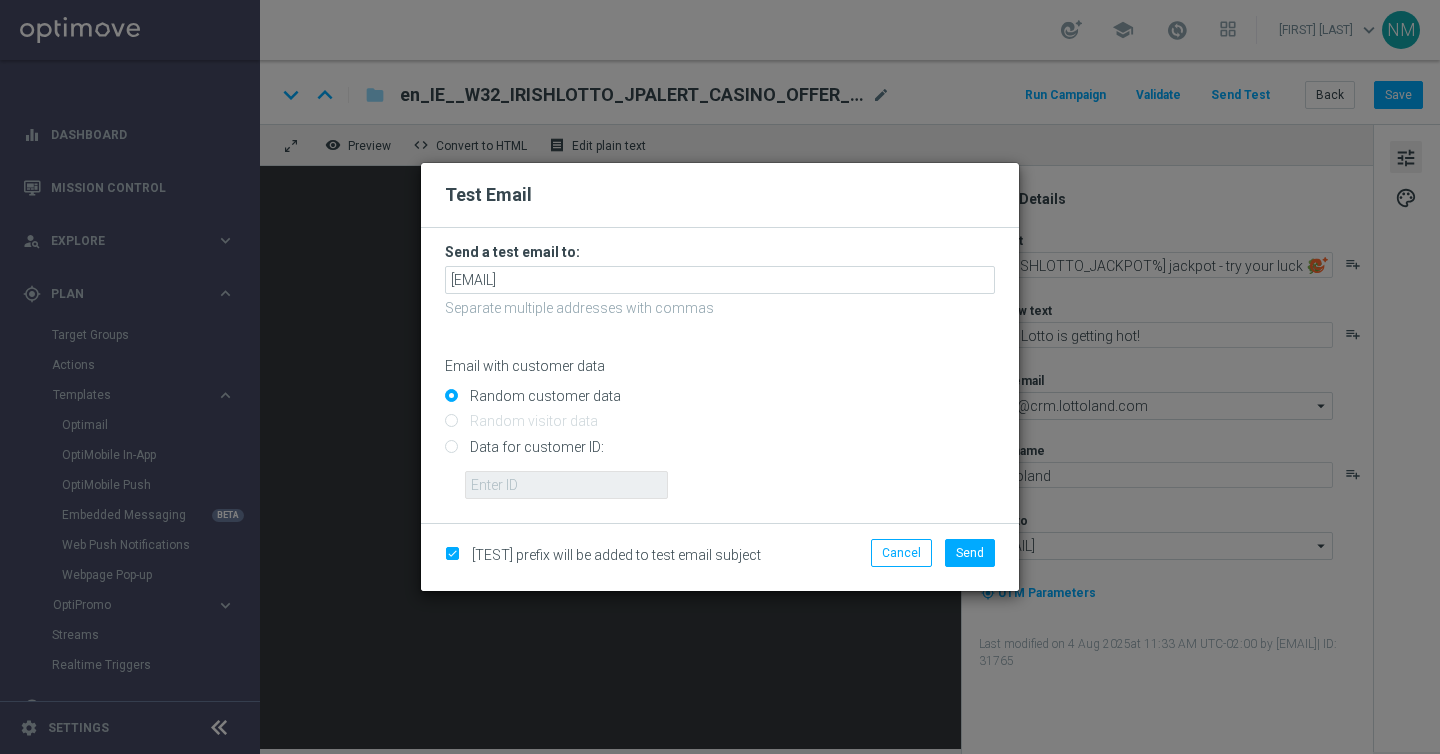 click on "Data for customer ID:" at bounding box center [720, 455] 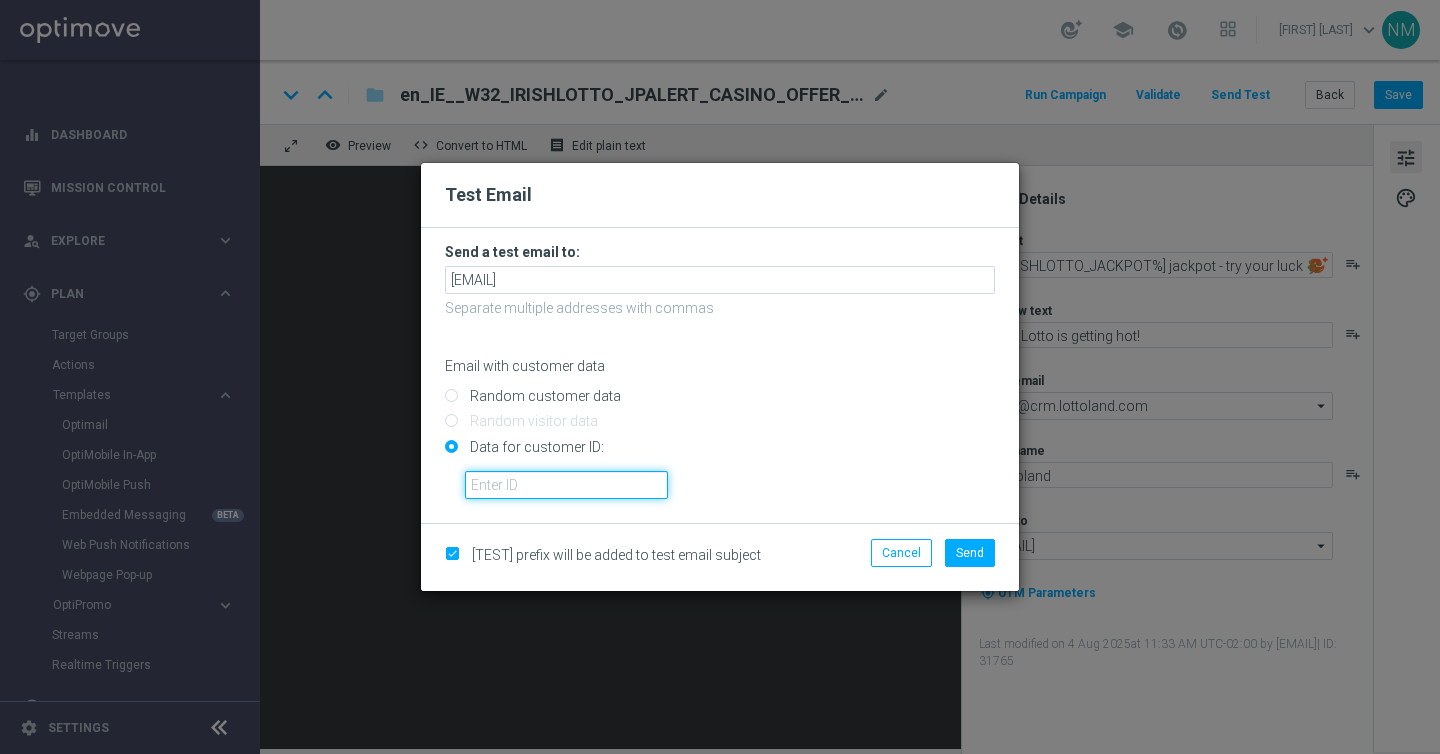 click at bounding box center (566, 485) 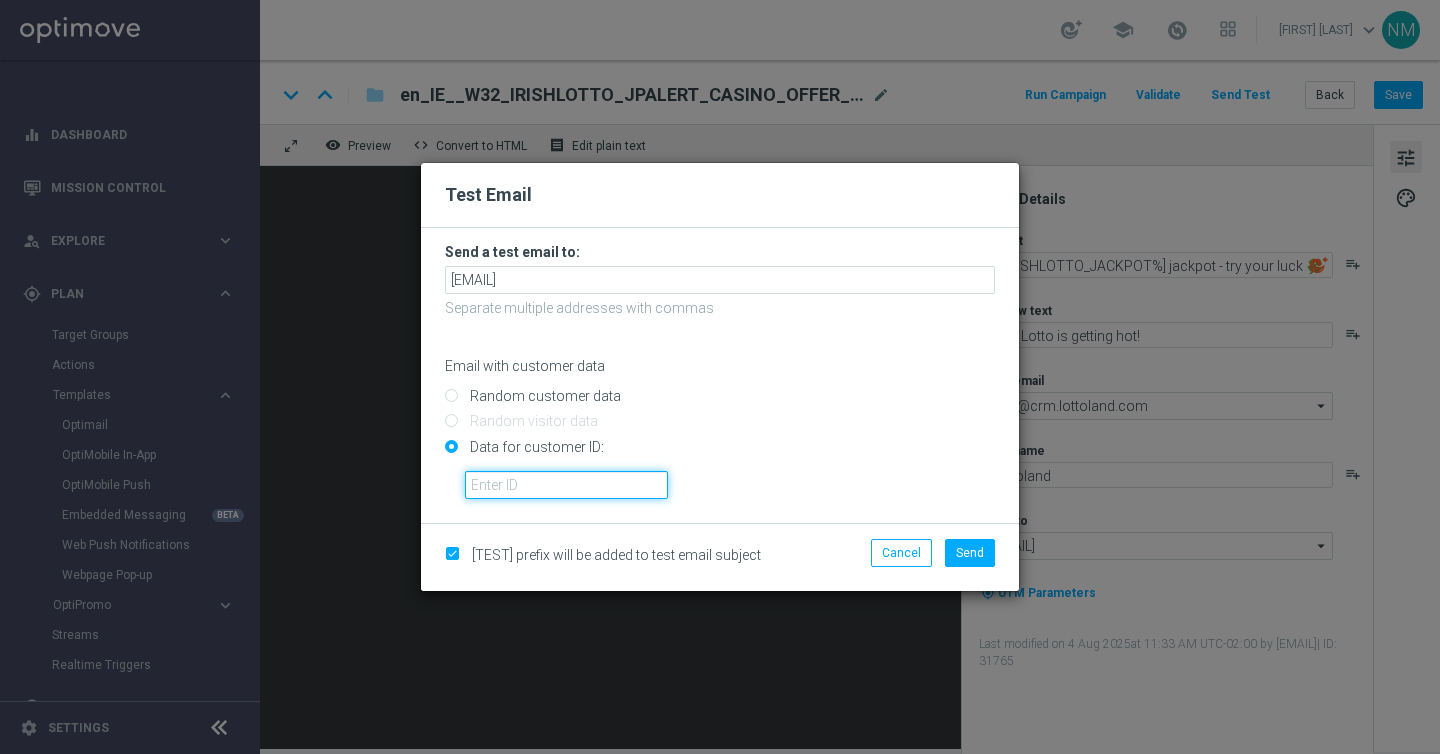 paste on "224150288" 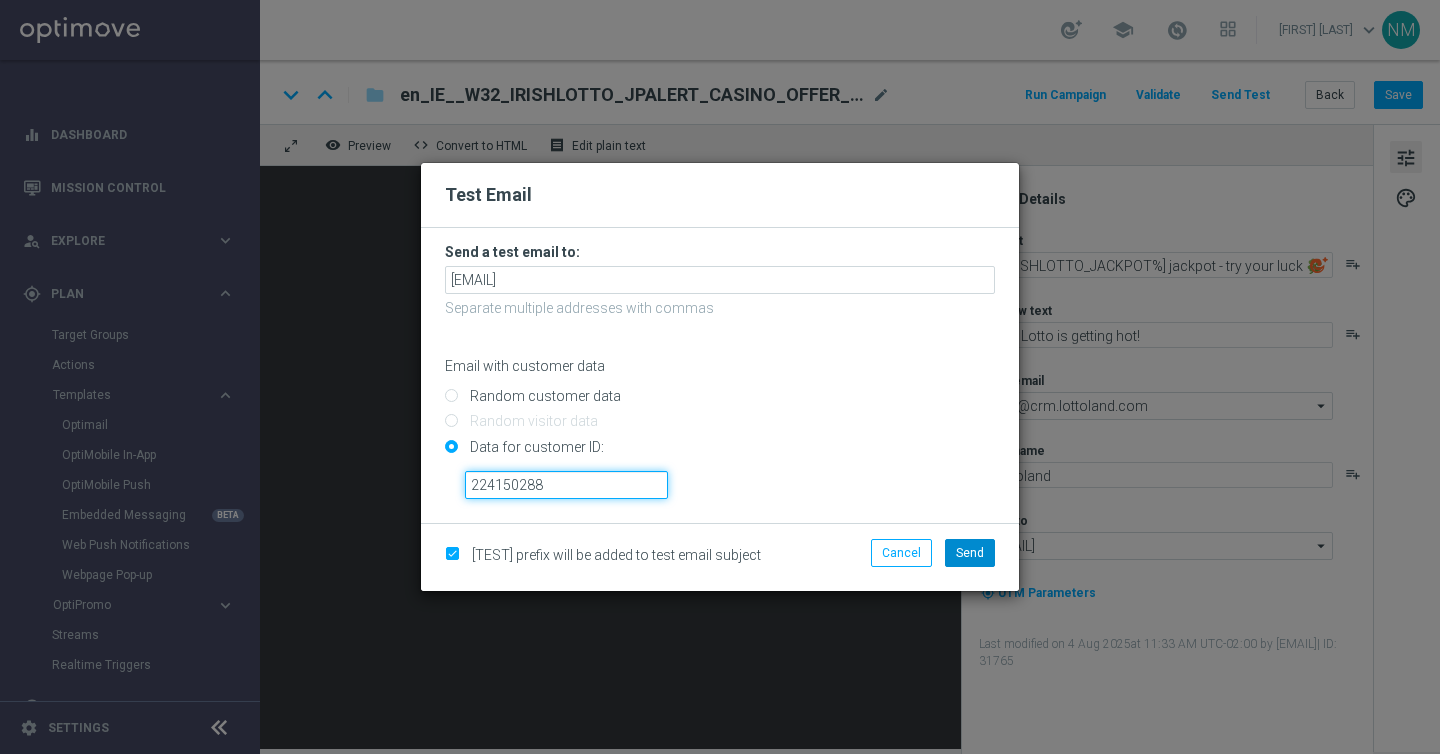 type on "224150288" 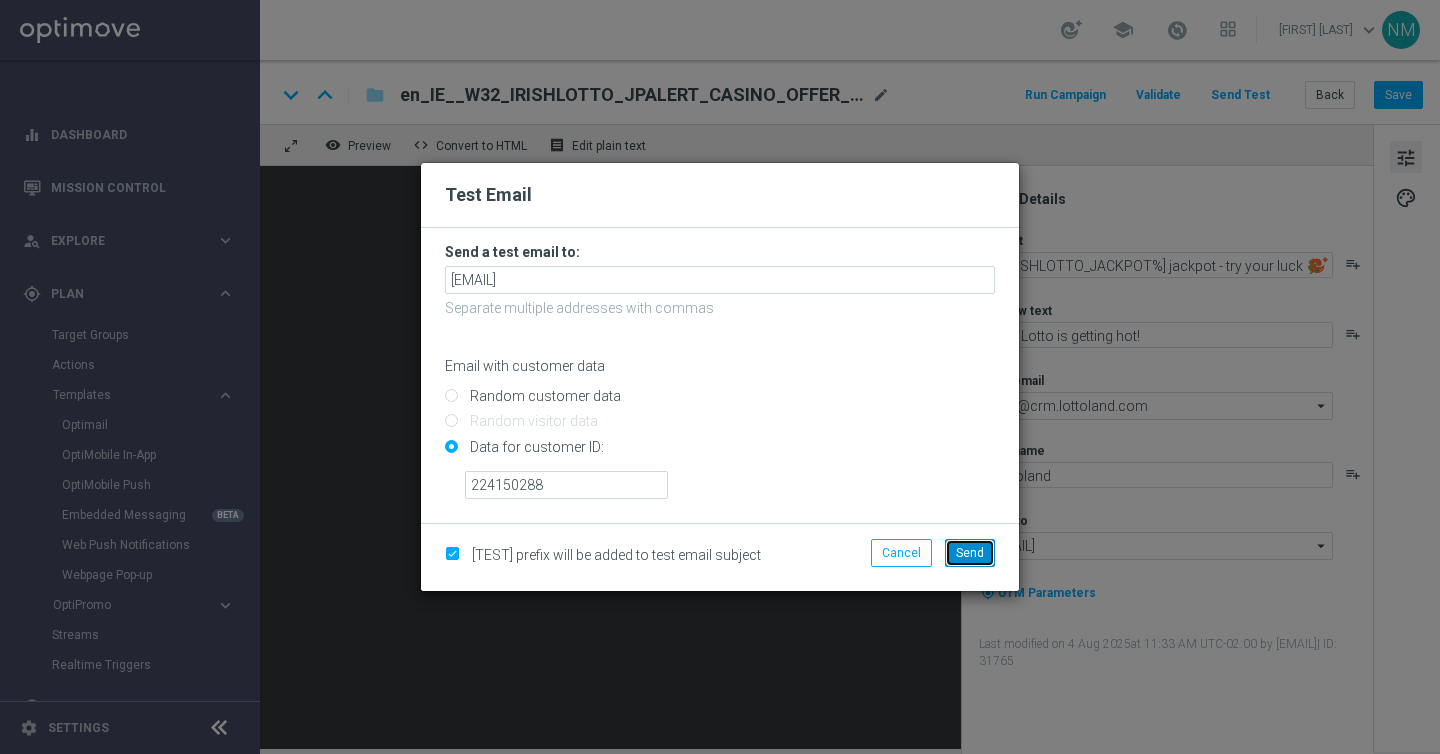 click on "Send" 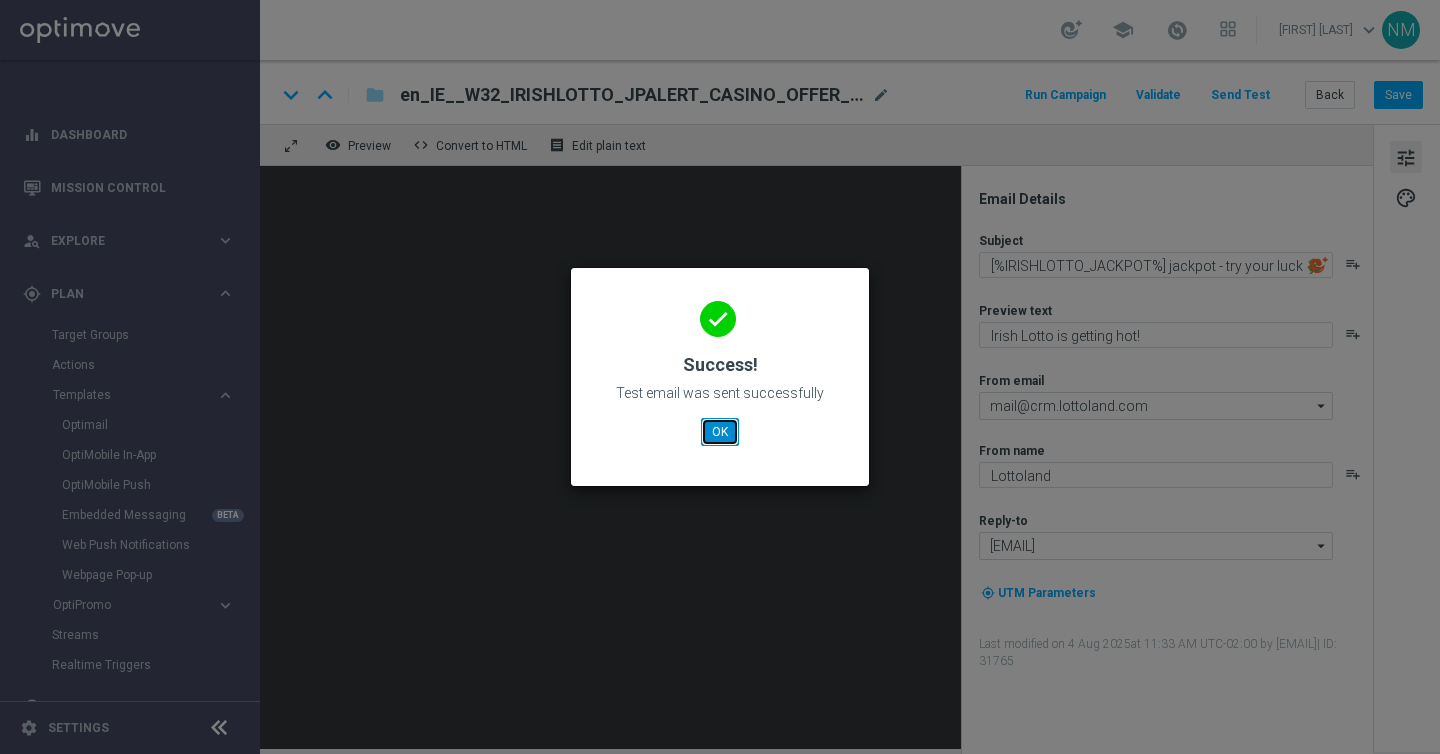 click on "OK" 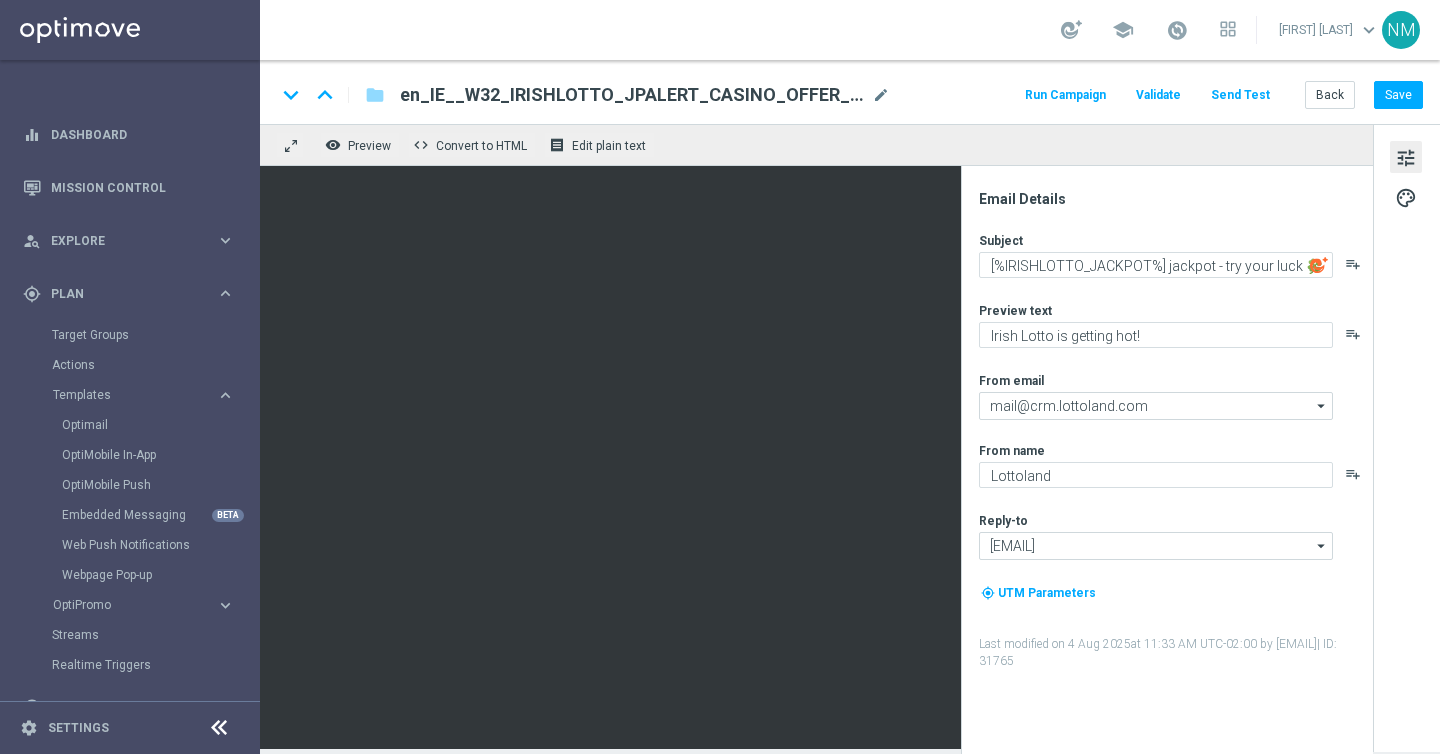 click on "Send Test" 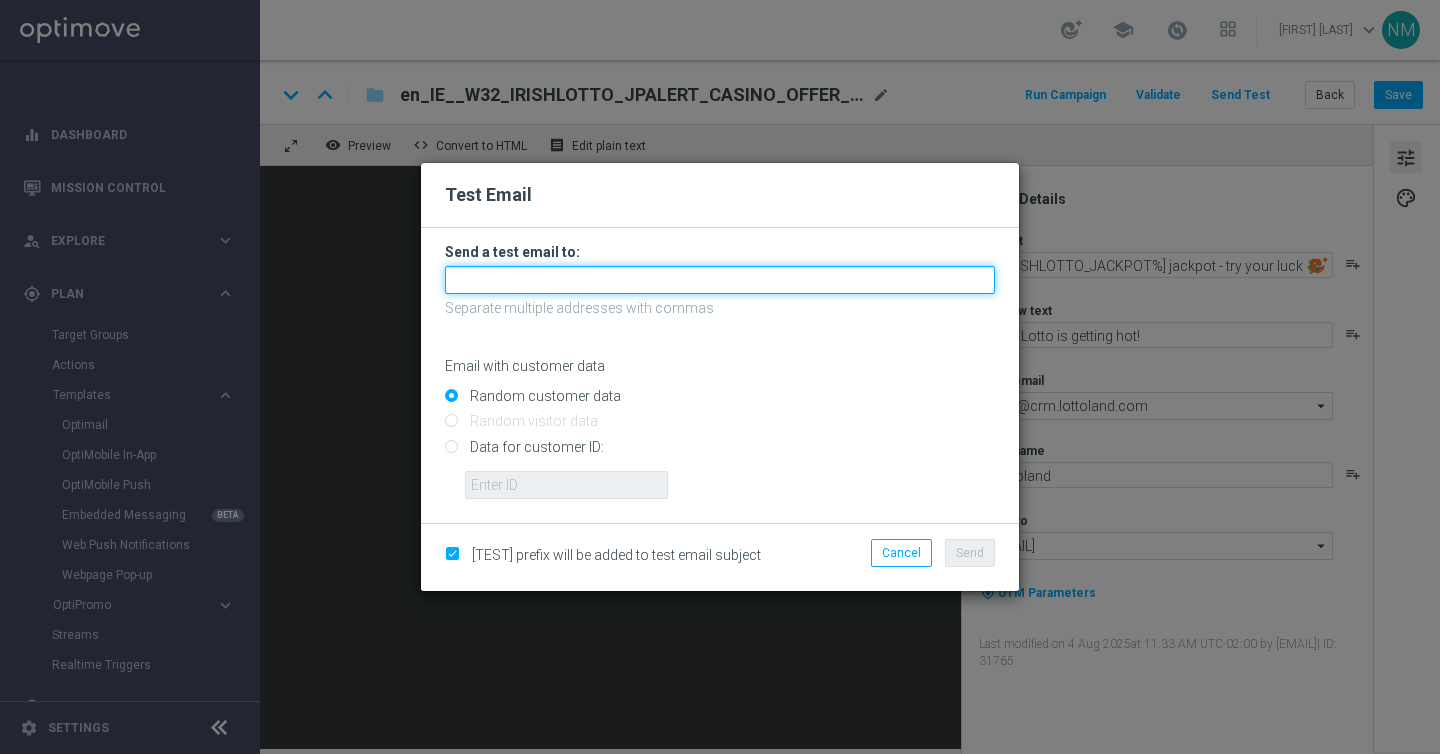 click at bounding box center [720, 280] 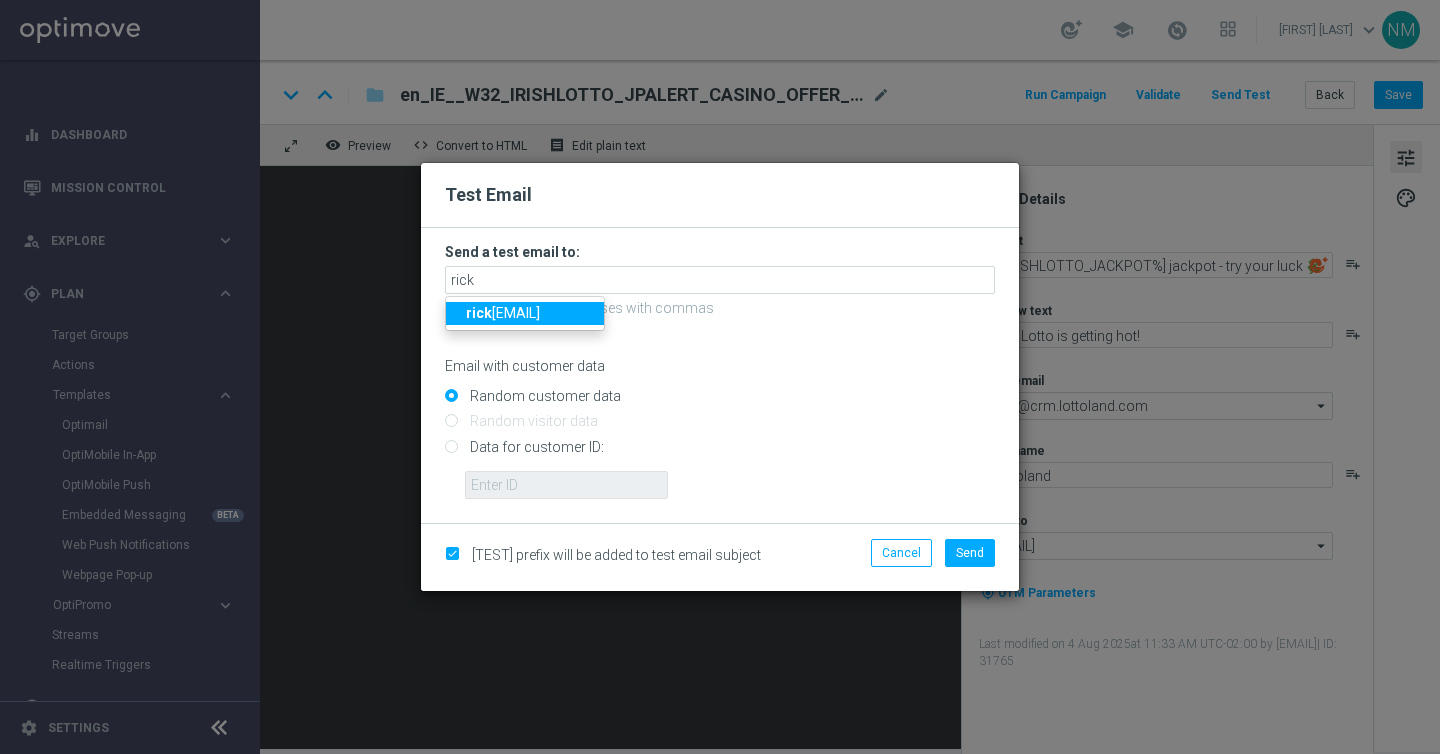 click on "[EMAIL]" at bounding box center [503, 313] 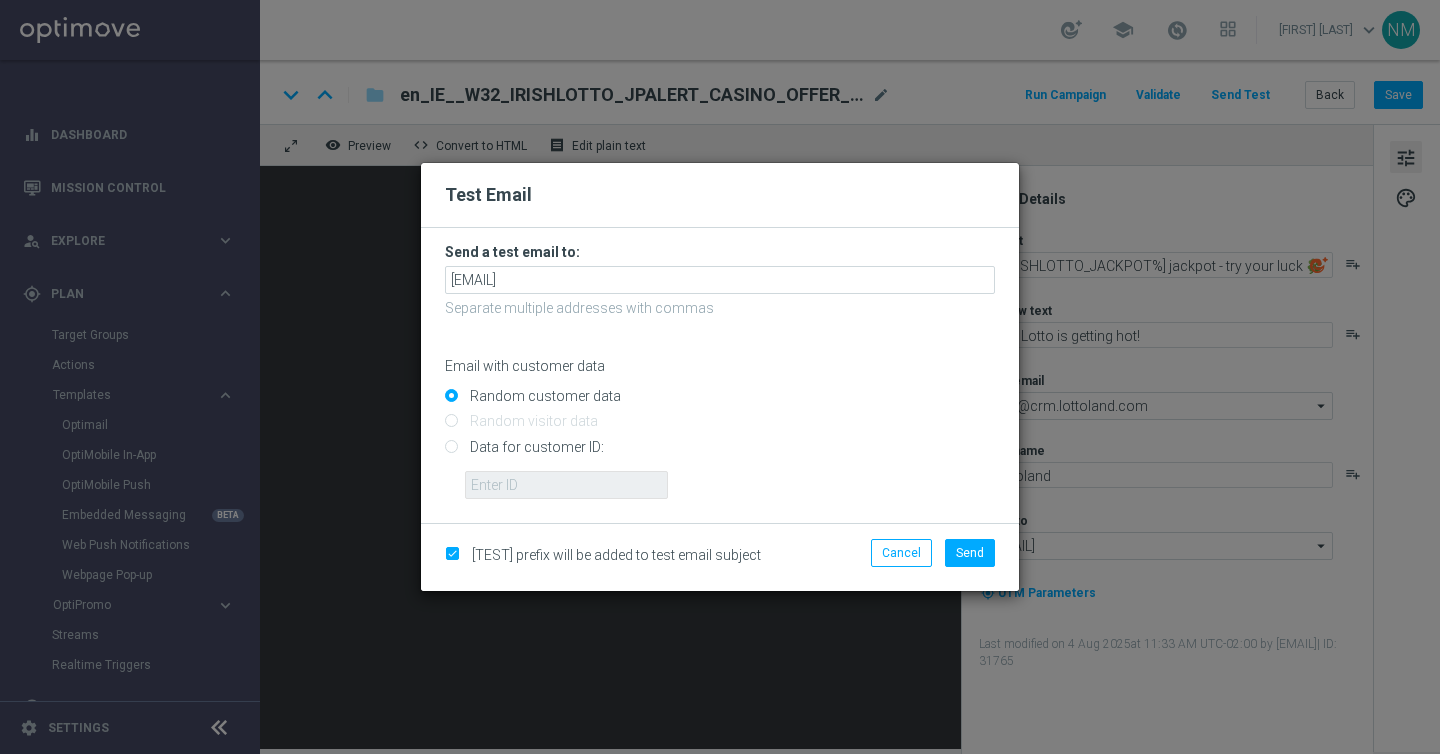 click on "Data for customer ID:" at bounding box center [720, 455] 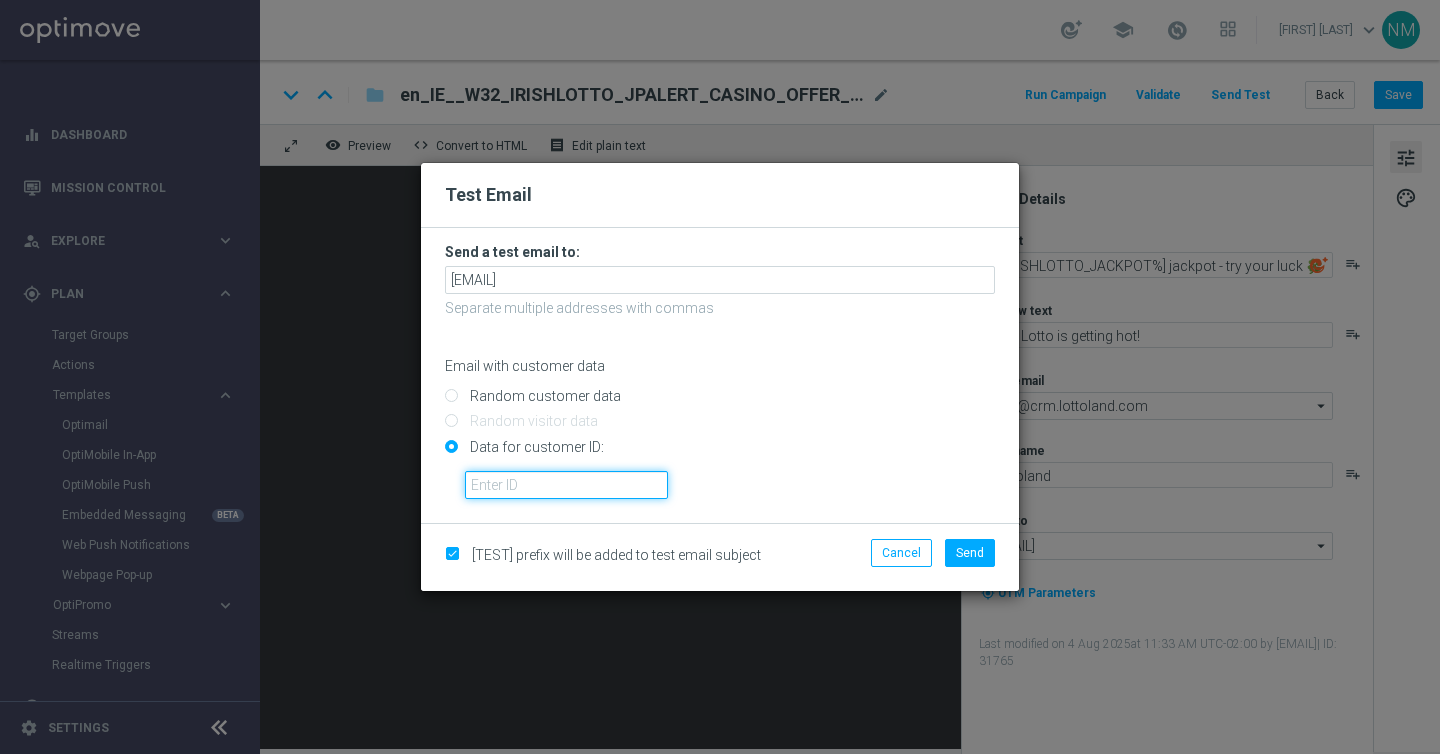 click at bounding box center [566, 485] 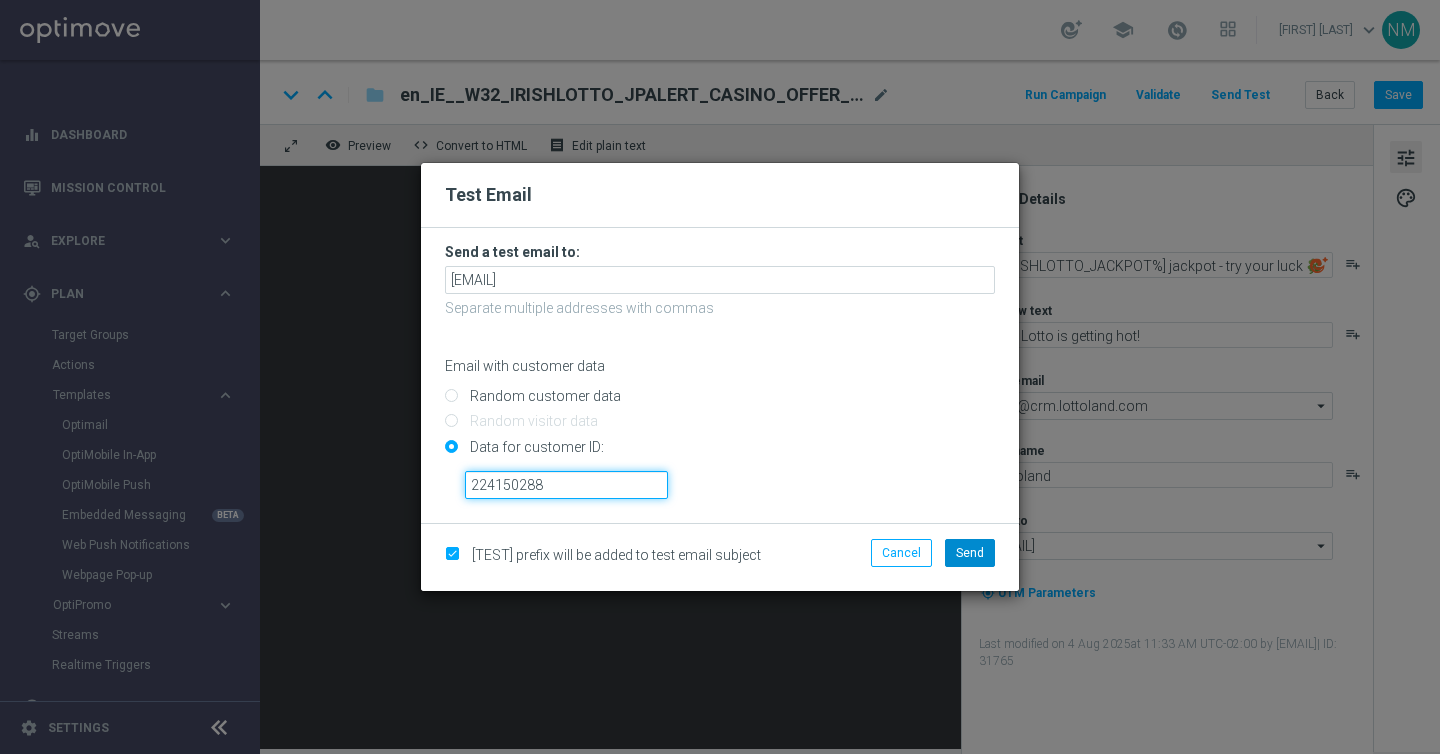 type on "224150288" 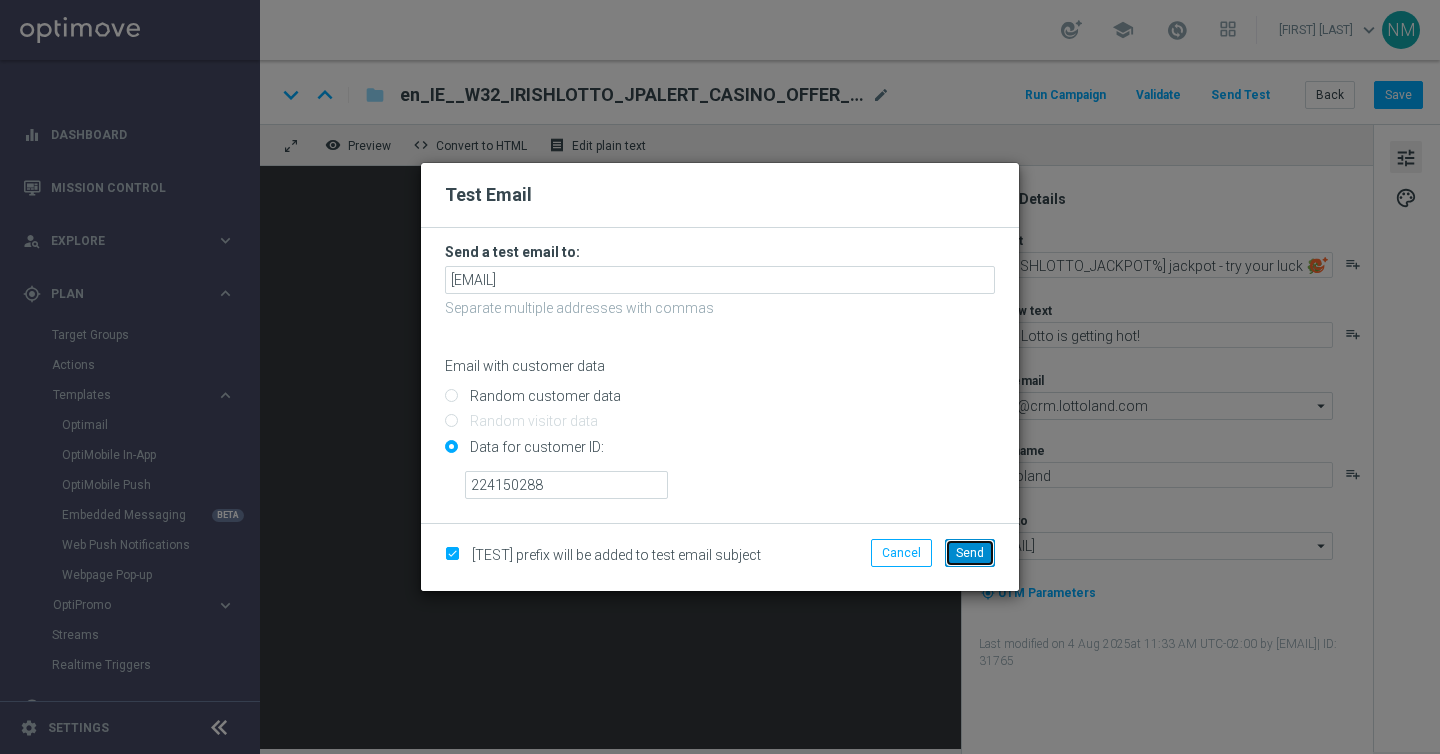 click on "Send" 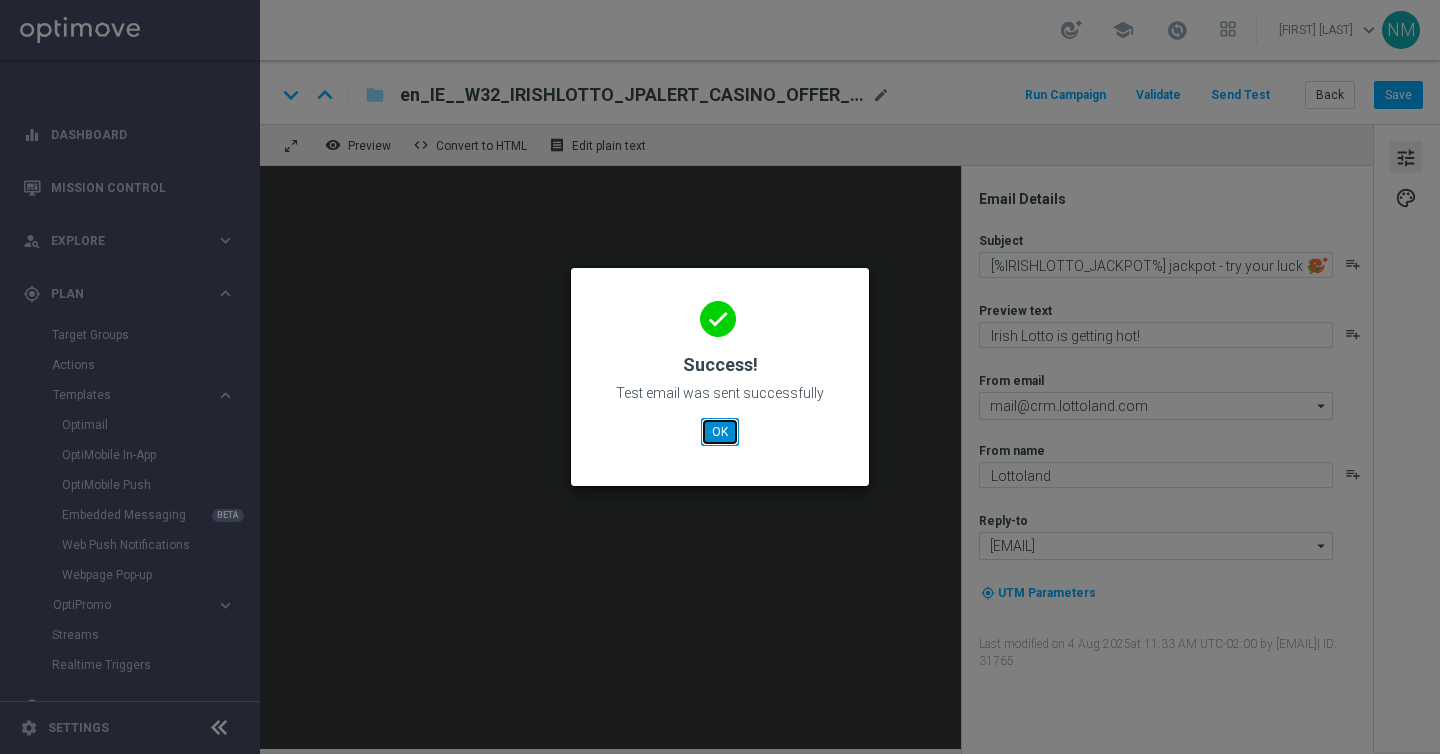 click on "OK" 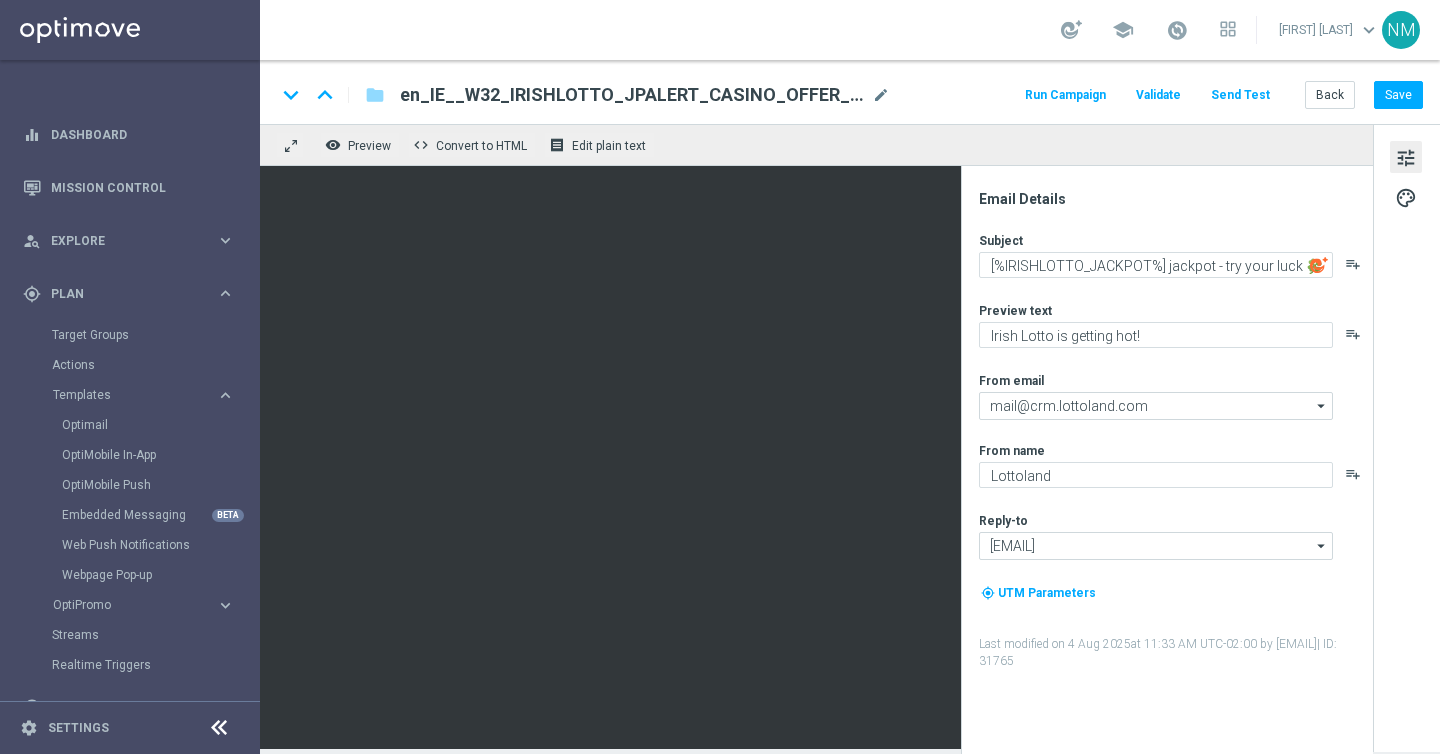 click on "en_IE__W32_IRISHLOTTO_JPALERT_CASINO_OFFER_NVIP_EMA_TAC_LT" 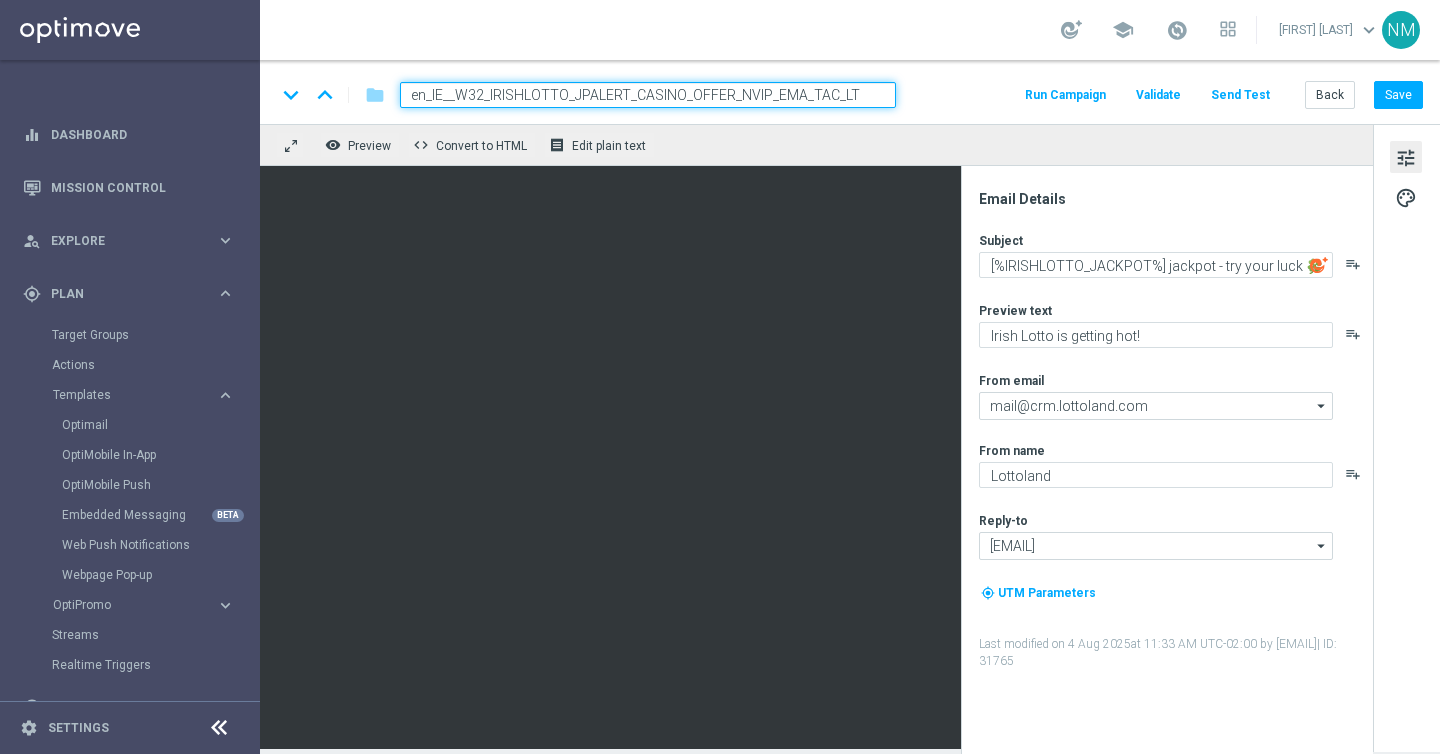 click on "en_IE__W32_IRISHLOTTO_JPALERT_CASINO_OFFER_NVIP_EMA_TAC_LT" at bounding box center (648, 95) 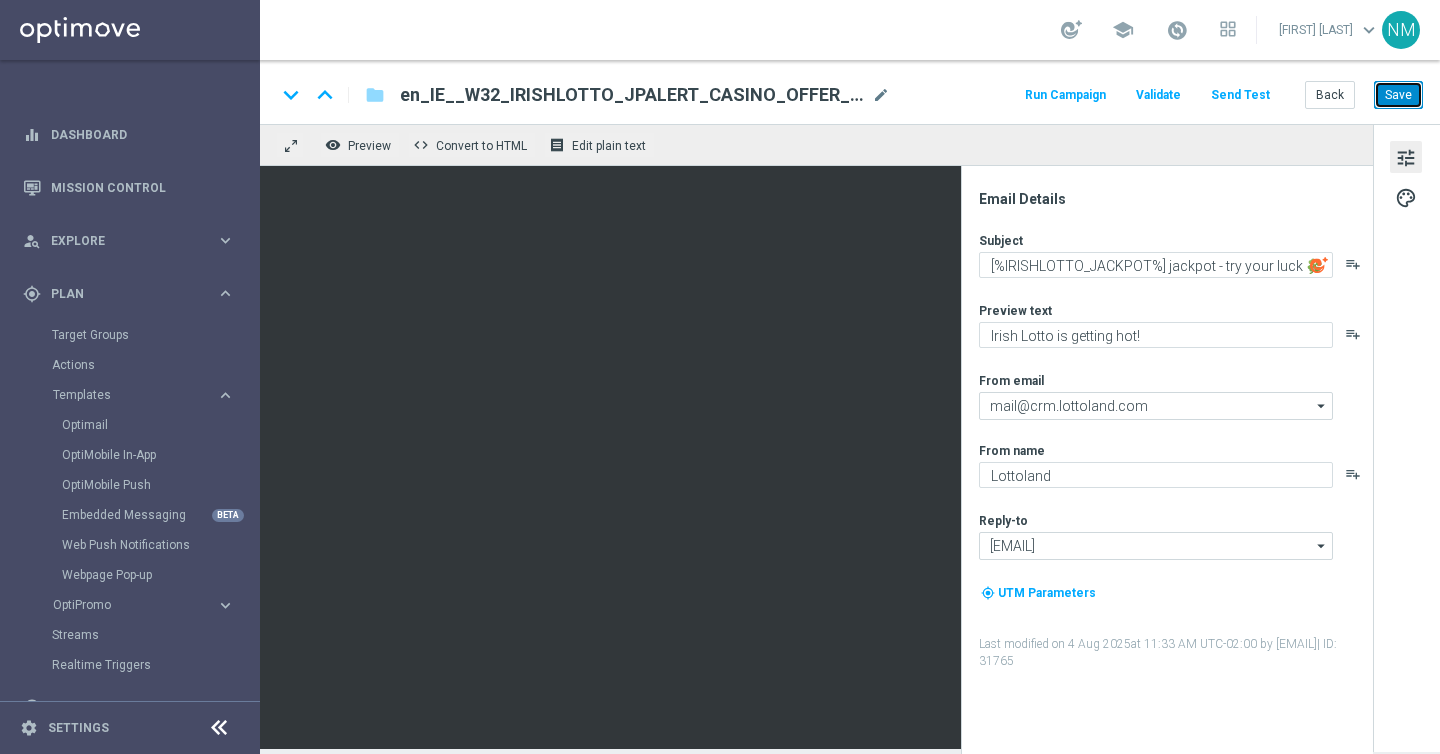 click on "Save" at bounding box center (1398, 95) 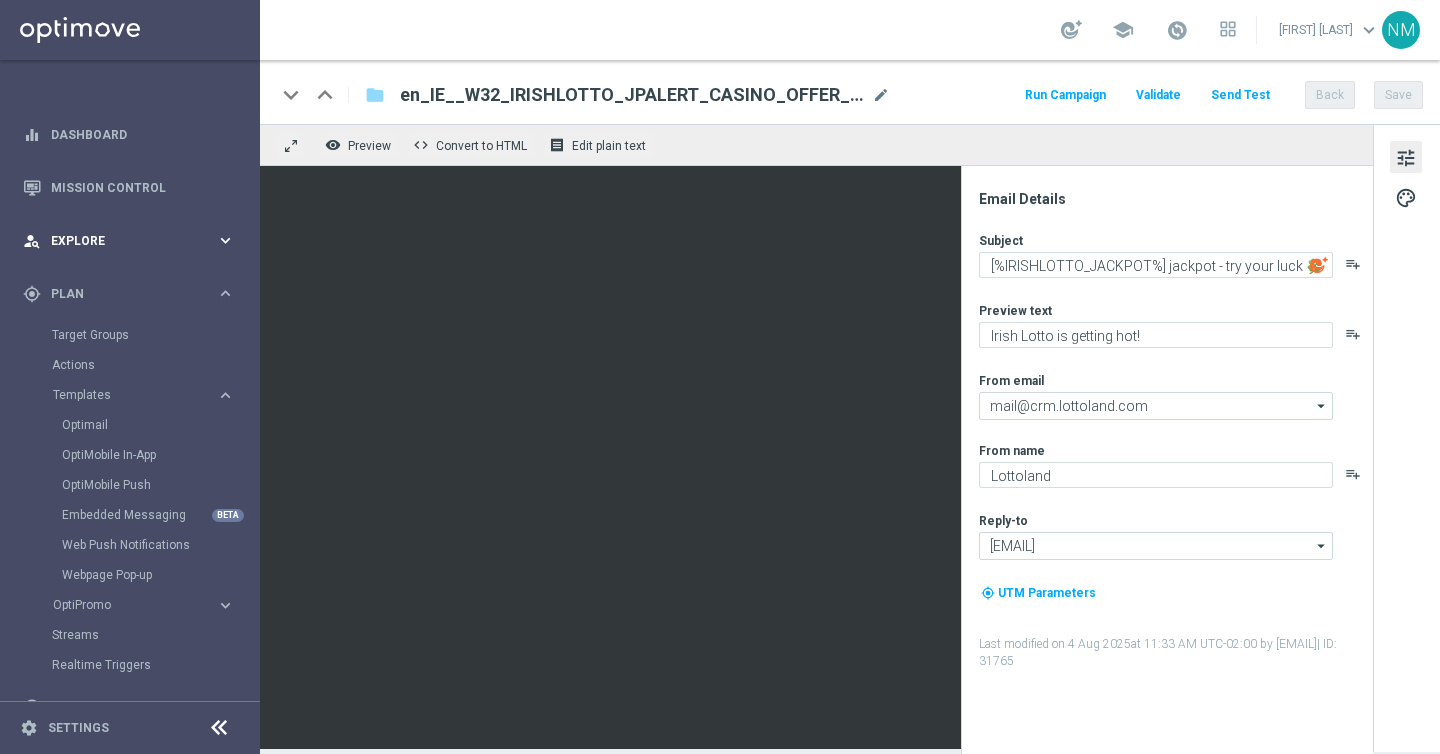 click on "Explore" at bounding box center [133, 241] 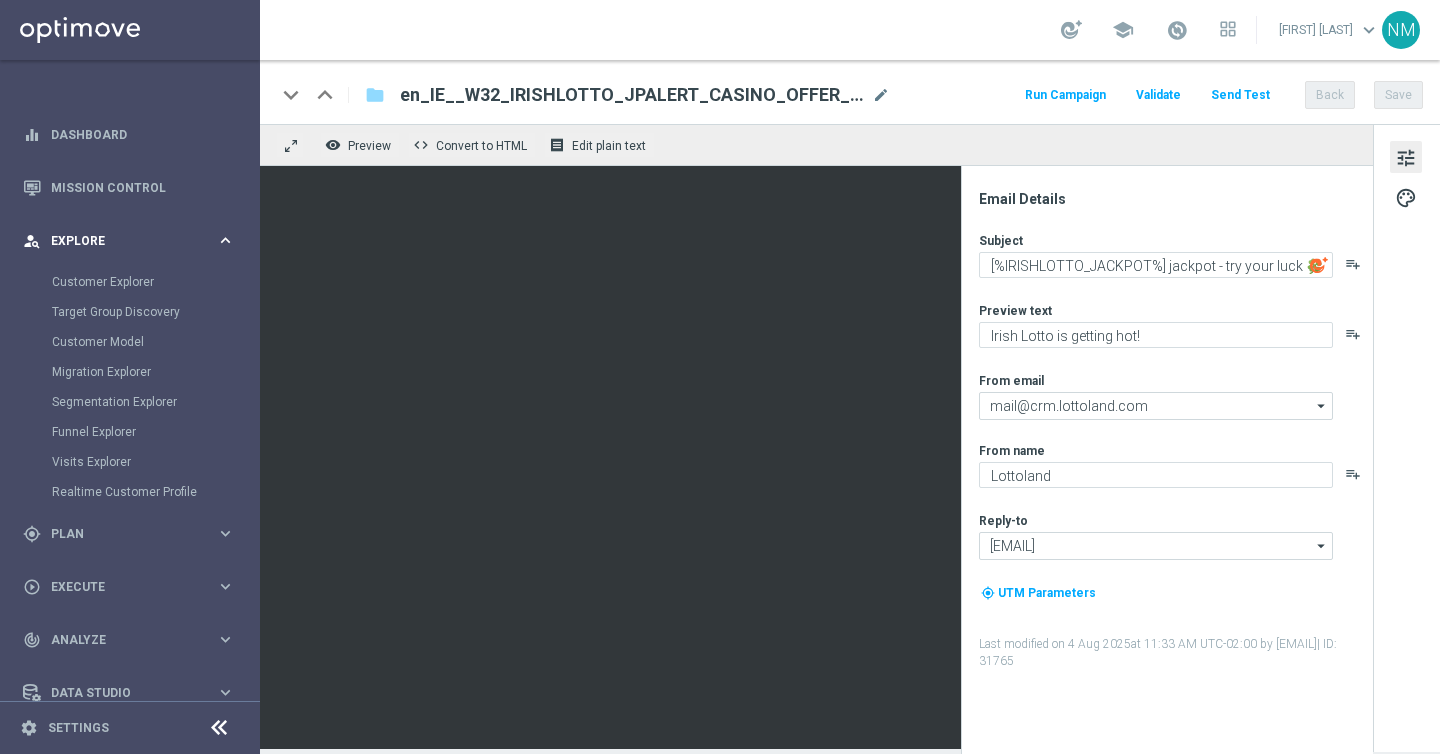 click on "person_search
Explore
keyboard_arrow_right" at bounding box center (129, 240) 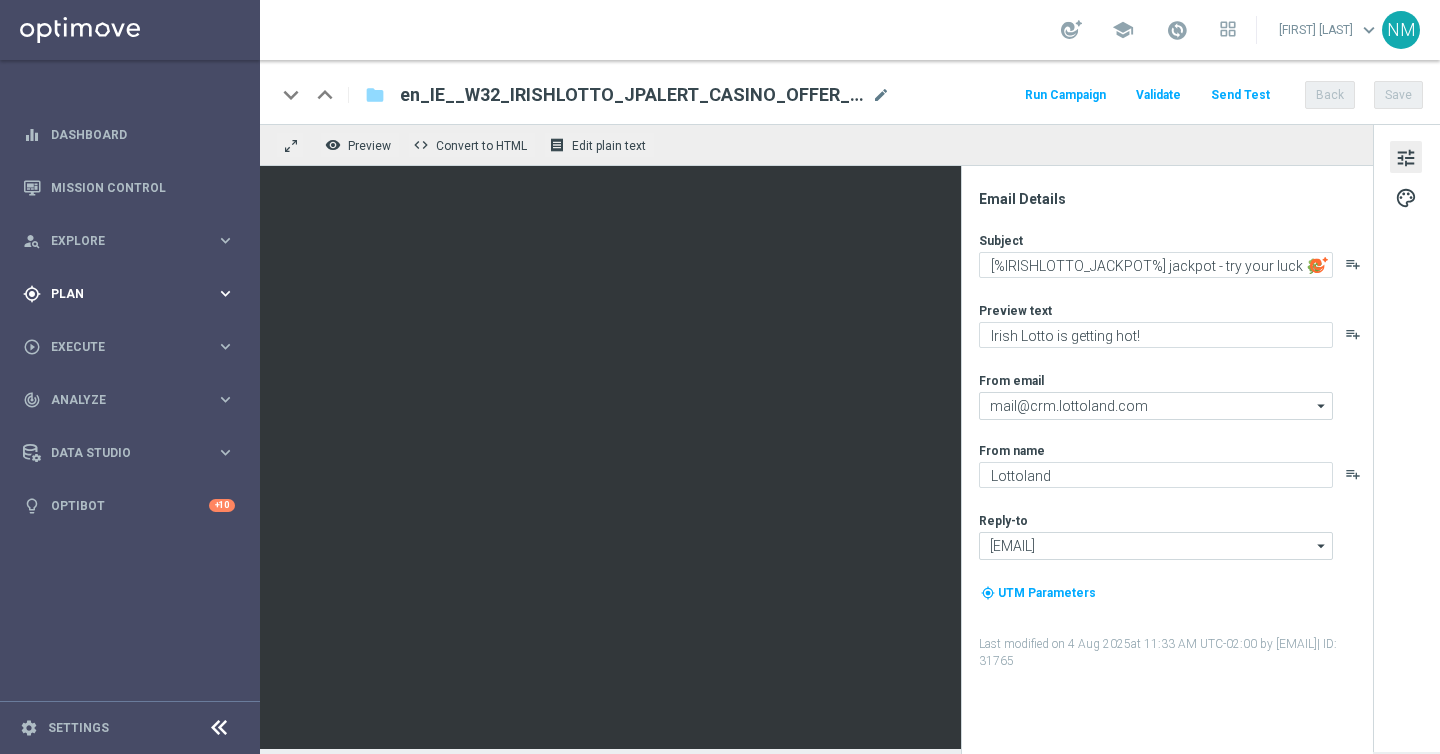 click on "gps_fixed
Plan
keyboard_arrow_right" at bounding box center (129, 293) 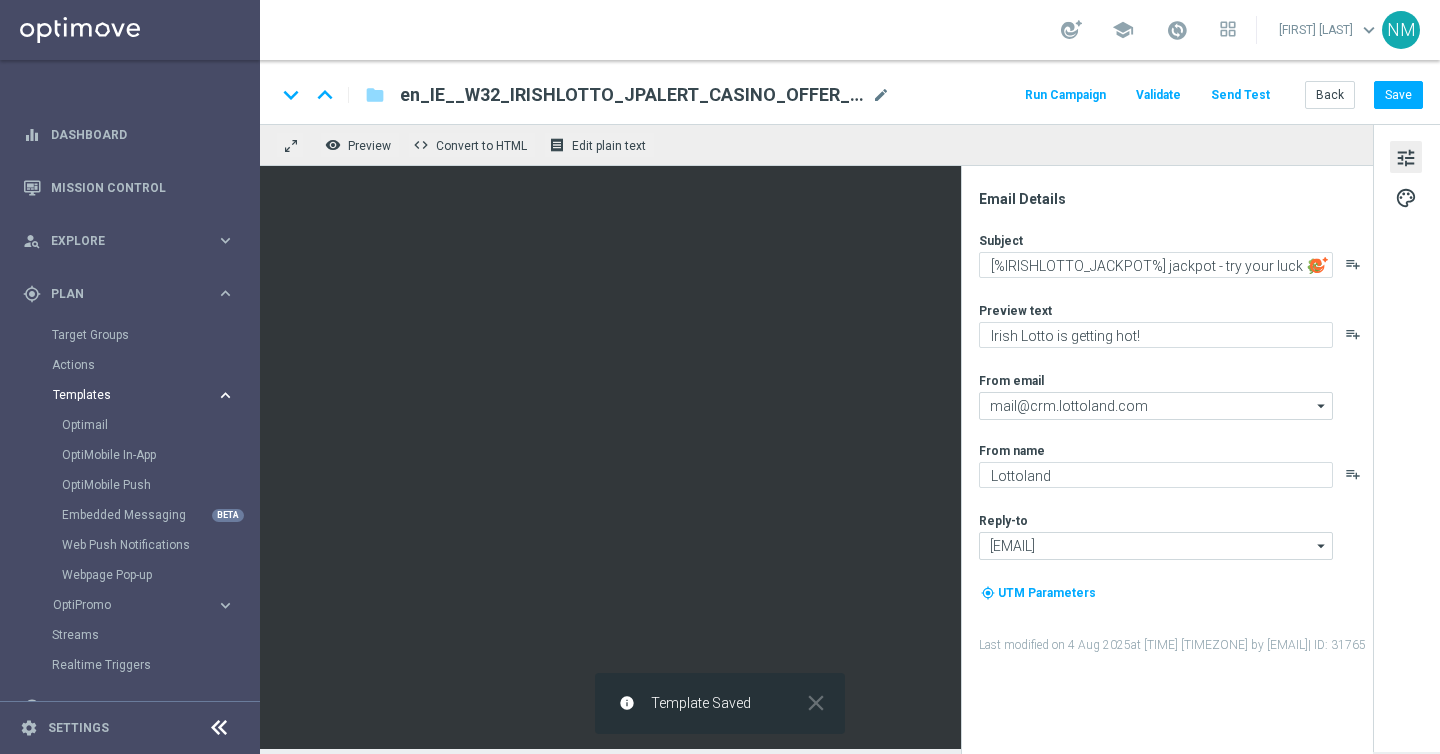 click on "Templates" at bounding box center [124, 395] 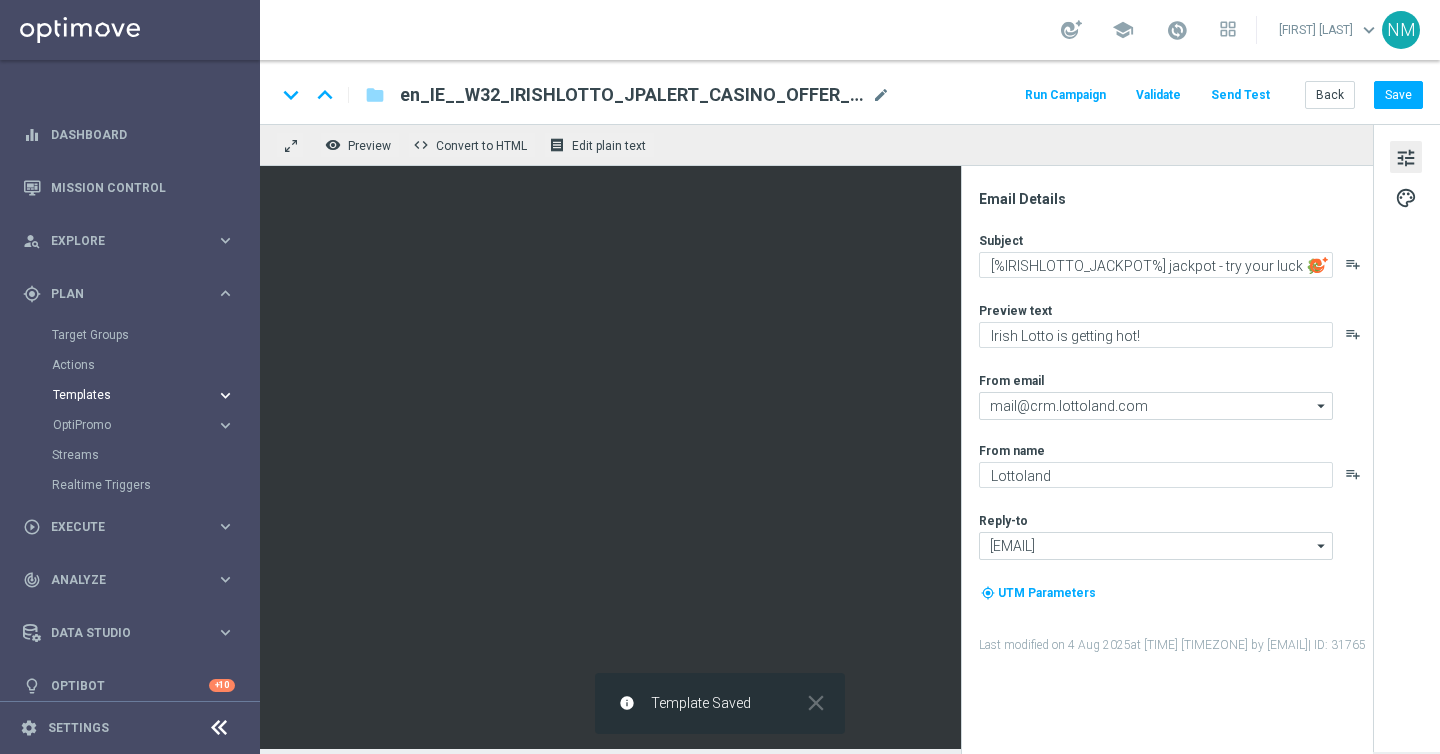 click on "Templates" at bounding box center (124, 395) 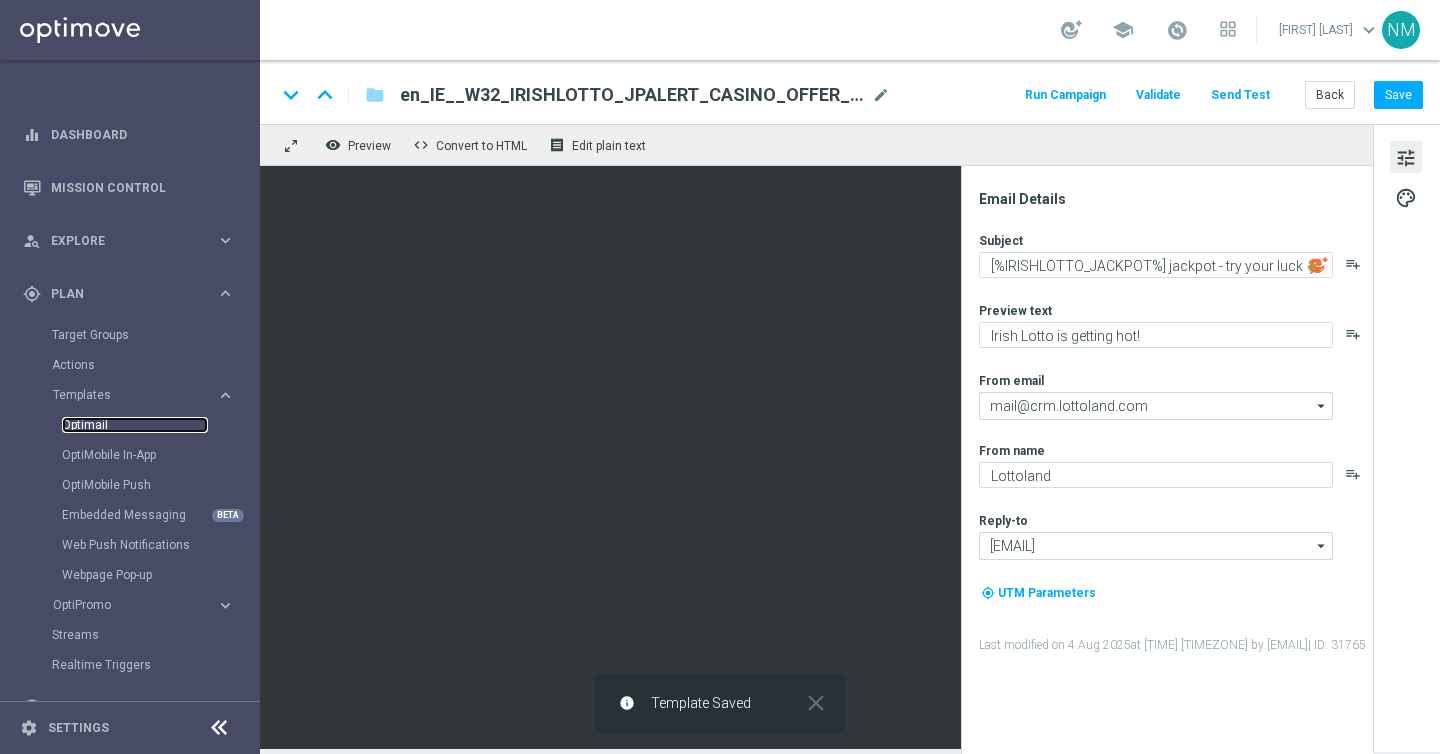 click on "Optimail" at bounding box center (135, 425) 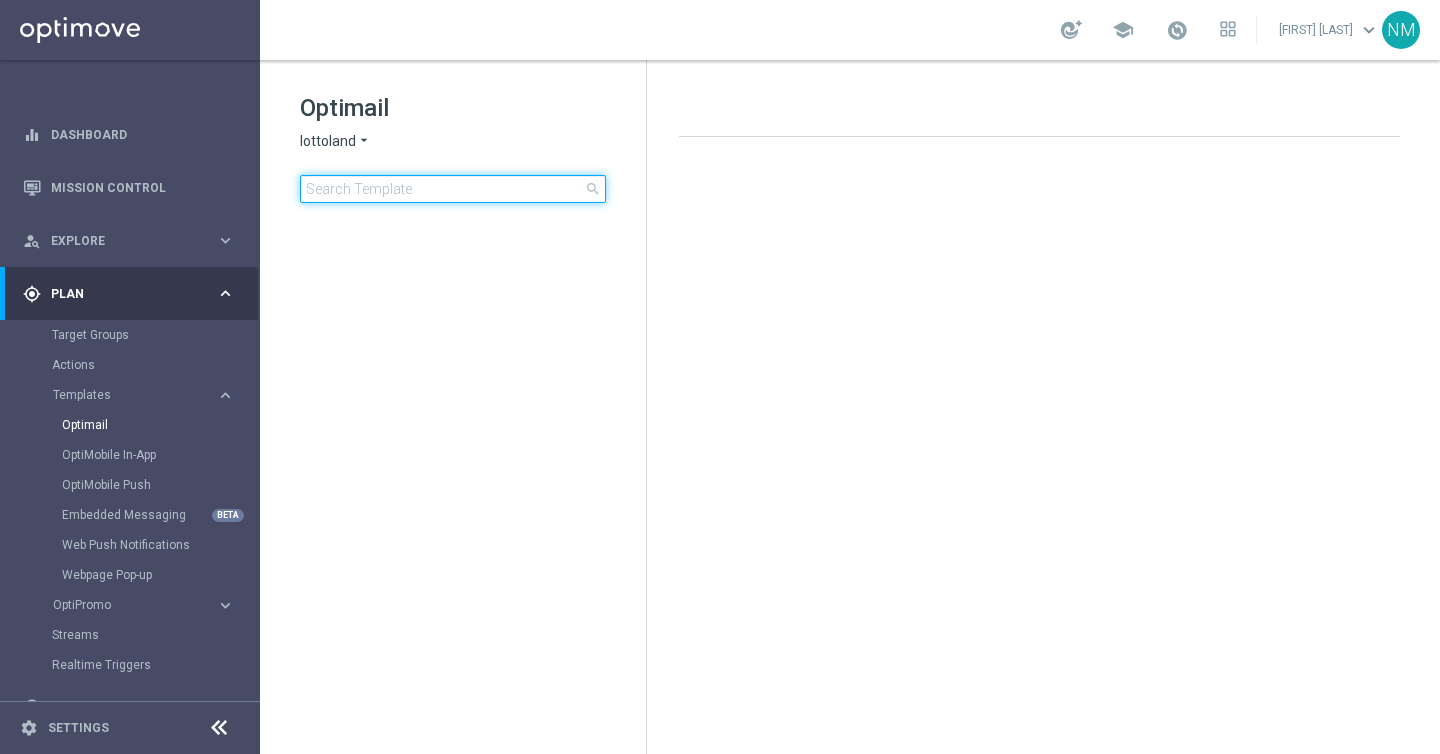 click 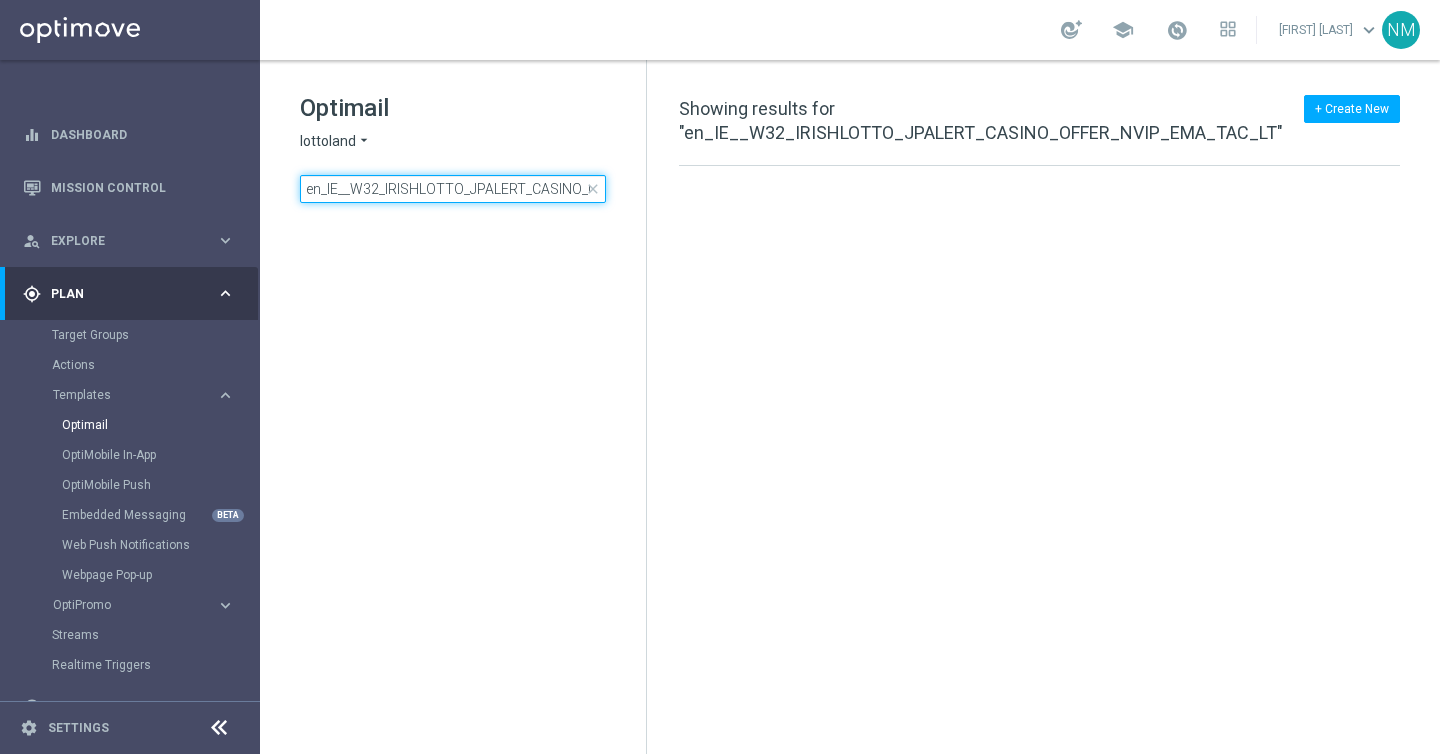 scroll, scrollTop: 0, scrollLeft: 161, axis: horizontal 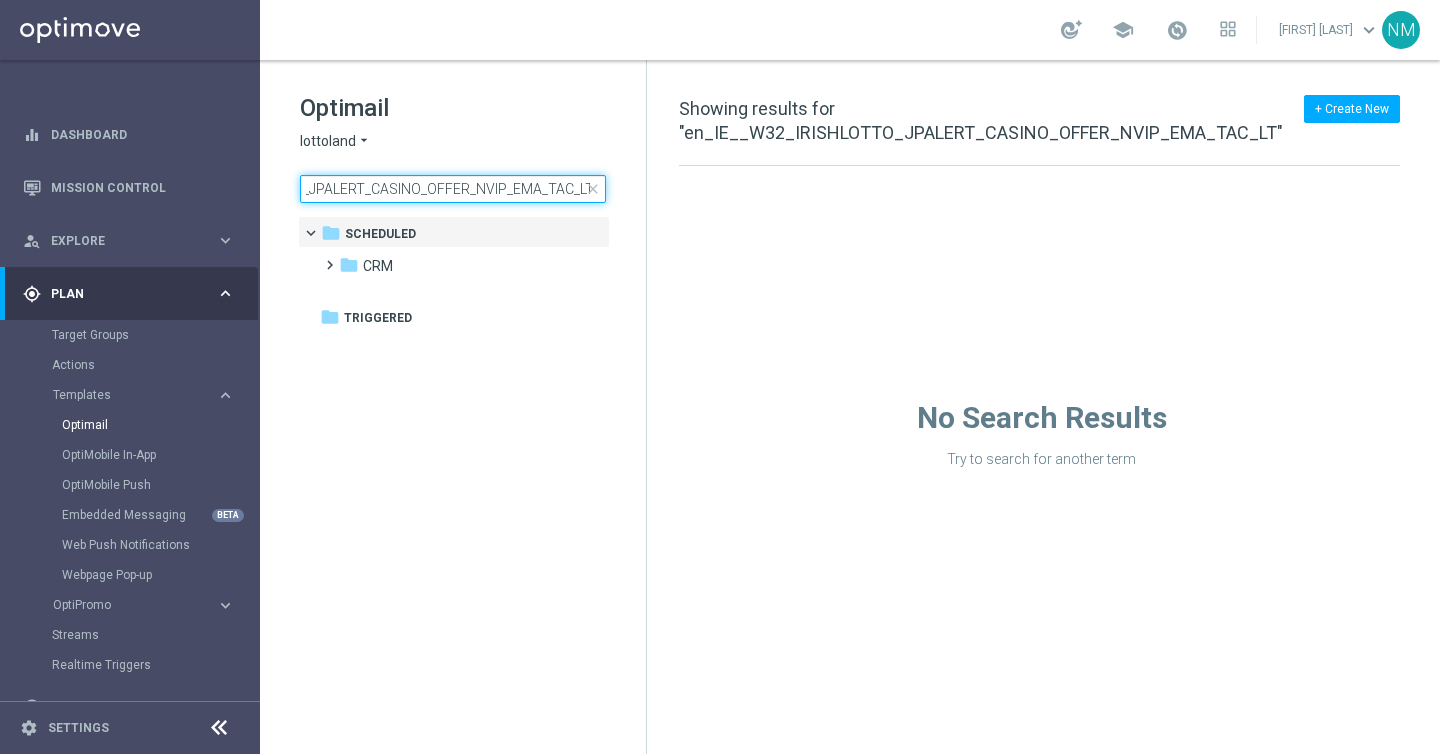 click on "en_IE__W32_IRISHLOTTO_JPALERT_CASINO_OFFER_NVIP_EMA_TAC_LT" 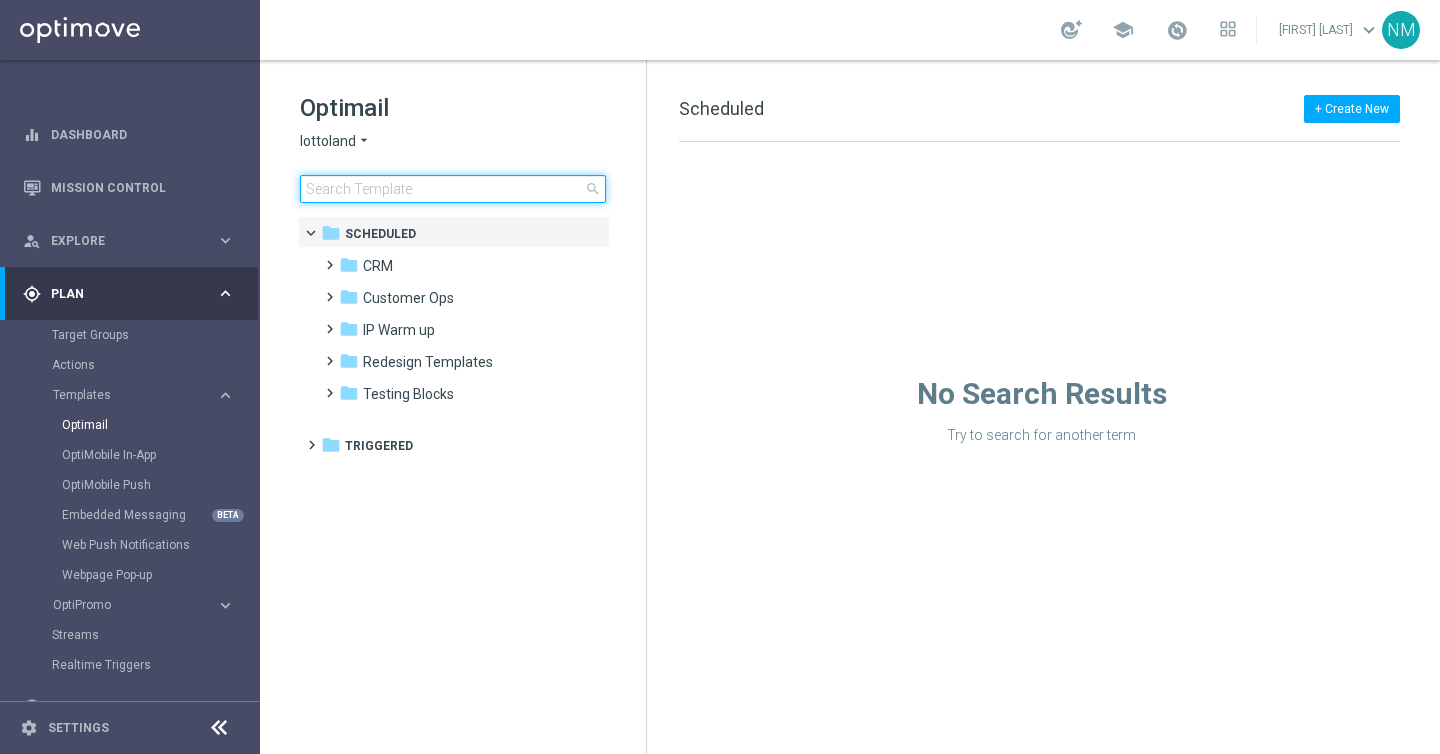 scroll, scrollTop: 0, scrollLeft: 0, axis: both 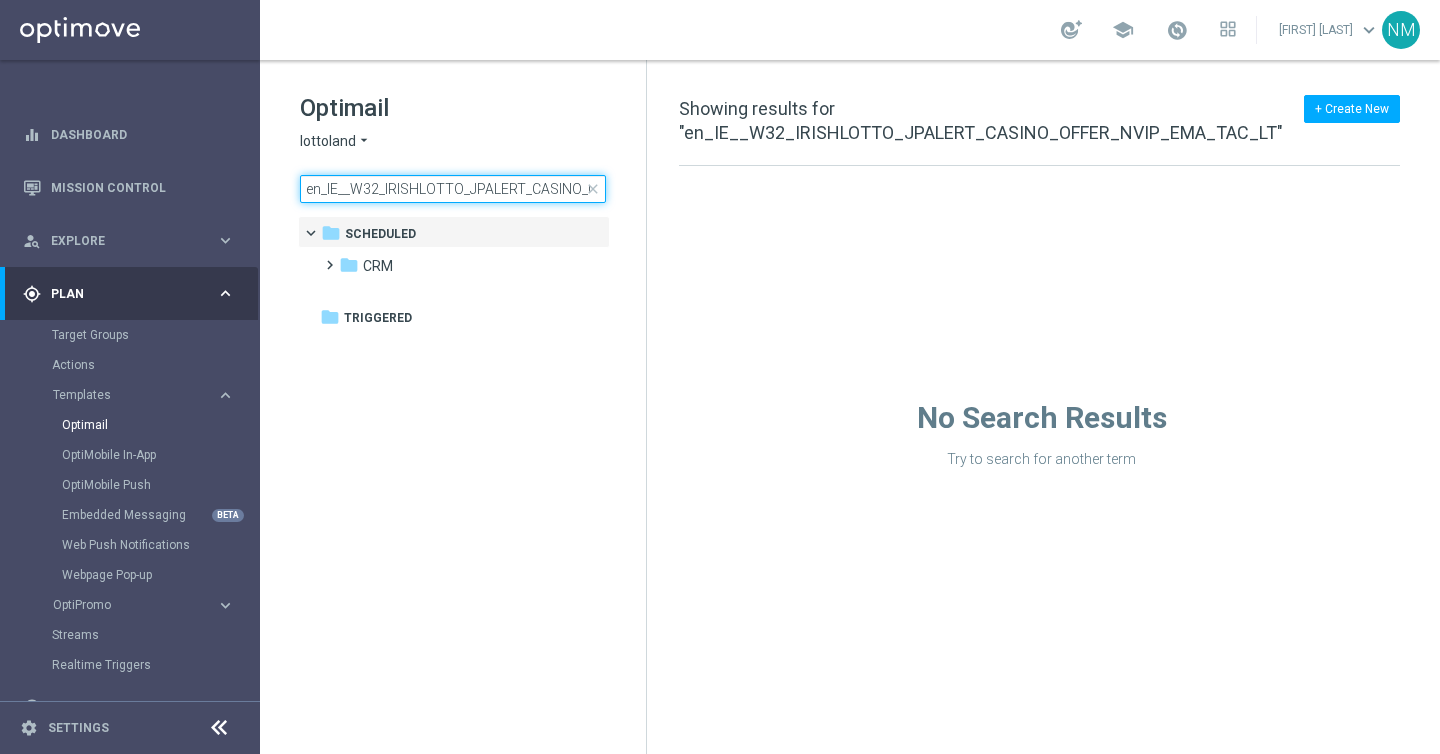 click on "en_IE__W32_IRISHLOTTO_JPALERT_CASINO_OFFER_NVIP_EMA_TAC_LT" 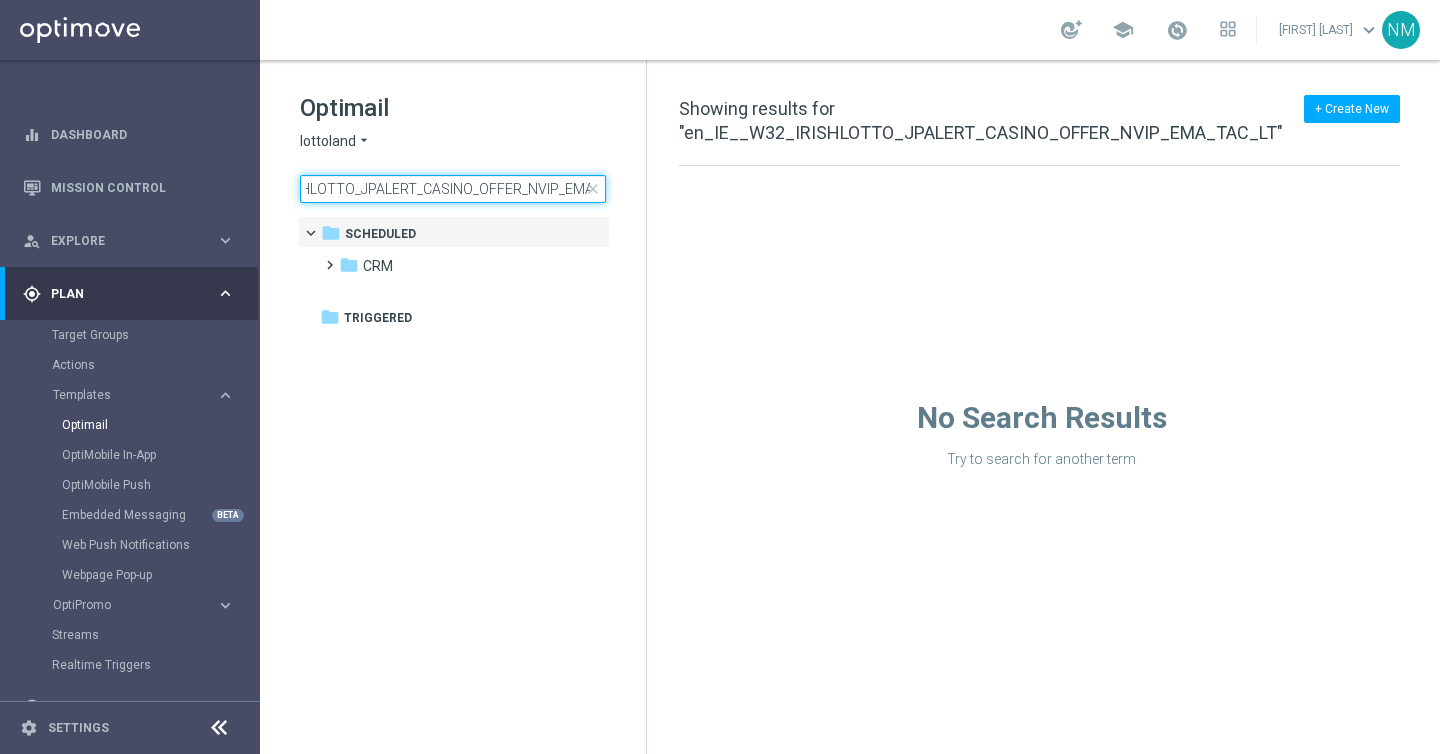 scroll, scrollTop: 0, scrollLeft: 0, axis: both 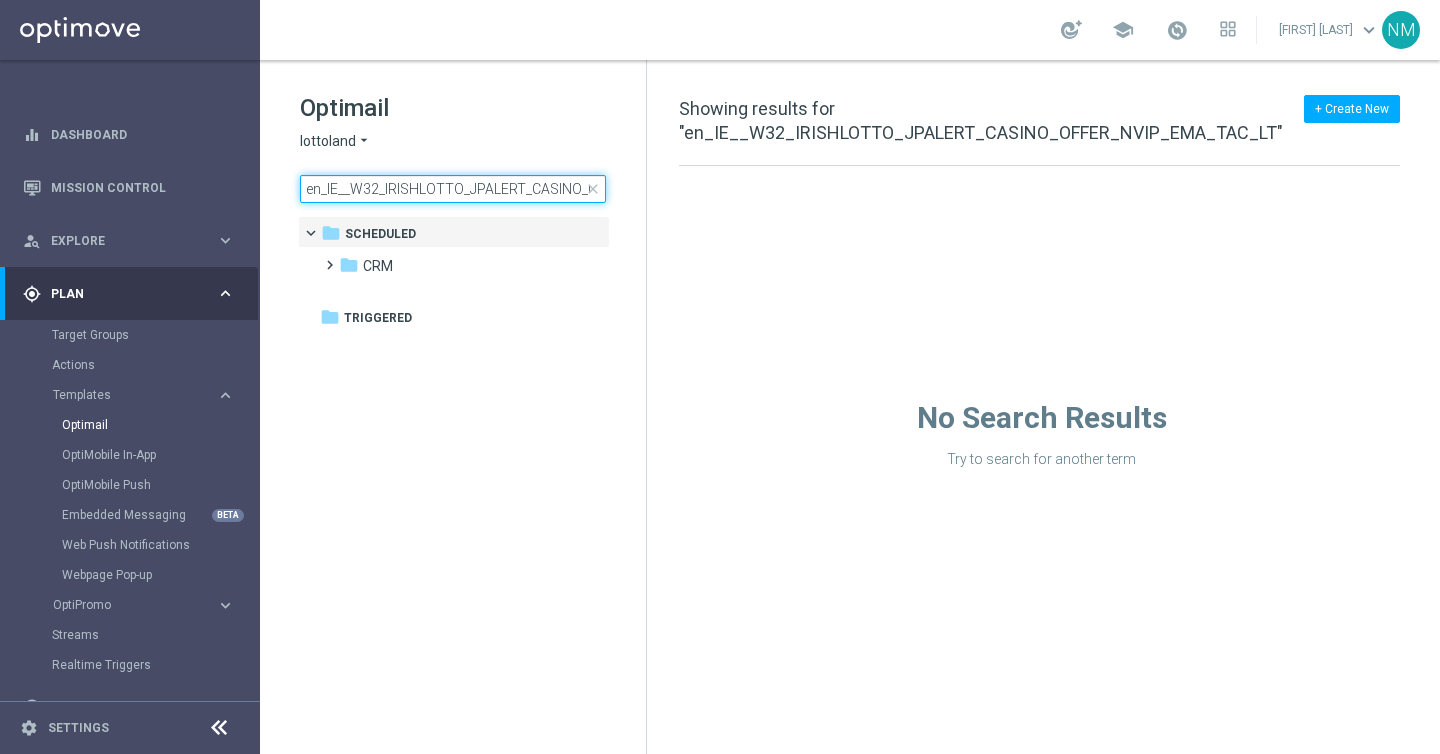 click on "en_IE__W32_IRISHLOTTO_JPALERT_CASINO_OFFER_NVIP_EMA_TAC_LT" 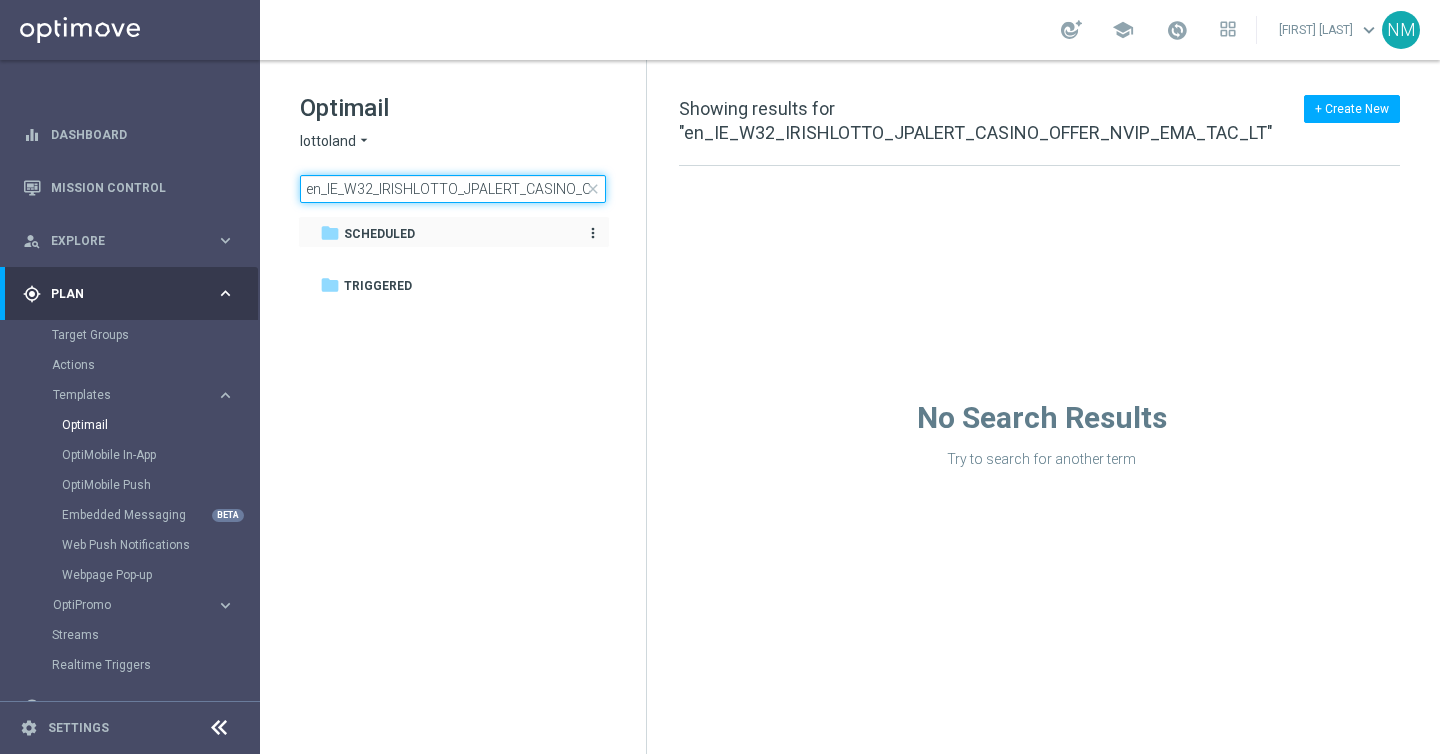 type on "en_IE_W32_IRISHLOTTO_JPALERT_CASINO_OFFER_NVIP_EMA_TAC_LT" 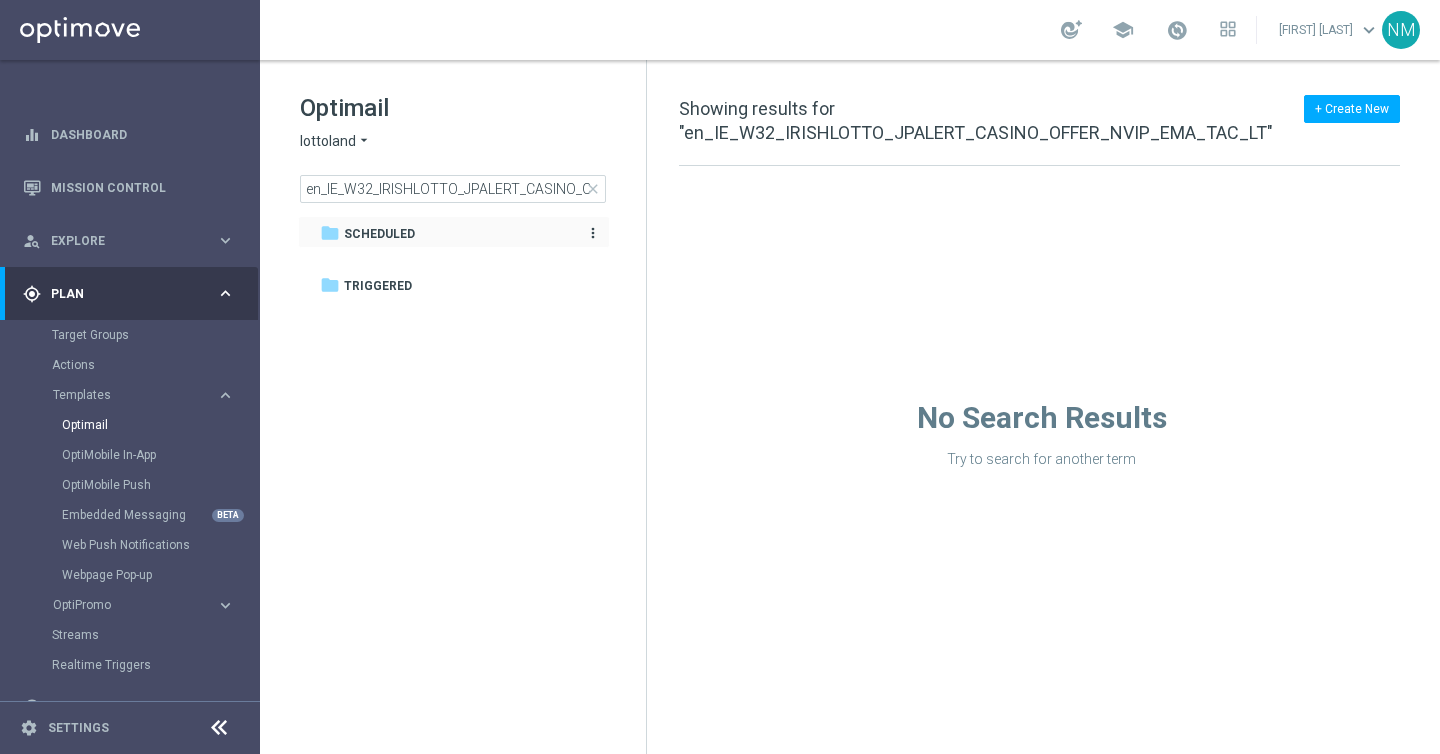 click on "Scheduled" at bounding box center (379, 234) 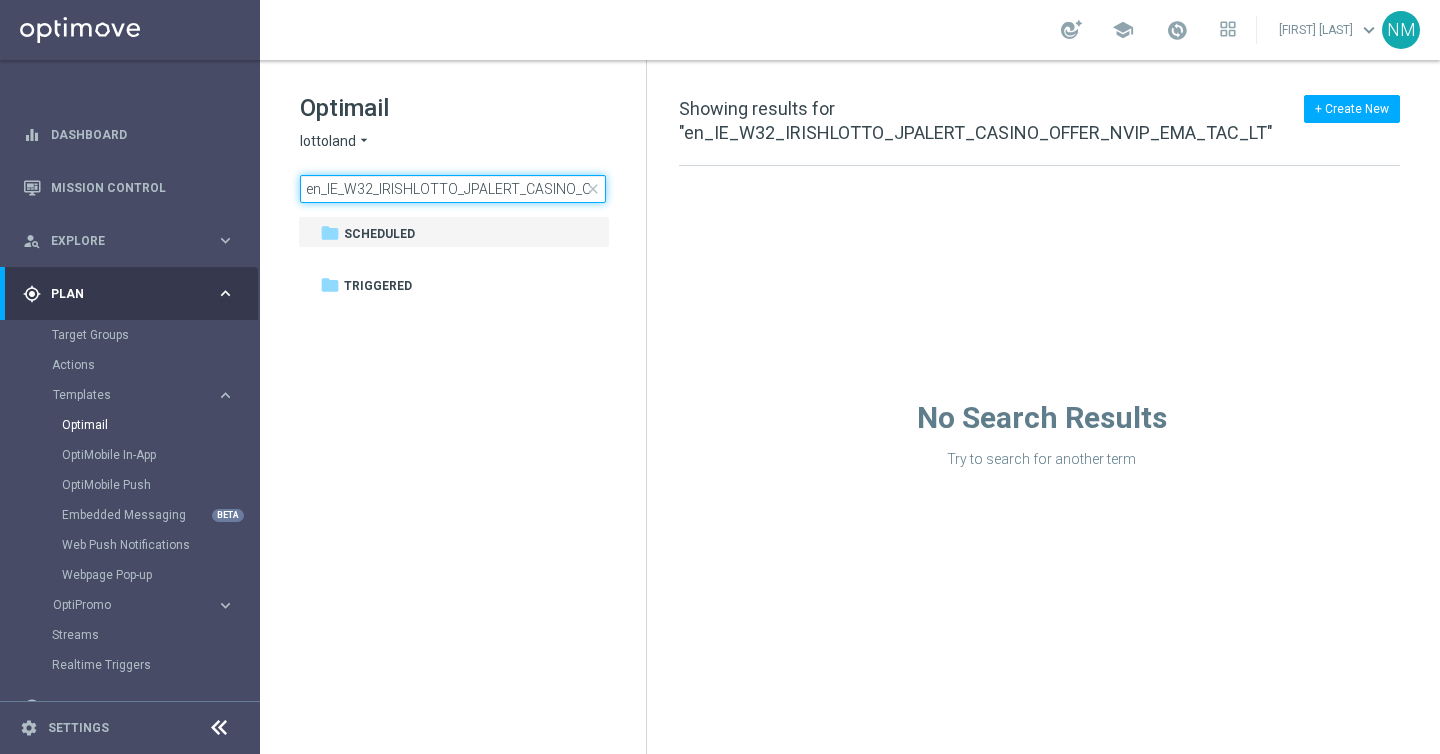 click on "en_IE_W32_IRISHLOTTO_JPALERT_CASINO_OFFER_NVIP_EMA_TAC_LT" 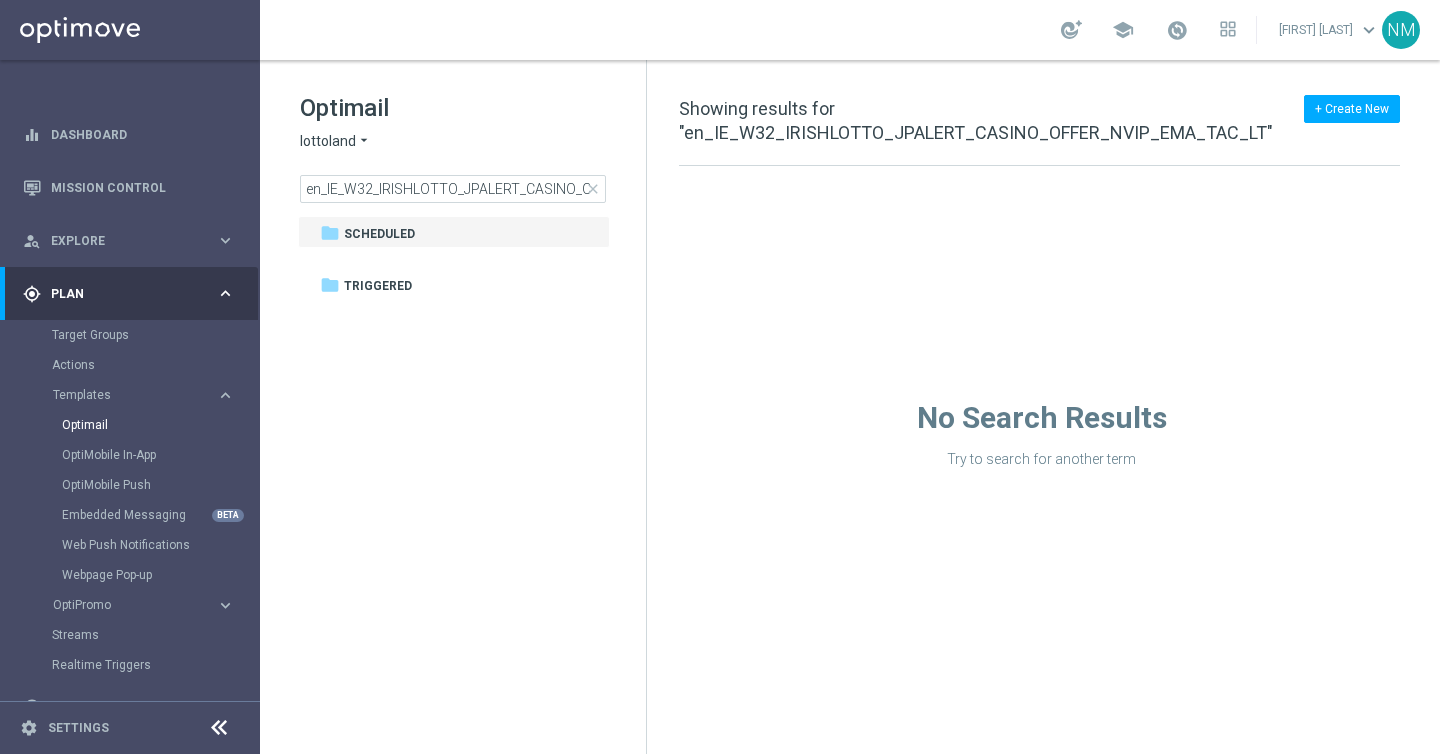 click on "close" 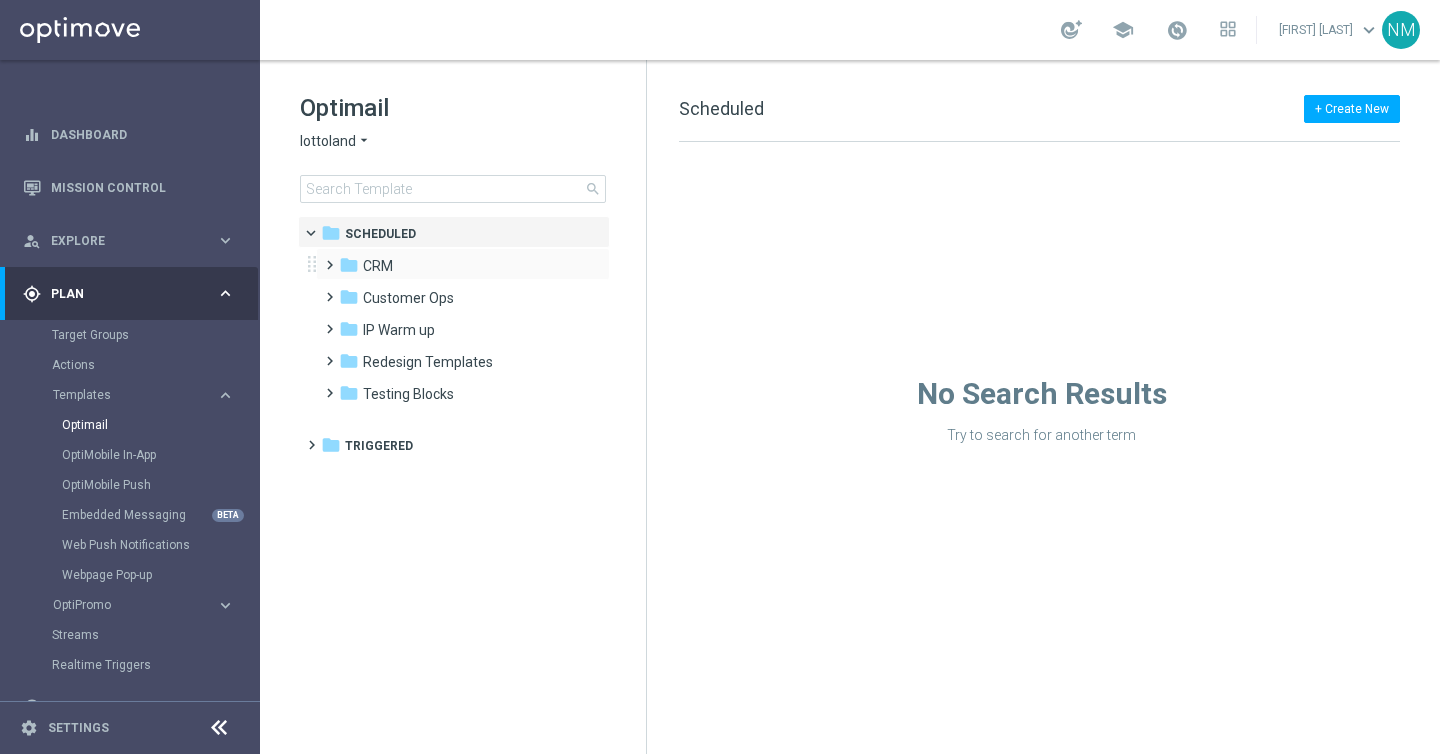 click at bounding box center [325, 256] 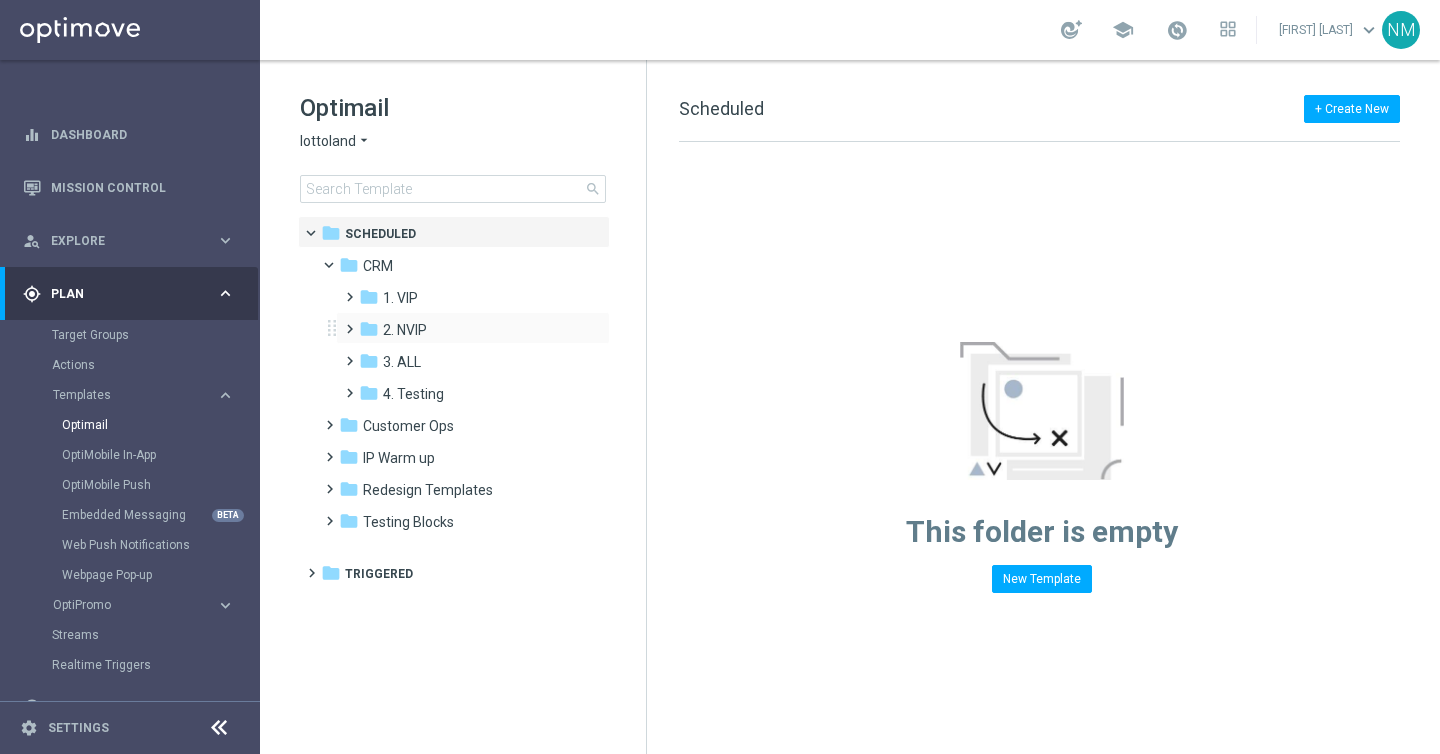 click at bounding box center (345, 320) 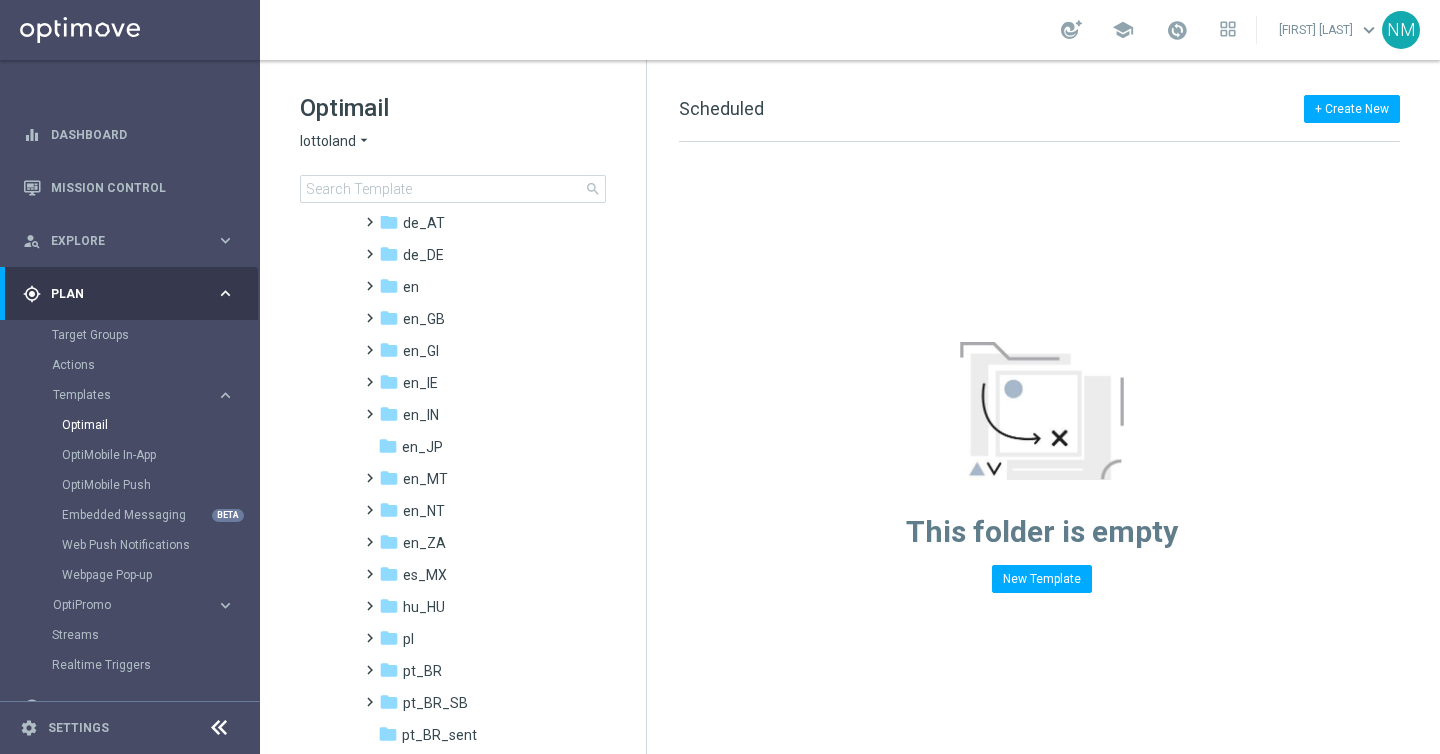 scroll, scrollTop: 208, scrollLeft: 0, axis: vertical 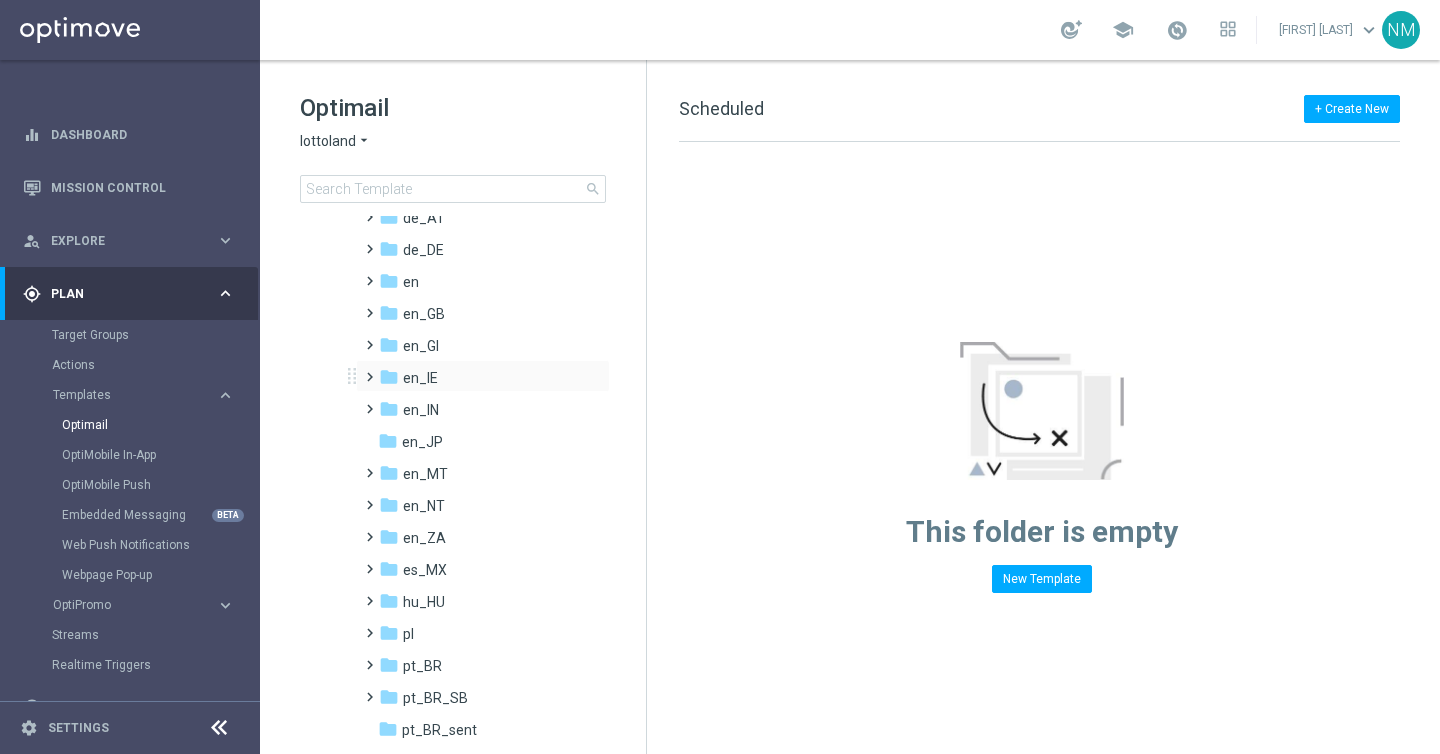 click at bounding box center (365, 368) 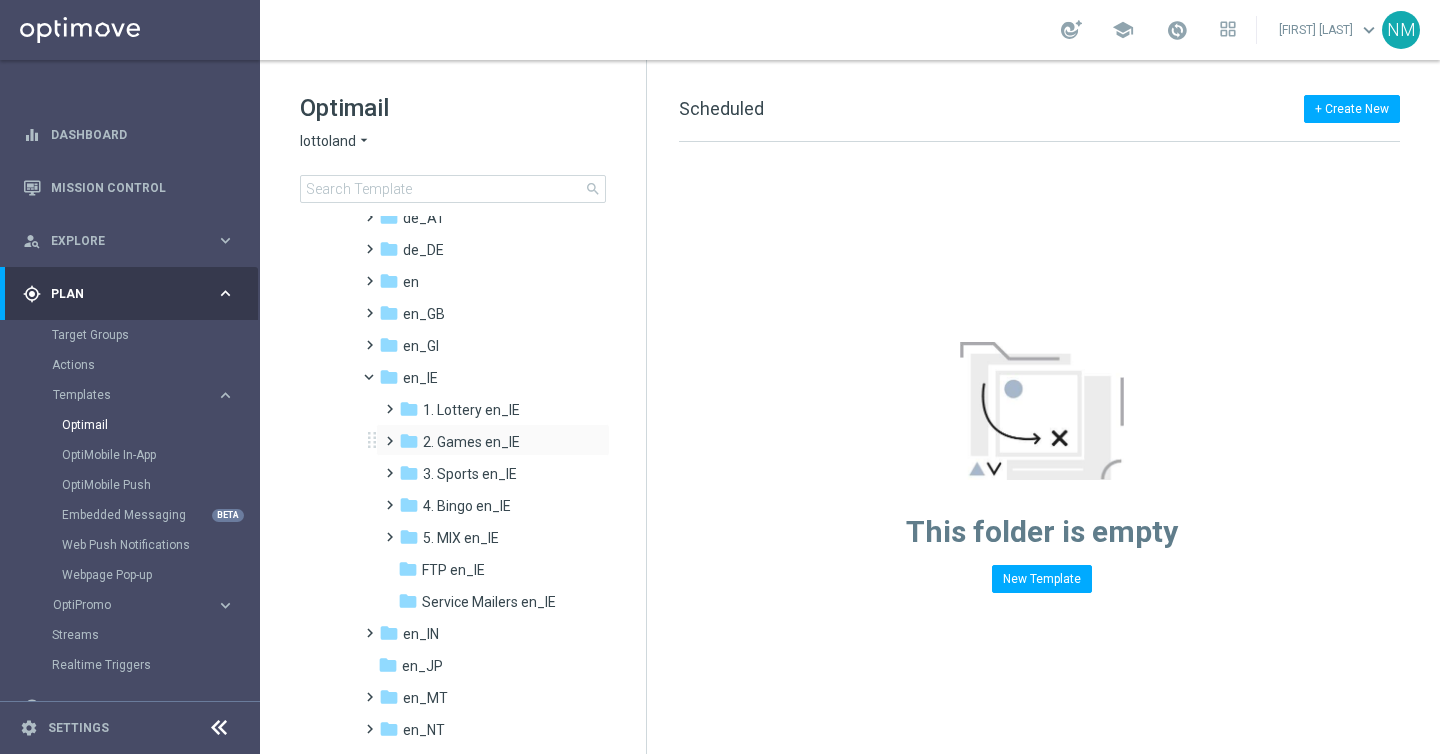 scroll, scrollTop: 268, scrollLeft: 0, axis: vertical 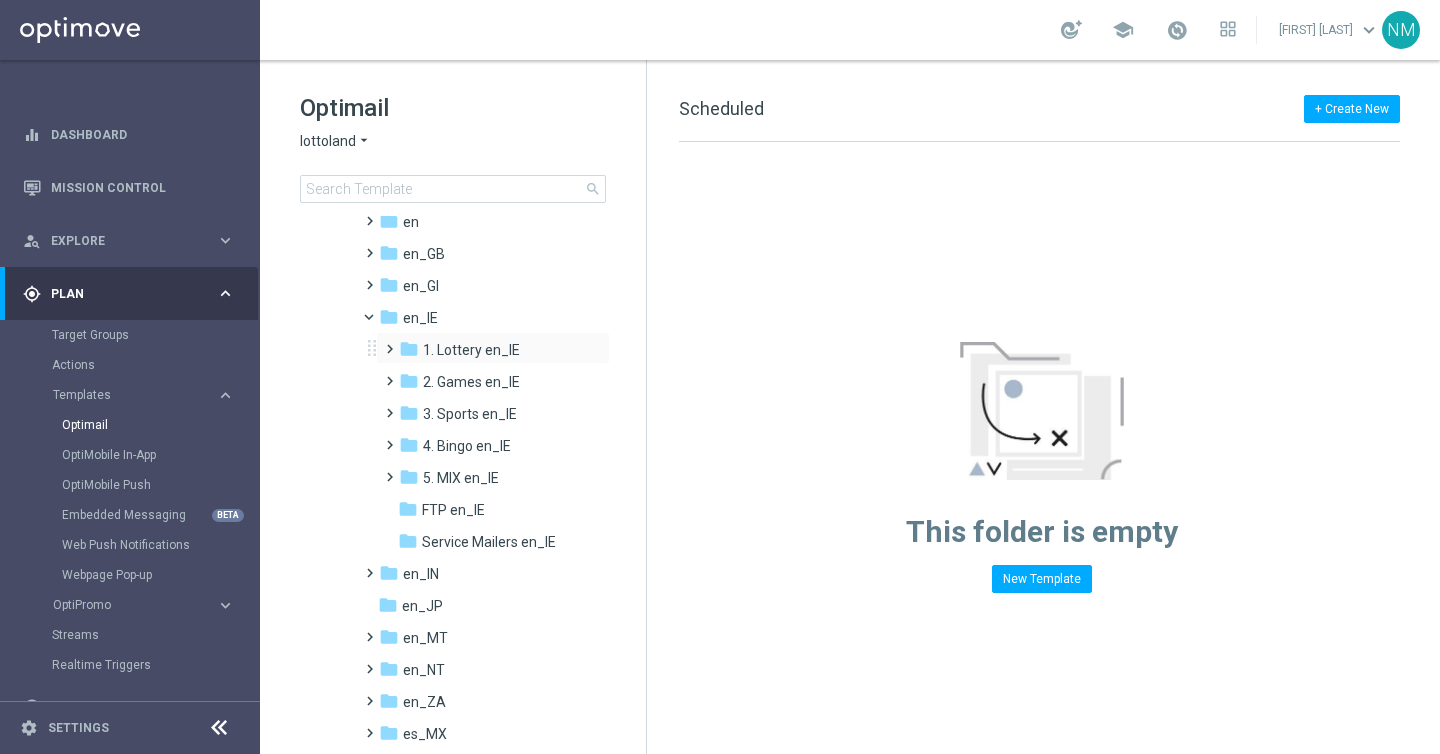 click at bounding box center [385, 340] 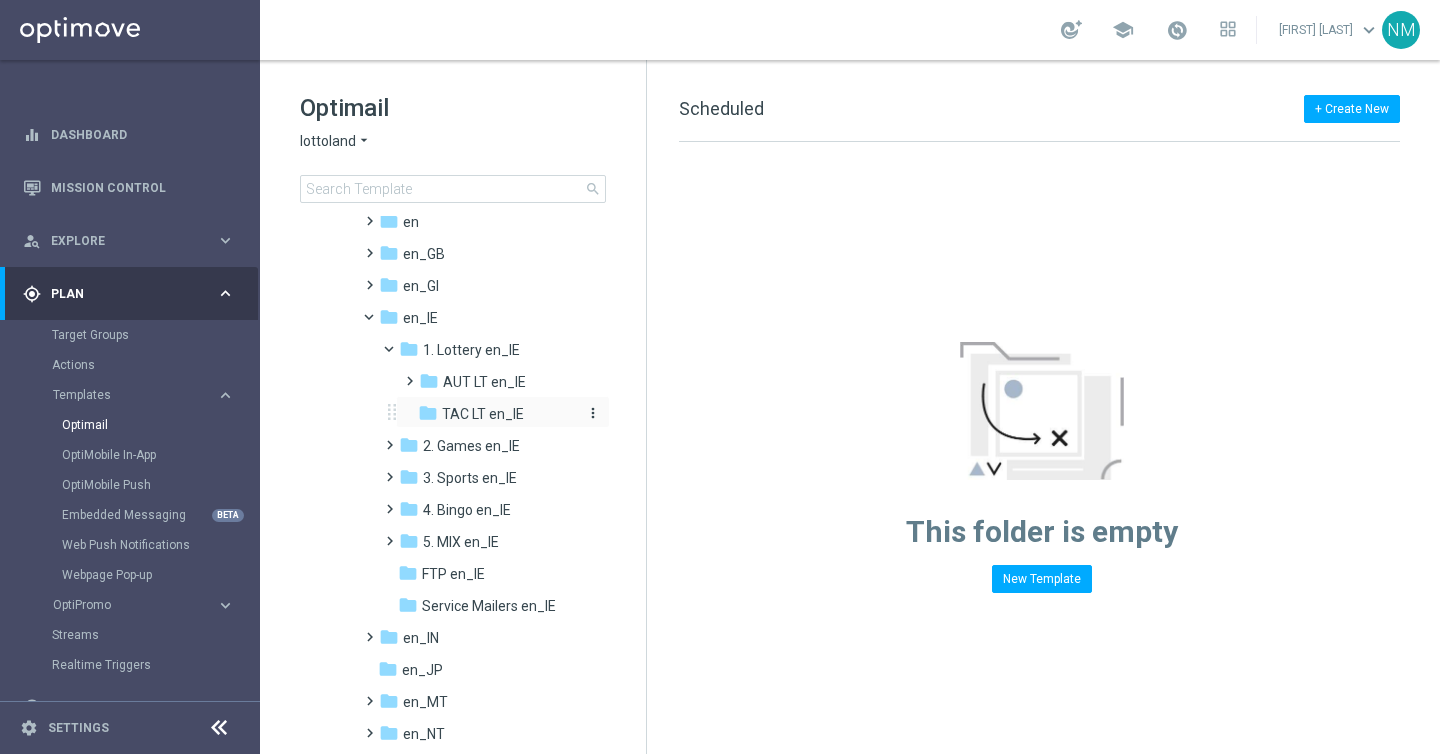 click on "TAC LT en_IE" at bounding box center [483, 414] 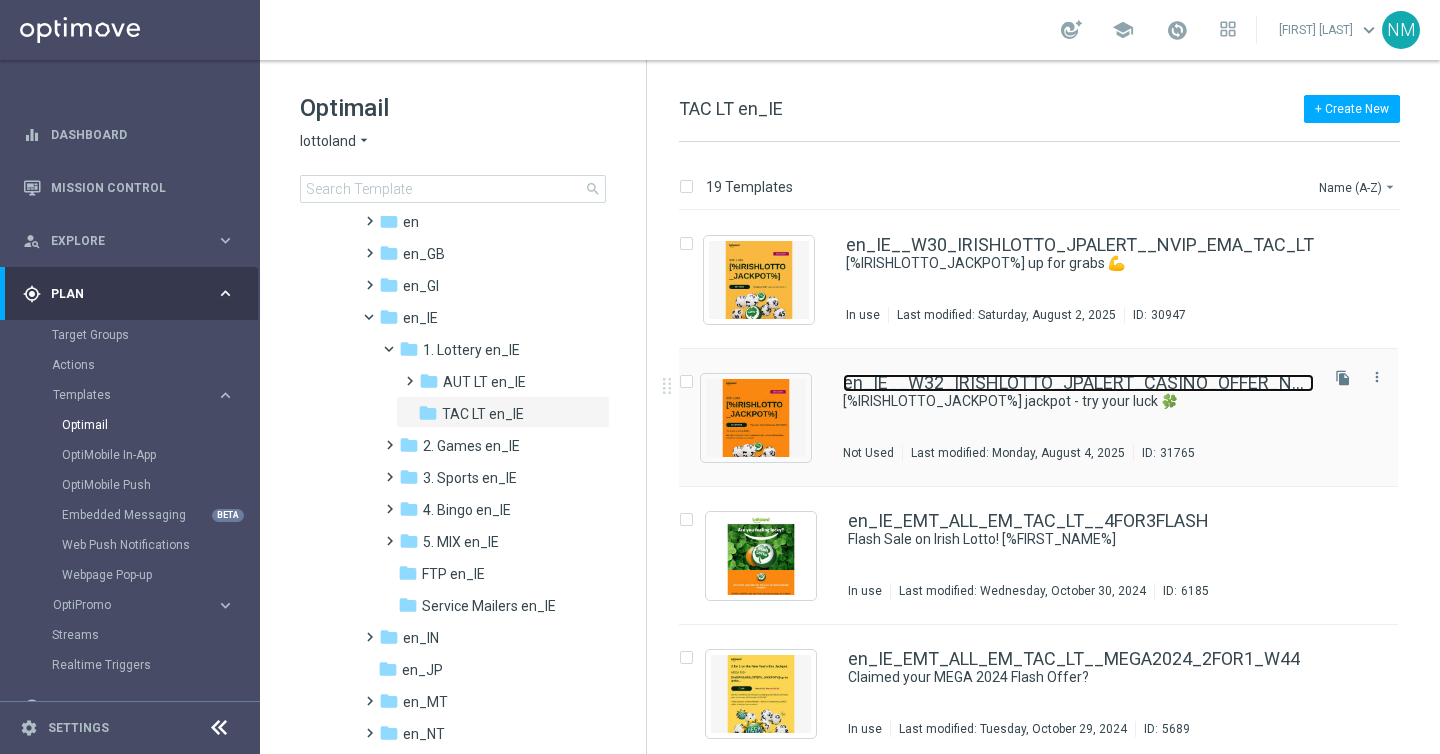 click on "en_IE__W32_IRISHLOTTO_JPALERT_CASINO_OFFER_NVIP_EMA_TAC_LT" at bounding box center [1078, 383] 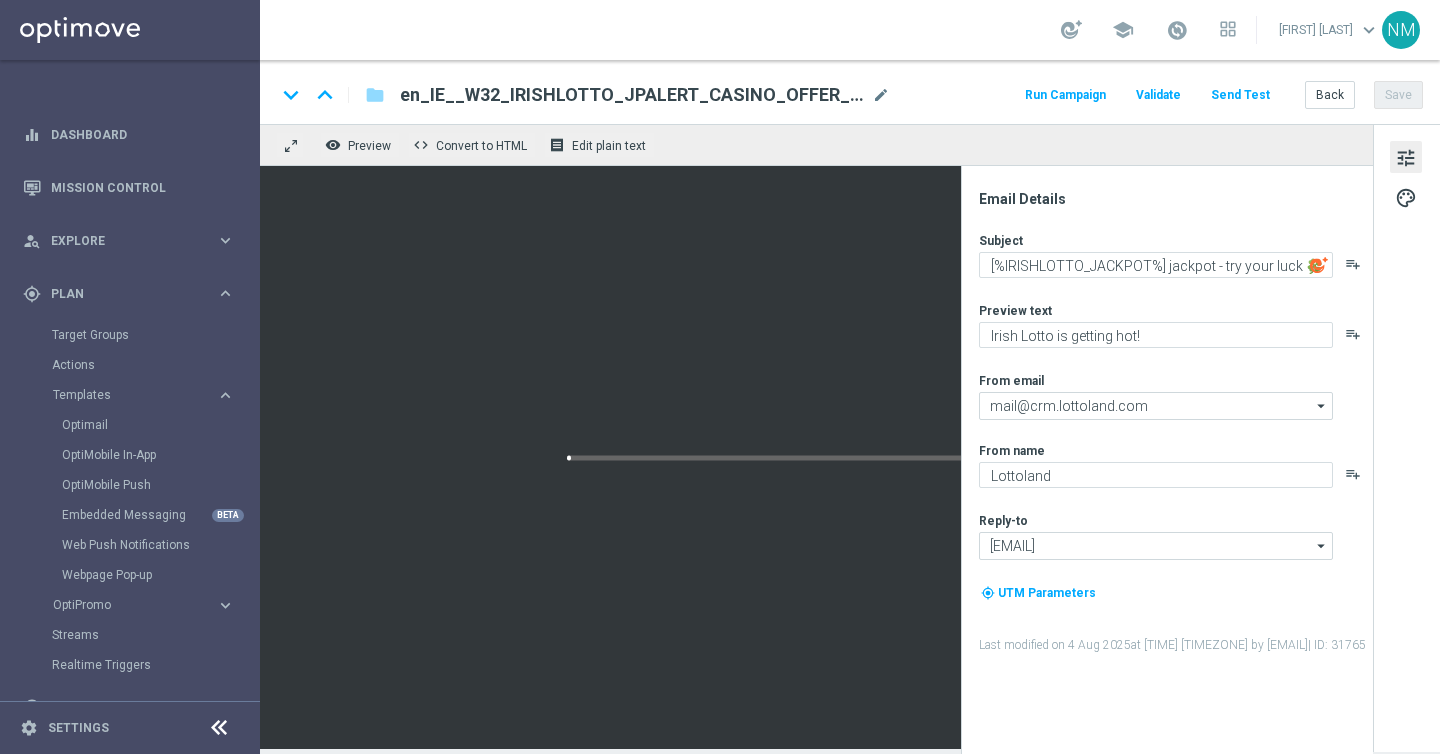 click on "en_IE__W32_IRISHLOTTO_JPALERT_CASINO_OFFER_NVIP_EMA_TAC_LT" 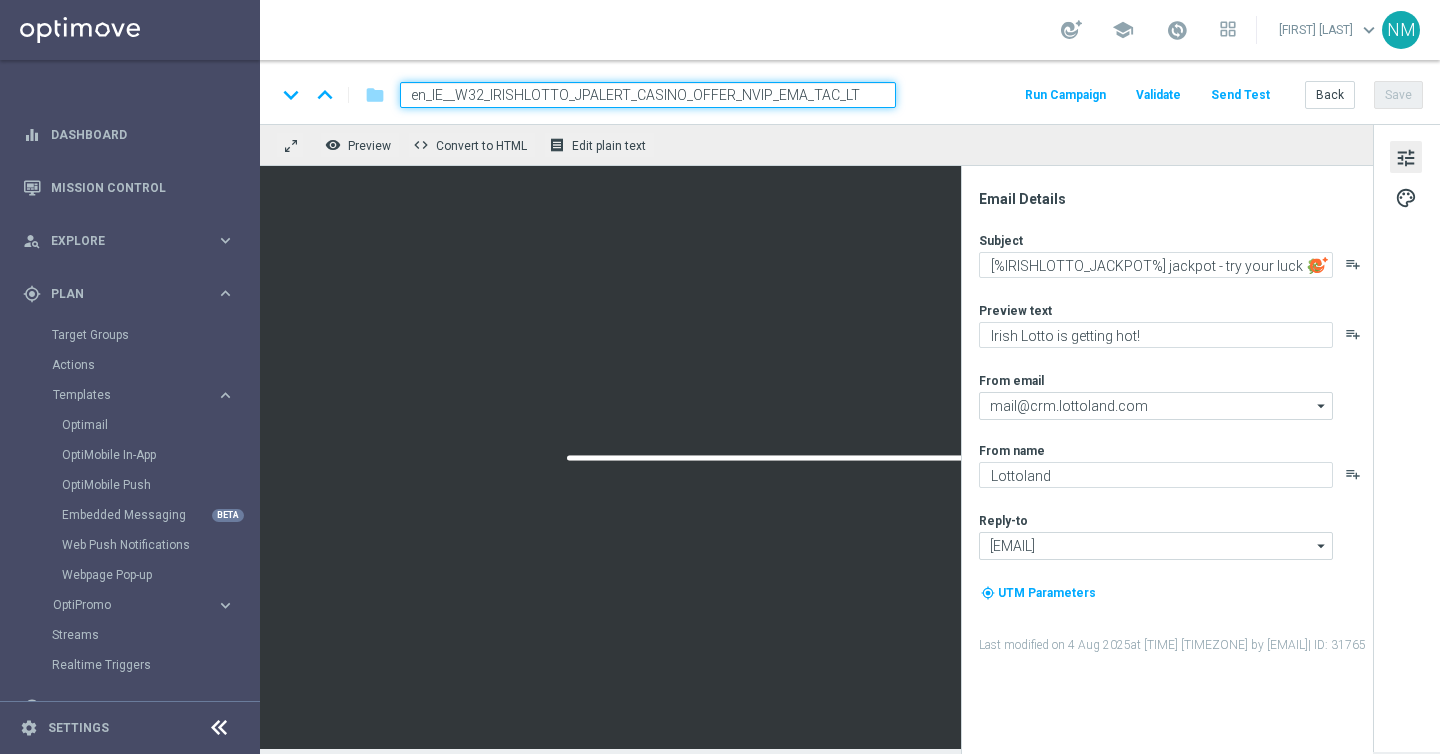 click on "en_IE__W32_IRISHLOTTO_JPALERT_CASINO_OFFER_NVIP_EMA_TAC_LT" at bounding box center (648, 95) 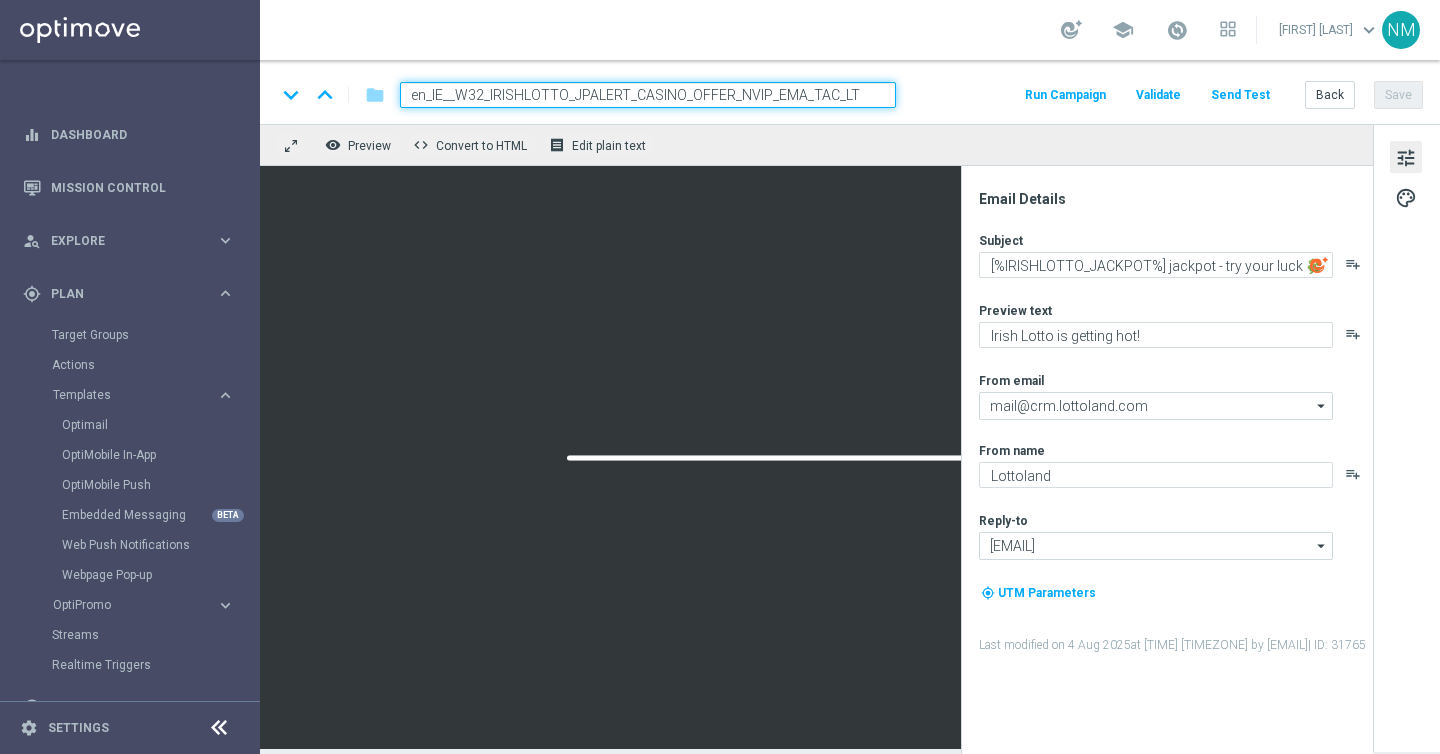 click on "en_IE__W32_IRISHLOTTO_JPALERT_CASINO_OFFER_NVIP_EMA_TAC_LT" at bounding box center (648, 95) 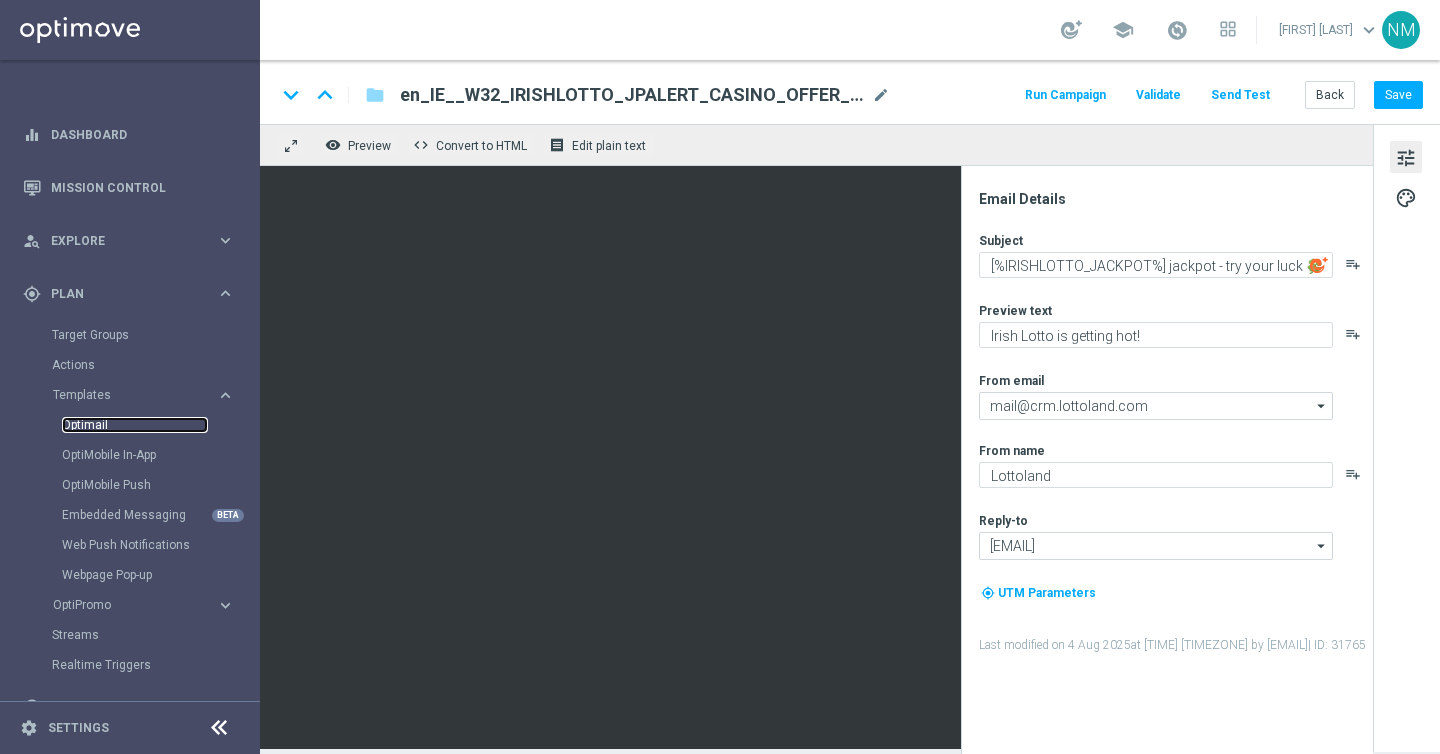 click on "Optimail" at bounding box center (135, 425) 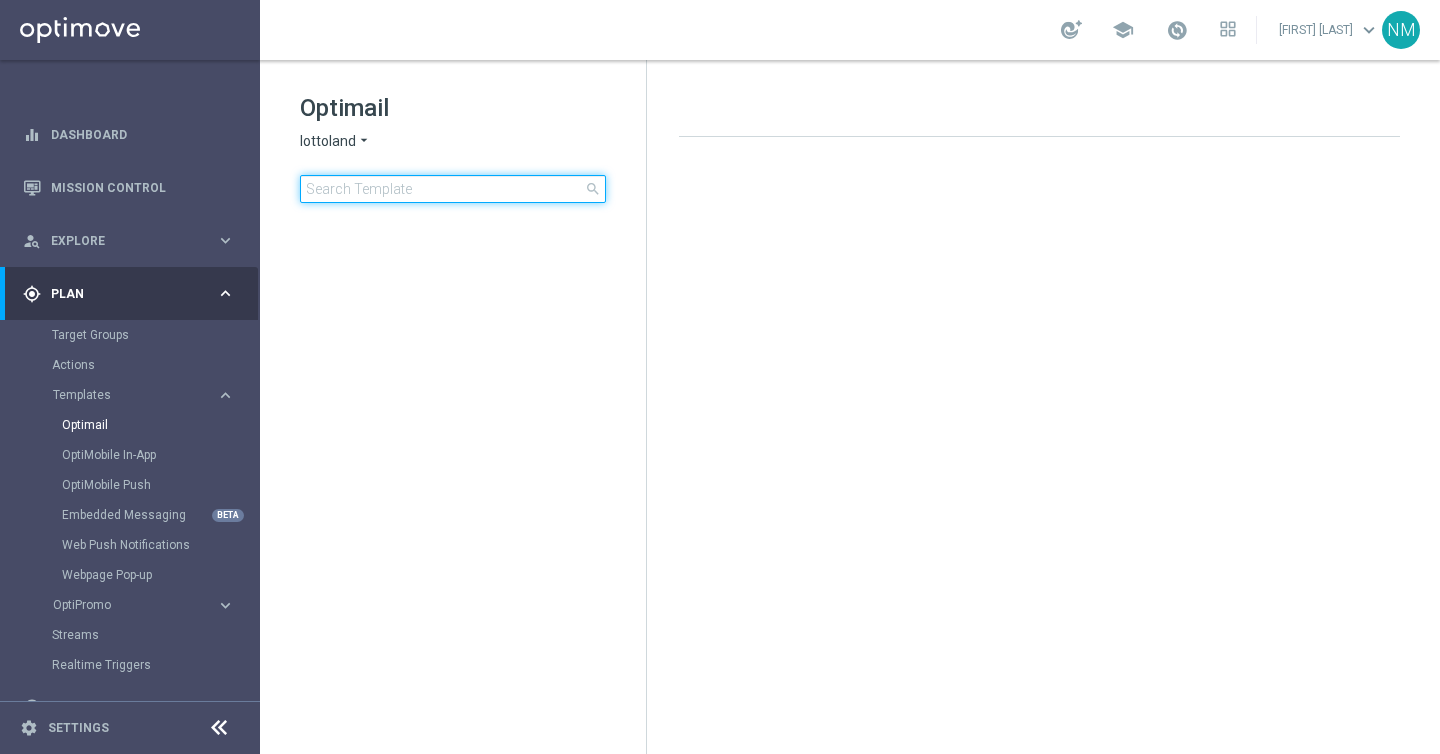 click 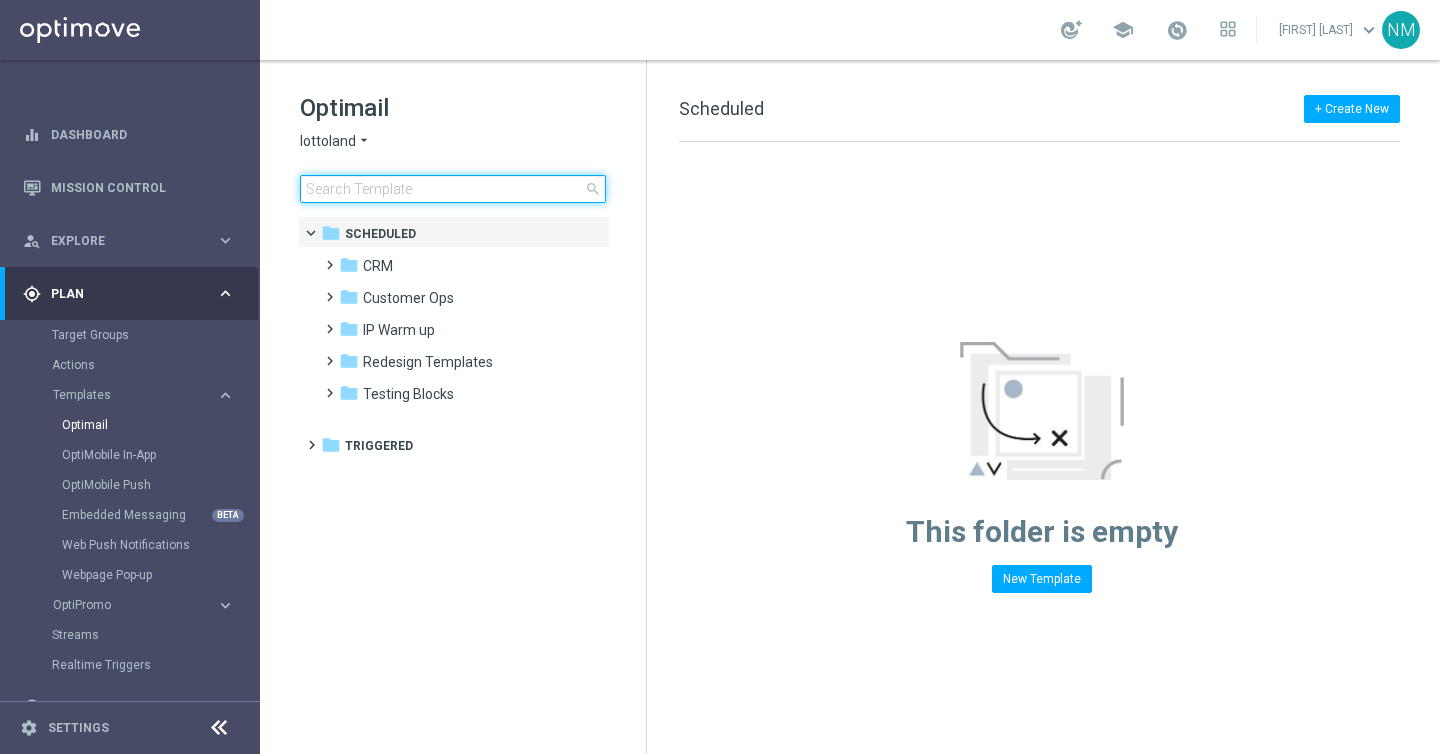 click 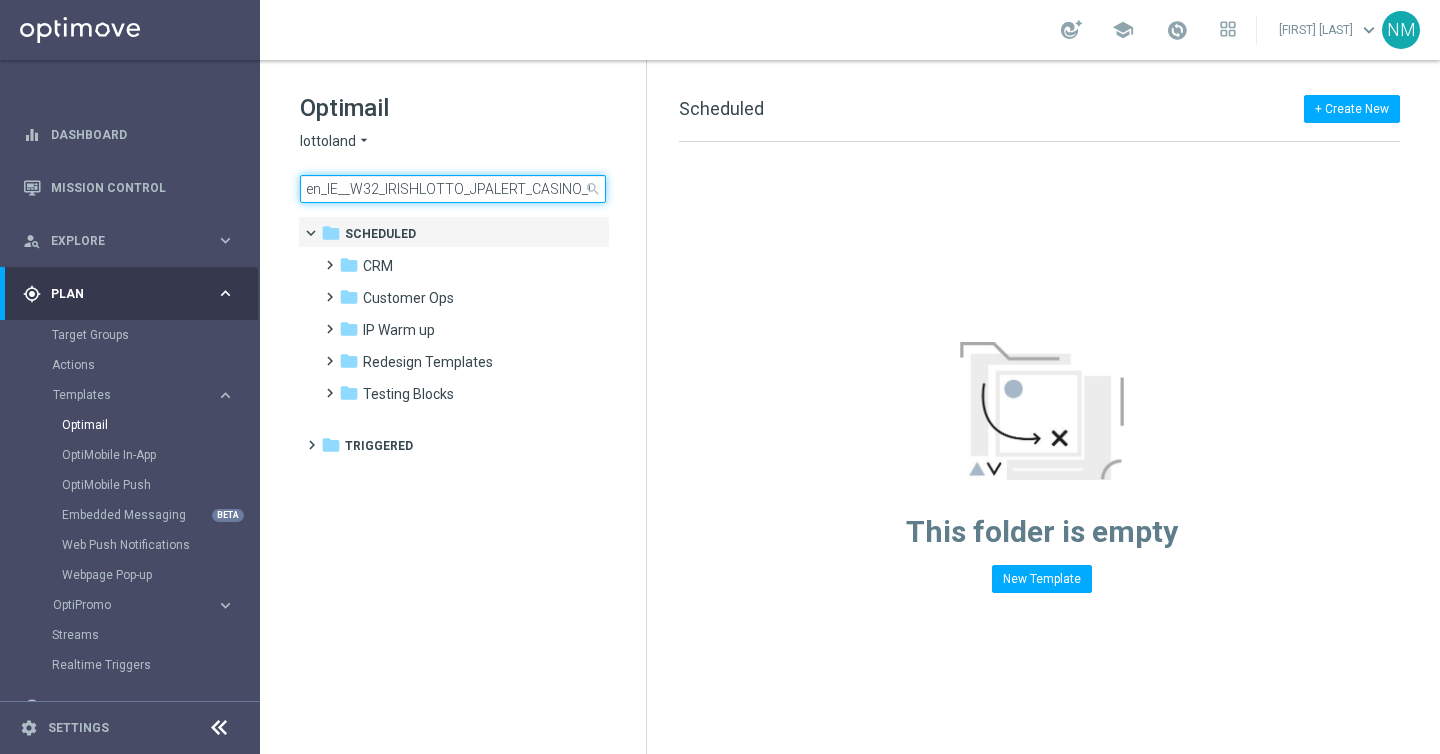 scroll, scrollTop: 0, scrollLeft: 161, axis: horizontal 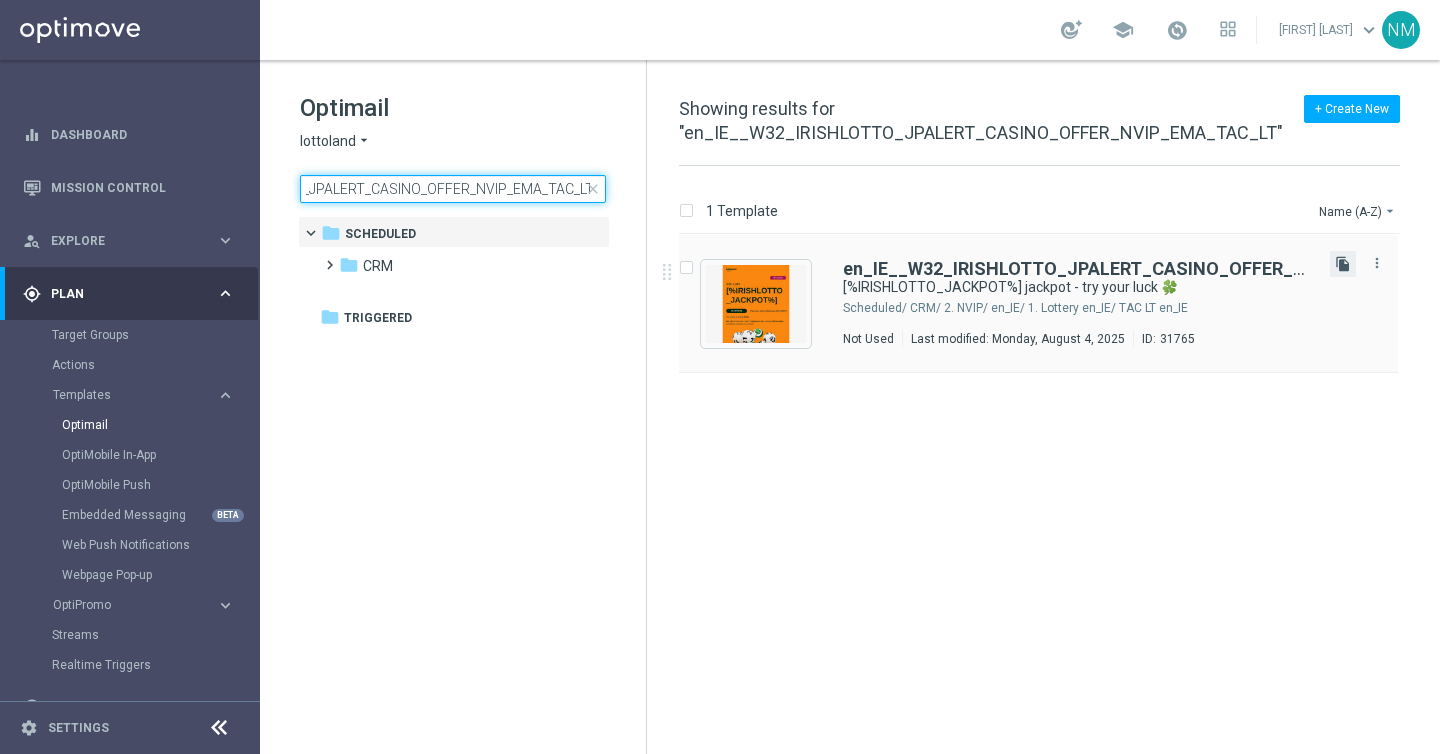 type on "en_IE__W32_IRISHLOTTO_JPALERT_CASINO_OFFER_NVIP_EMA_TAC_LT" 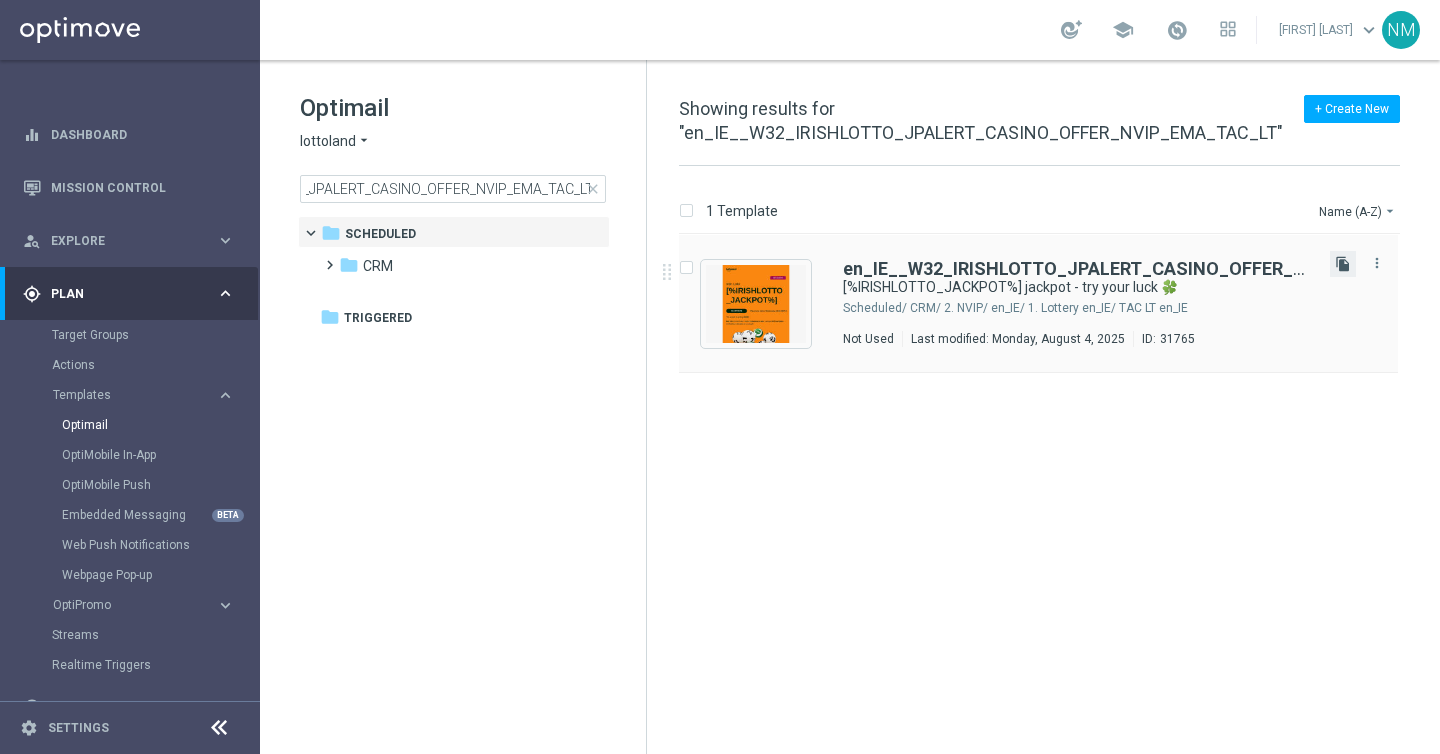 click on "file_copy" at bounding box center [1343, 264] 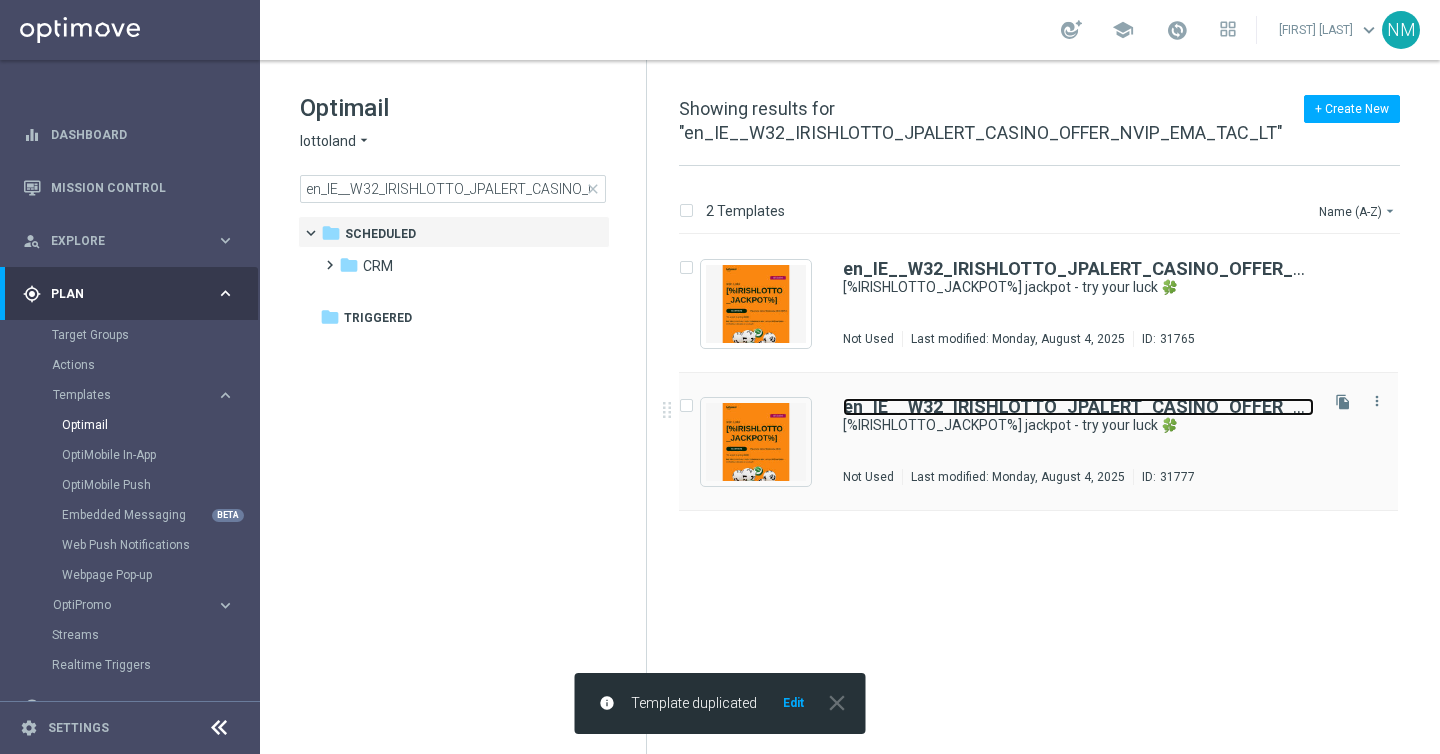 click on "en_IE__W32_IRISHLOTTO_JPALERT_CASINO_OFFER_NVIP_EMA_TAC_LT" at bounding box center [1150, 406] 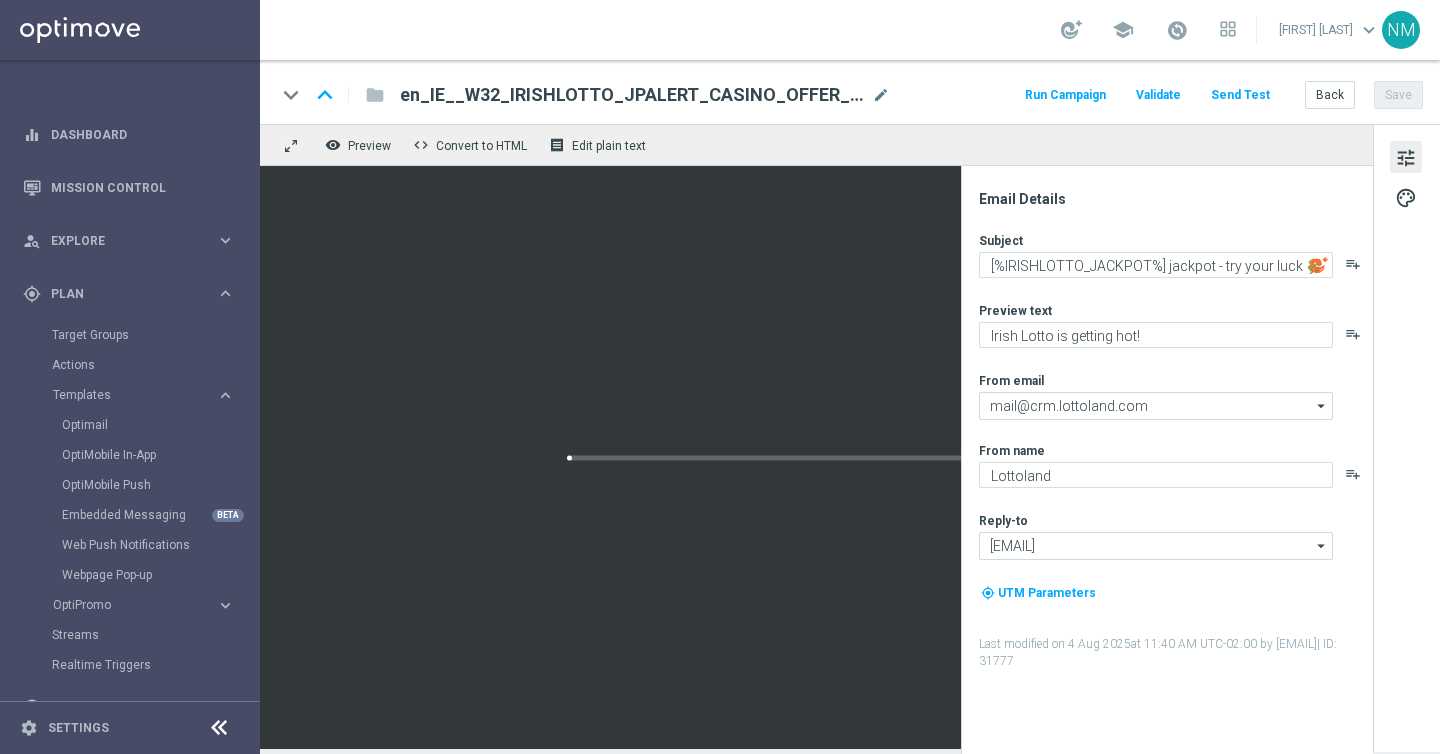 click on "en_IE__W32_IRISHLOTTO_JPALERT_CASINO_OFFER_NVIP_EMA_TAC_LT(1)" 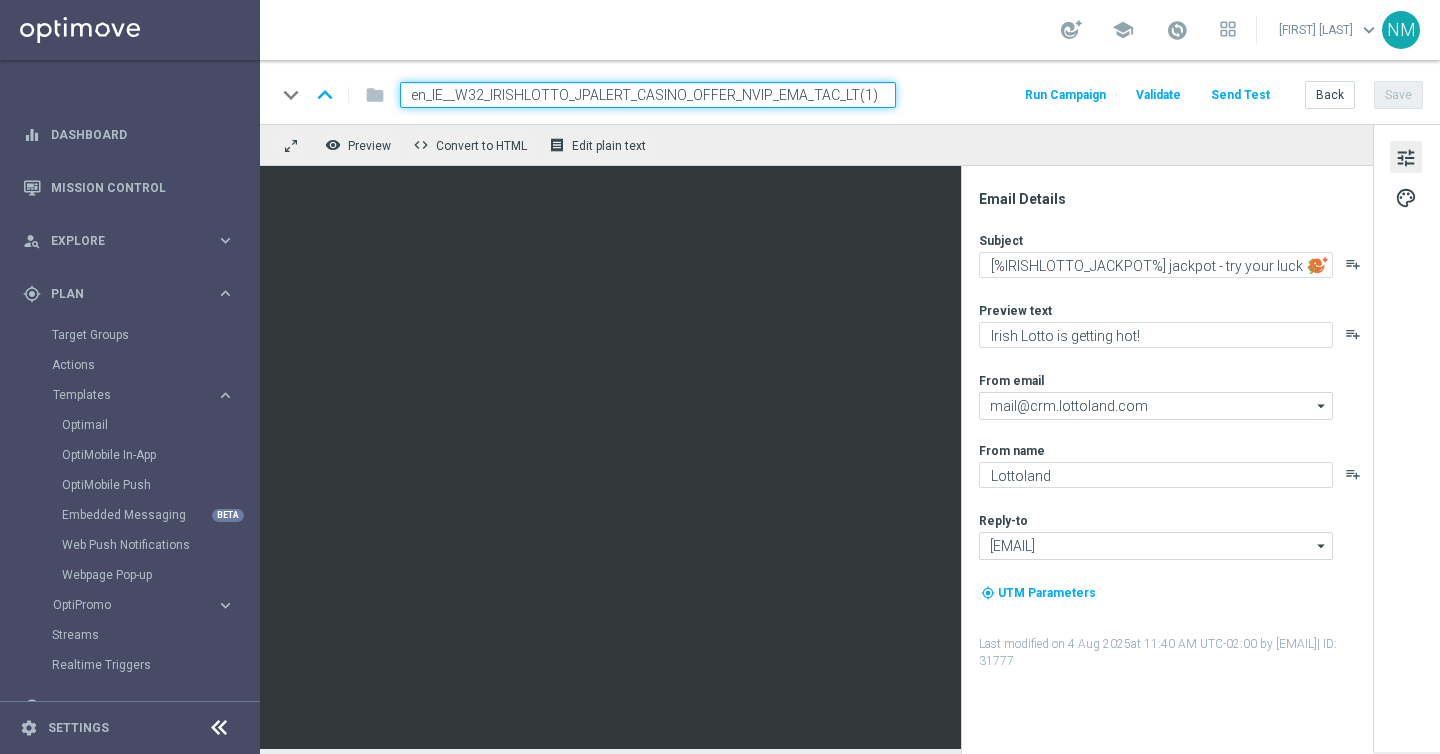 click on "en_IE__W32_IRISHLOTTO_JPALERT_CASINO_OFFER_NVIP_EMA_TAC_LT(1)" at bounding box center [648, 95] 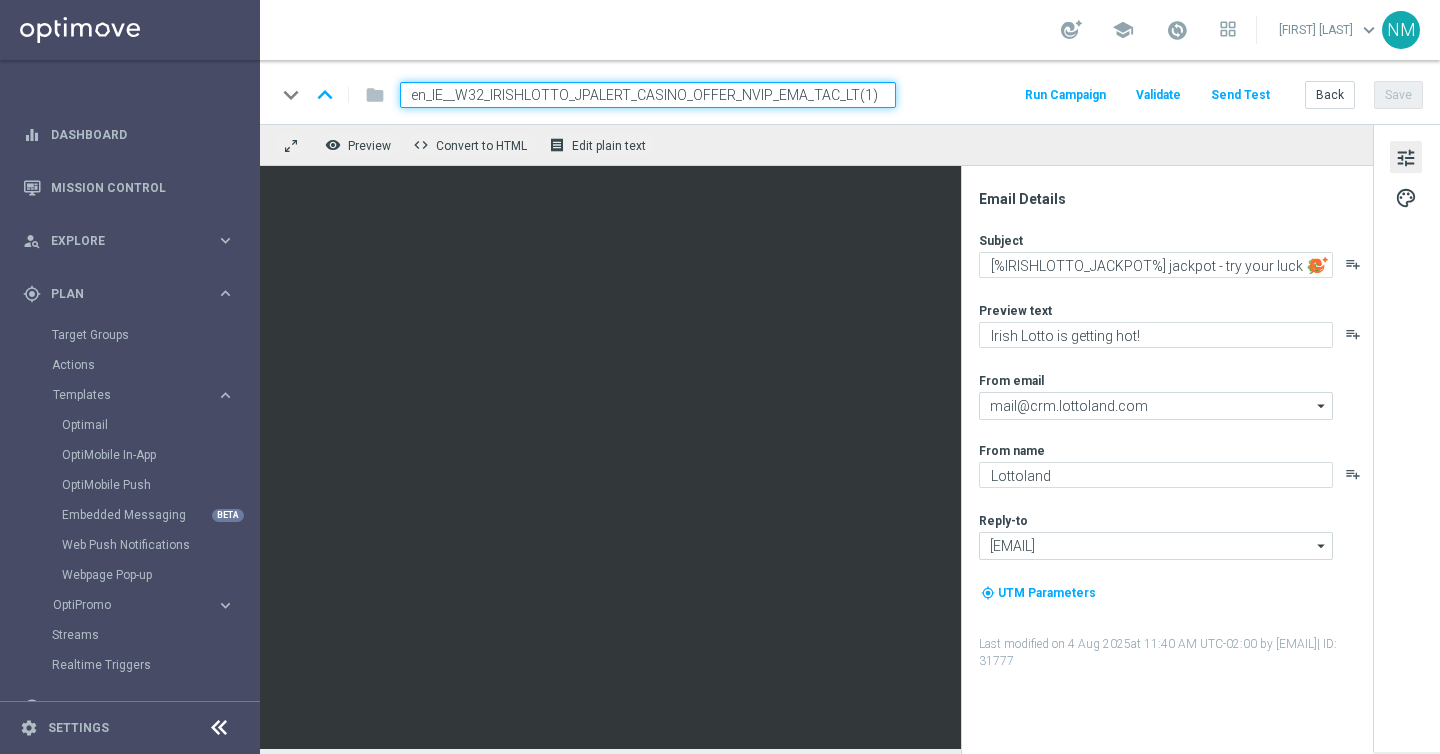 click on "en_IE__W32_IRISHLOTTO_JPALERT_CASINO_OFFER_NVIP_EMA_TAC_LT(1)" at bounding box center [648, 95] 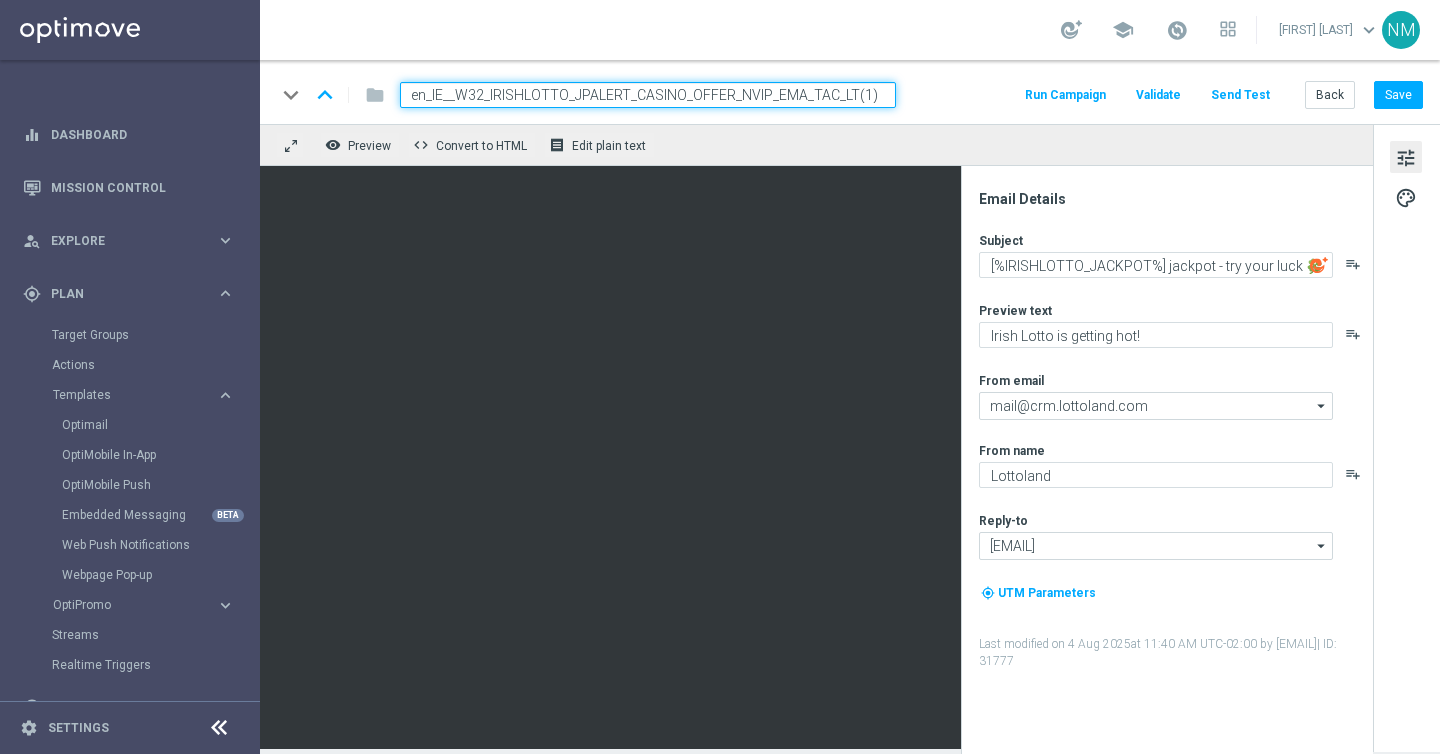 click on "en_IE__W32_IRISHLOTTO_JPALERT_CASINO_OFFER_NVIP_EMA_TAC_LT(1)" at bounding box center (648, 95) 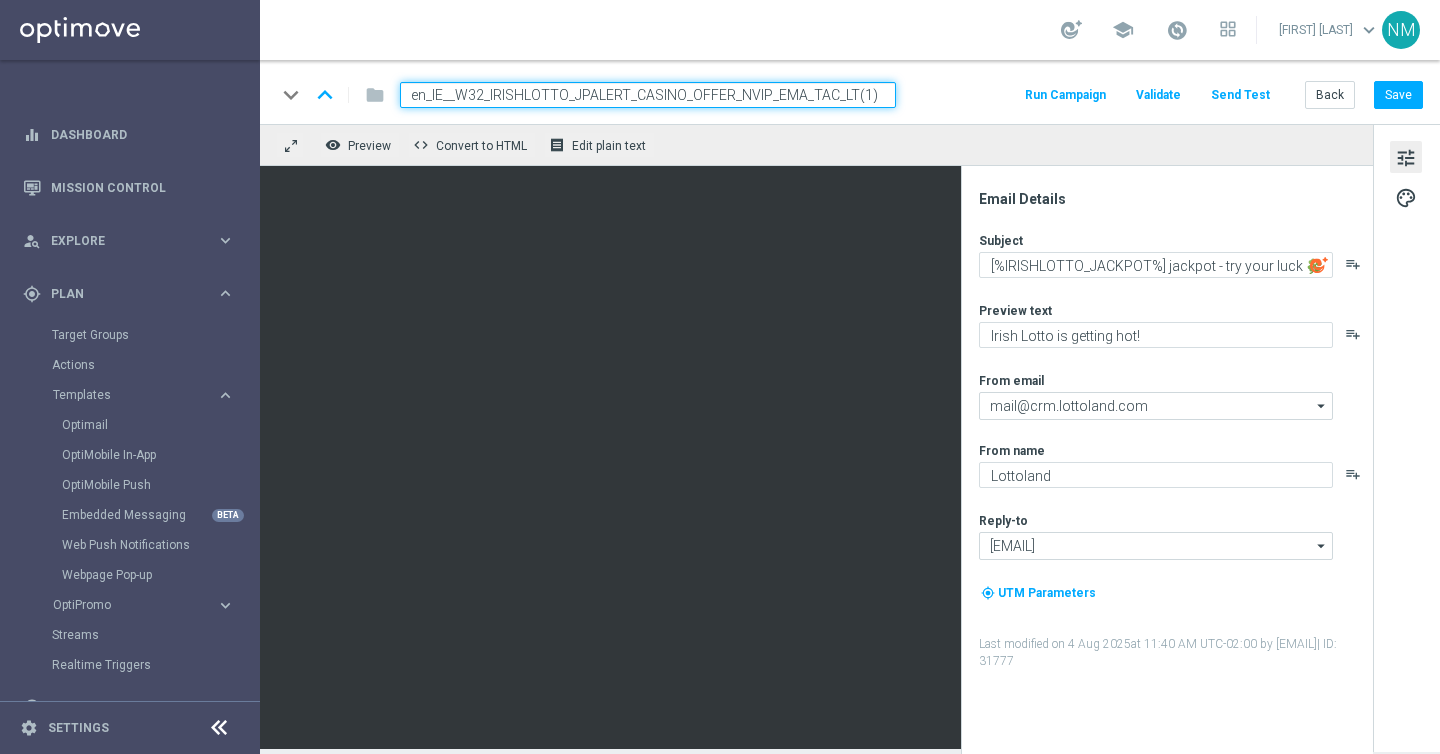 drag, startPoint x: 685, startPoint y: 93, endPoint x: 638, endPoint y: 92, distance: 47.010635 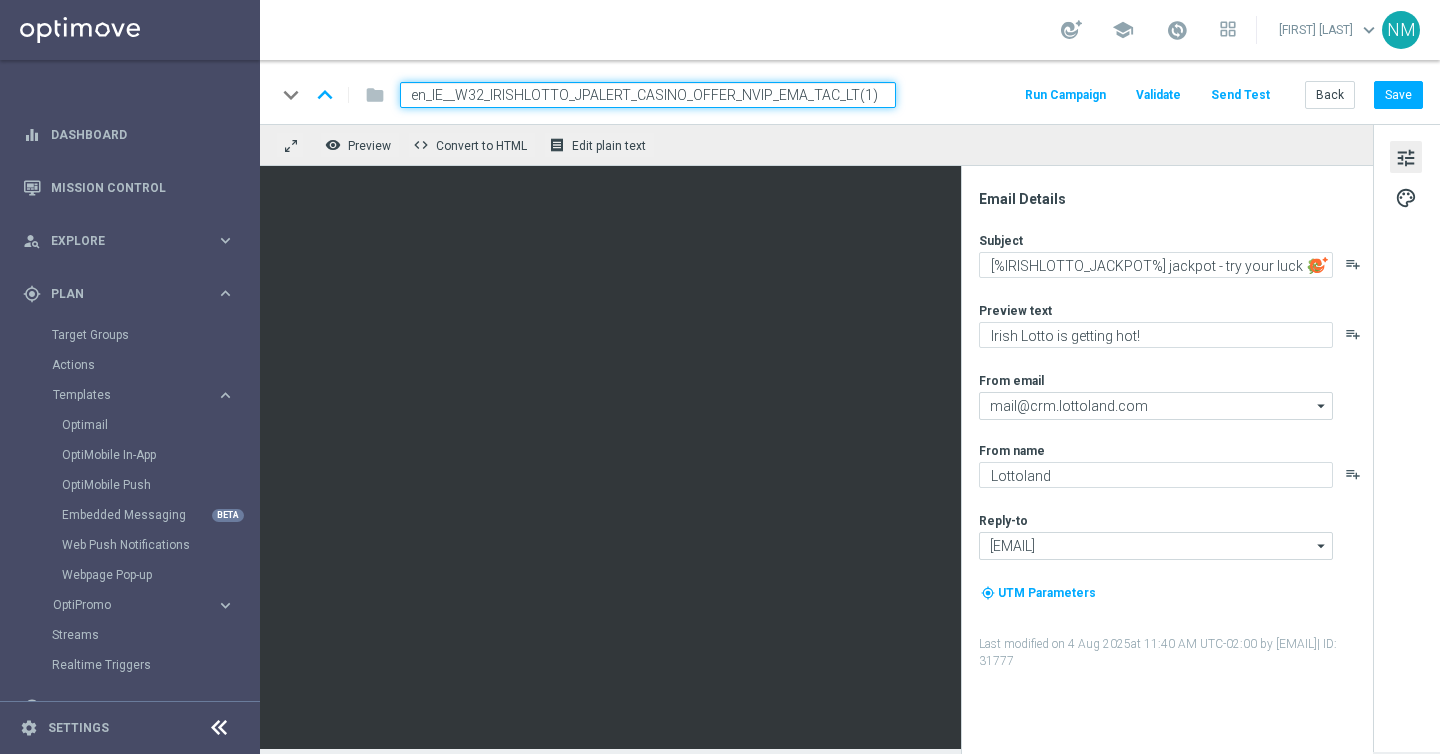 click on "en_IE__W32_IRISHLOTTO_JPALERT_CASINO_OFFER_NVIP_EMA_TAC_LT(1)" at bounding box center [648, 95] 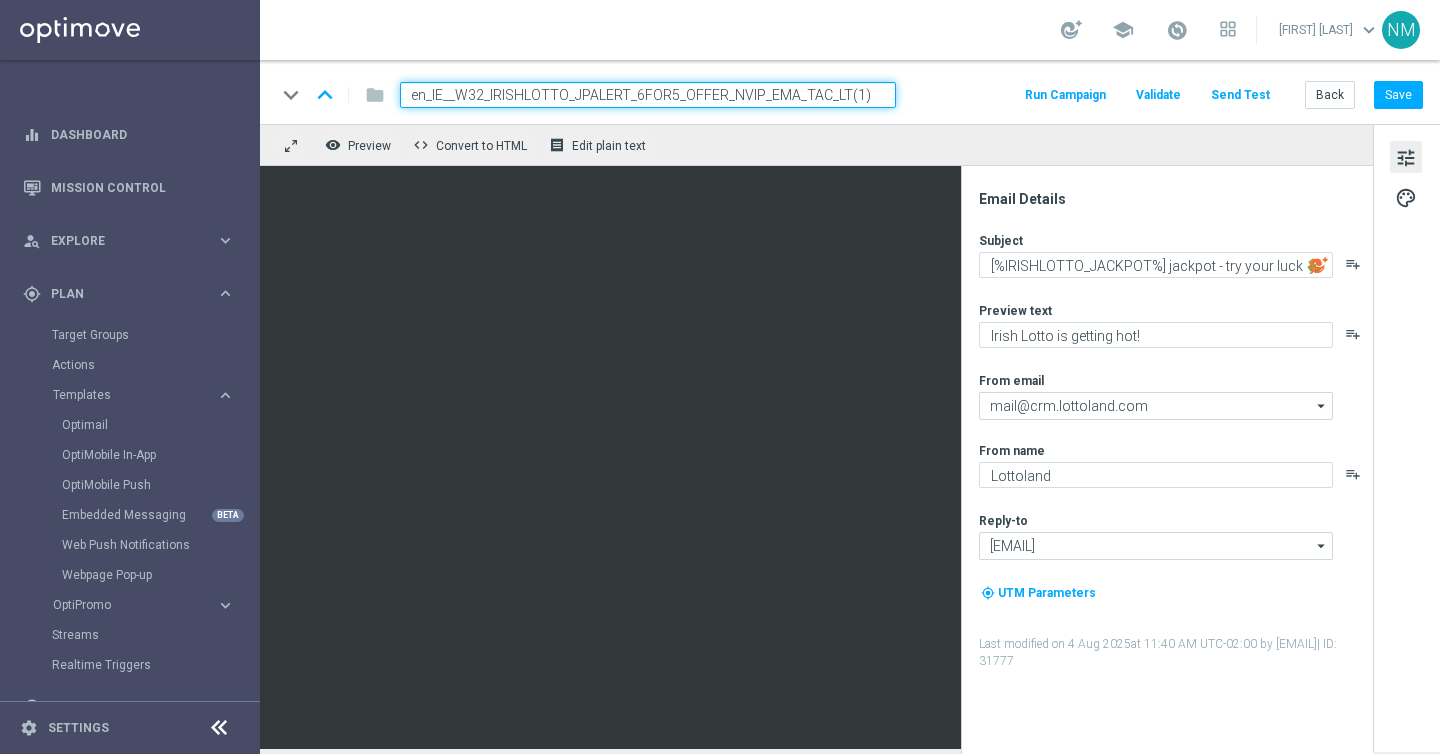 click on "en_IE__W32_IRISHLOTTO_JPALERT_6FOR5_OFFER_NVIP_EMA_TAC_LT(1)" at bounding box center (648, 95) 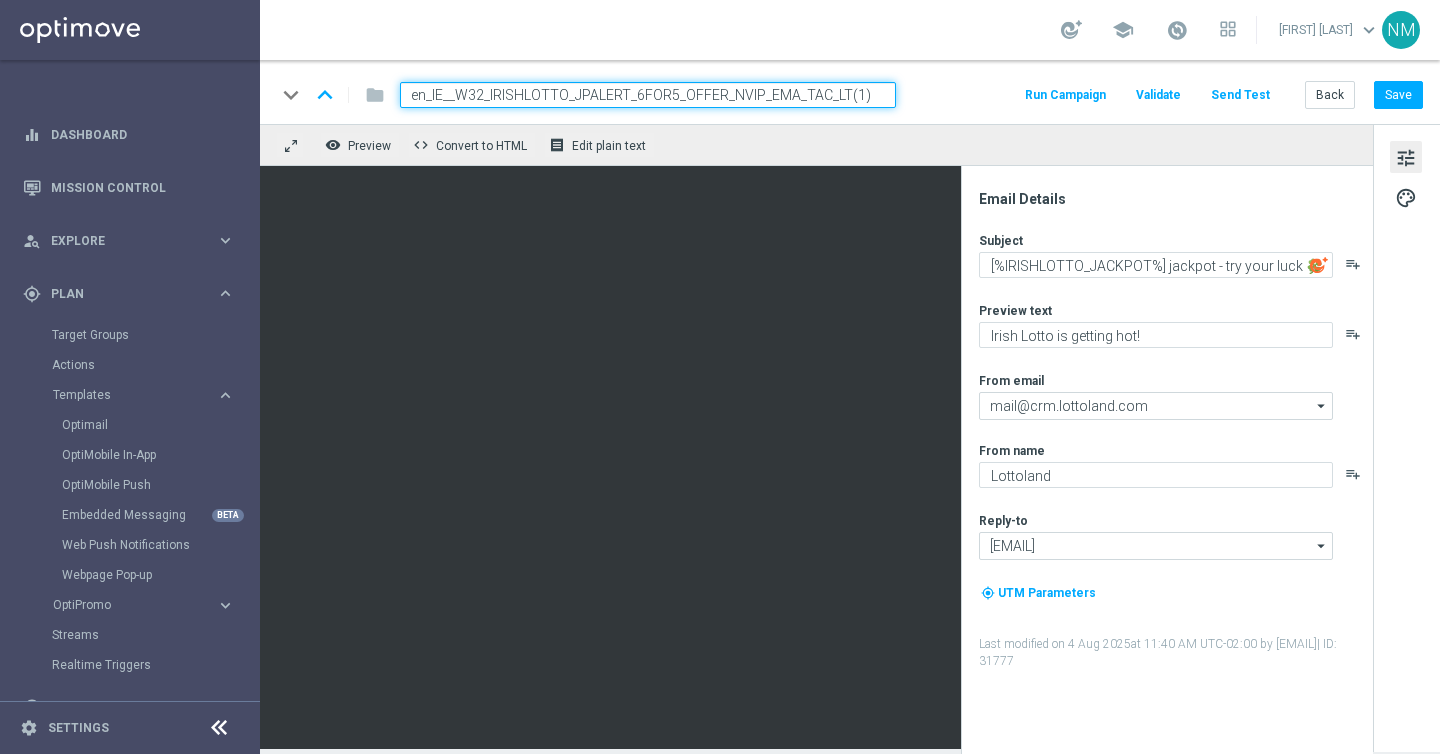 click on "en_IE__W32_IRISHLOTTO_JPALERT_6FOR5_OFFER_NVIP_EMA_TAC_LT(1)" at bounding box center (648, 95) 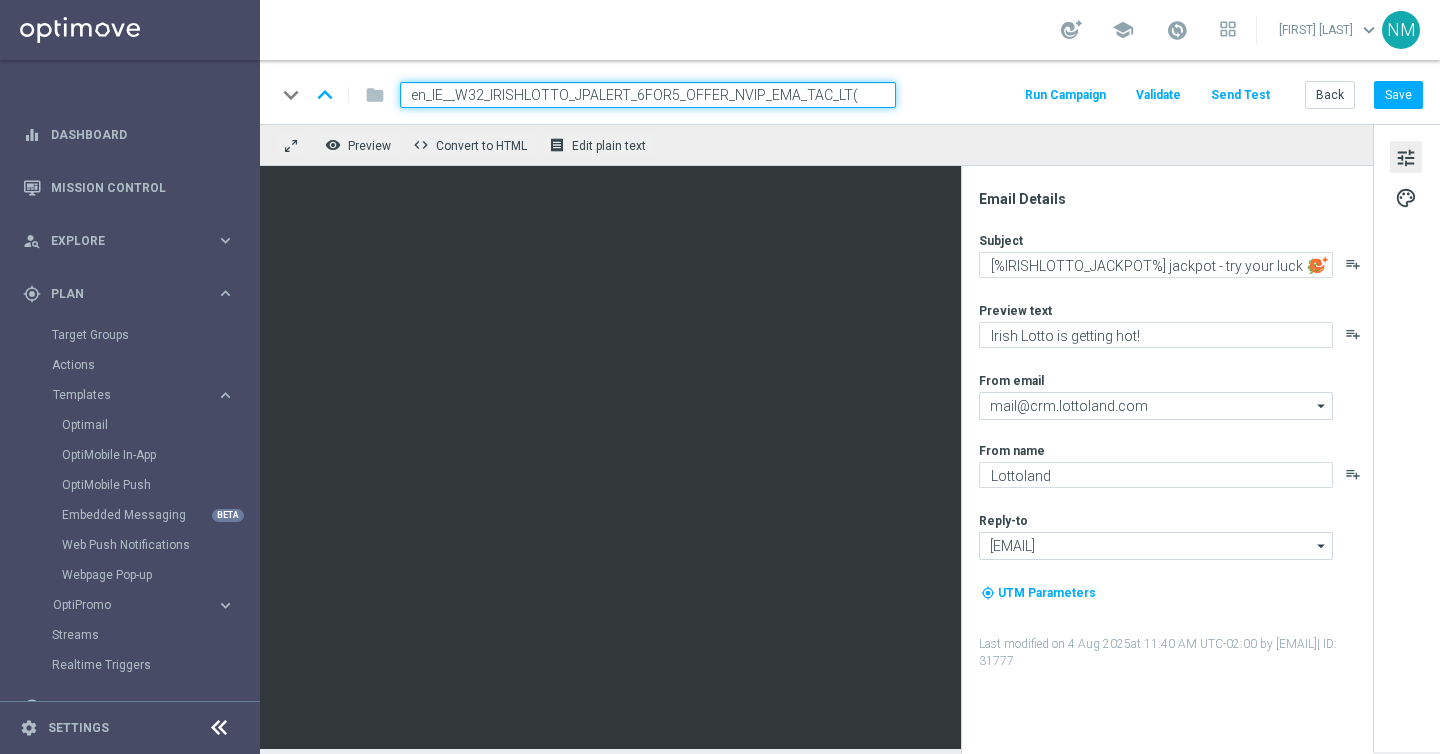 type on "en_IE__W32_IRISHLOTTO_JPALERT_6FOR5_OFFER_NVIP_EMA_TAC_LT" 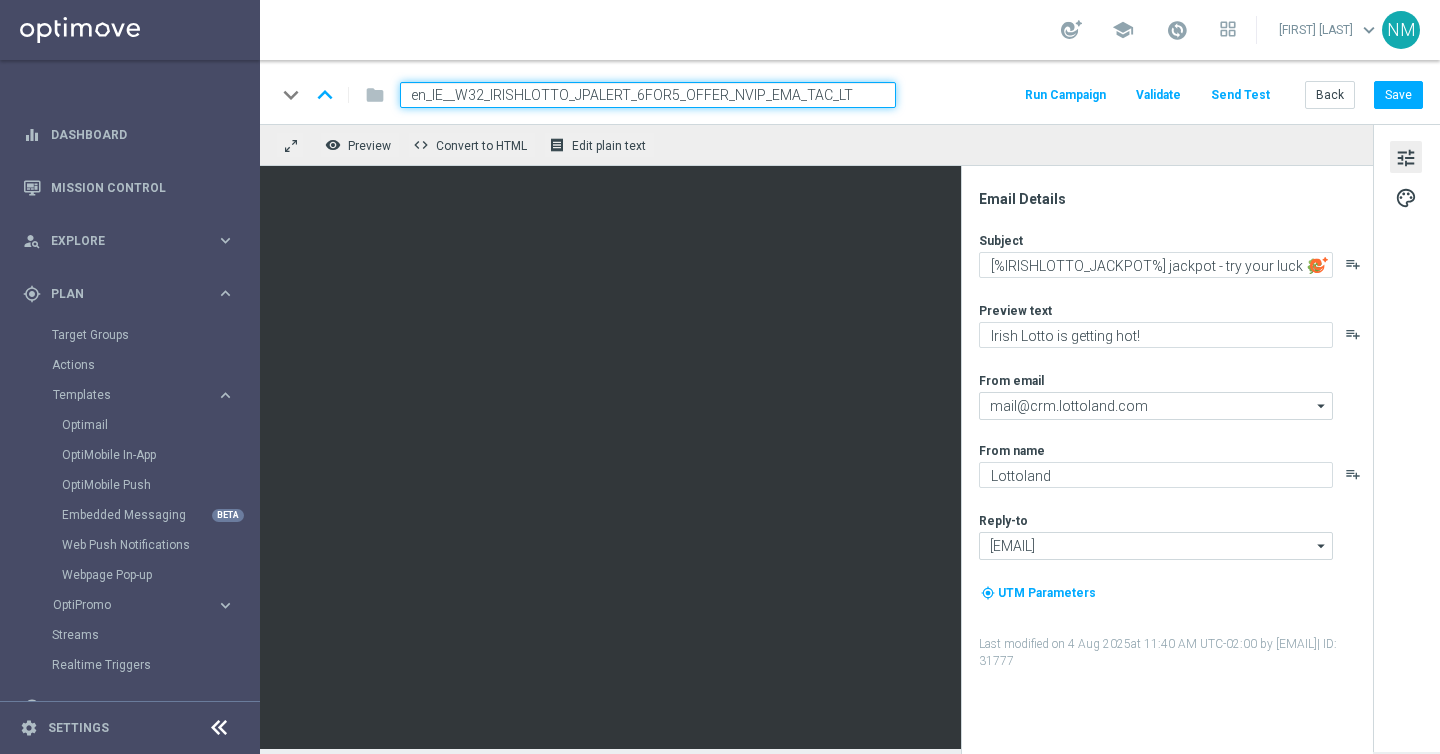 click on "en_IE__W32_IRISHLOTTO_JPALERT_6FOR5_OFFER_NVIP_EMA_TAC_LT" at bounding box center (648, 95) 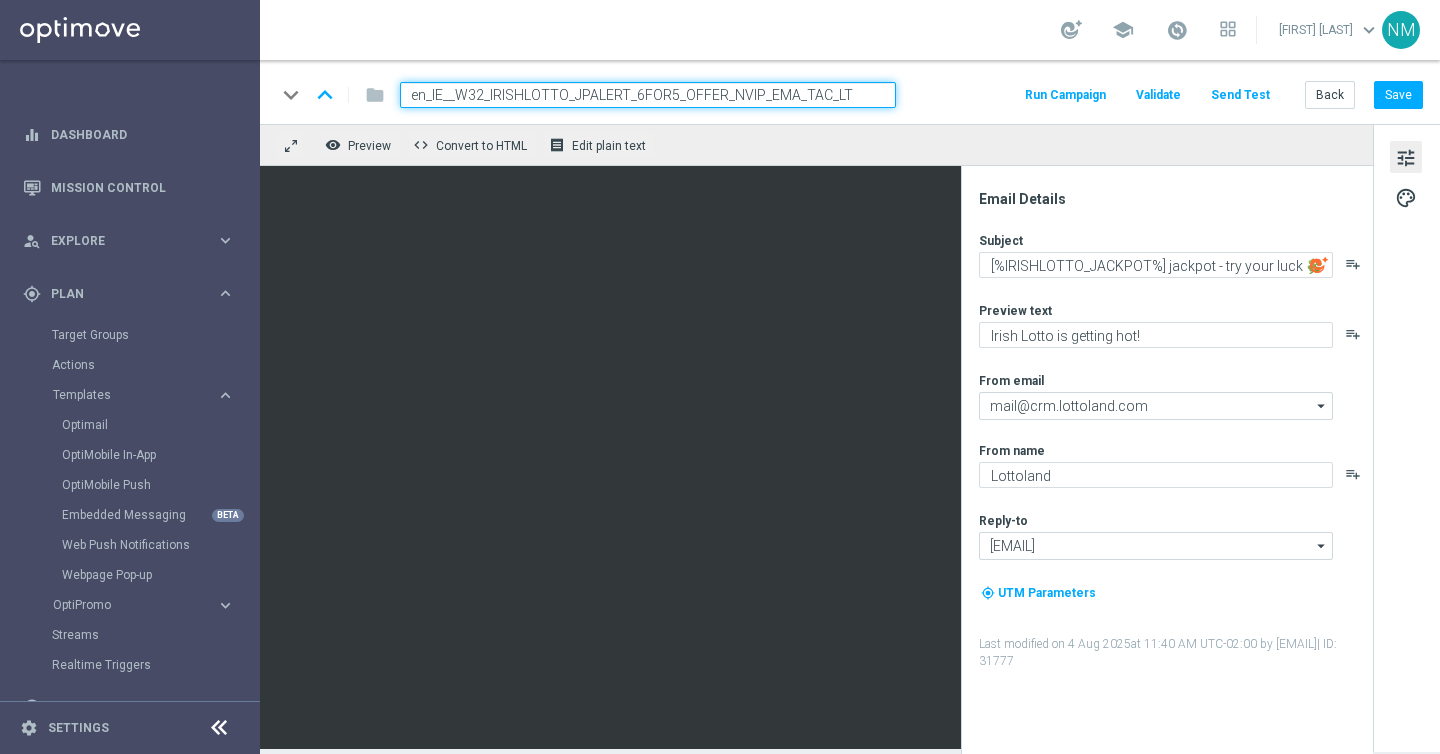 click on "en_IE__W32_IRISHLOTTO_JPALERT_6FOR5_OFFER_NVIP_EMA_TAC_LT" at bounding box center (648, 95) 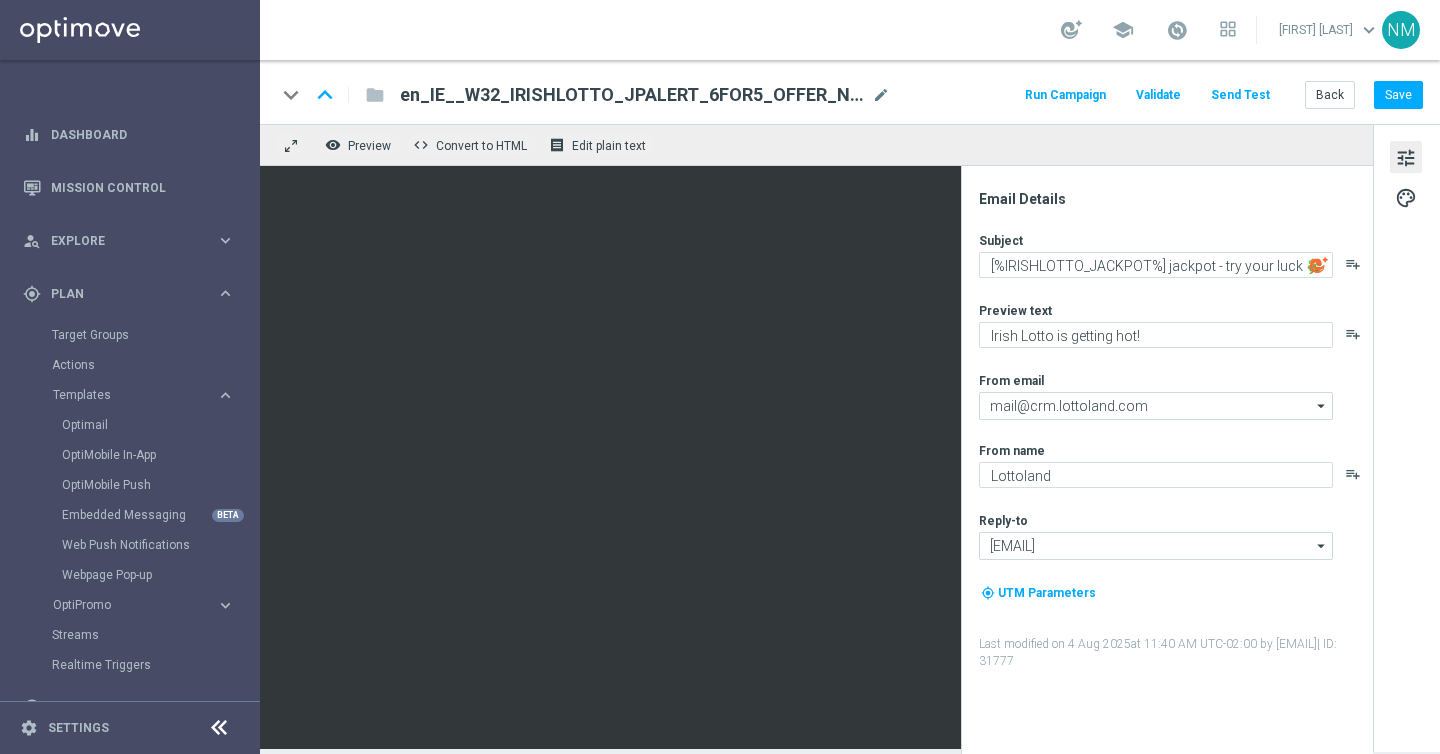click on "en_IE__W32_IRISHLOTTO_JPALERT_6FOR5_OFFER_NVIP_EMA_TAC_LT" 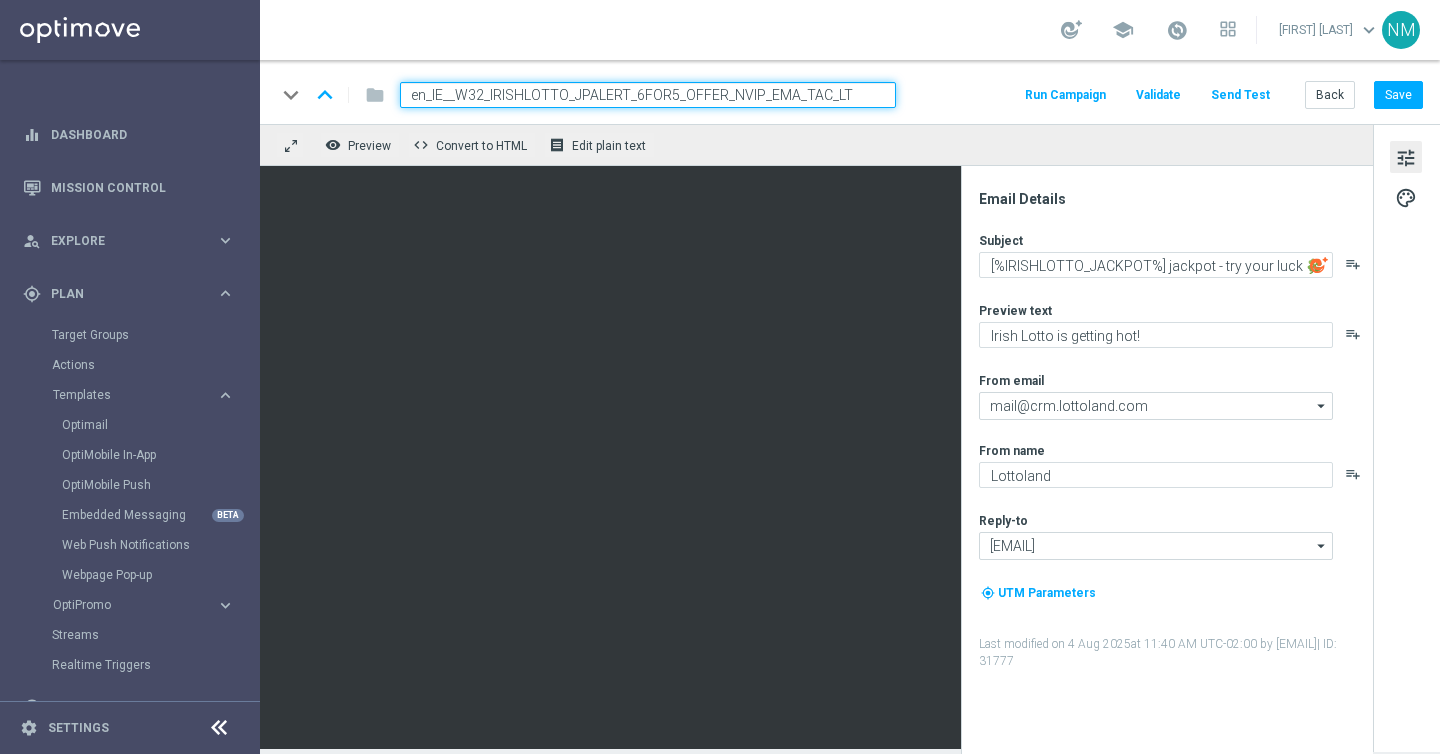click on "en_IE__W32_IRISHLOTTO_JPALERT_6FOR5_OFFER_NVIP_EMA_TAC_LT" at bounding box center (648, 95) 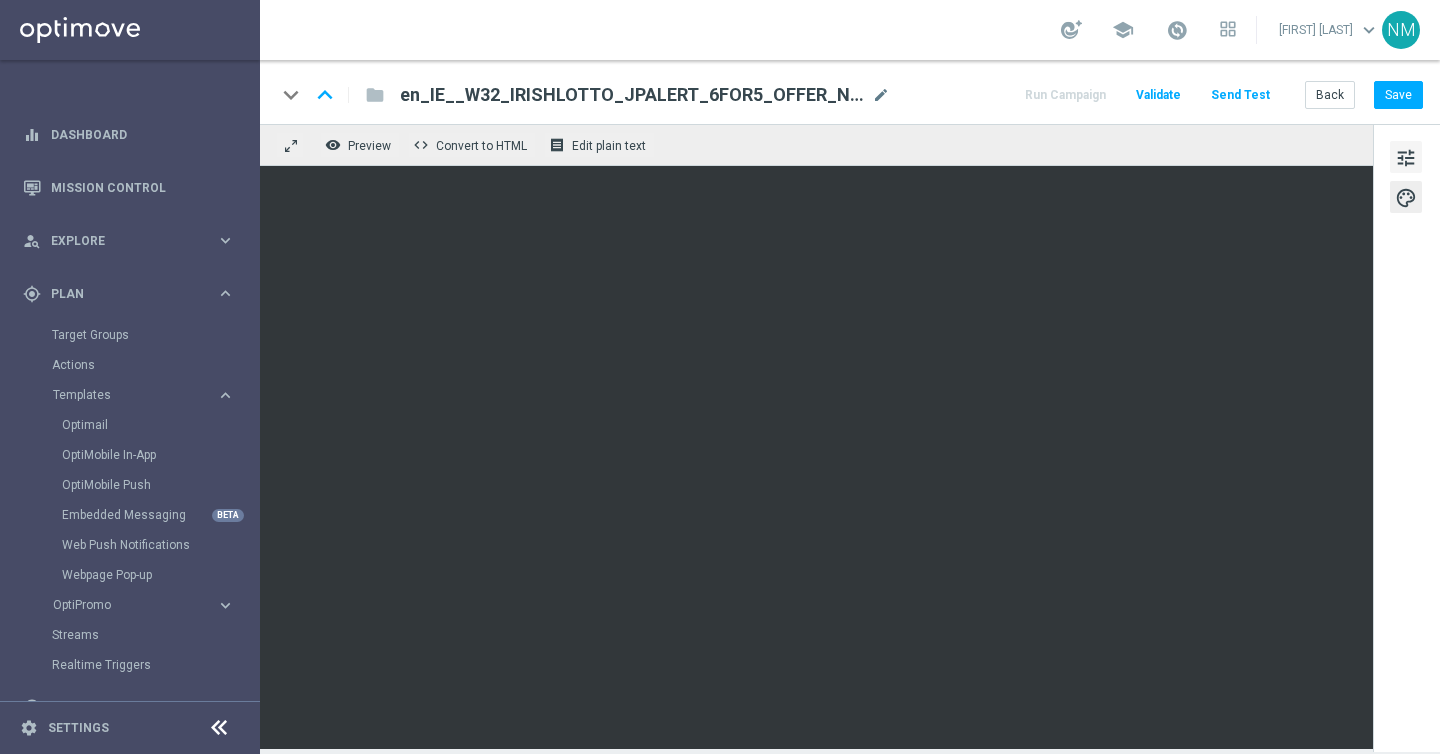 click on "tune" 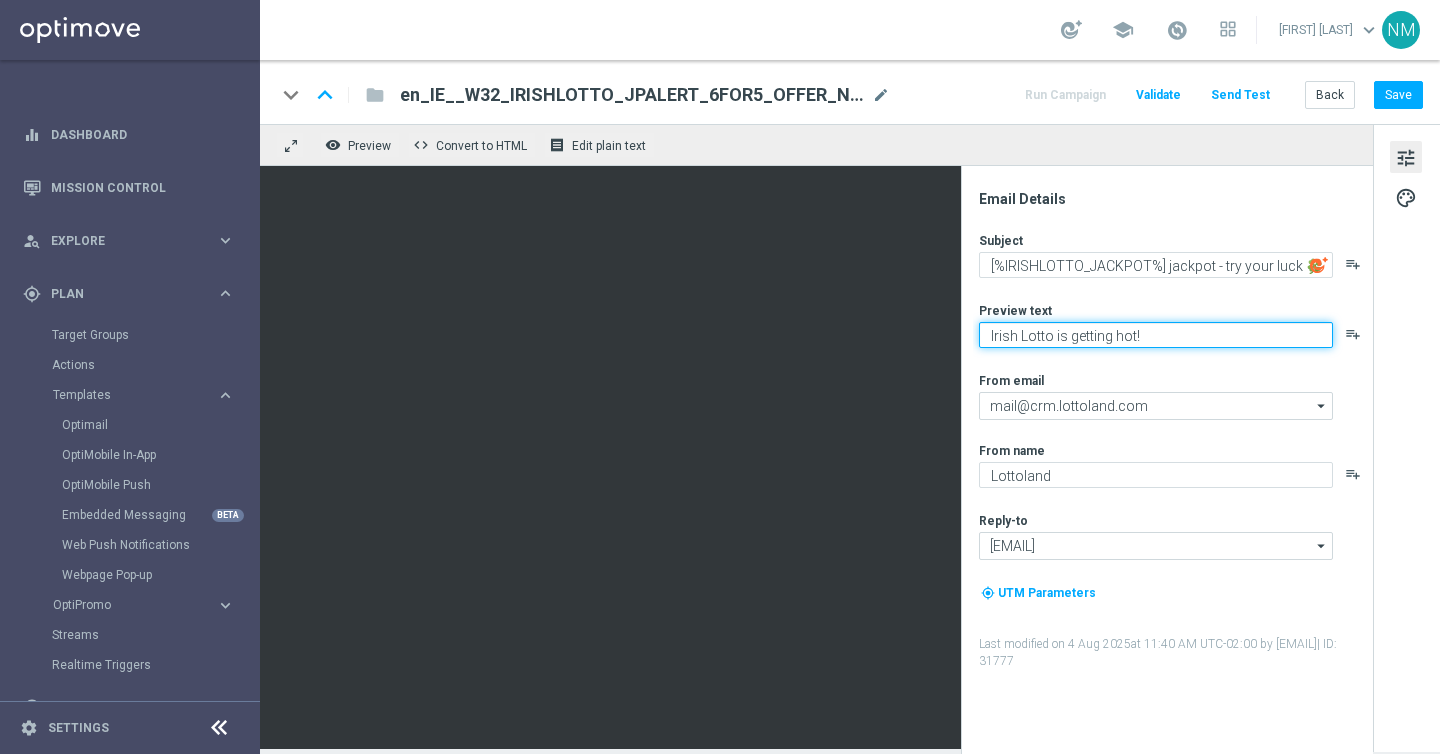 click on "Irish Lotto is getting hot!" 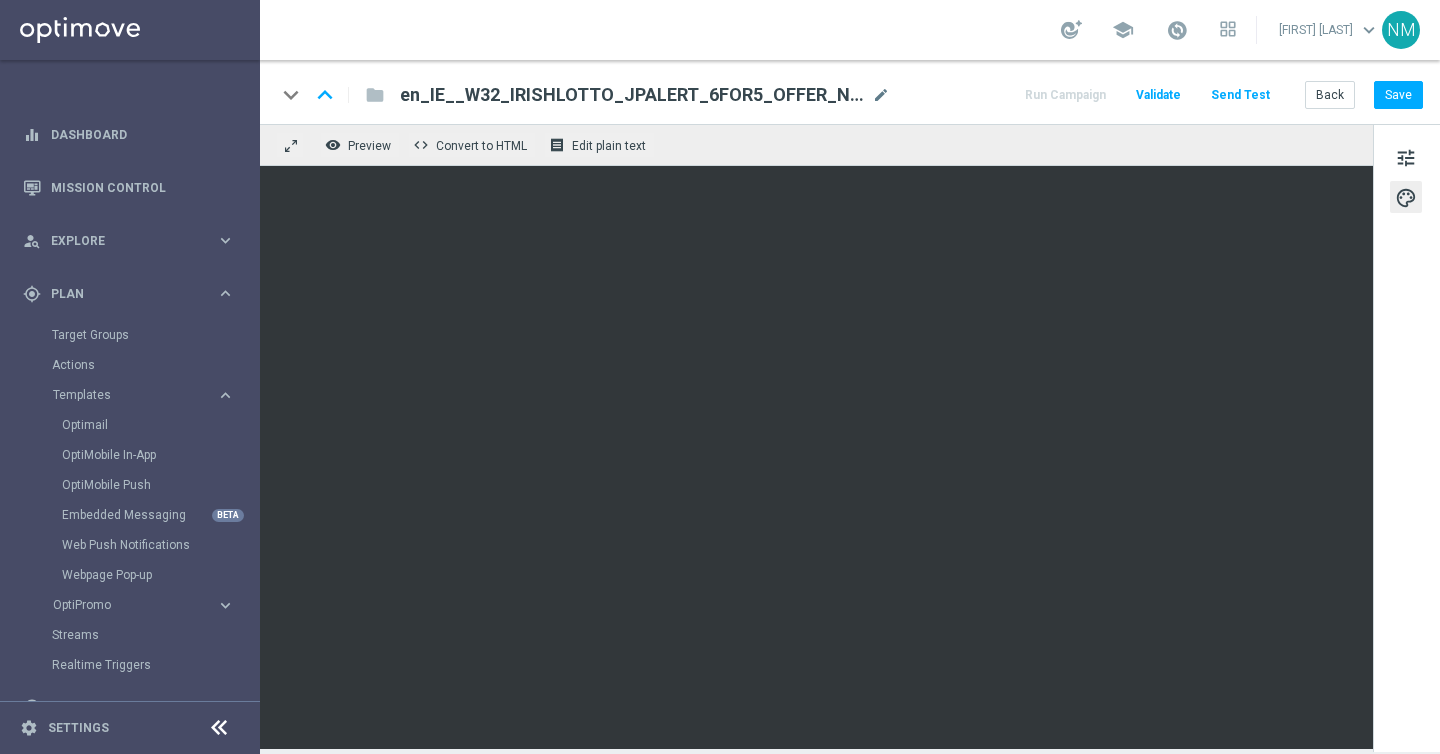 click on "Validate" 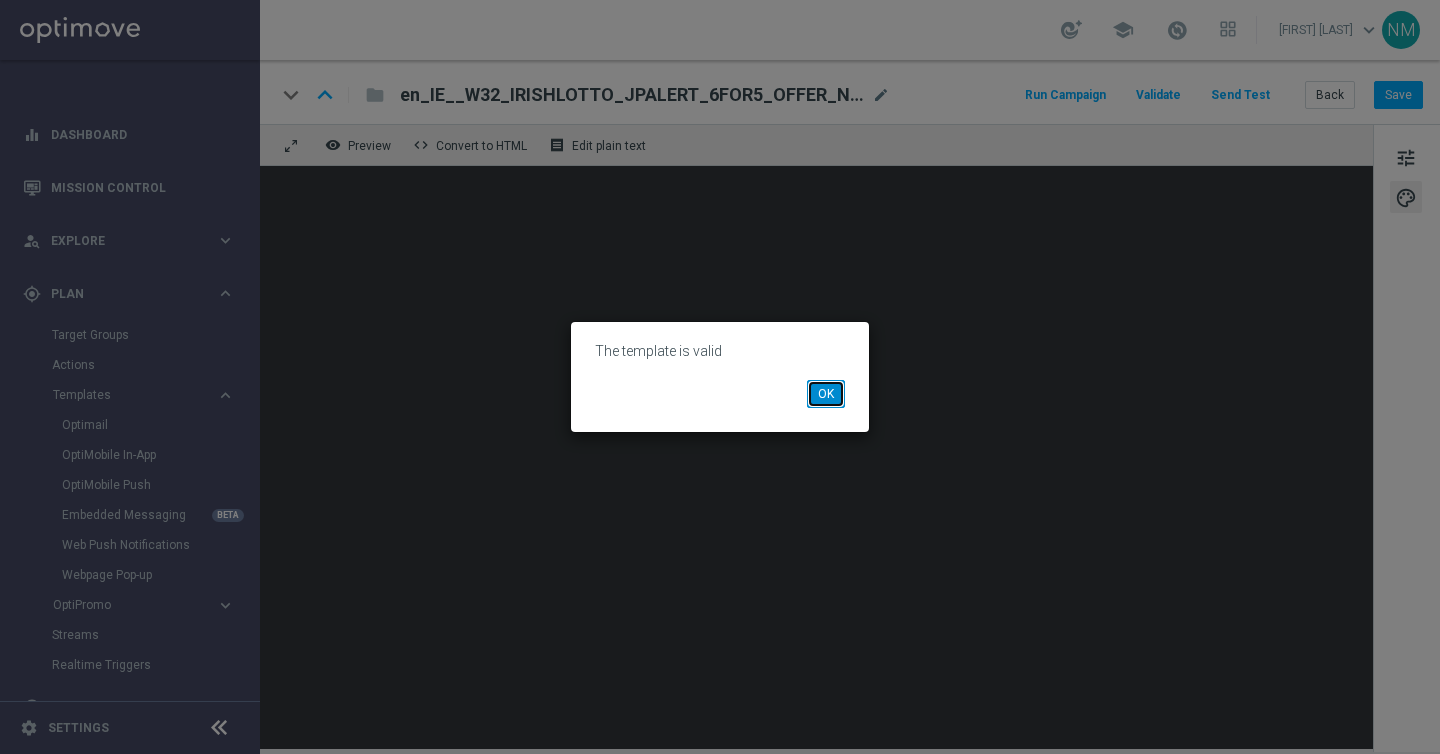 click on "OK" 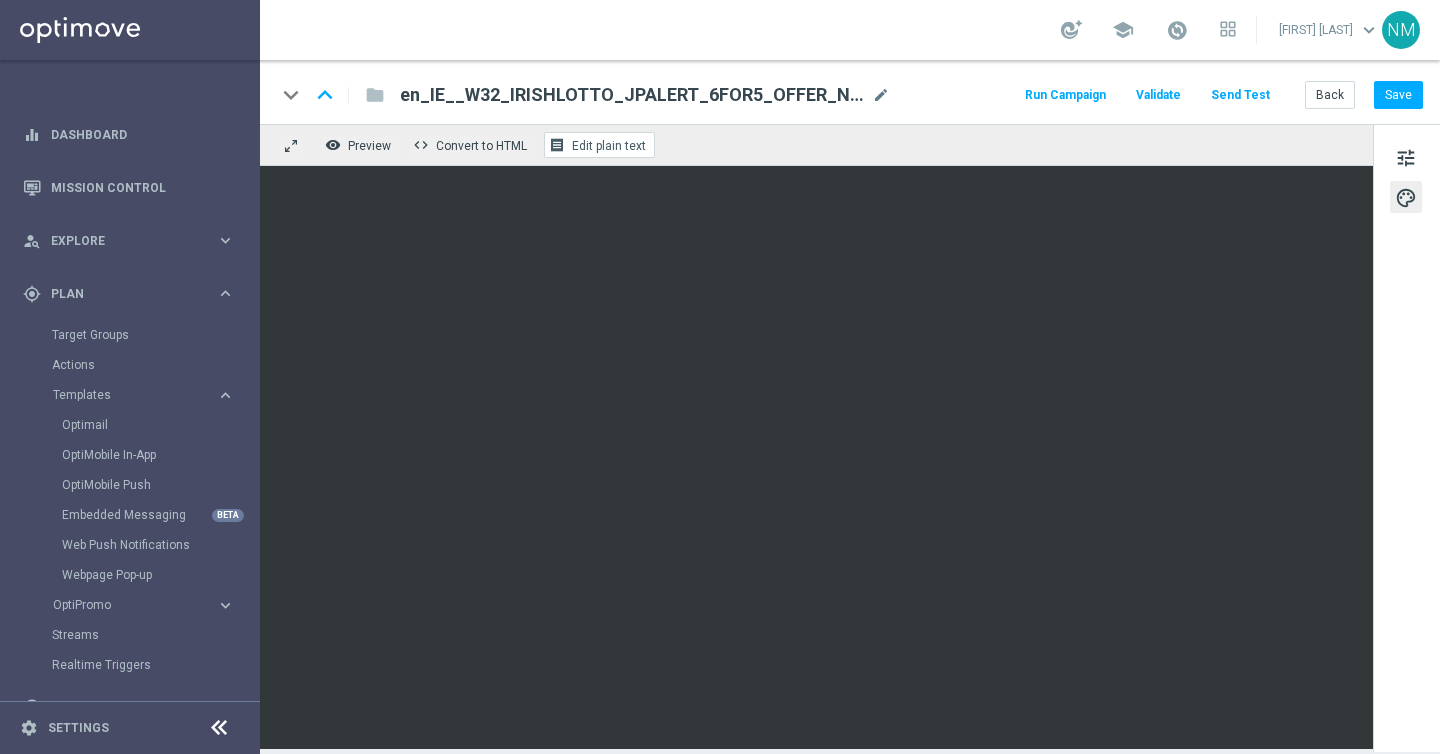 click on "Edit plain text" 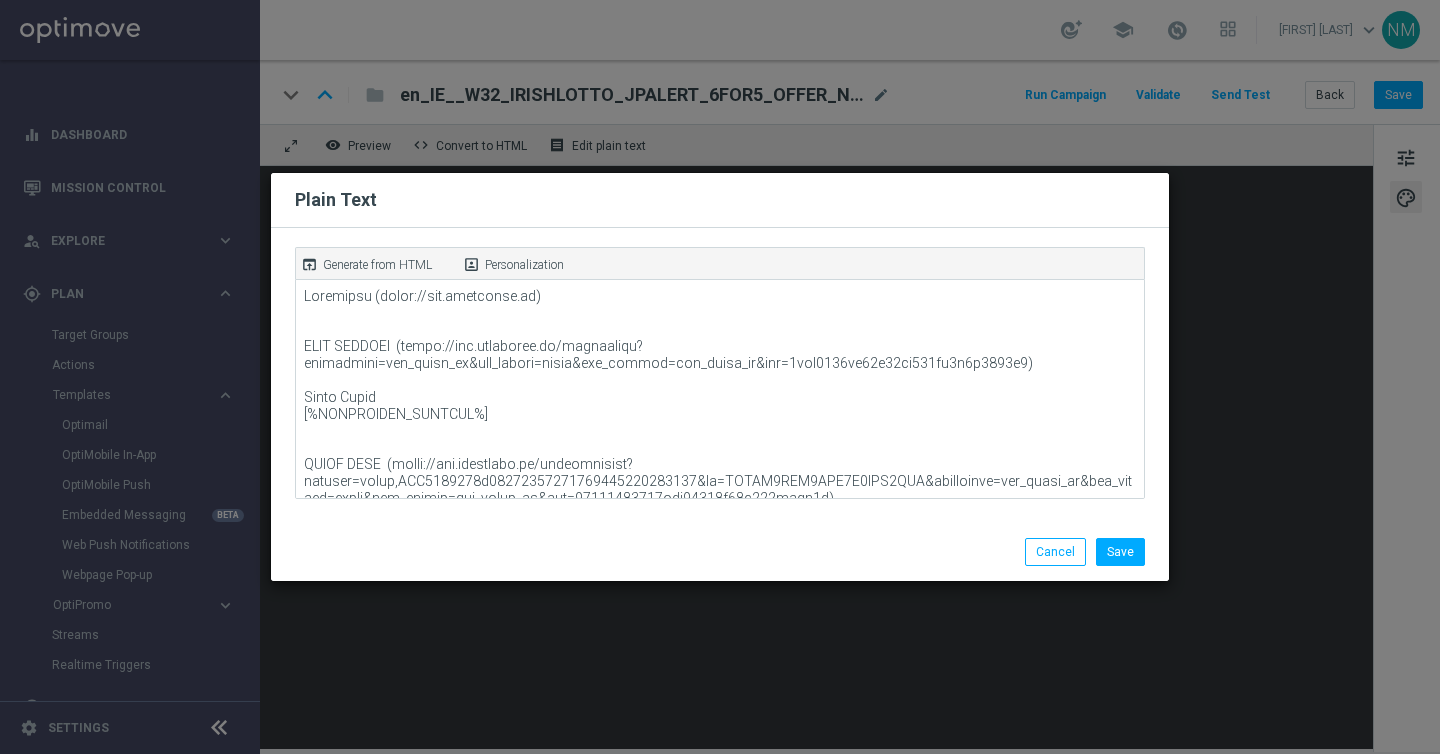 click on "Generate from HTML" 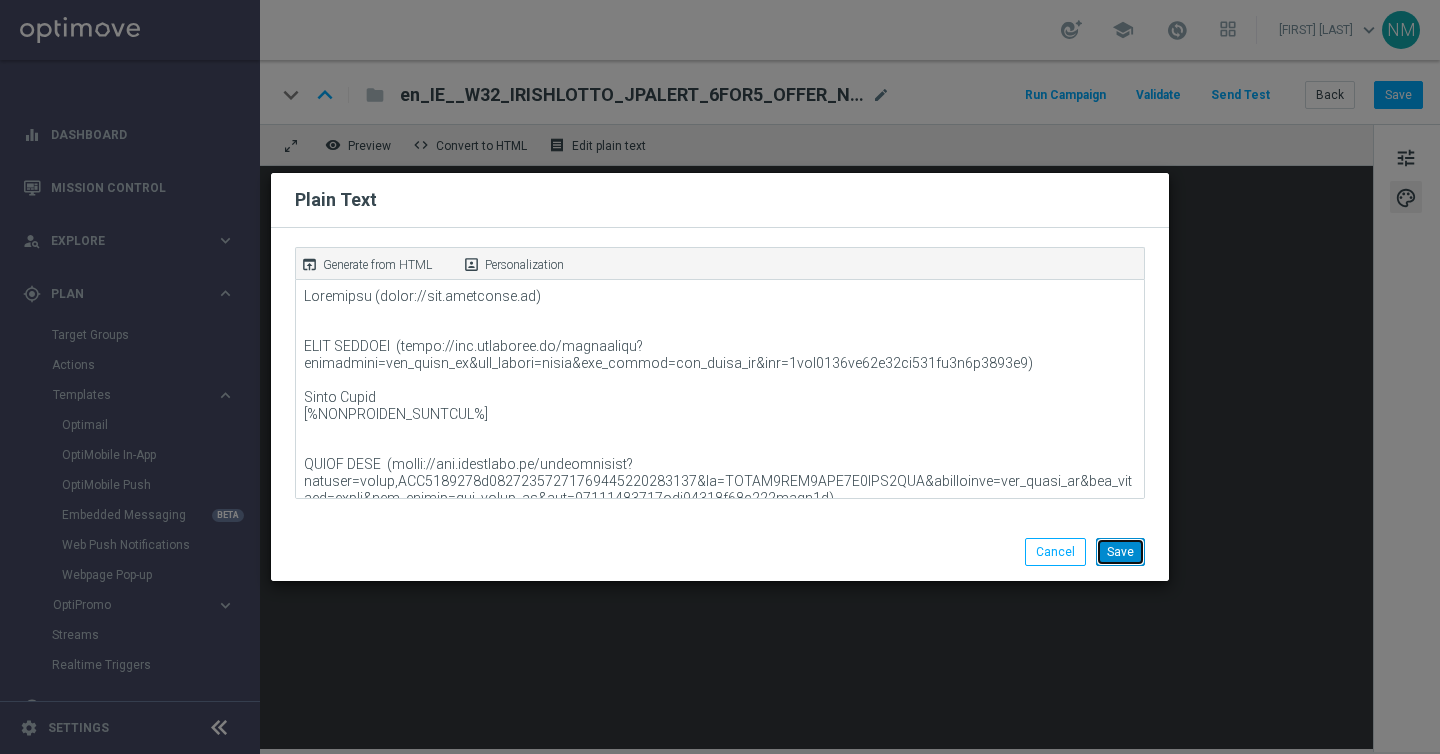 click on "Save" 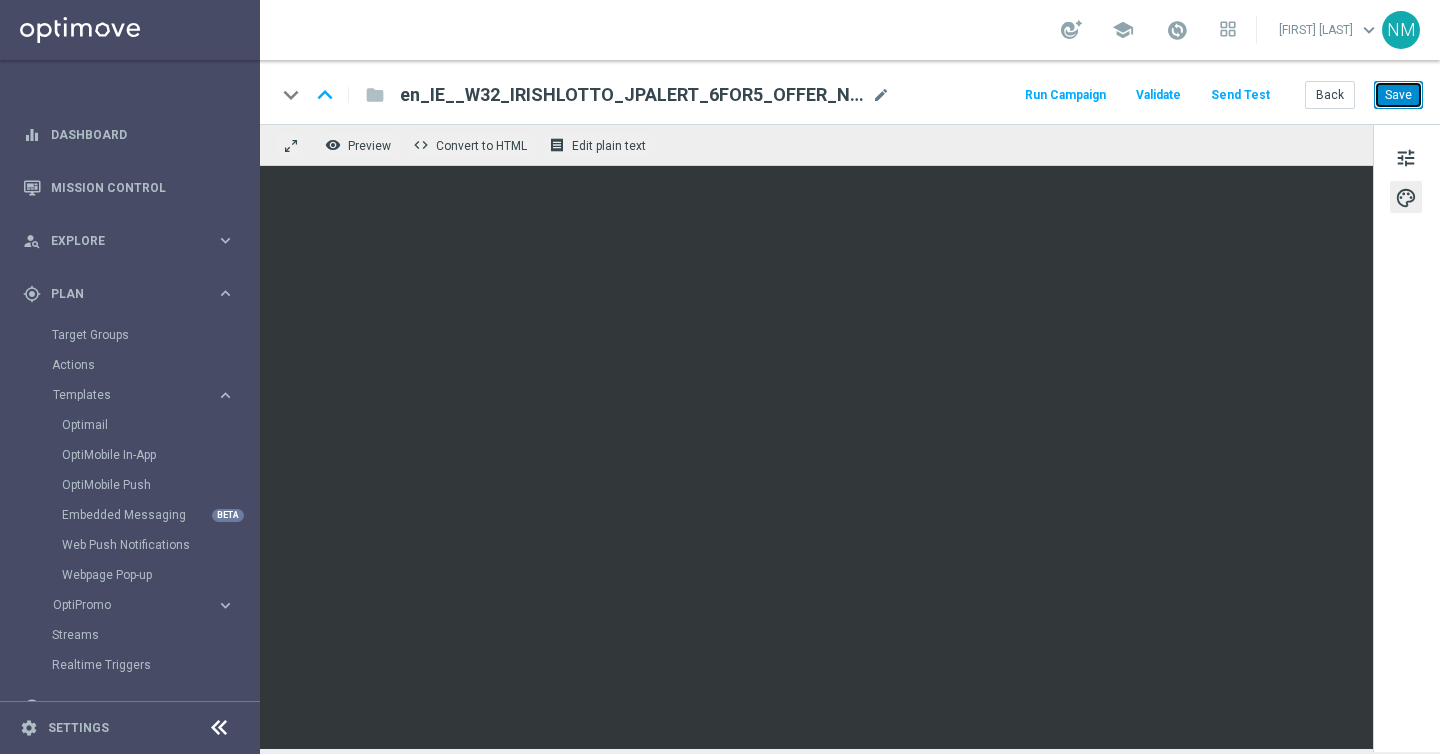 click on "Save" at bounding box center (1398, 95) 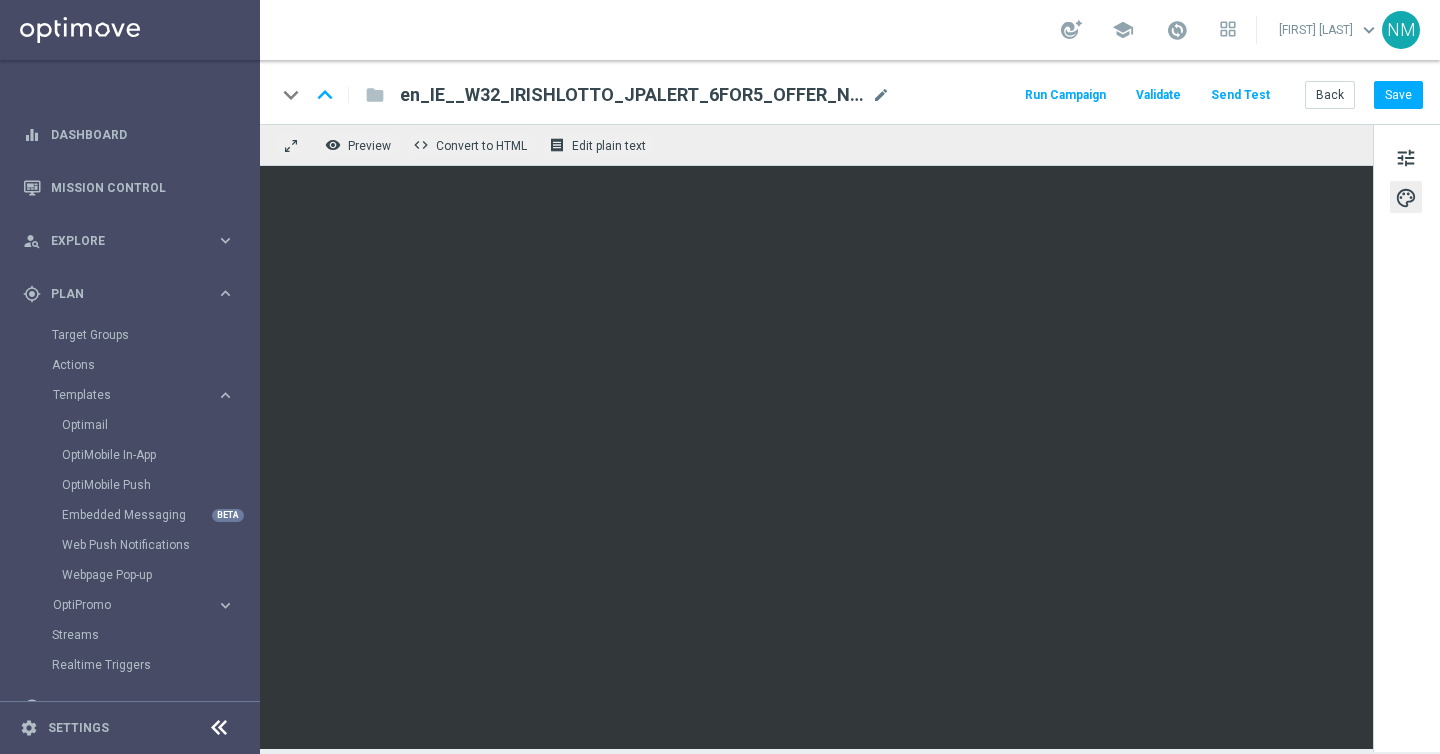 click on "Send Test" 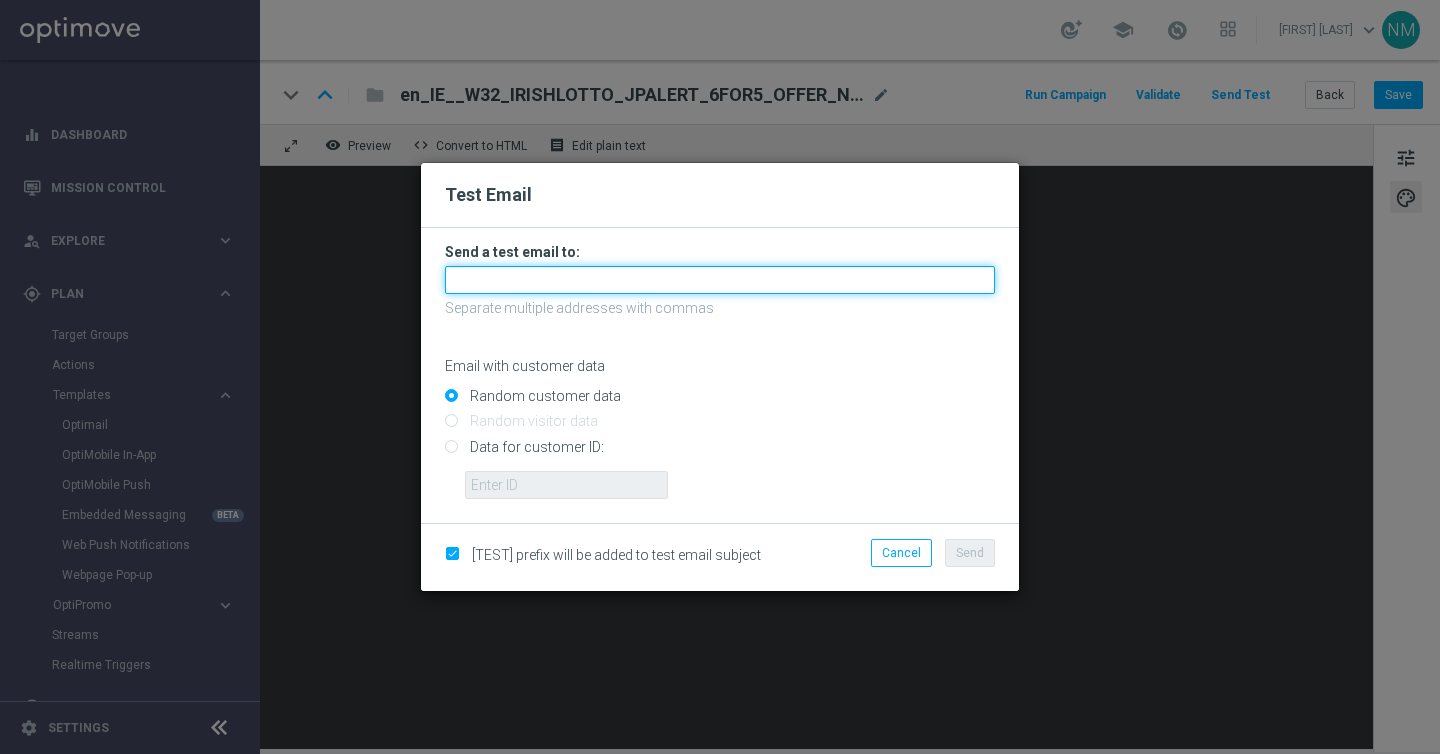 click at bounding box center (720, 280) 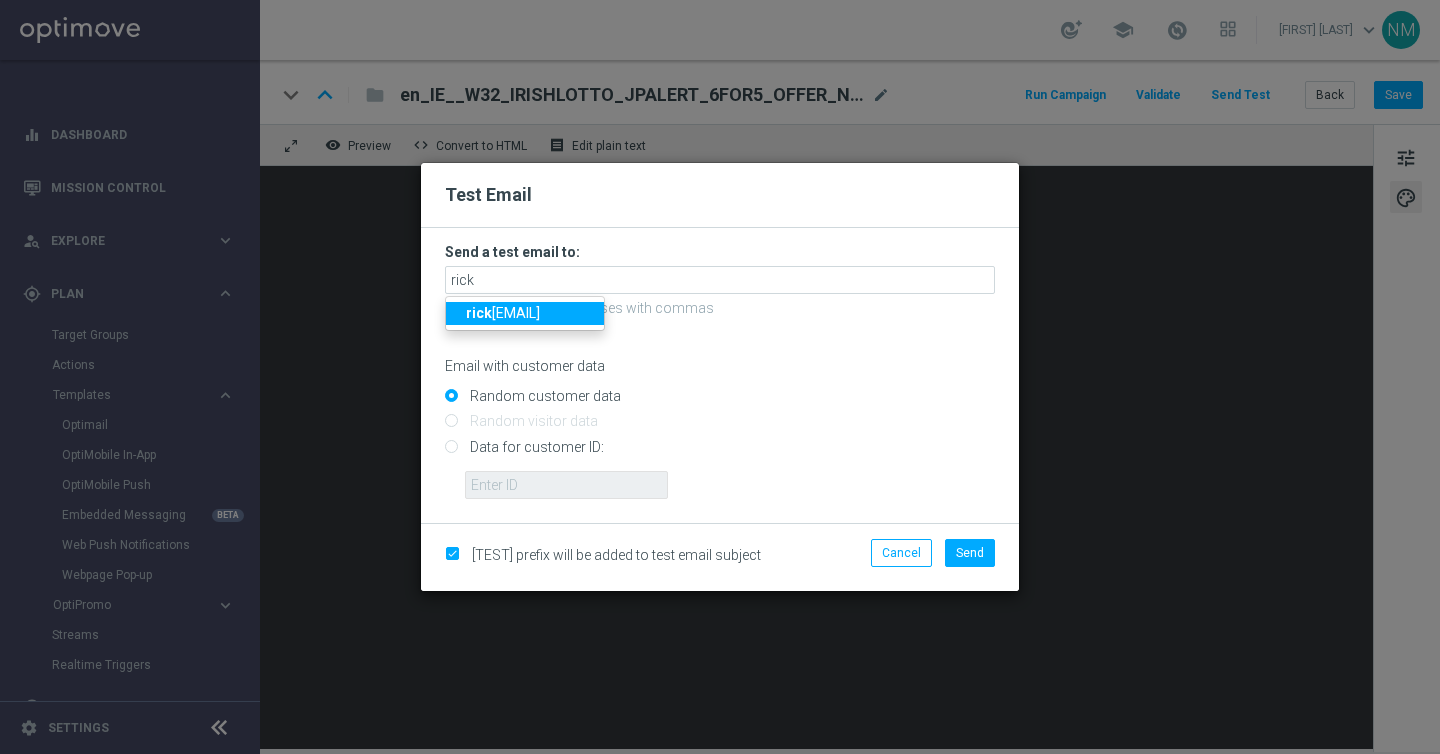 click on "[EMAIL]" at bounding box center (503, 313) 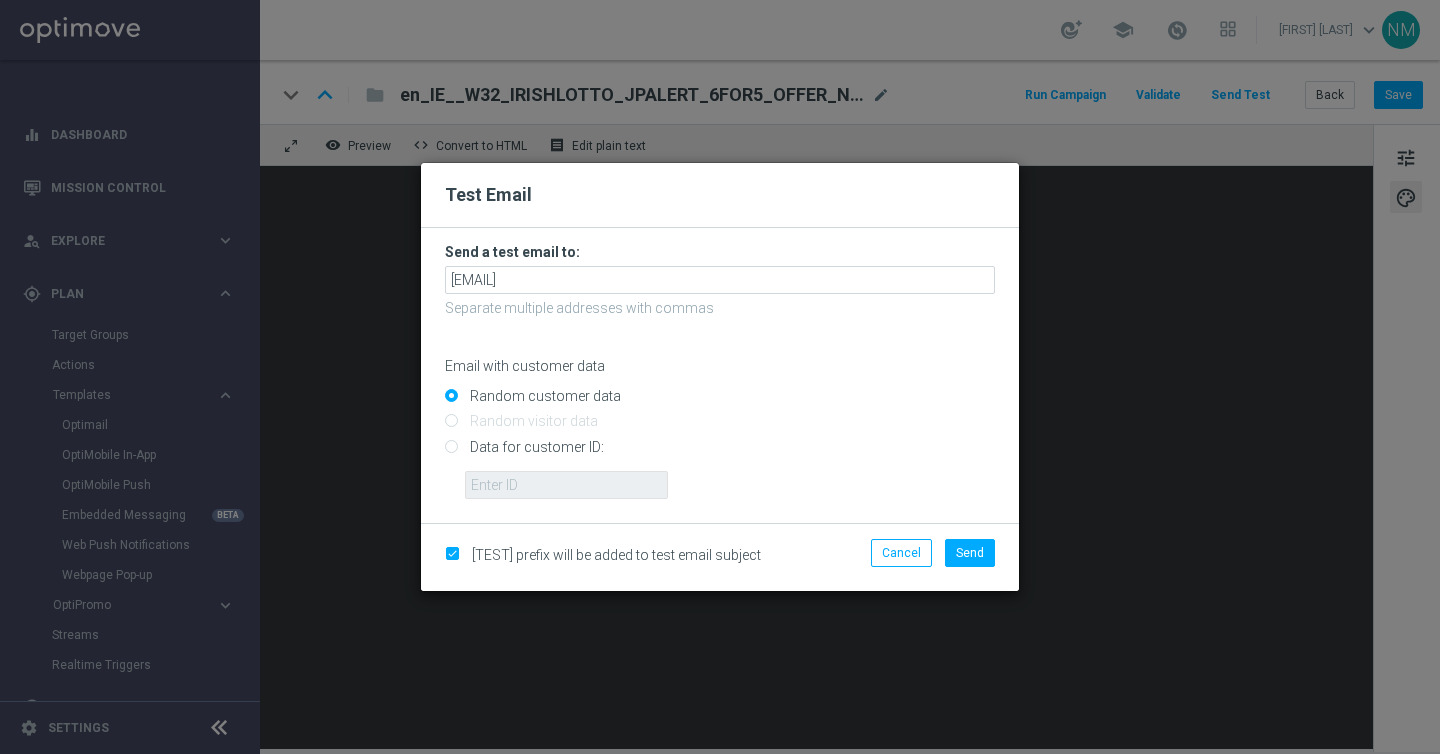 click on "Data for customer ID:" at bounding box center [720, 455] 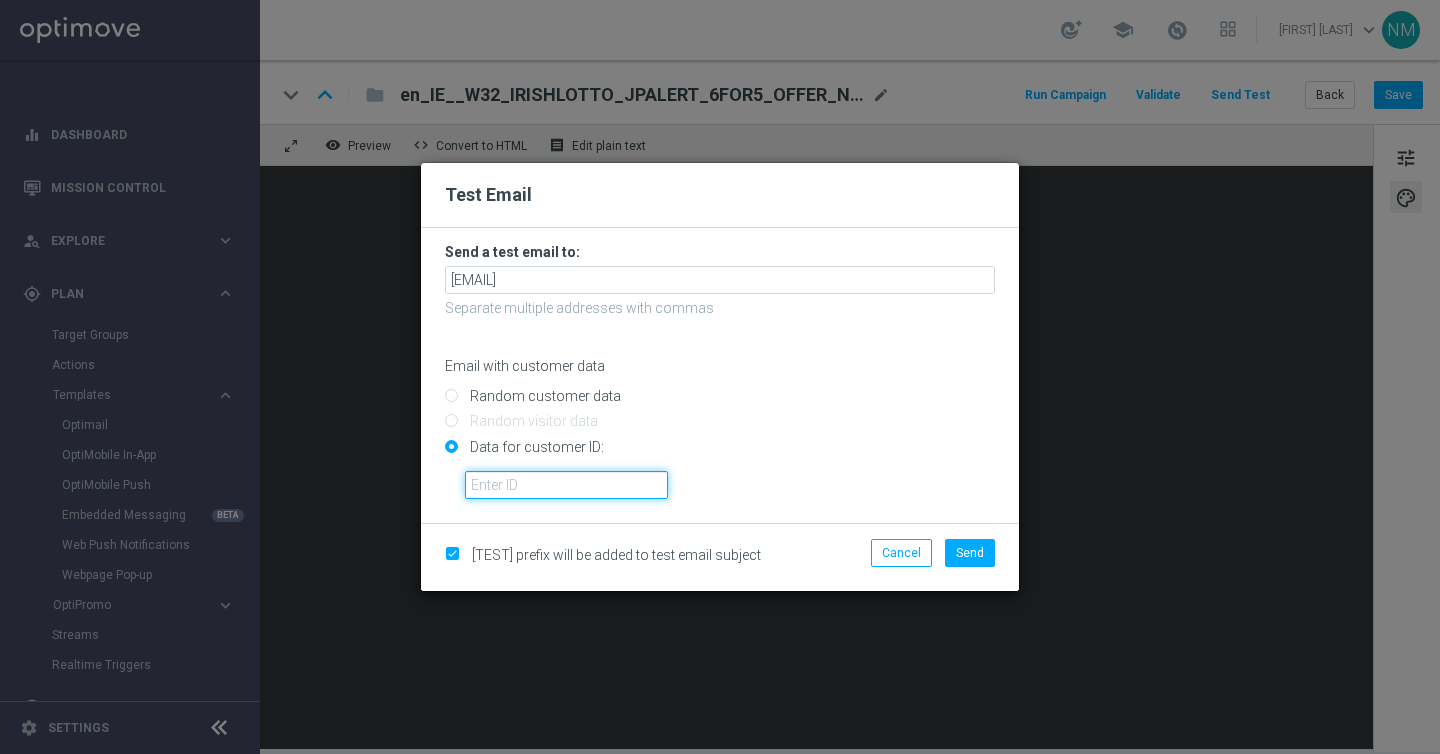 click at bounding box center (566, 485) 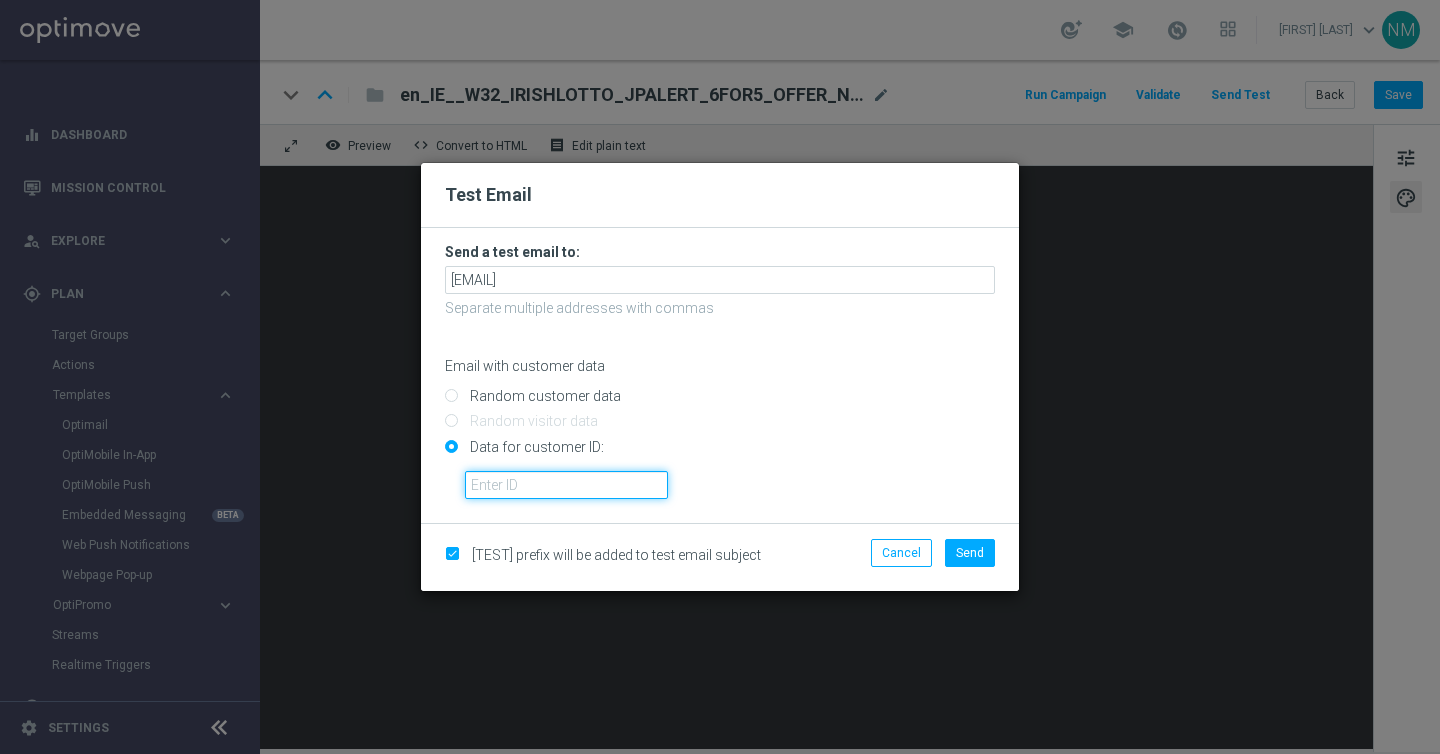 paste on "224150288" 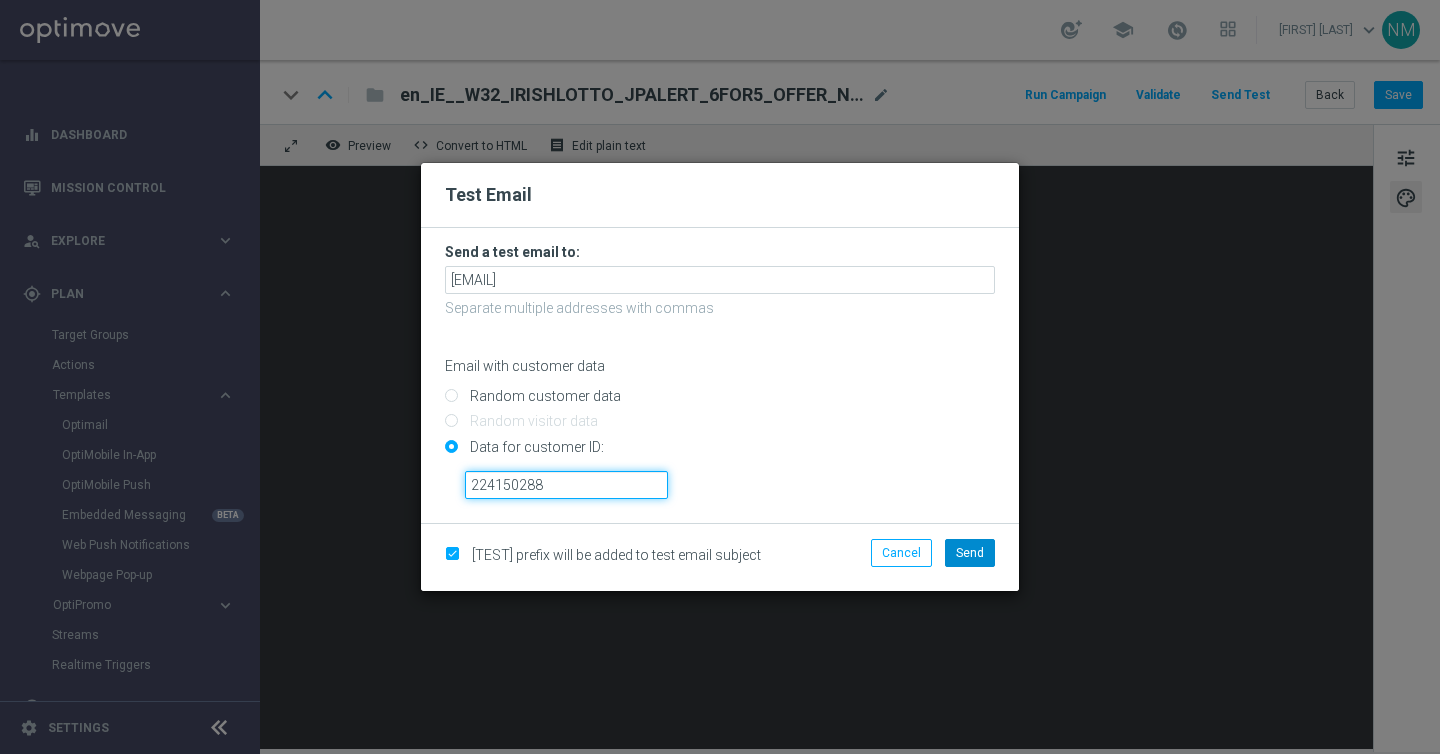 type on "224150288" 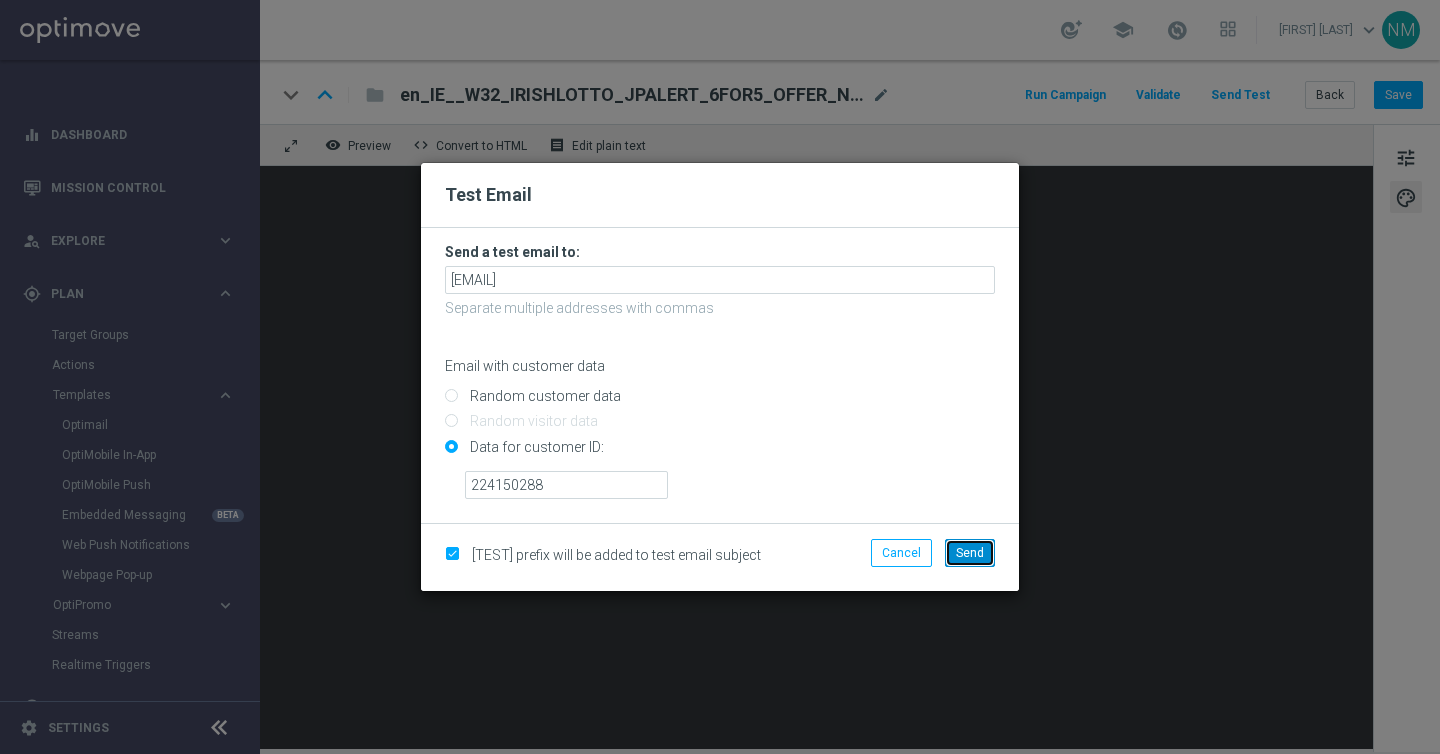 click on "Send" 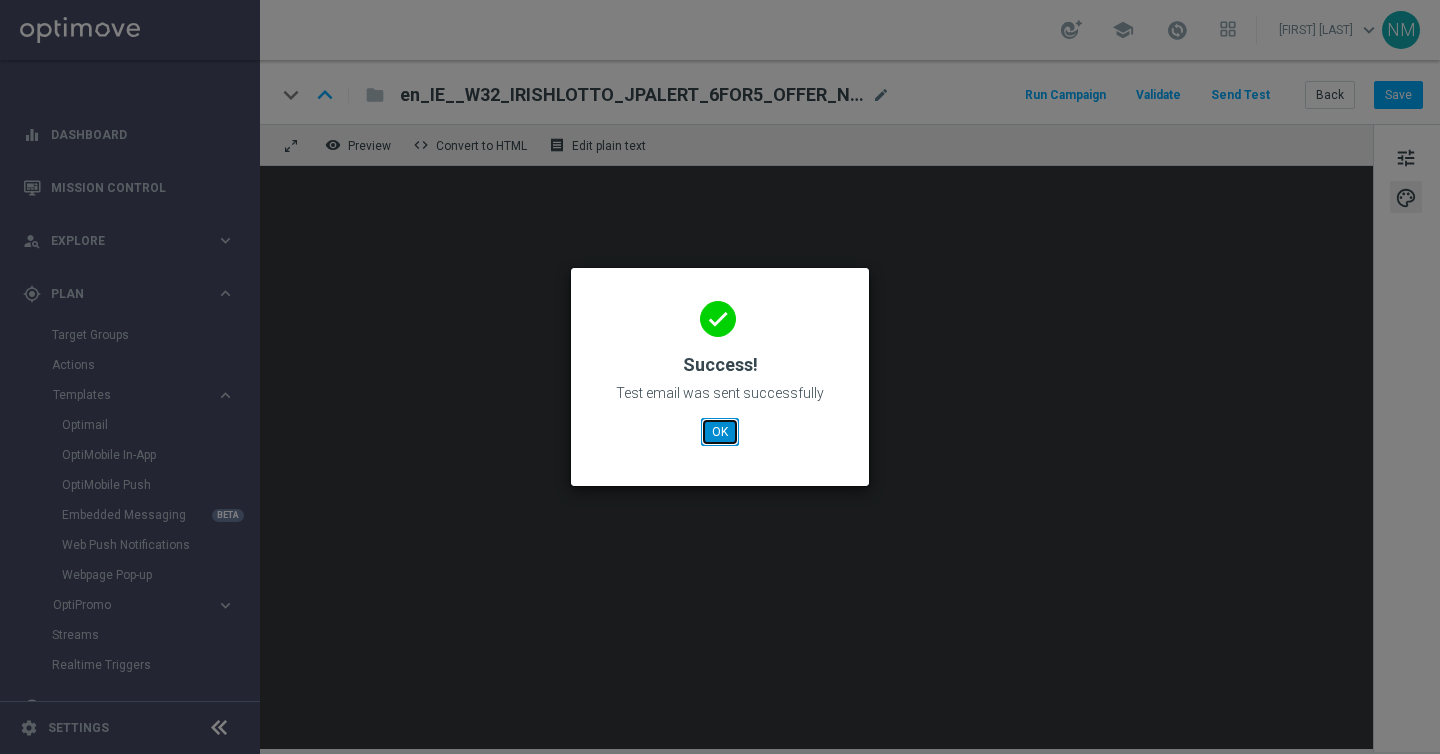 click on "OK" 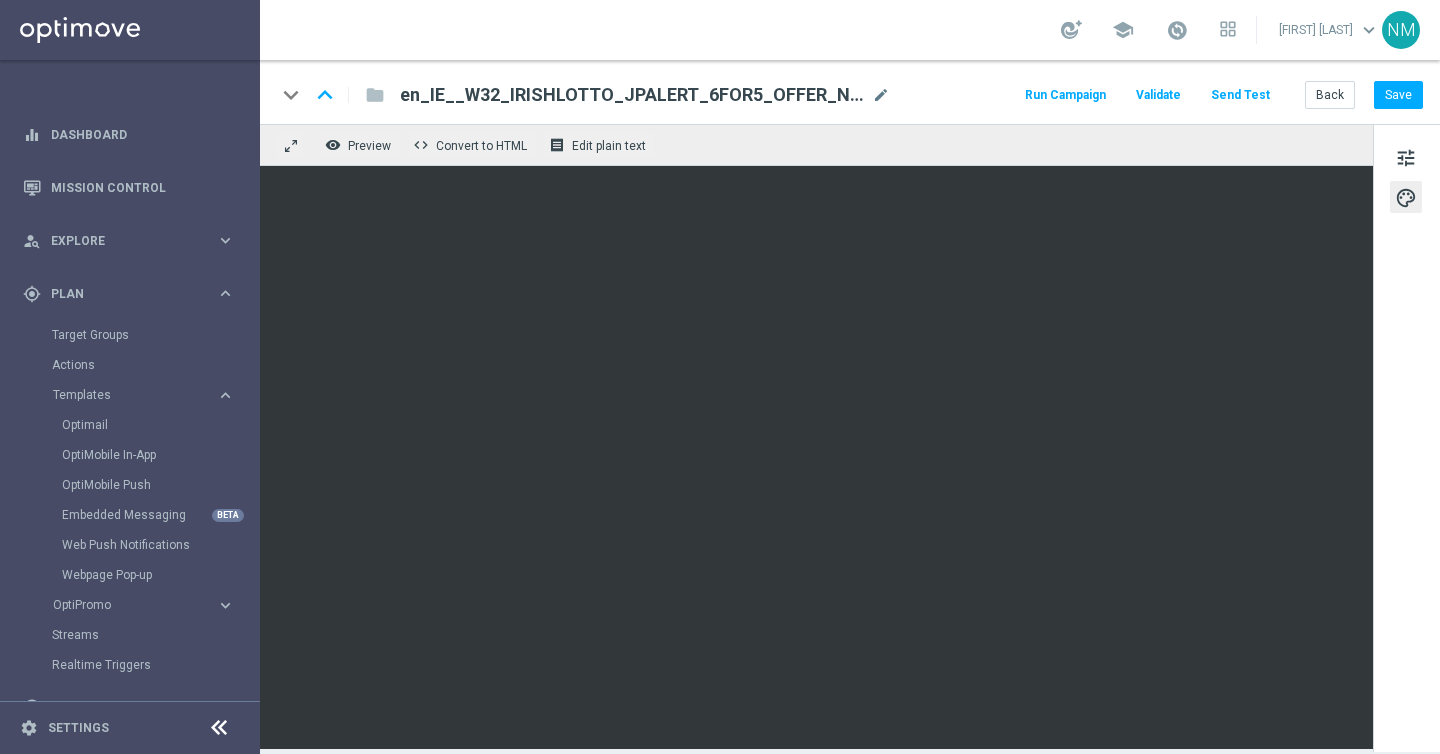 click on "Send Test" 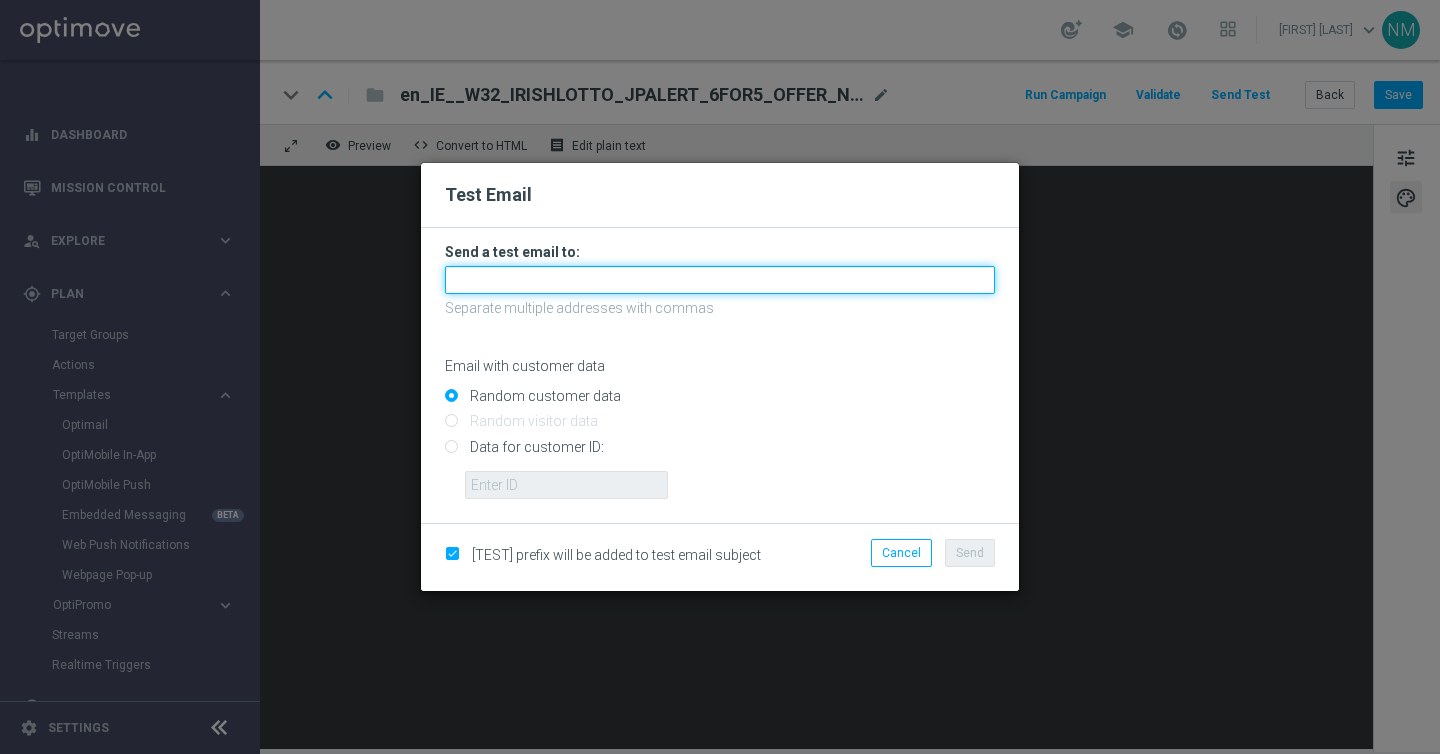 click at bounding box center [720, 280] 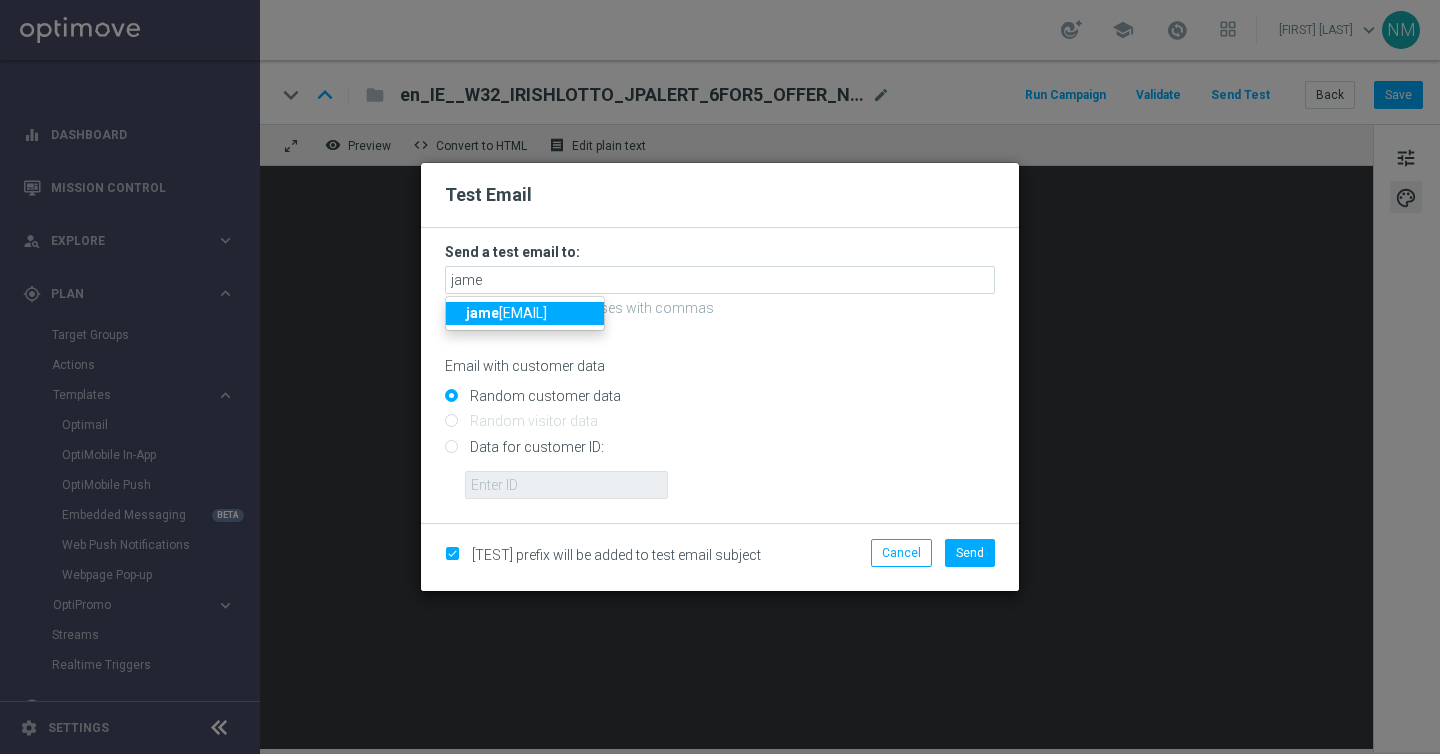 click on "[EMAIL]" at bounding box center (506, 313) 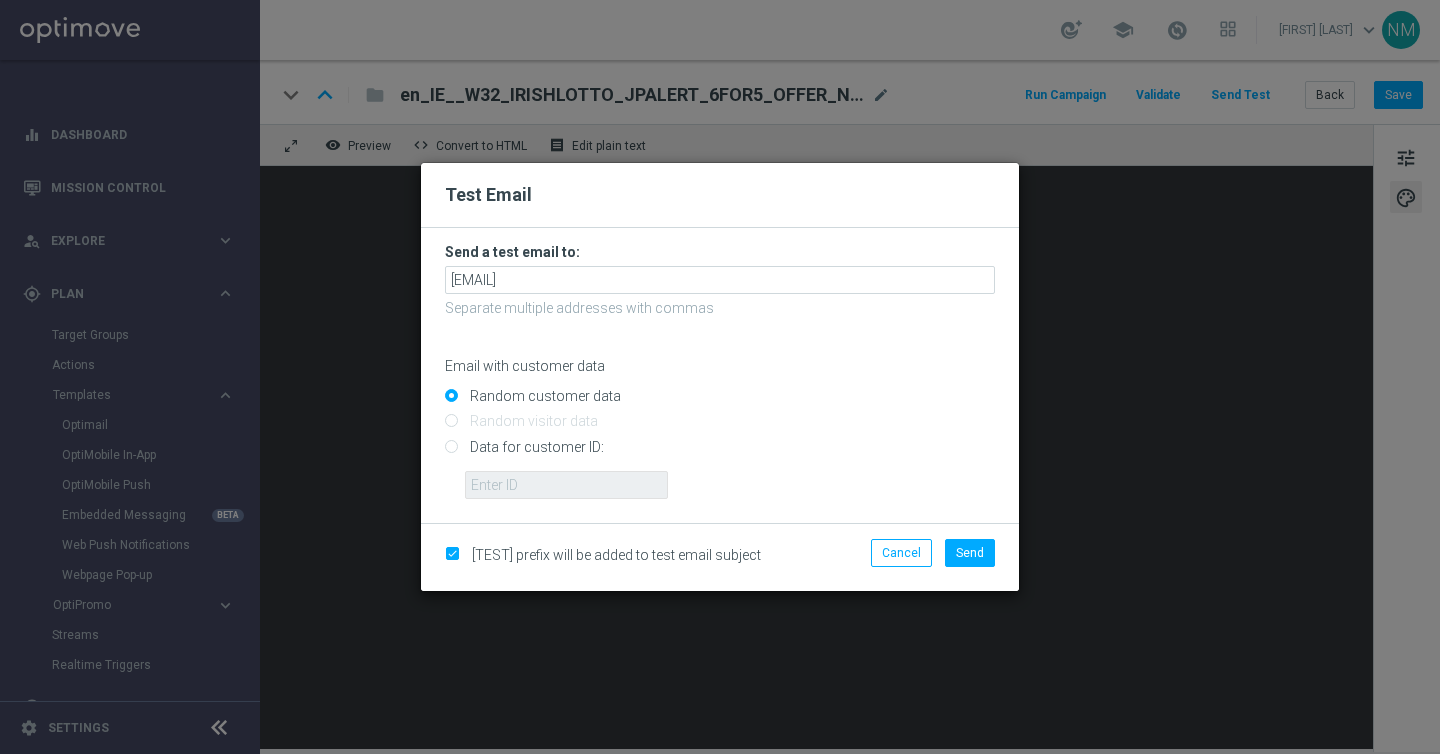 click on "Data for customer ID:" at bounding box center [720, 455] 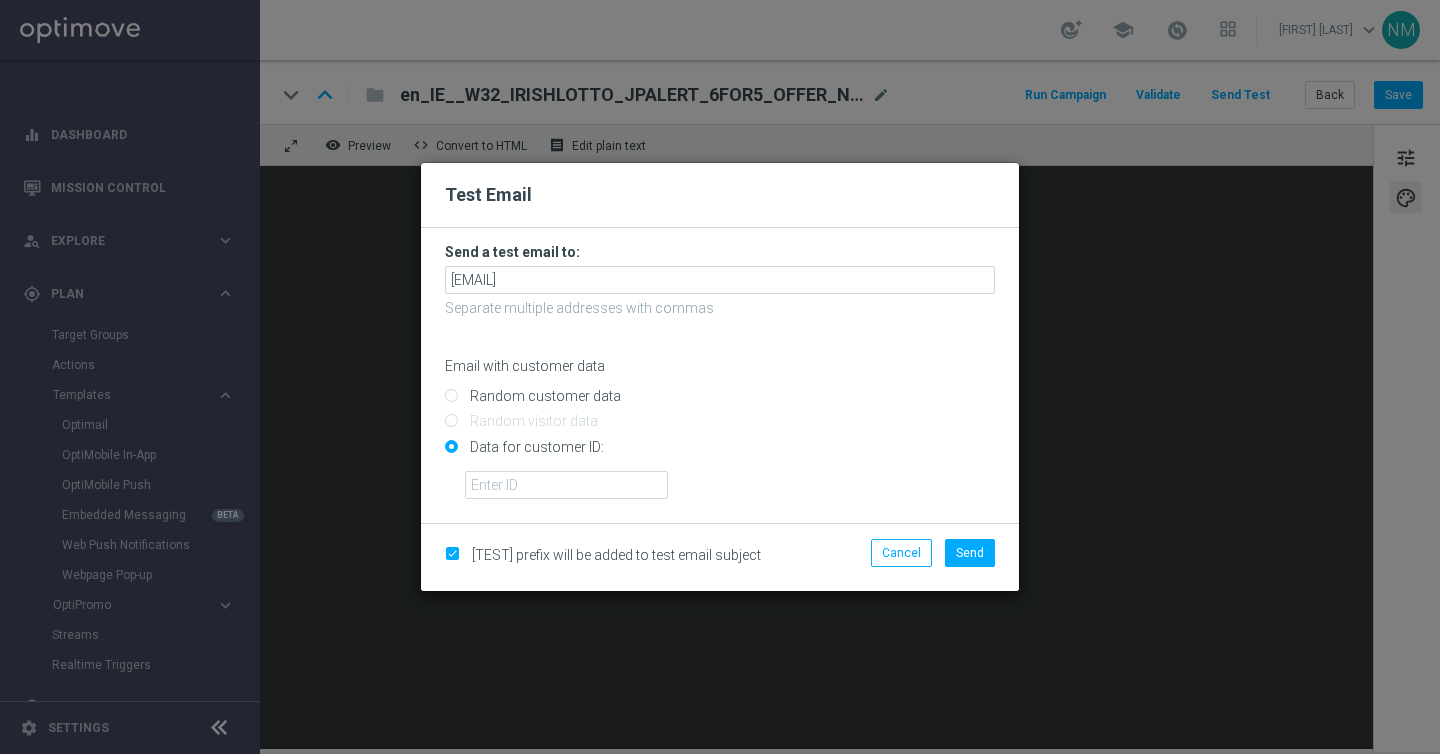 click 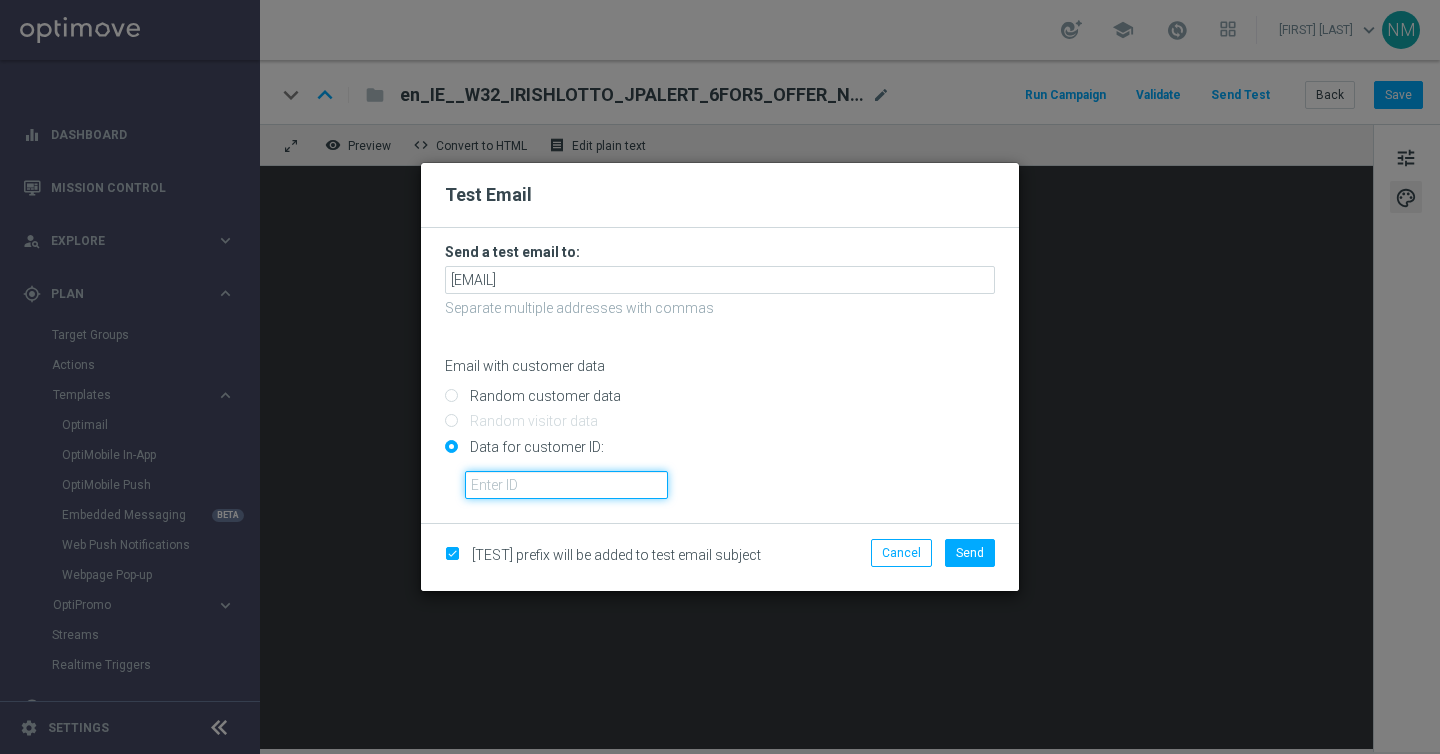 click at bounding box center (566, 485) 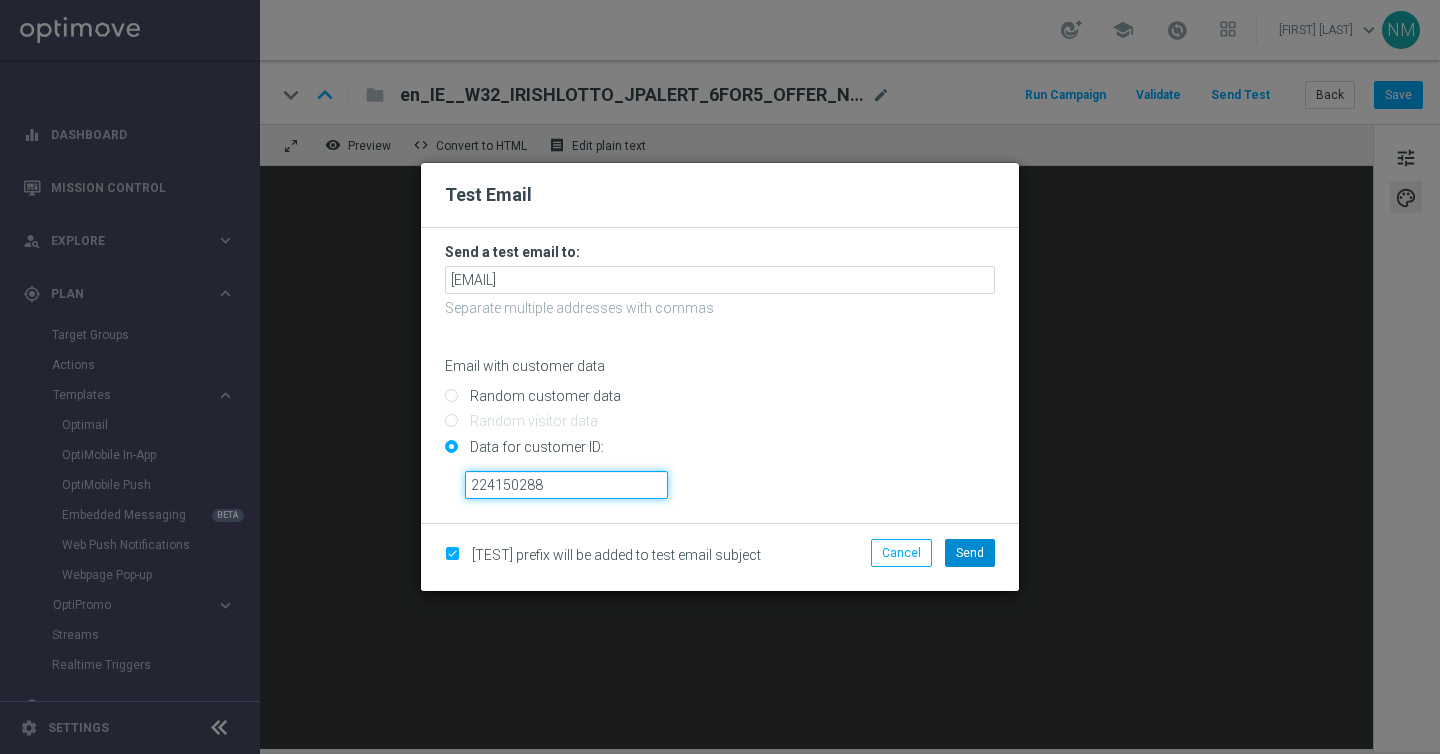 type on "224150288" 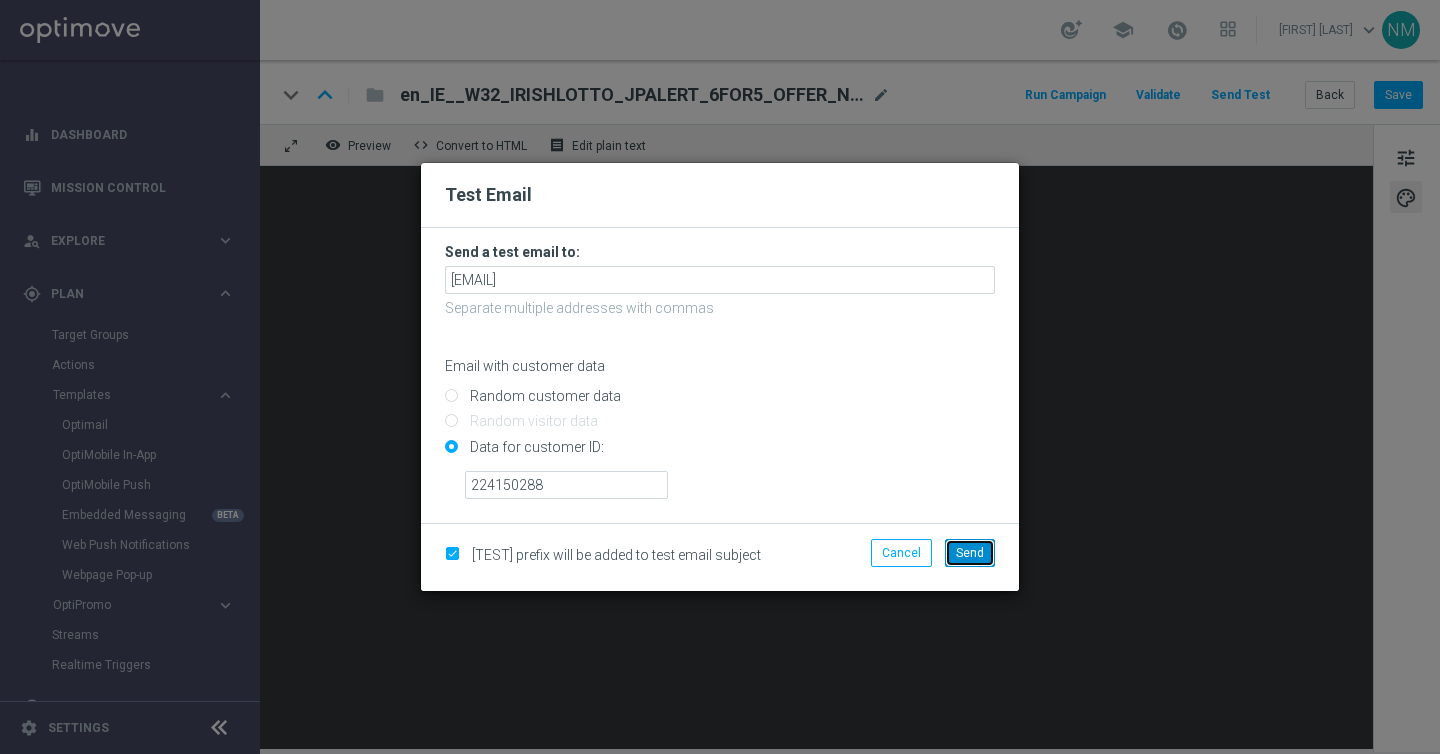 click on "Send" 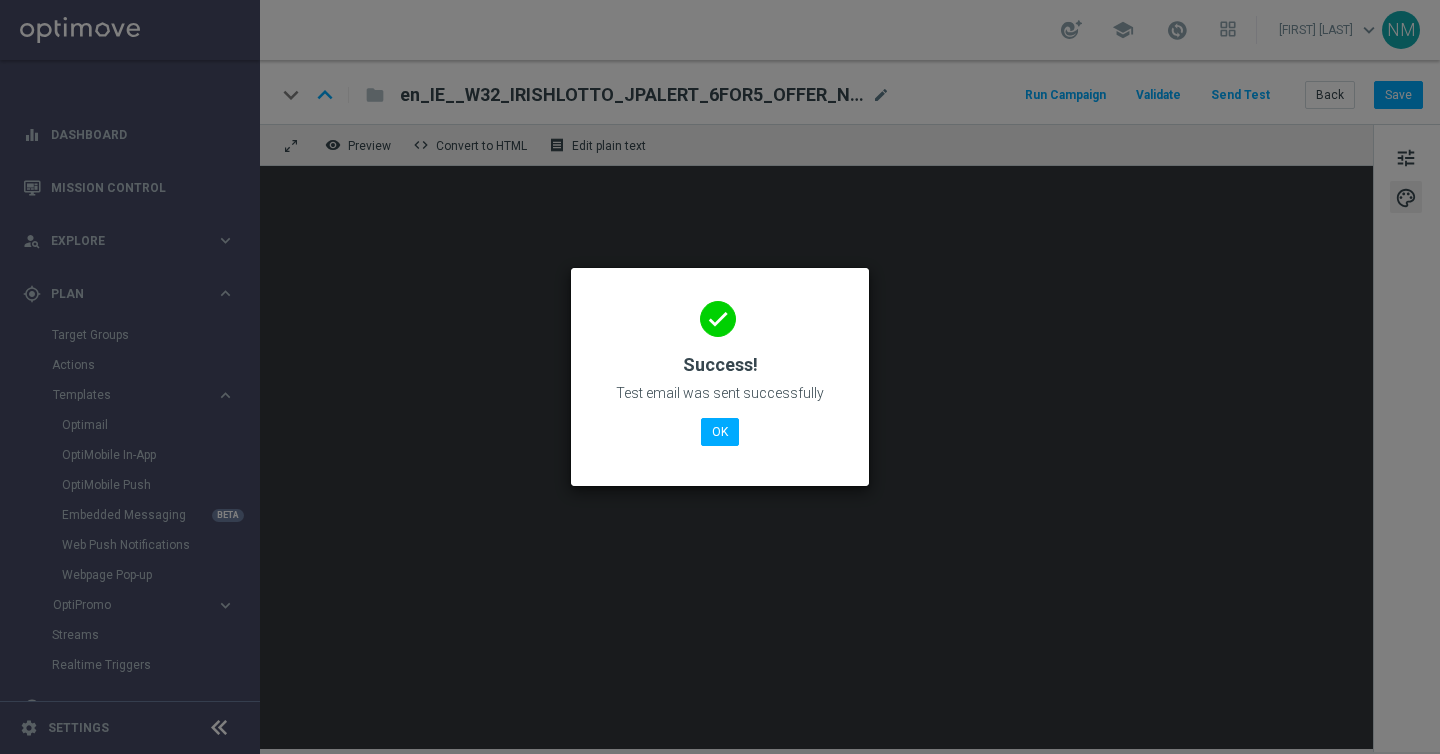 click on "done
Success!
Test email was sent successfully
OK" 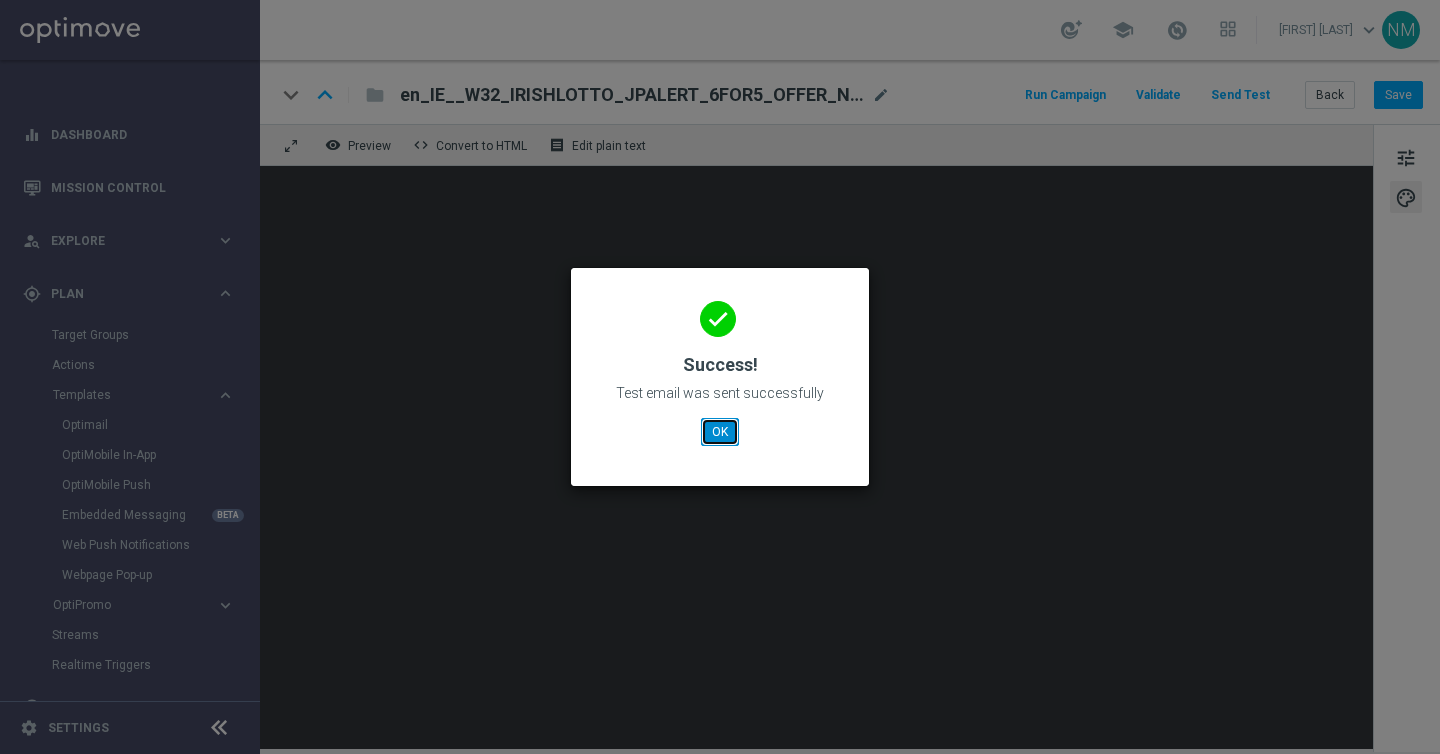click on "OK" 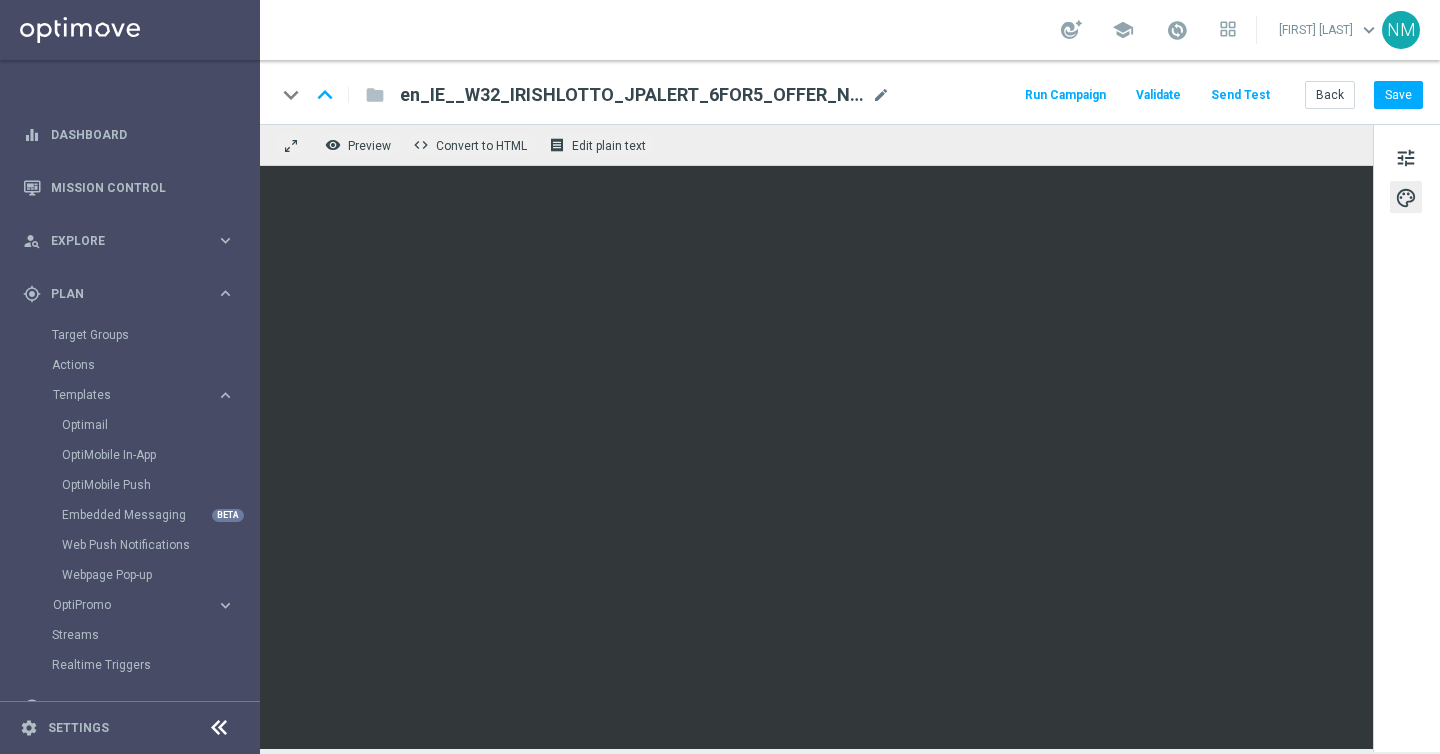 click on "Send Test" 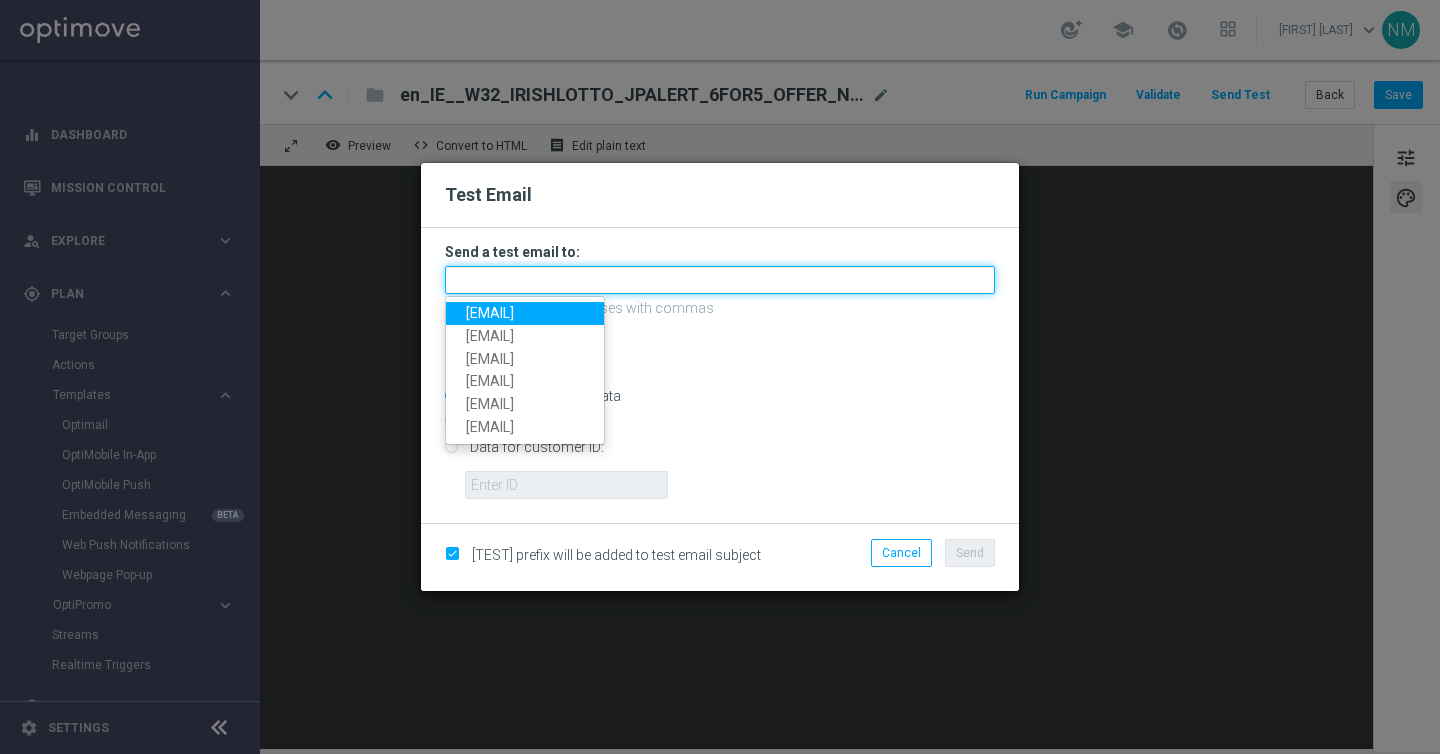 click at bounding box center [720, 280] 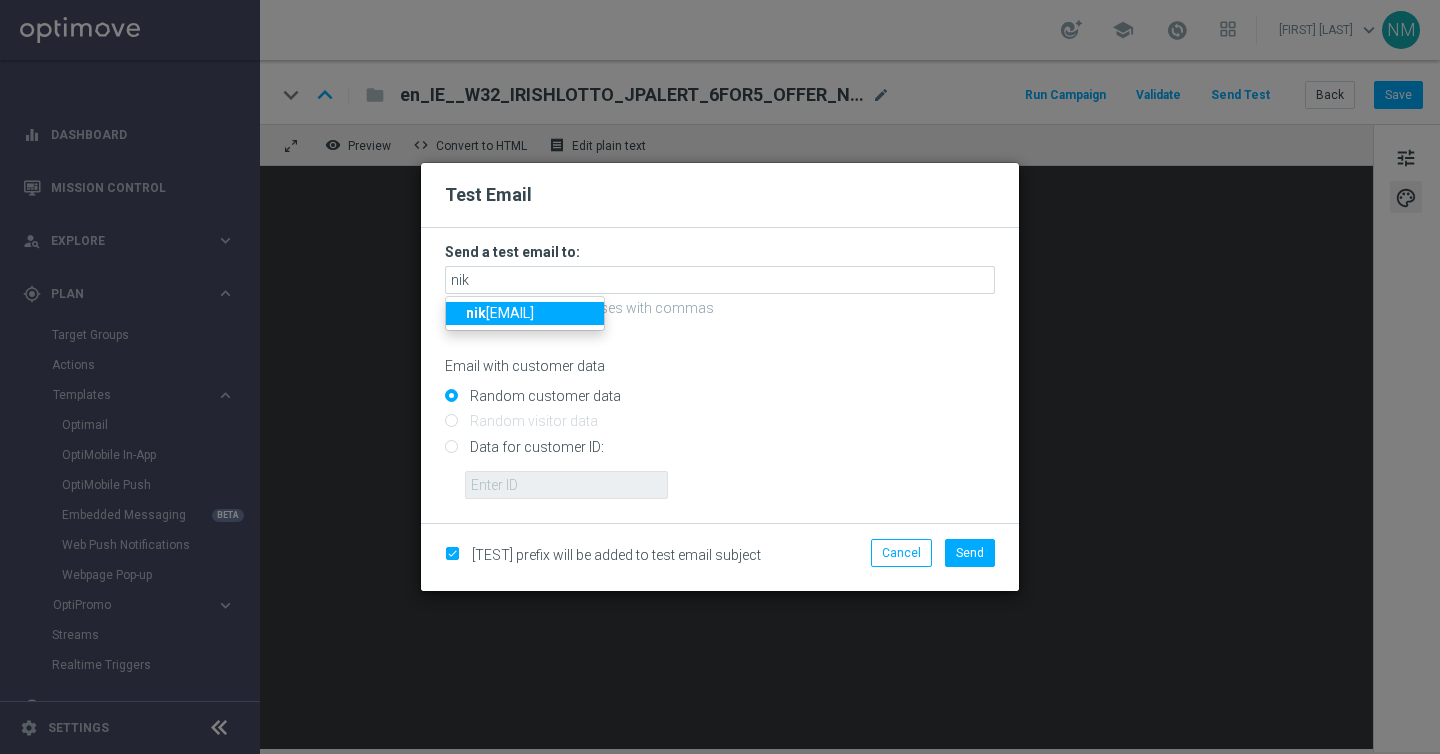click on "nik ola.misotova@lottoland.com" at bounding box center (500, 313) 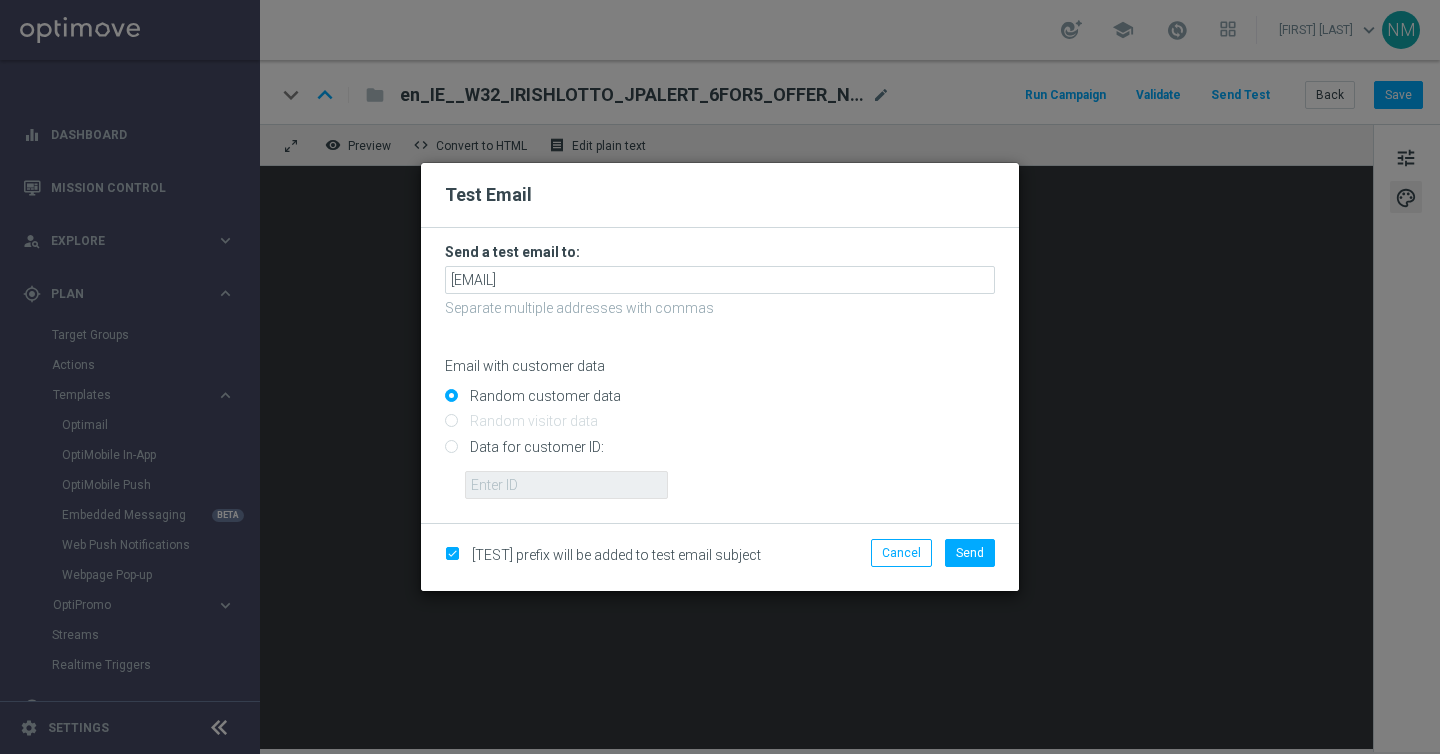 click on "Data for customer ID:" at bounding box center [720, 455] 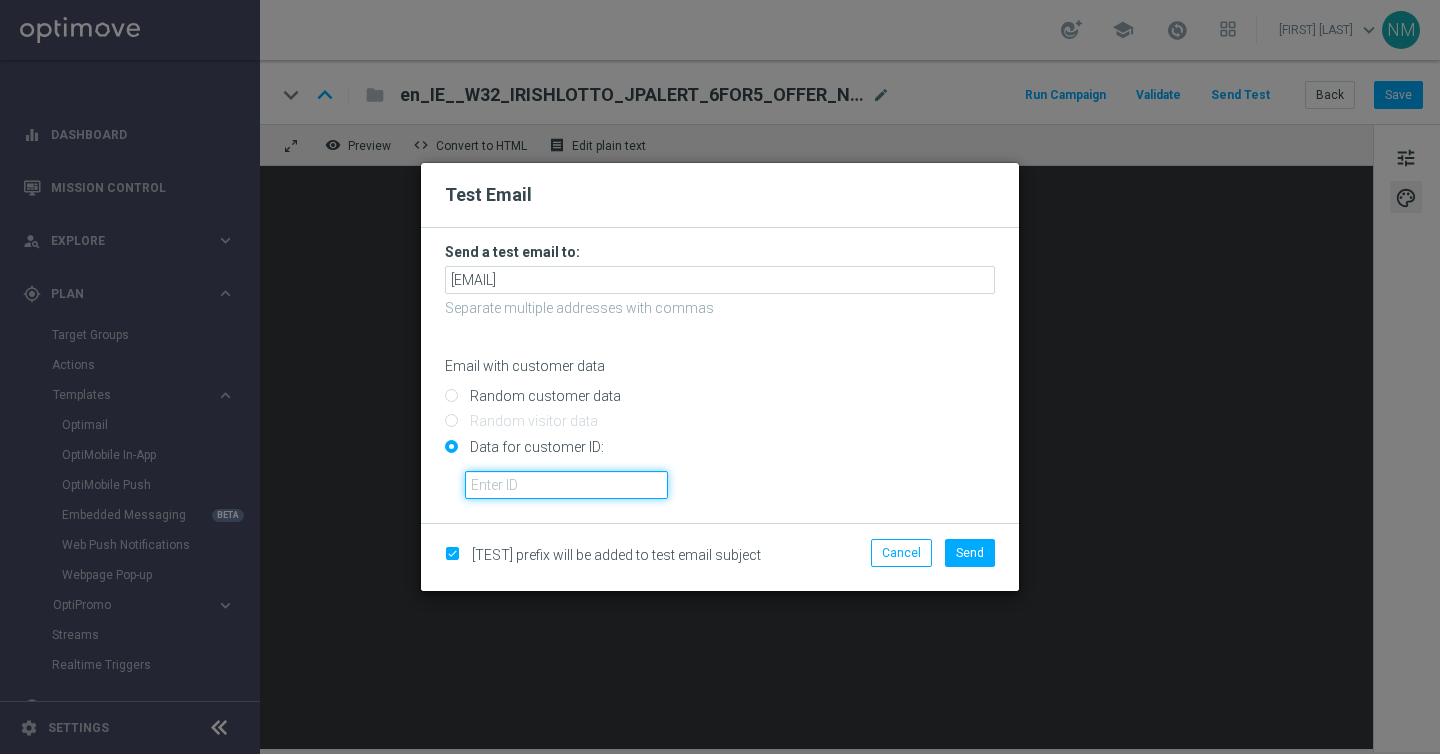 click at bounding box center (566, 485) 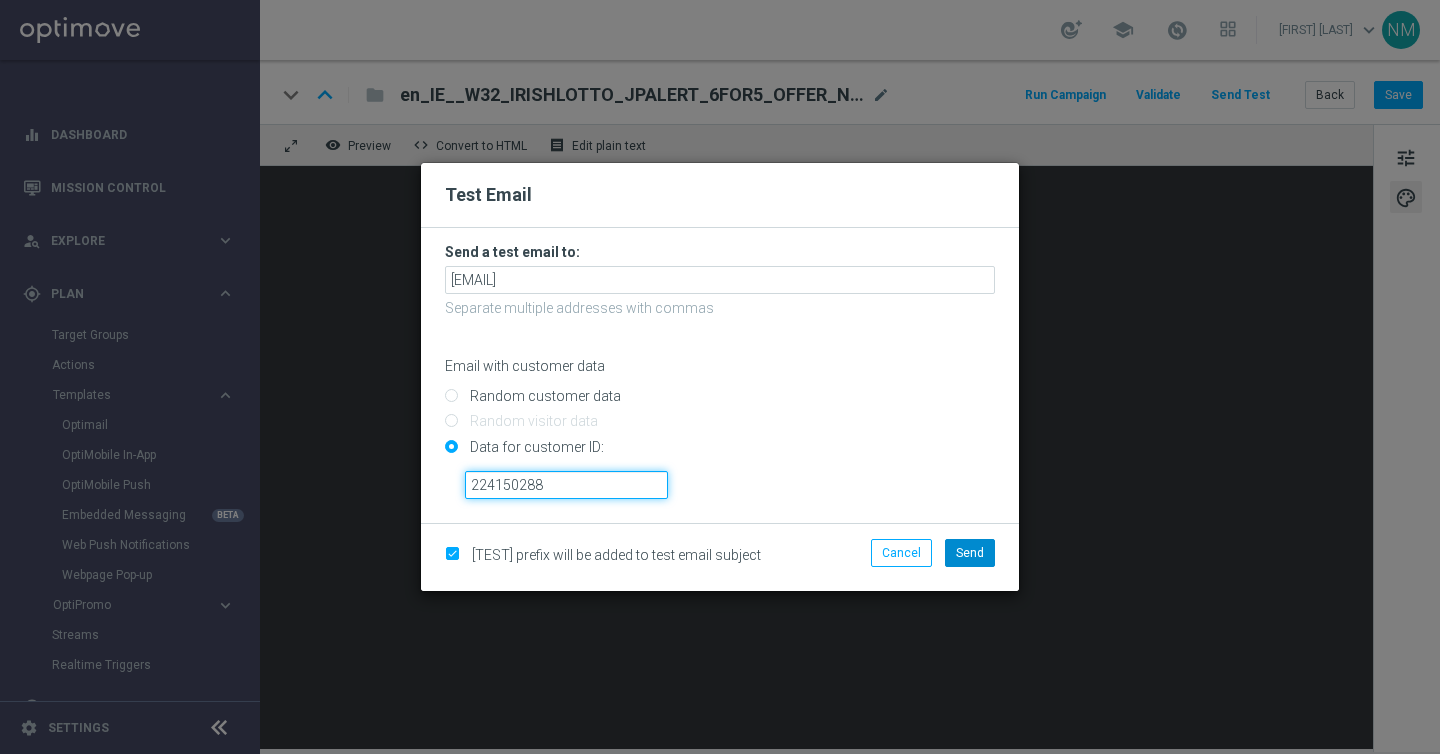 type on "224150288" 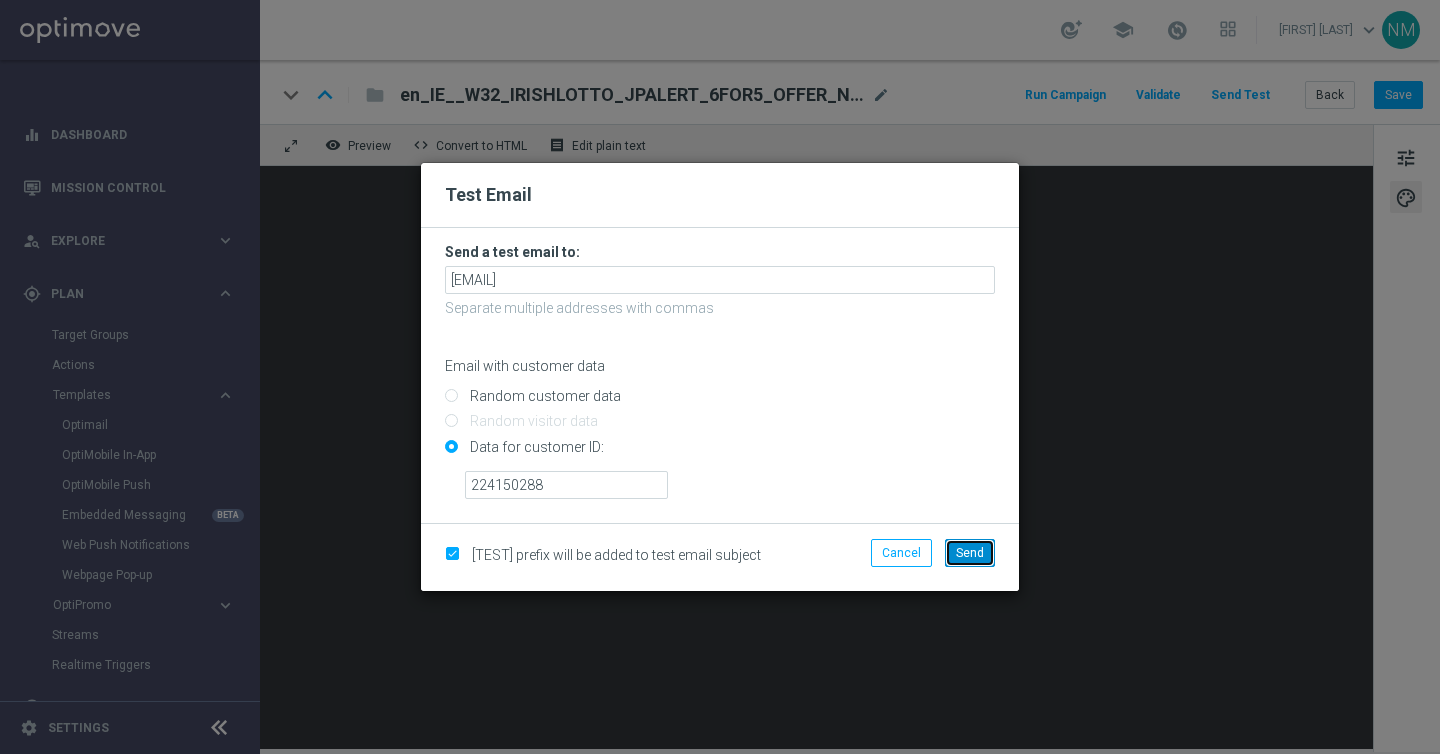 click on "Send" 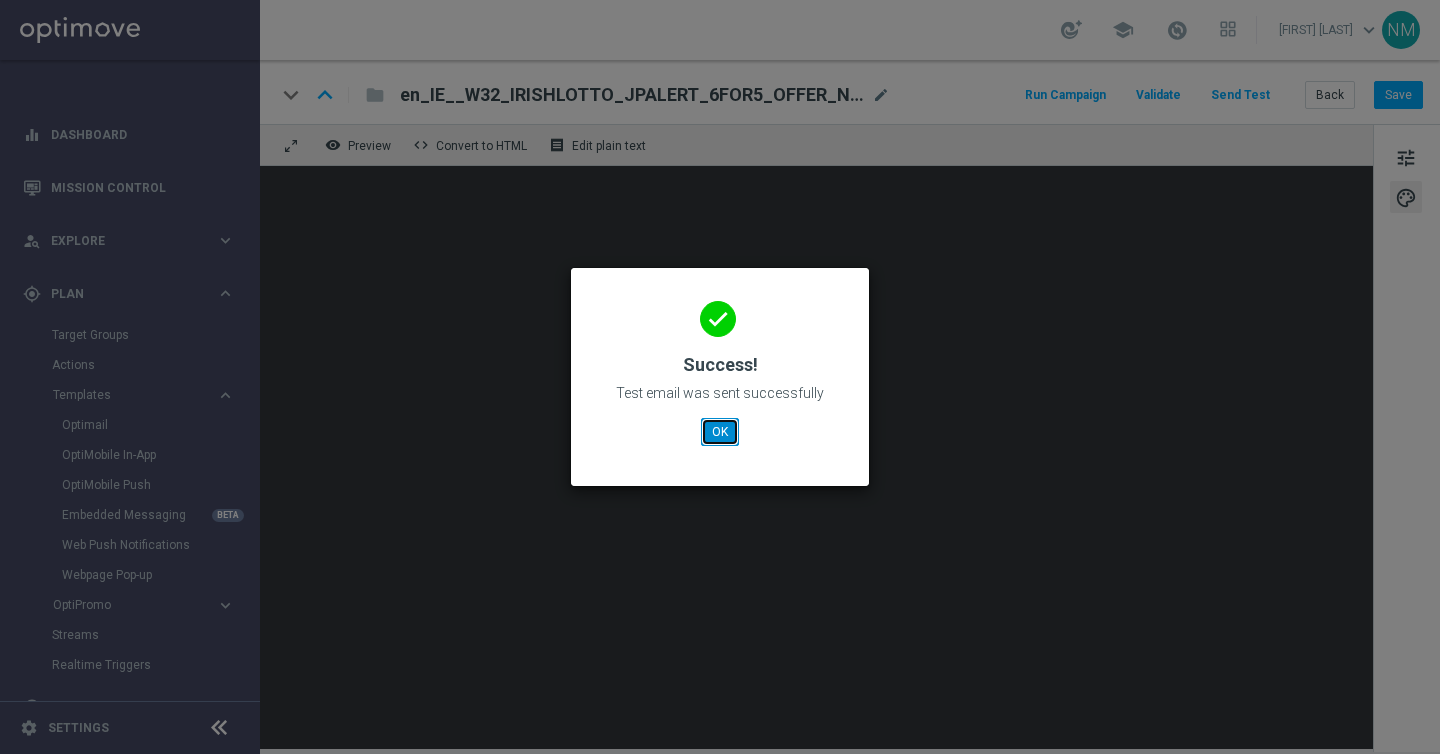 click on "OK" 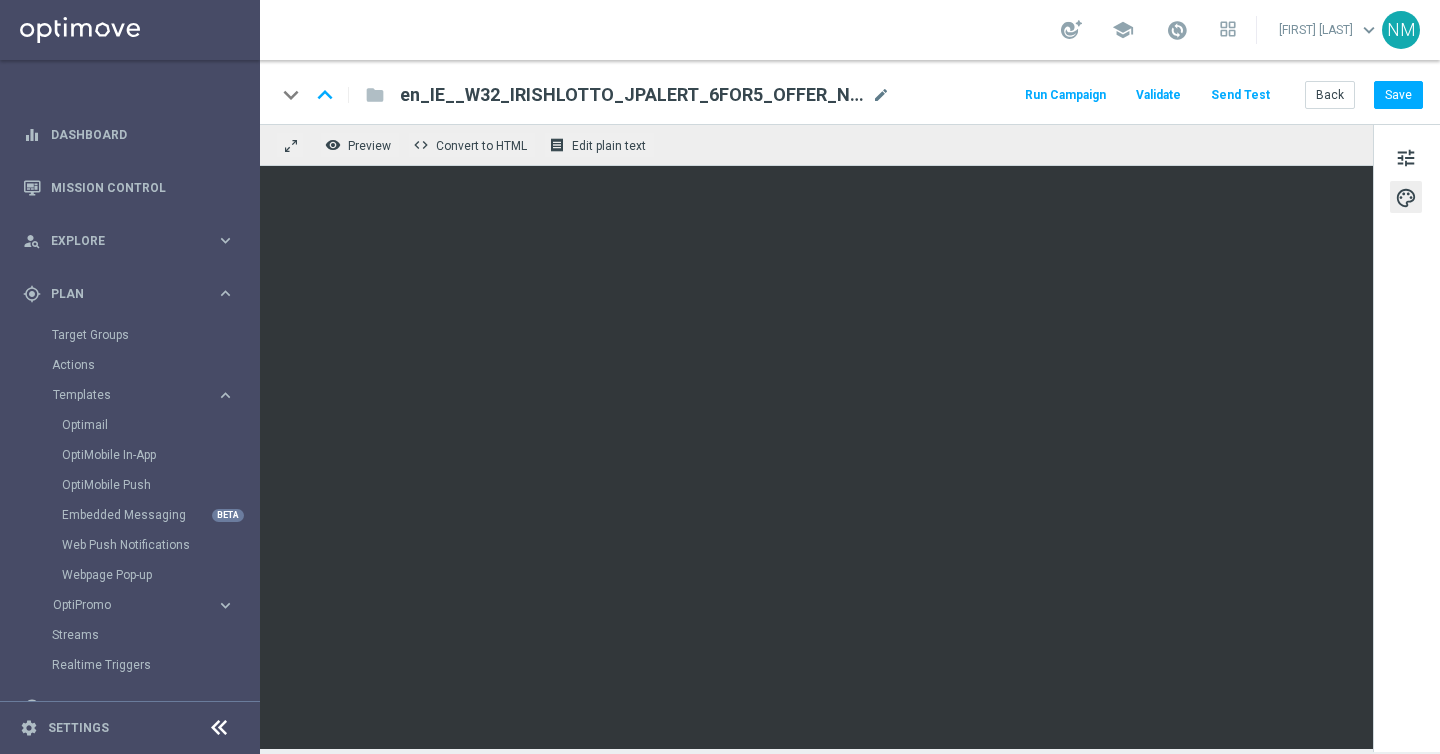 click on "Target Groups" at bounding box center [155, 335] 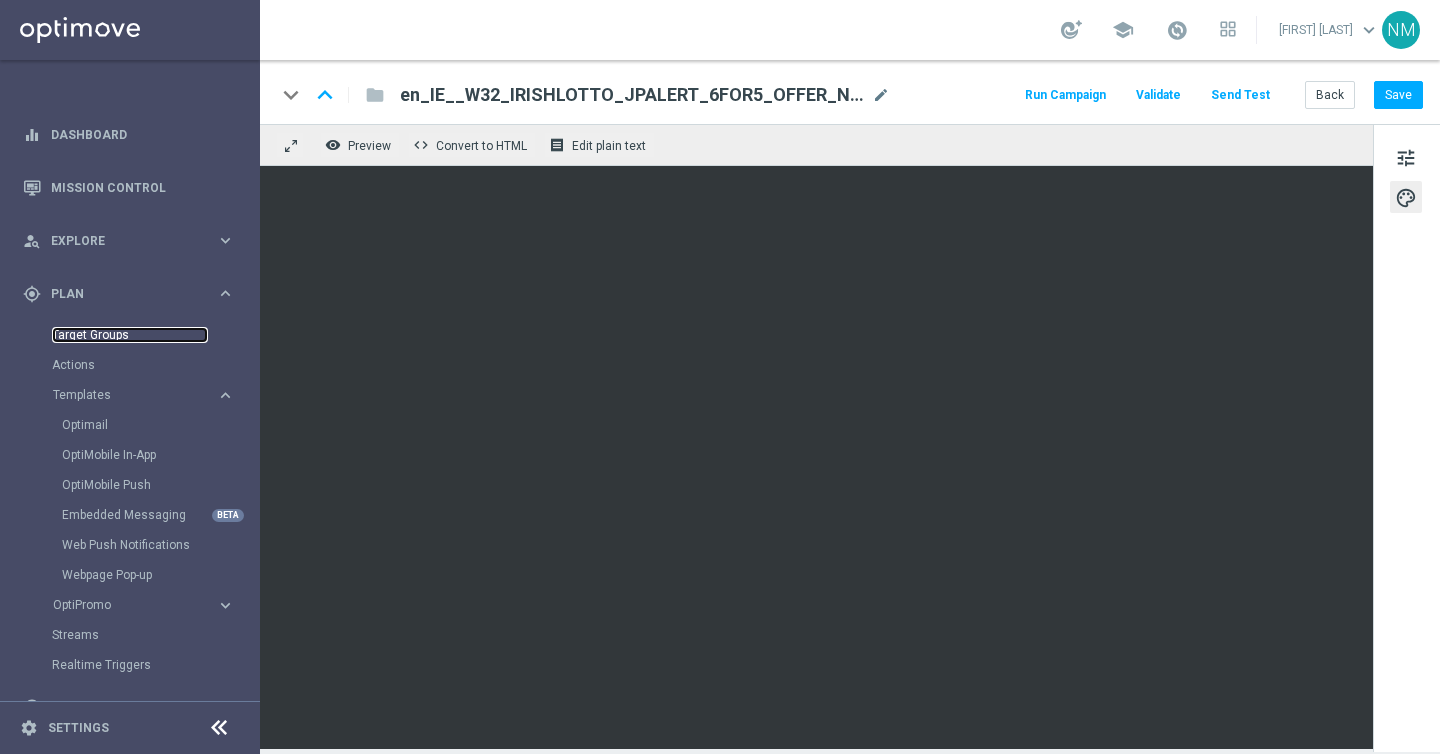 click on "Target Groups" at bounding box center [130, 335] 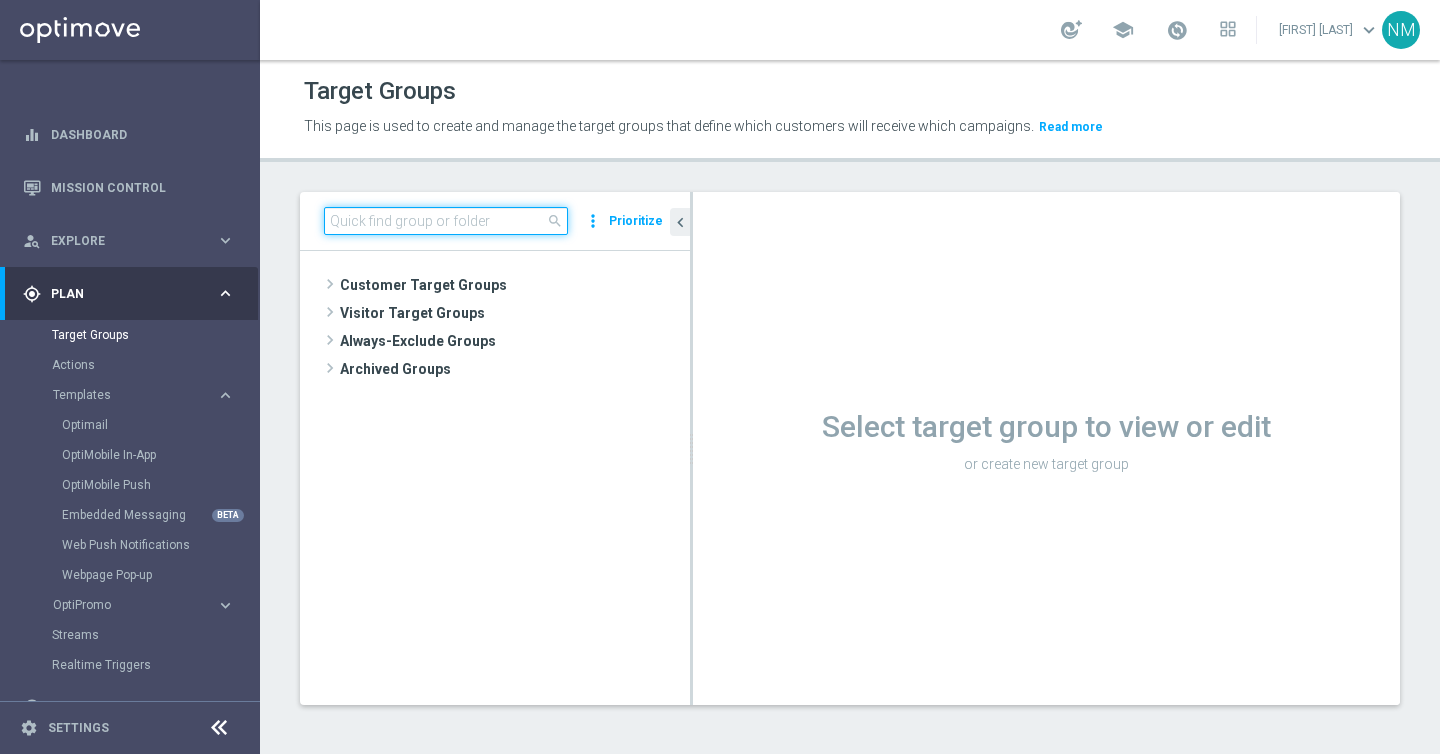 click at bounding box center [446, 221] 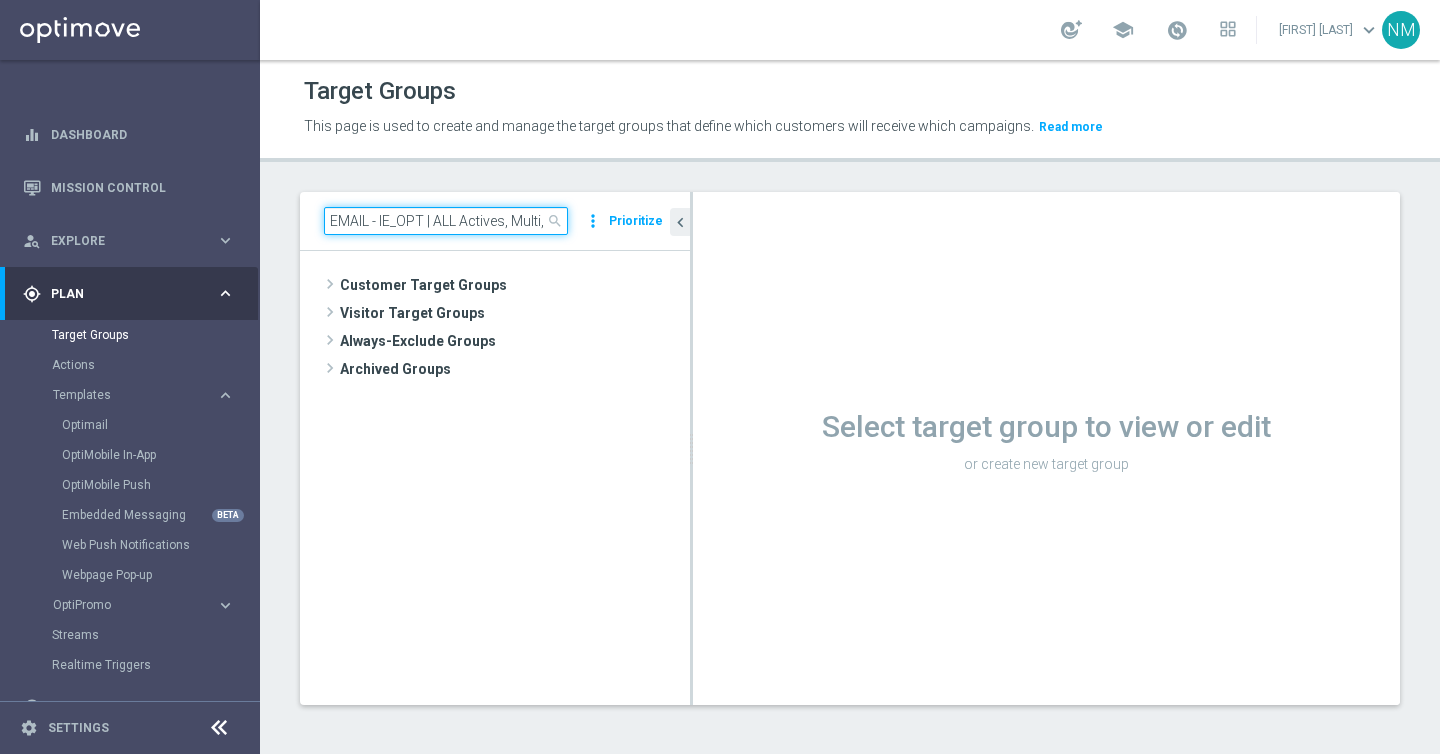 scroll, scrollTop: 0, scrollLeft: 171, axis: horizontal 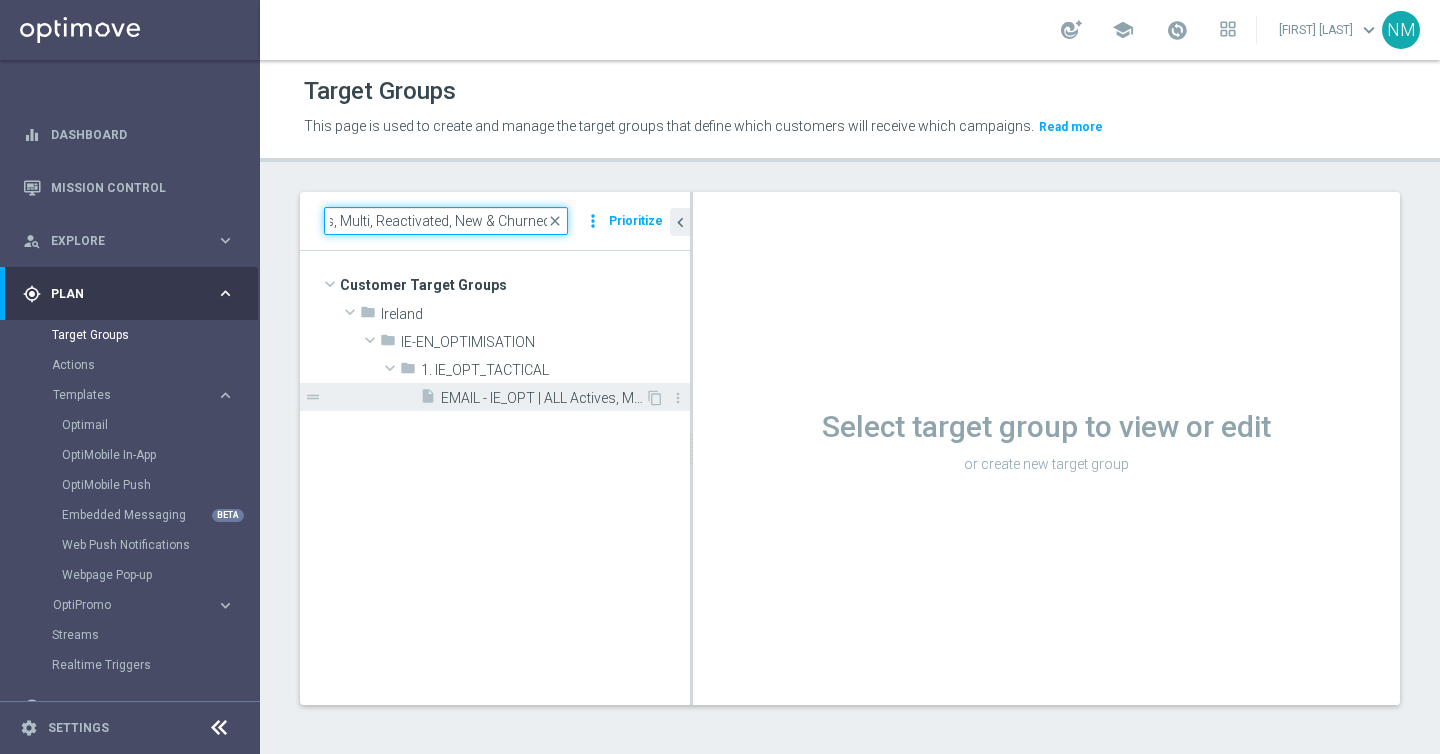 type on "EMAIL - IE_OPT | ALL Actives, Multi, Reactivated, New & Churned" 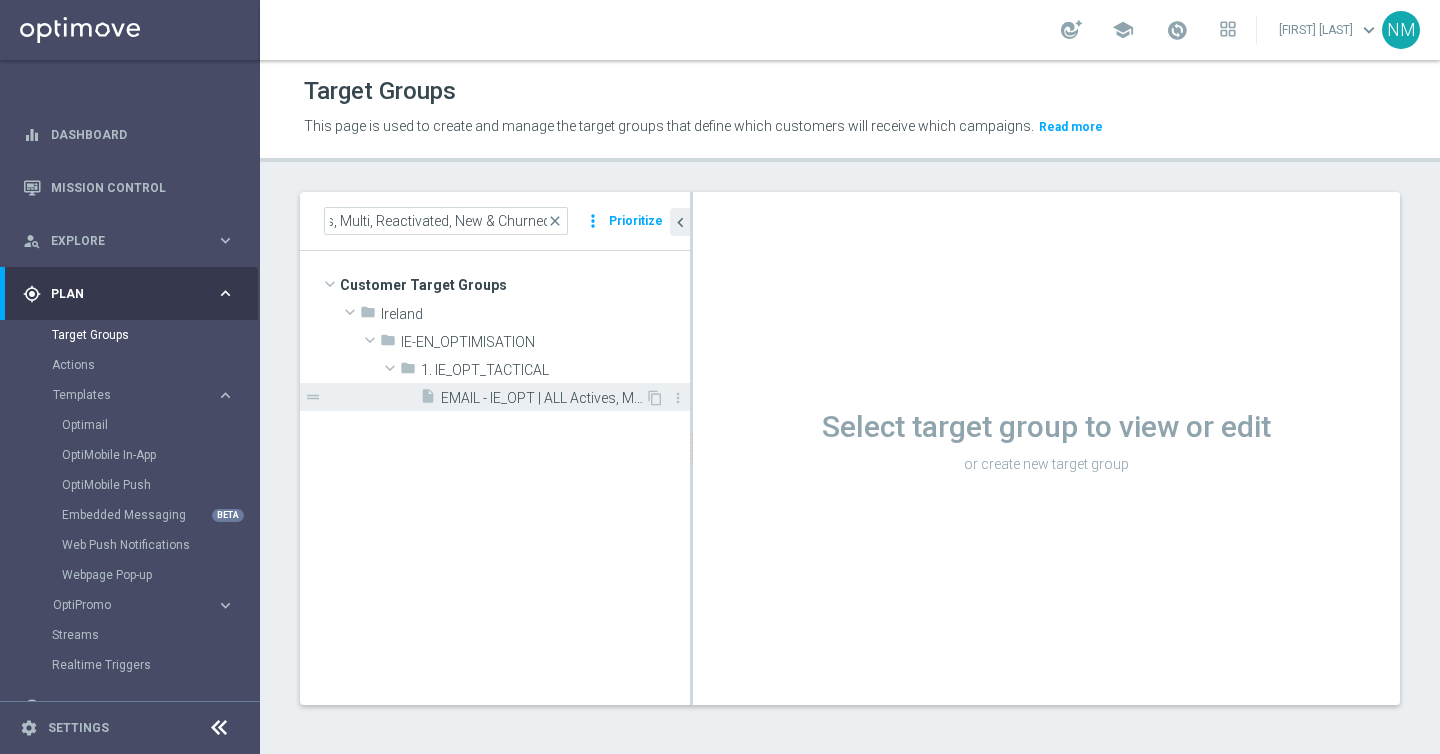 click on "EMAIL - IE_OPT | ALL Actives, Multi, Reactivated, New & Churned" at bounding box center [543, 398] 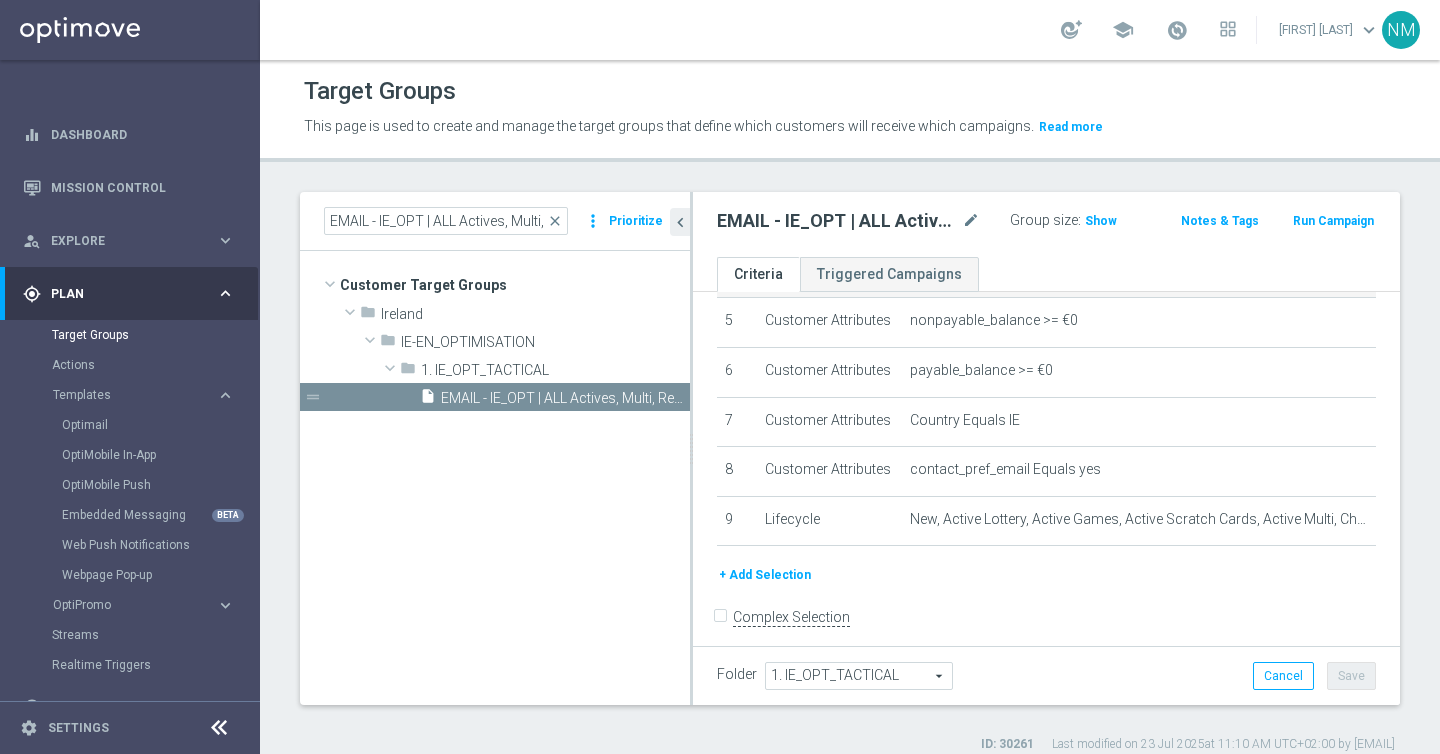 scroll, scrollTop: 267, scrollLeft: 0, axis: vertical 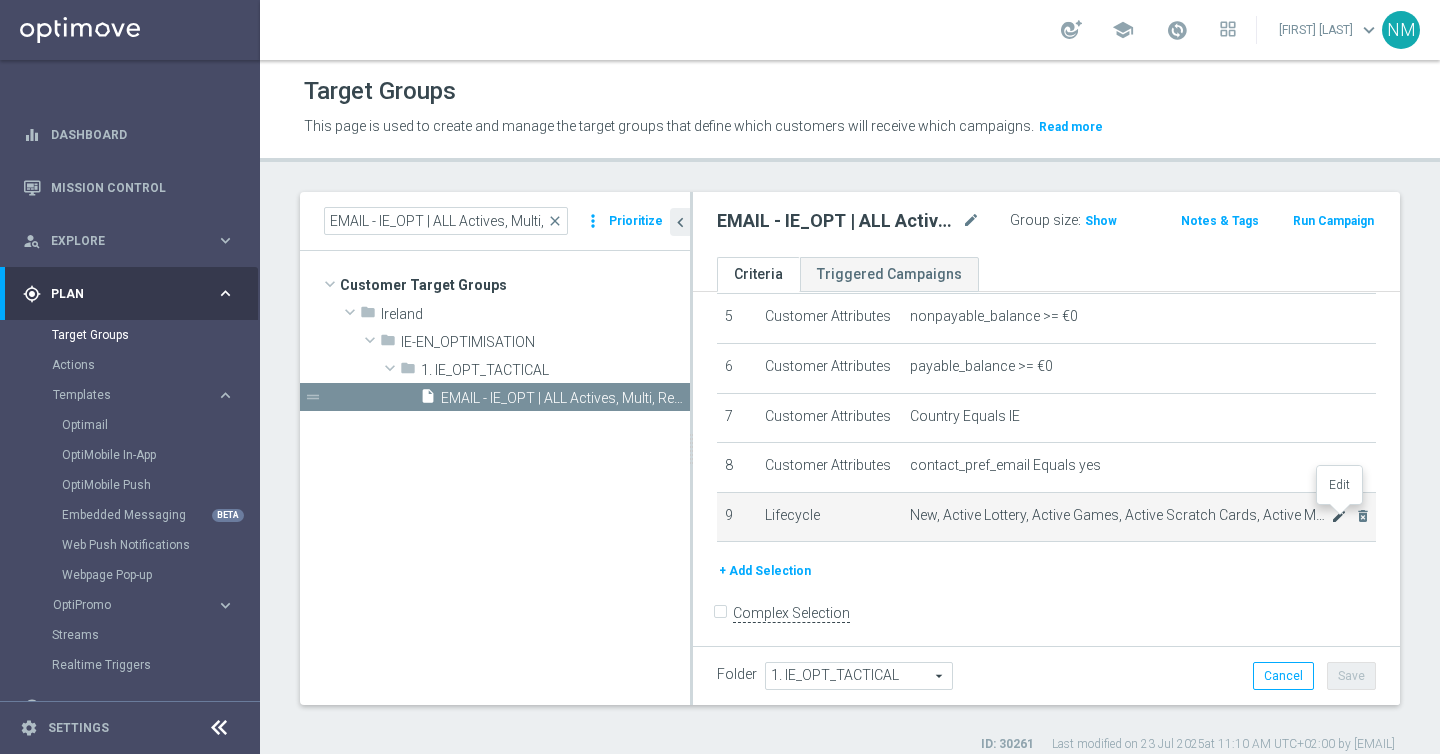 click on "mode_edit" 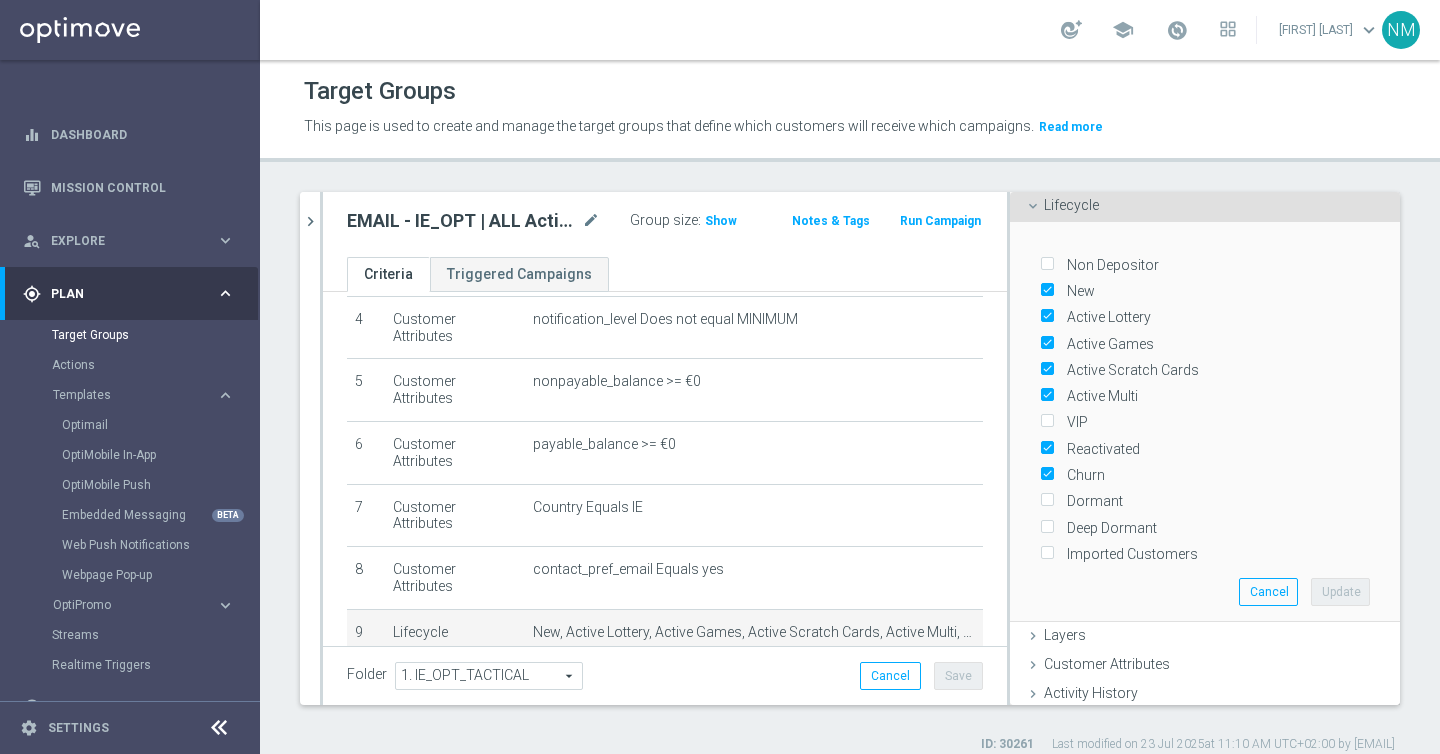scroll, scrollTop: 52, scrollLeft: 0, axis: vertical 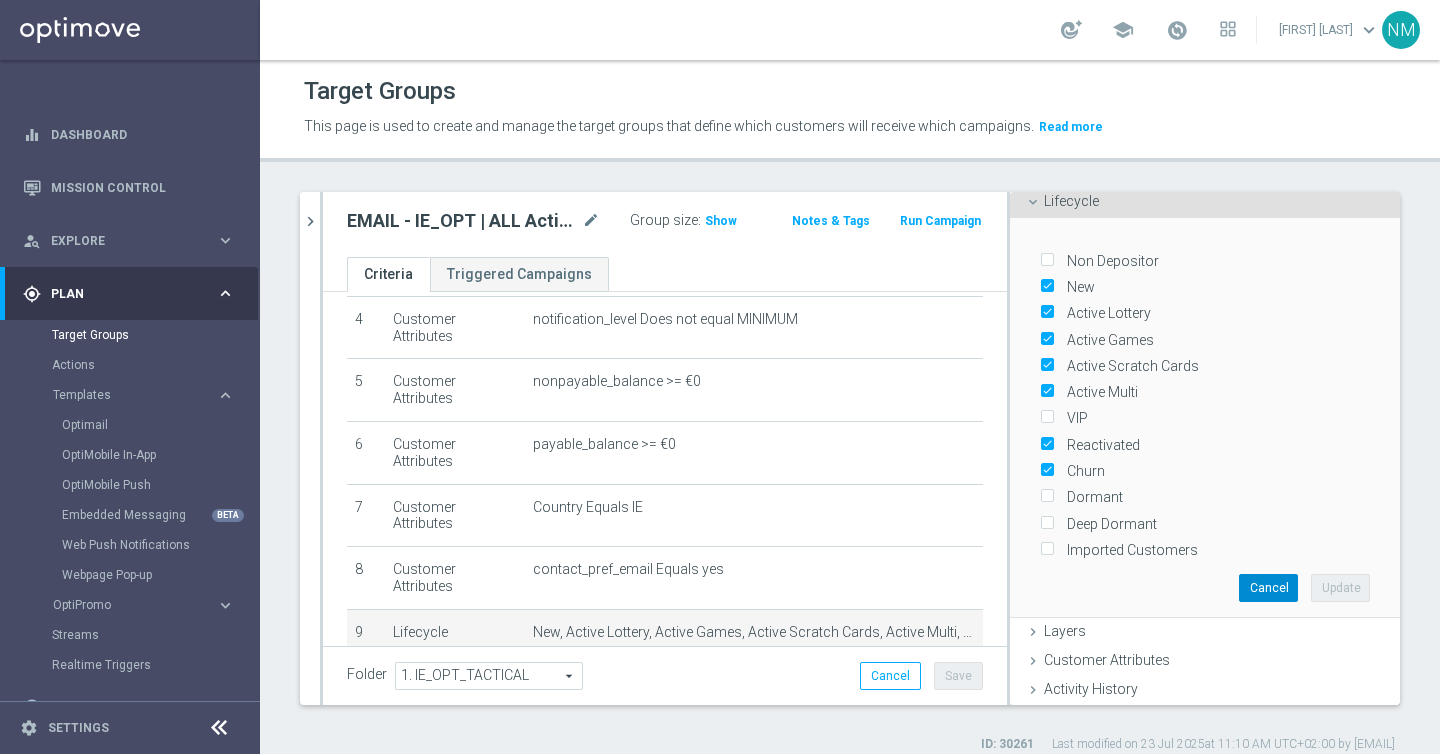 click on "Cancel" at bounding box center (1268, 588) 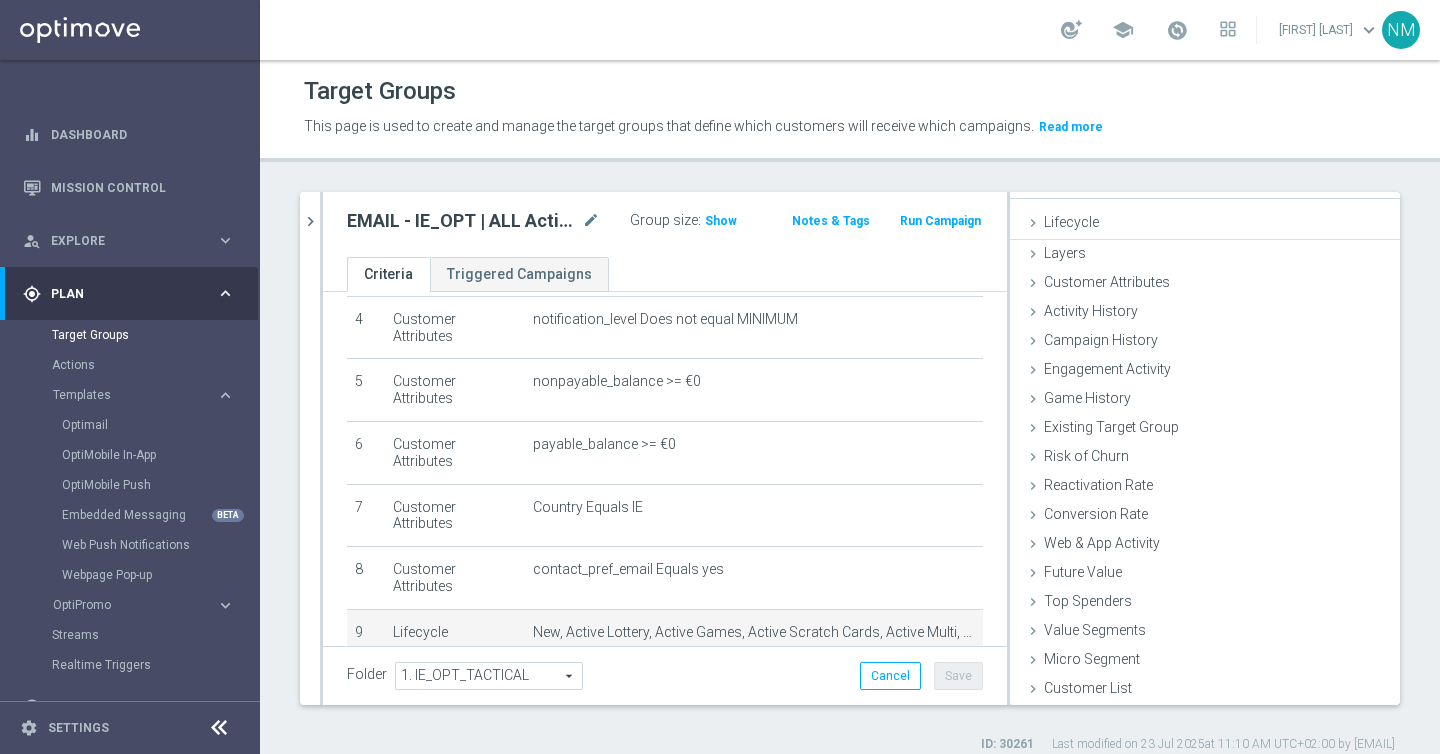 scroll, scrollTop: 29, scrollLeft: 0, axis: vertical 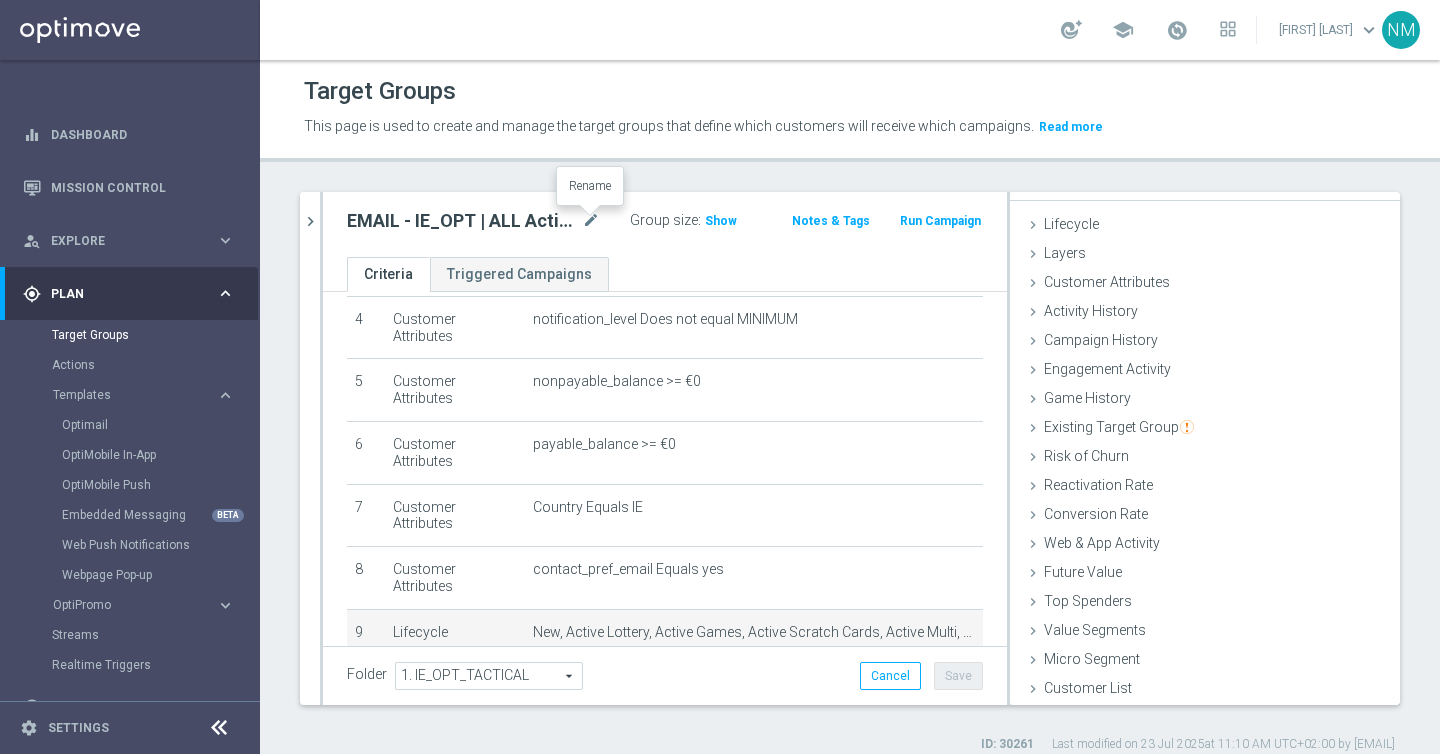 click on "mode_edit" 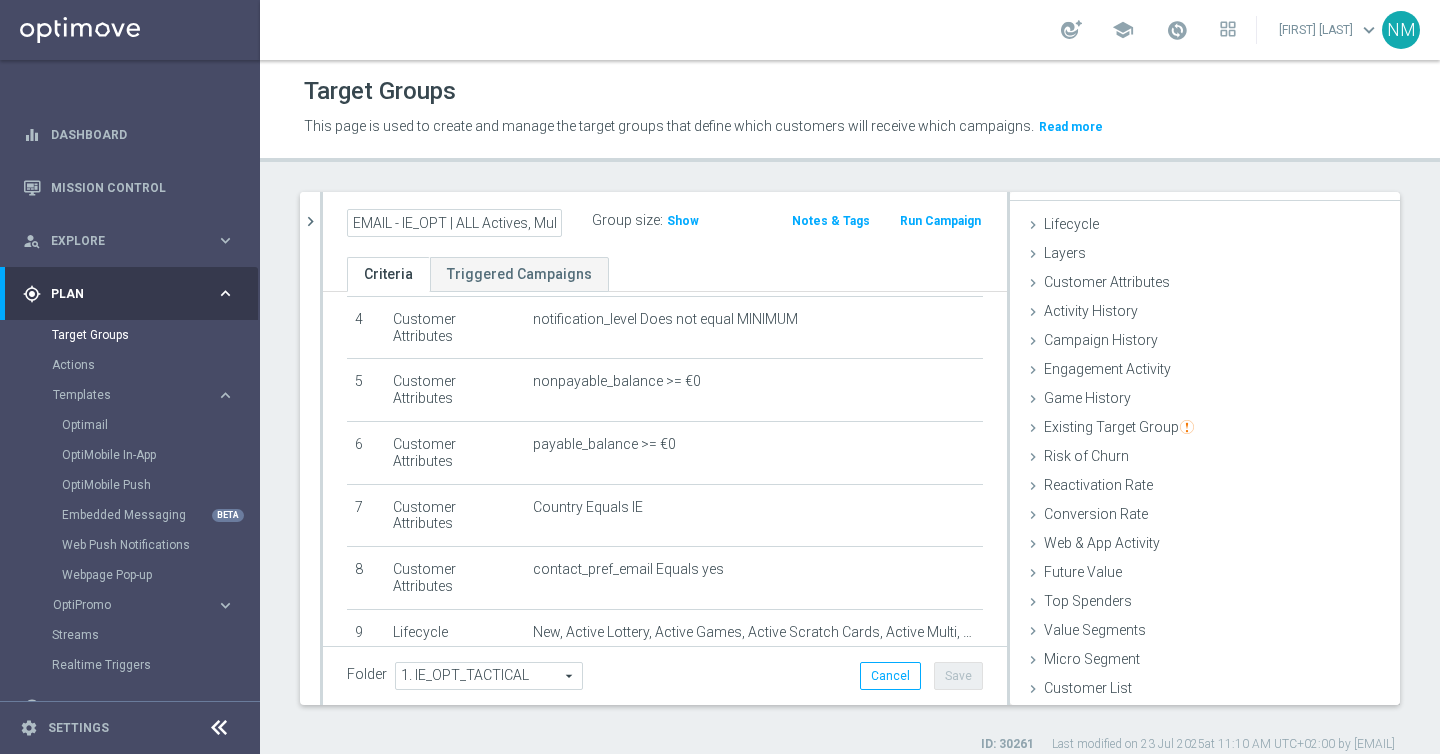 scroll, scrollTop: 0, scrollLeft: 189, axis: horizontal 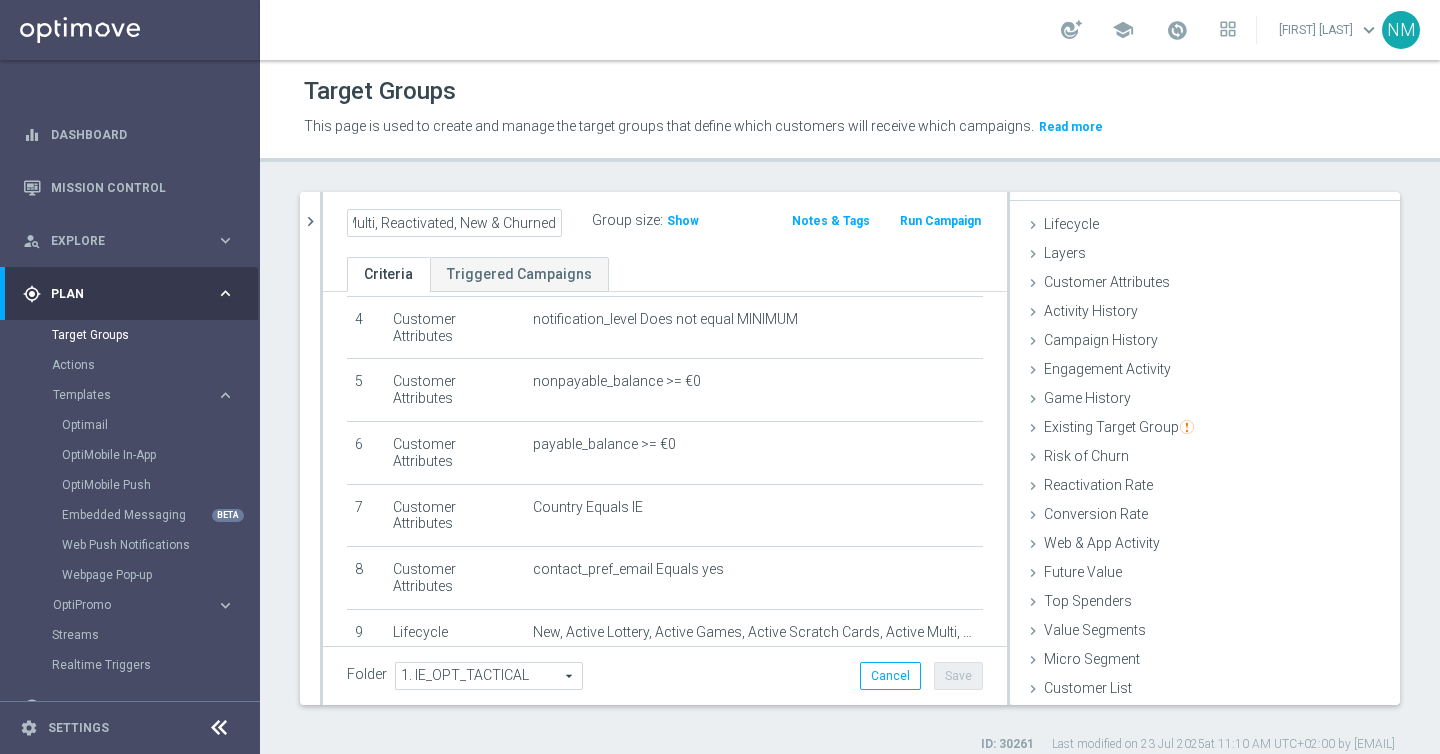 click on "EMAIL - IE_OPT | ALL Actives, Multi, Reactivated, New & Churned" 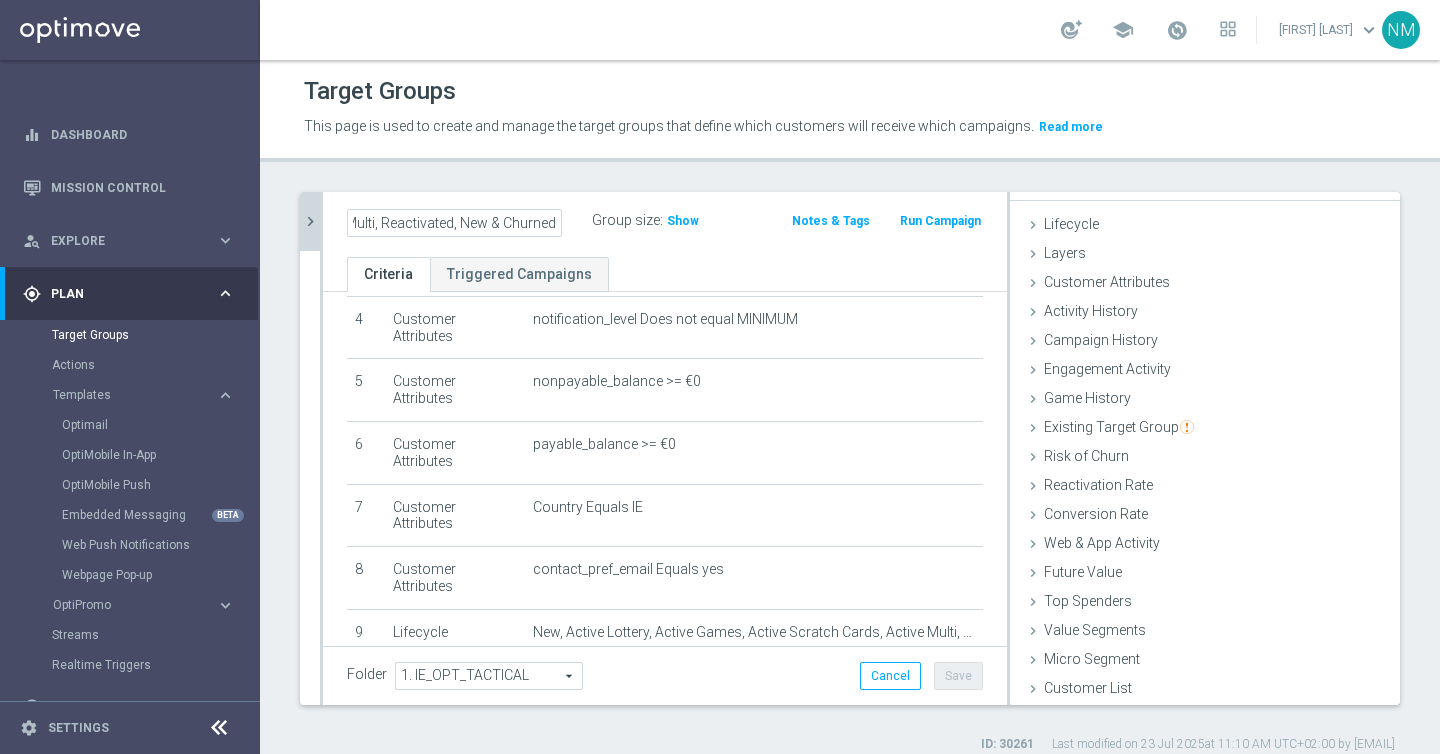 click on "chevron_right" 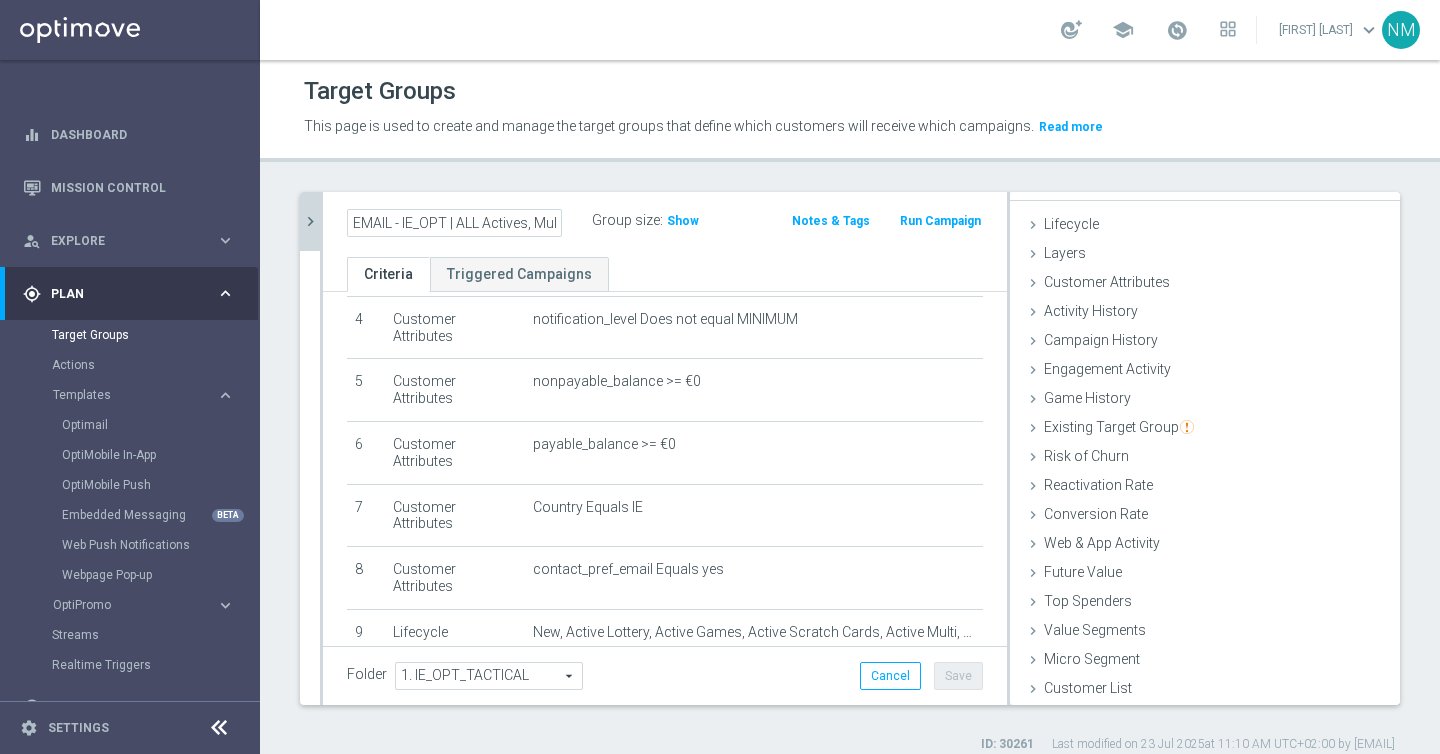 scroll, scrollTop: 267, scrollLeft: 0, axis: vertical 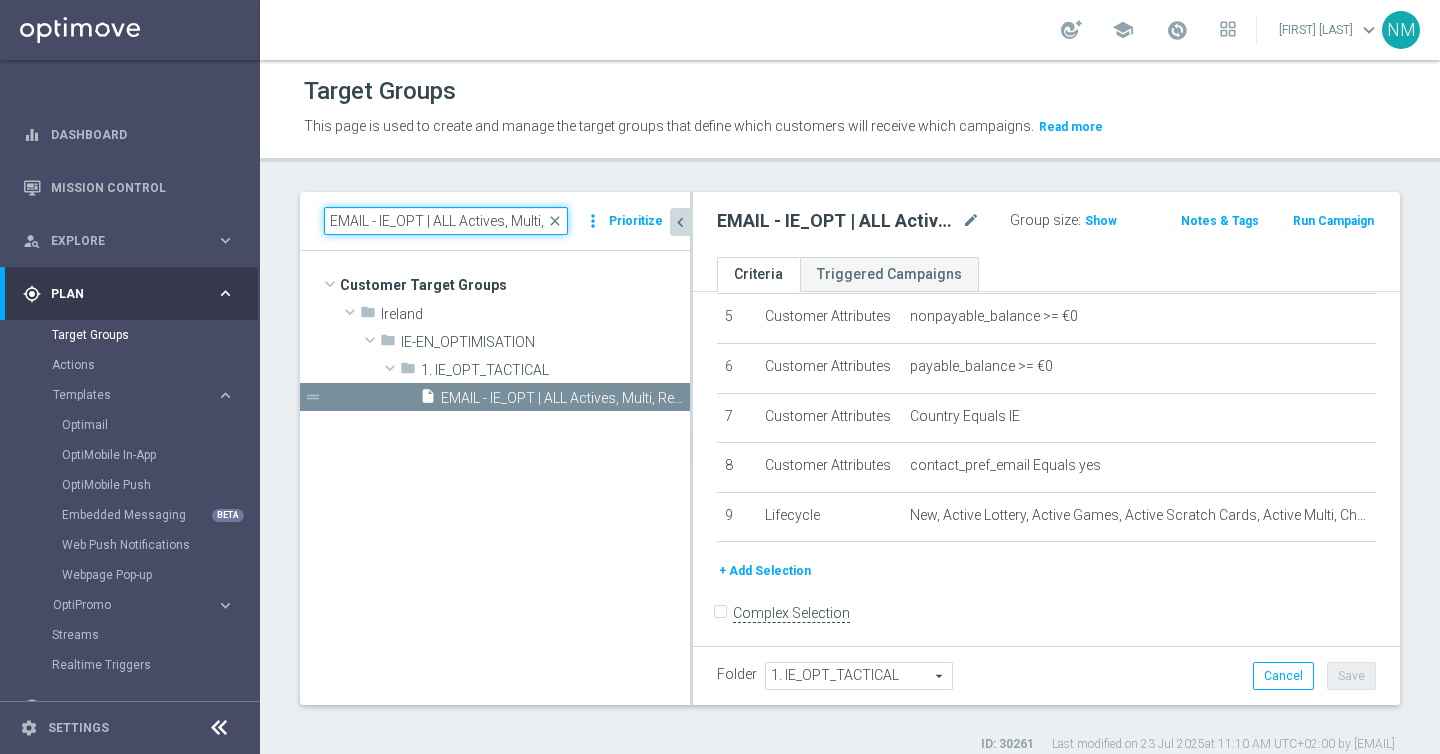 click on "EMAIL - IE_OPT | ALL Actives, Multi, Reactivated, New & Churned" at bounding box center (446, 221) 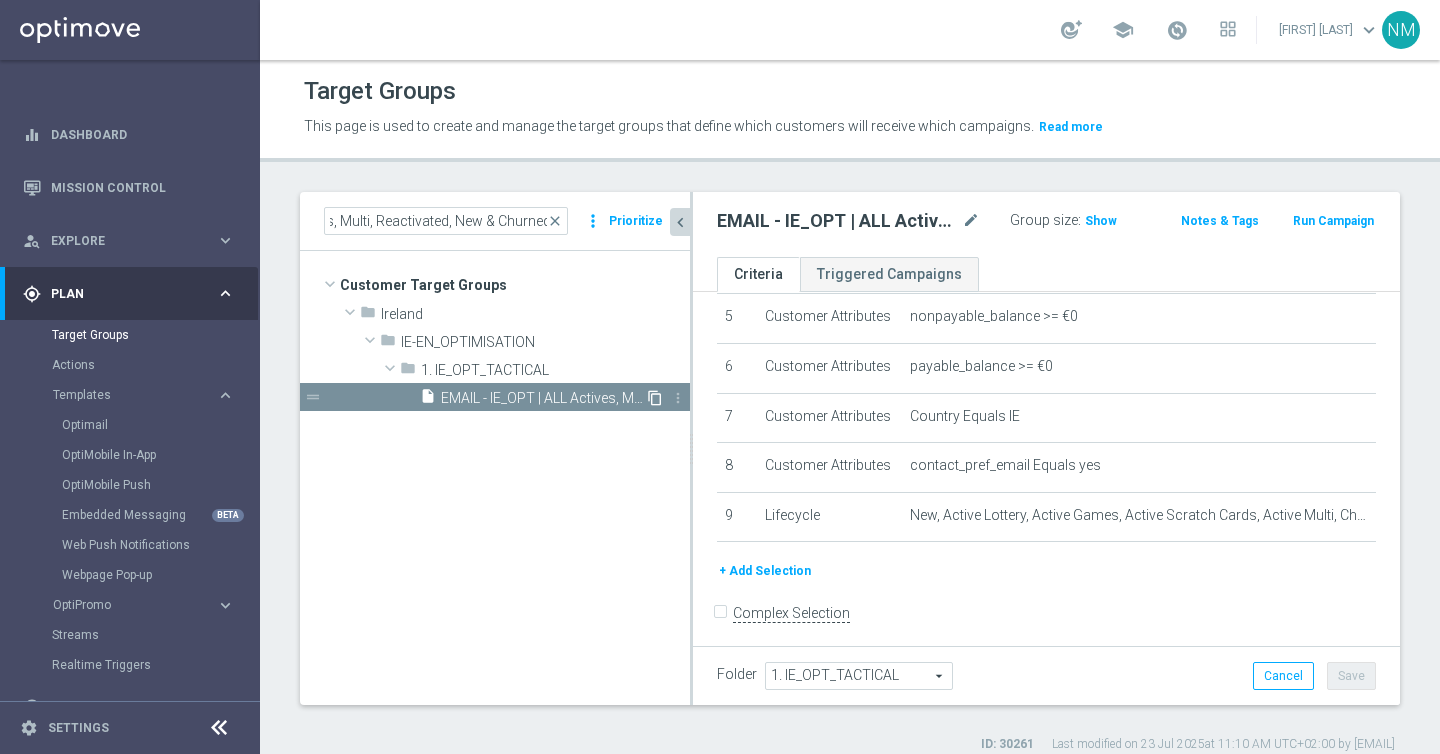 click on "content_copy" 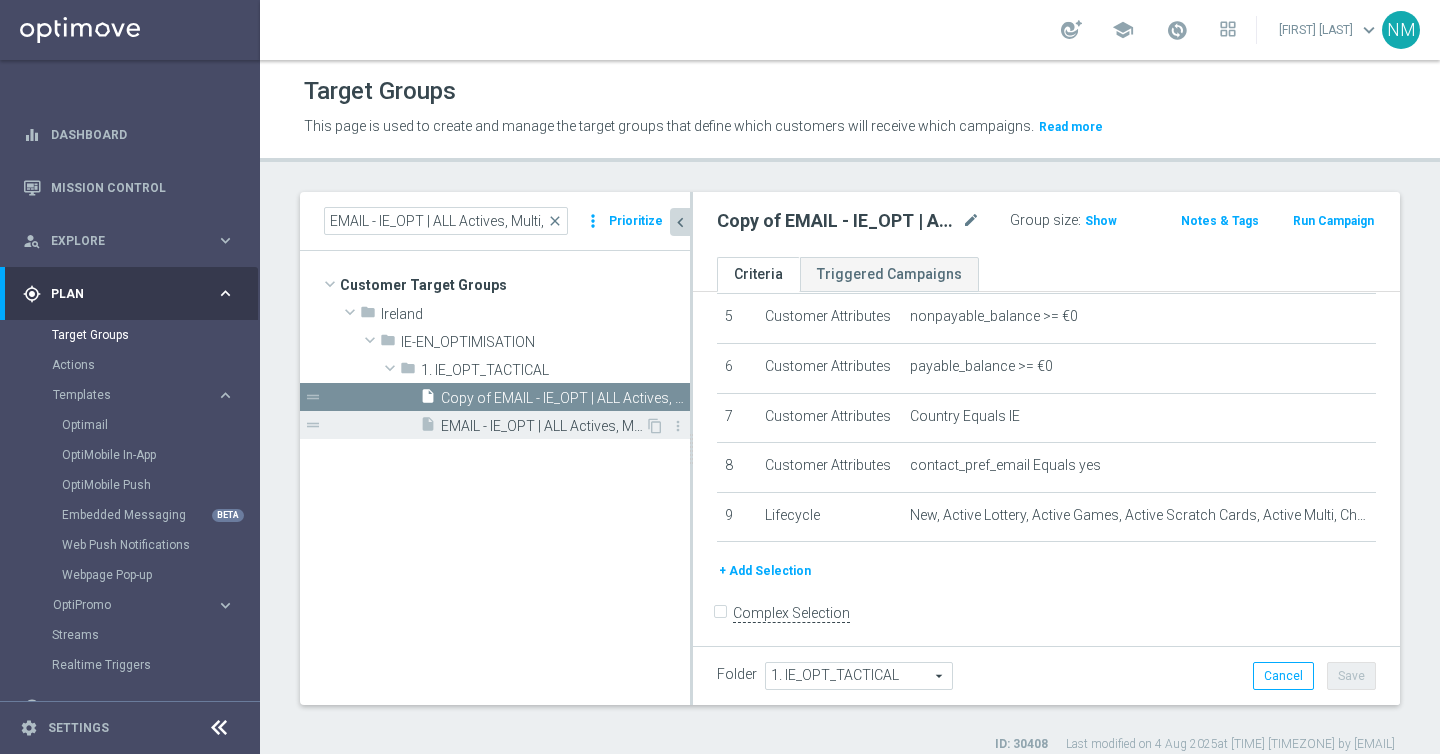 click on "EMAIL - IE_OPT | ALL Actives, Multi, Reactivated, New & Churned" at bounding box center (543, 426) 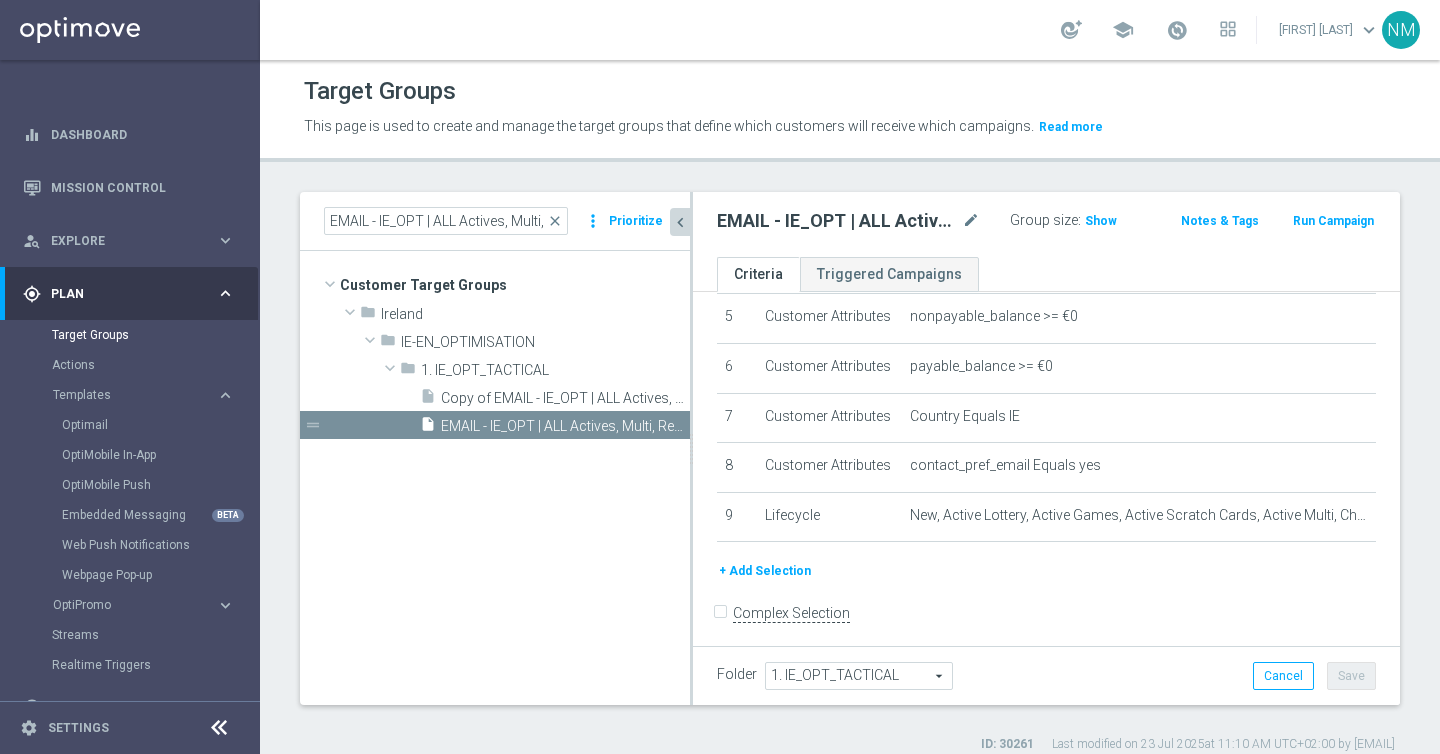 click on "EMAIL - IE_OPT | ALL Actives, Multi, Reactivated, New & Churned
mode_edit" 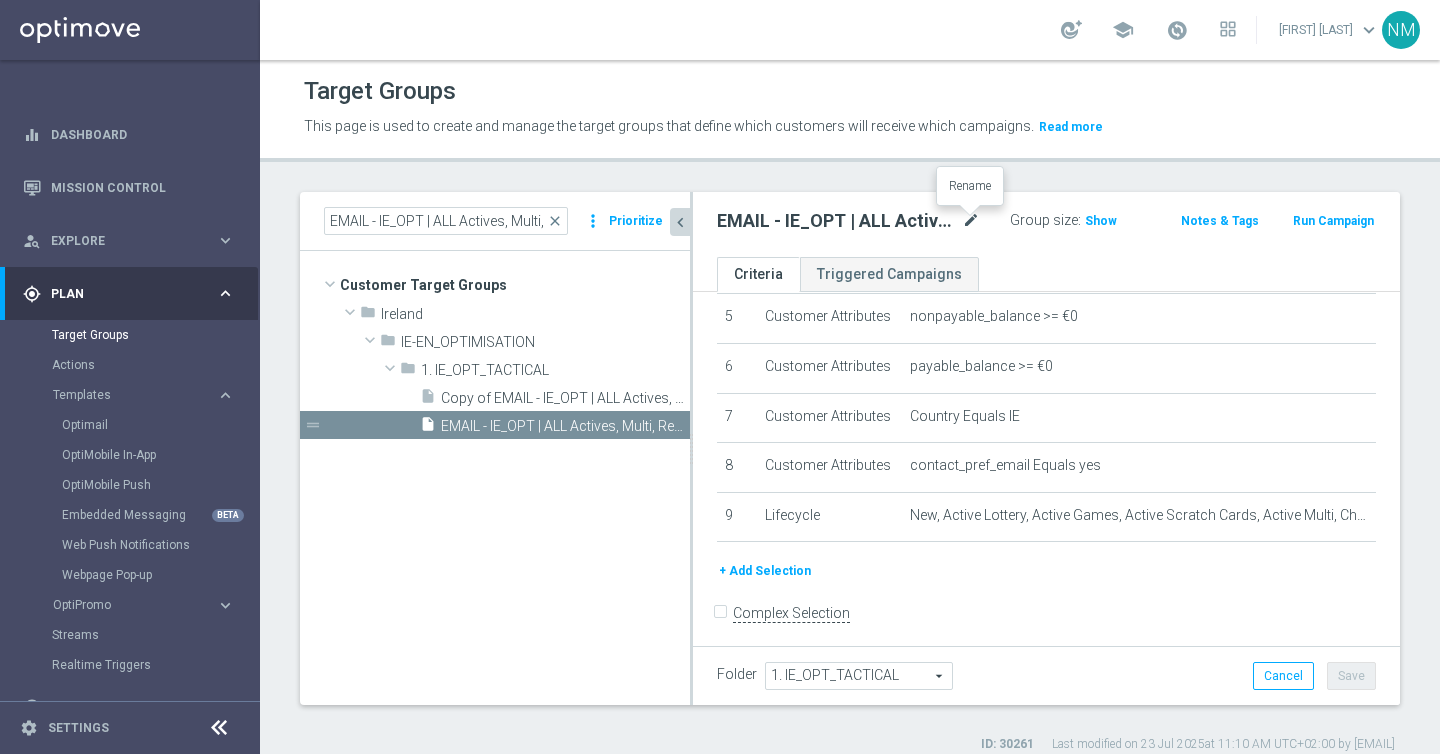 click on "mode_edit" 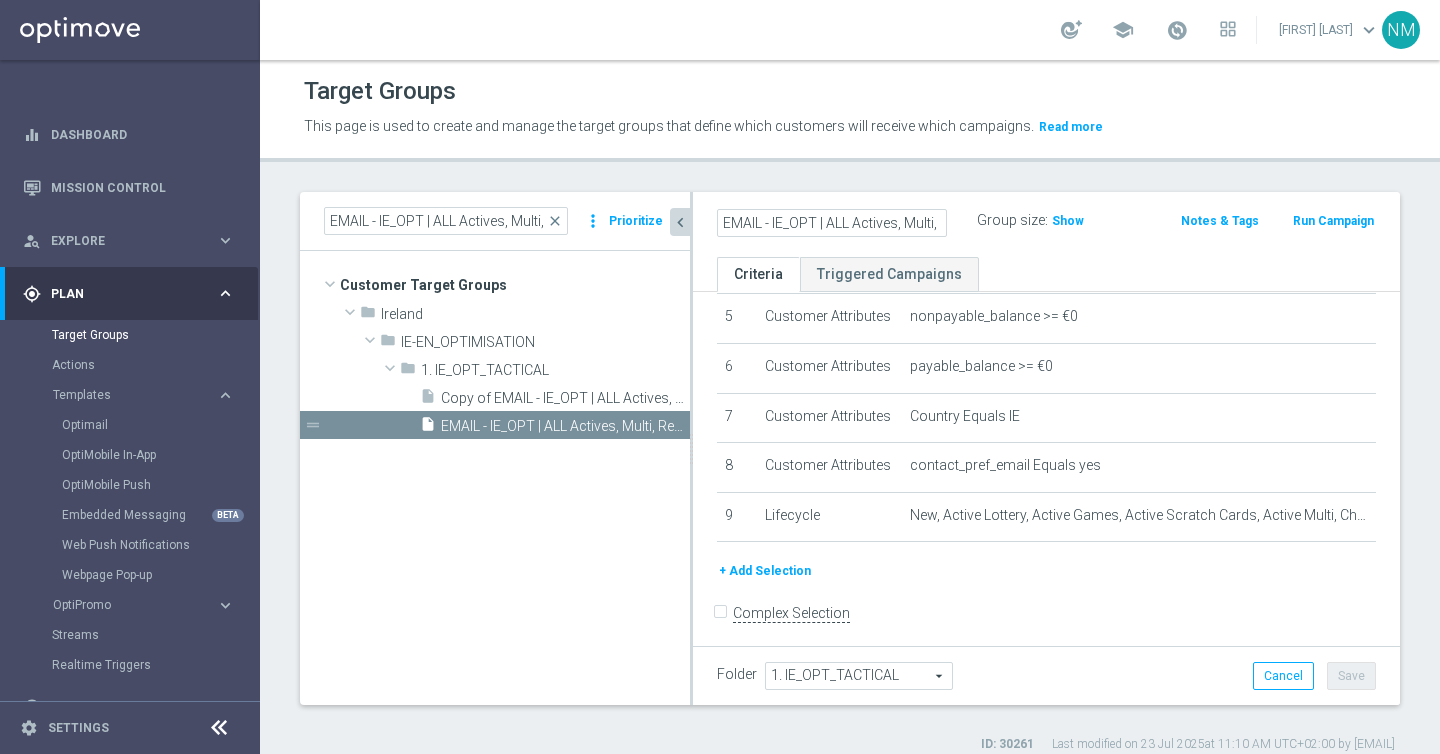 scroll, scrollTop: 0, scrollLeft: 174, axis: horizontal 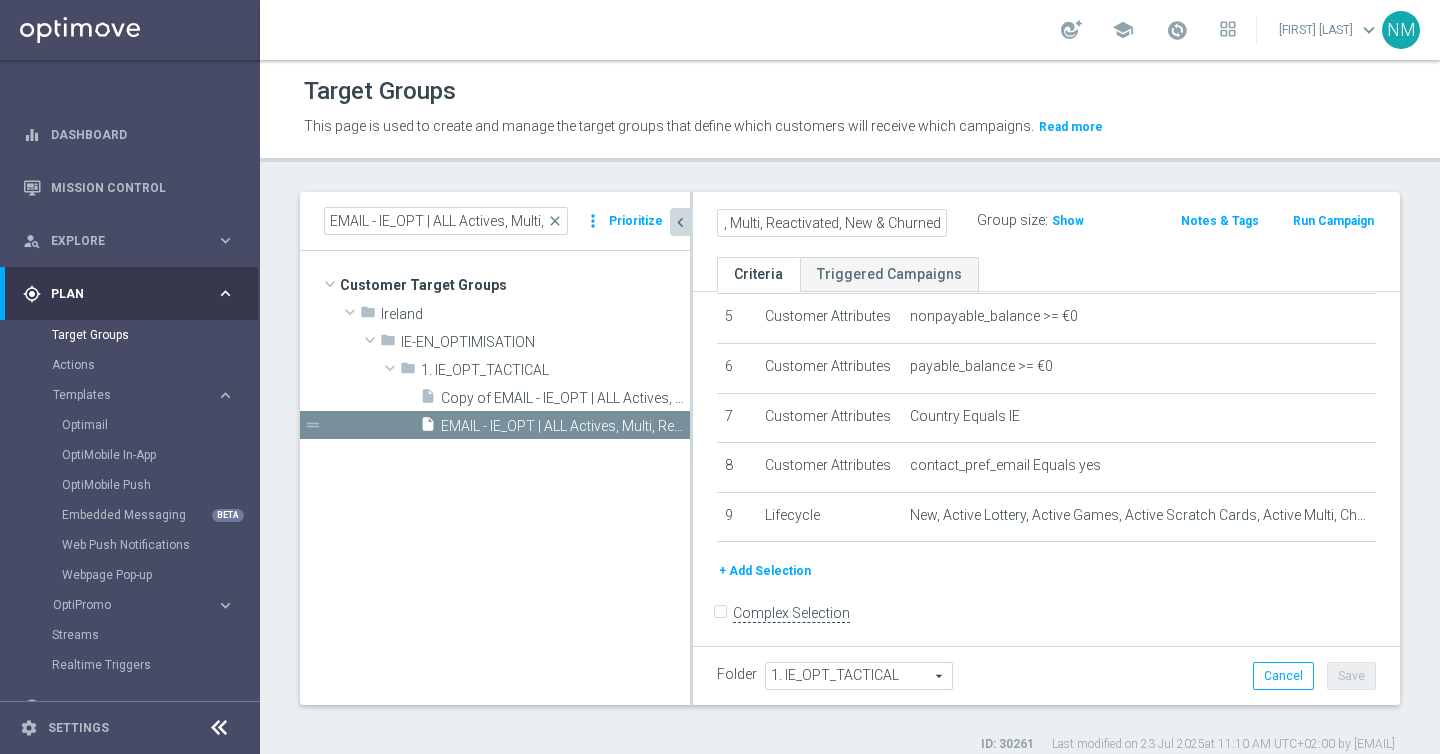 click on "EMAIL - IE_OPT | ALL Actives, Multi, Reactivated, New & Churned" 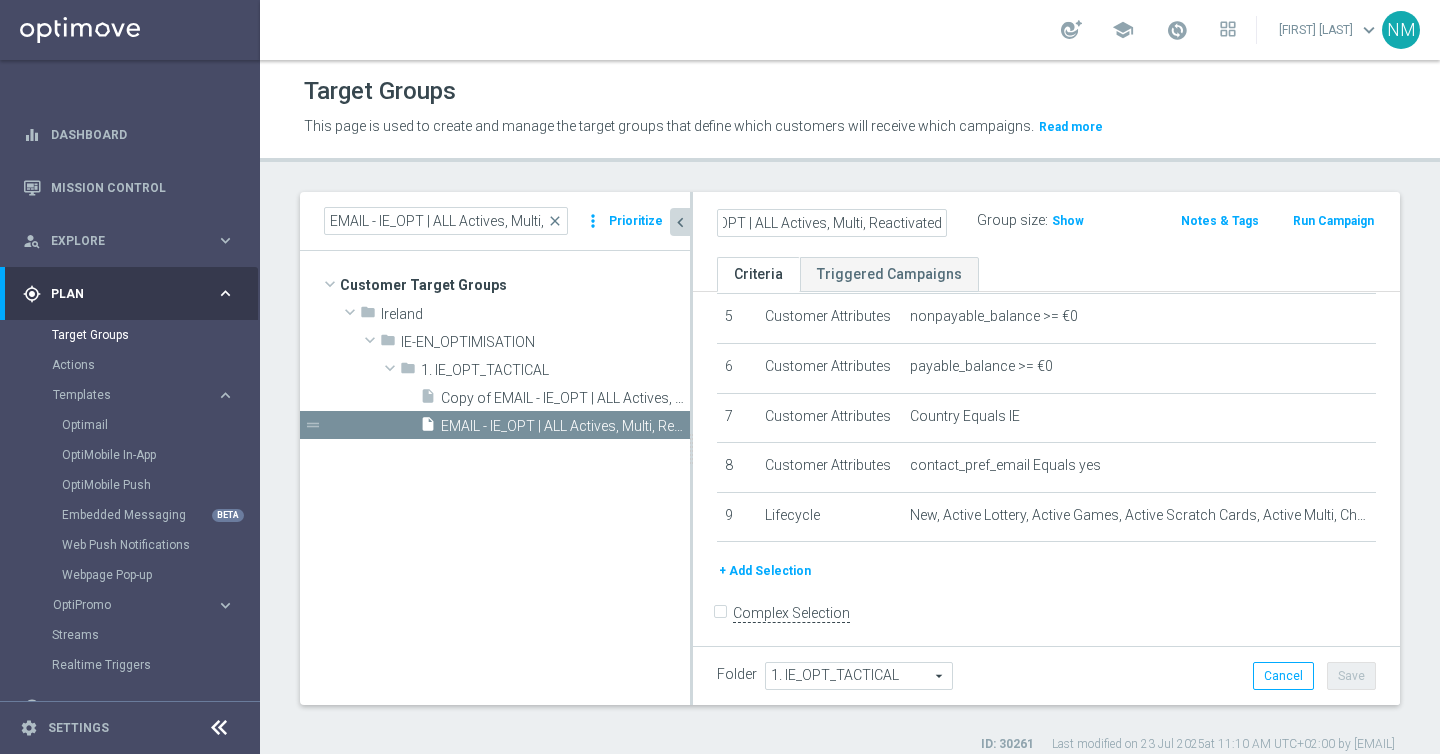 scroll, scrollTop: 0, scrollLeft: 0, axis: both 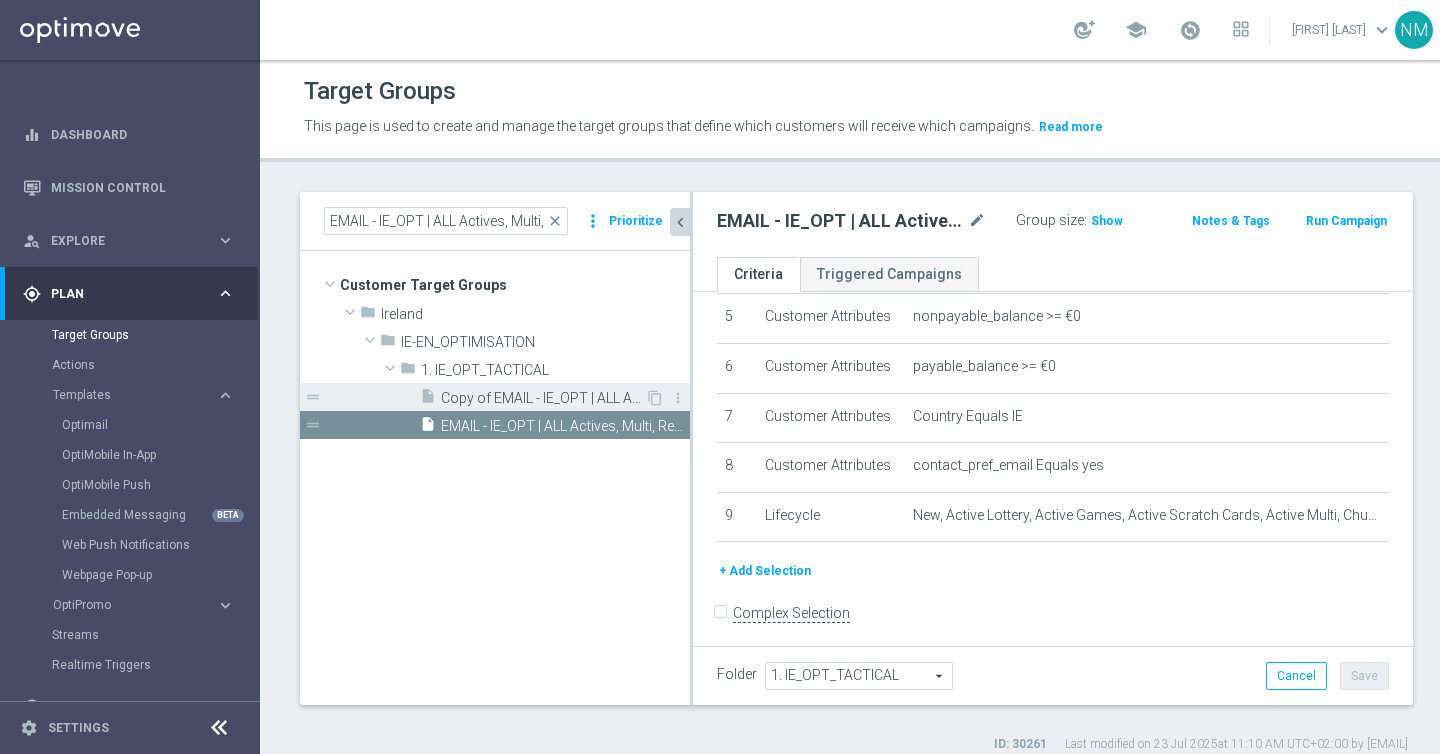 click on "Copy of EMAIL - IE_OPT | ALL Actives, Multi, Reactivated, New & Churned" at bounding box center (543, 398) 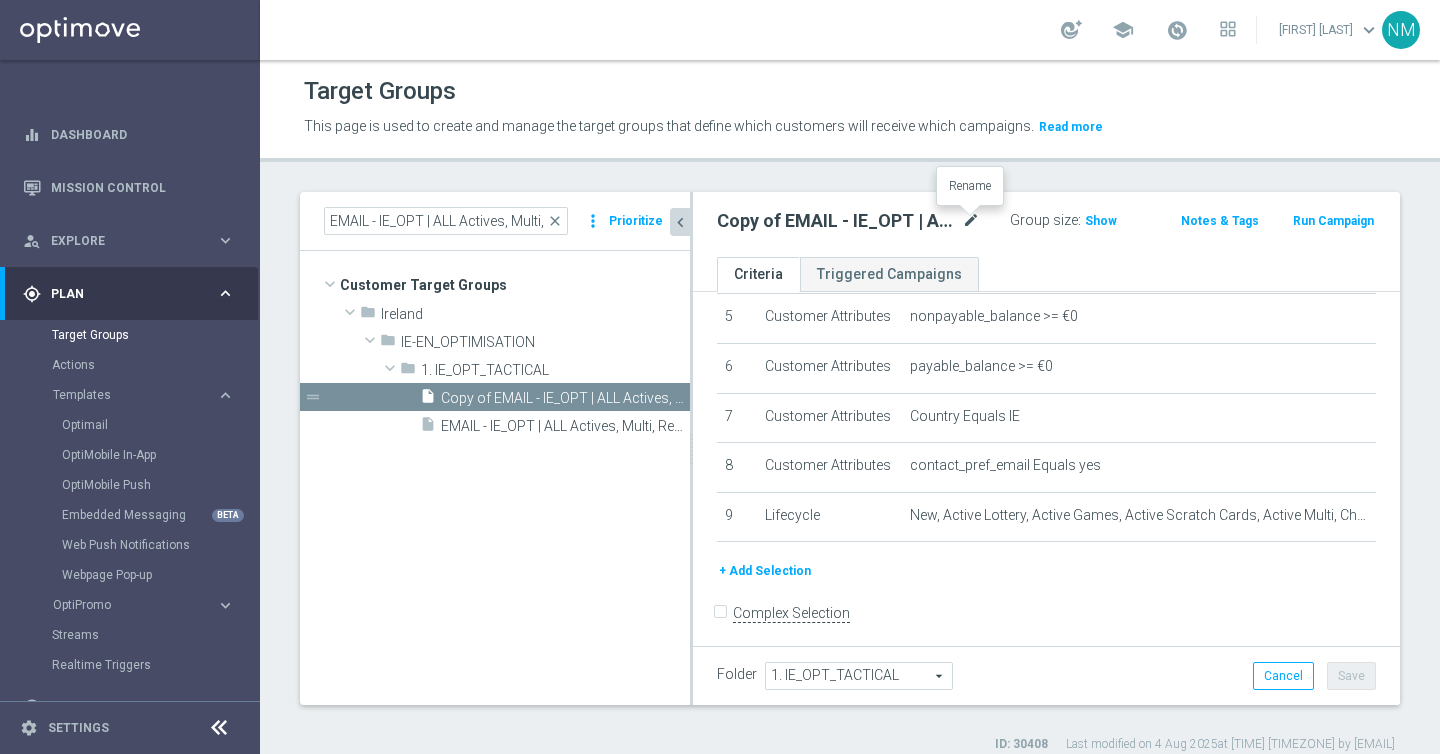 click on "mode_edit" 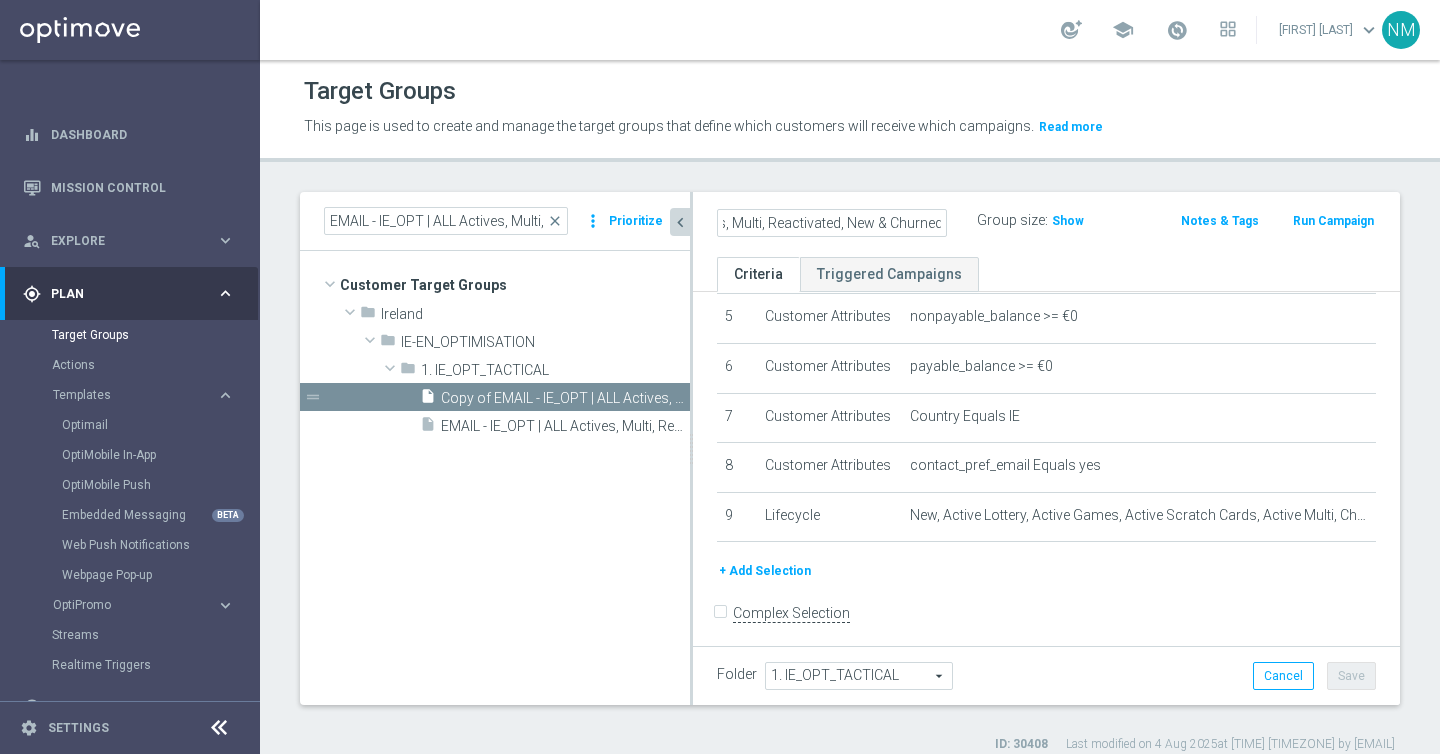 scroll, scrollTop: 0, scrollLeft: 0, axis: both 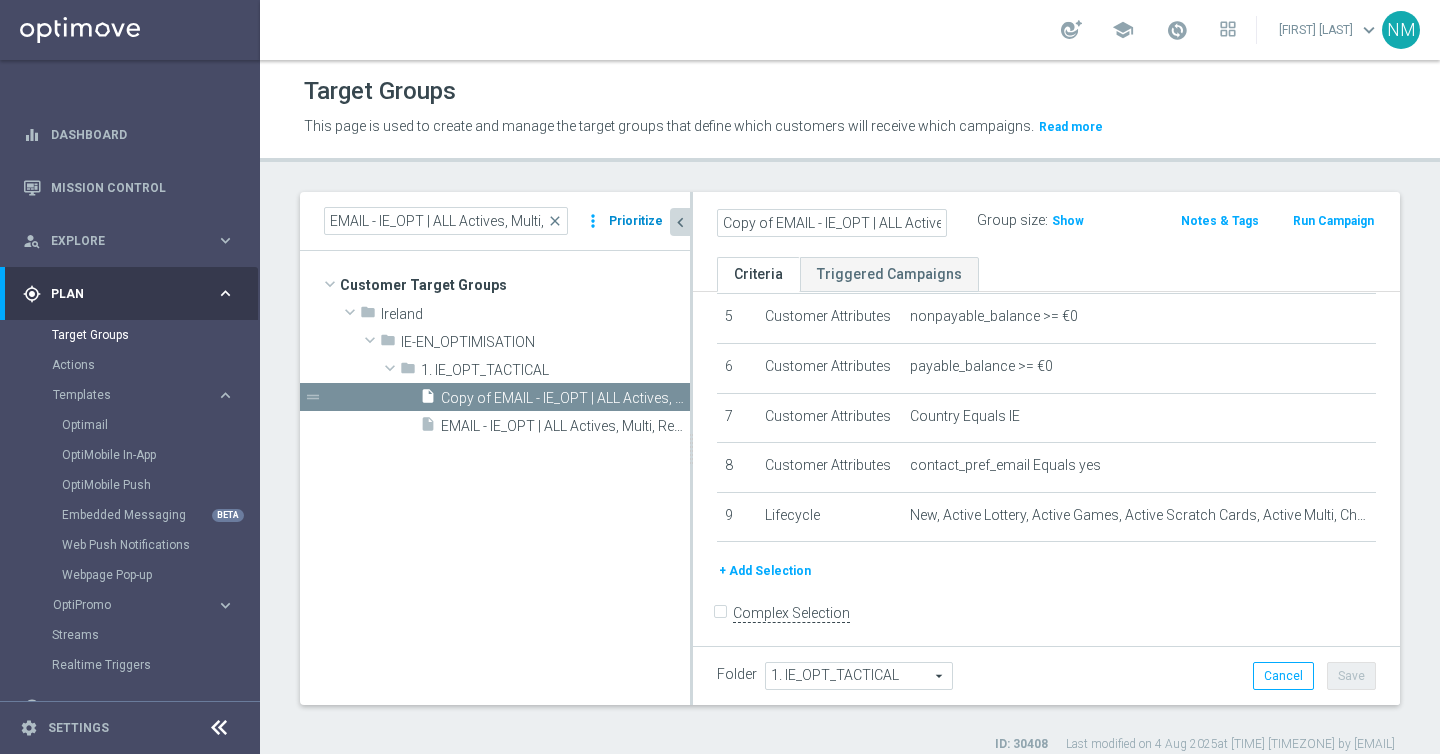 drag, startPoint x: 772, startPoint y: 221, endPoint x: 639, endPoint y: 222, distance: 133.00375 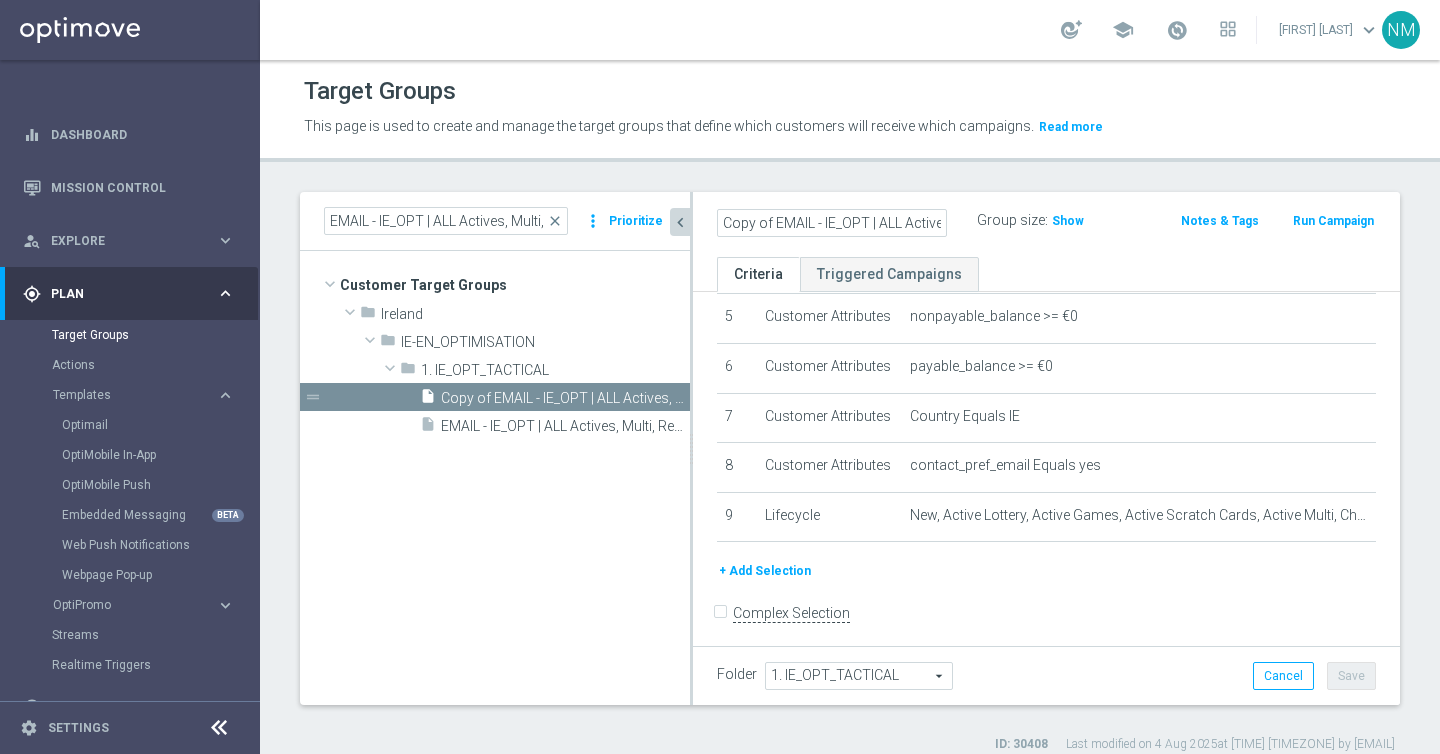 drag, startPoint x: 773, startPoint y: 222, endPoint x: 677, endPoint y: 224, distance: 96.02083 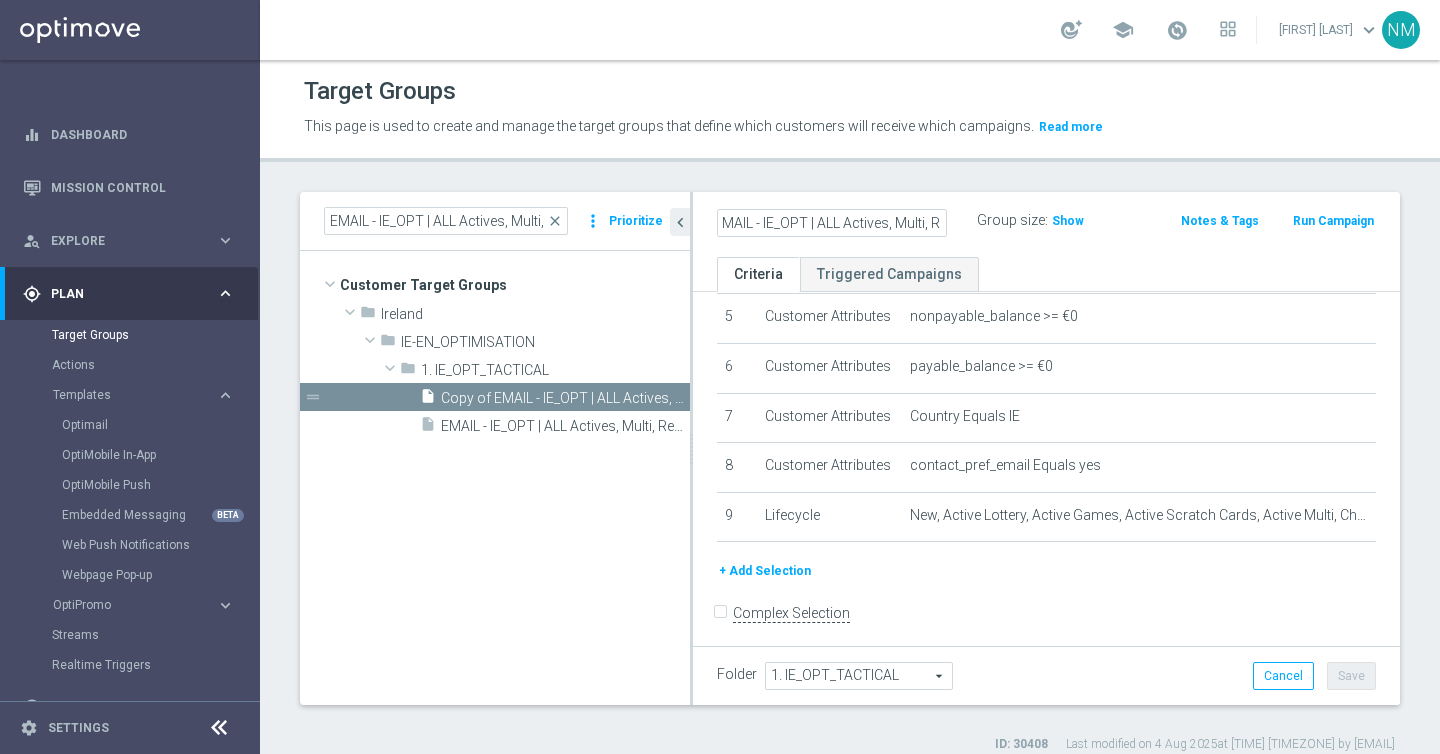 scroll, scrollTop: 0, scrollLeft: 0, axis: both 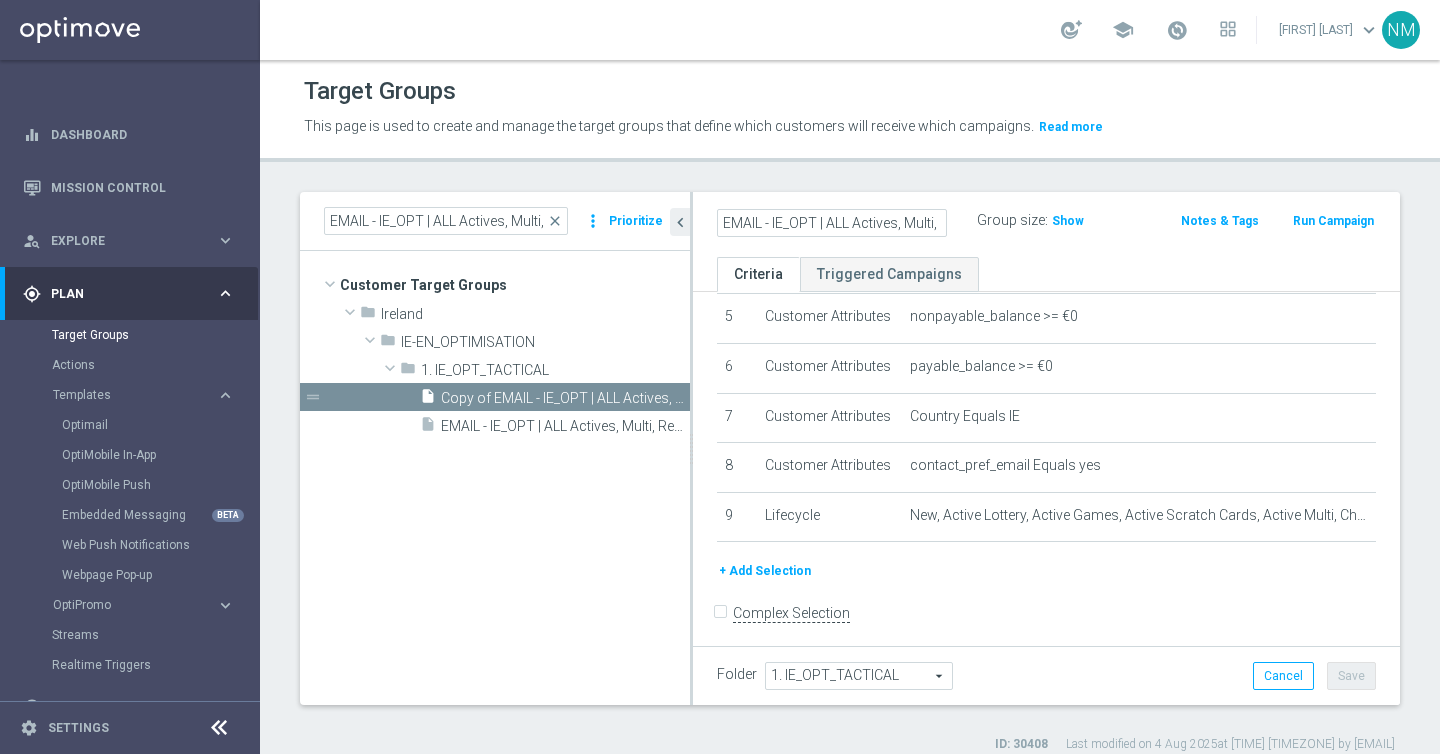 click on "EMAIL - IE_OPT | ALL Actives, Multi, Reactivated, New & Churned" 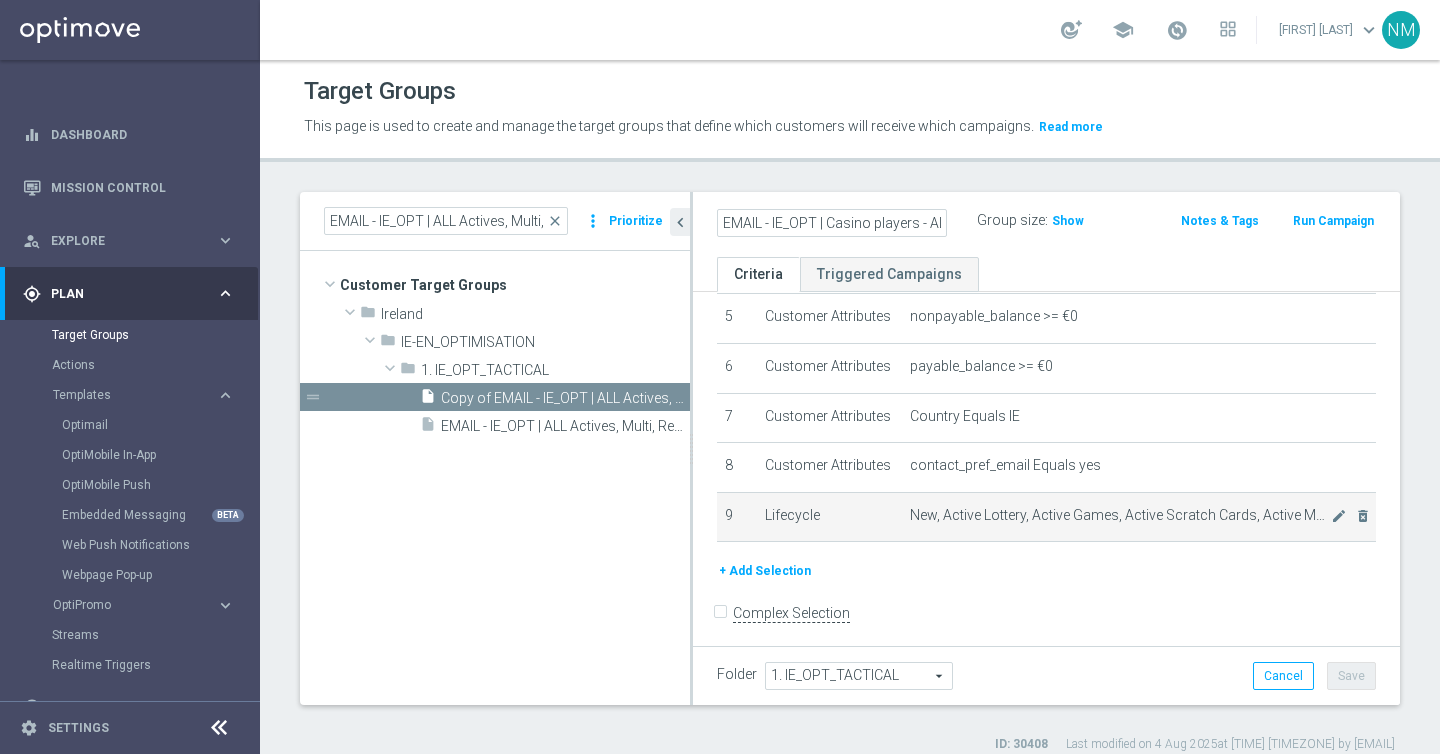 type on "EMAIL - IE_OPT | Casino players - ALL Actives, Multi, Reactivated, New & Churned" 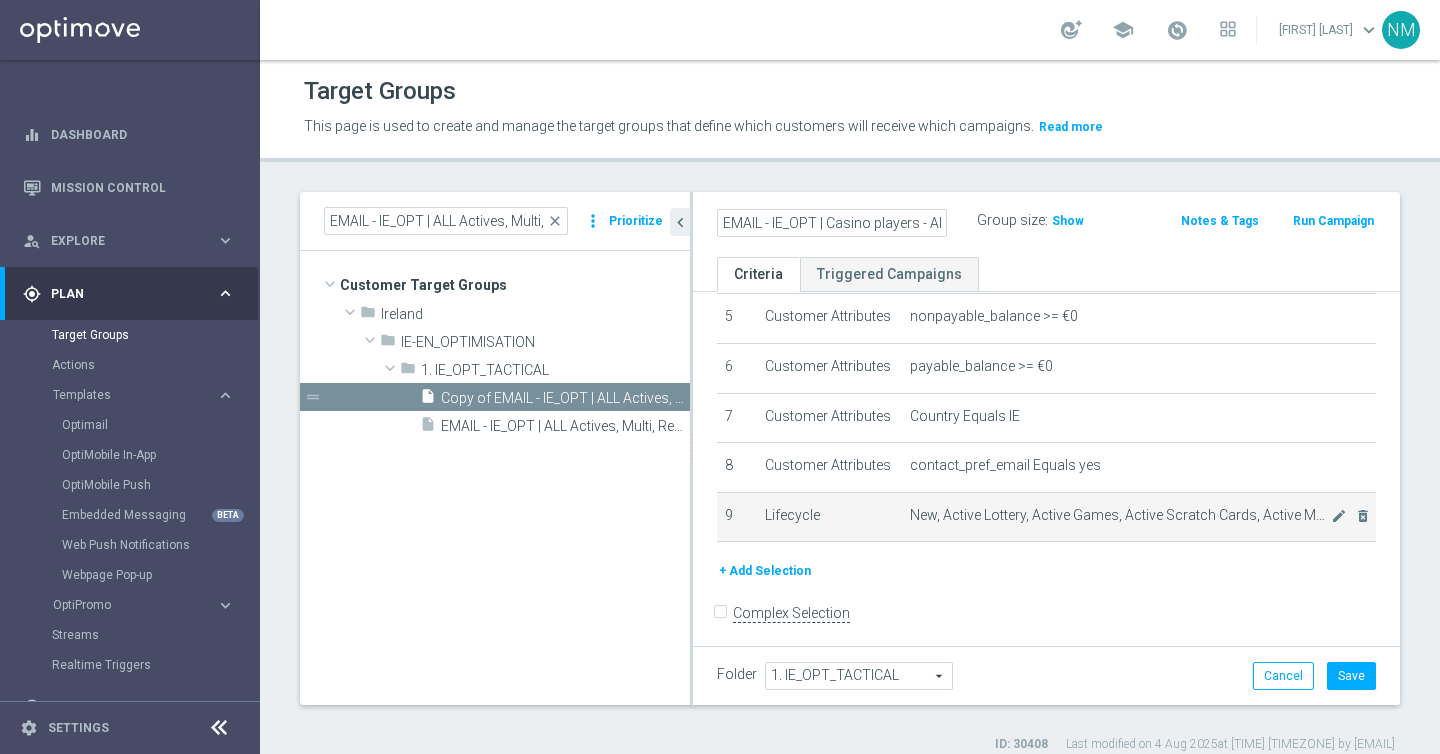 click on "New, Active Lottery, Active Games, Active Scratch Cards, Active Multi, Churn, Reactivated" 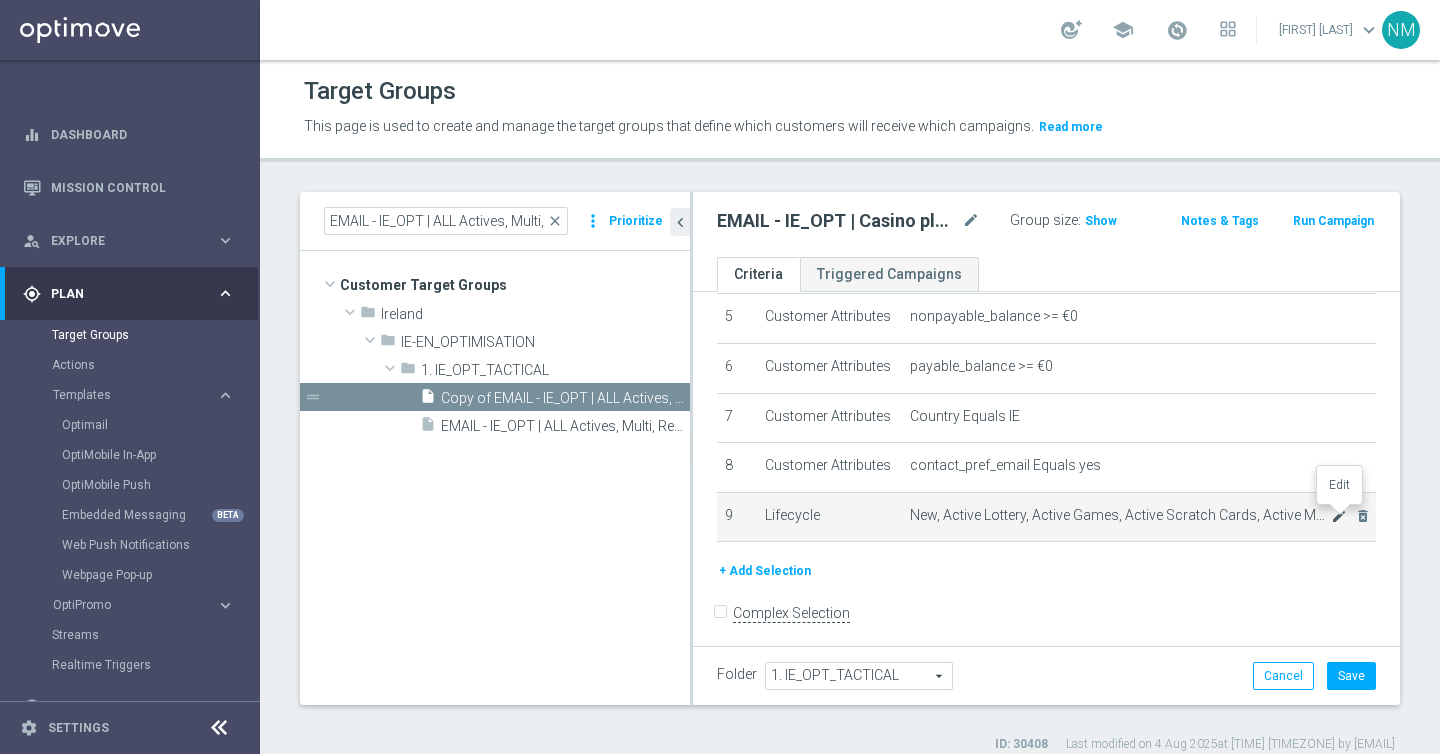 click on "mode_edit" 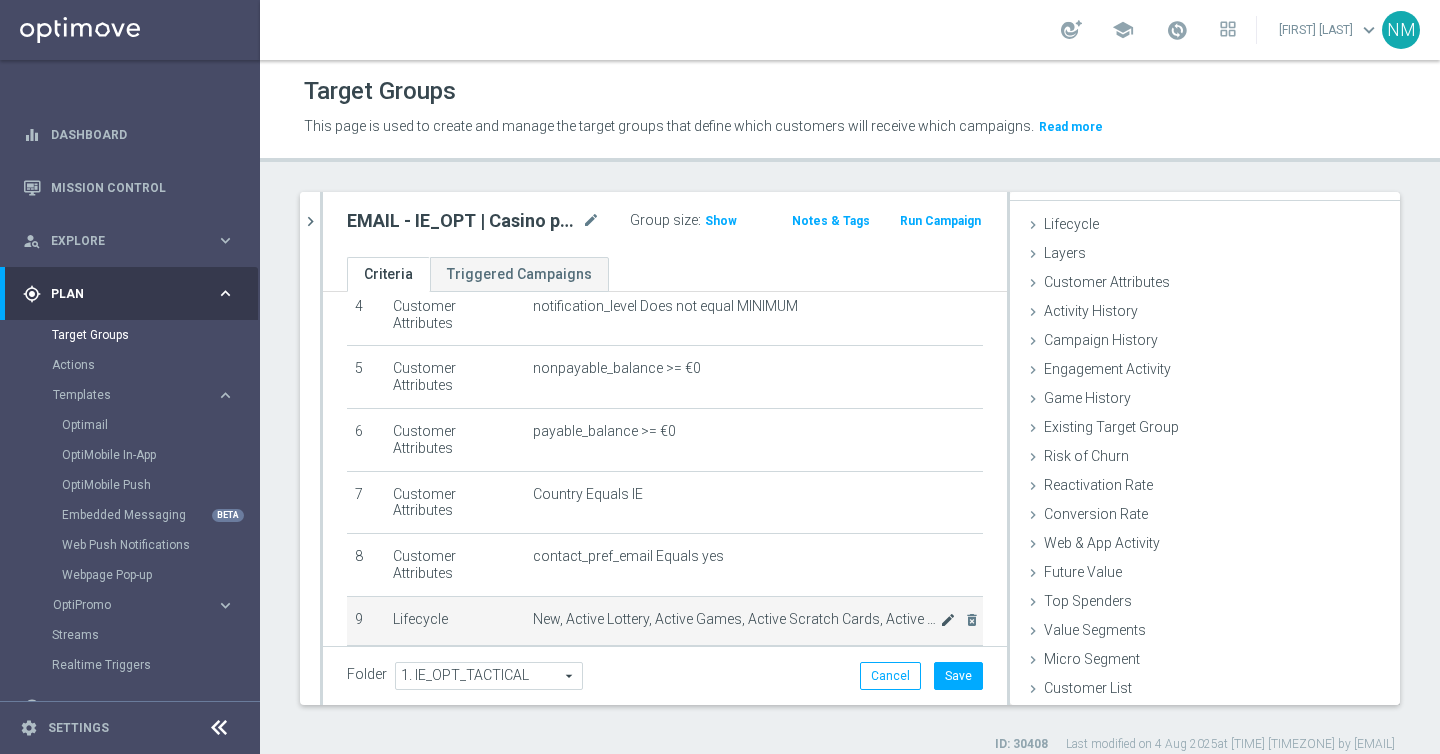 scroll, scrollTop: 254, scrollLeft: 0, axis: vertical 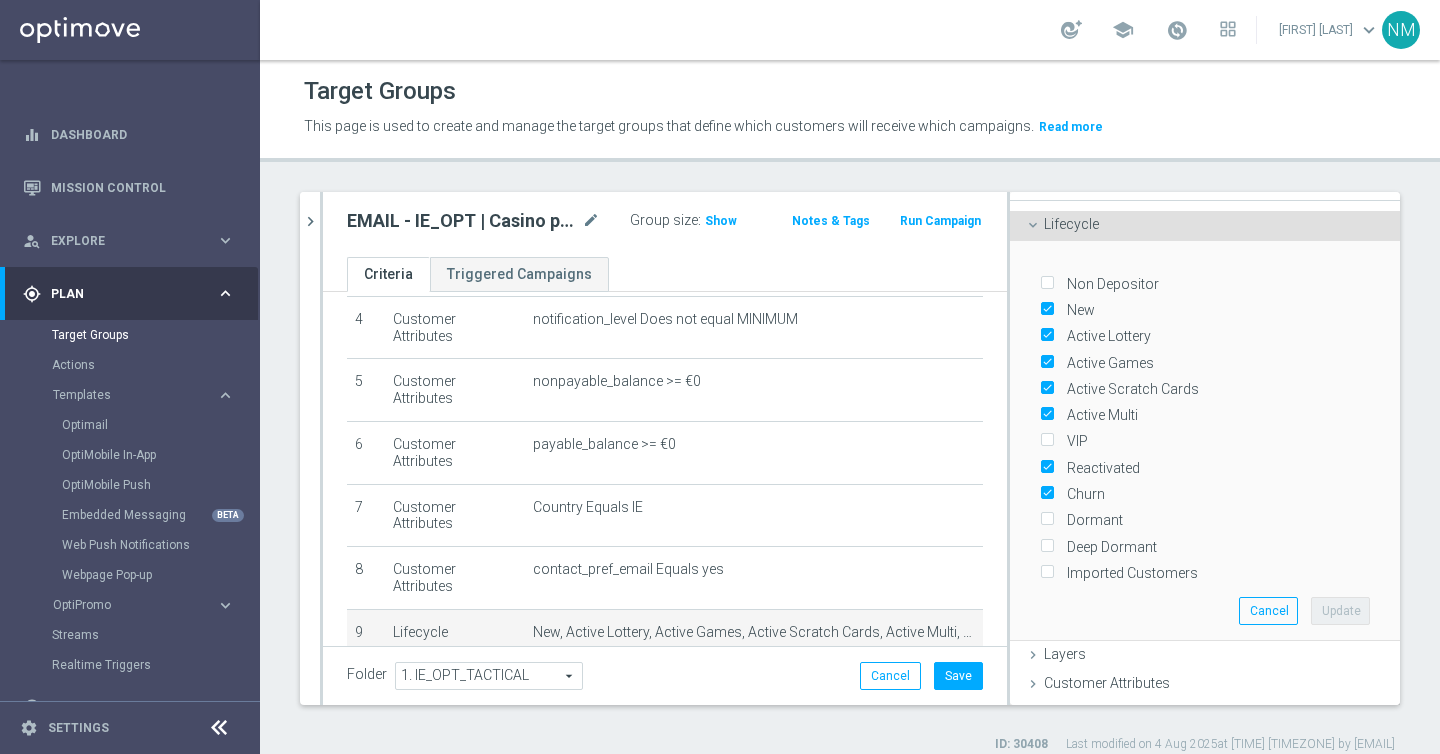 click on "Active Lottery" at bounding box center (1105, 336) 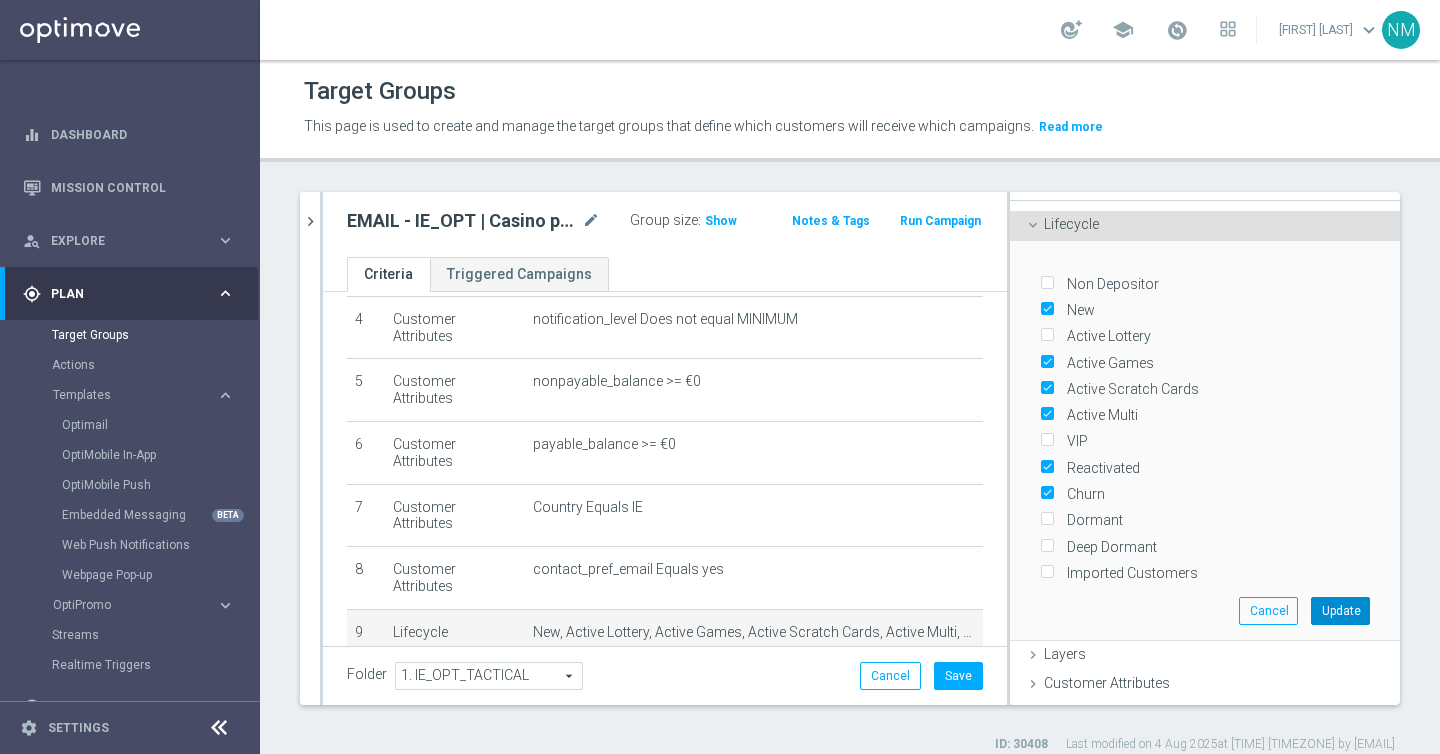 click on "Update" at bounding box center [1340, 611] 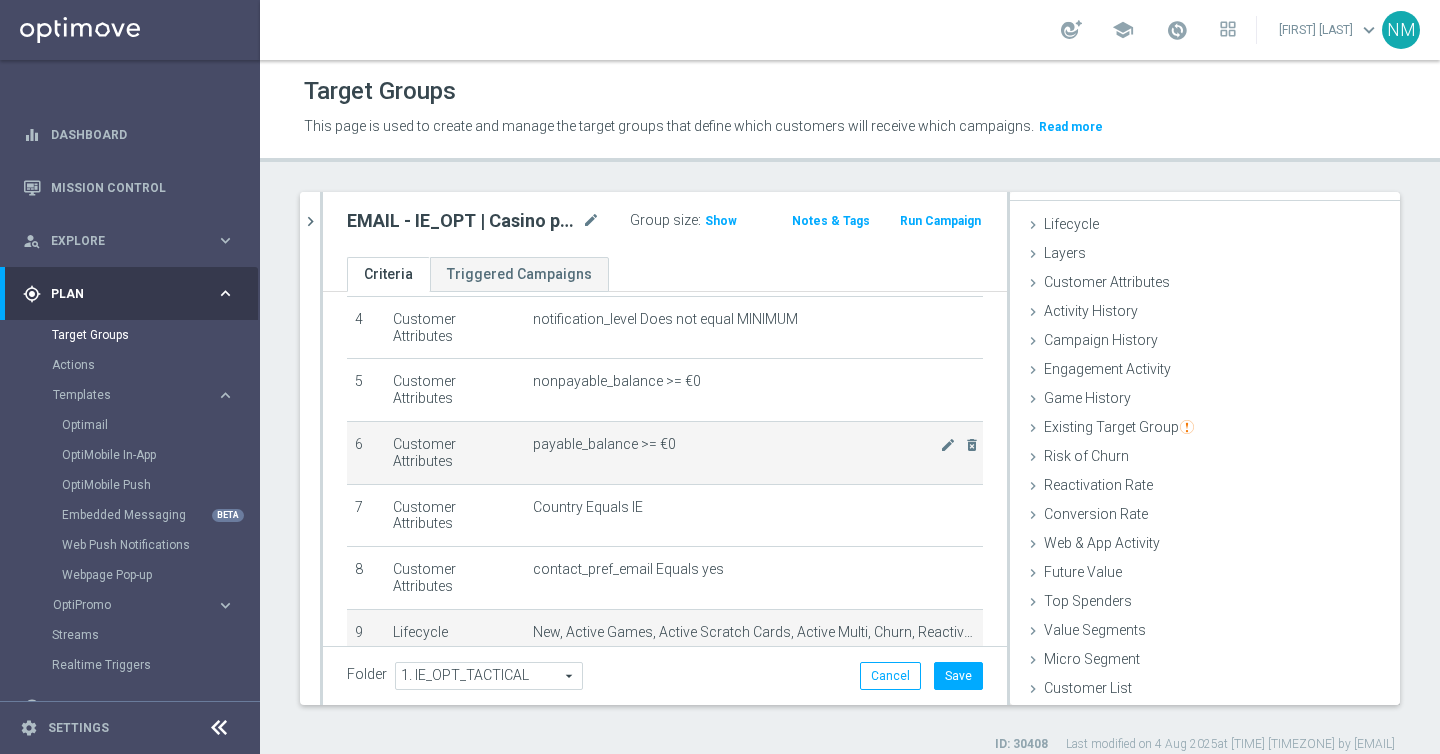 scroll, scrollTop: 254, scrollLeft: 0, axis: vertical 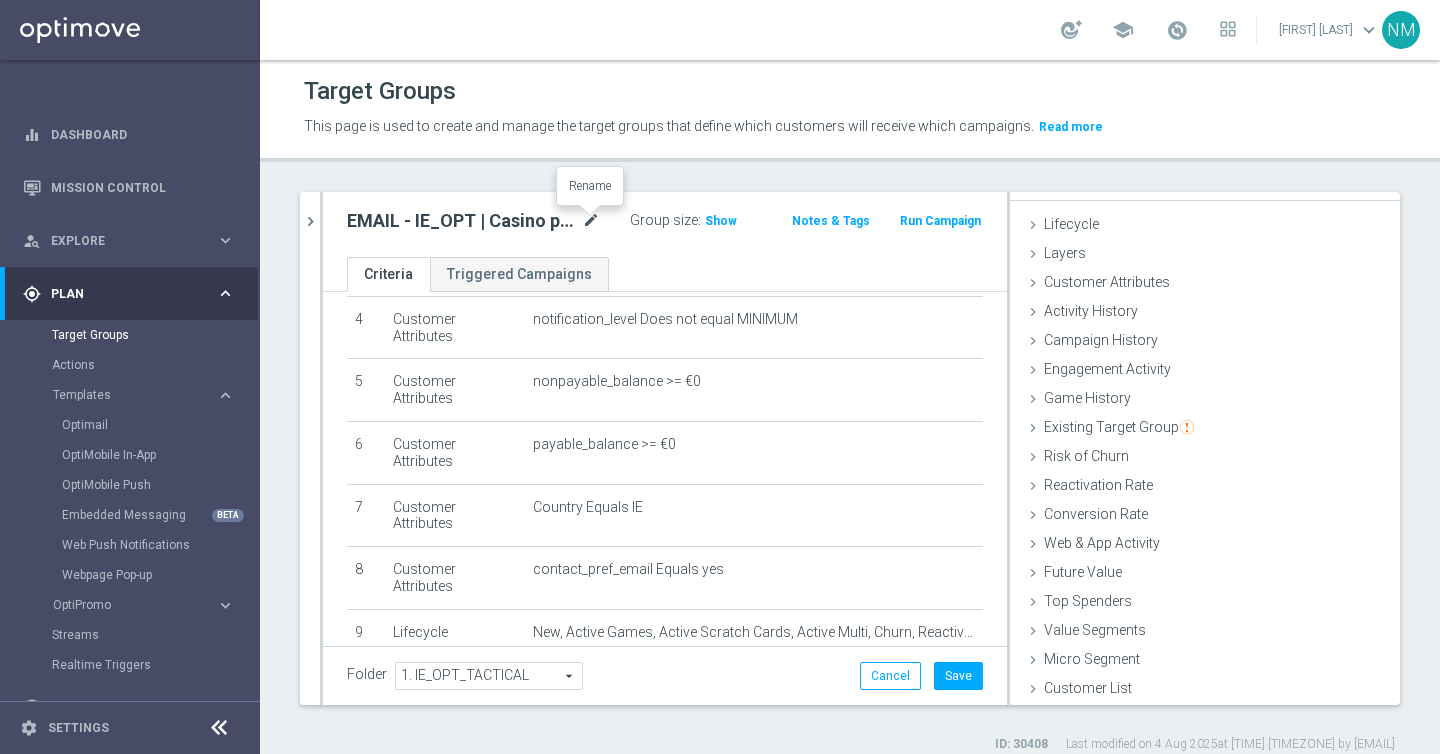 click on "mode_edit" 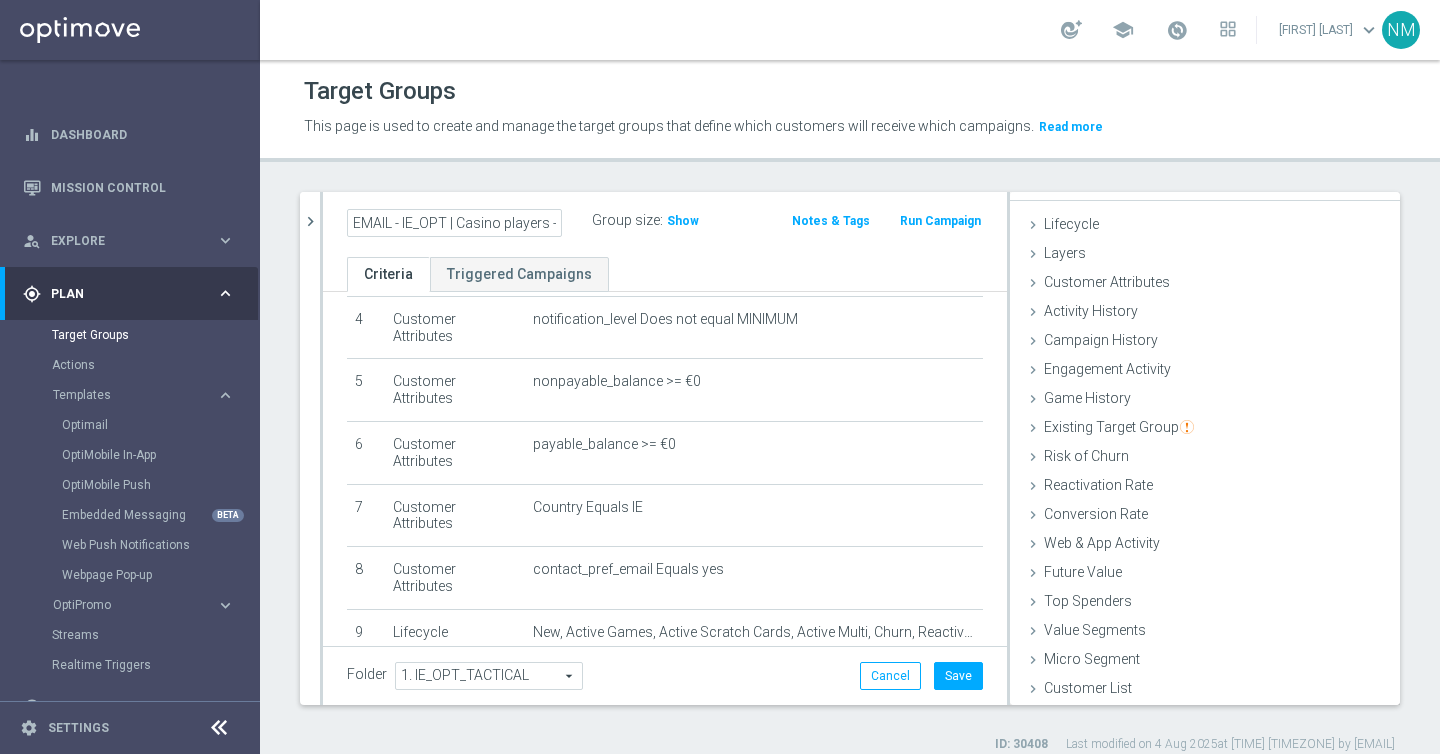 scroll, scrollTop: 0, scrollLeft: 289, axis: horizontal 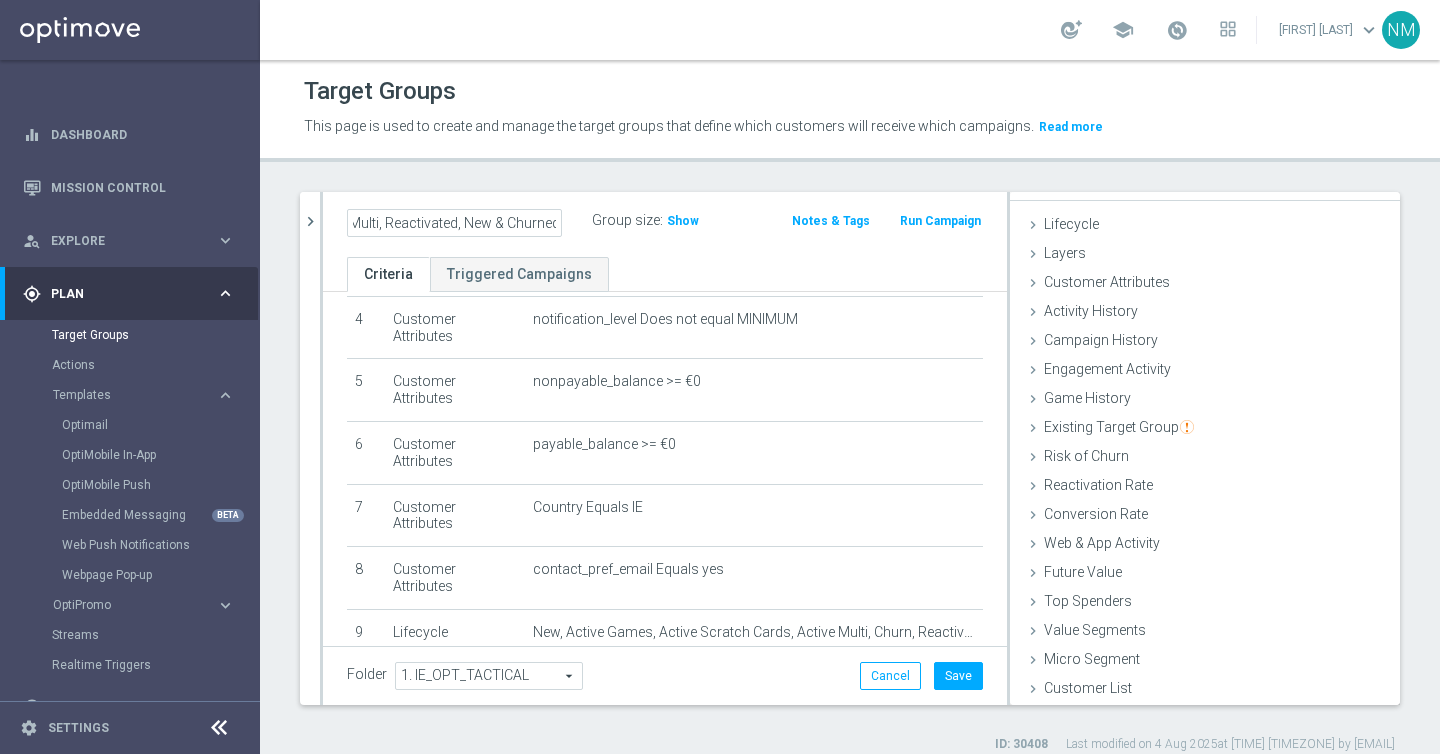 click on "EMAIL - IE_OPT | Casino players - ALL Actives, Multi, Reactivated, New & Churned" 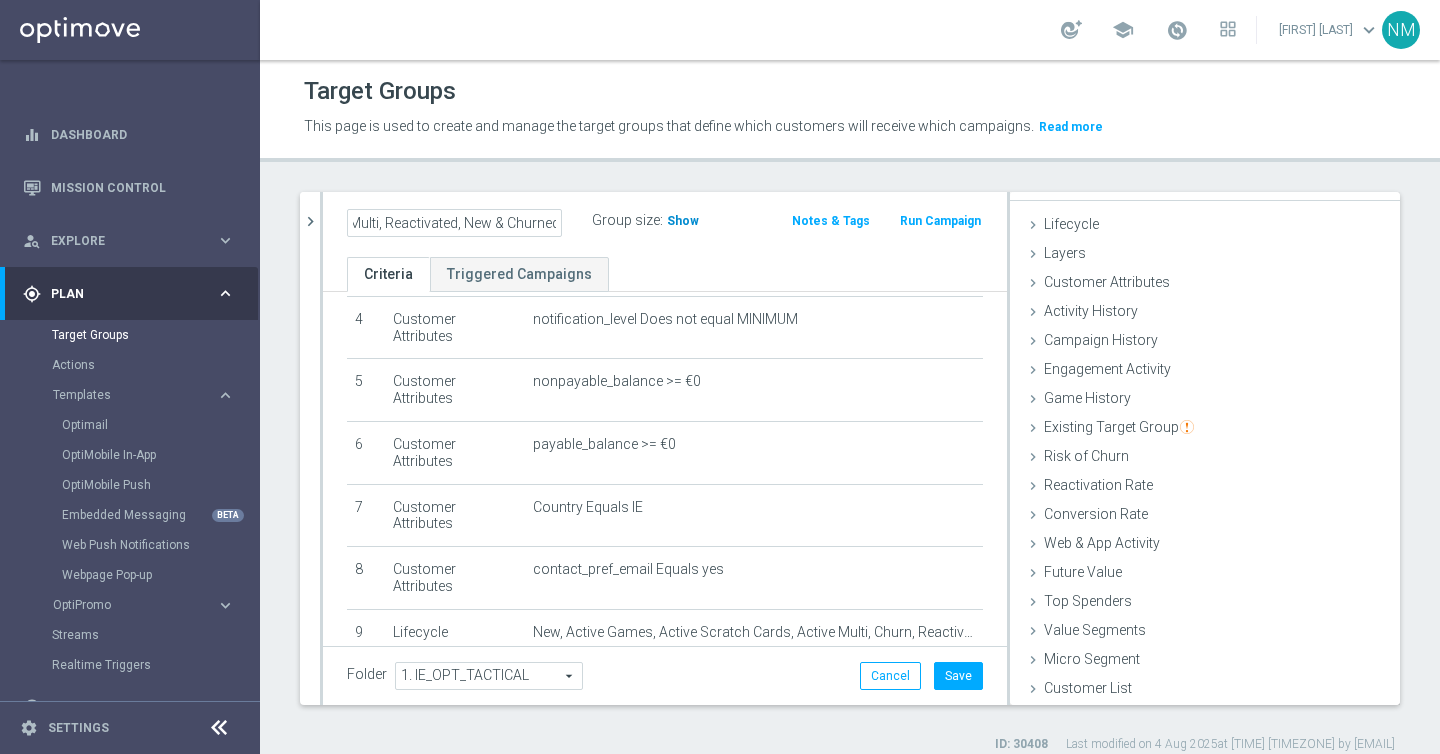 click on "Show" 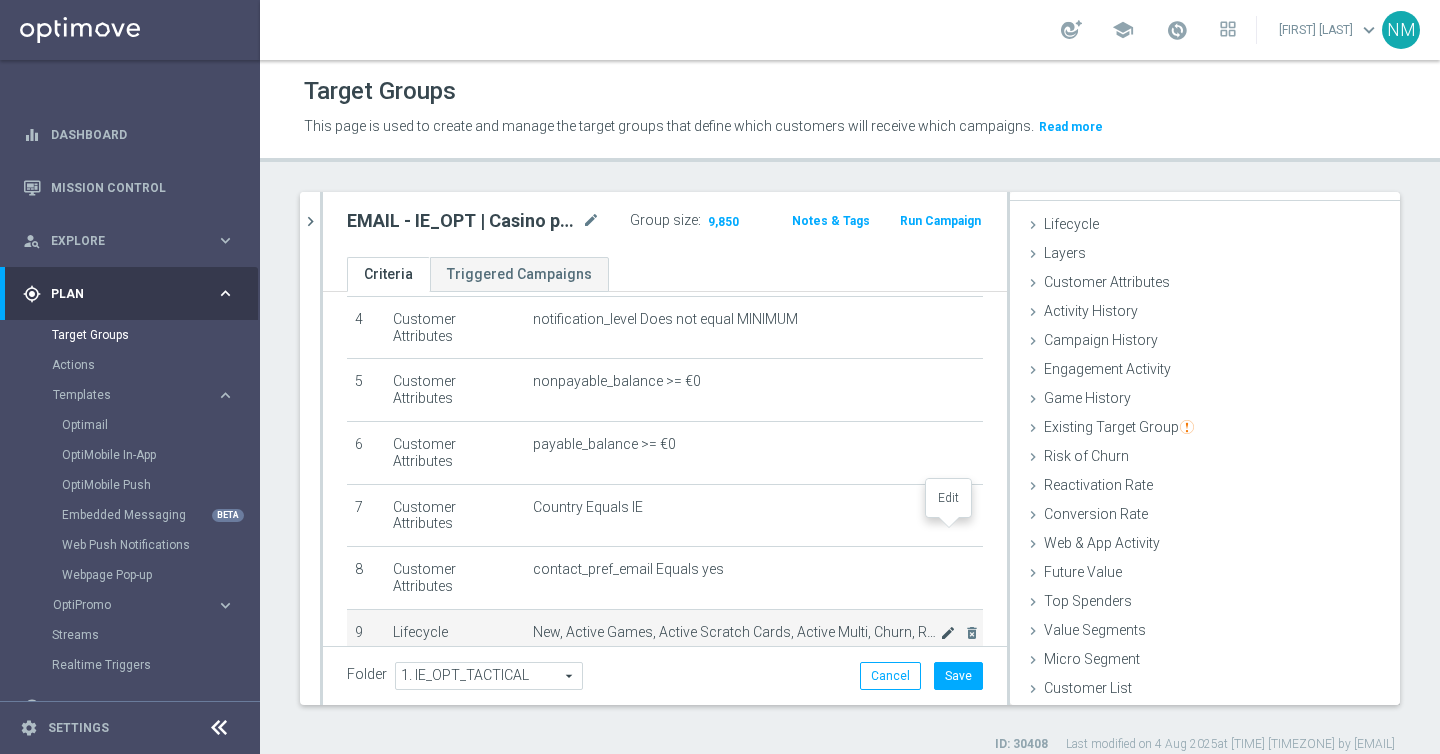click on "mode_edit" 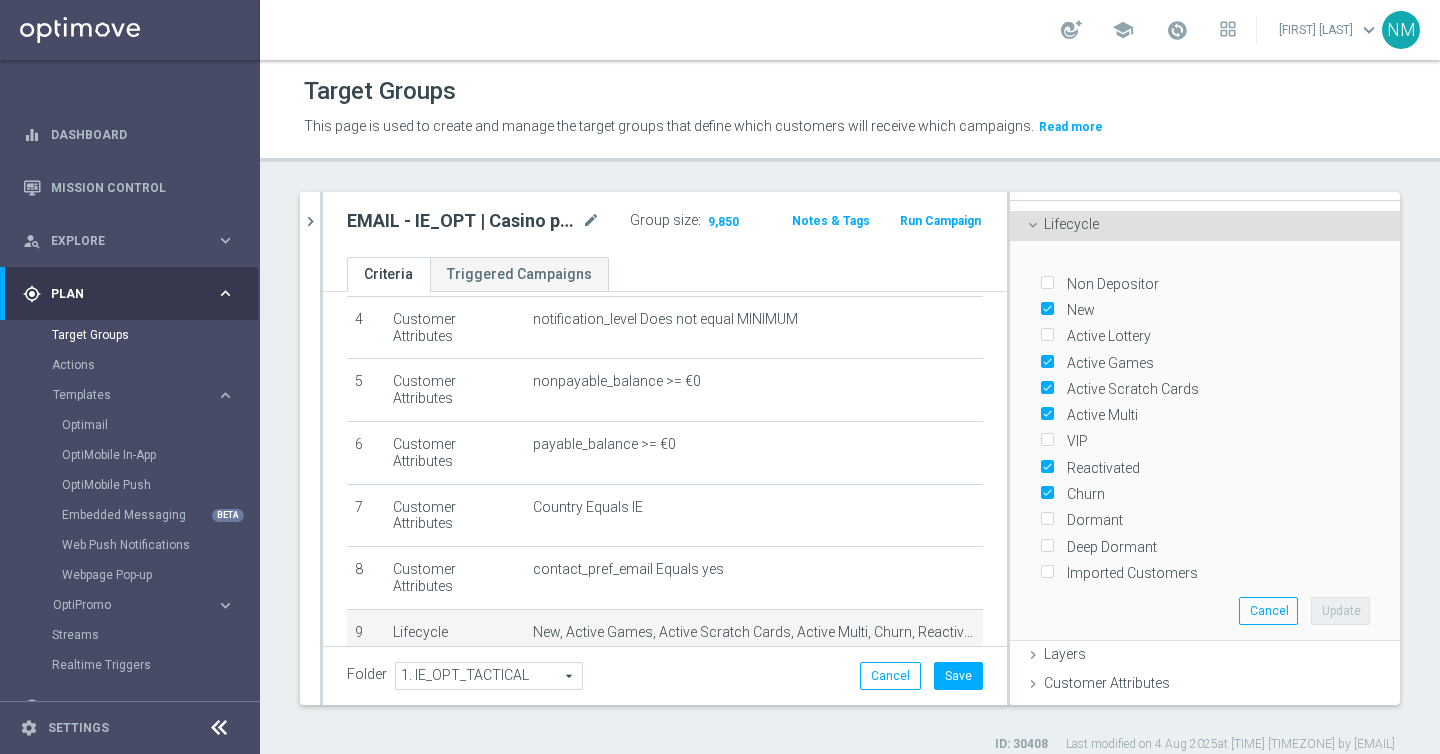 click on "Active Multi" at bounding box center [1099, 415] 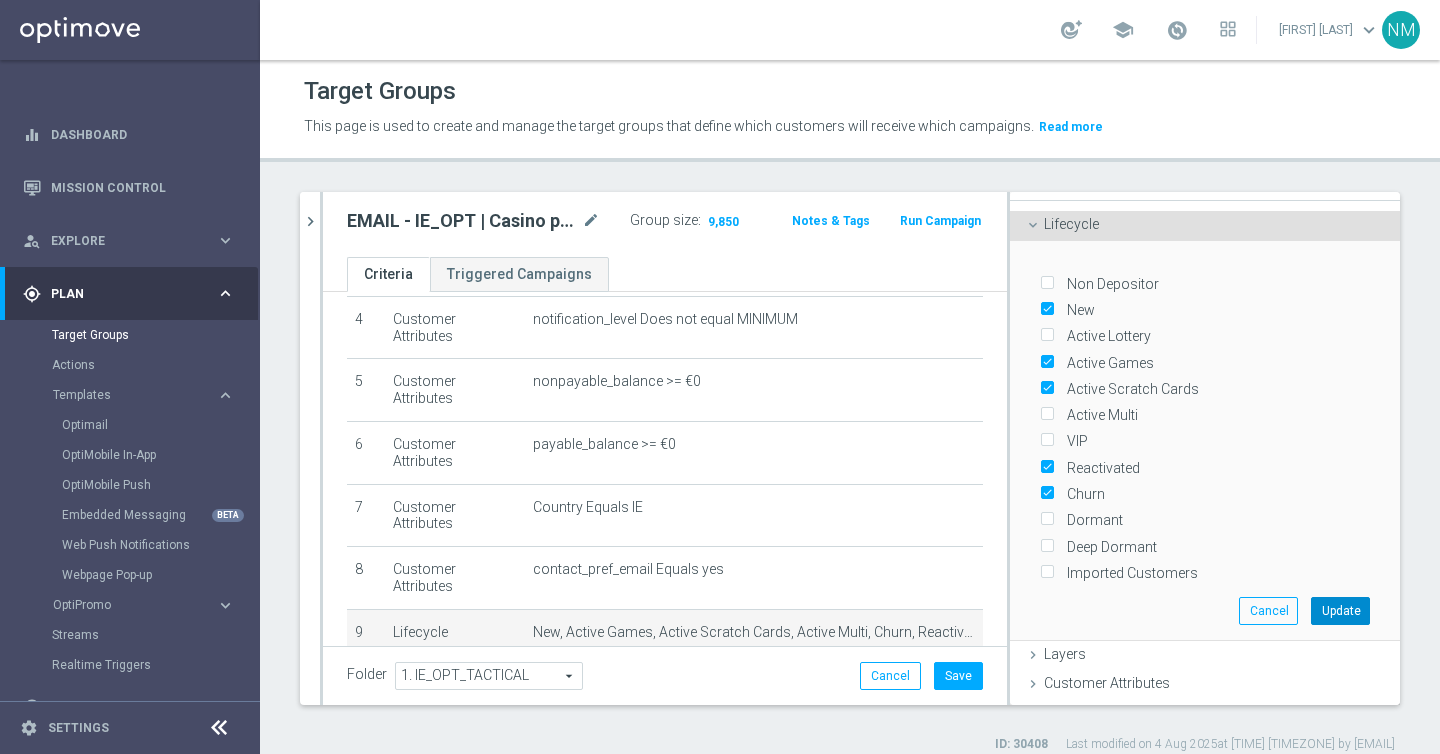 click on "Update" at bounding box center [1340, 611] 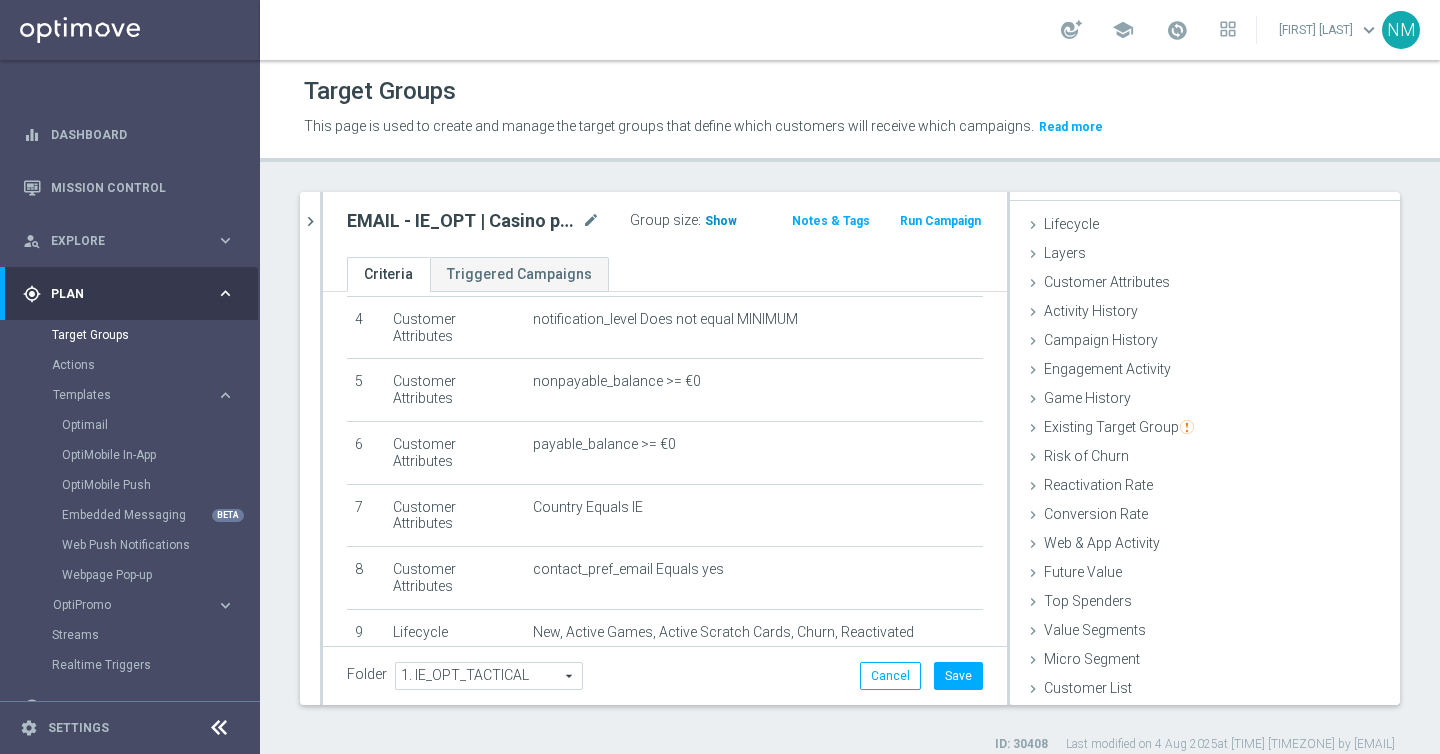 click on "Show" 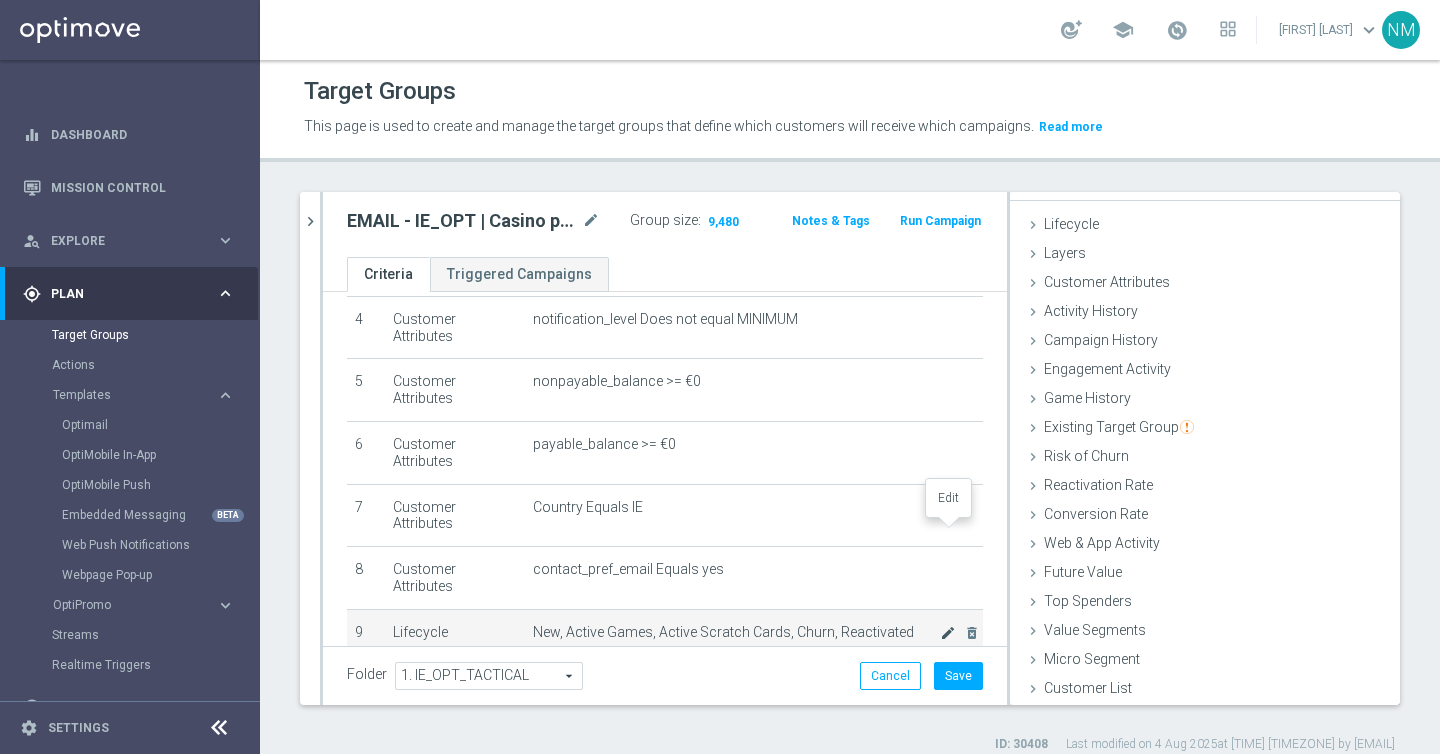 click on "mode_edit" 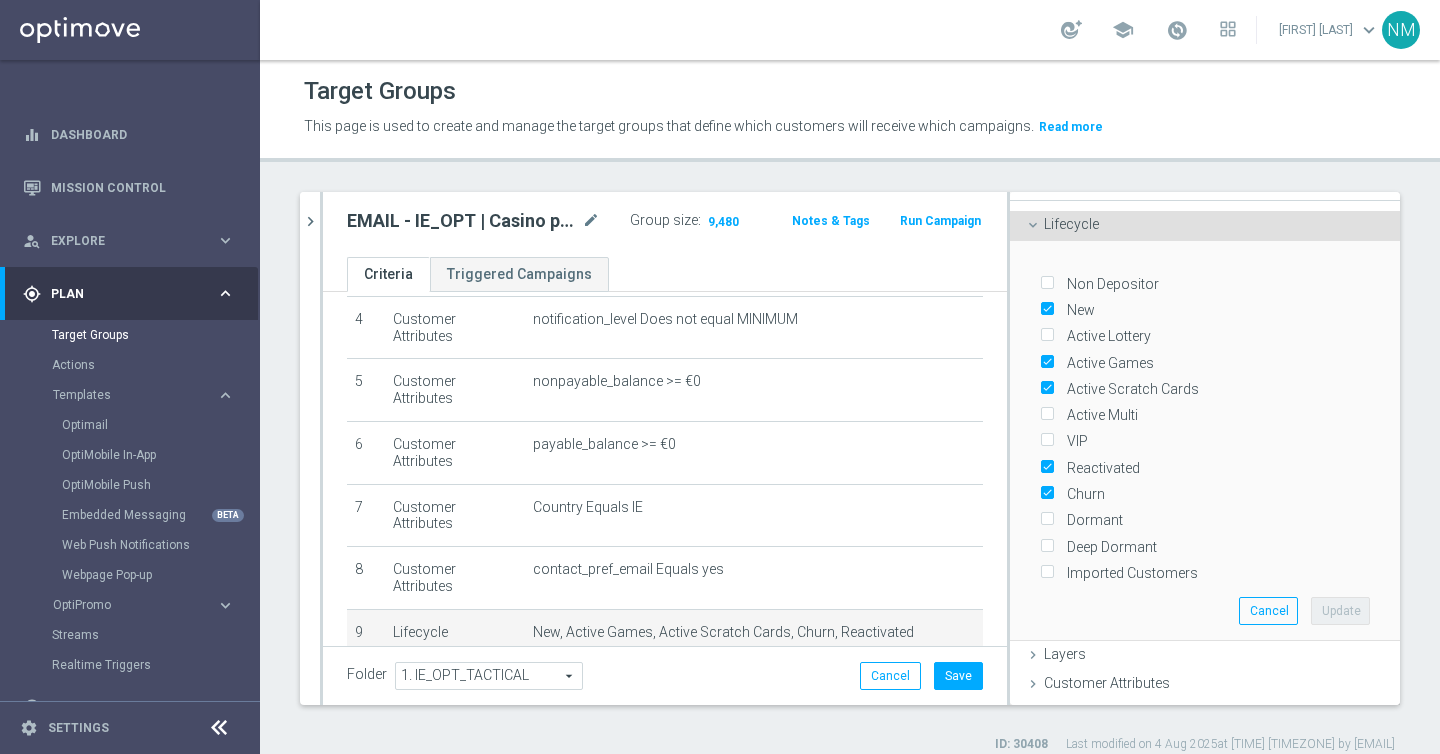 click on "Active Multi" at bounding box center [1099, 415] 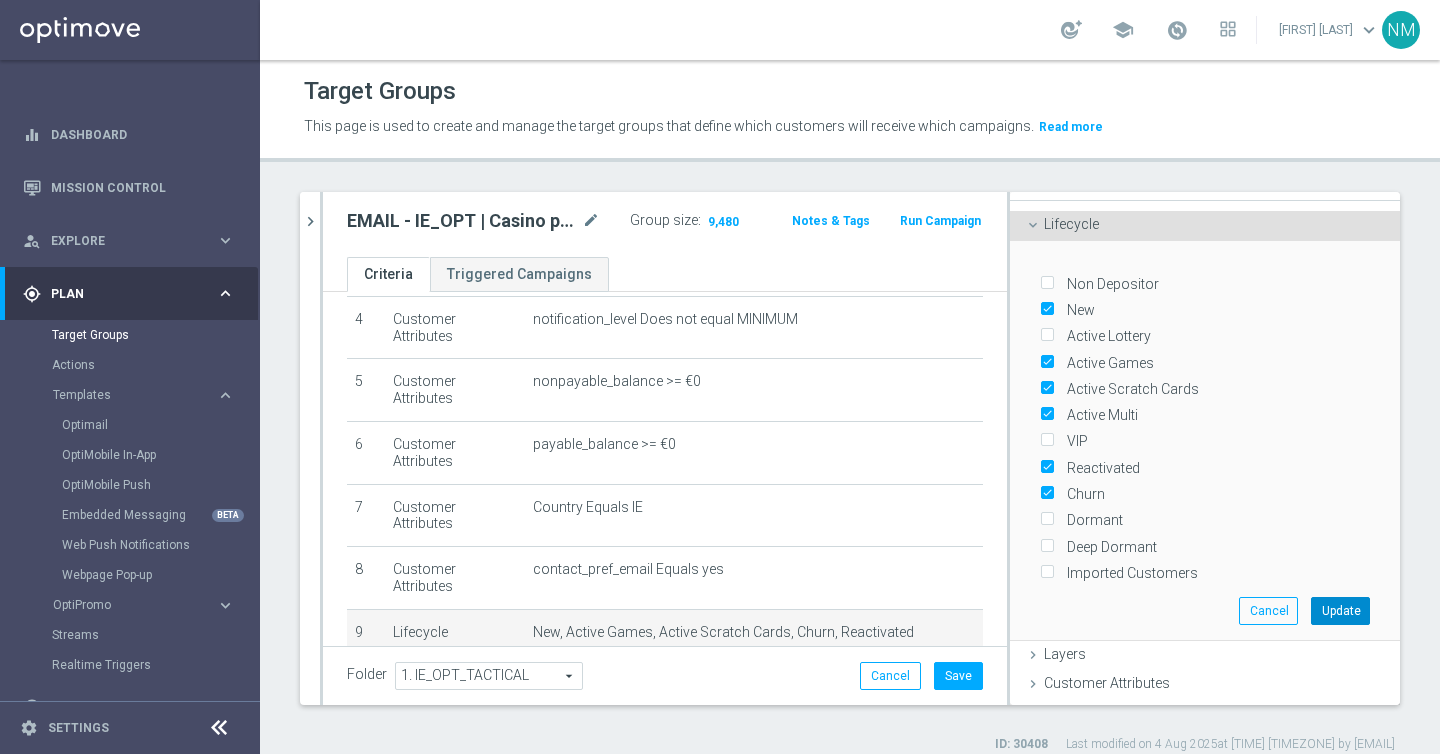 click on "Update" at bounding box center [1340, 611] 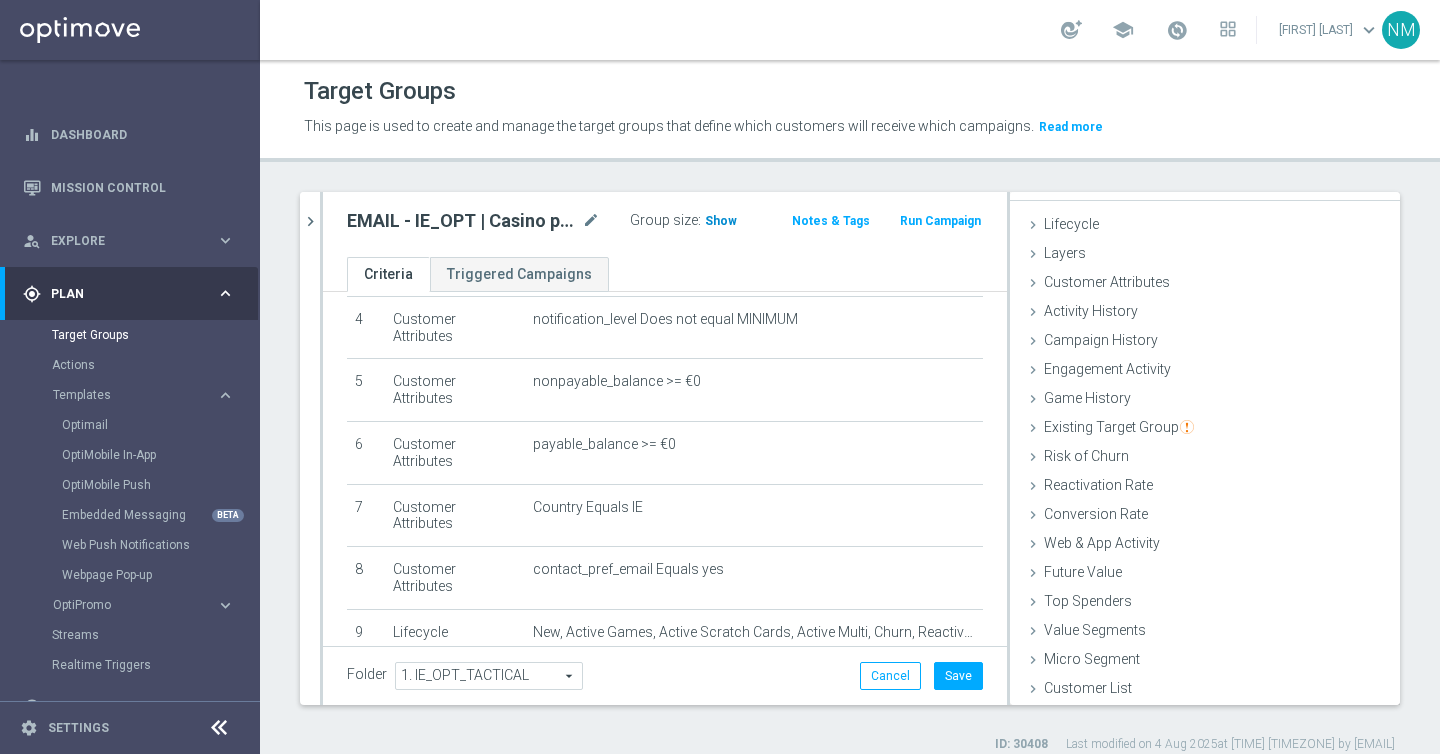 click on "Show" 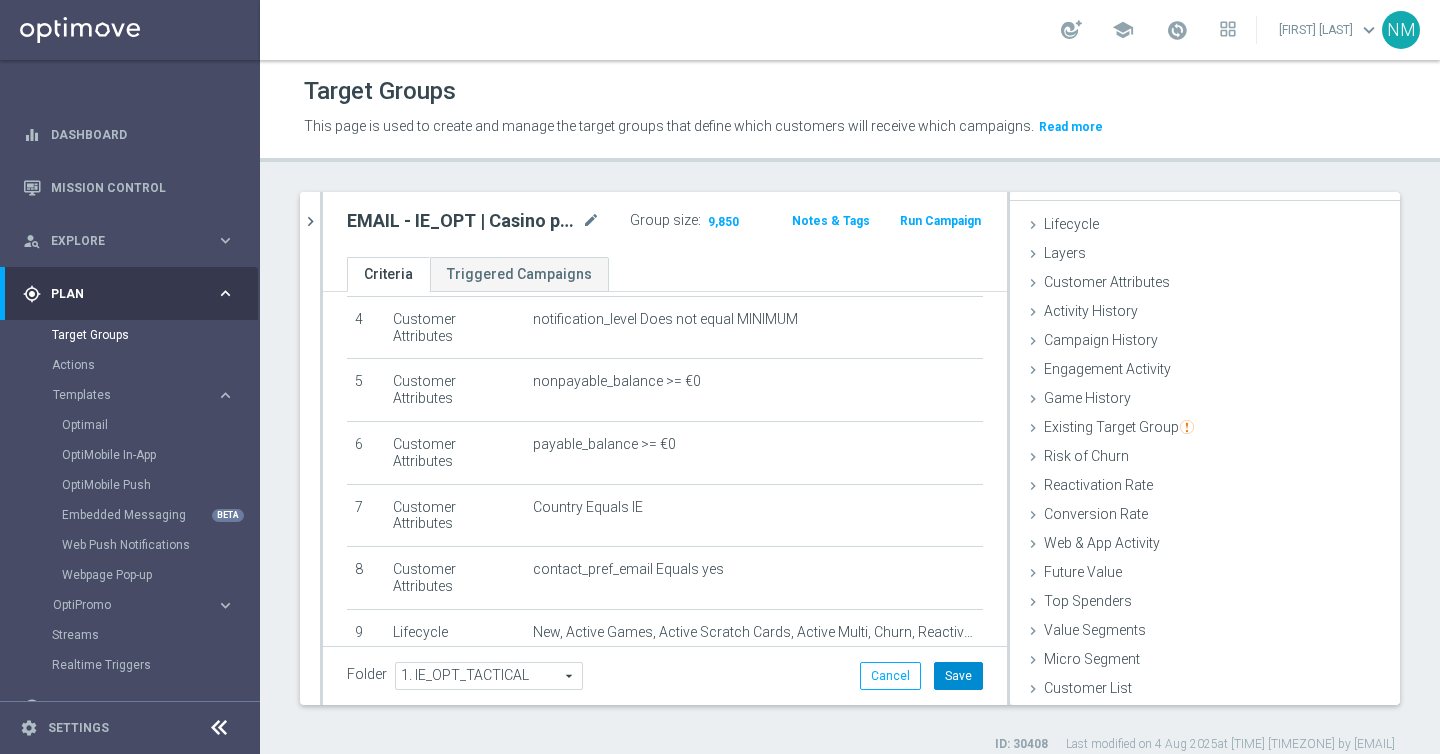 click on "Save" 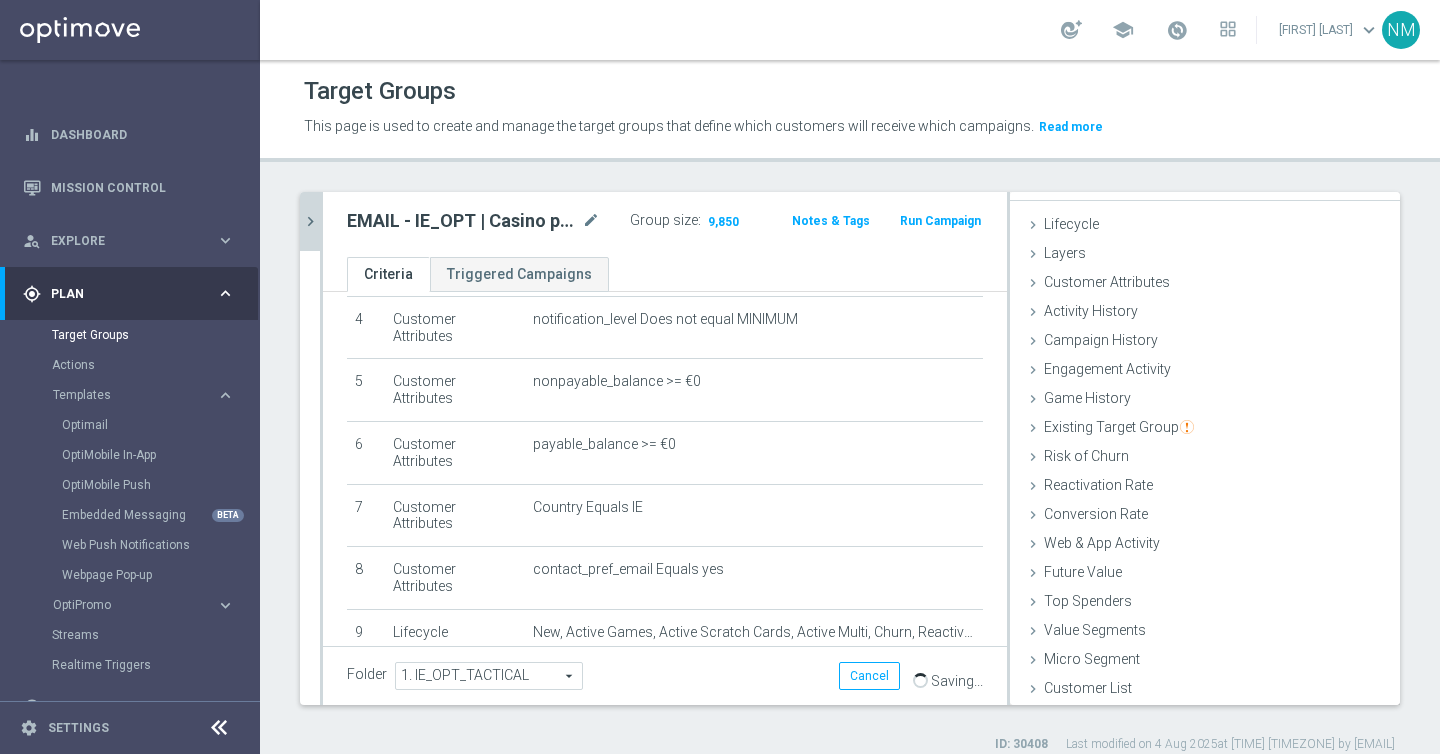click on "chevron_right" 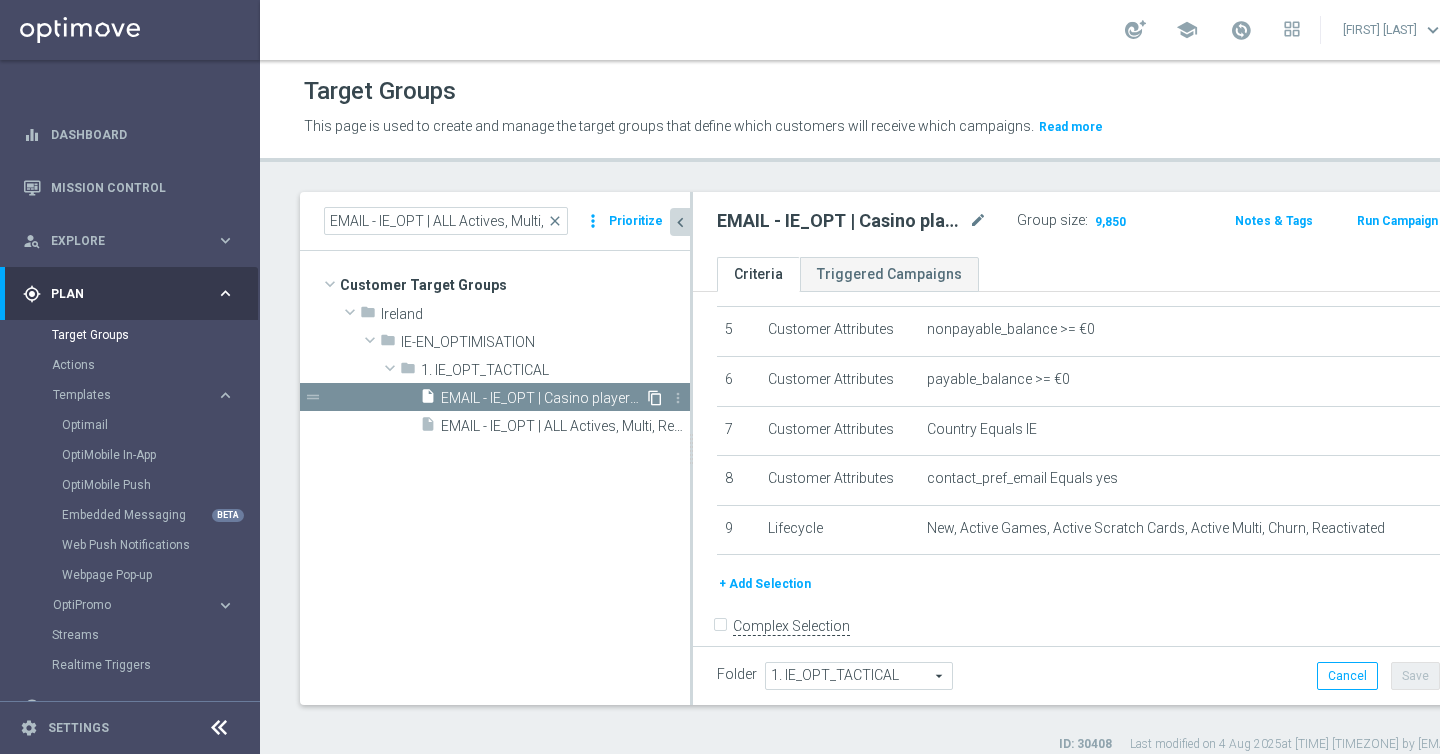 click on "content_copy" 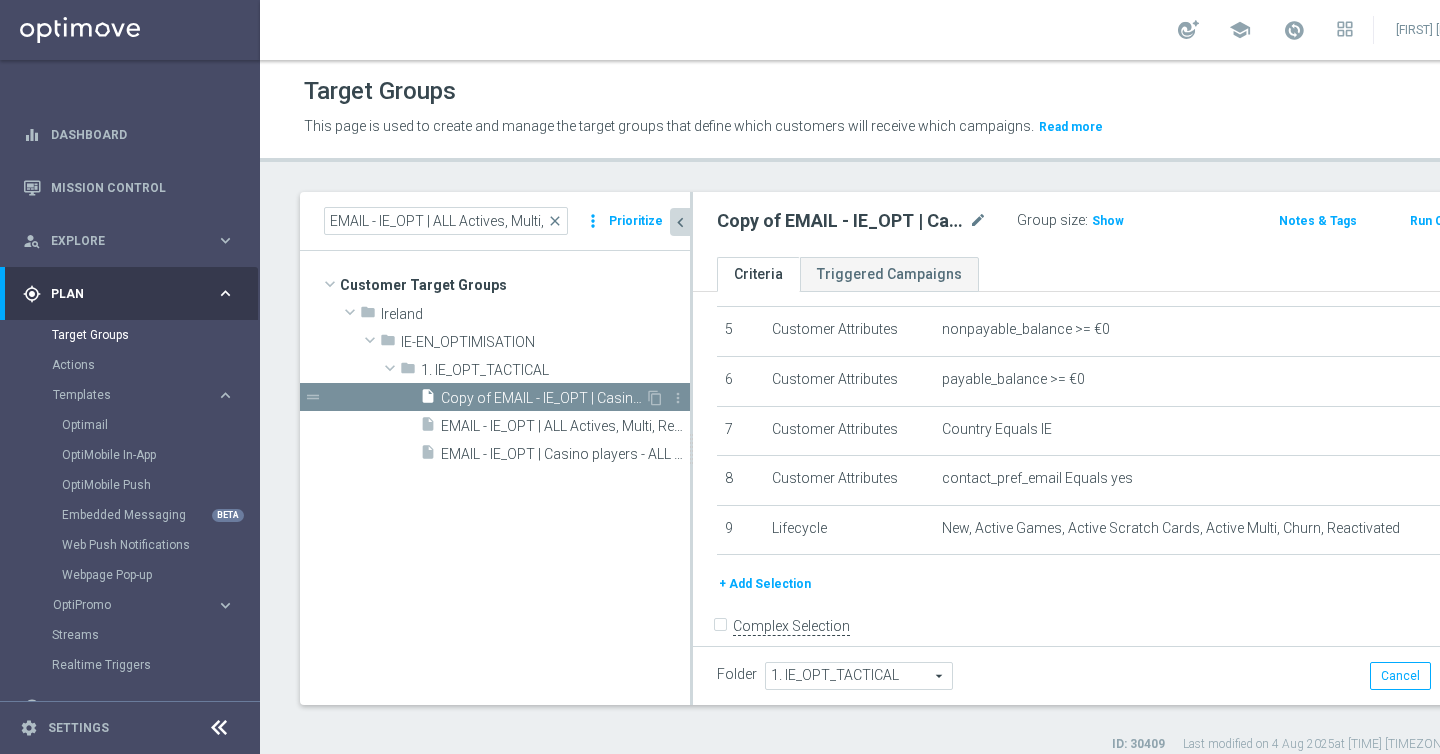 click on "Copy of EMAIL - IE_OPT | Casino players - ALL Actives, Multi, Reactivated, New & Churned" at bounding box center (543, 398) 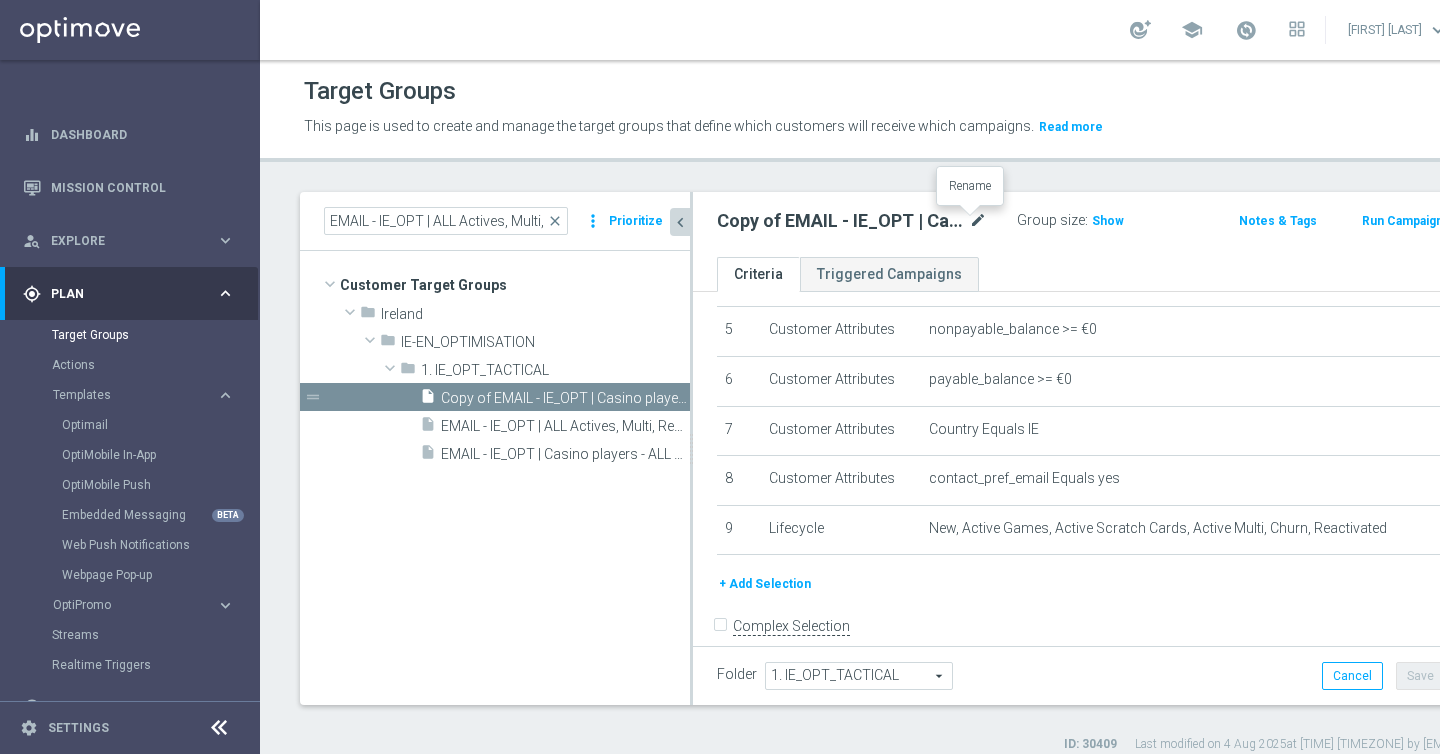 click on "mode_edit" 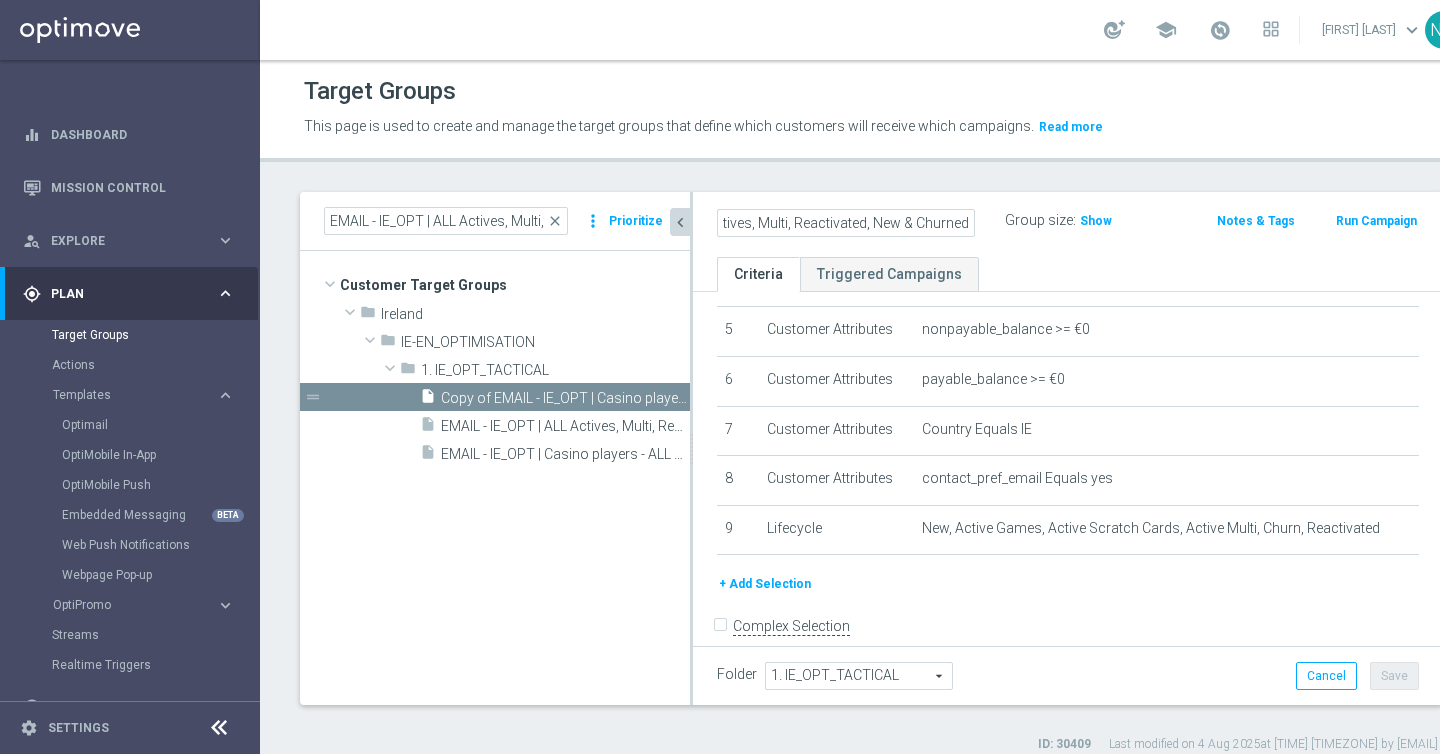 scroll, scrollTop: 0, scrollLeft: 0, axis: both 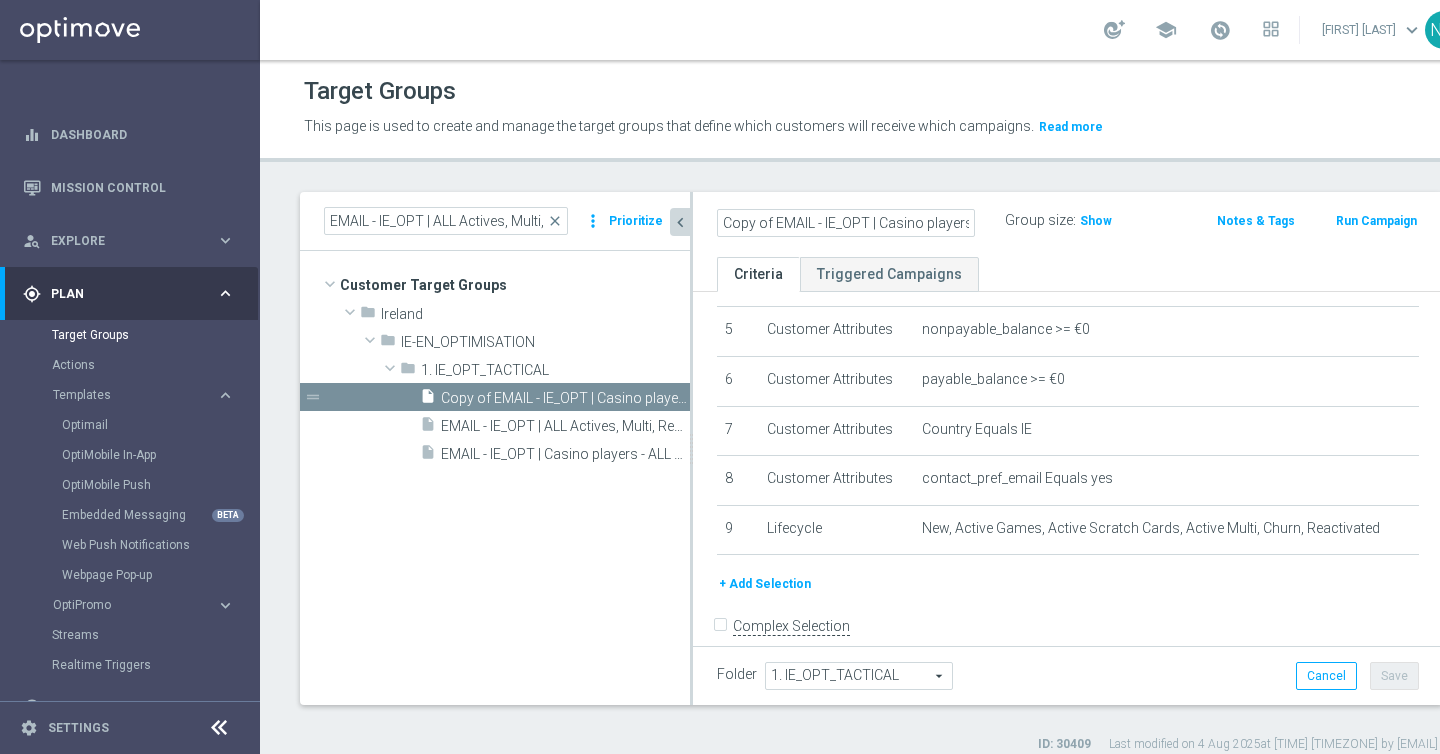 drag, startPoint x: 773, startPoint y: 220, endPoint x: 668, endPoint y: 220, distance: 105 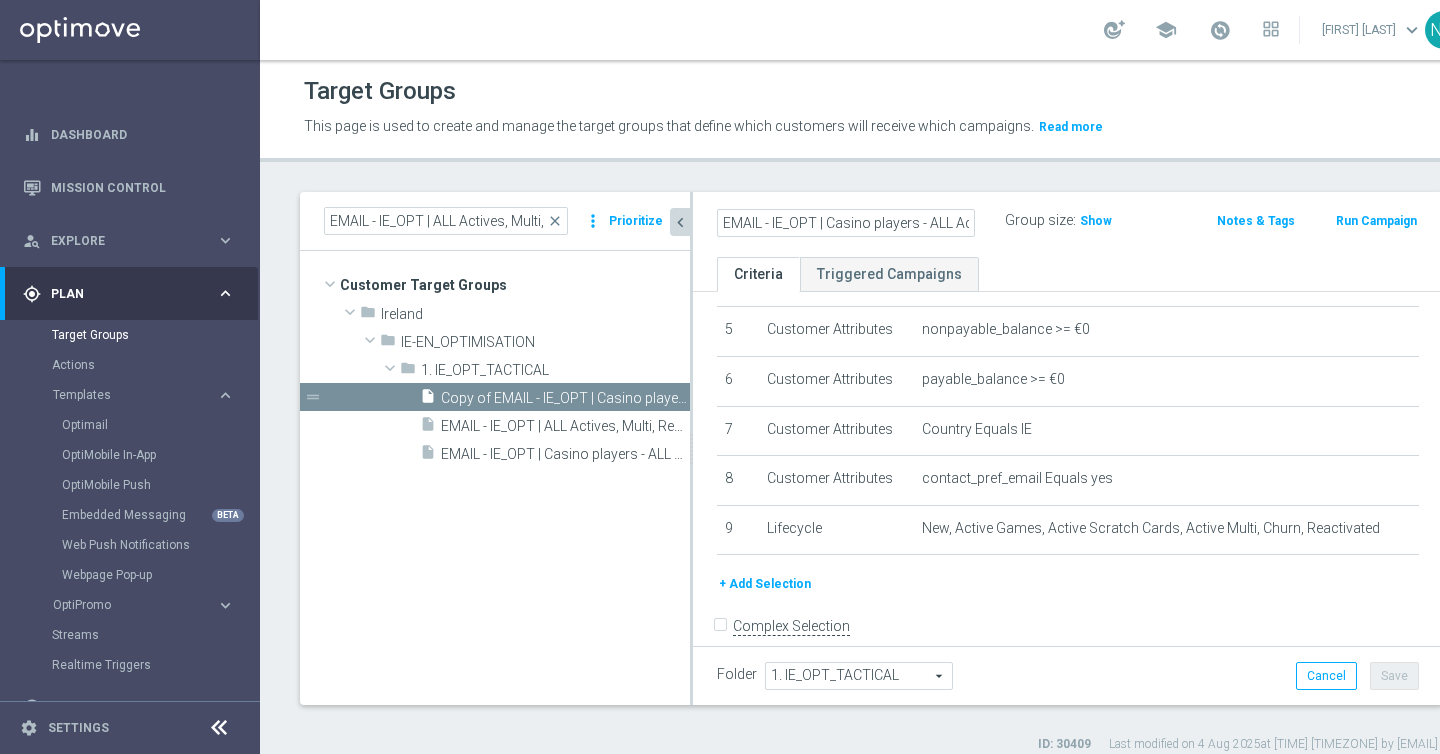 click on "EMAIL - IE_OPT | Casino players - ALL Actives, Multi, Reactivated, New & Churned" 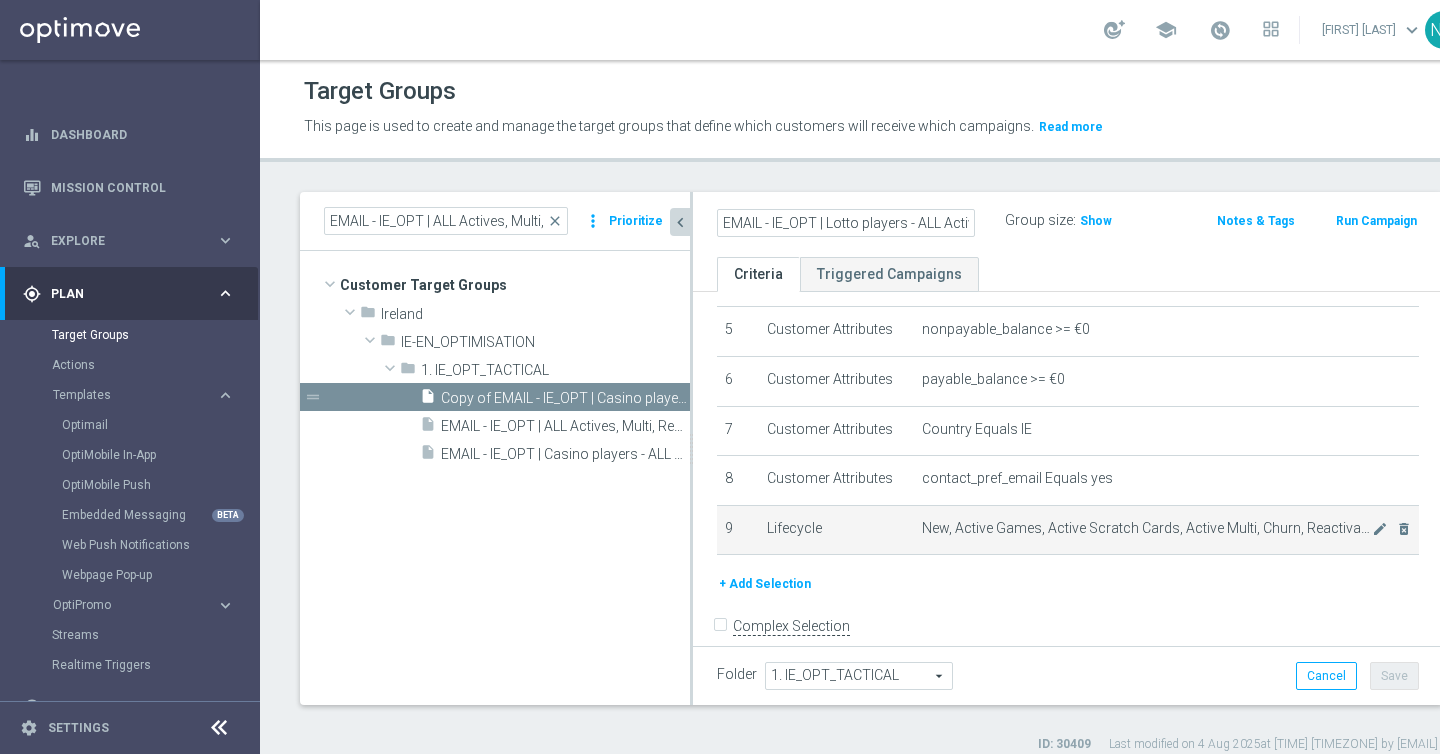 type on "EMAIL - IE_OPT | Lotto players - ALL Actives, Multi, Reactivated, New & Churned" 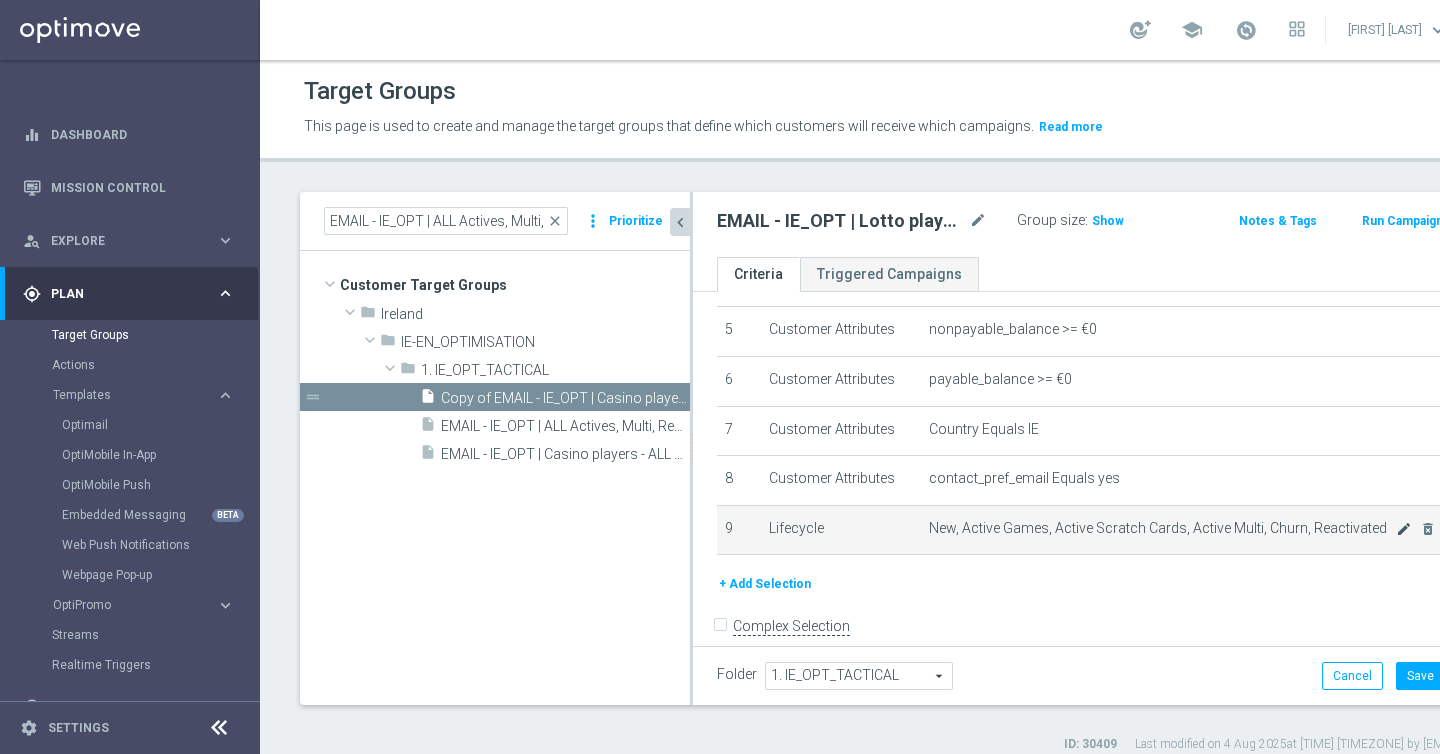 click on "mode_edit" 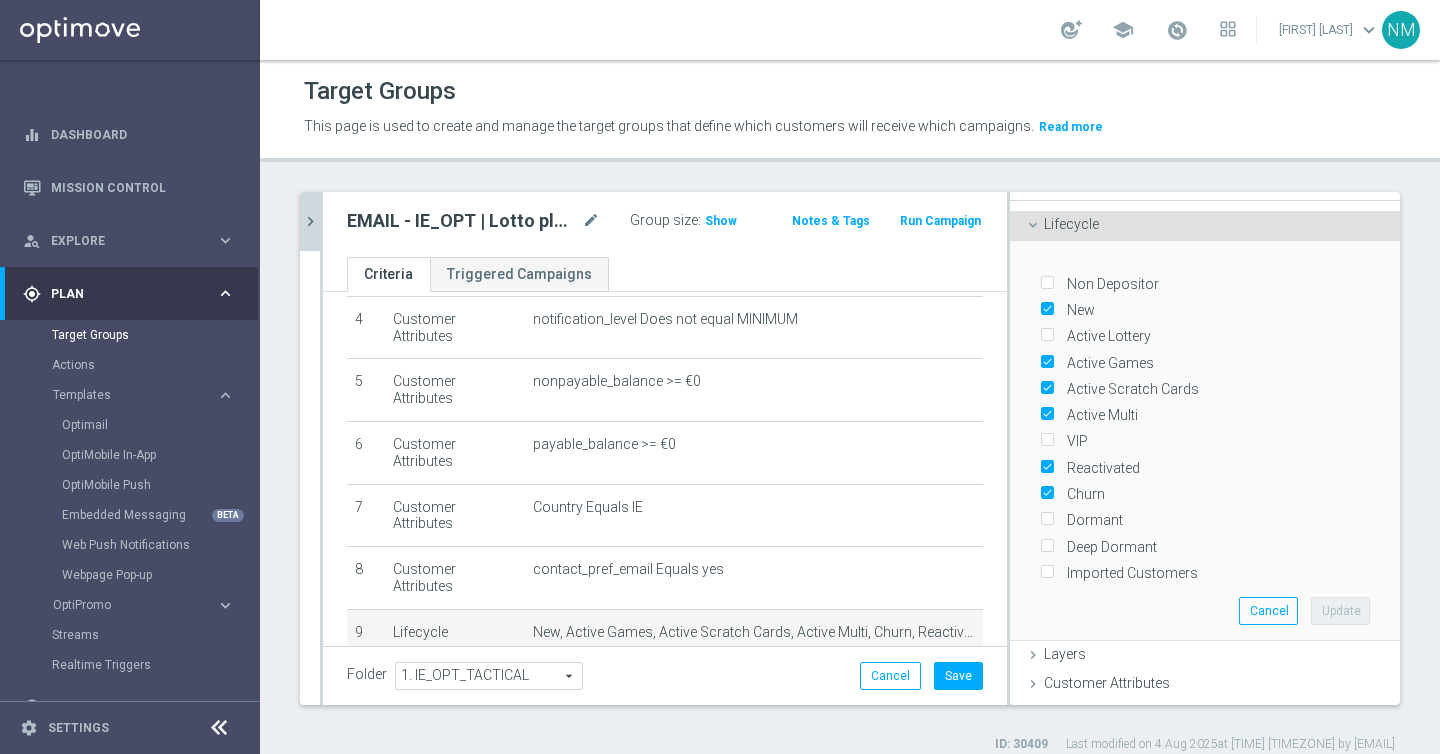 click on "Active Games" at bounding box center (1107, 363) 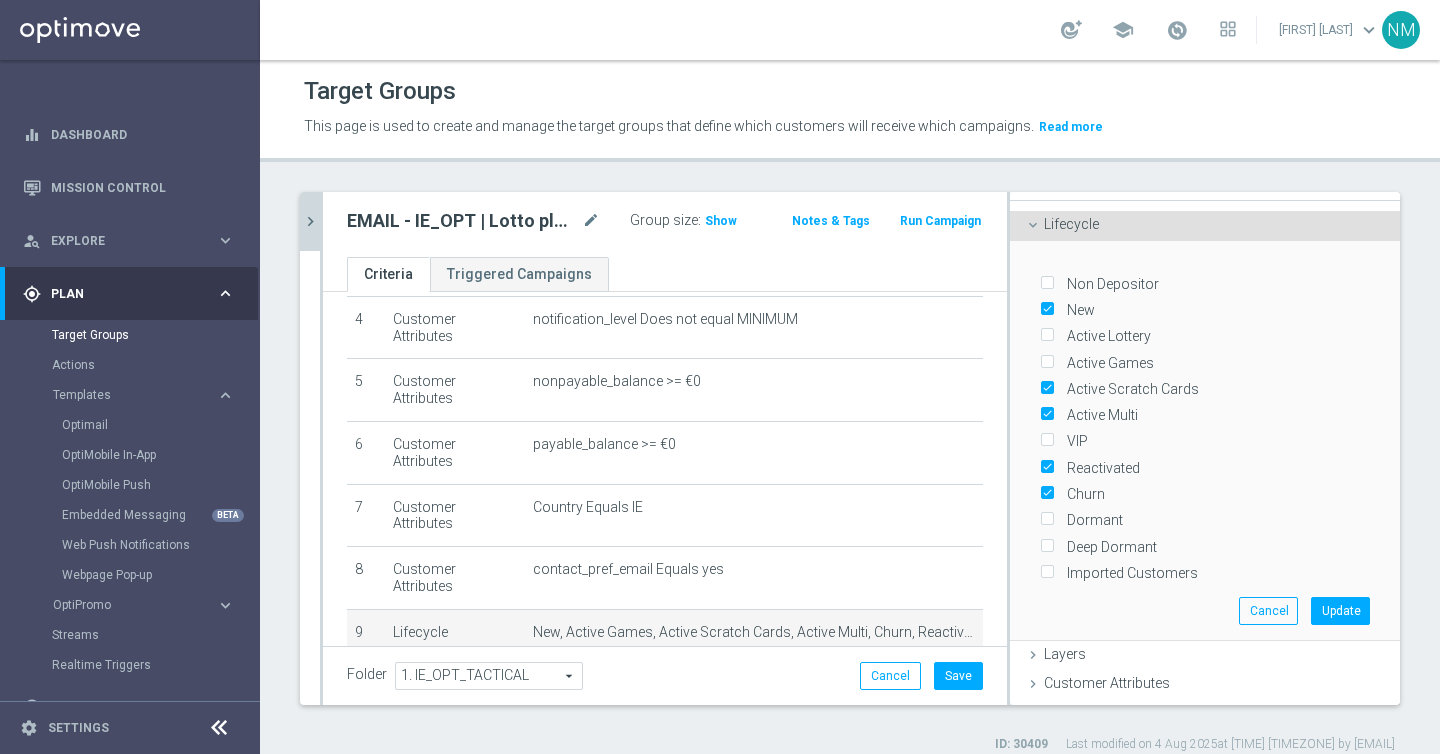 click on "Active Scratch Cards" at bounding box center [1129, 389] 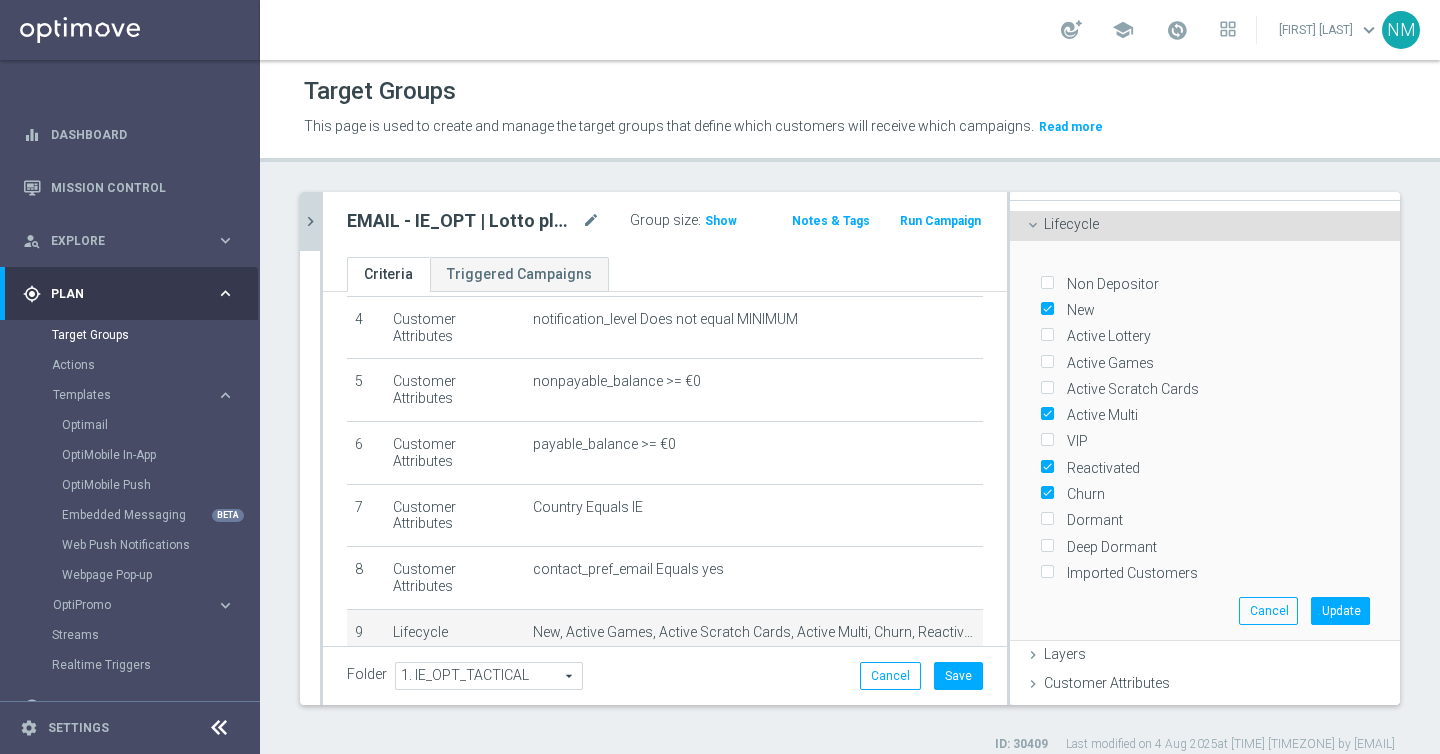 click on "Active Lottery" at bounding box center [1105, 336] 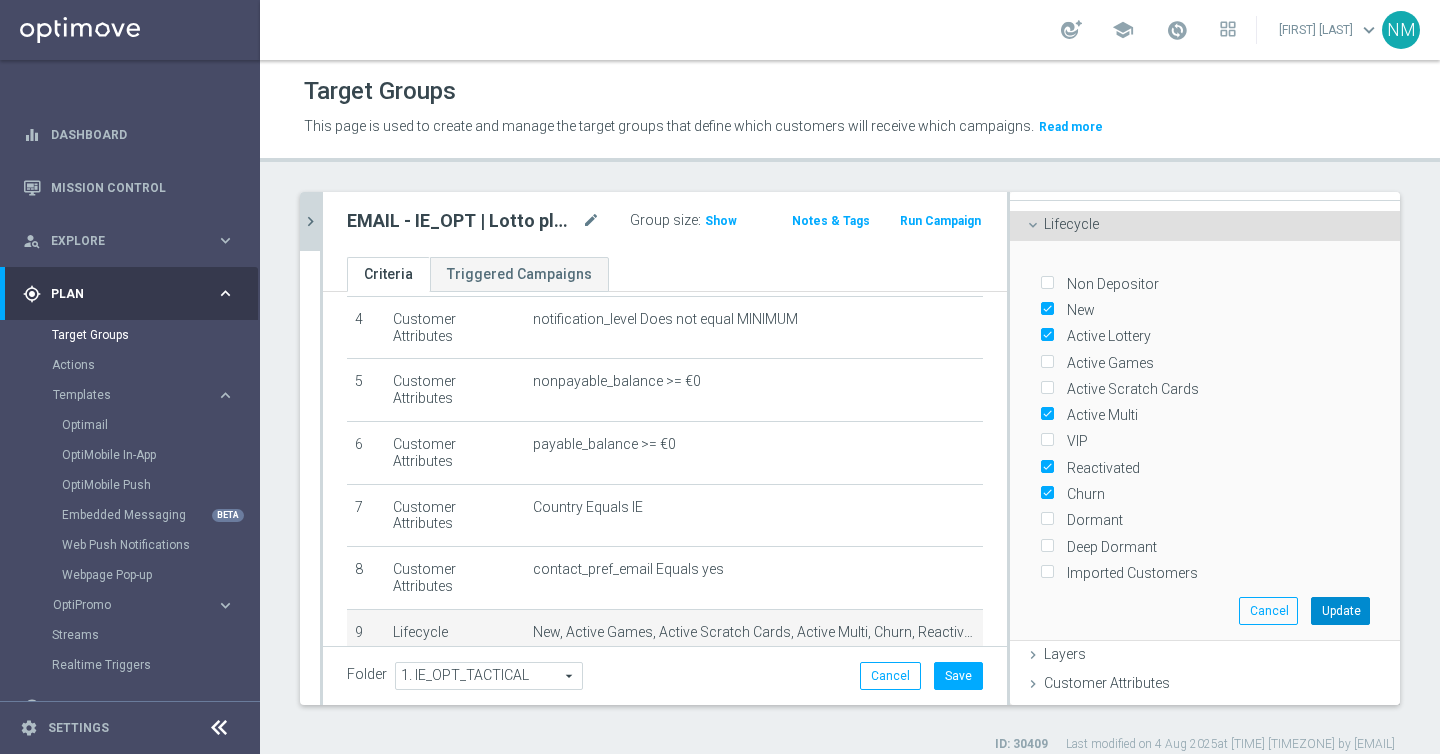 click on "Update" at bounding box center (1340, 611) 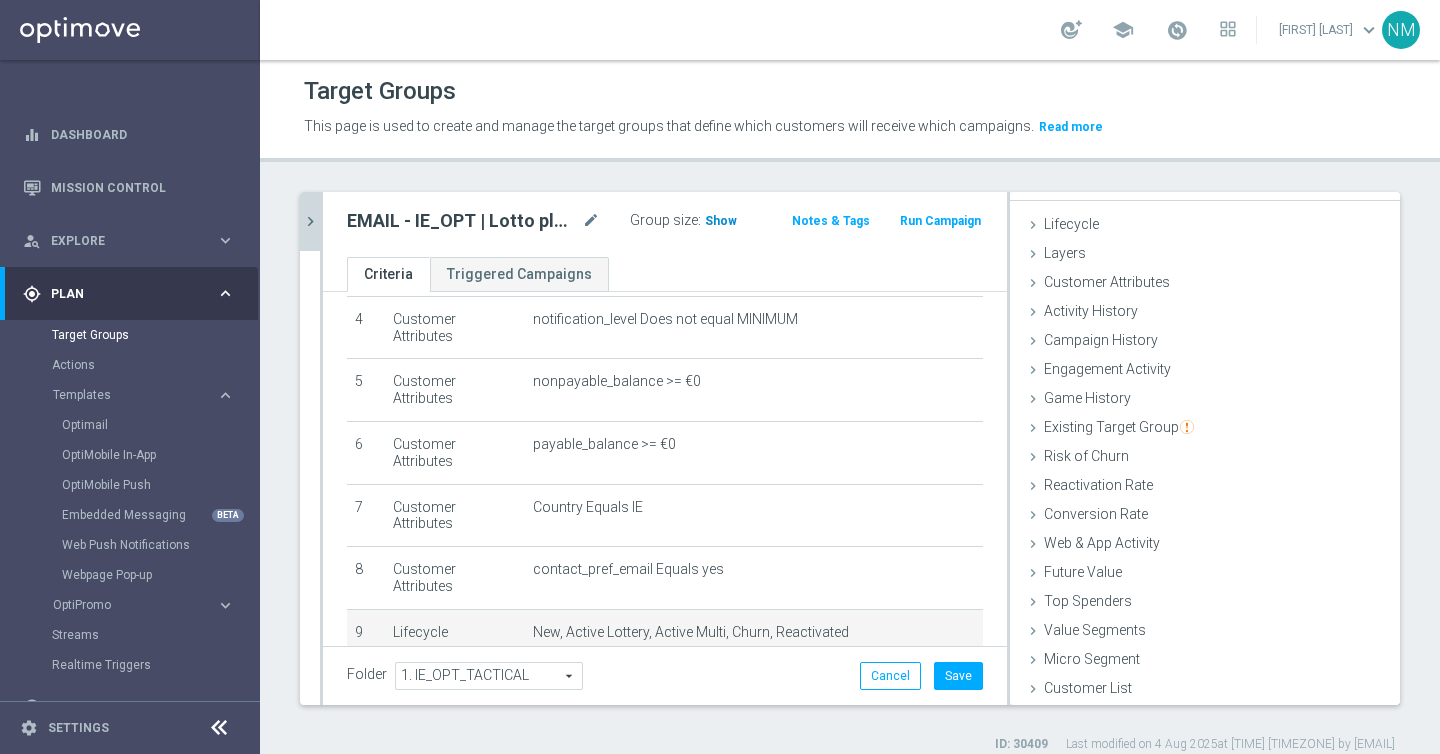 click on "Show" 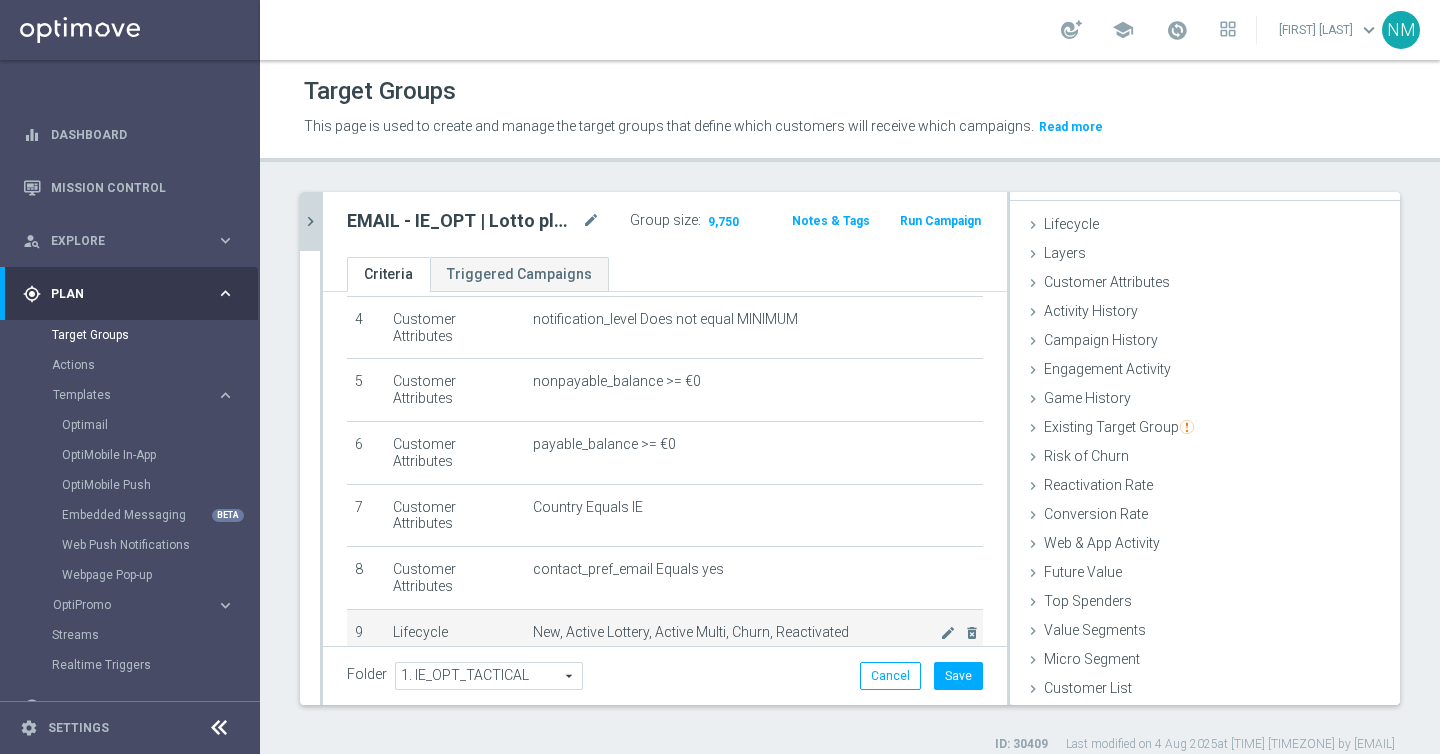 click on "New, Active Lottery, Active Multi, Churn, Reactivated" 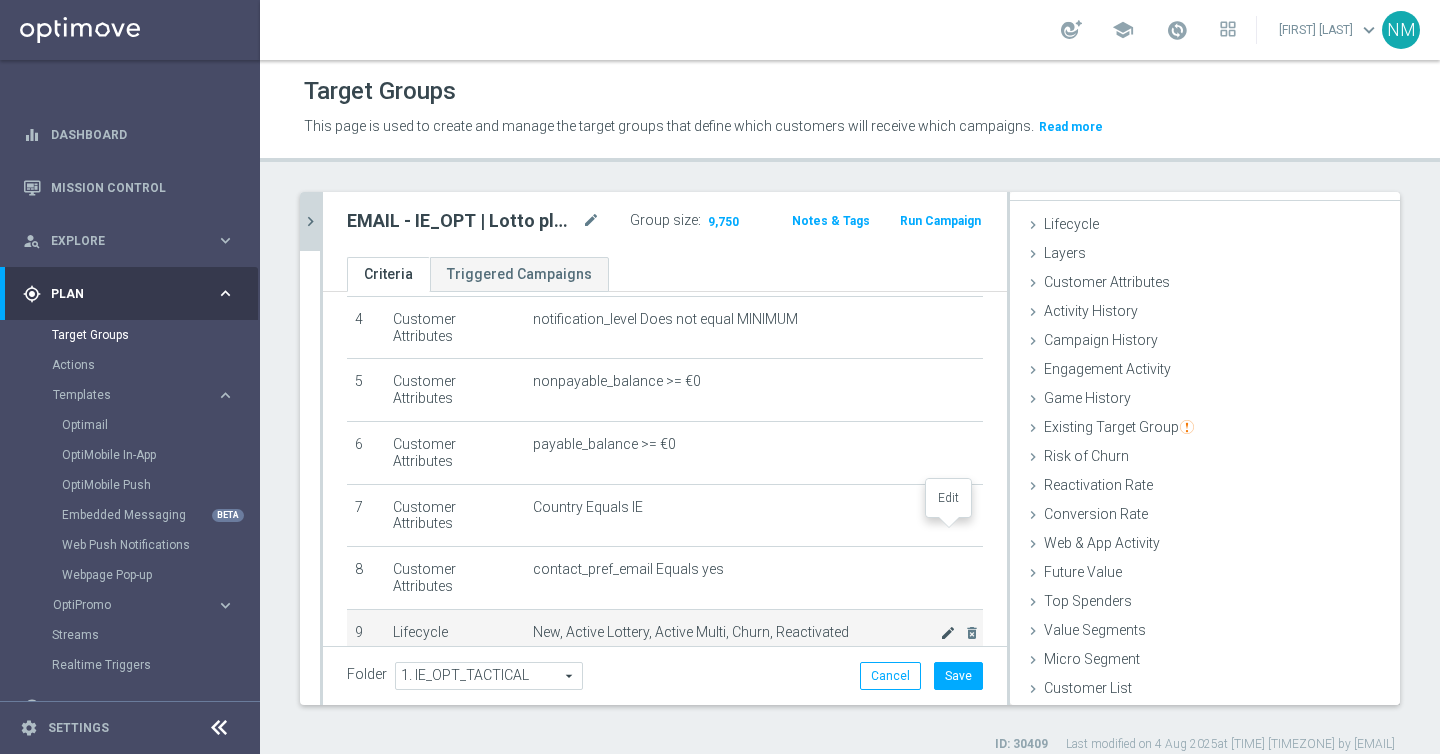 click on "mode_edit" 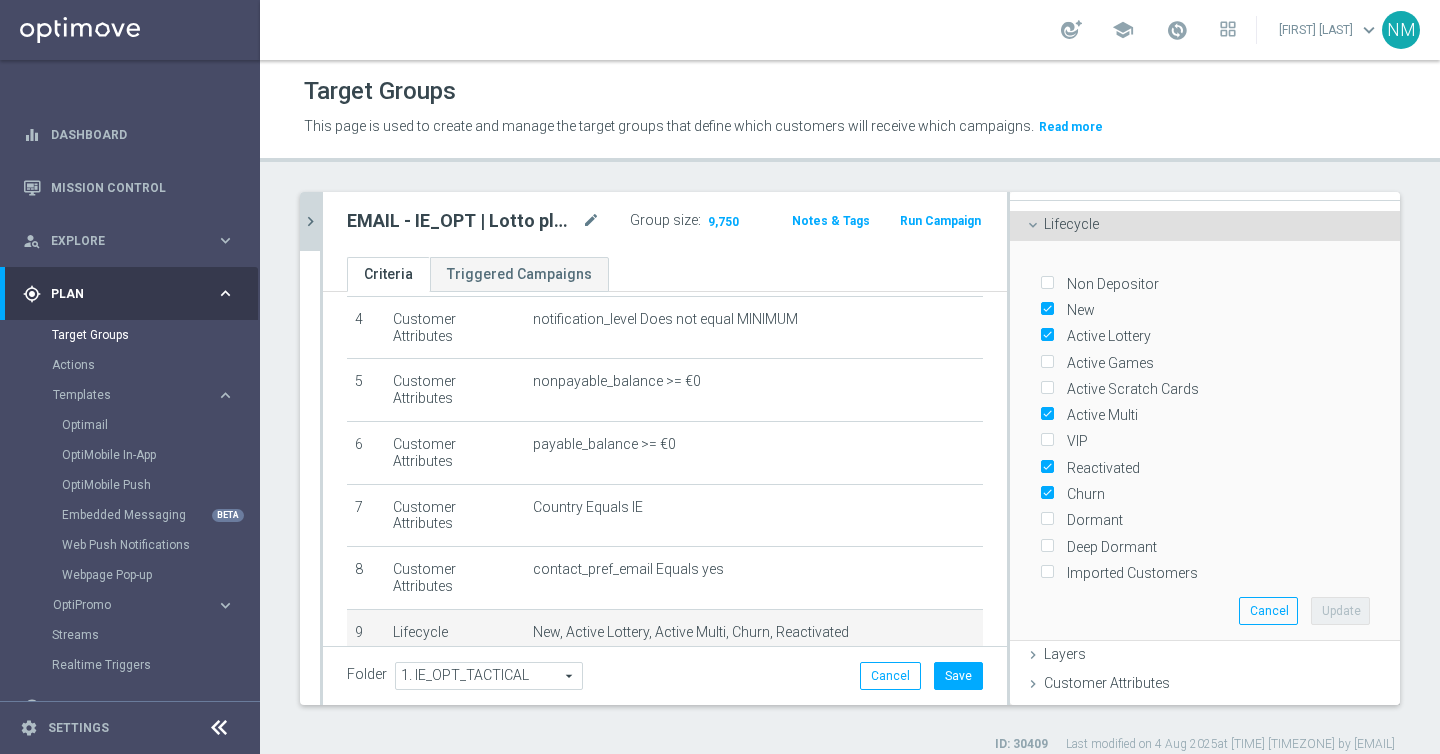click on "Active Games" at bounding box center (1107, 363) 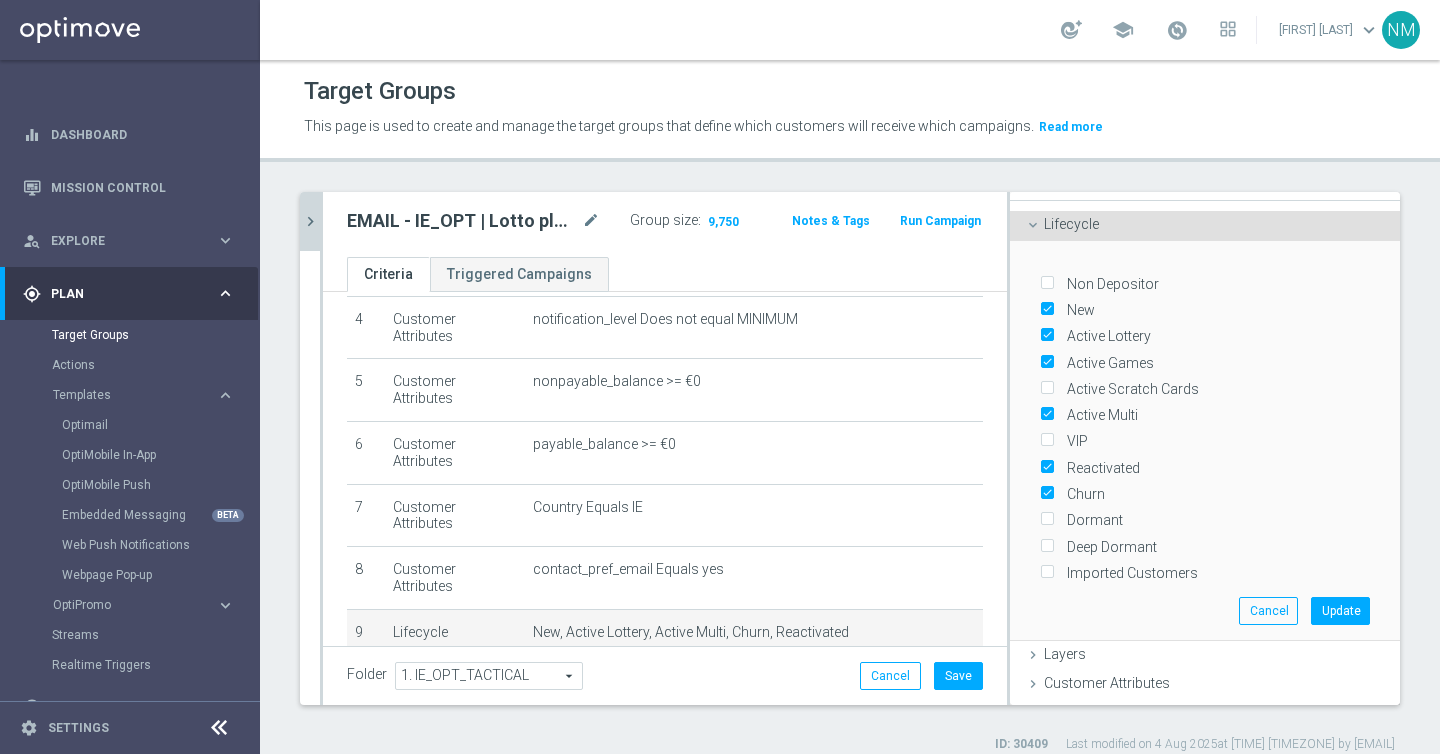 click on "Active Scratch Cards" at bounding box center (1129, 389) 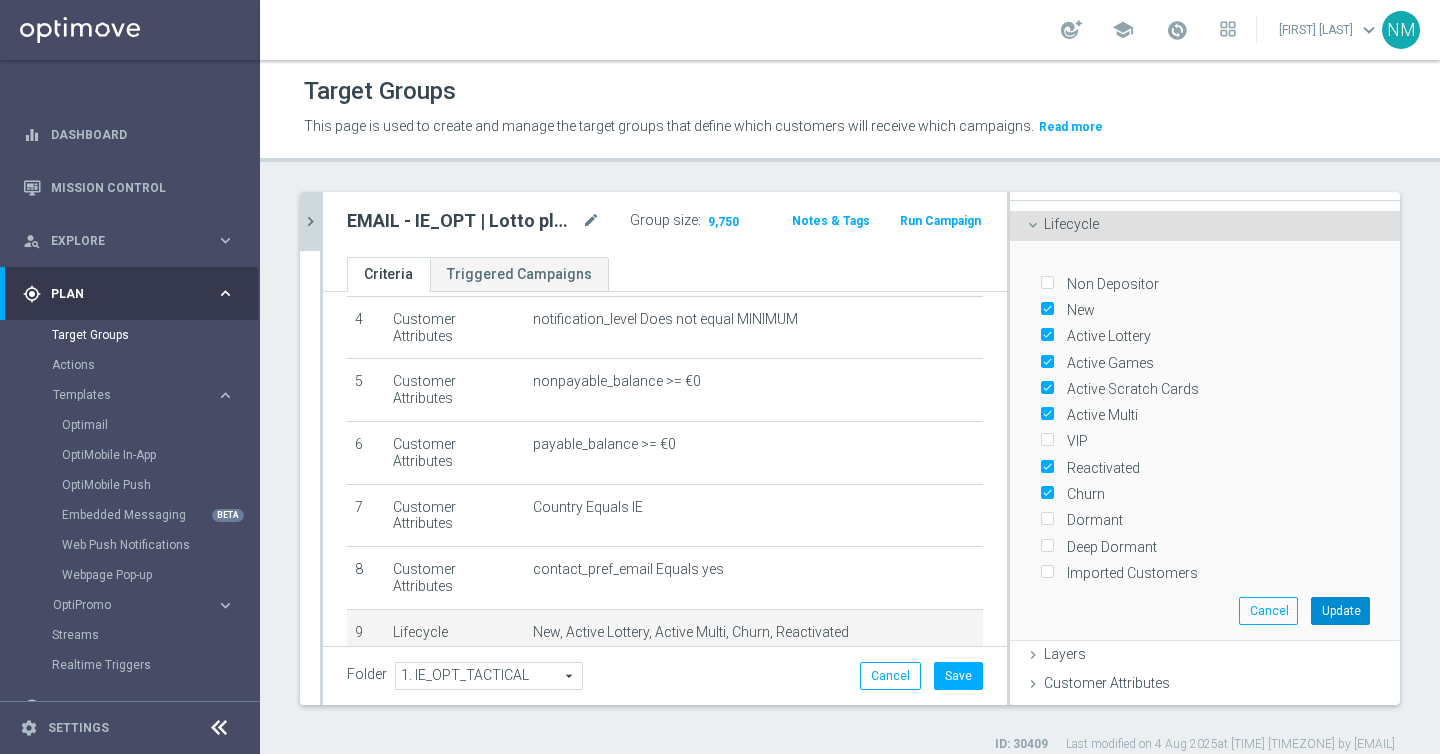 click on "Update" at bounding box center (1340, 611) 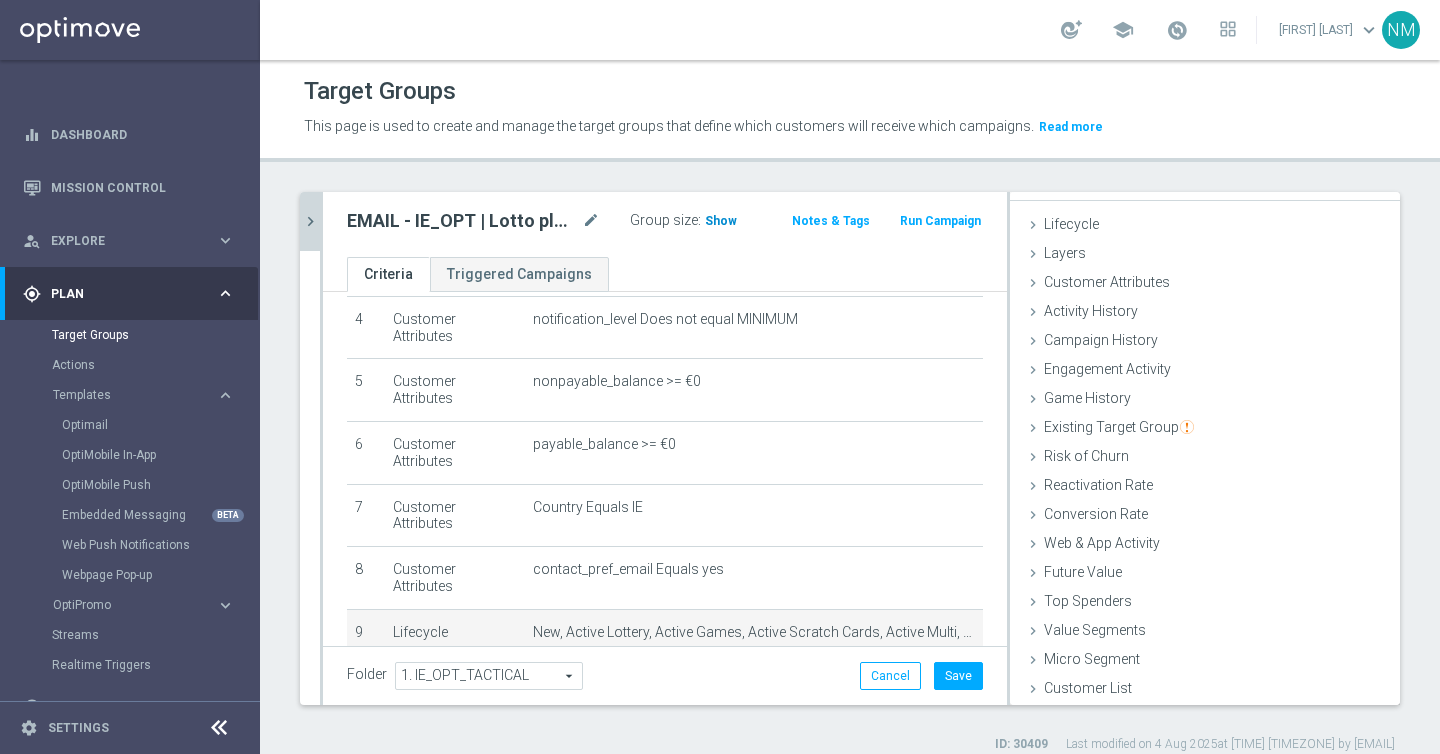 click on "Show" 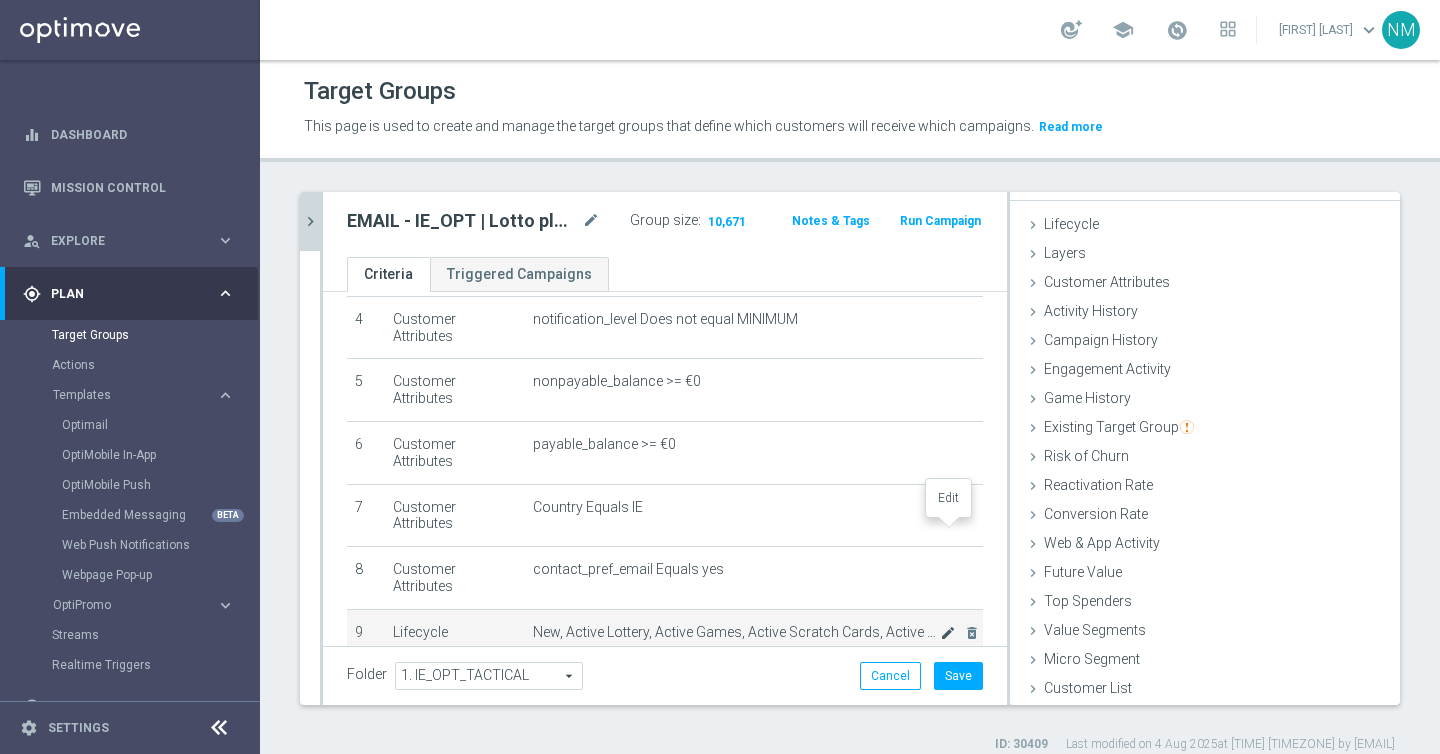 click on "mode_edit" 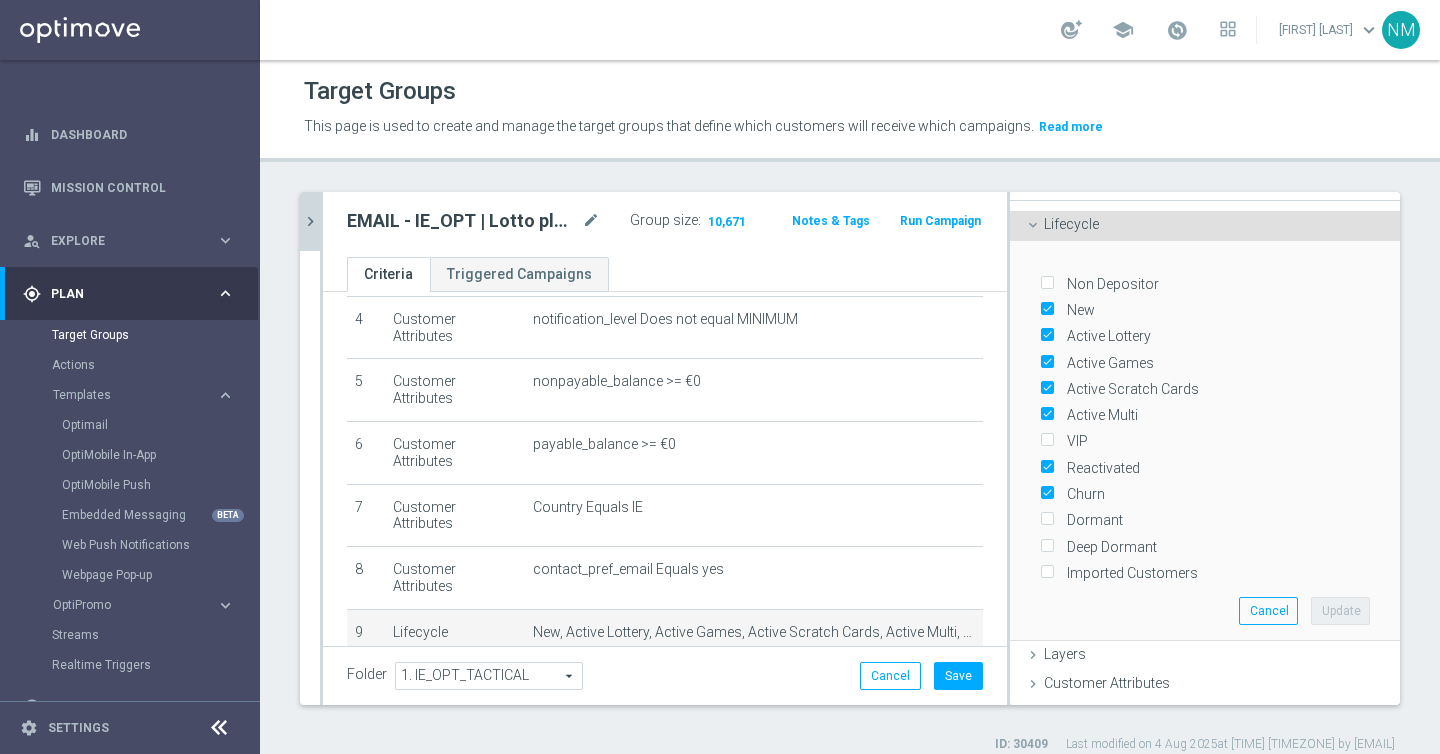 click on "Active Games" at bounding box center (1107, 363) 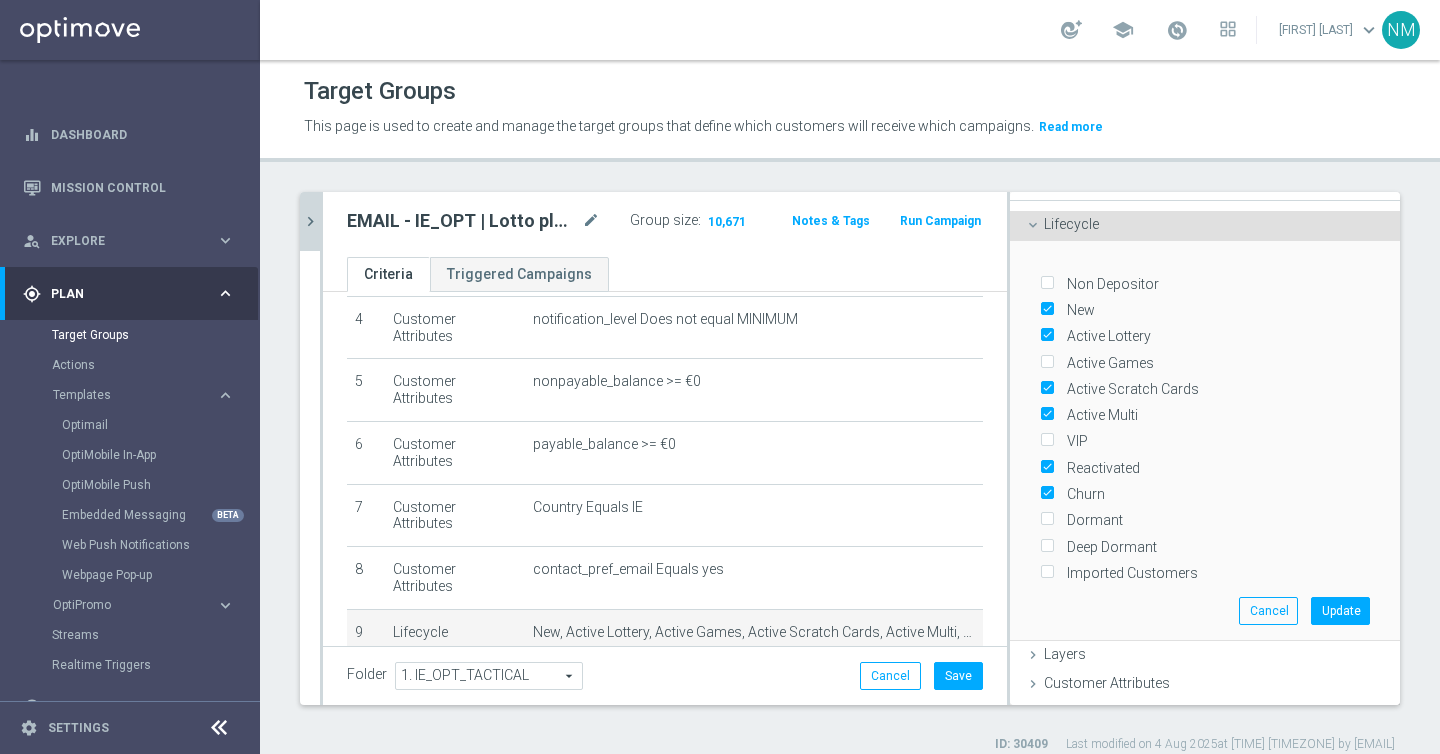 click on "Active Scratch Cards" at bounding box center [1129, 389] 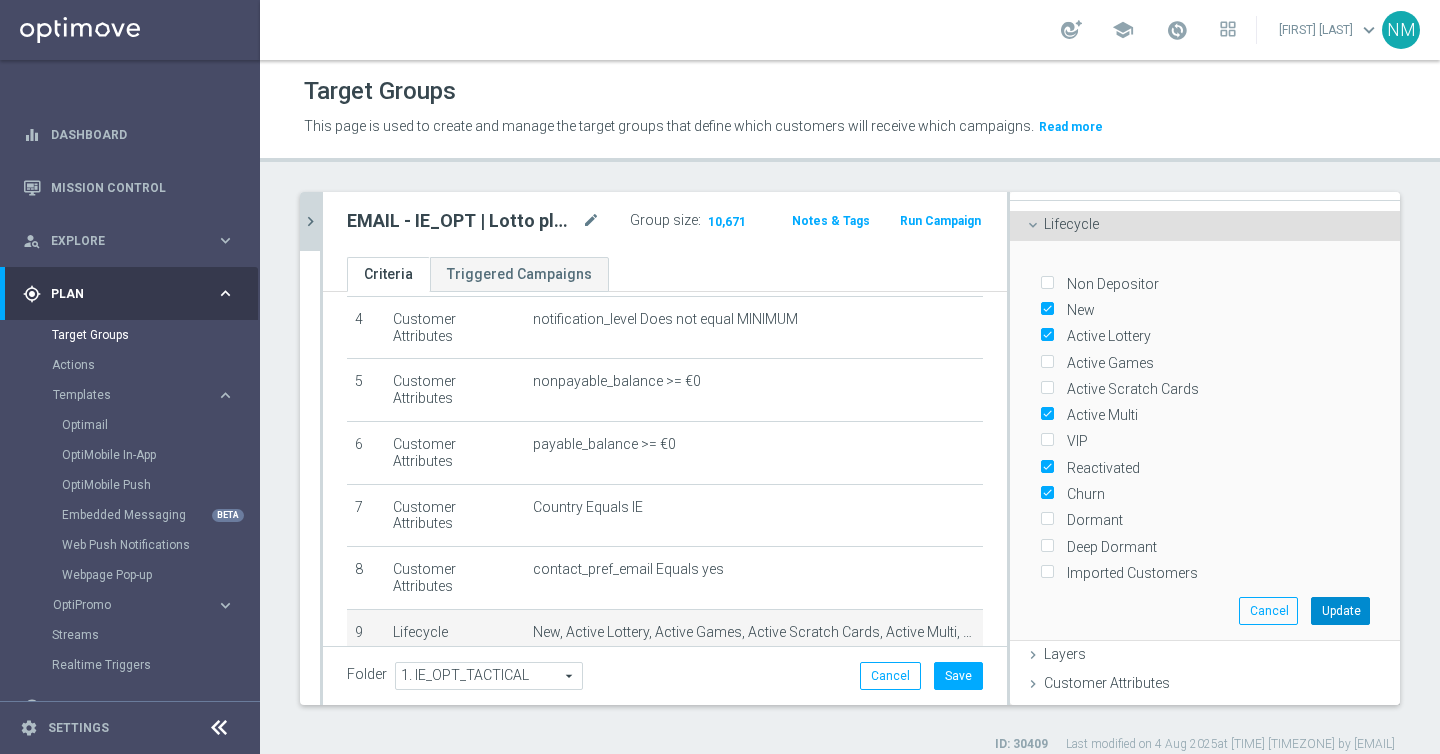 click on "Update" at bounding box center (1340, 611) 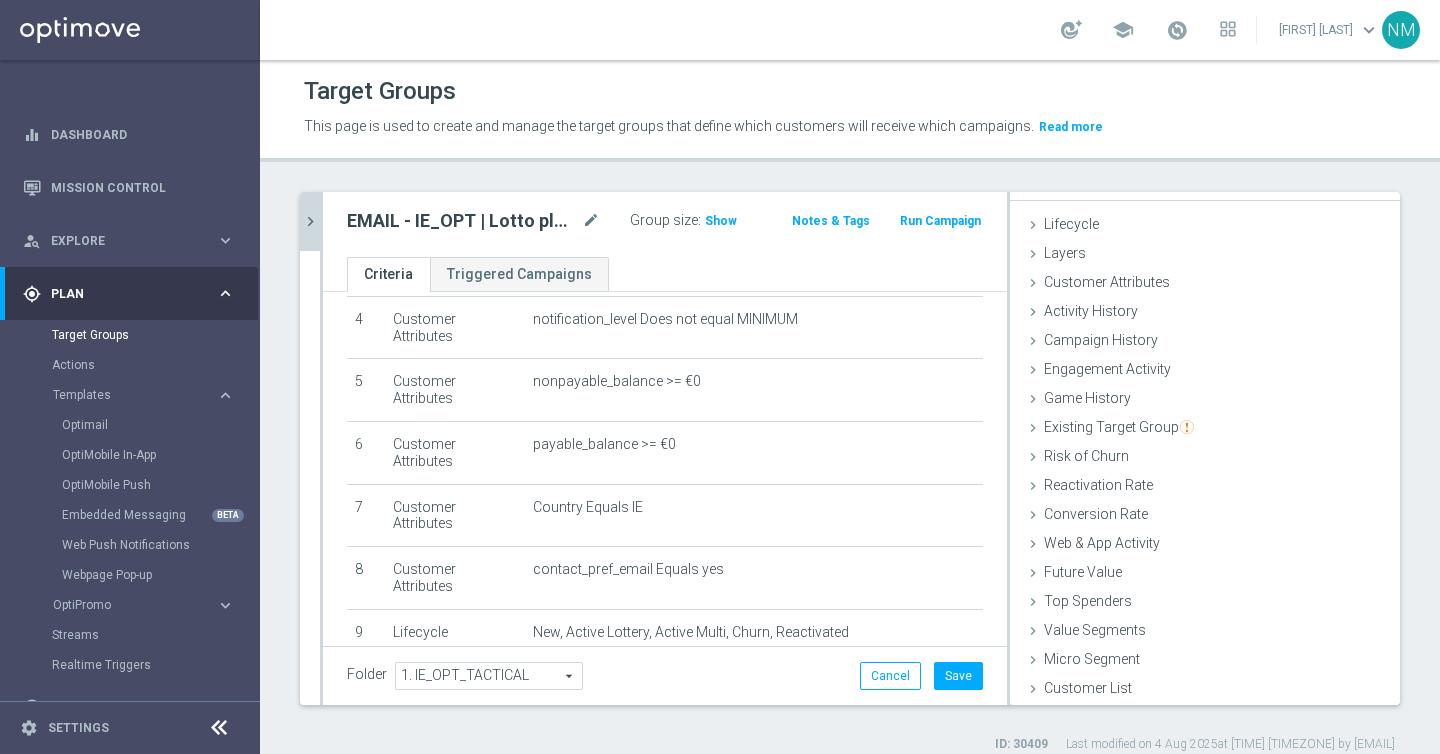 scroll, scrollTop: 19, scrollLeft: 0, axis: vertical 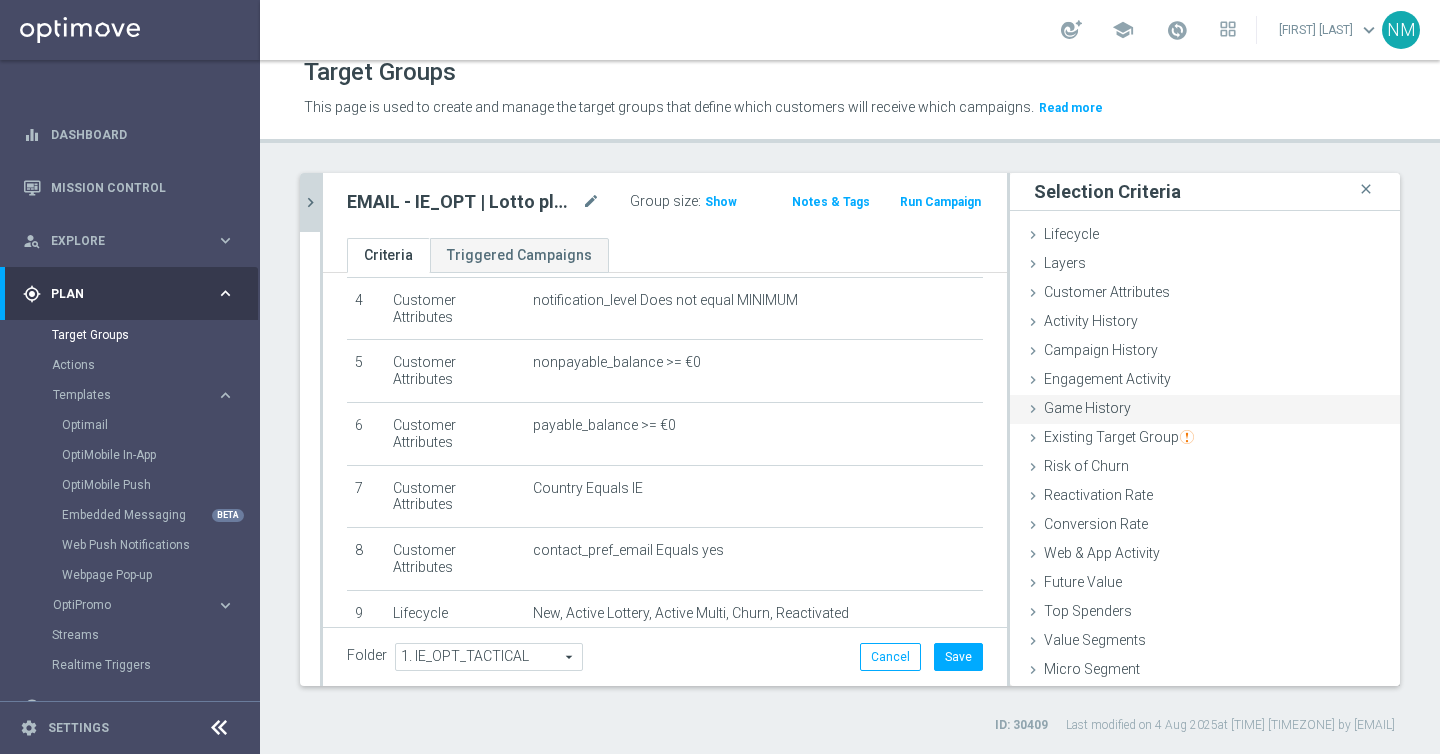 click at bounding box center (1033, 409) 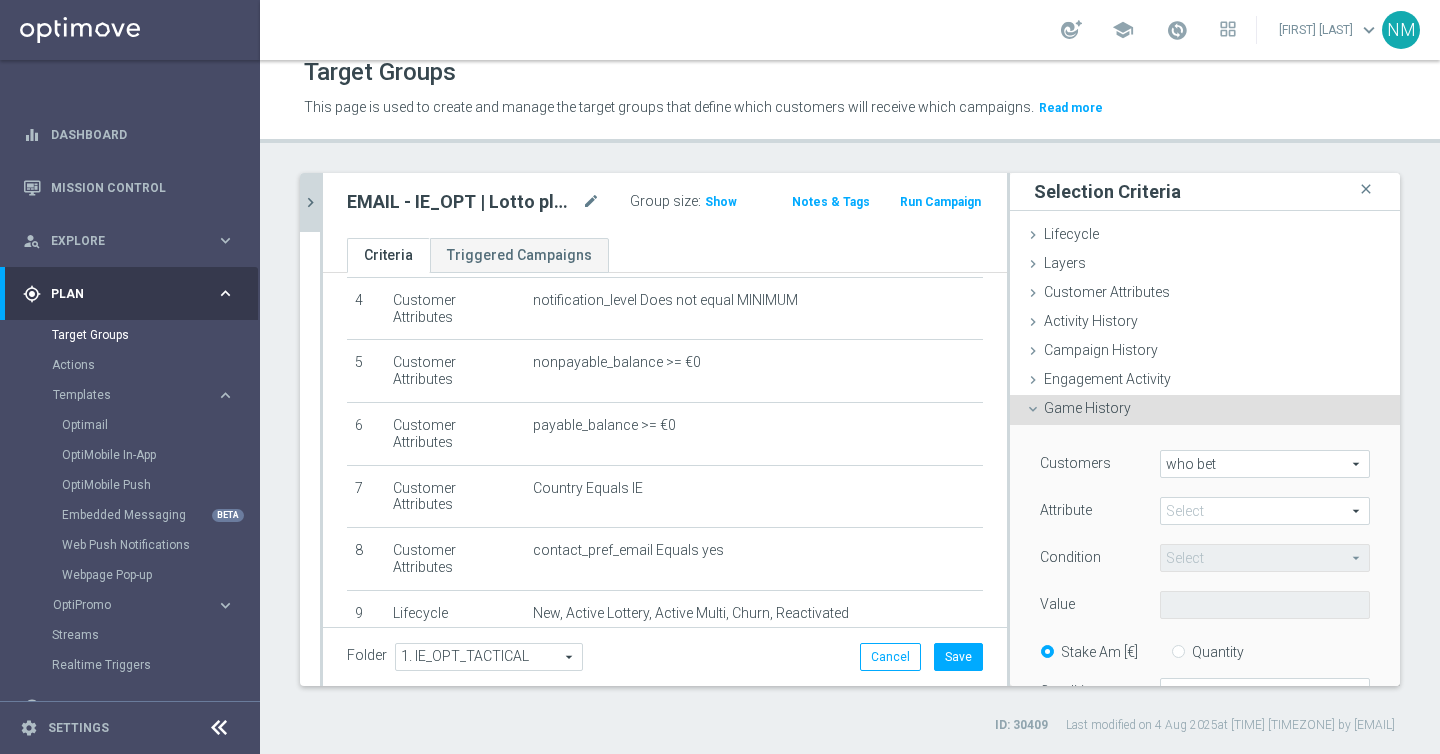 click on "who bet" at bounding box center (1265, 464) 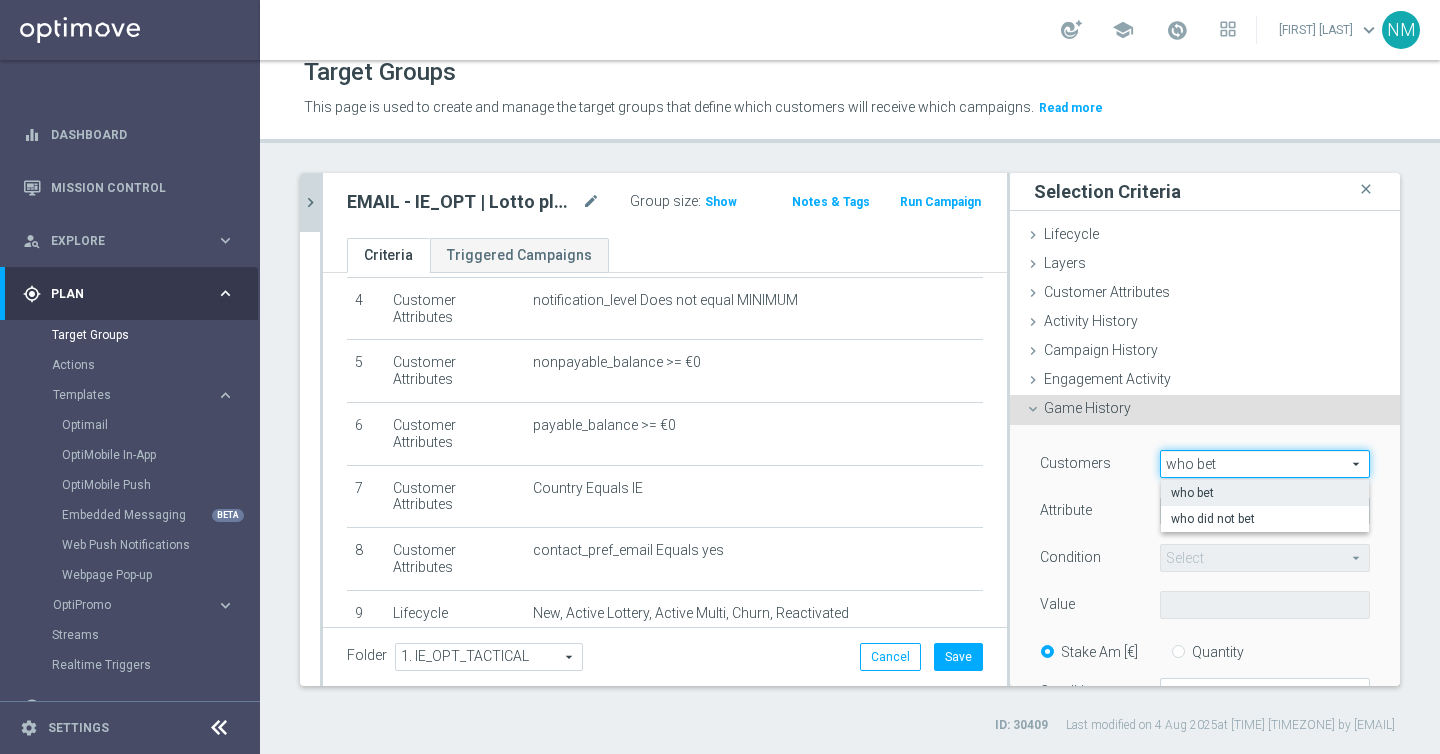 click on "Attribute" at bounding box center [1085, 513] 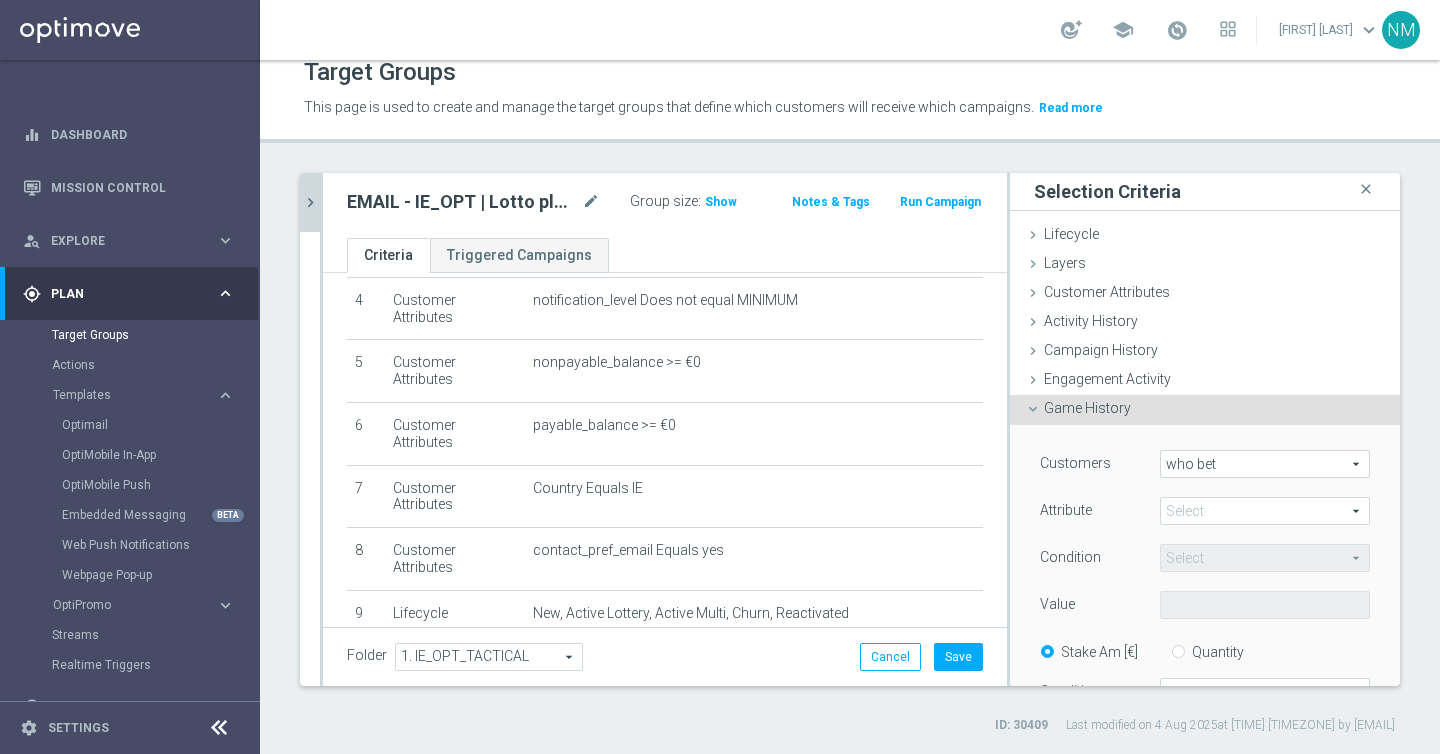 click on "who bet" at bounding box center (1265, 464) 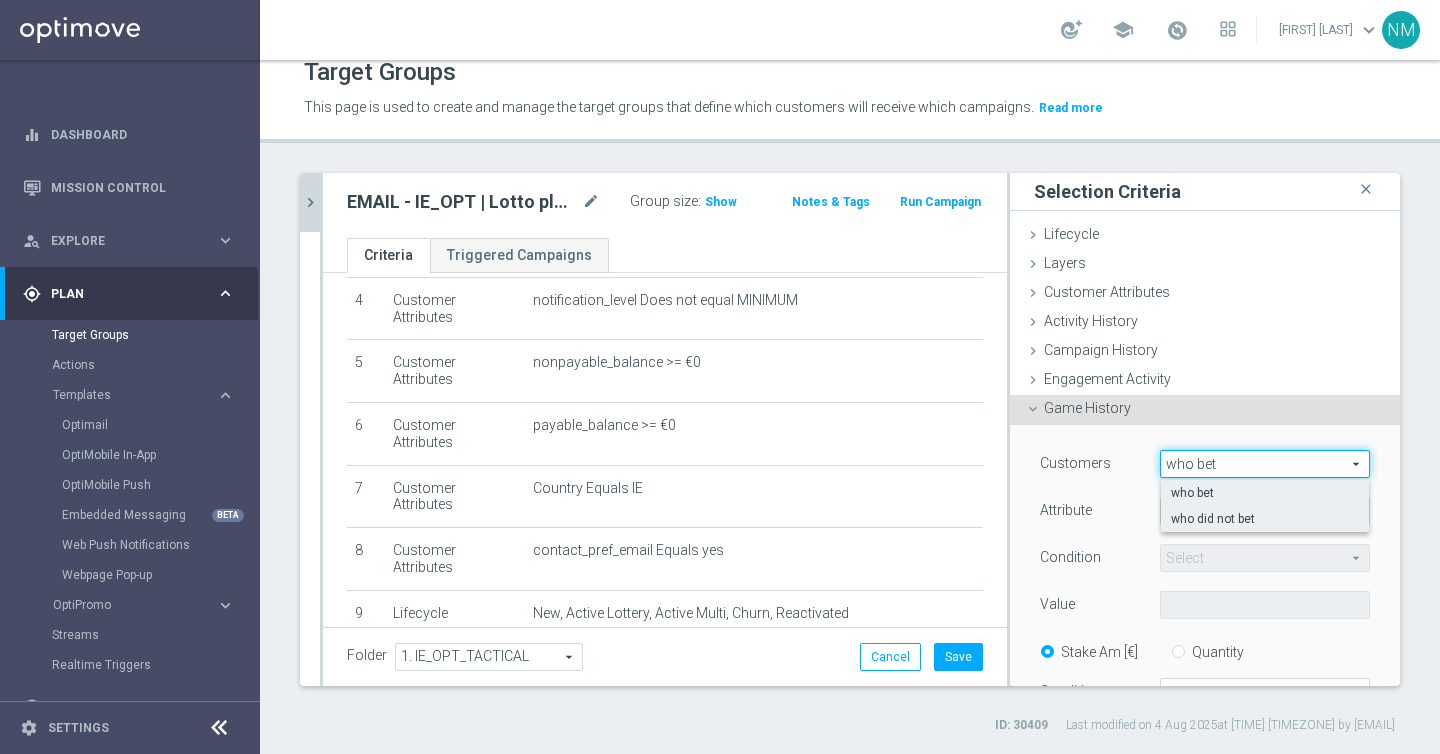 click on "who did not bet" at bounding box center [1265, 519] 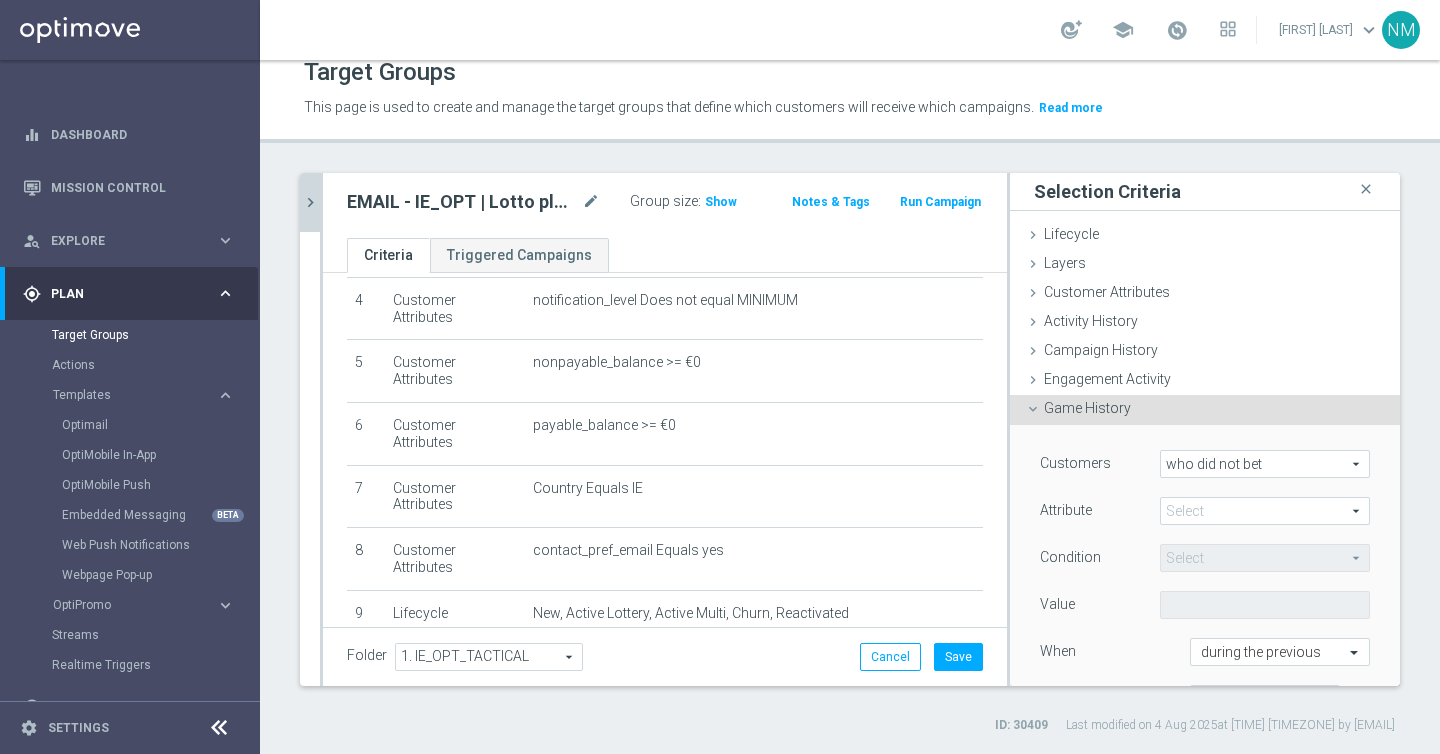 click at bounding box center [1265, 511] 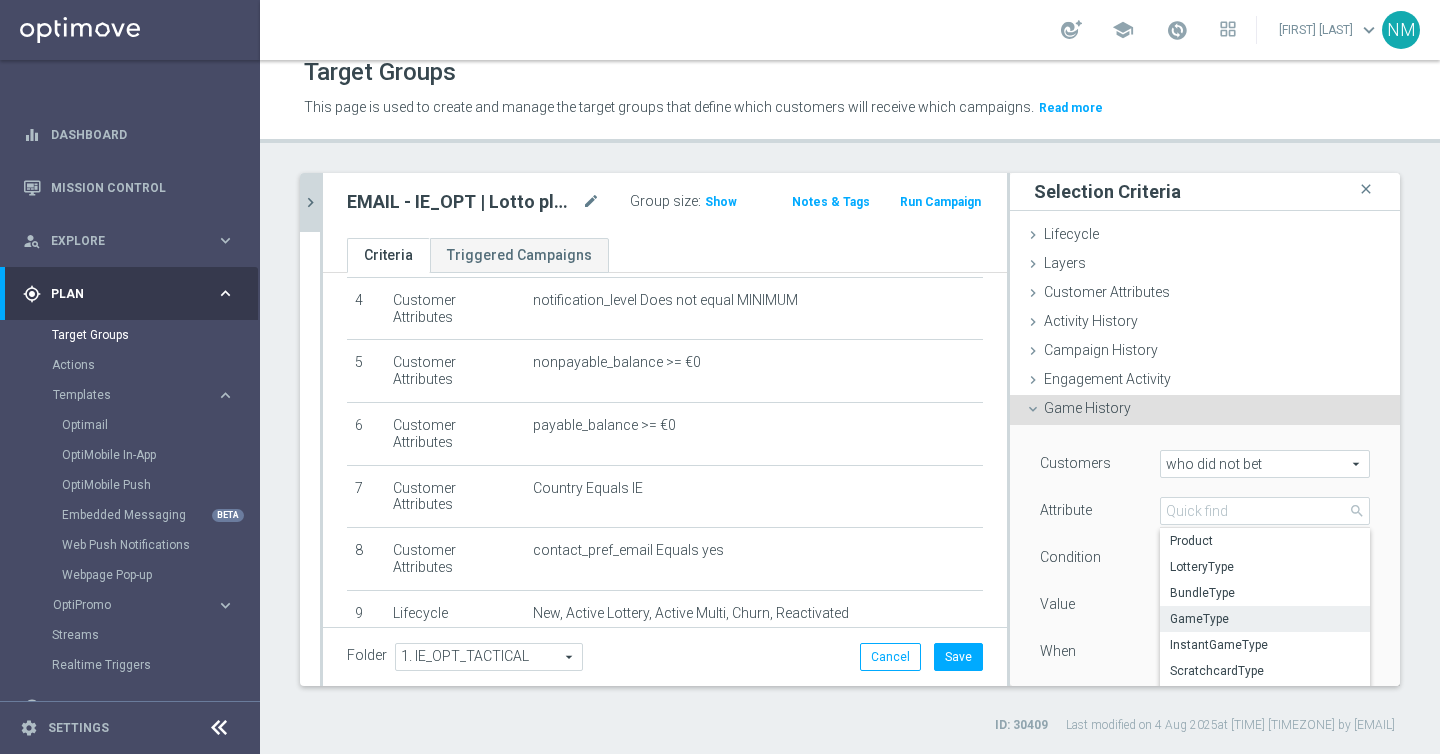 click on "GameType" at bounding box center [1265, 619] 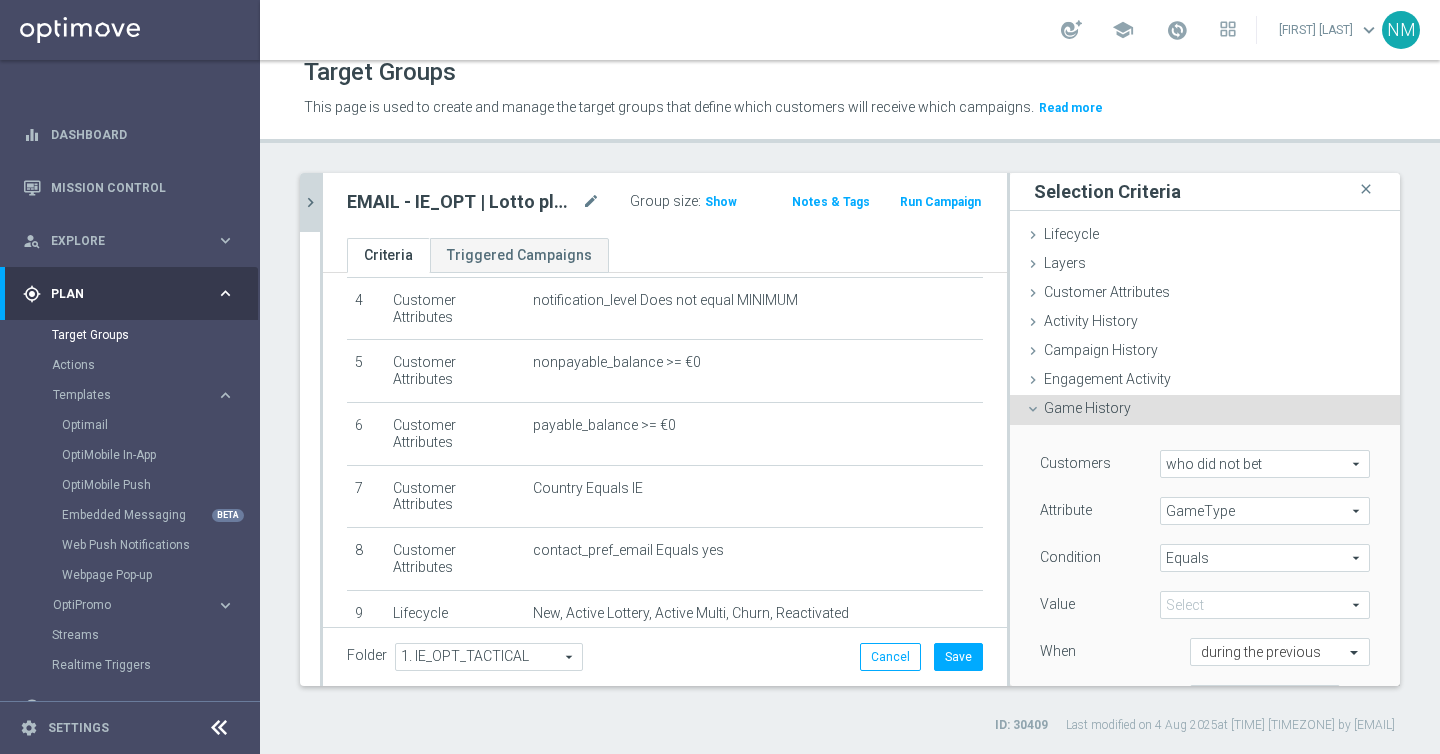 click at bounding box center [1265, 605] 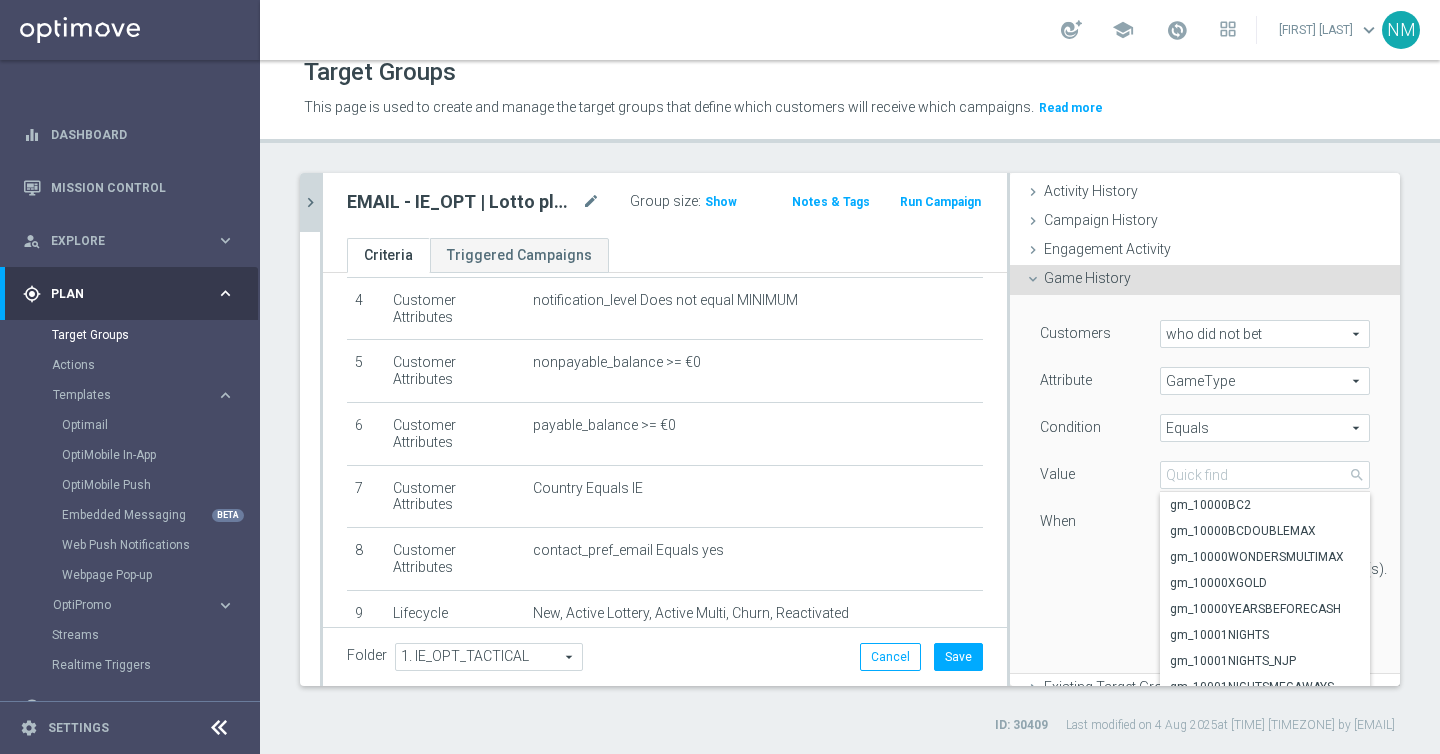scroll, scrollTop: 155, scrollLeft: 0, axis: vertical 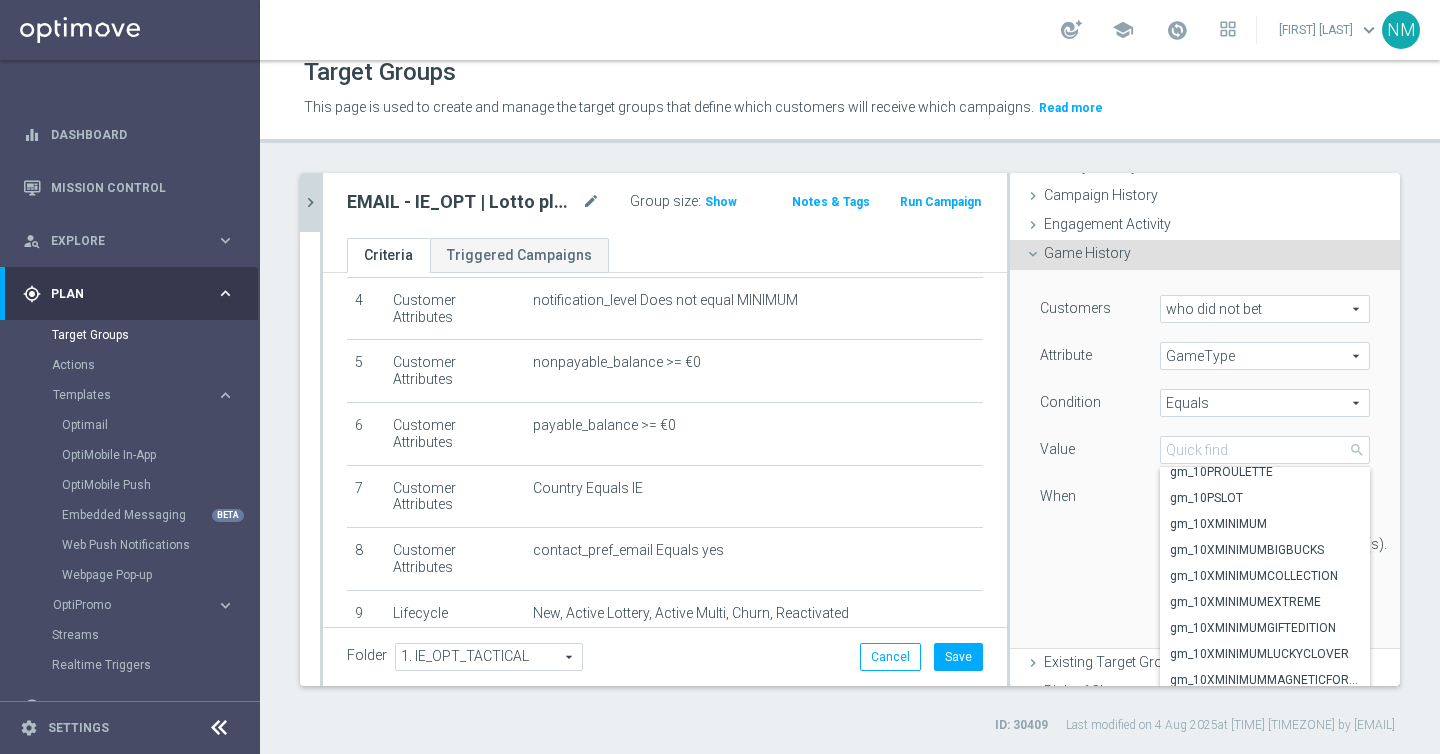 click on "Customers
who did not bet
who did not bet
arrow_drop_down
search
Attribute
GameType
GameType
arrow_drop_down
search
Condition
Equals" at bounding box center (1205, 434) 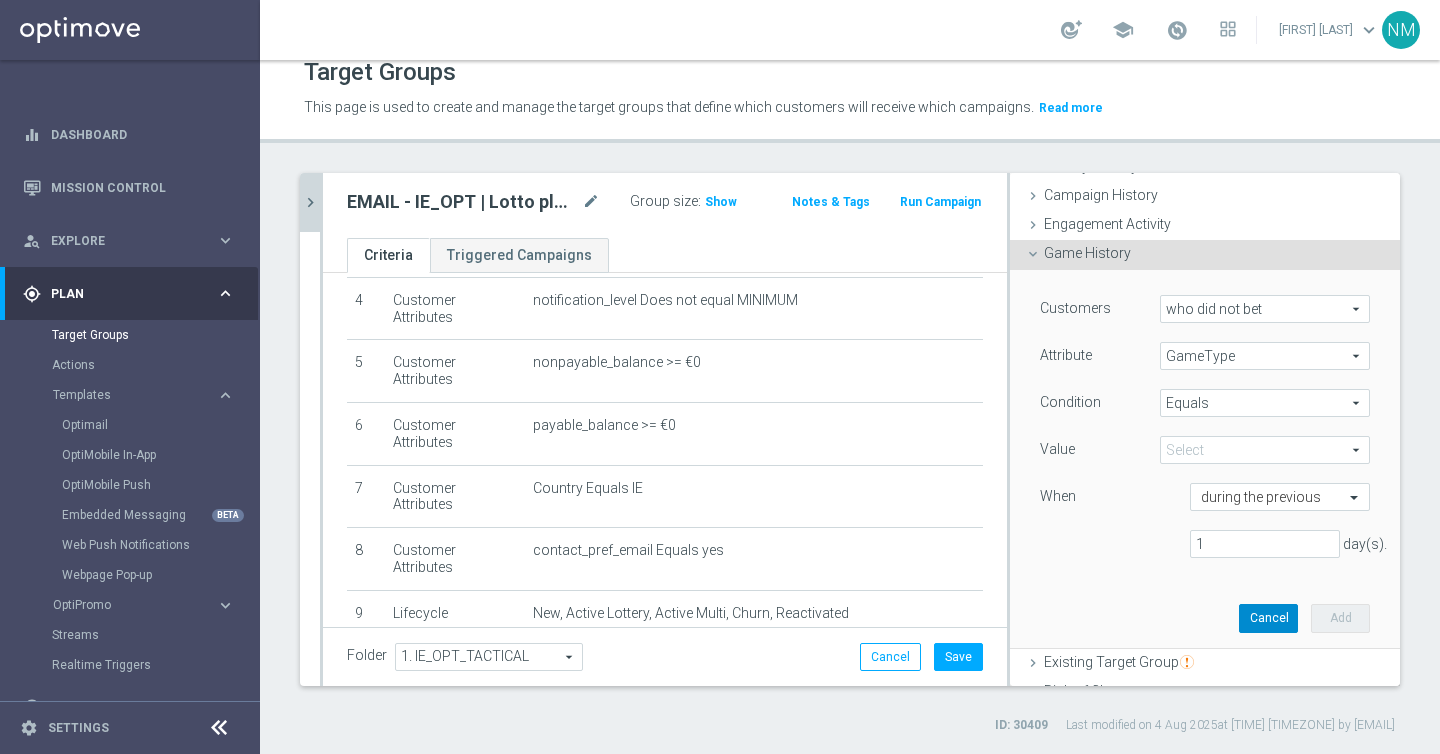 click on "Cancel" at bounding box center [1268, 618] 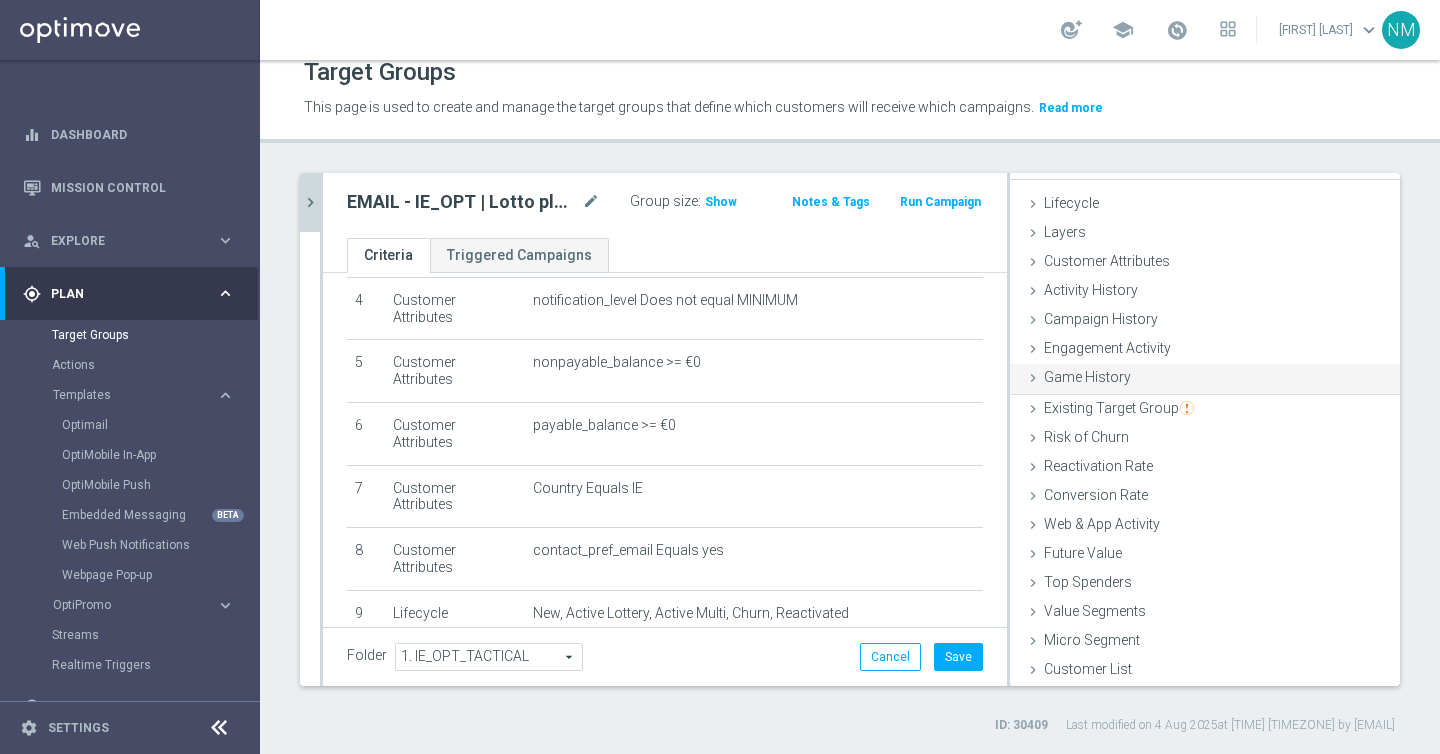 scroll, scrollTop: 29, scrollLeft: 0, axis: vertical 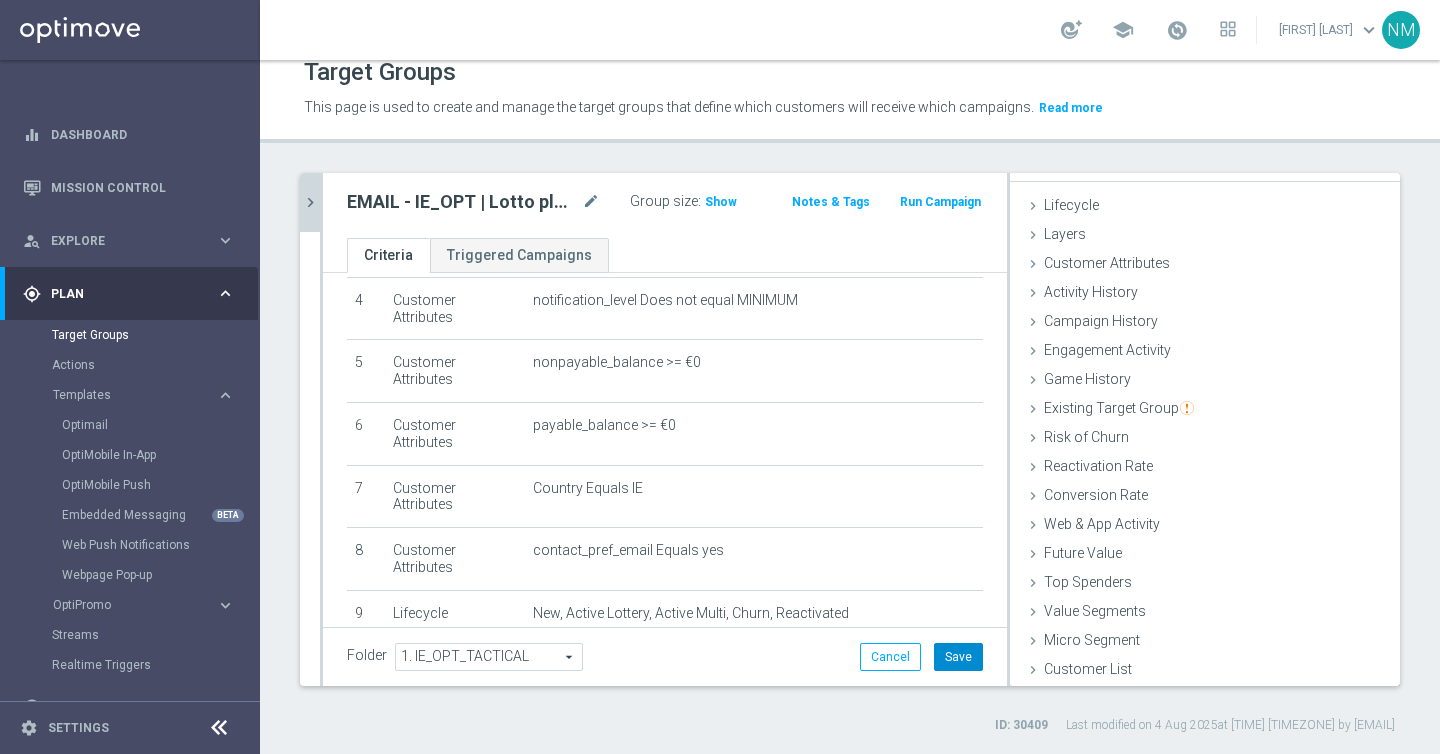 click on "Save" 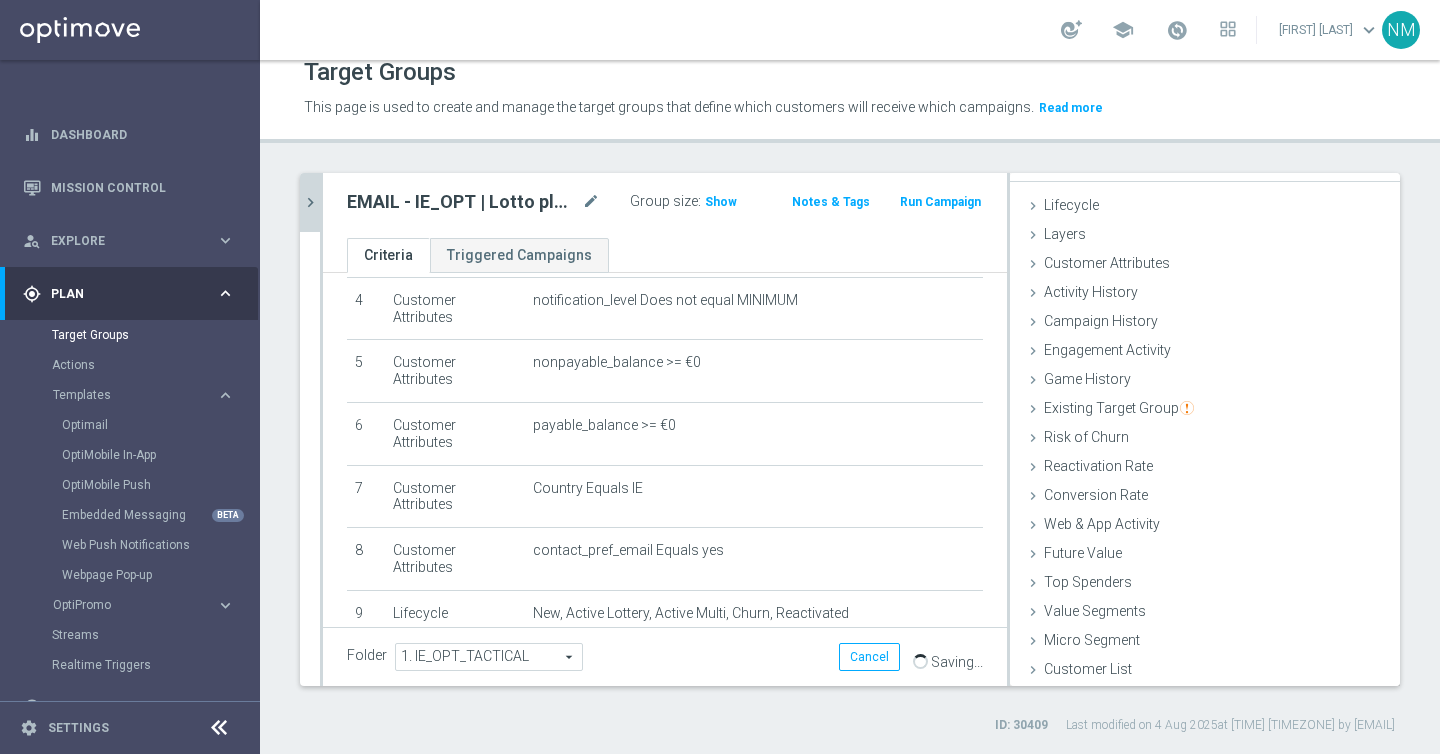 click on "EMAIL - IE_OPT | Lotto players - ALL Actives, Multi, Reactivated, New & Churned" 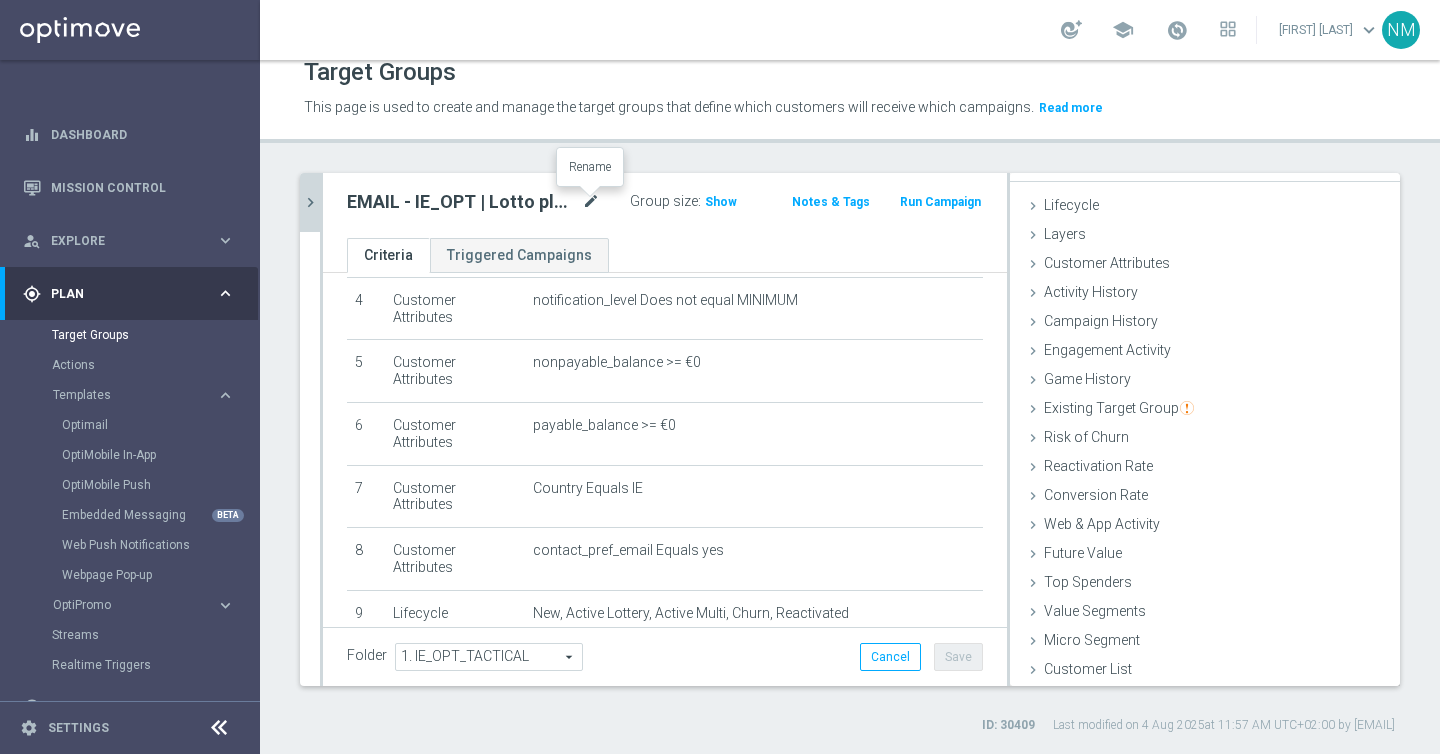 click on "mode_edit" 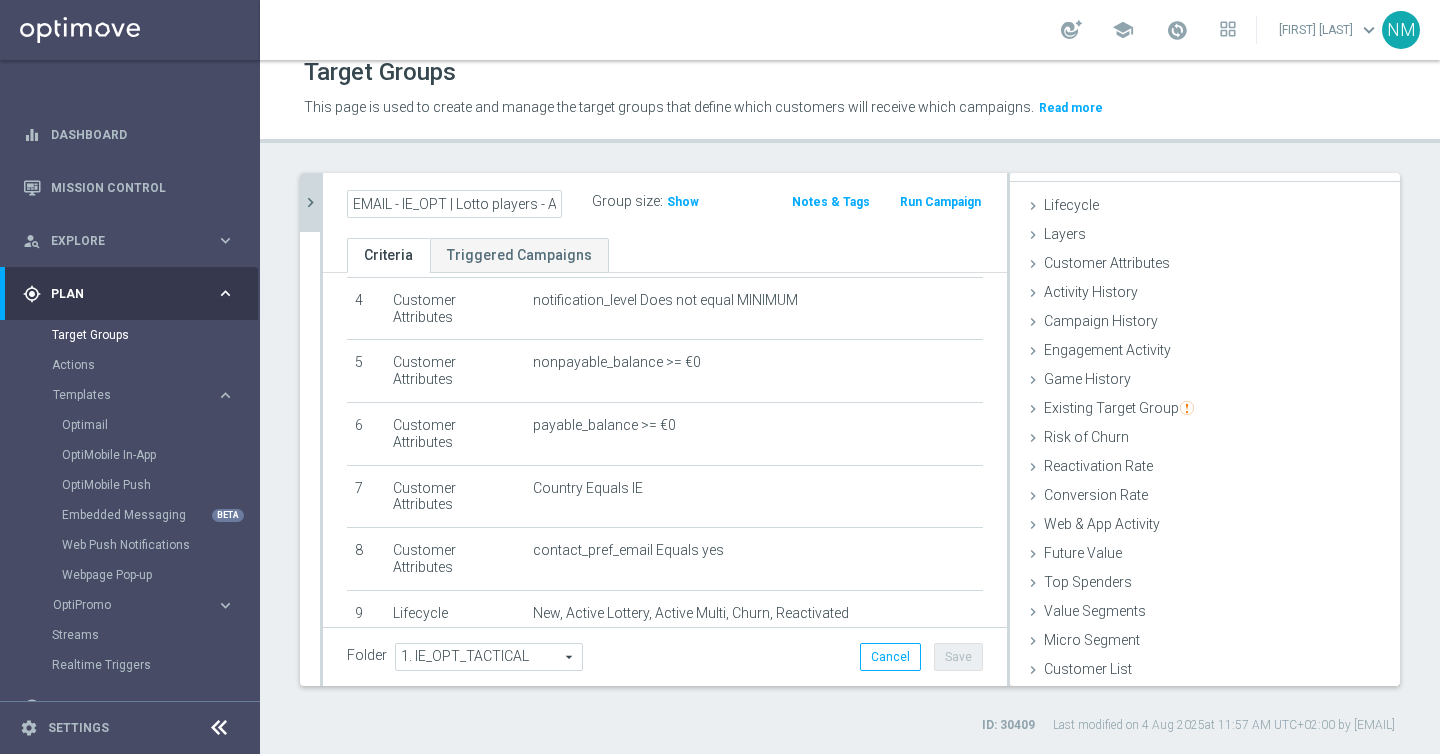 scroll, scrollTop: 0, scrollLeft: 279, axis: horizontal 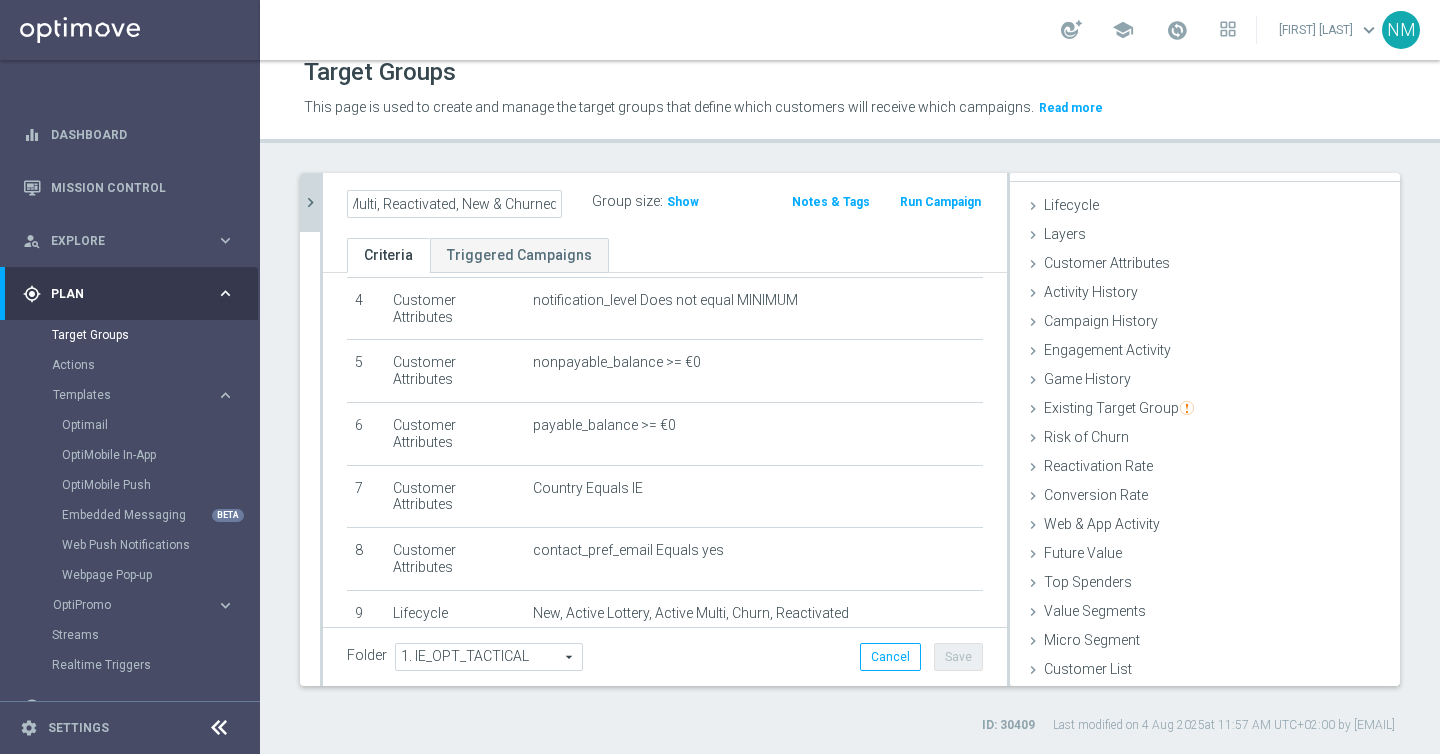 click on "EMAIL - IE_OPT | Lotto players - ALL Actives, Multi, Reactivated, New & Churned" 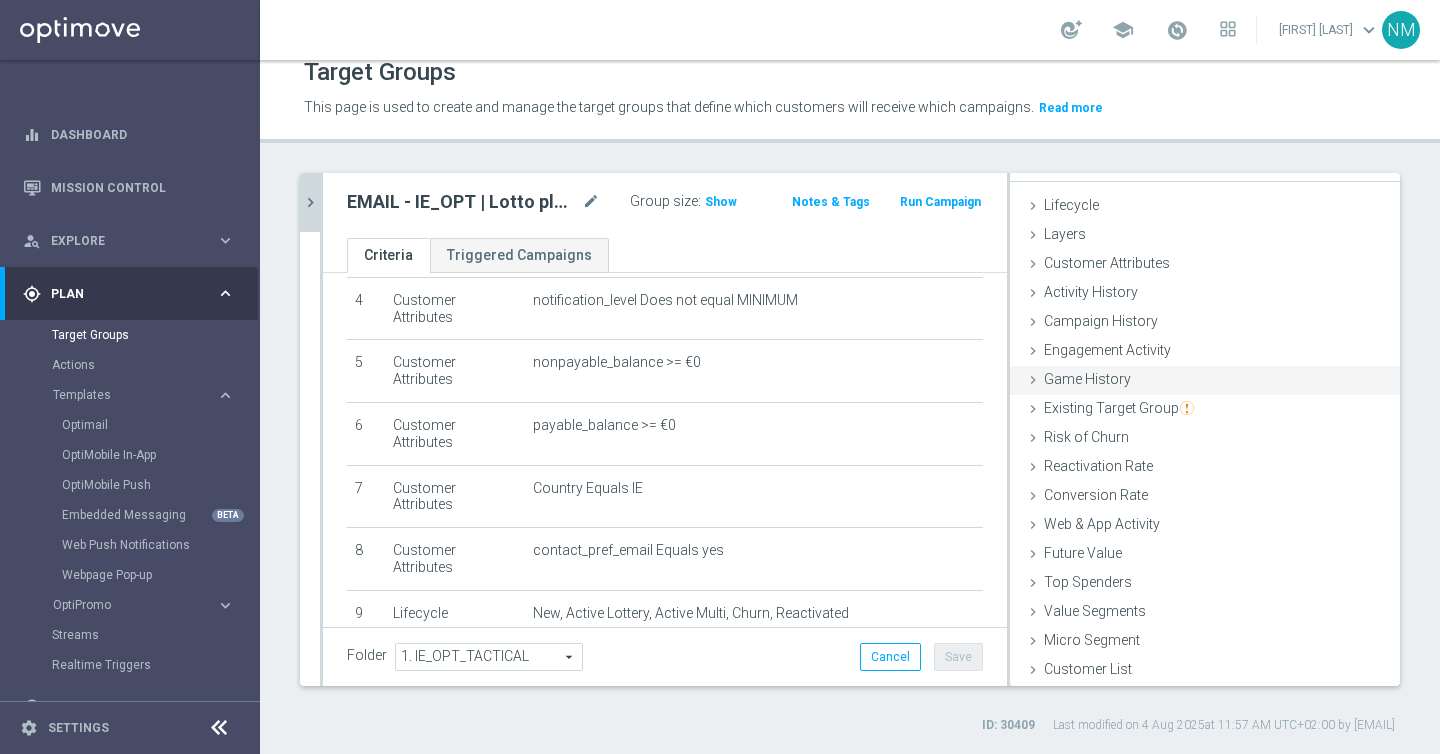 click on "Game History
done" at bounding box center (1205, 381) 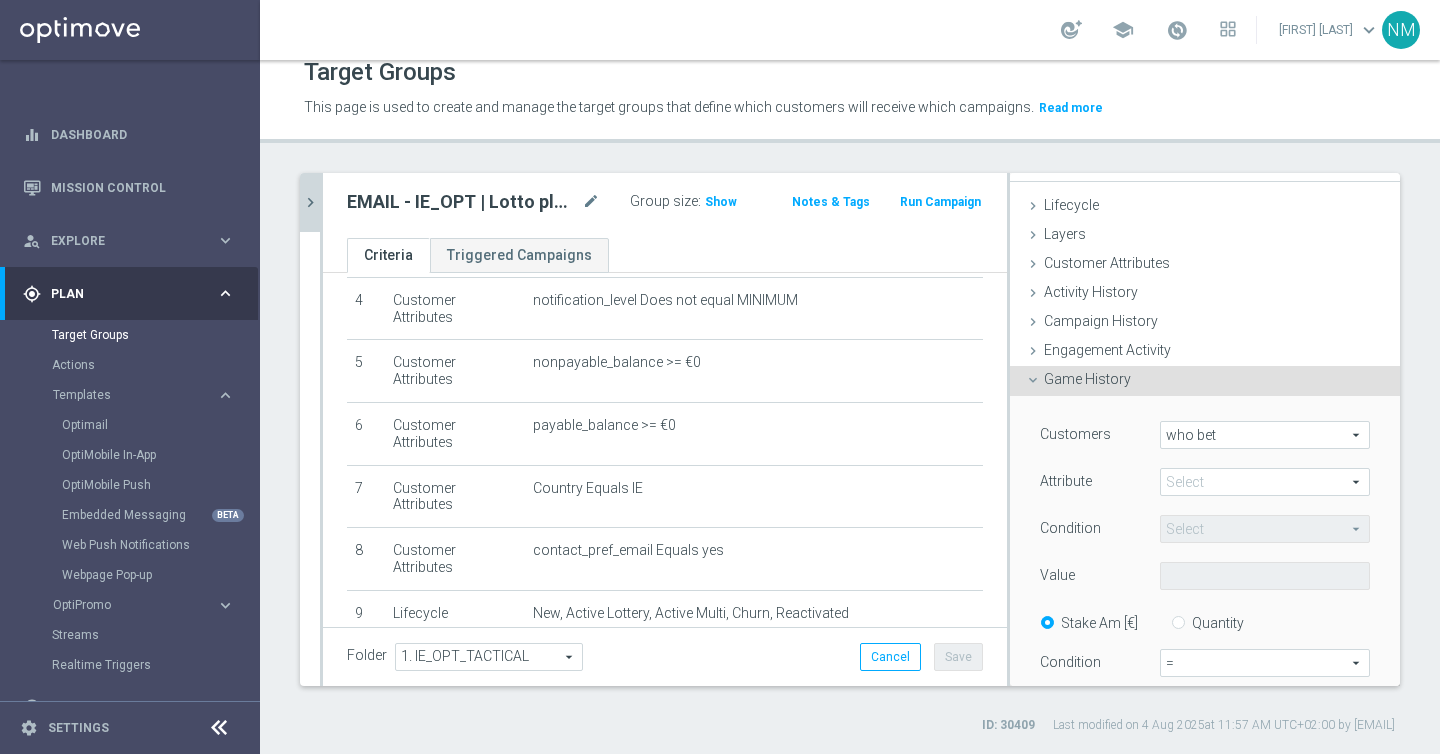 click on "who bet" at bounding box center (1265, 435) 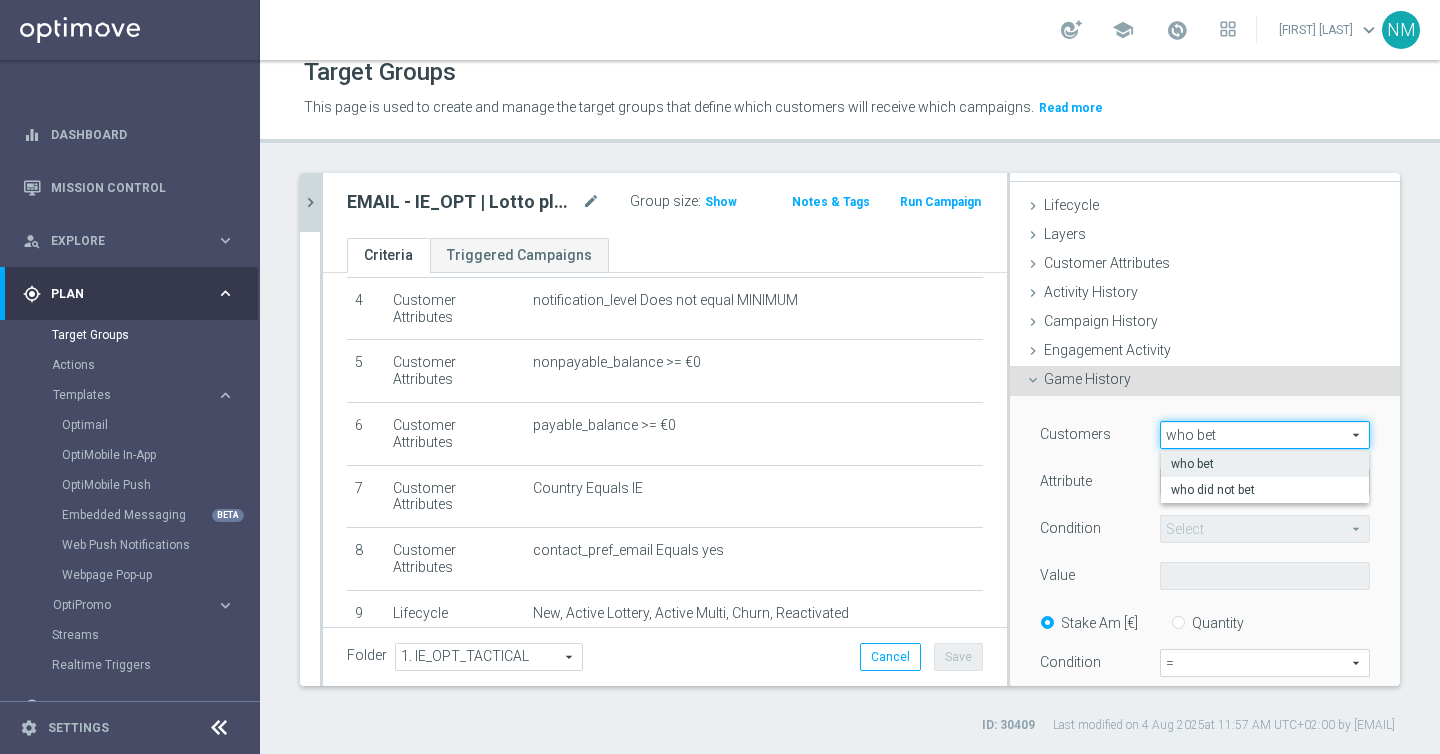 click on "who bet" at bounding box center (1265, 464) 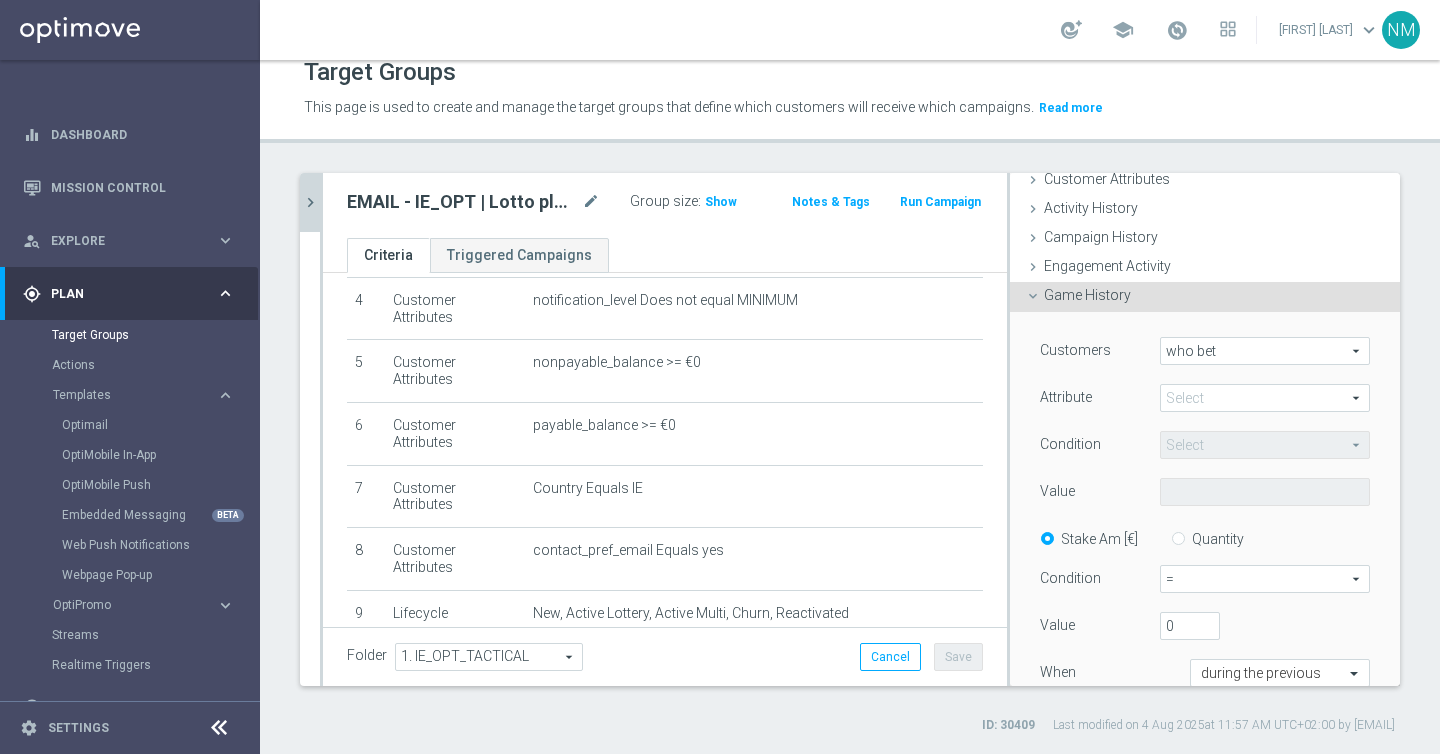 scroll, scrollTop: 115, scrollLeft: 0, axis: vertical 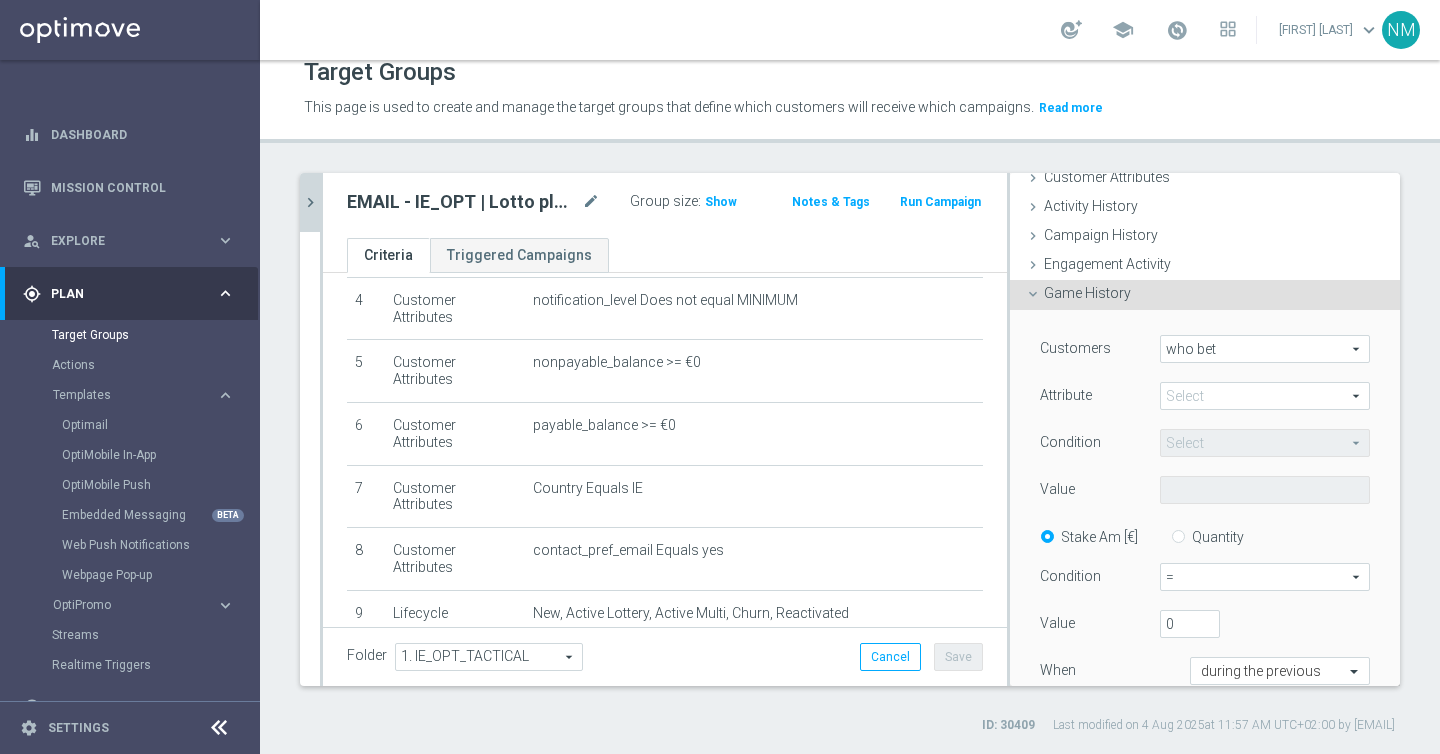click at bounding box center (1265, 396) 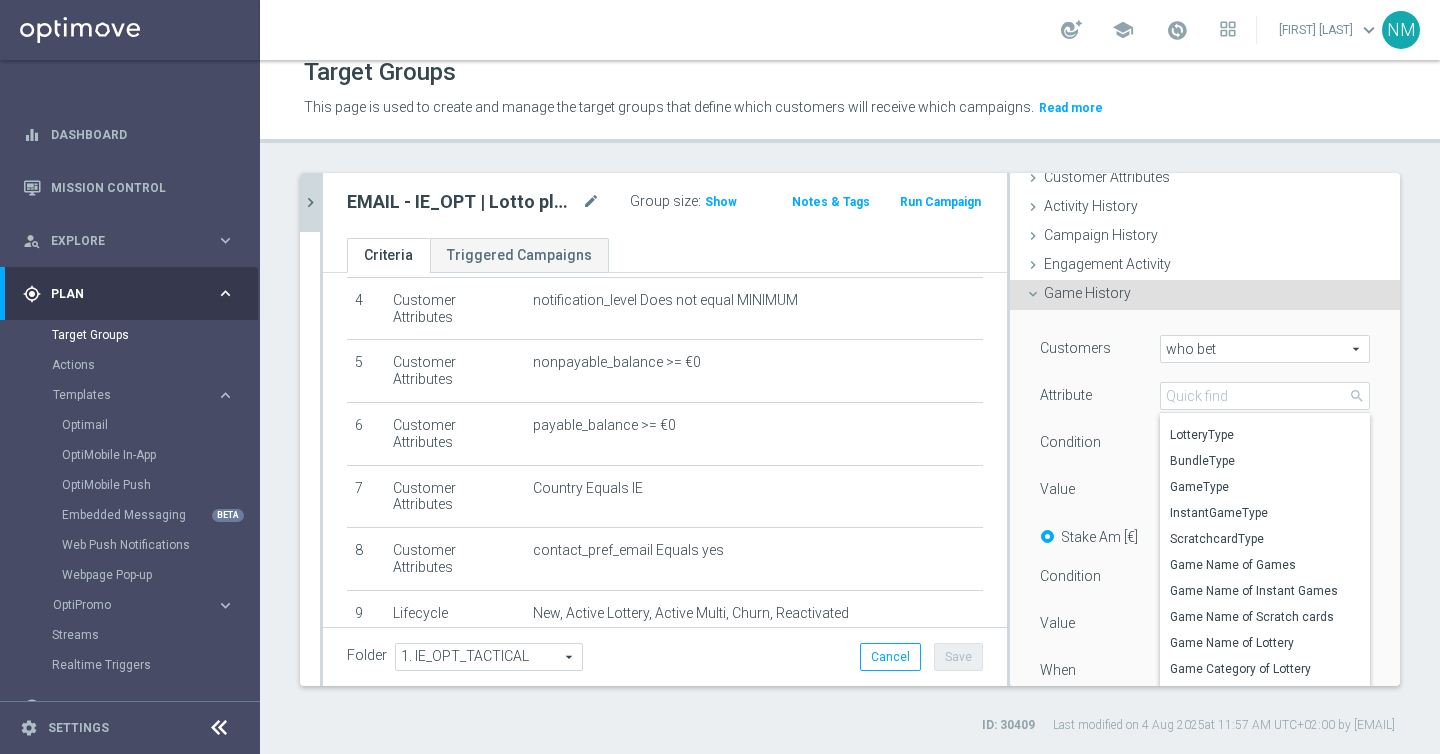 scroll, scrollTop: 3, scrollLeft: 0, axis: vertical 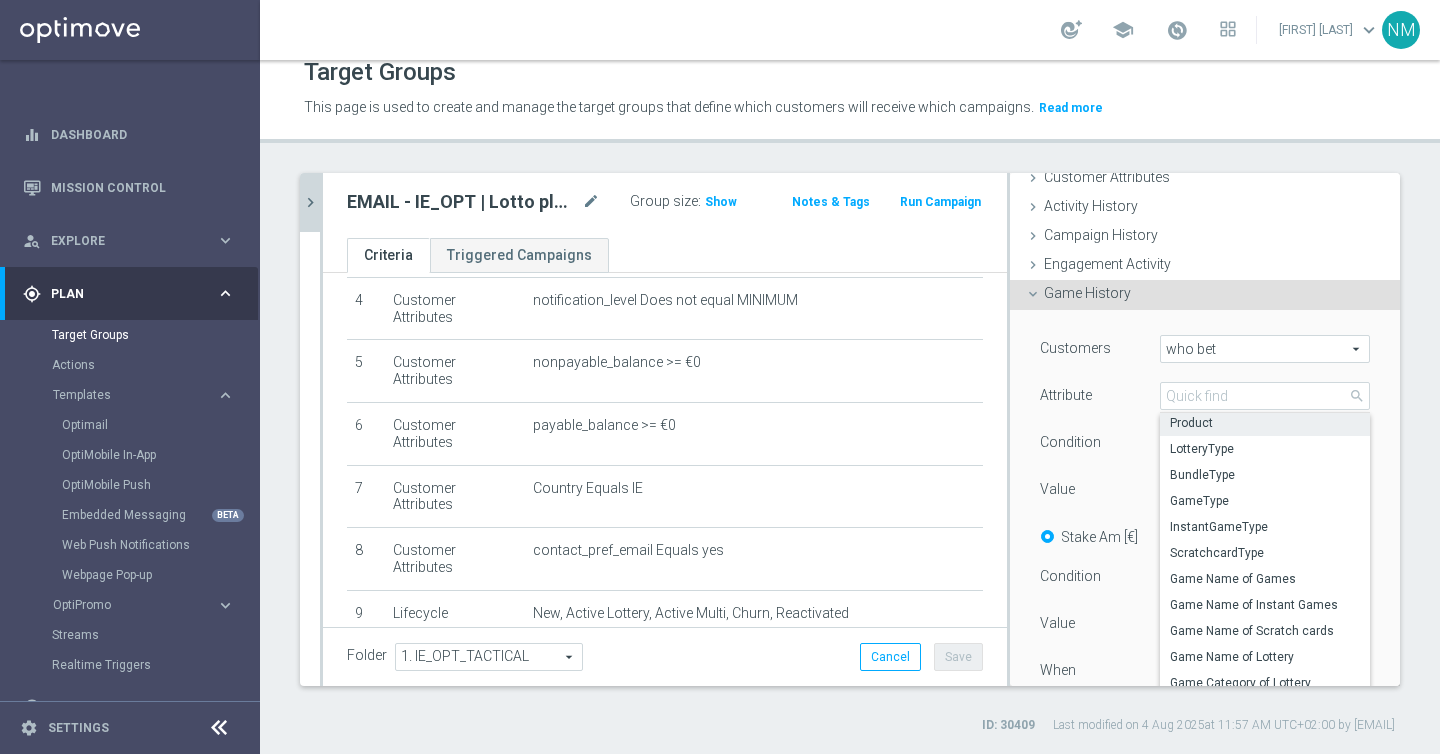 click on "Product" at bounding box center [1265, 423] 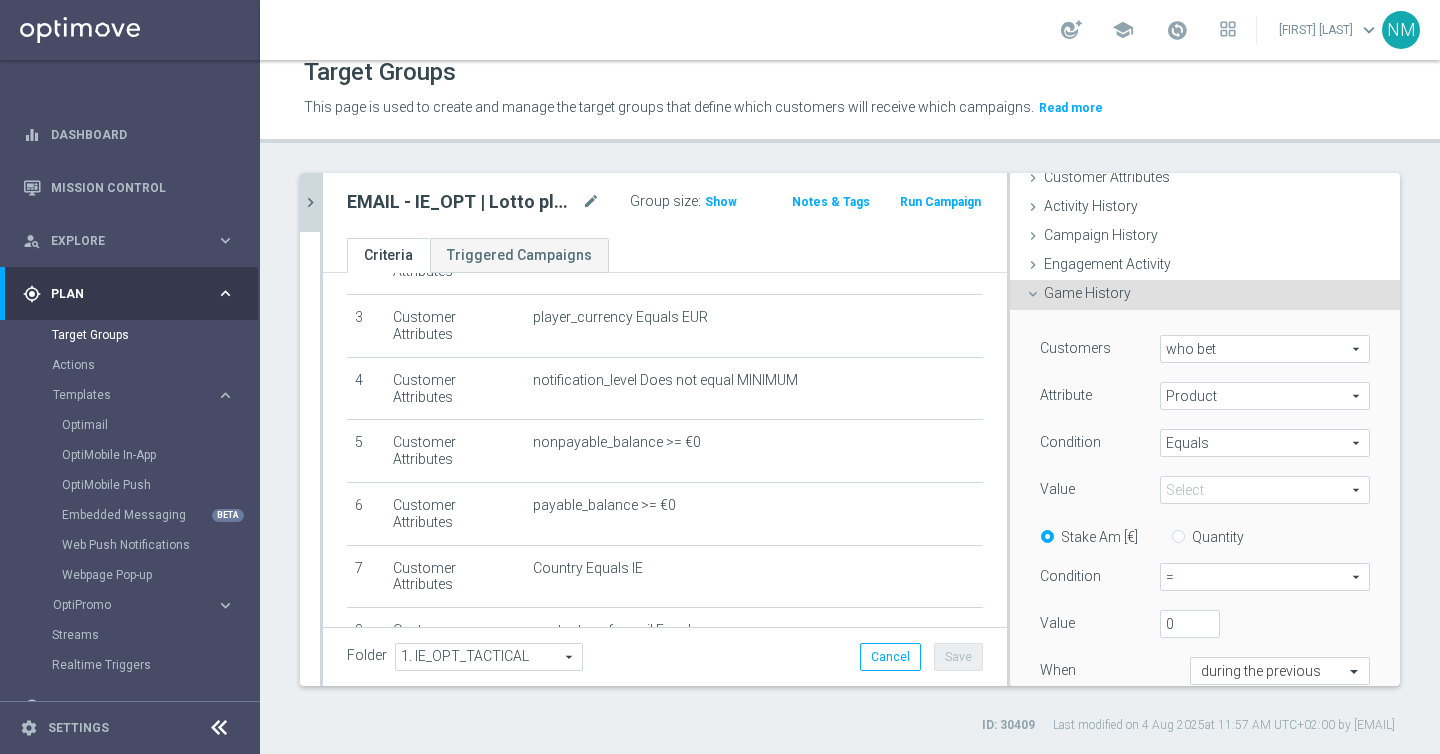 scroll, scrollTop: 177, scrollLeft: 0, axis: vertical 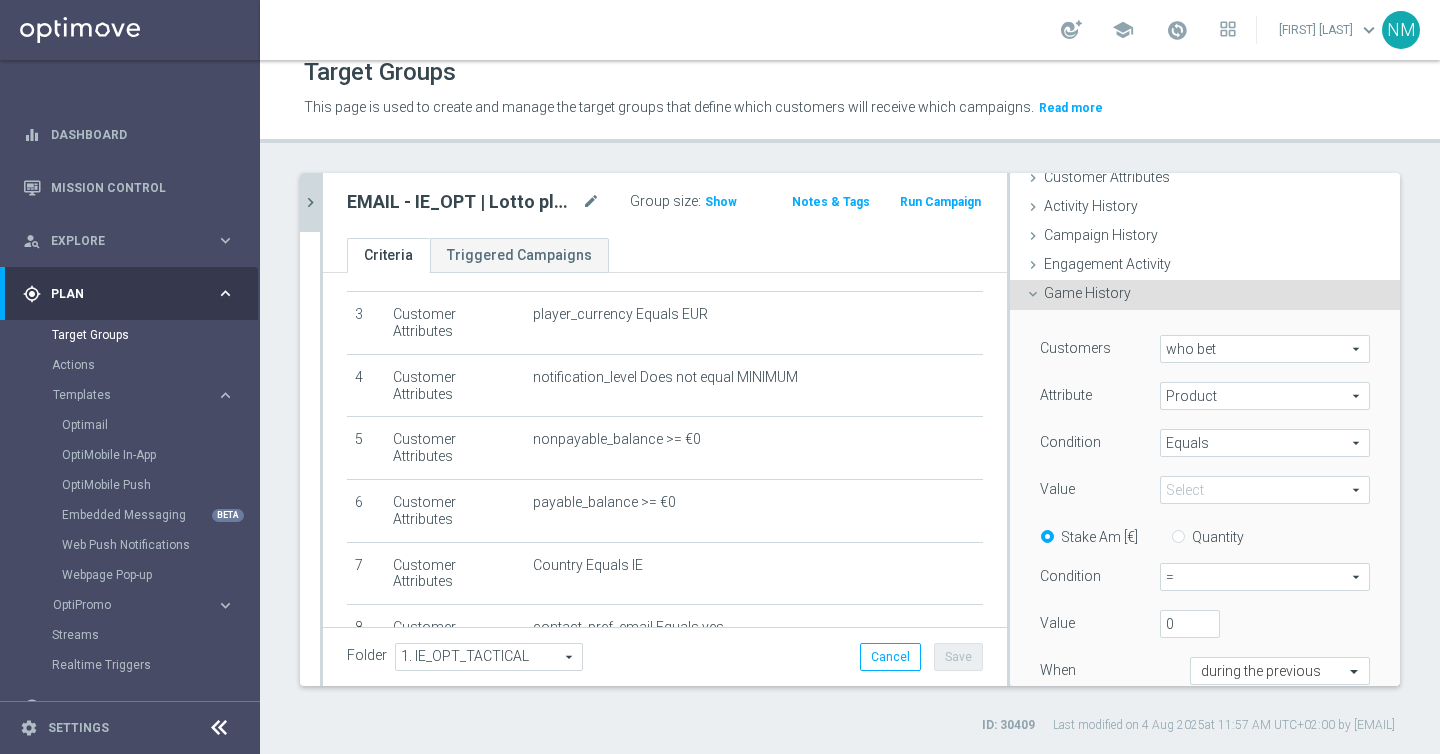 click at bounding box center [1265, 490] 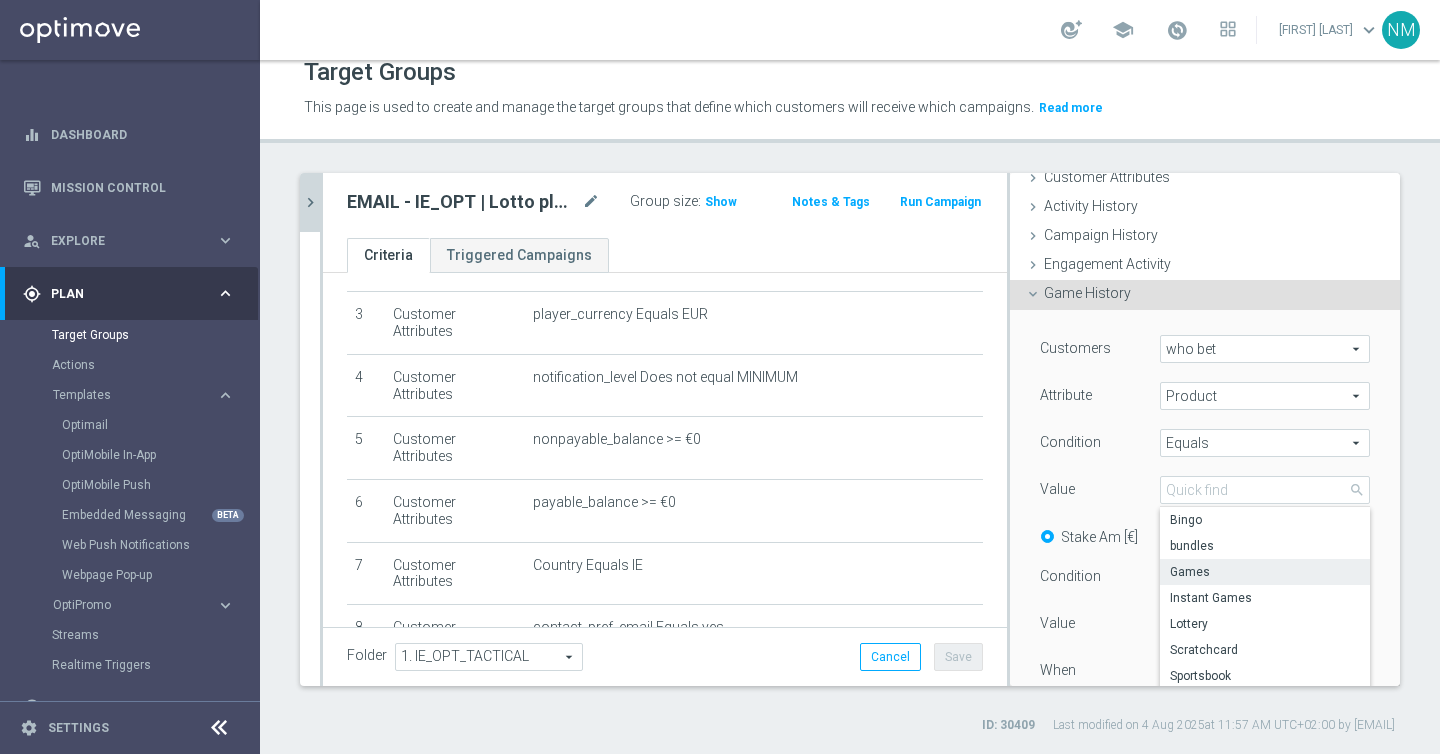 click on "Games" at bounding box center [1265, 572] 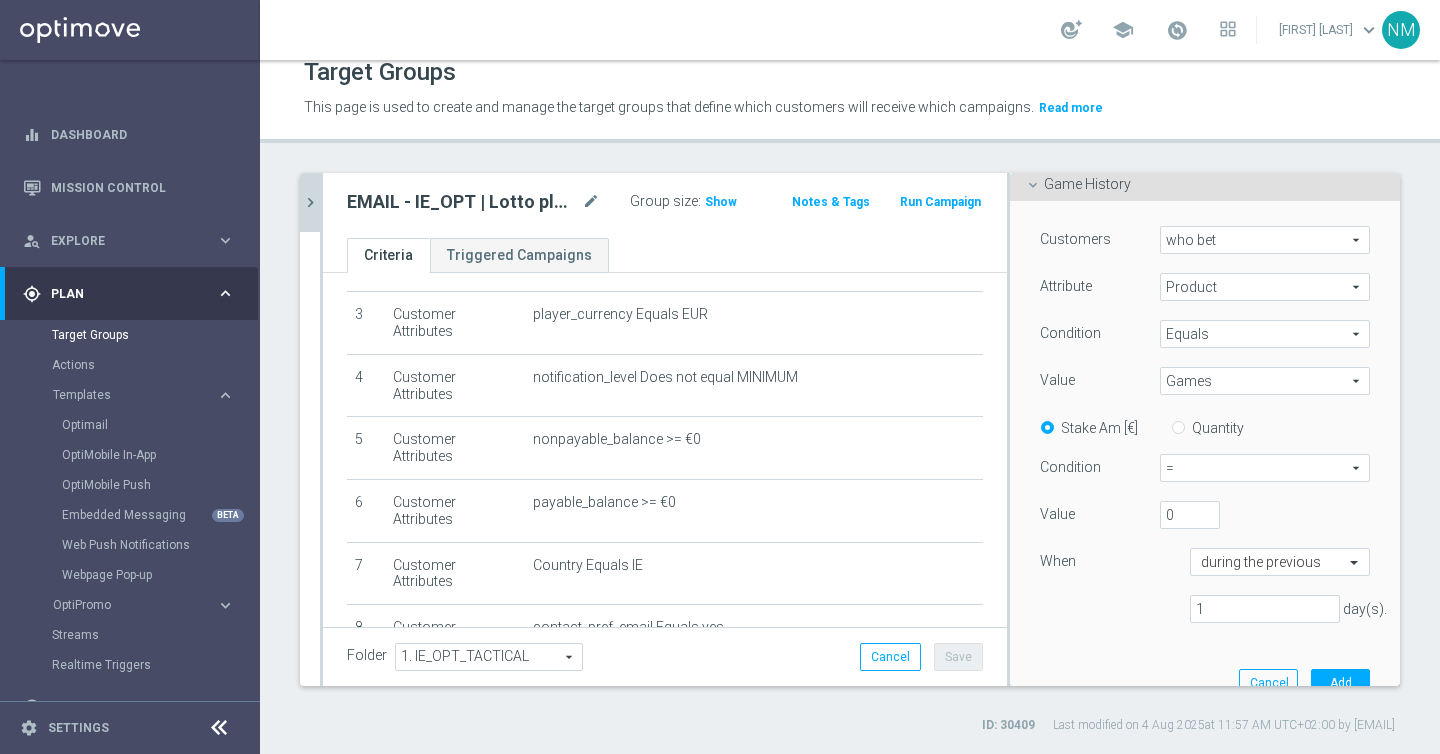 scroll, scrollTop: 229, scrollLeft: 0, axis: vertical 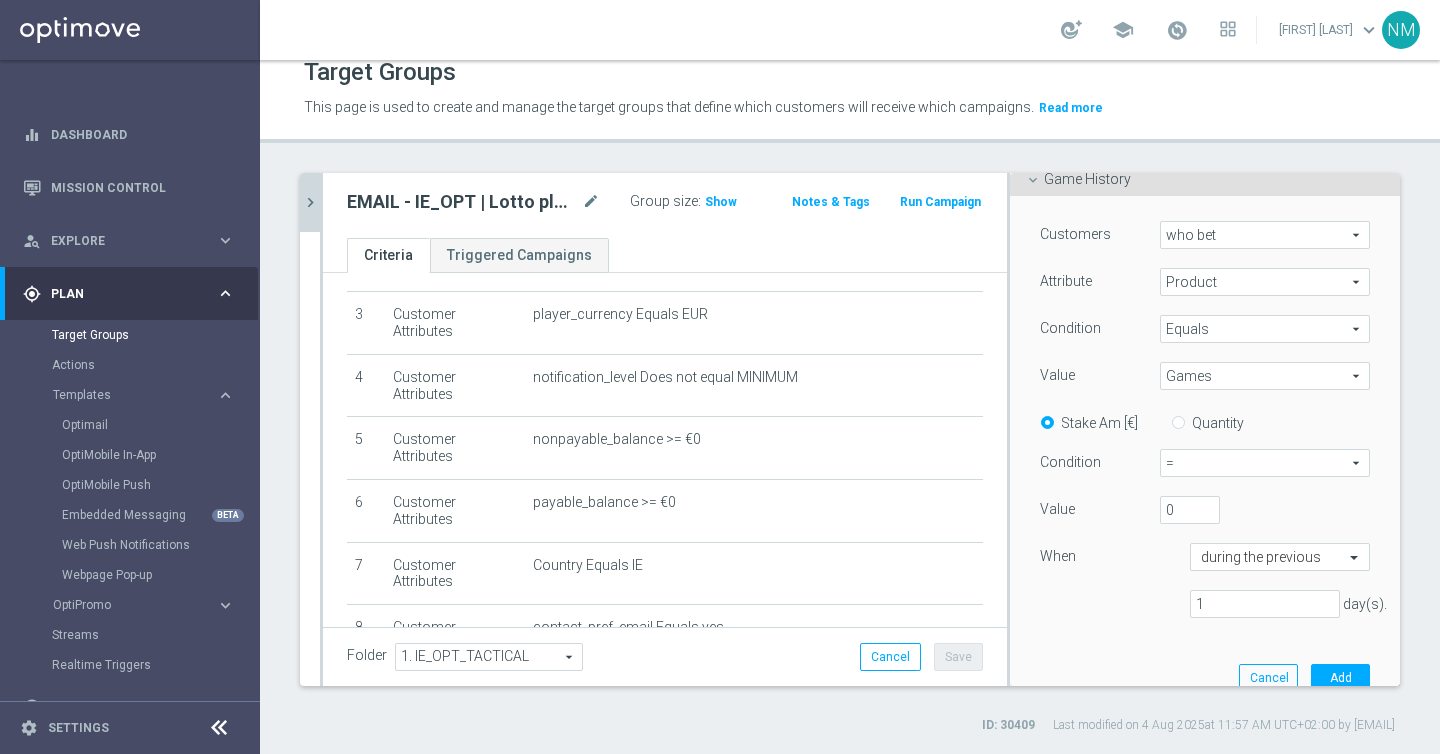 click on "=" at bounding box center [1265, 463] 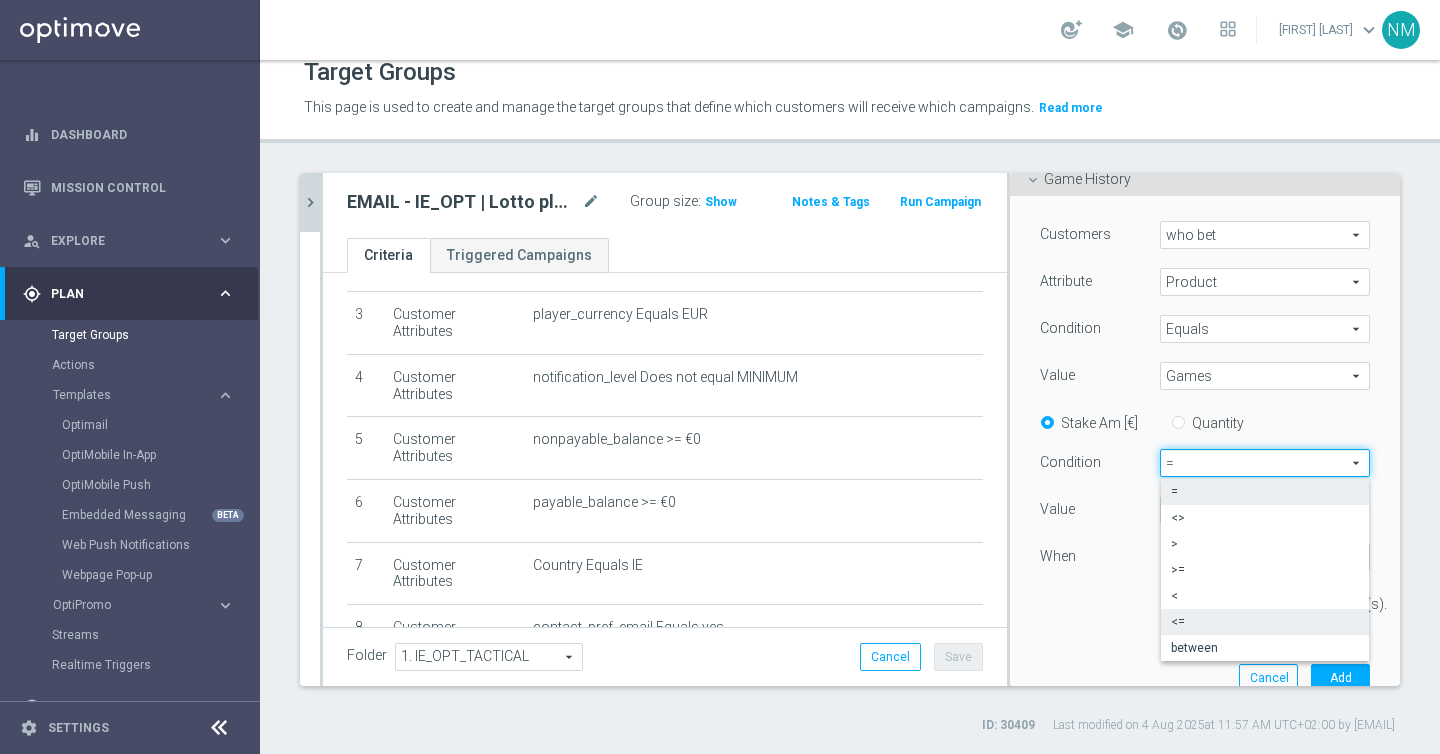 click on "<=" at bounding box center [1265, 622] 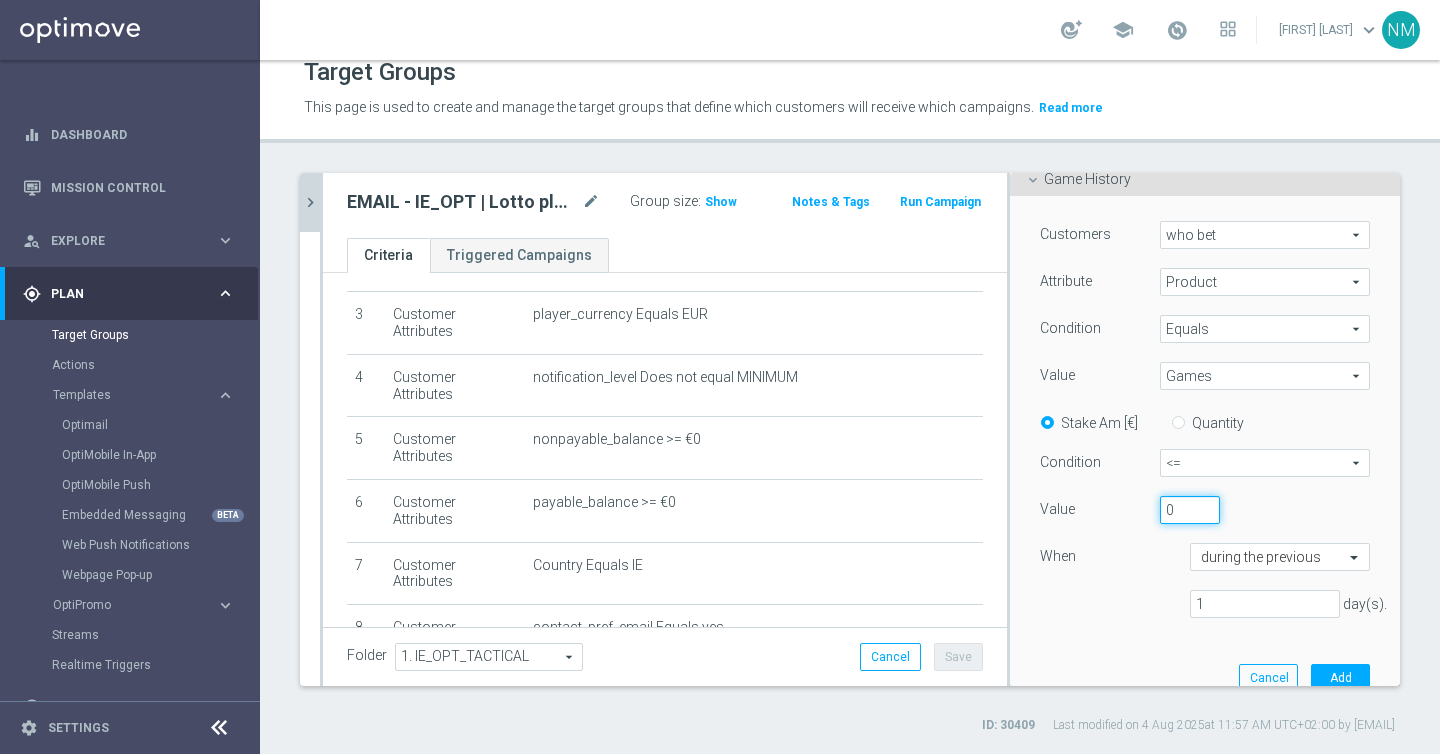 click on "0" at bounding box center [1190, 510] 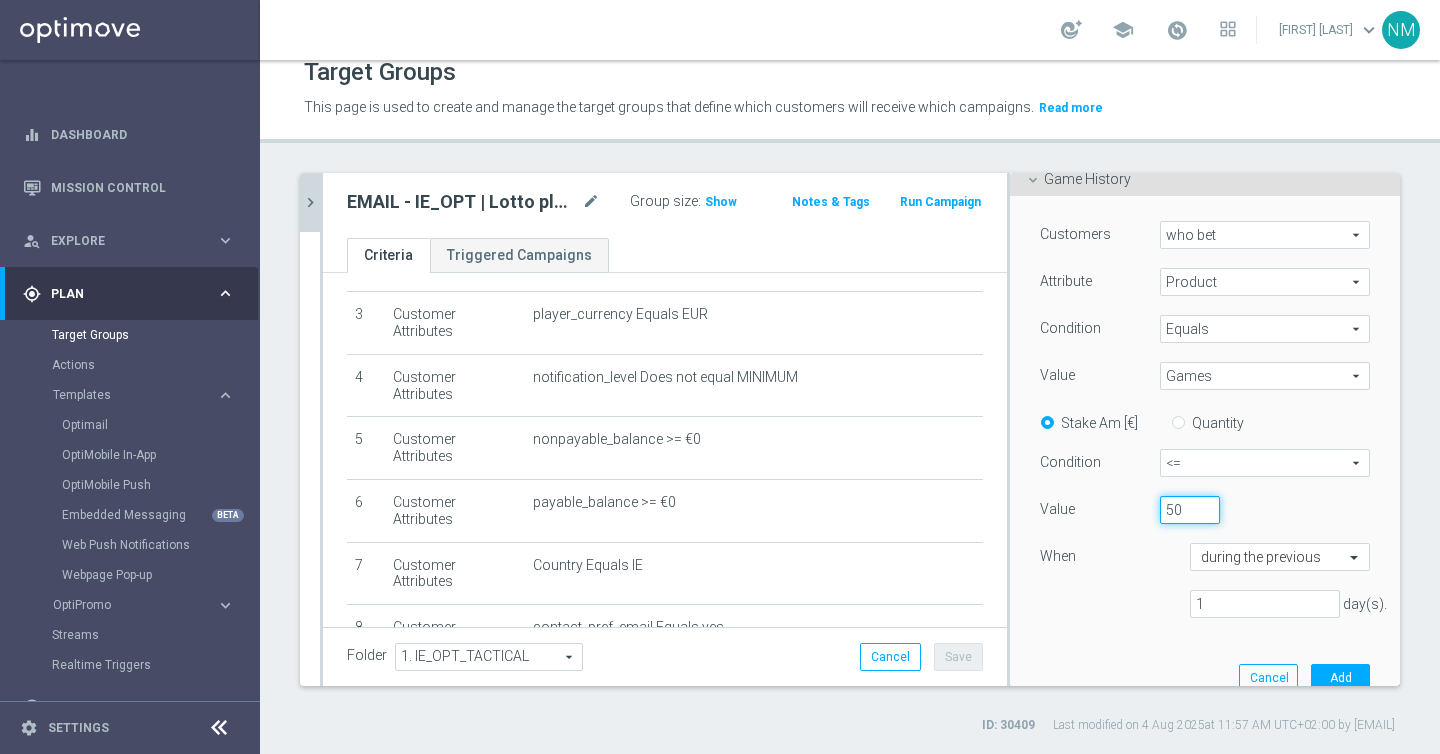 scroll, scrollTop: 275, scrollLeft: 0, axis: vertical 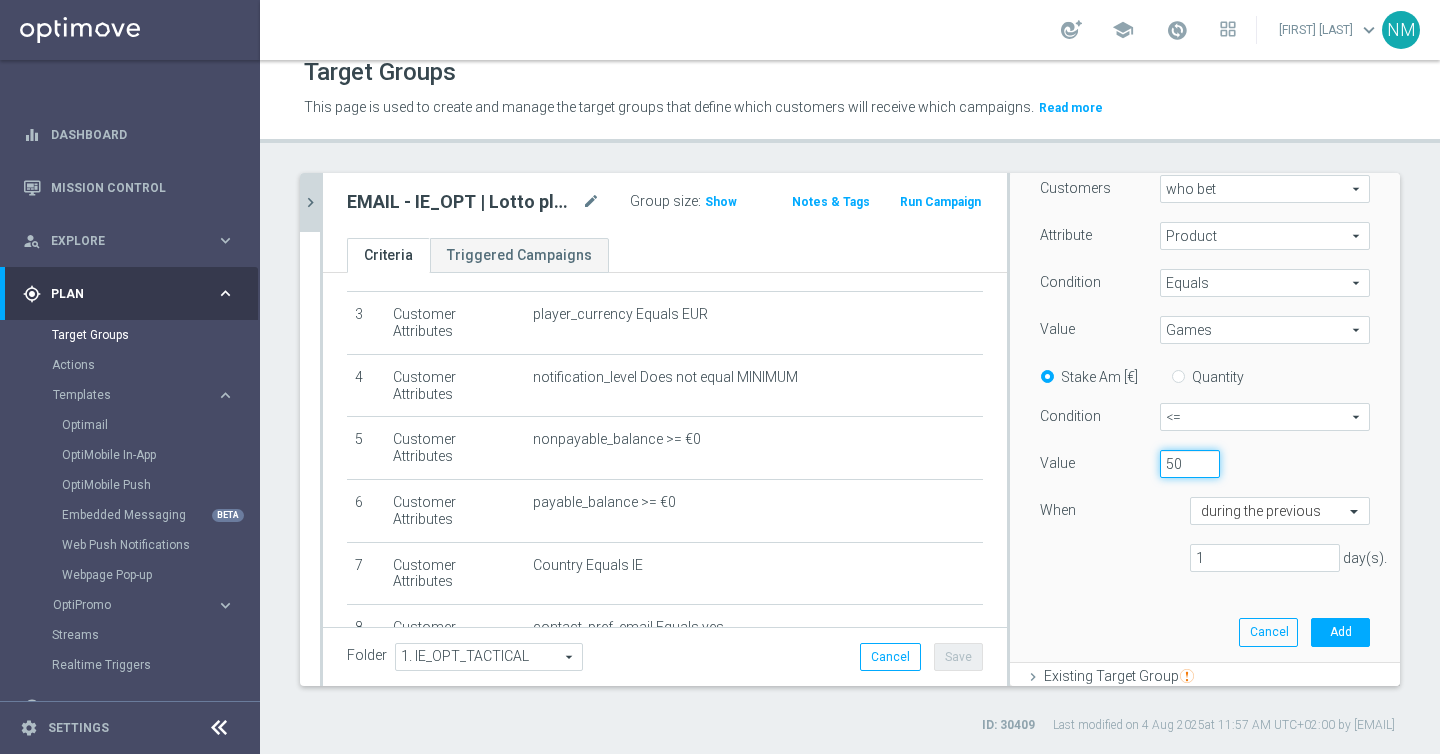 type on "50" 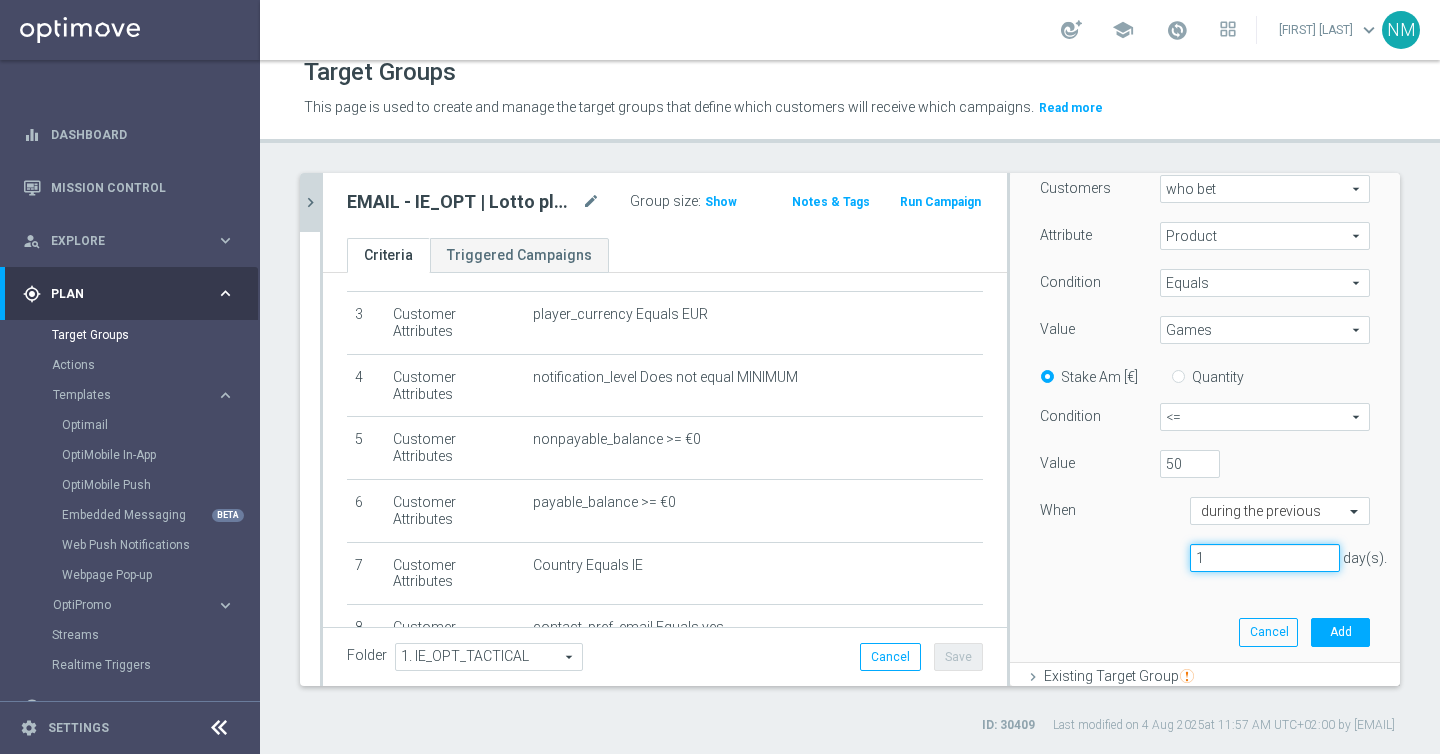 click on "1" at bounding box center (1265, 558) 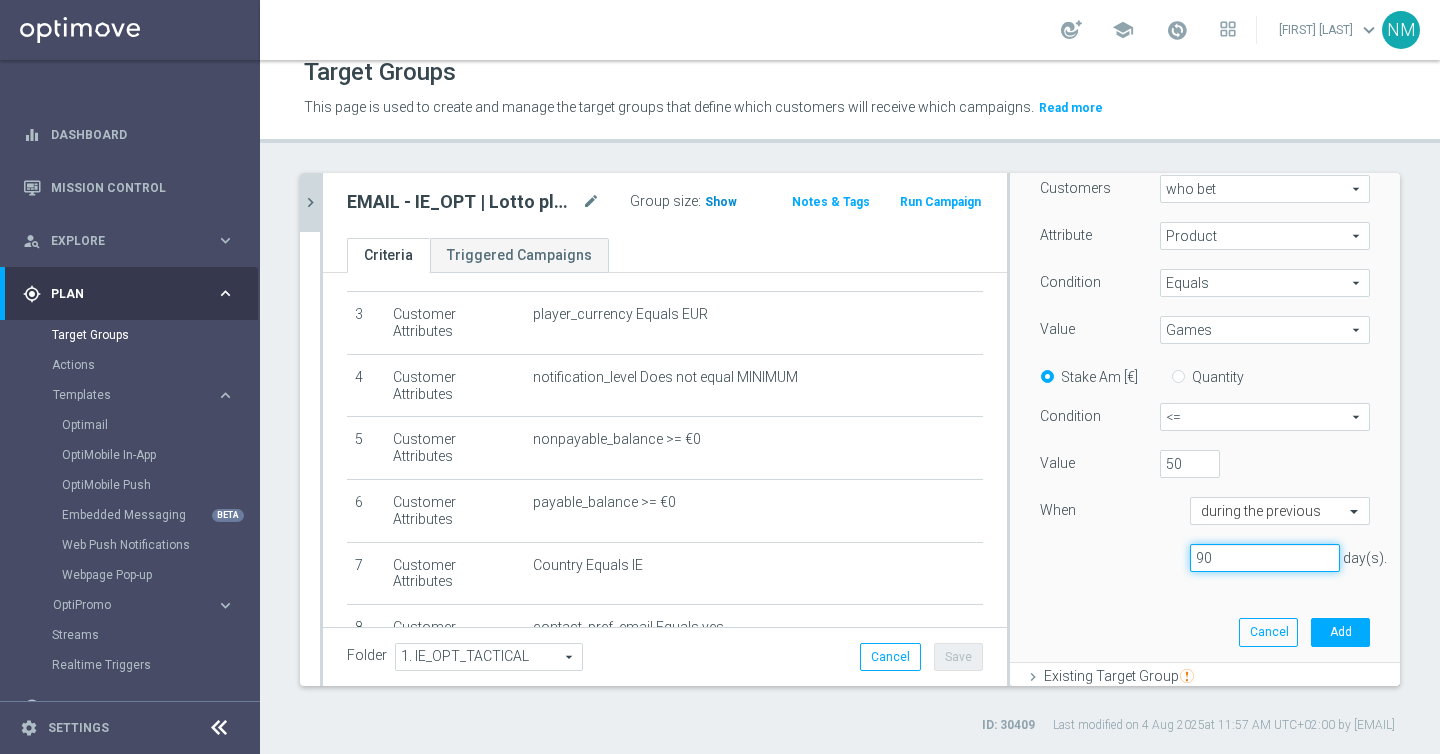 type on "90" 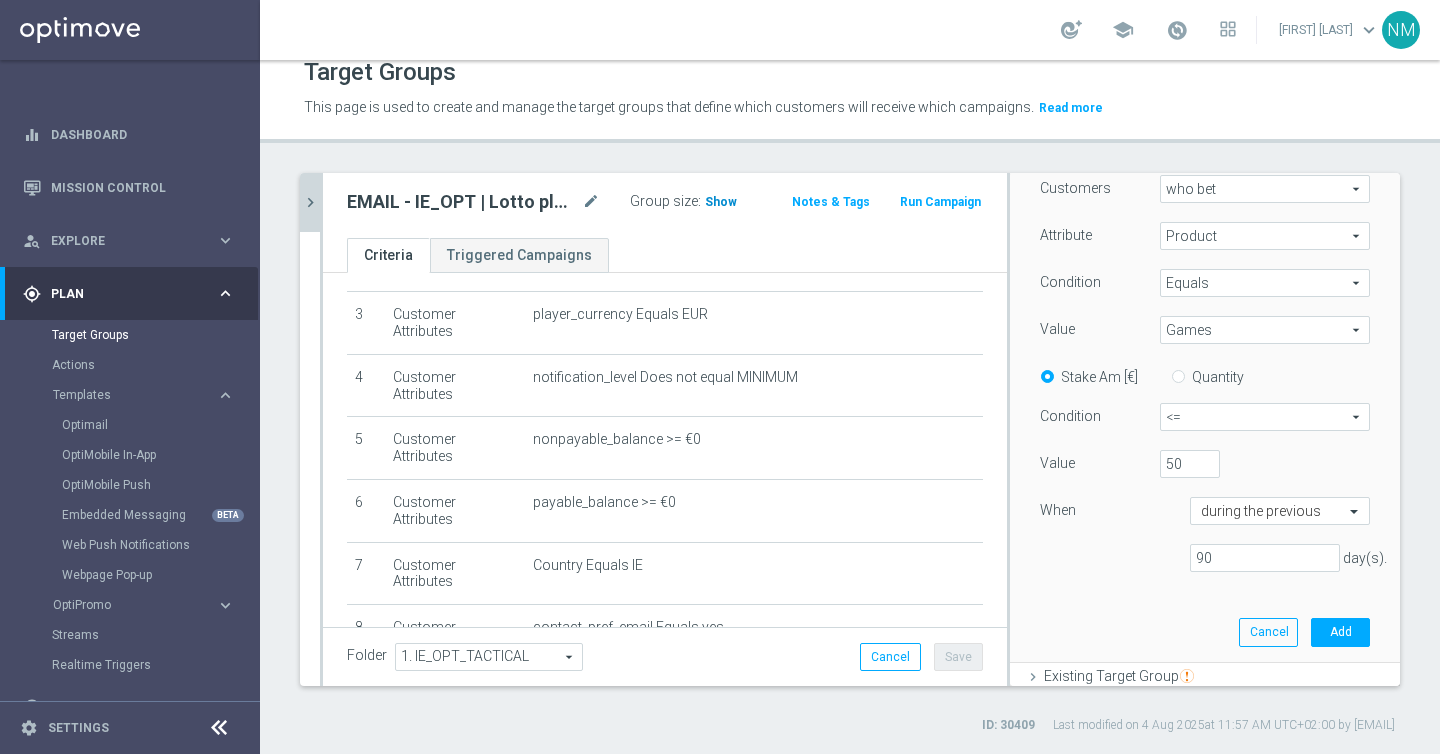 click on "Show" 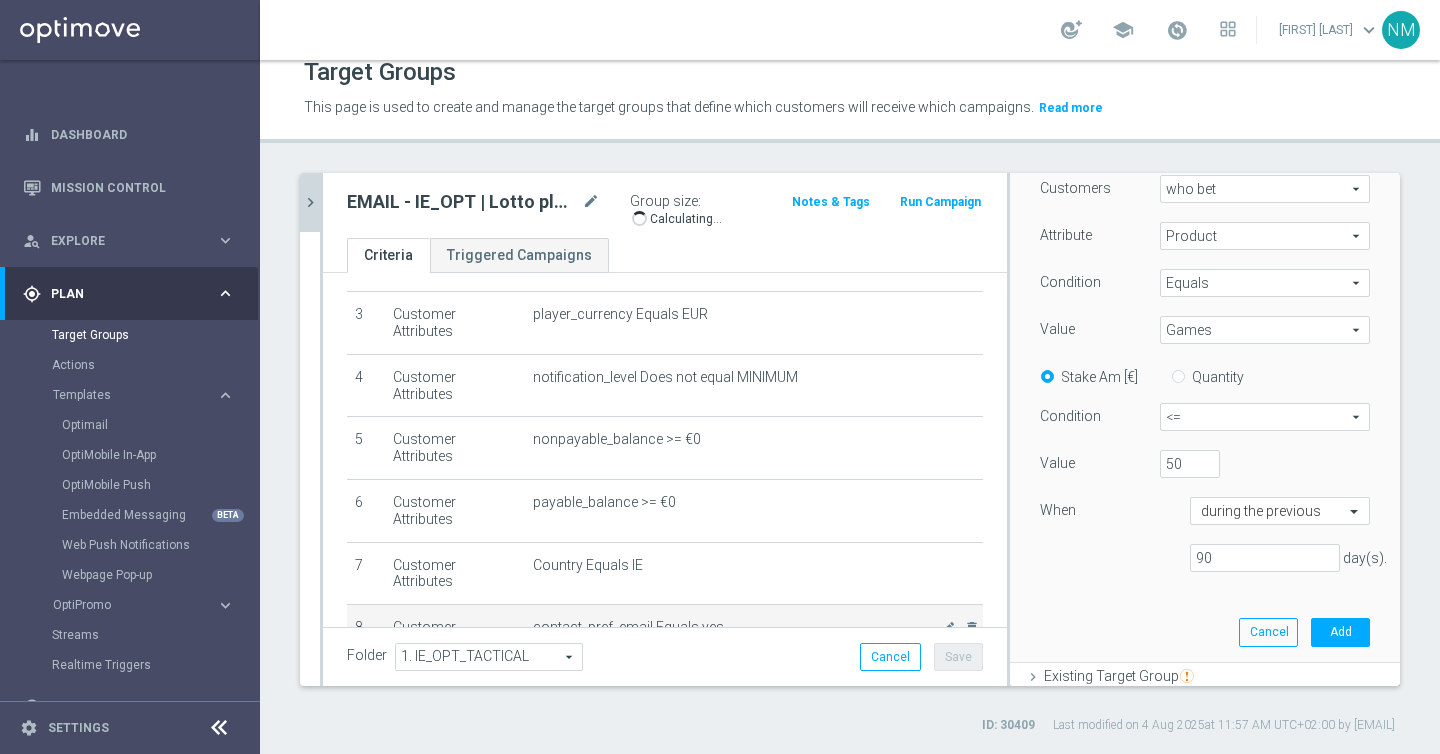 scroll, scrollTop: 254, scrollLeft: 0, axis: vertical 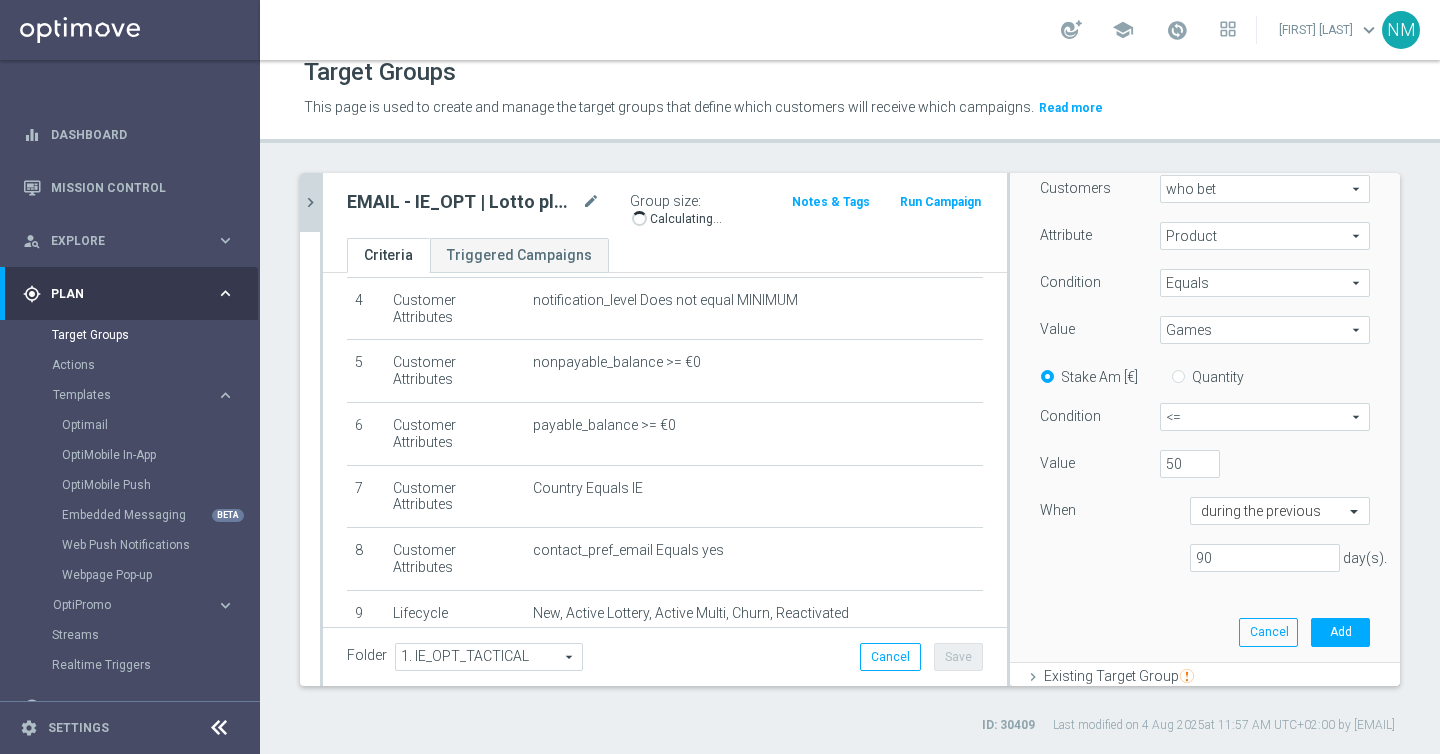 click on "Games" at bounding box center (1265, 330) 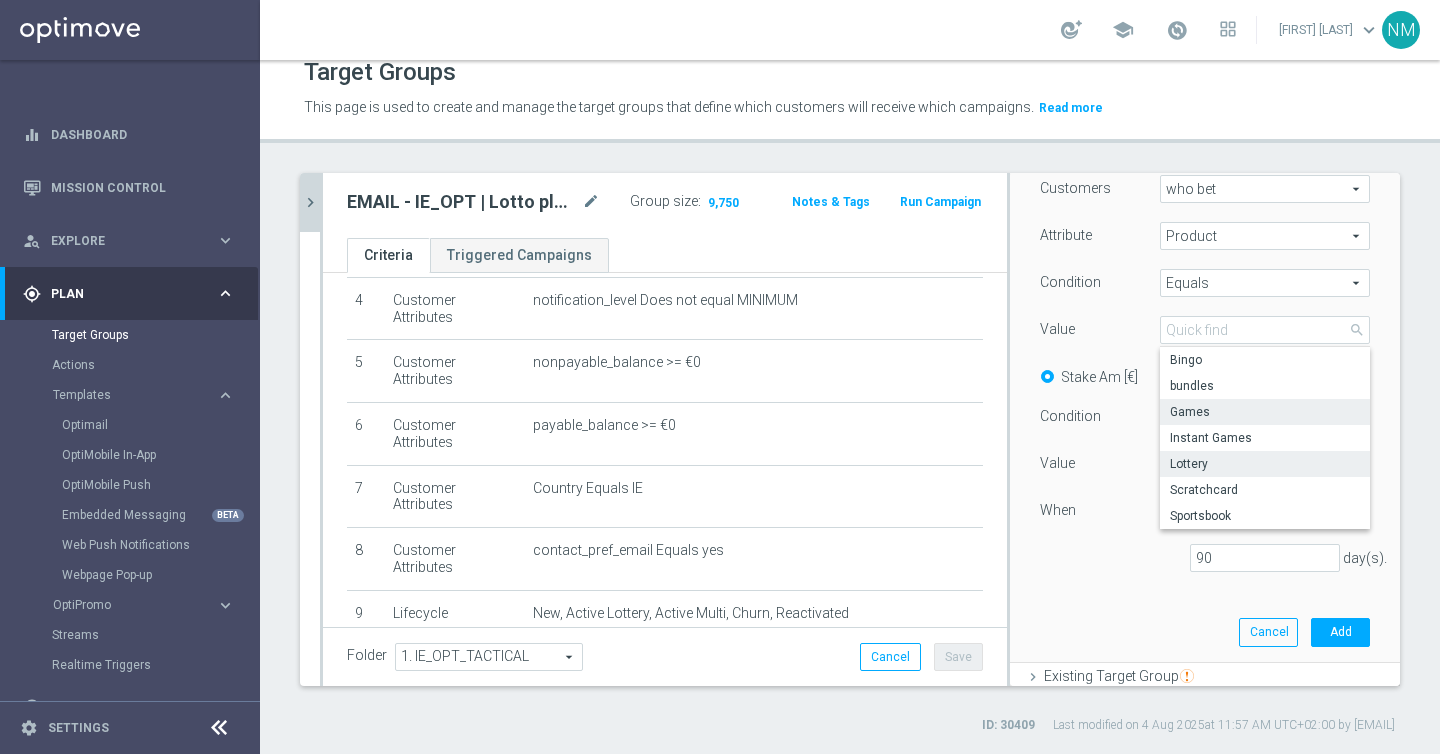 click on "Lottery" at bounding box center [1265, 464] 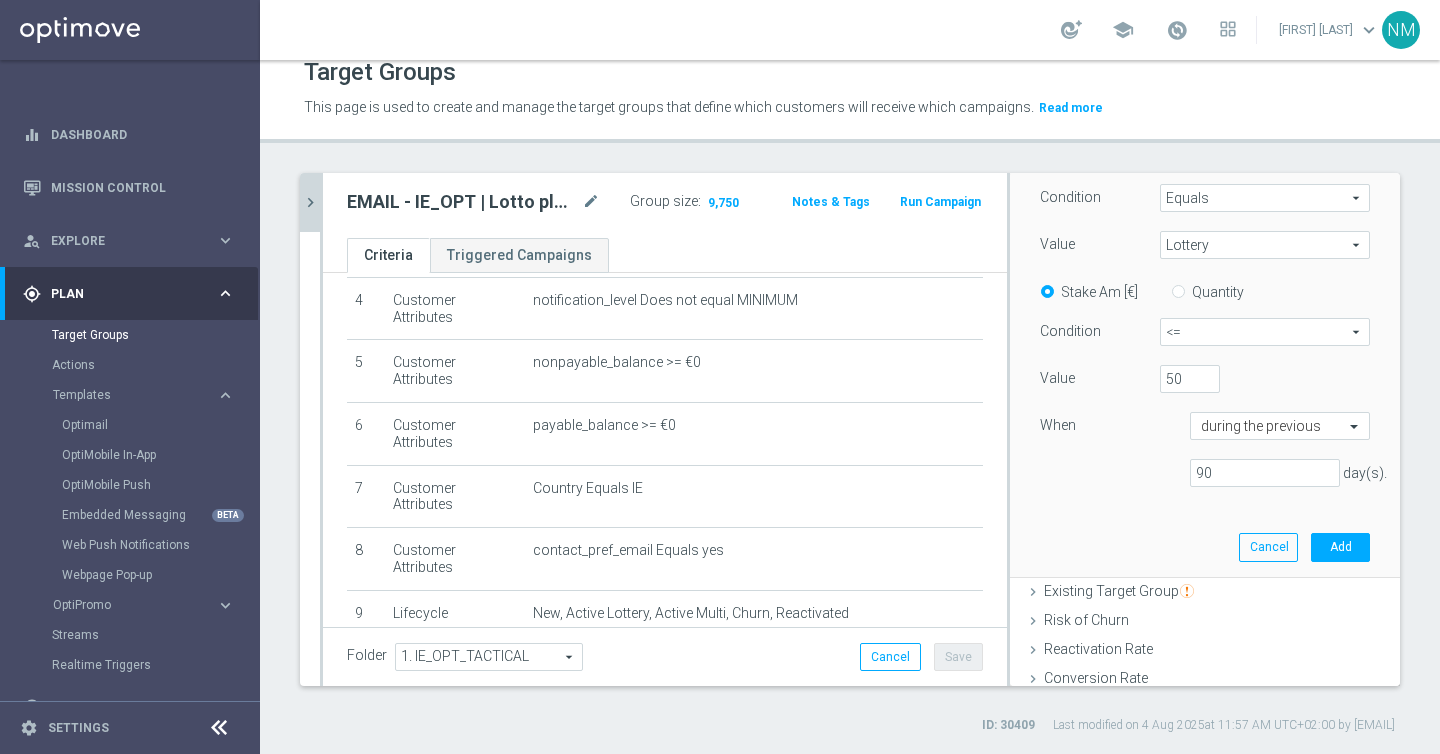 scroll, scrollTop: 368, scrollLeft: 0, axis: vertical 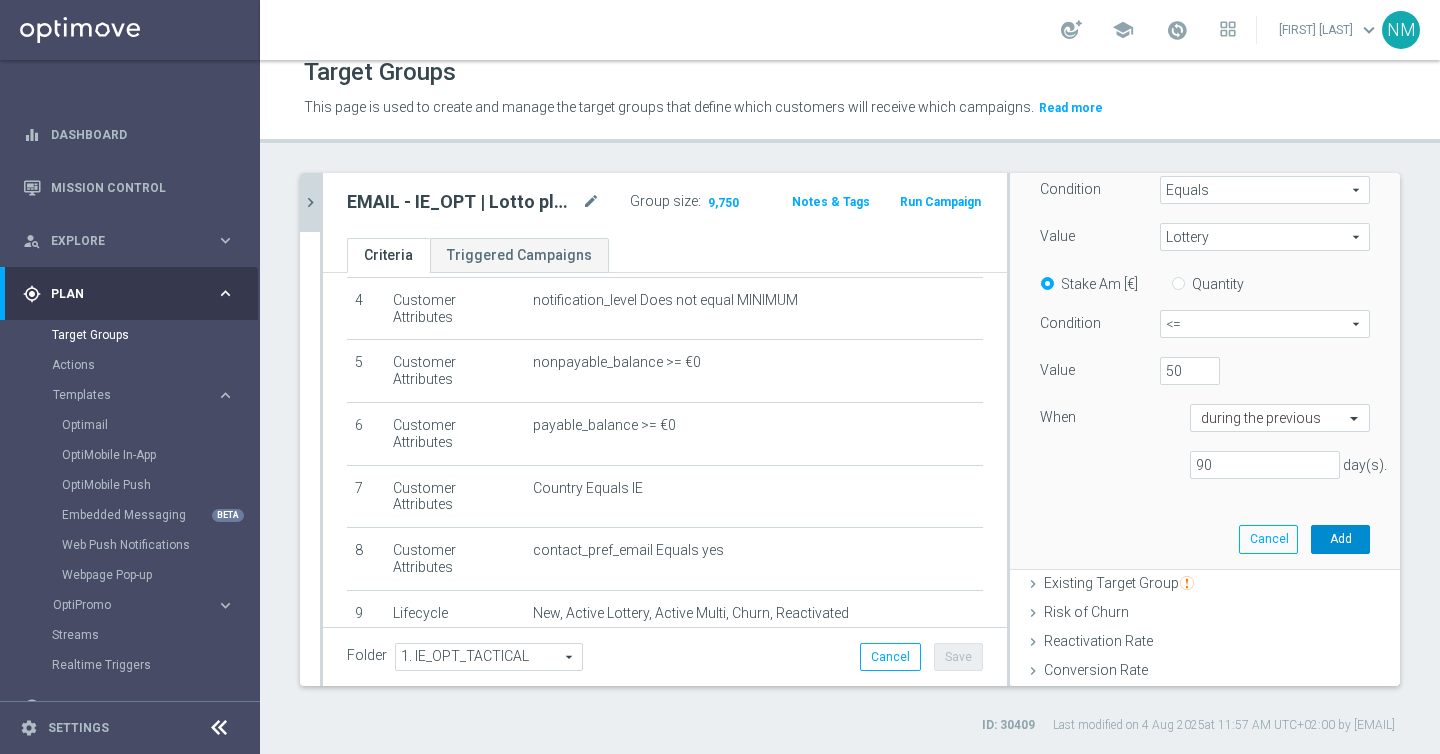 click on "Add" at bounding box center [1340, 539] 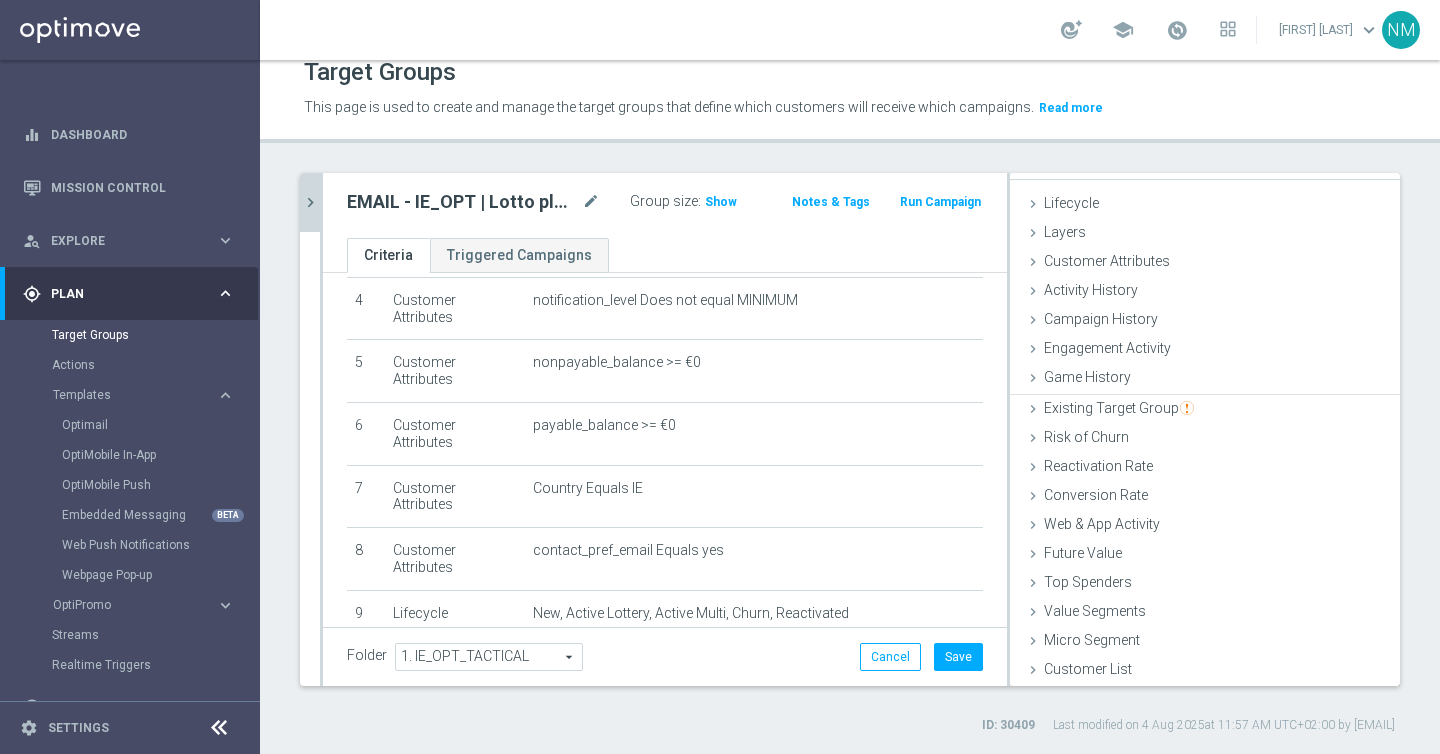 scroll, scrollTop: 29, scrollLeft: 0, axis: vertical 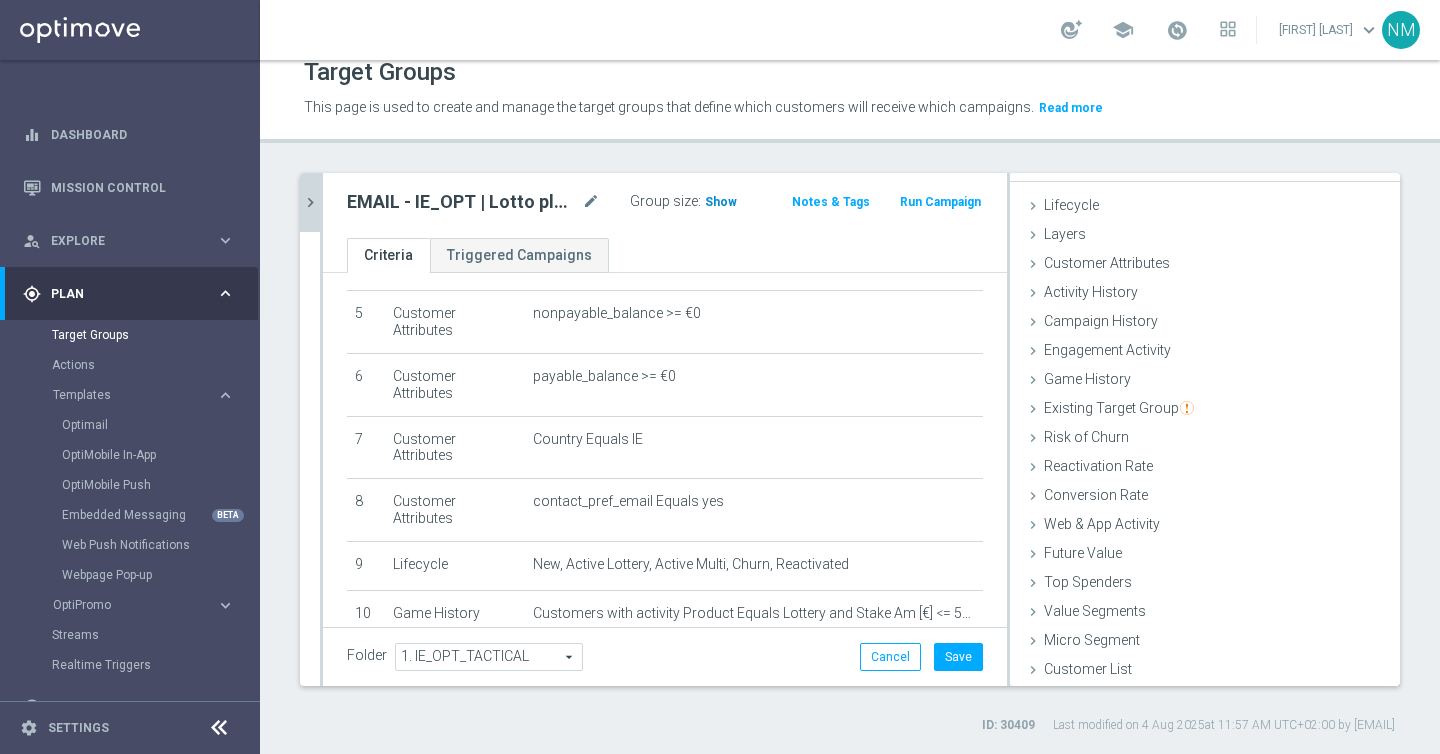 click on "Show" 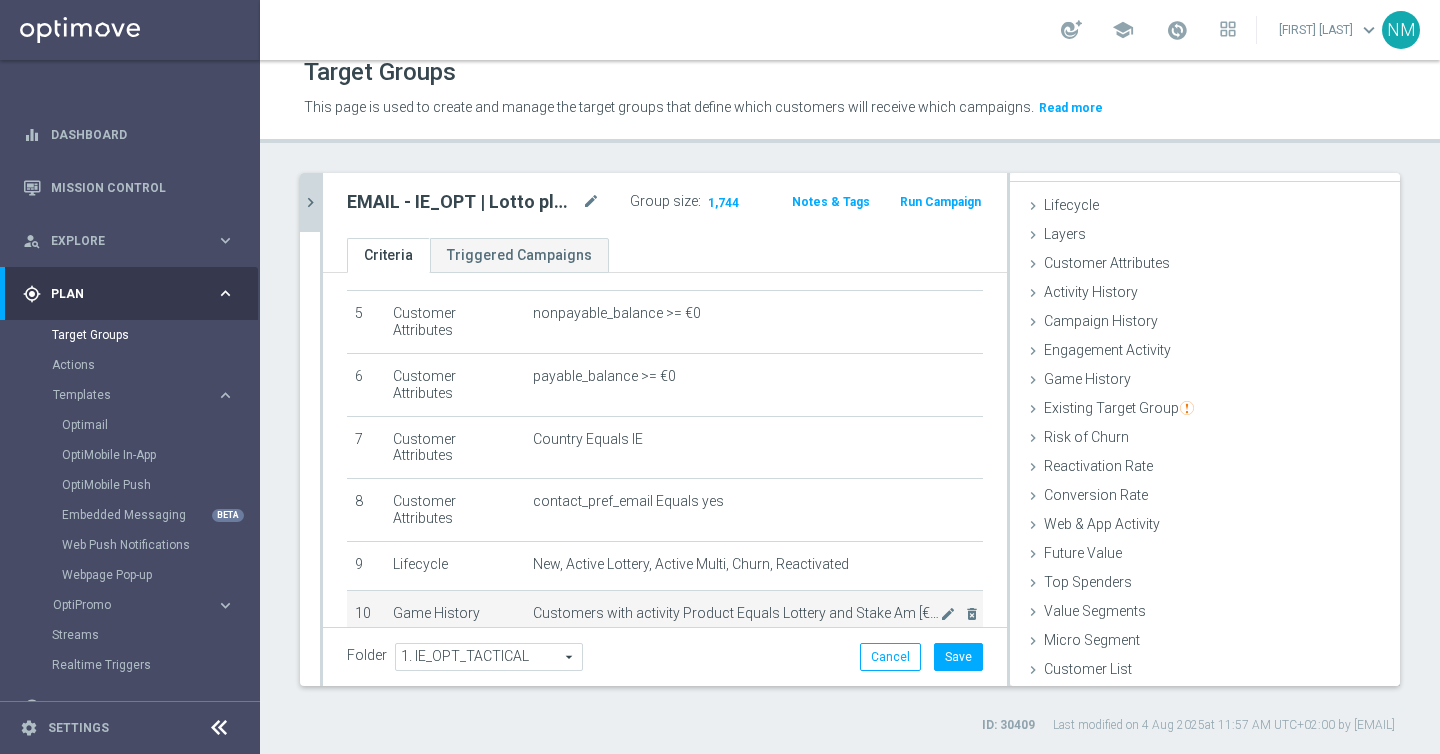 click on "Customers with activity Product Equals Lottery  and Stake Am [€] <= 50, during the previous 90 days" 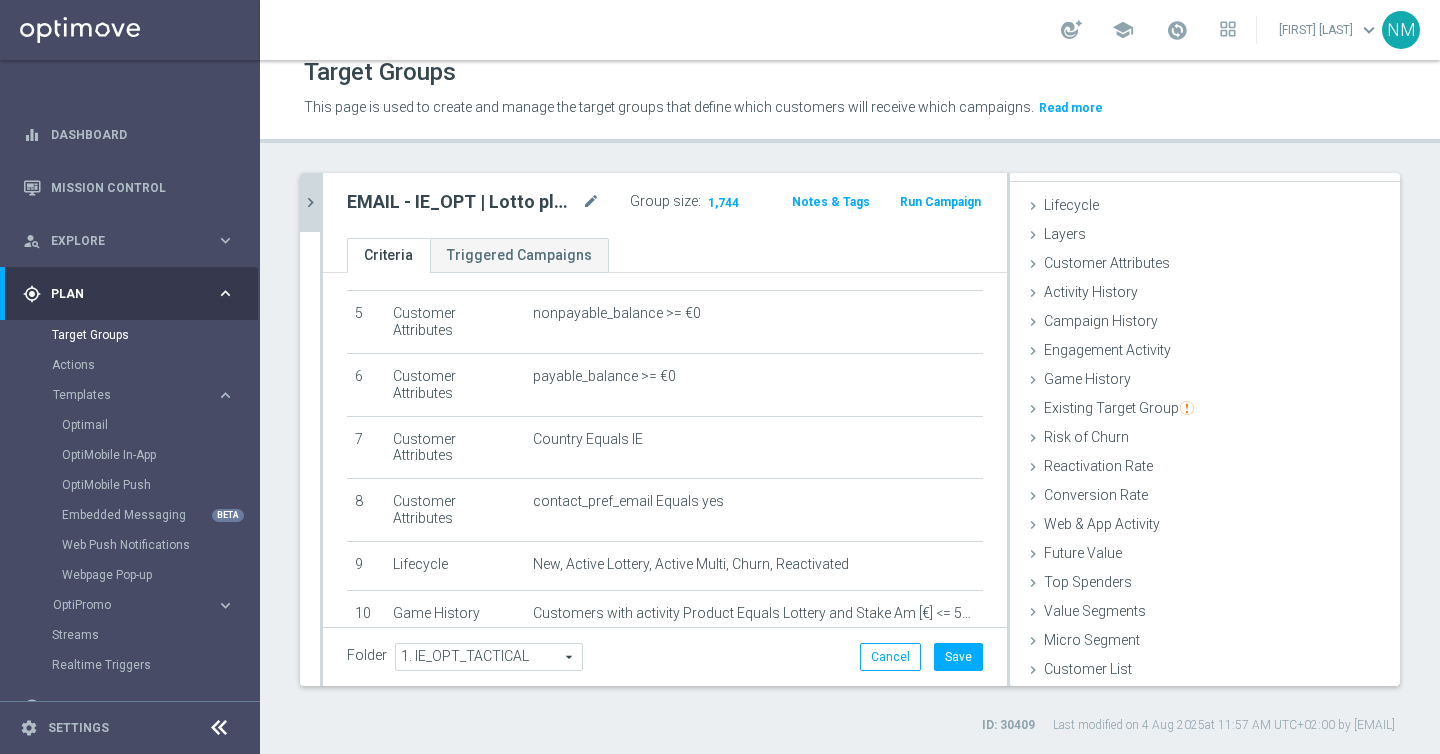 click on "EMAIL - IE_OPT | Lotto players - ALL Actives, Multi, Reactivated, New & Churned
mode_edit
Group size :
1,744
Notes & Tags
Run Campaign" 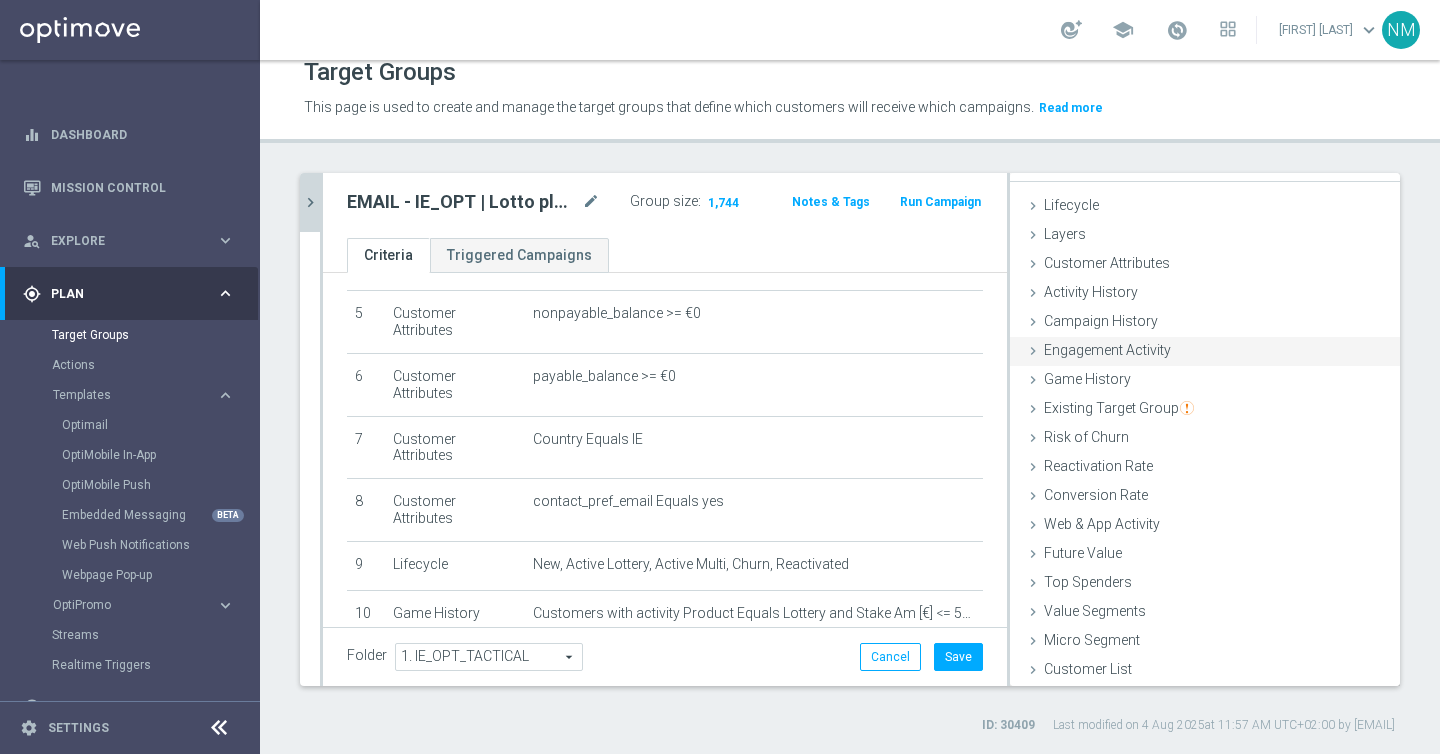 scroll, scrollTop: 0, scrollLeft: 0, axis: both 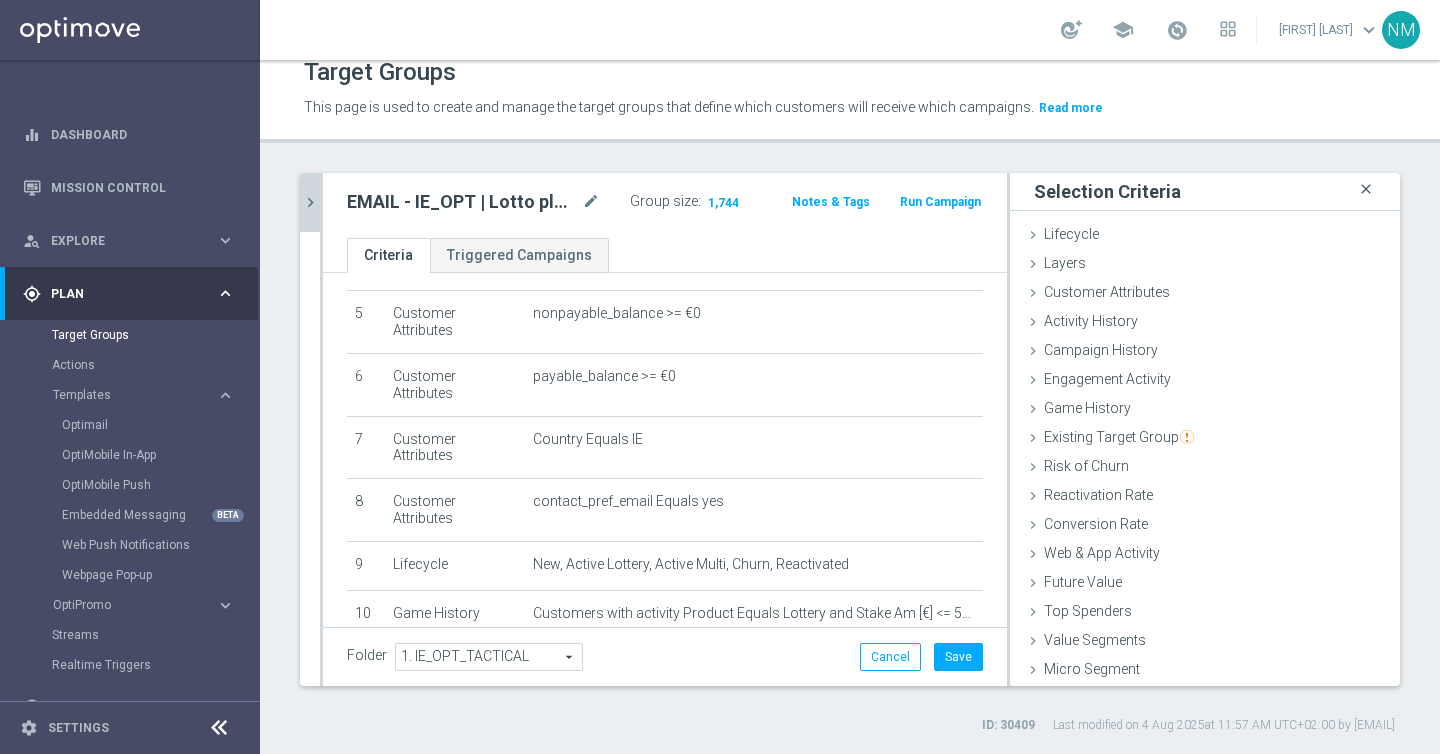 click on "close" 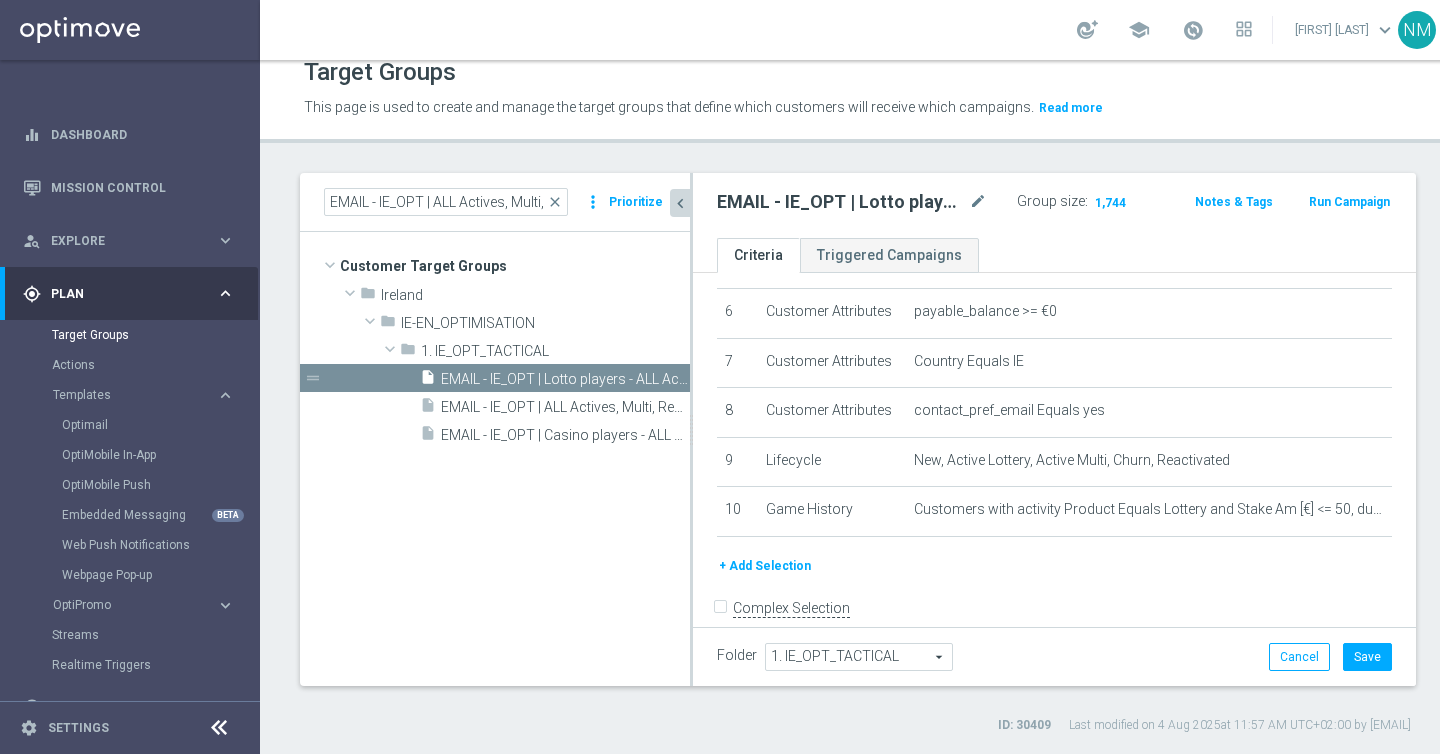 click on "chevron_left" 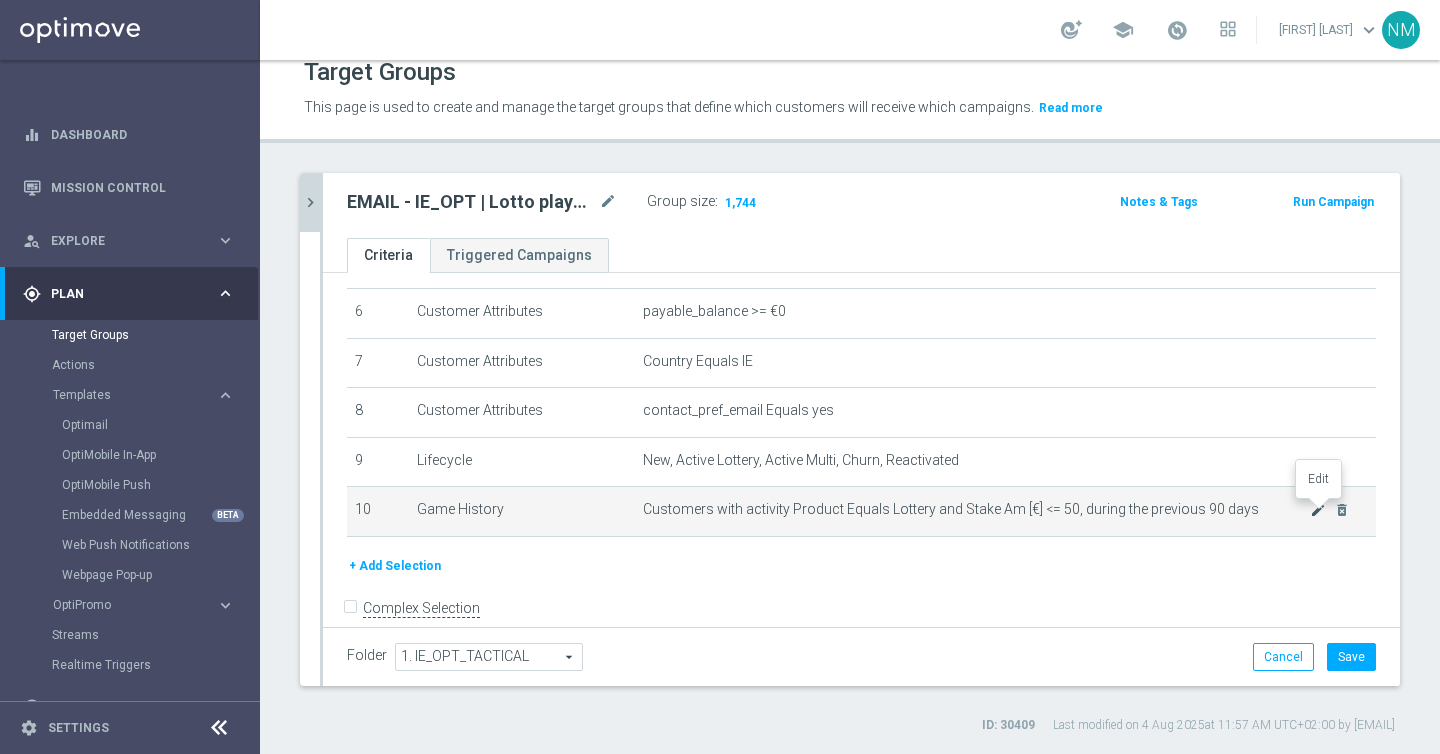 click on "mode_edit" 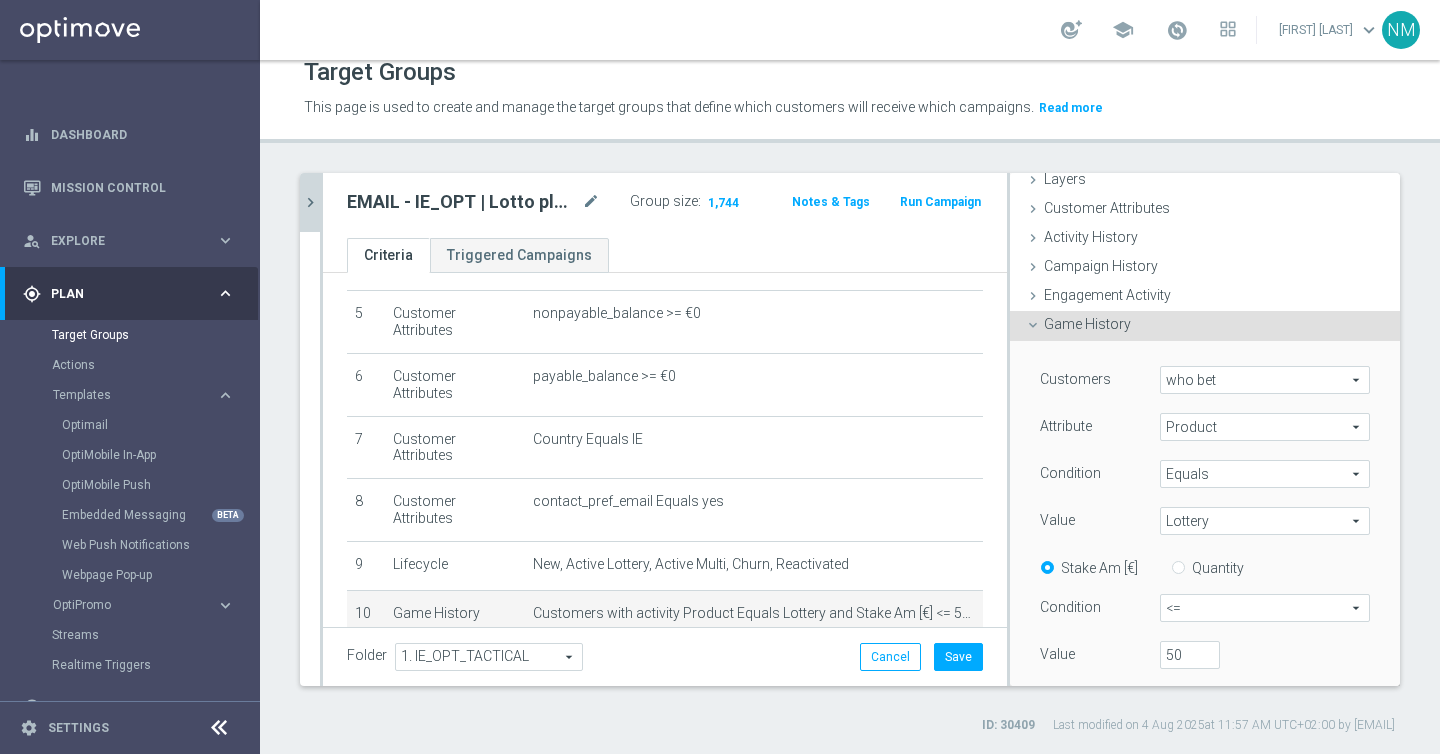 scroll, scrollTop: 250, scrollLeft: 0, axis: vertical 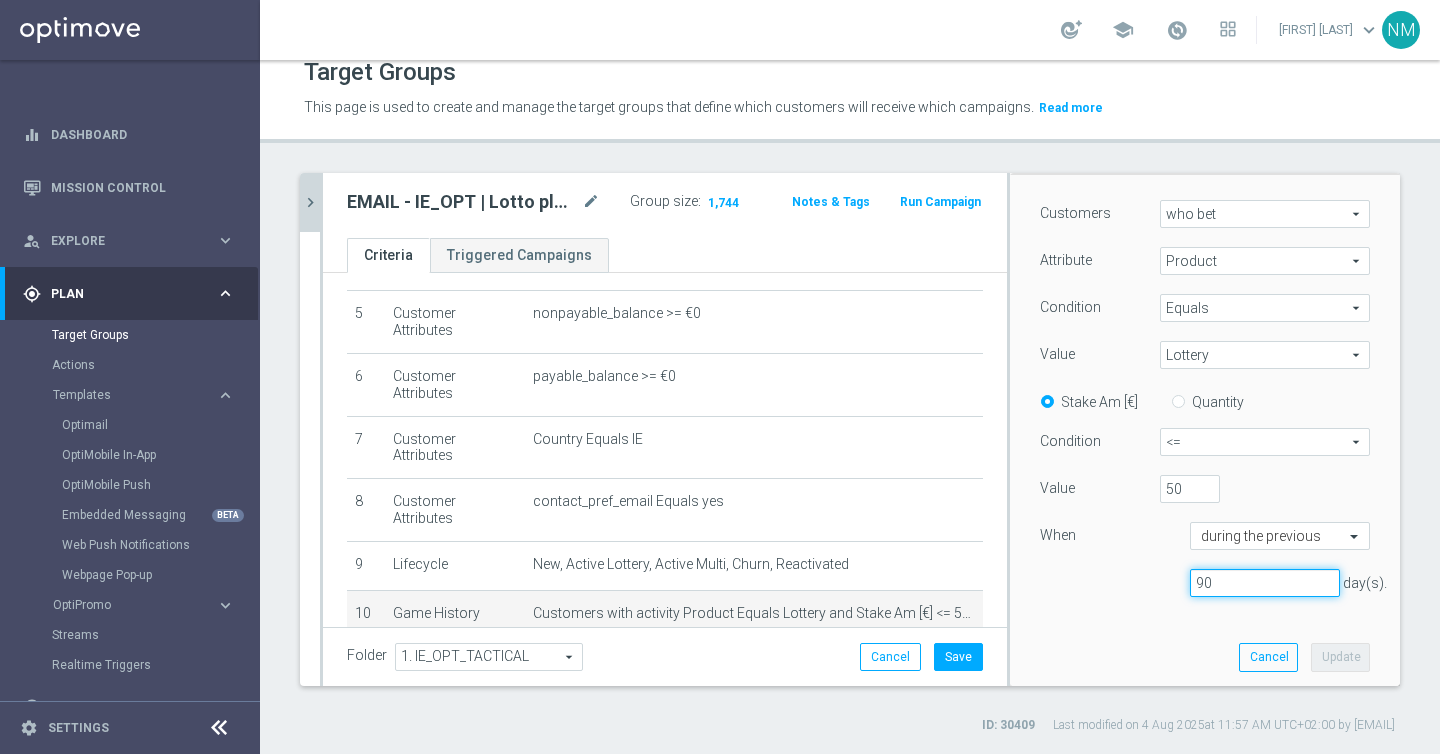 click on "90" at bounding box center [1265, 583] 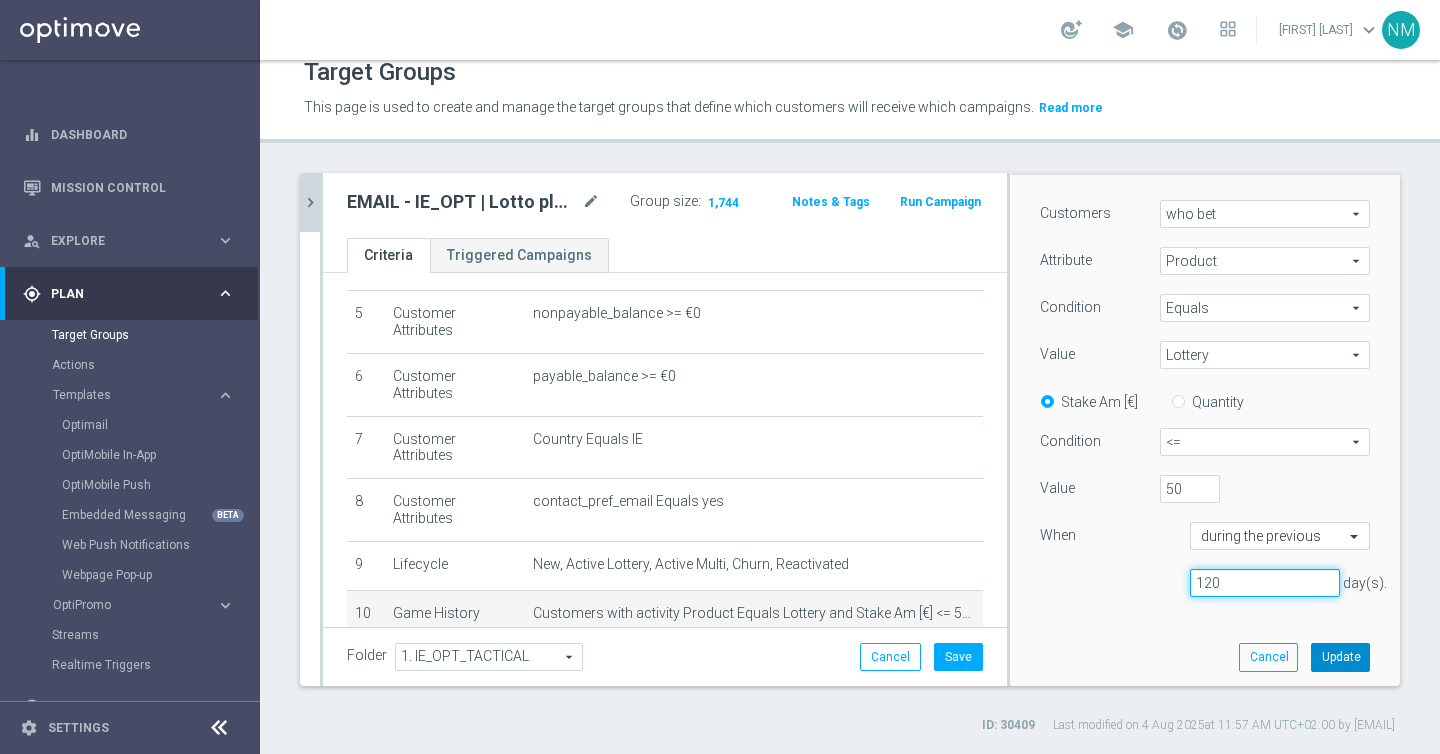 type on "120" 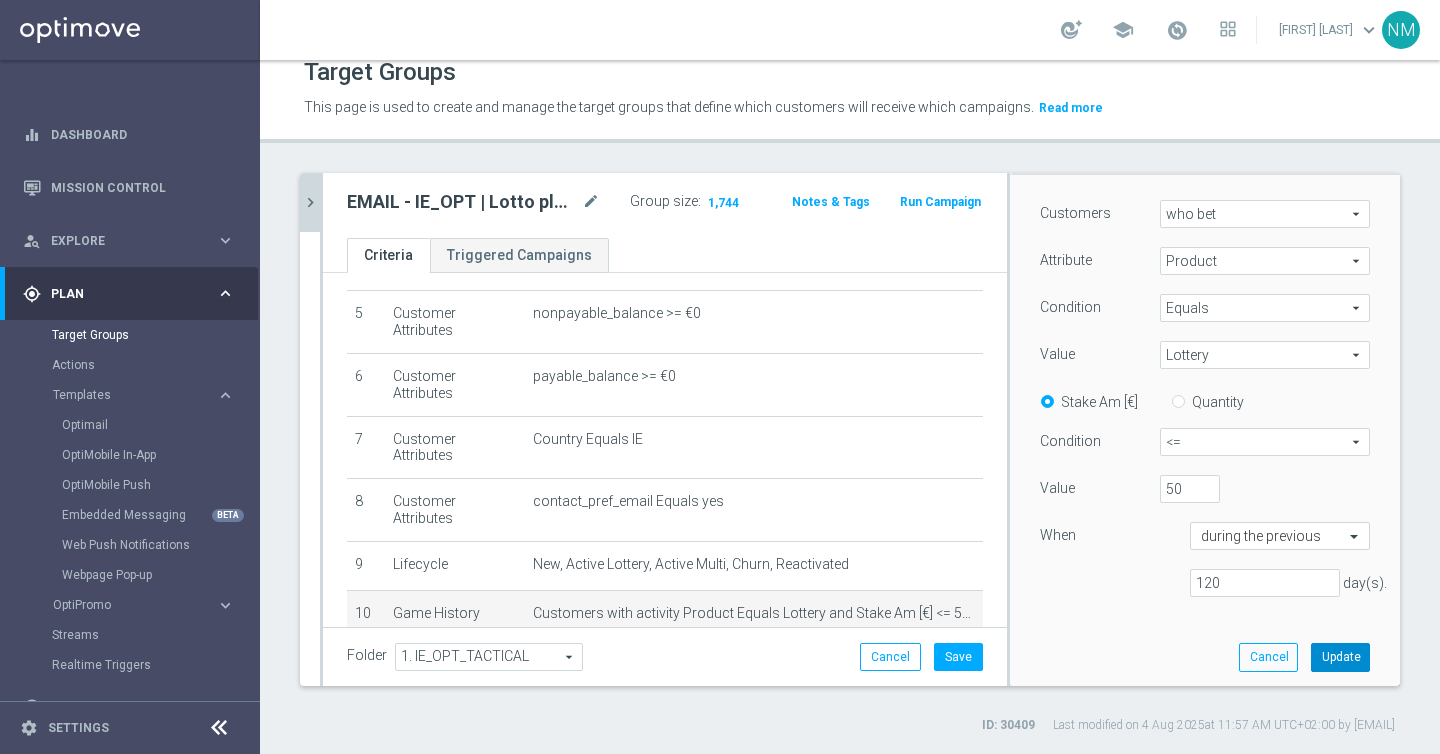 click on "Update" at bounding box center [1340, 657] 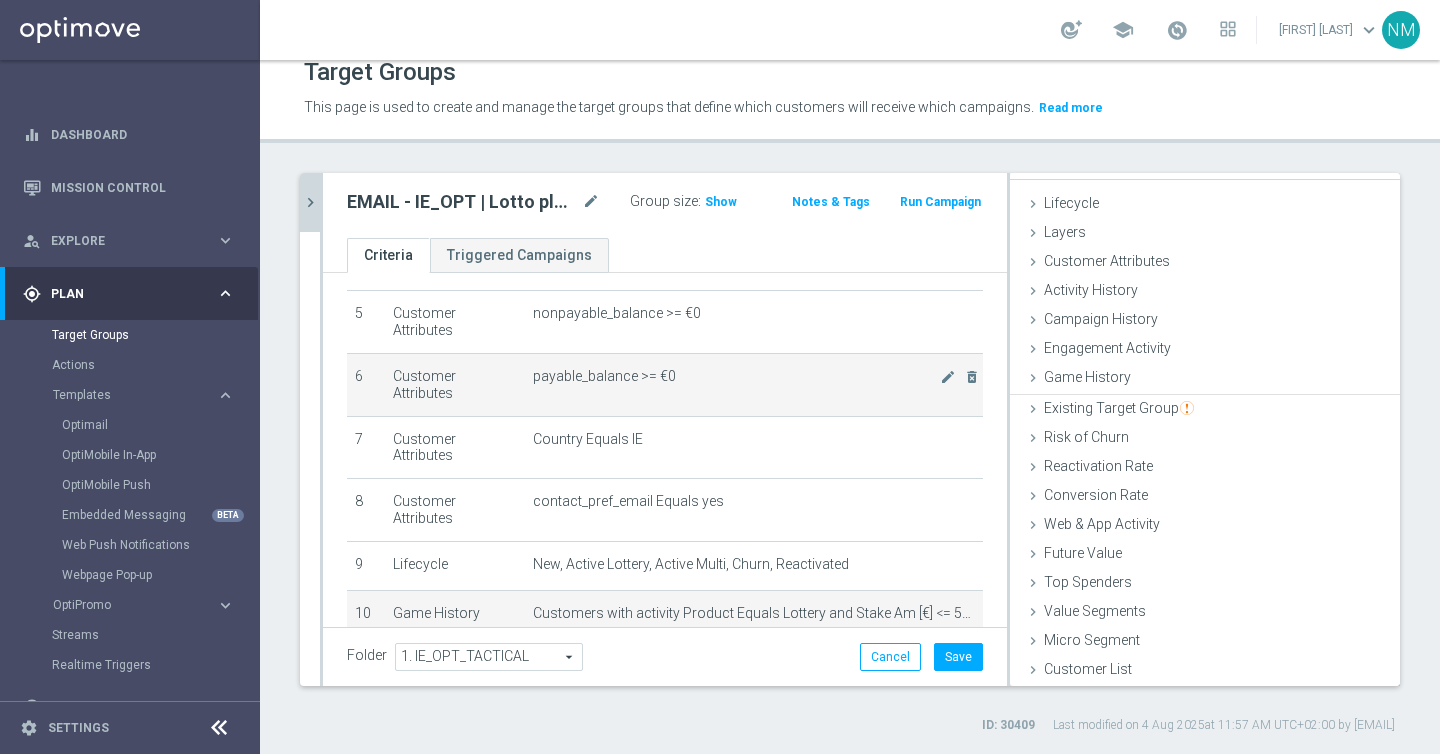 scroll, scrollTop: 29, scrollLeft: 0, axis: vertical 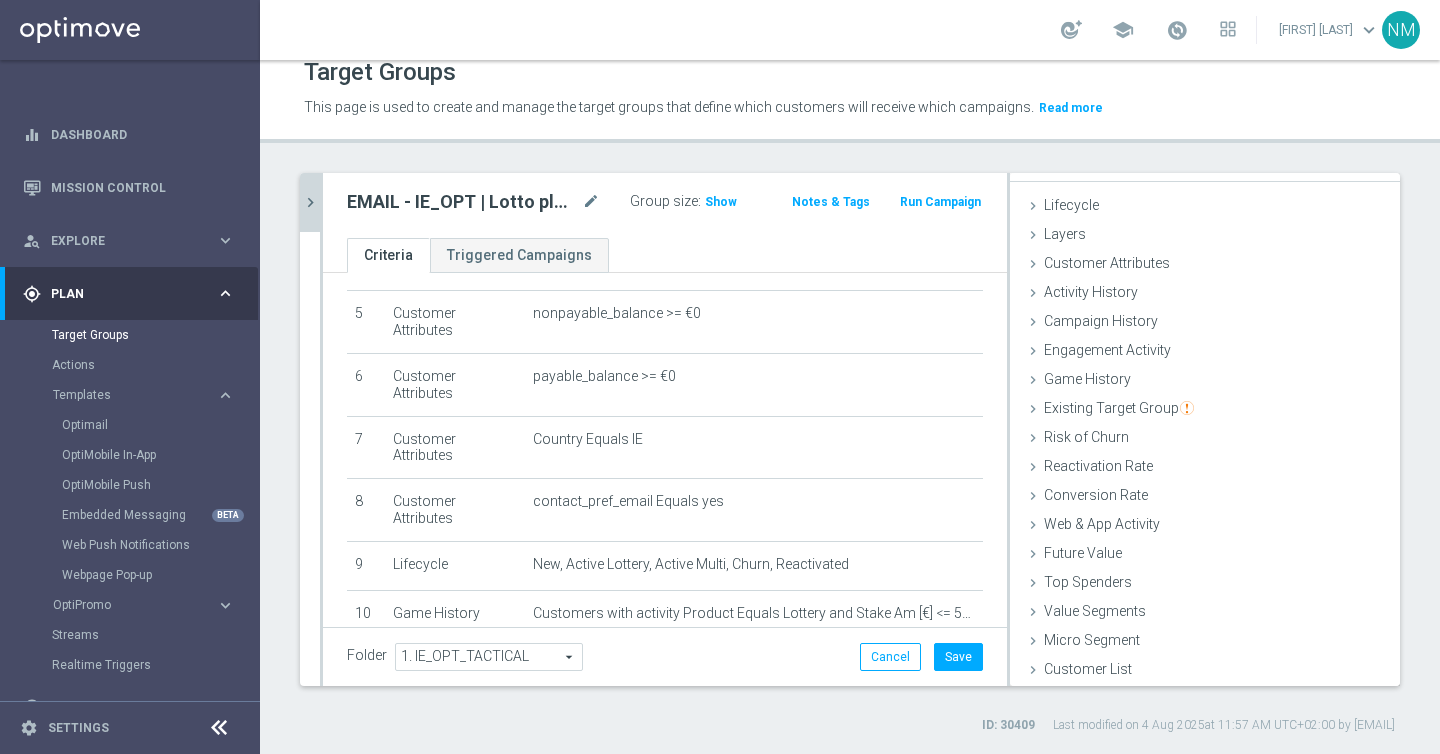 click on "Group size :
Show" 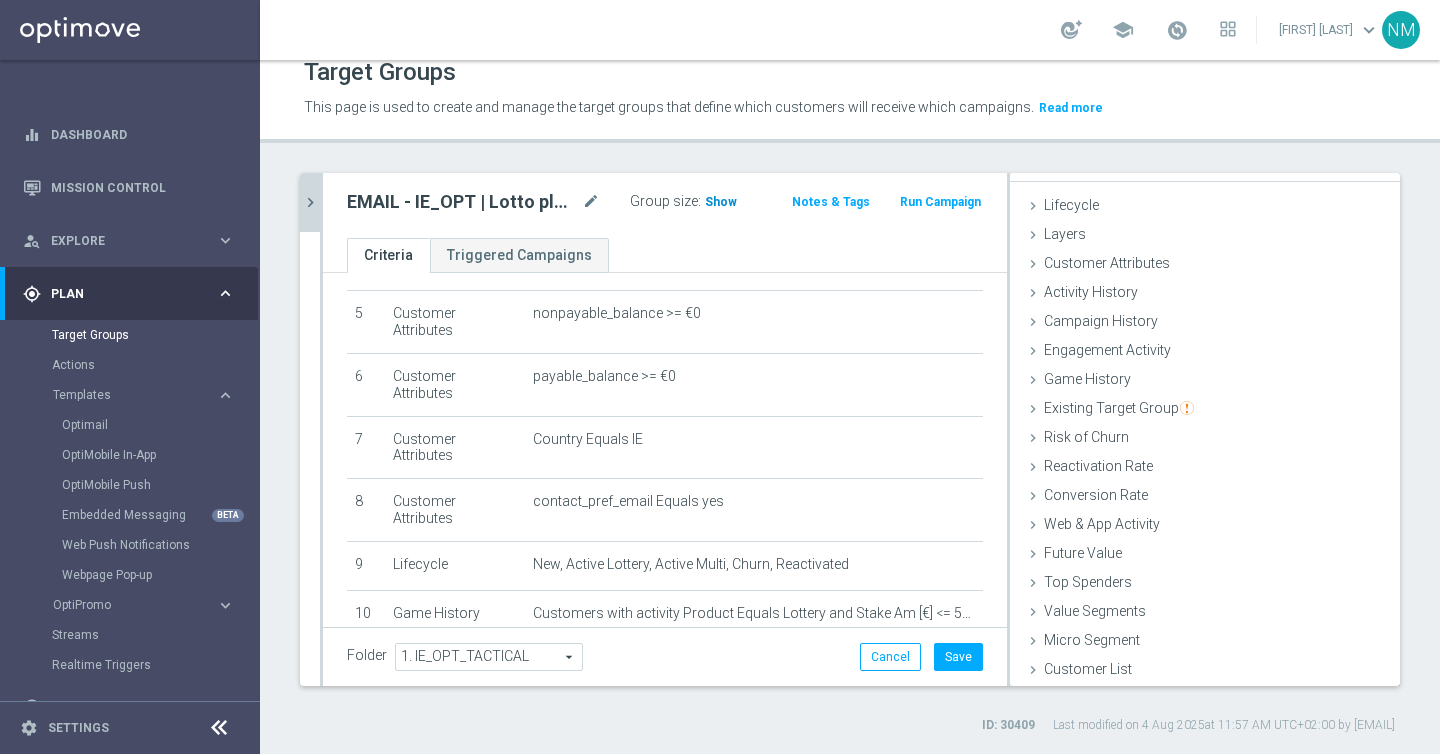 click on "Show" 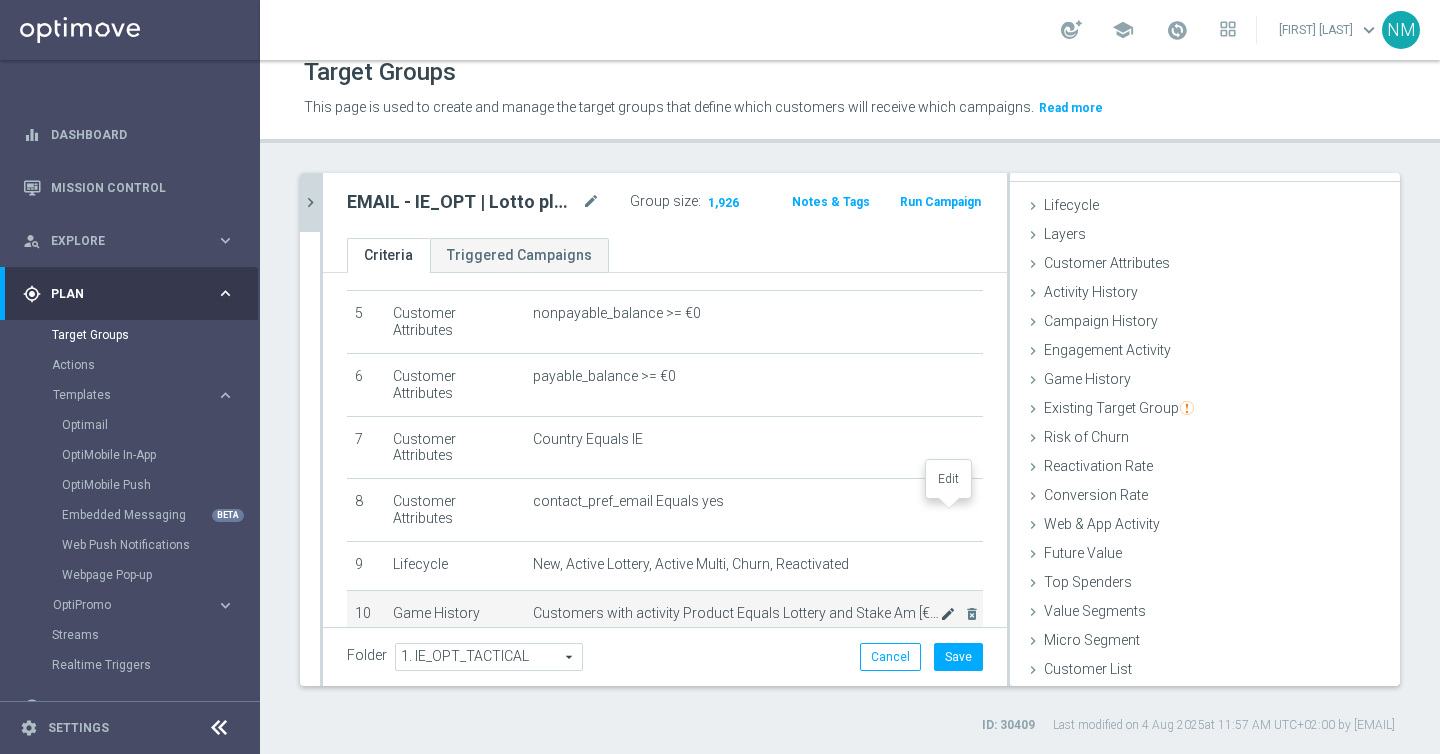 click on "mode_edit" 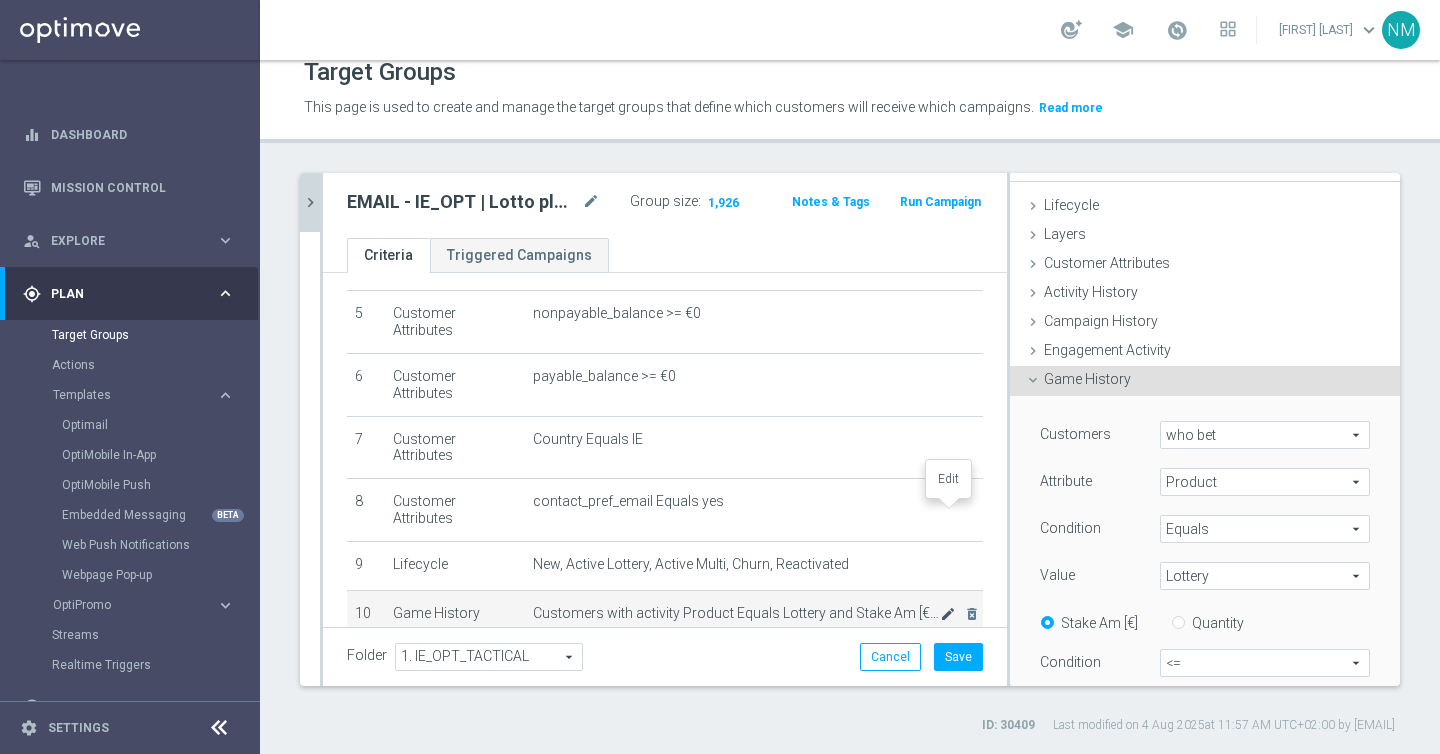 scroll, scrollTop: 250, scrollLeft: 0, axis: vertical 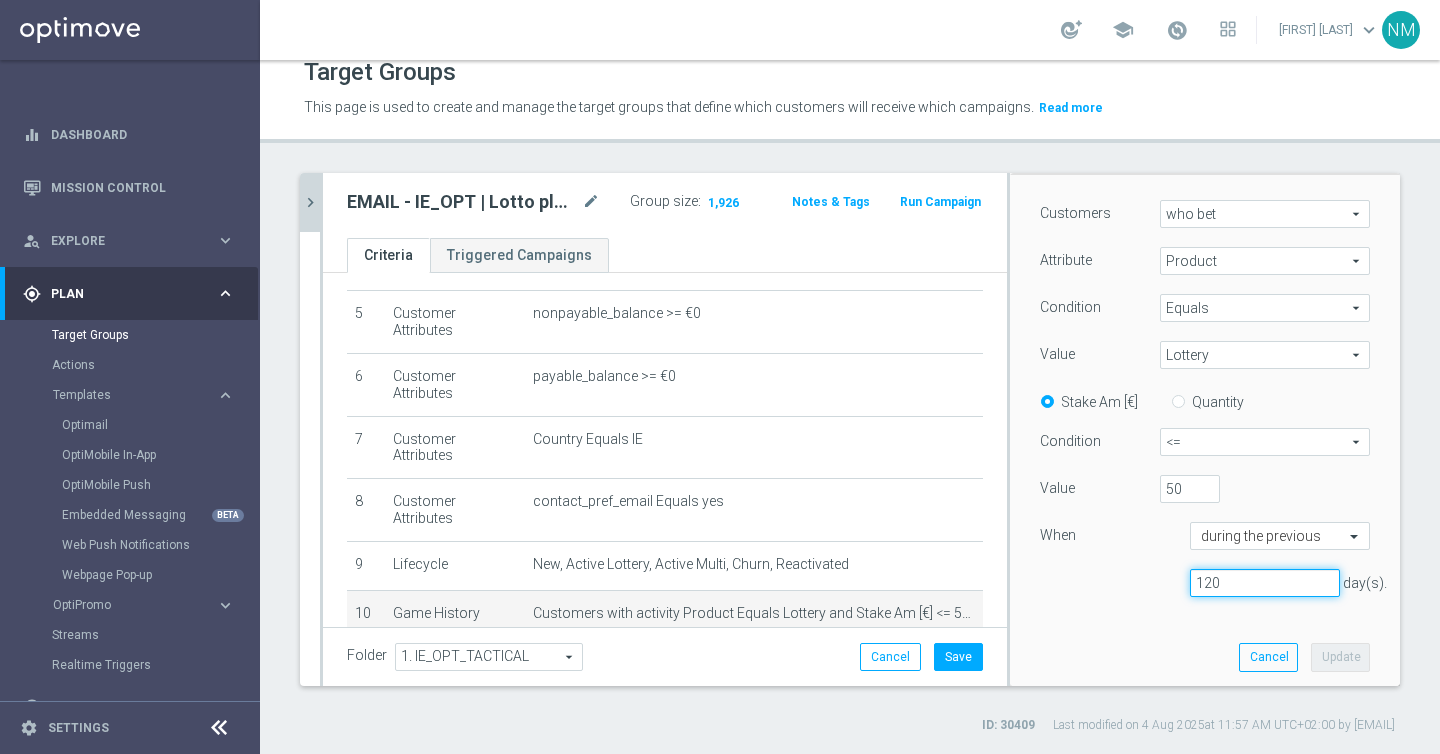 click on "120" at bounding box center (1265, 583) 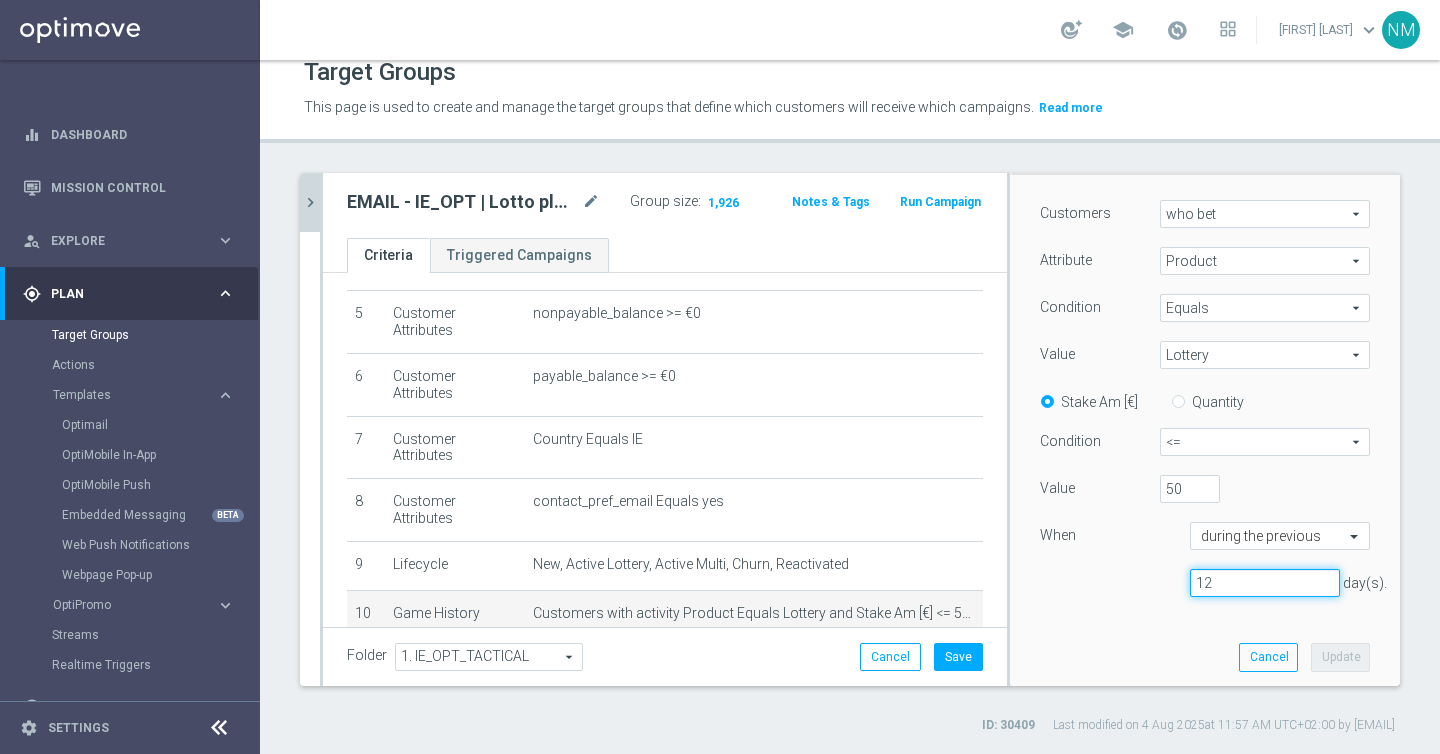 type on "1" 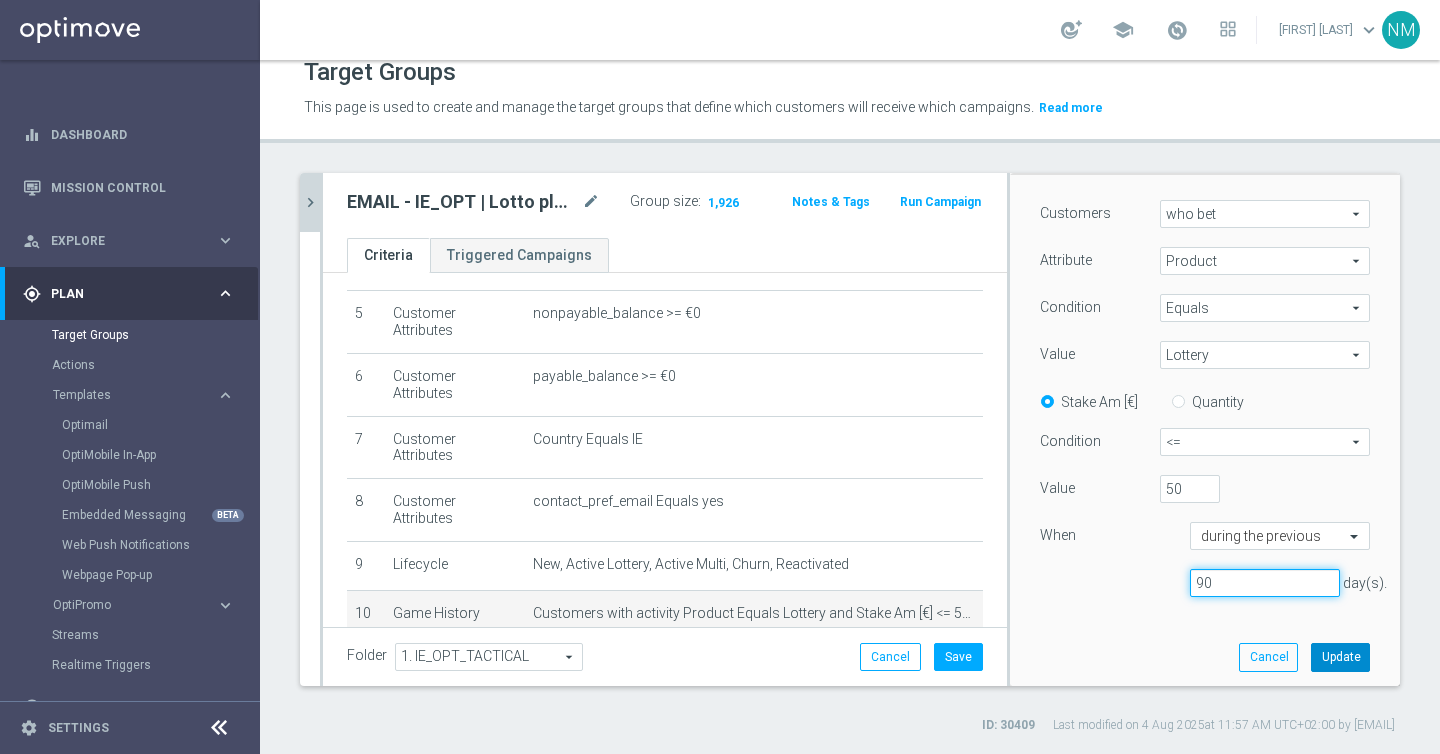 type on "90" 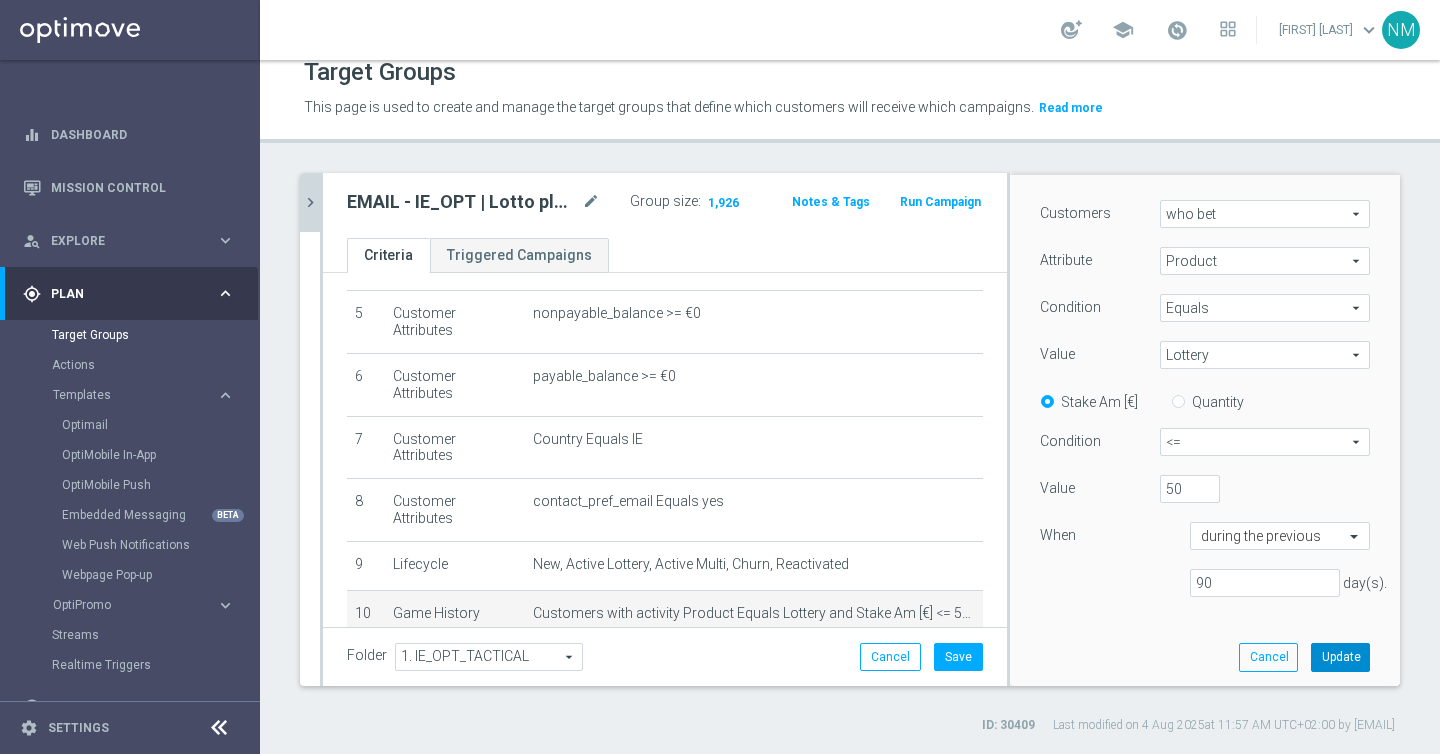 click on "Update" at bounding box center [1340, 657] 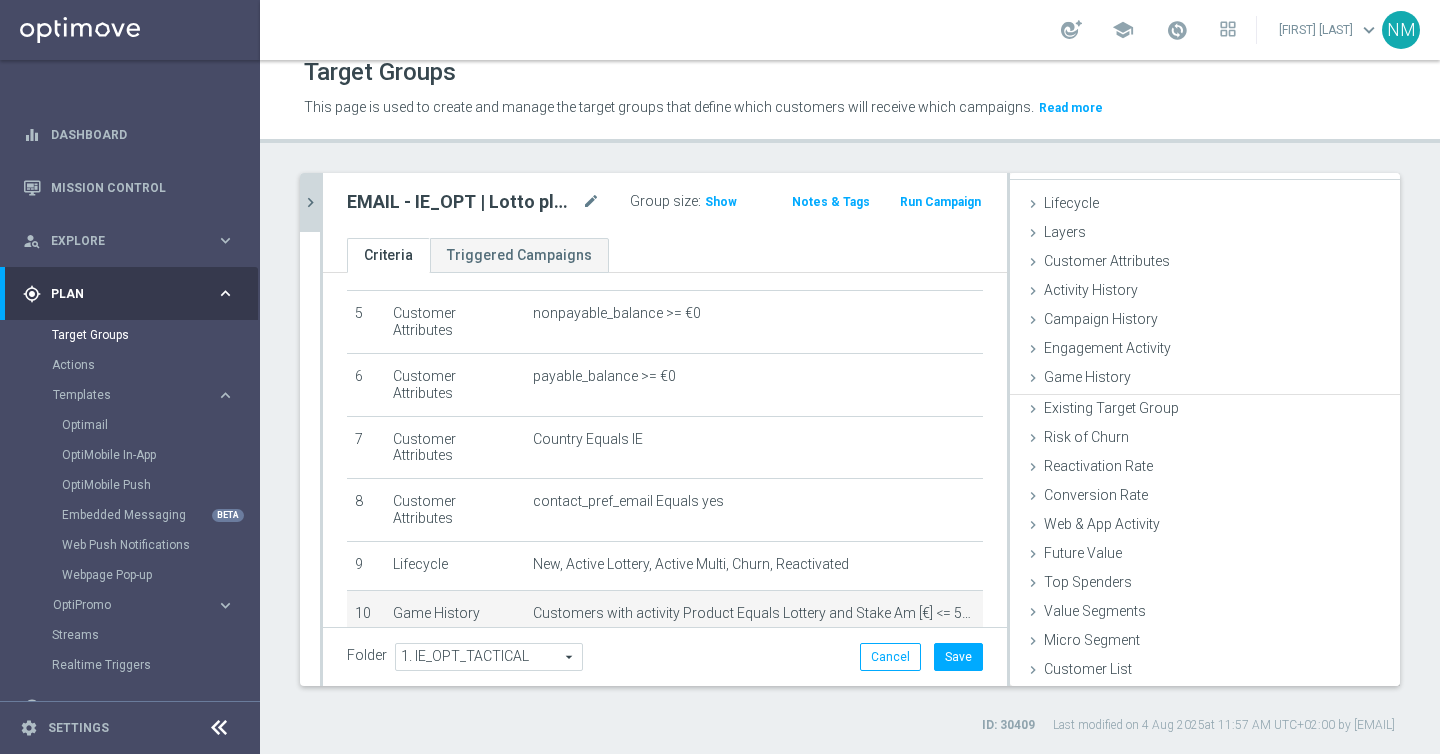 scroll, scrollTop: 29, scrollLeft: 0, axis: vertical 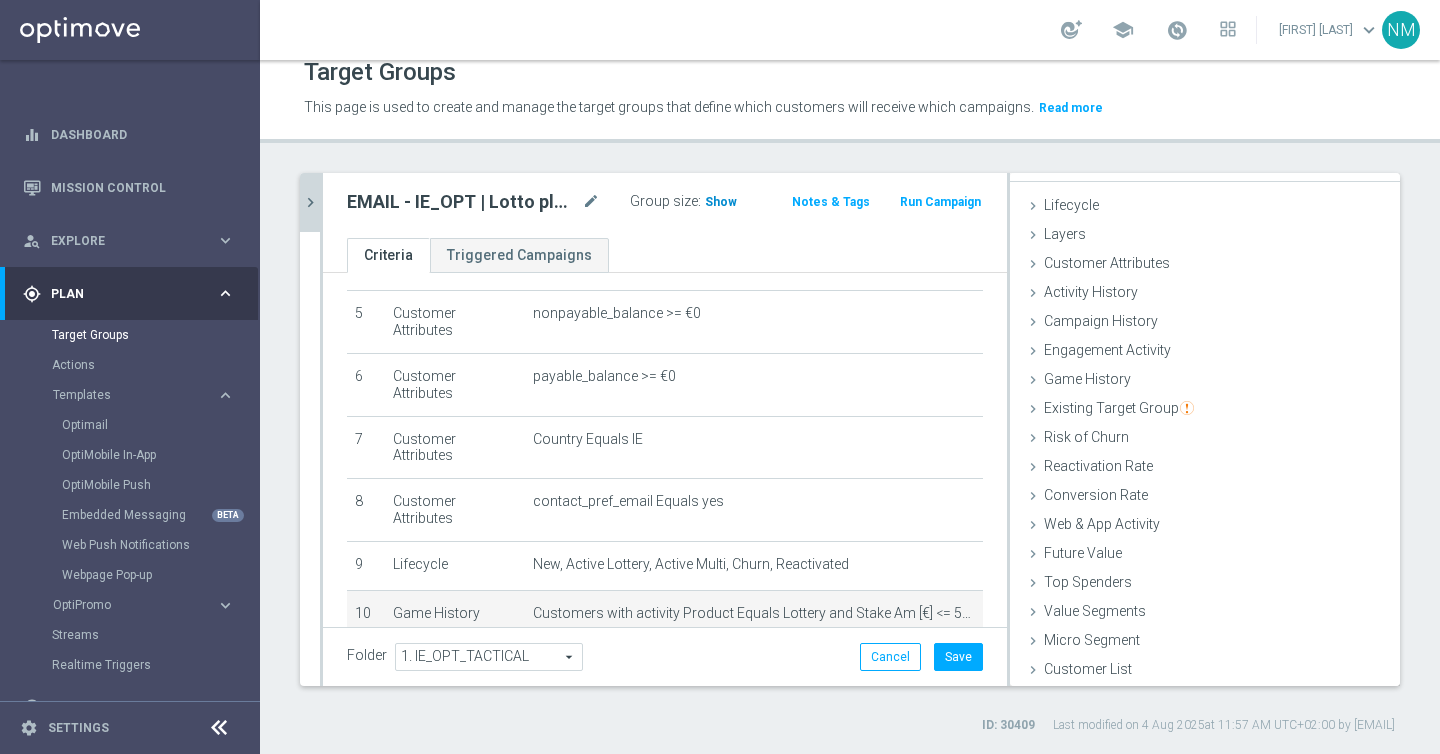 click on "Show" 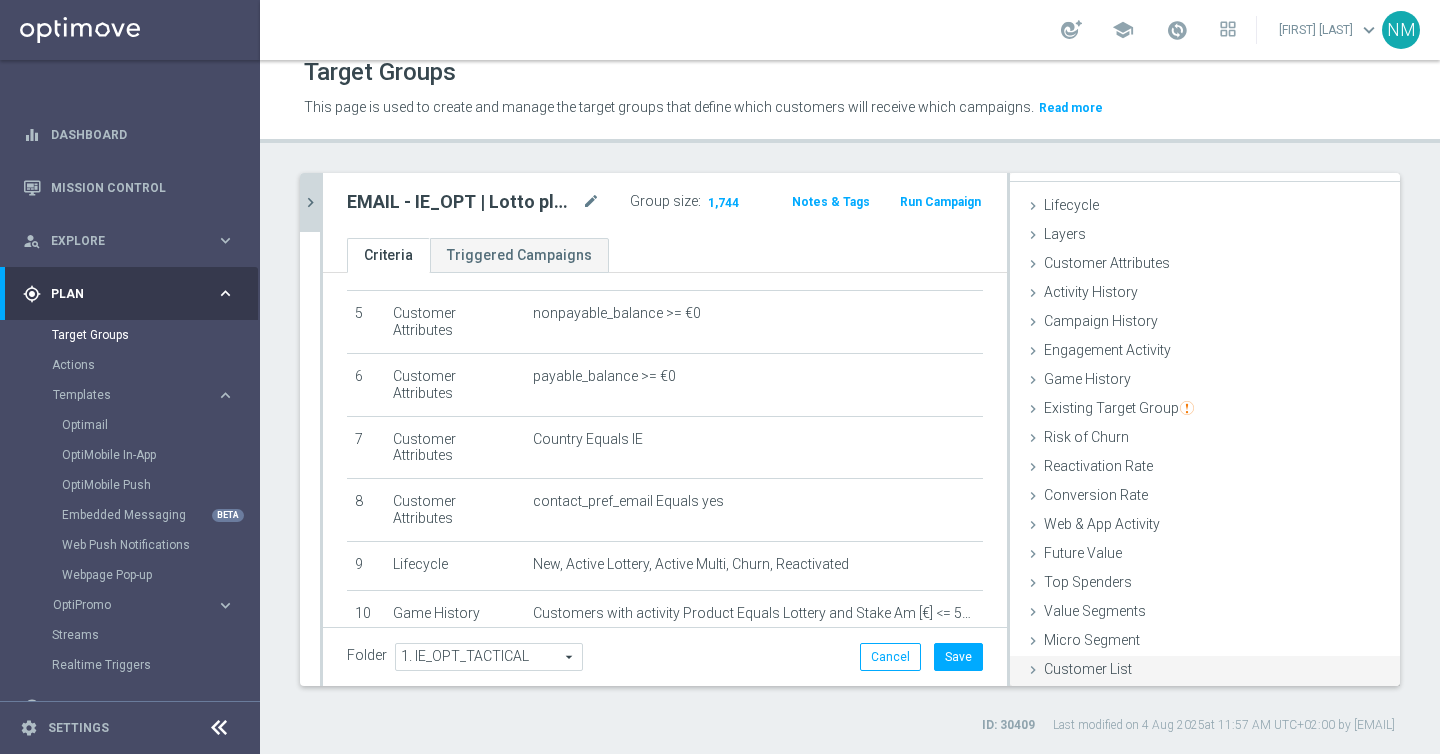 click on "Customer List" at bounding box center (1088, 669) 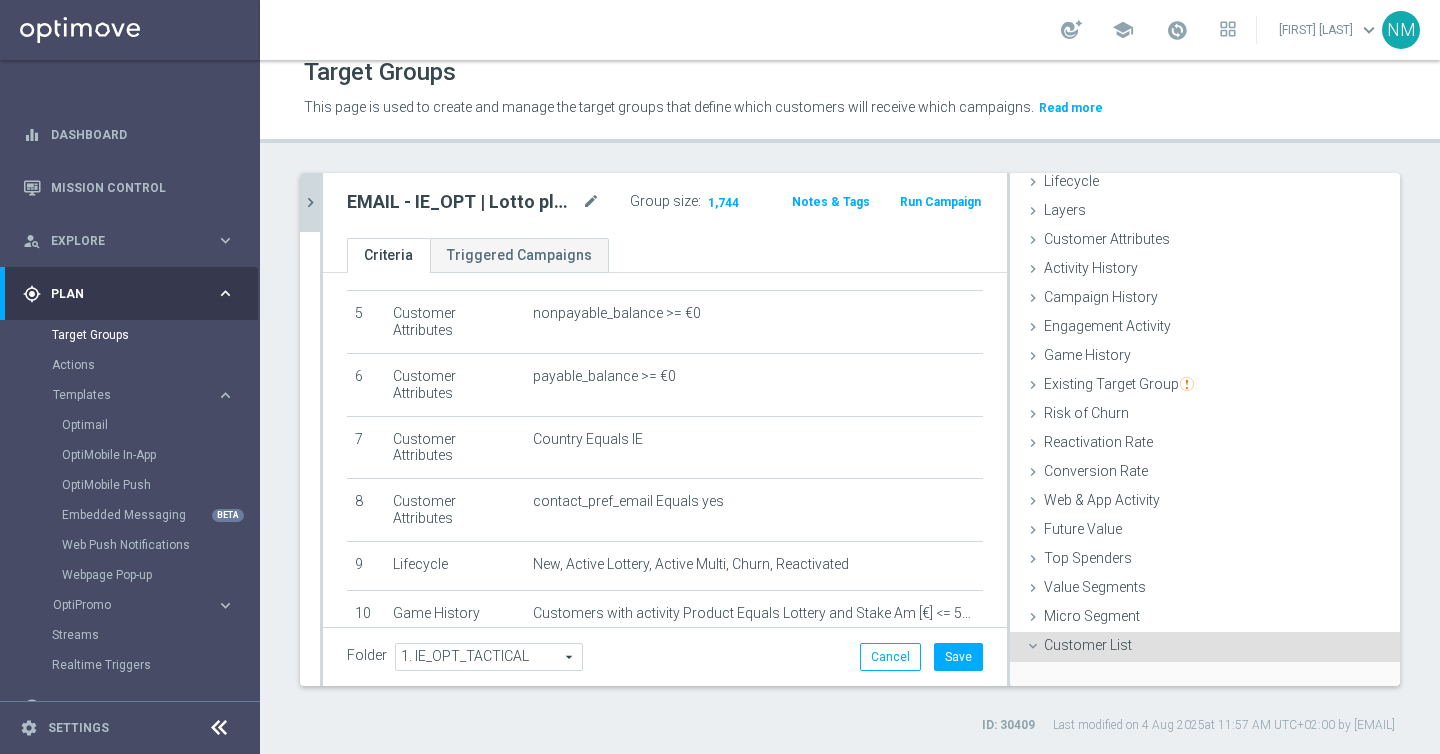 scroll, scrollTop: 209, scrollLeft: 0, axis: vertical 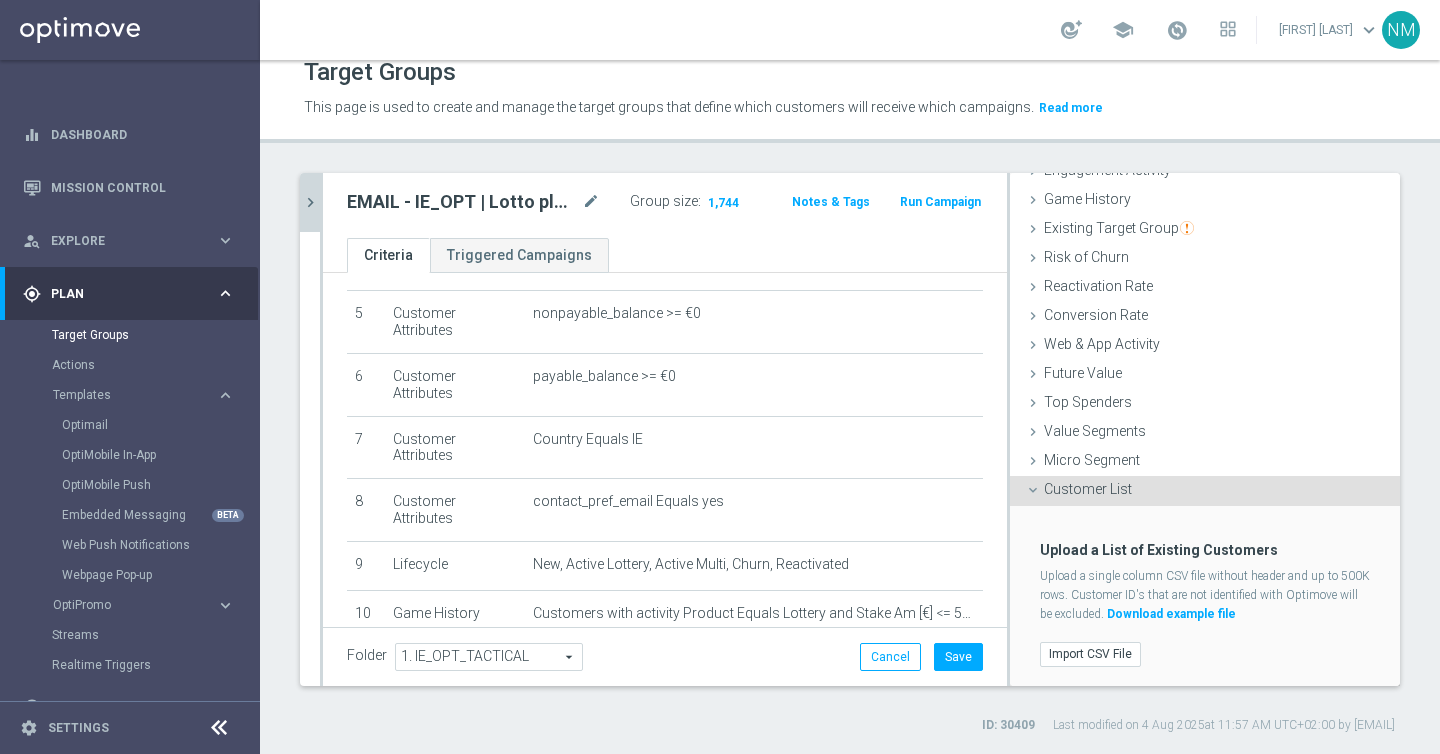 click on "Customer List" at bounding box center [1088, 489] 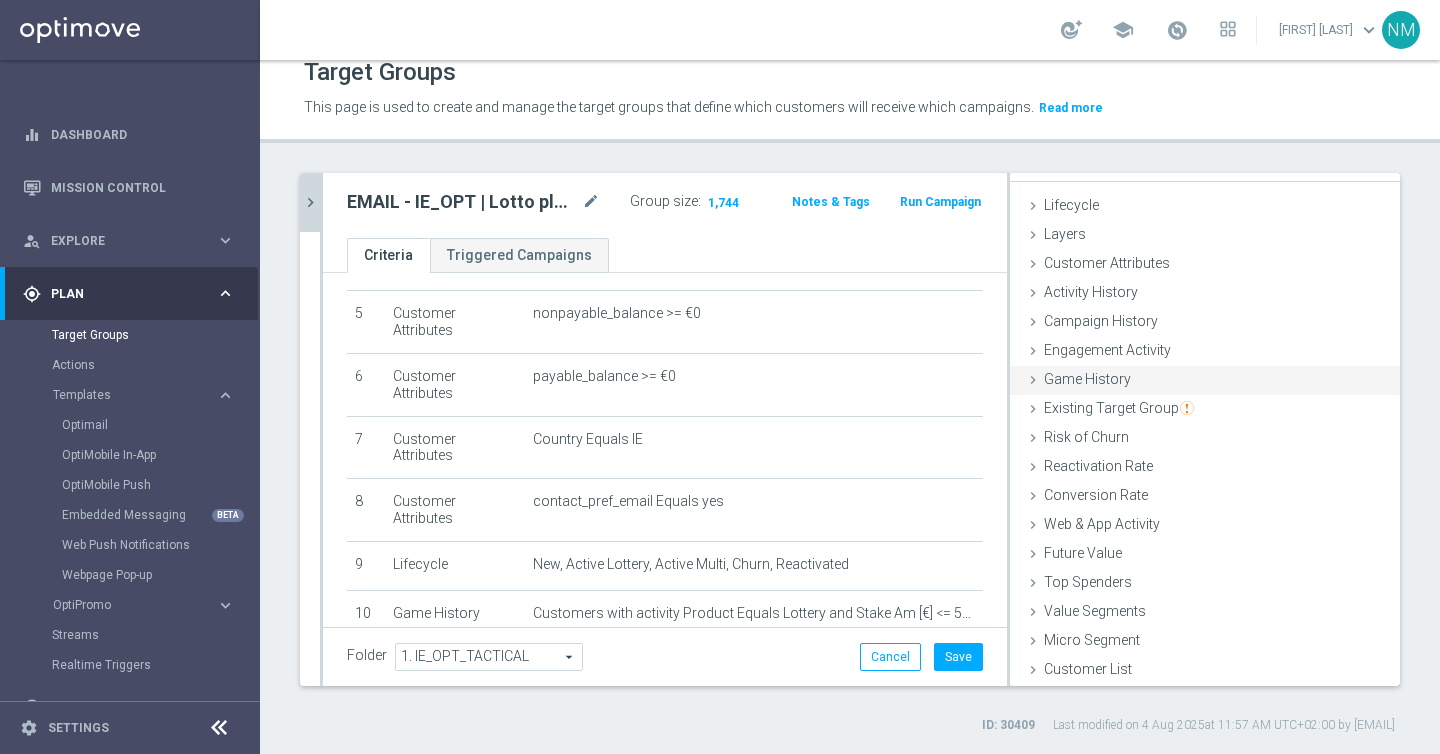 scroll, scrollTop: 29, scrollLeft: 0, axis: vertical 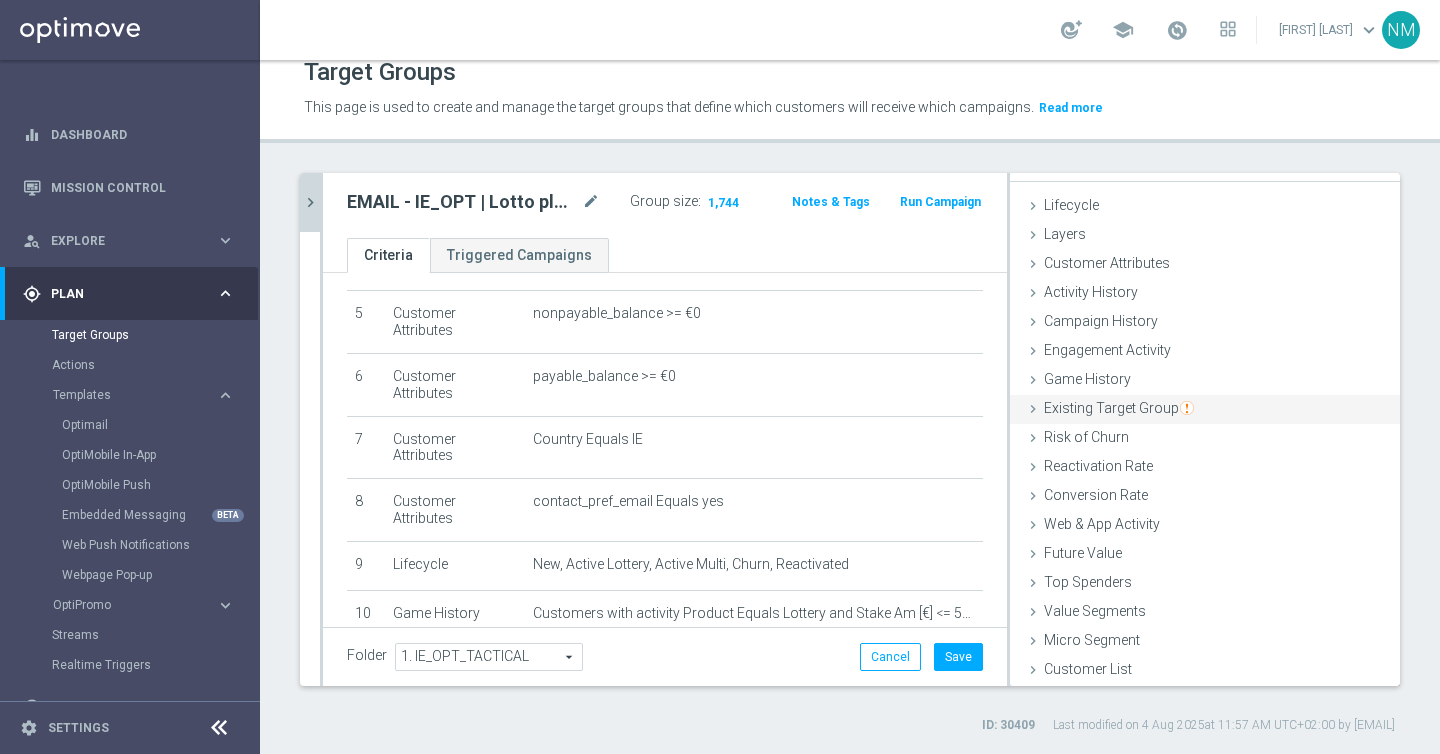 click on "Existing Target Group" at bounding box center (1119, 408) 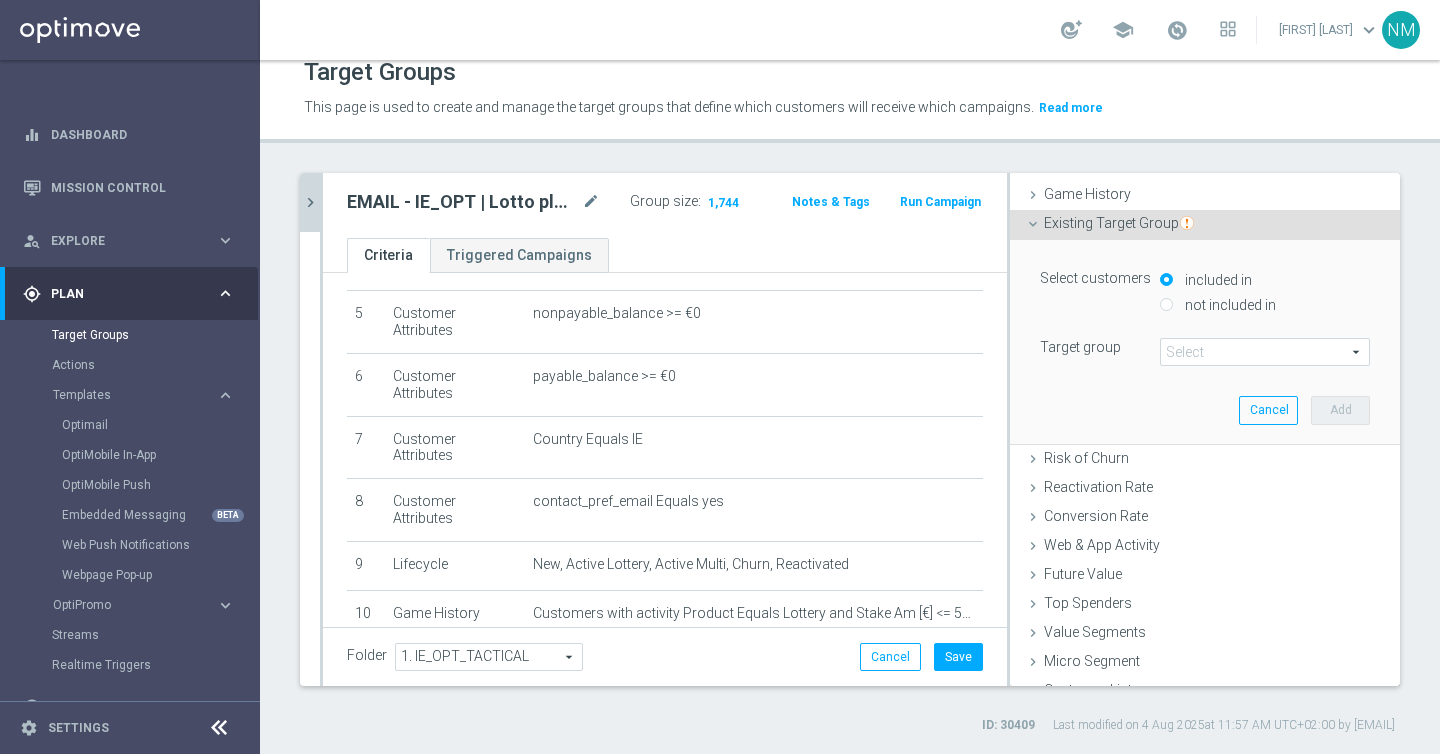 scroll, scrollTop: 230, scrollLeft: 0, axis: vertical 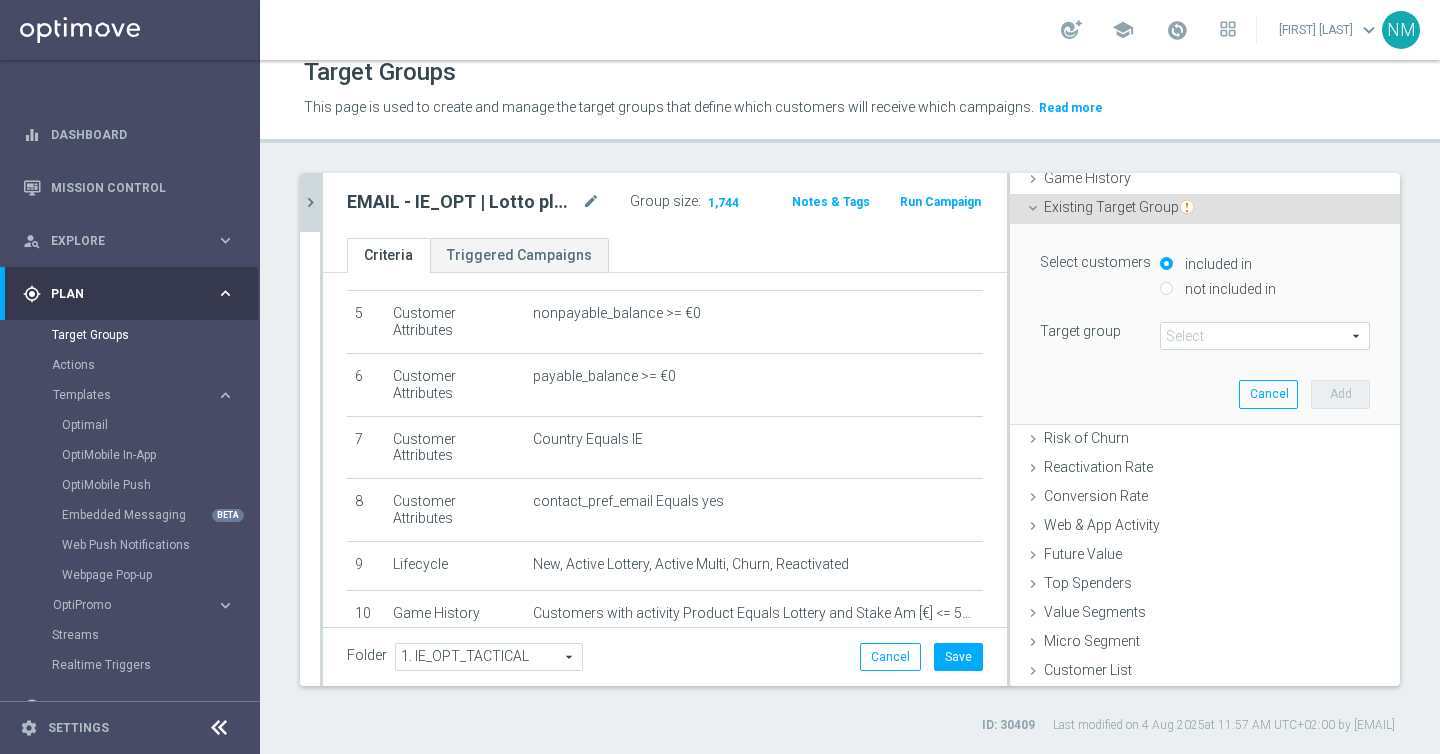 click on "not included in" at bounding box center (1228, 289) 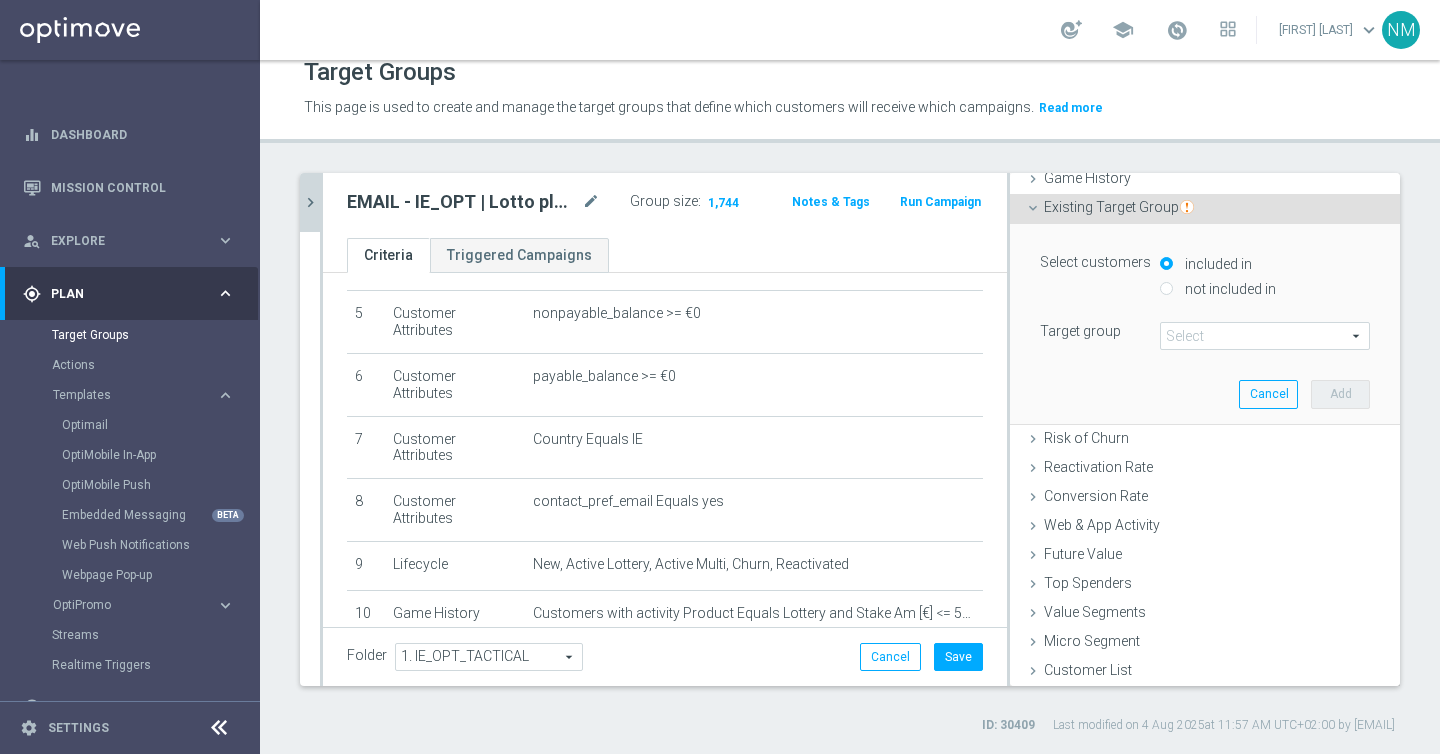 radio on "true" 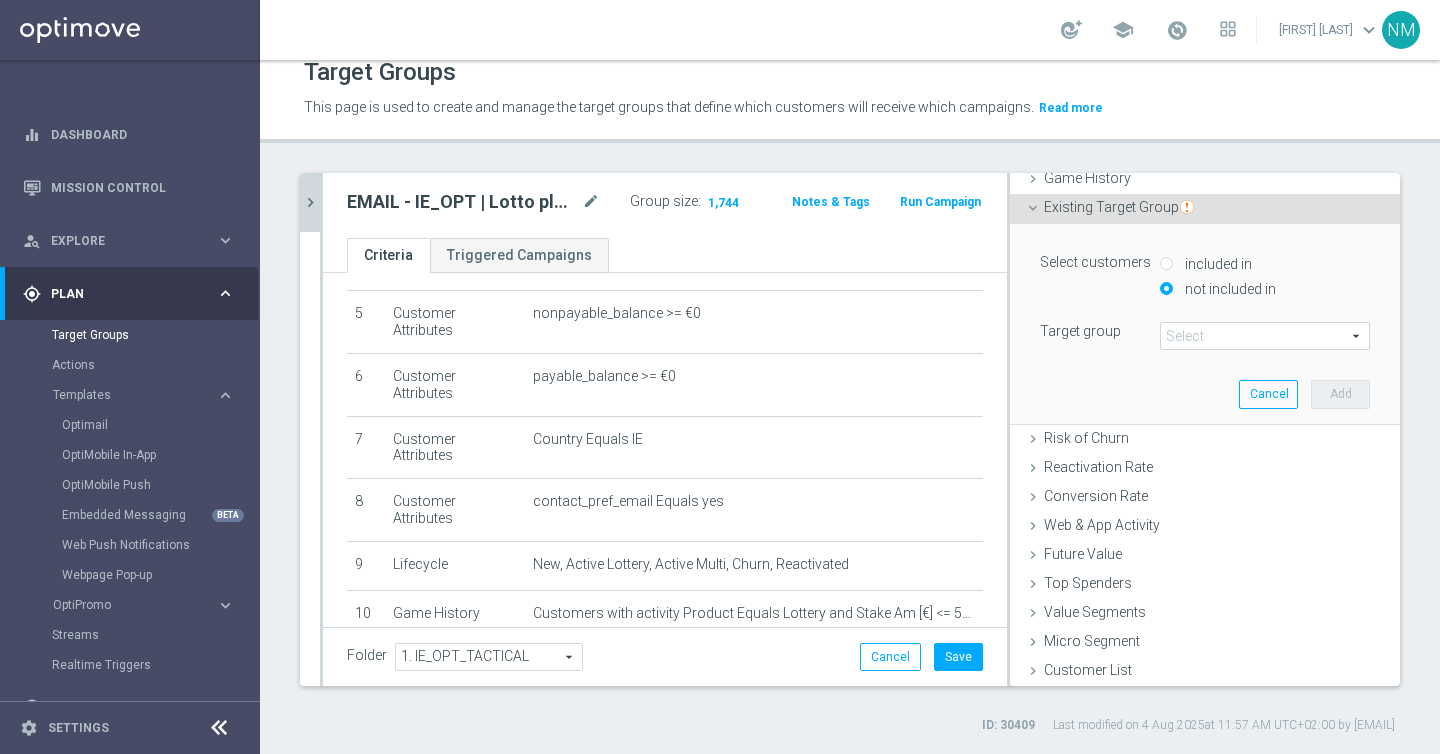 click at bounding box center [1265, 336] 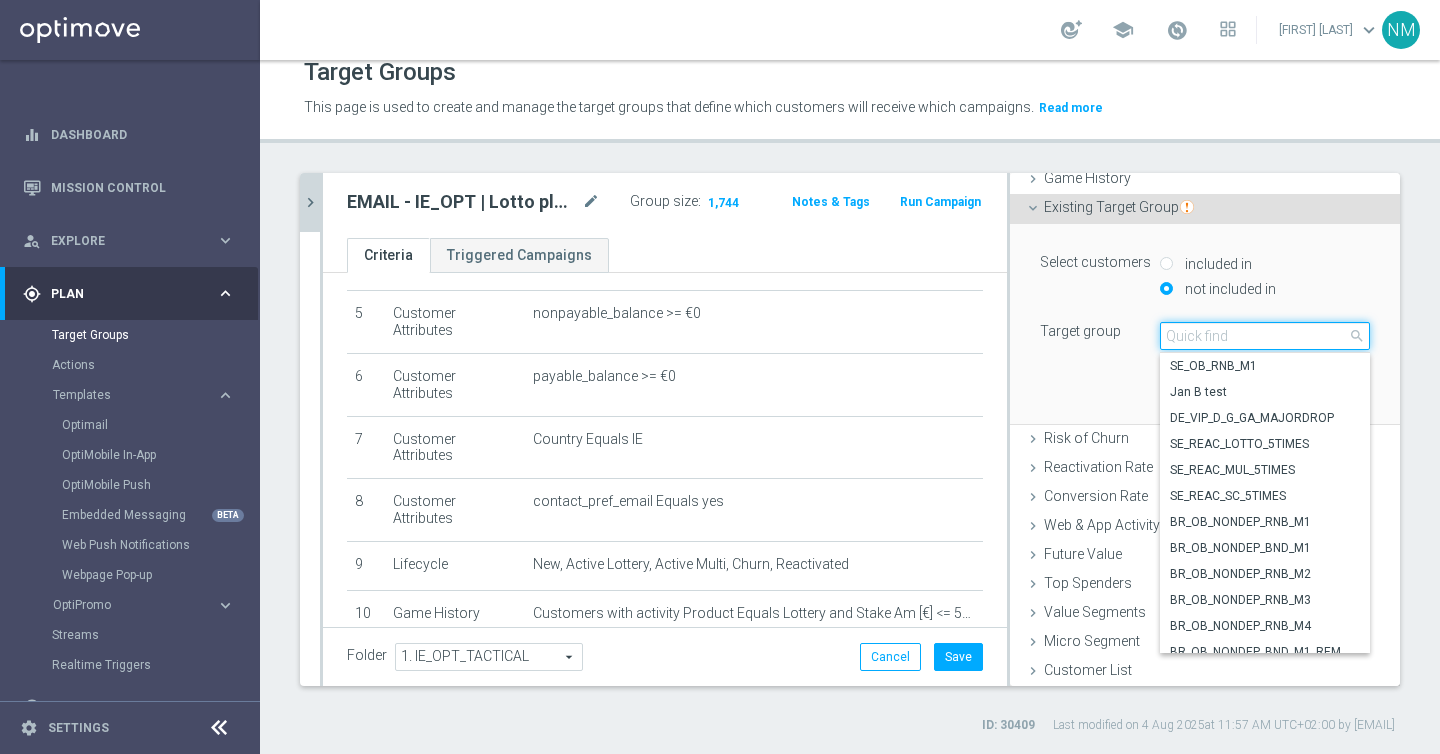 click at bounding box center (1265, 336) 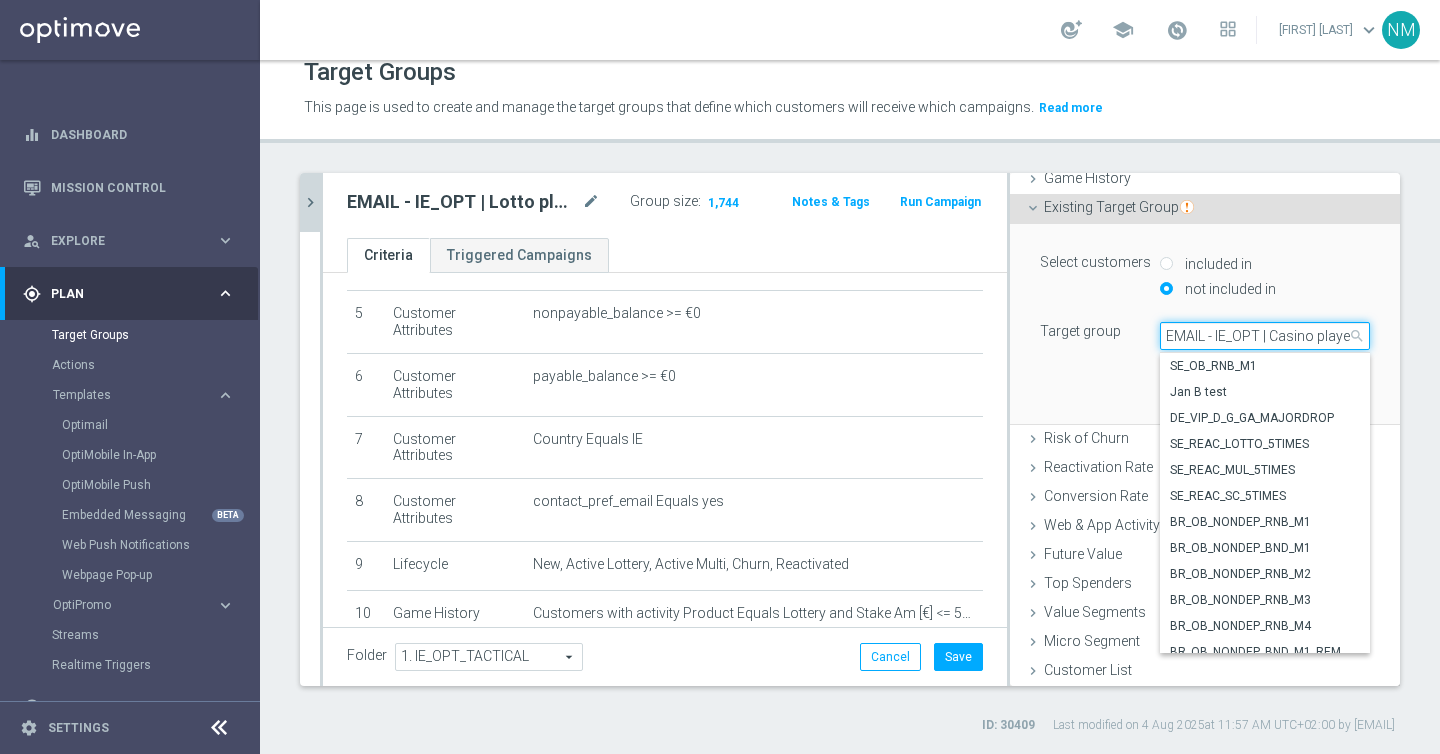 scroll, scrollTop: 0, scrollLeft: 307, axis: horizontal 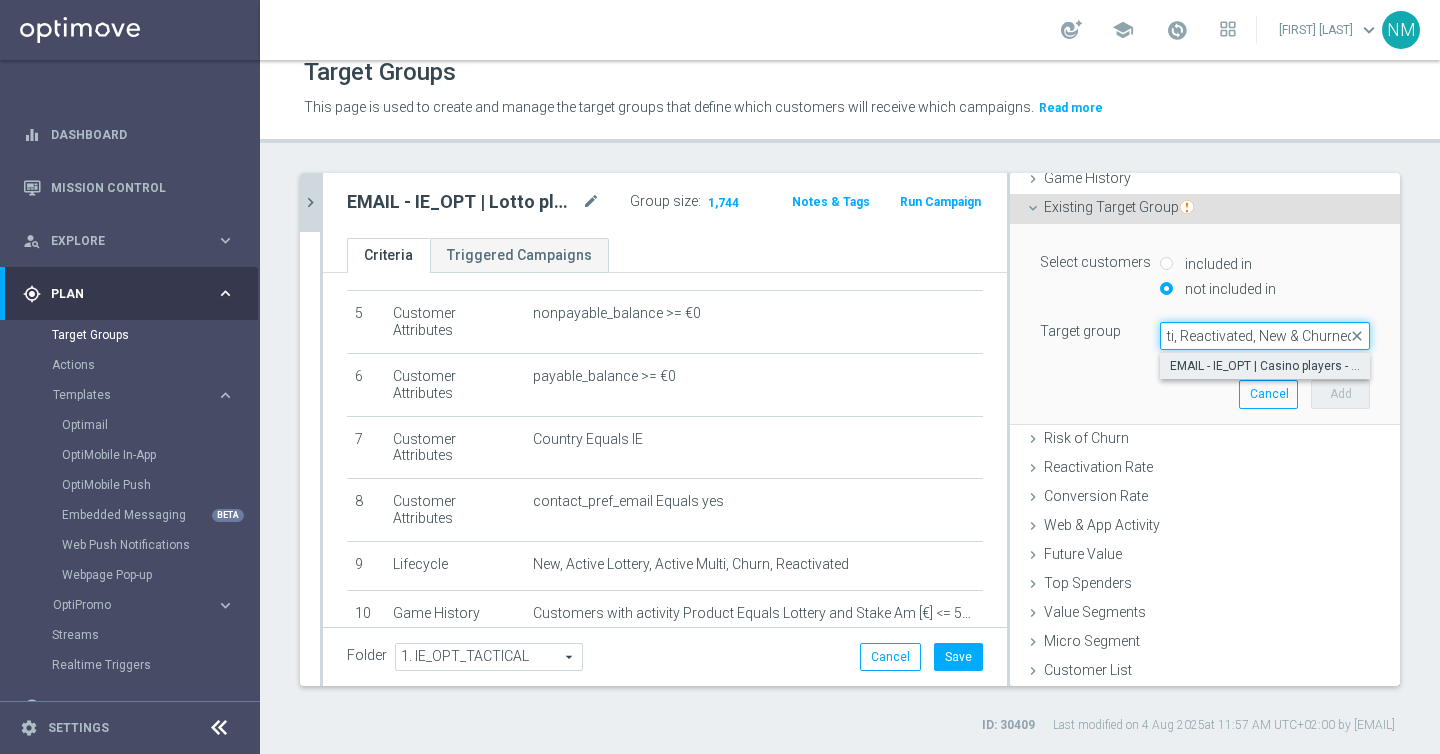 type on "EMAIL - IE_OPT | Casino players - ALL Actives, Multi, Reactivated, New & Churned" 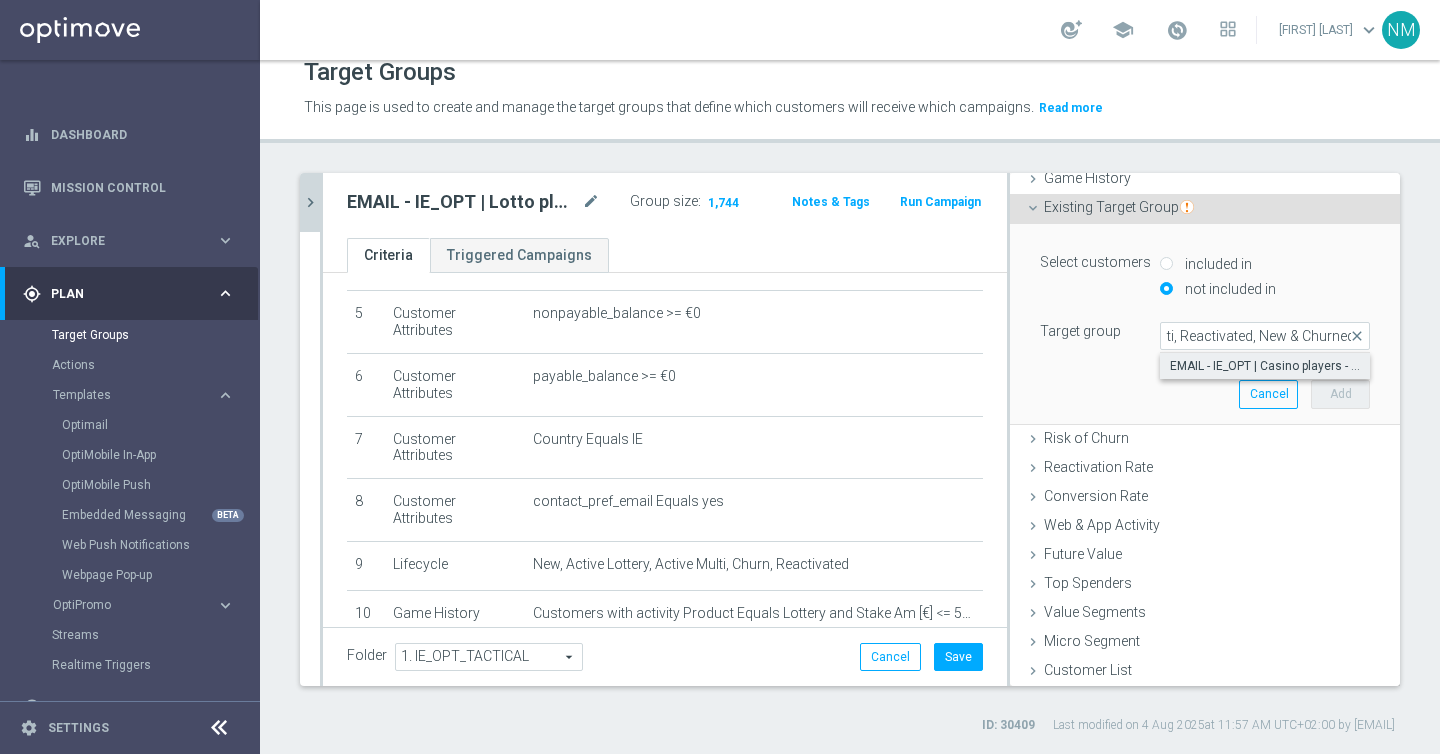 click on "EMAIL - IE_OPT | Casino players - ALL Actives, Multi, Reactivated, New & Churned" at bounding box center (1265, 366) 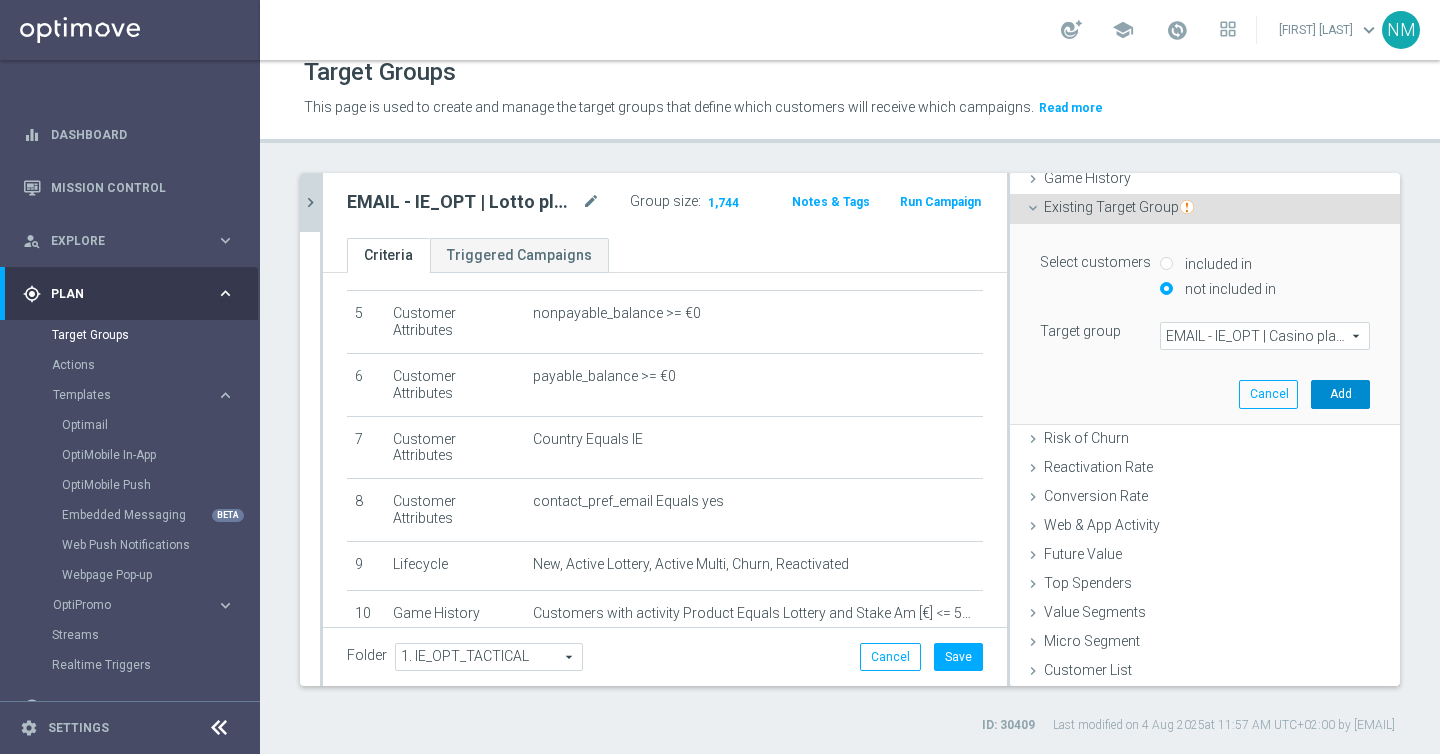 click on "Add" at bounding box center [1340, 394] 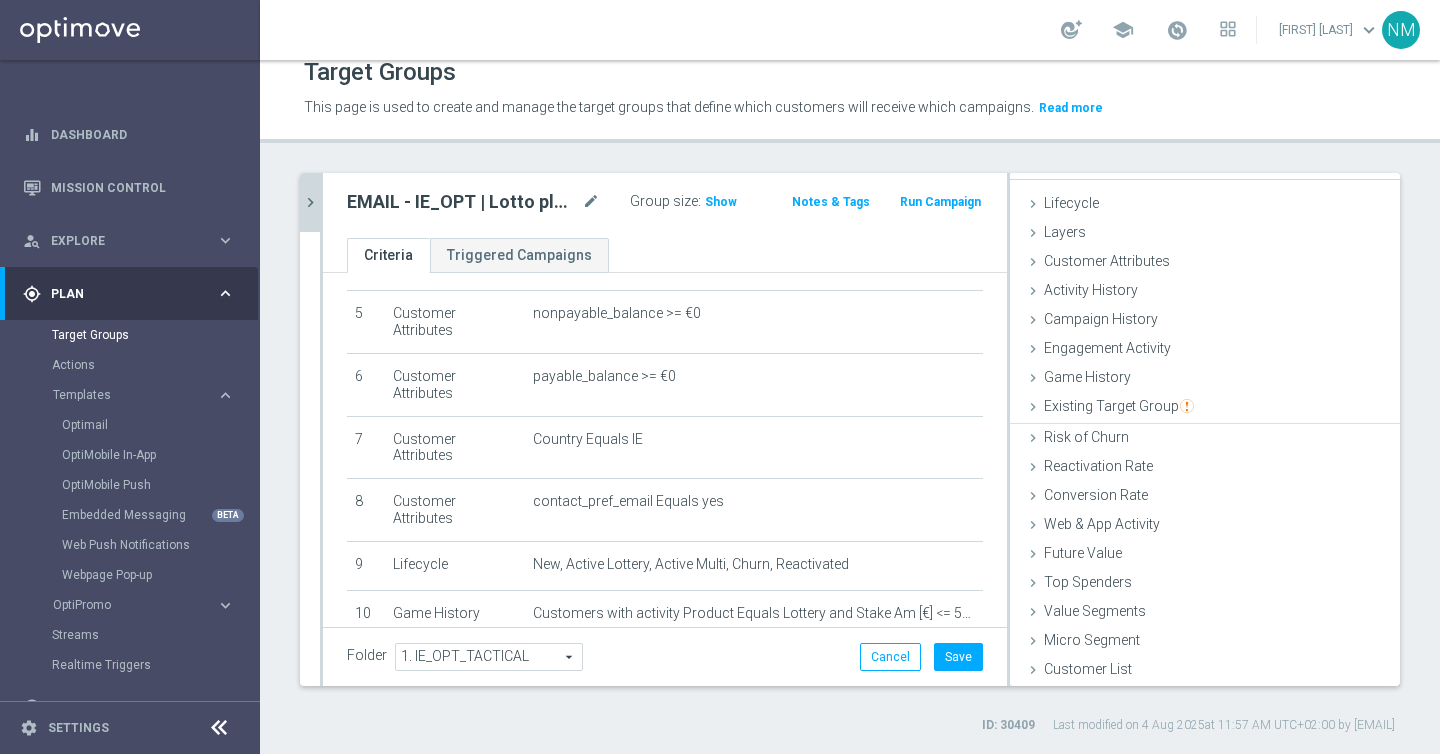 scroll, scrollTop: 29, scrollLeft: 0, axis: vertical 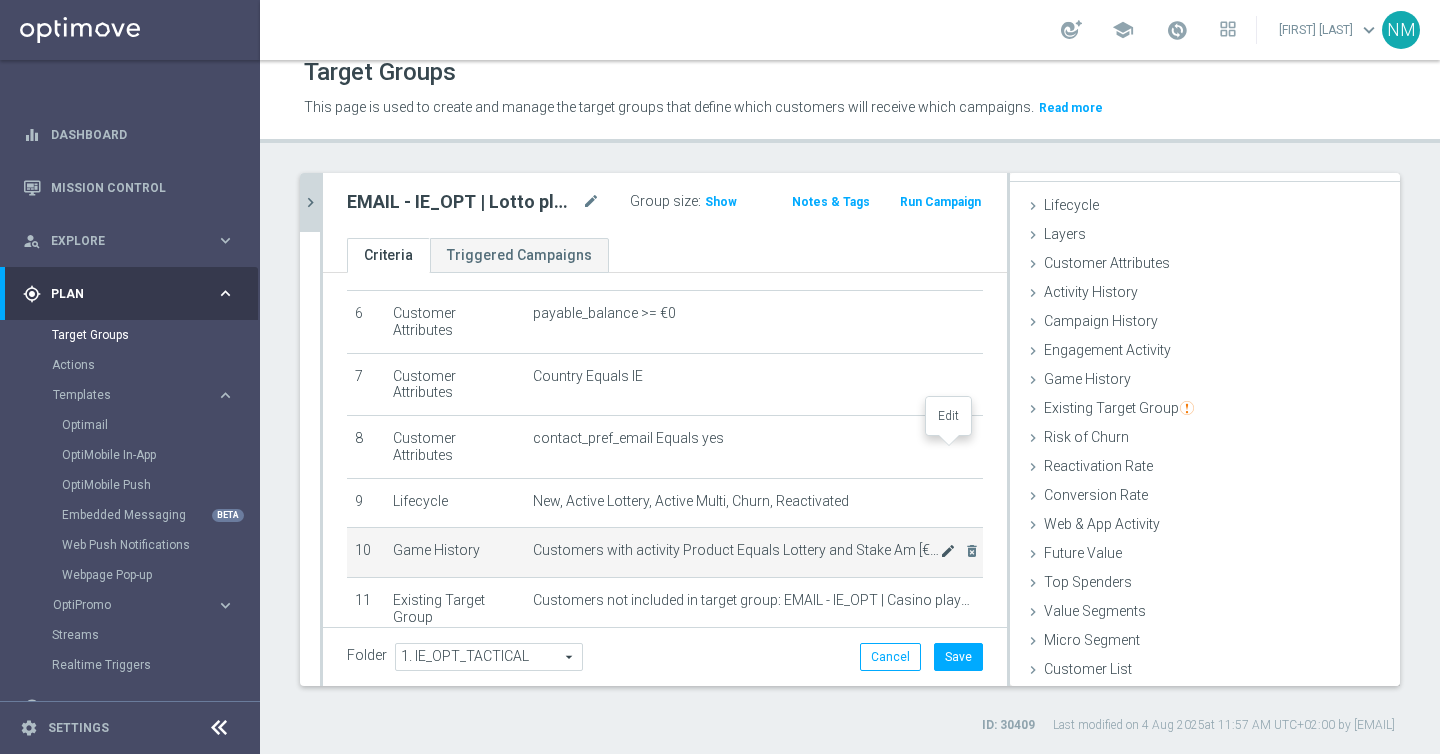 click on "mode_edit" 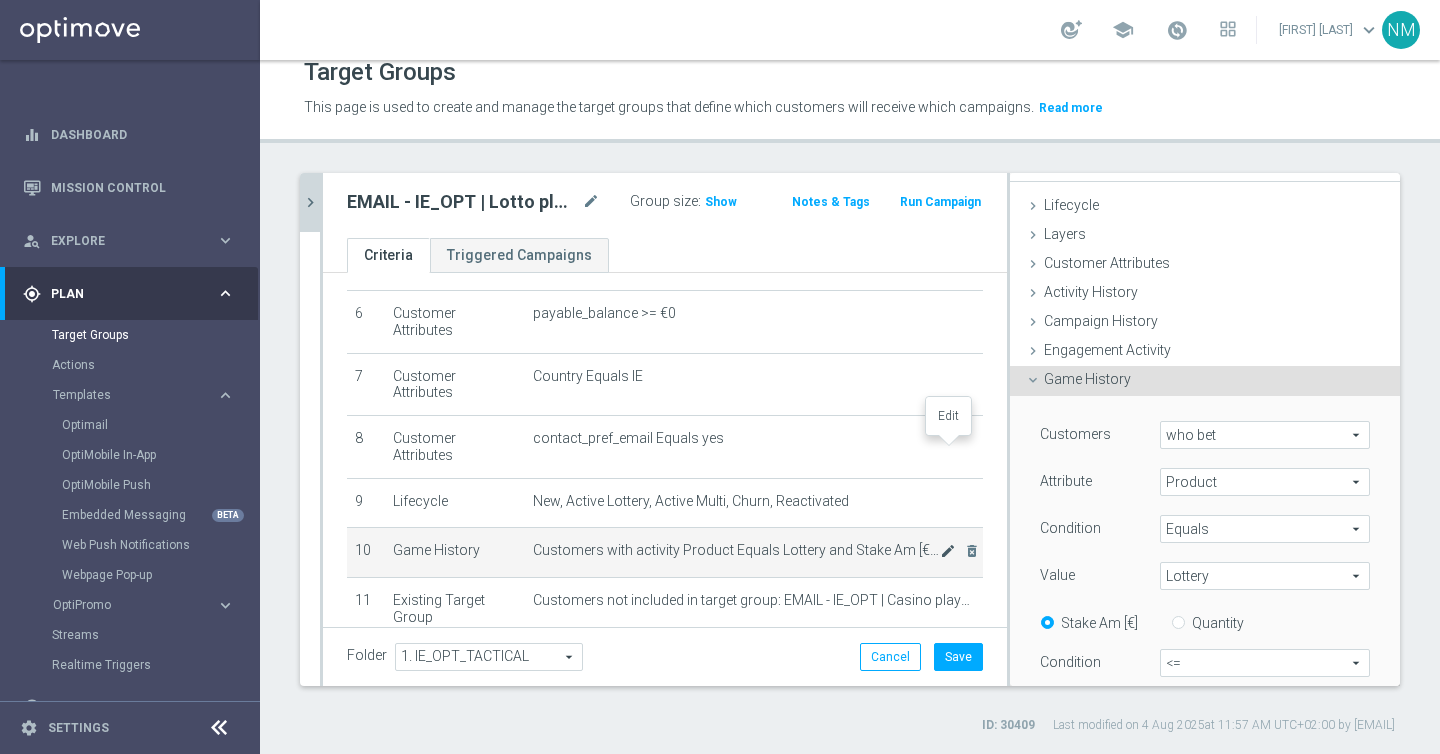 scroll, scrollTop: 230, scrollLeft: 0, axis: vertical 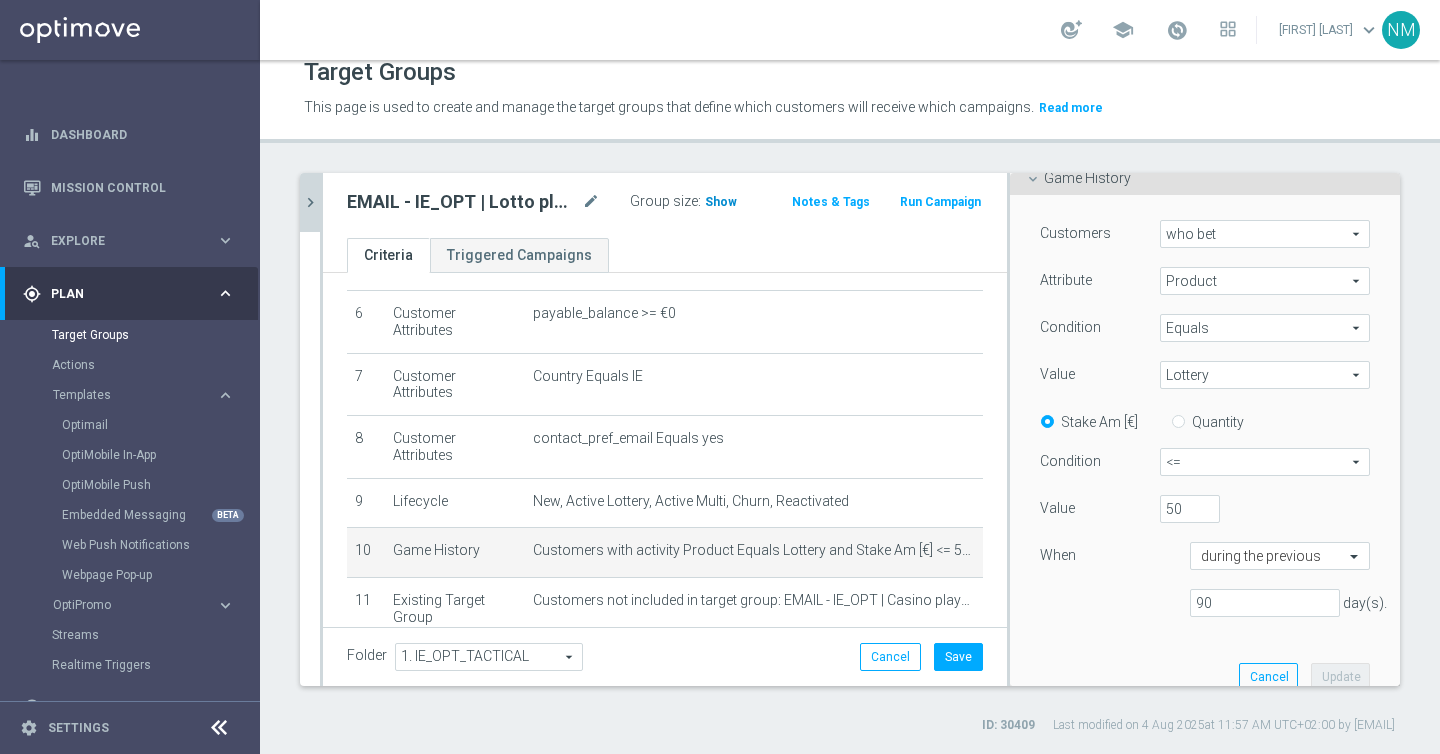 click on "Show" 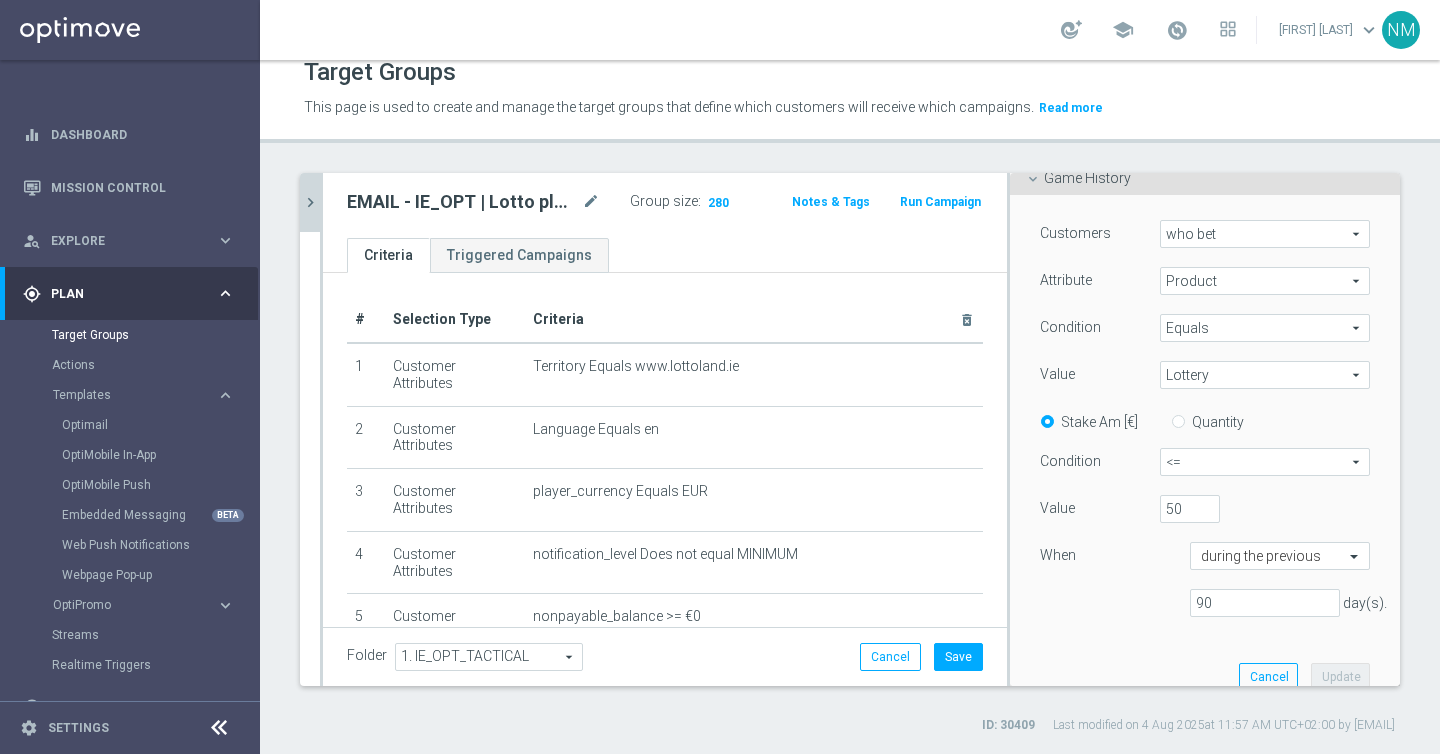 scroll, scrollTop: 366, scrollLeft: 0, axis: vertical 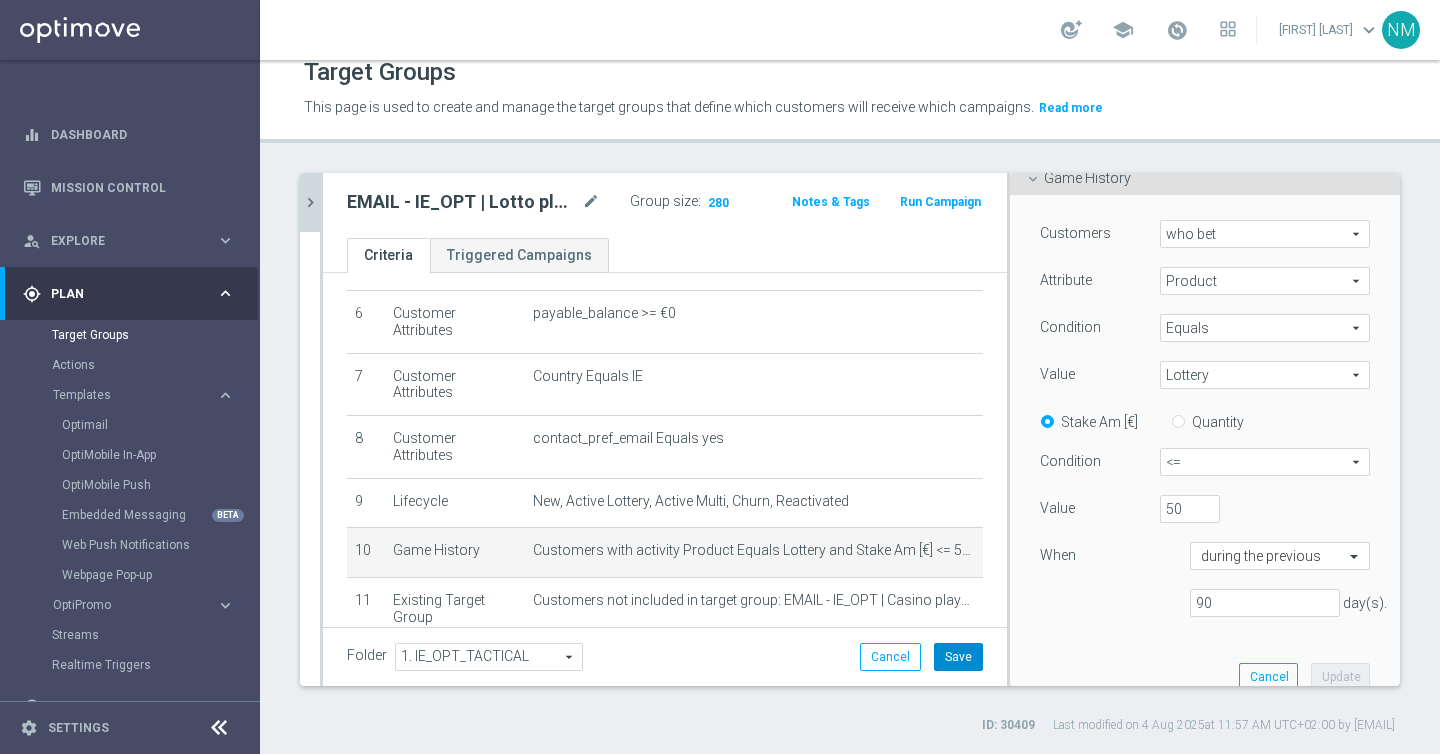 click on "Save" 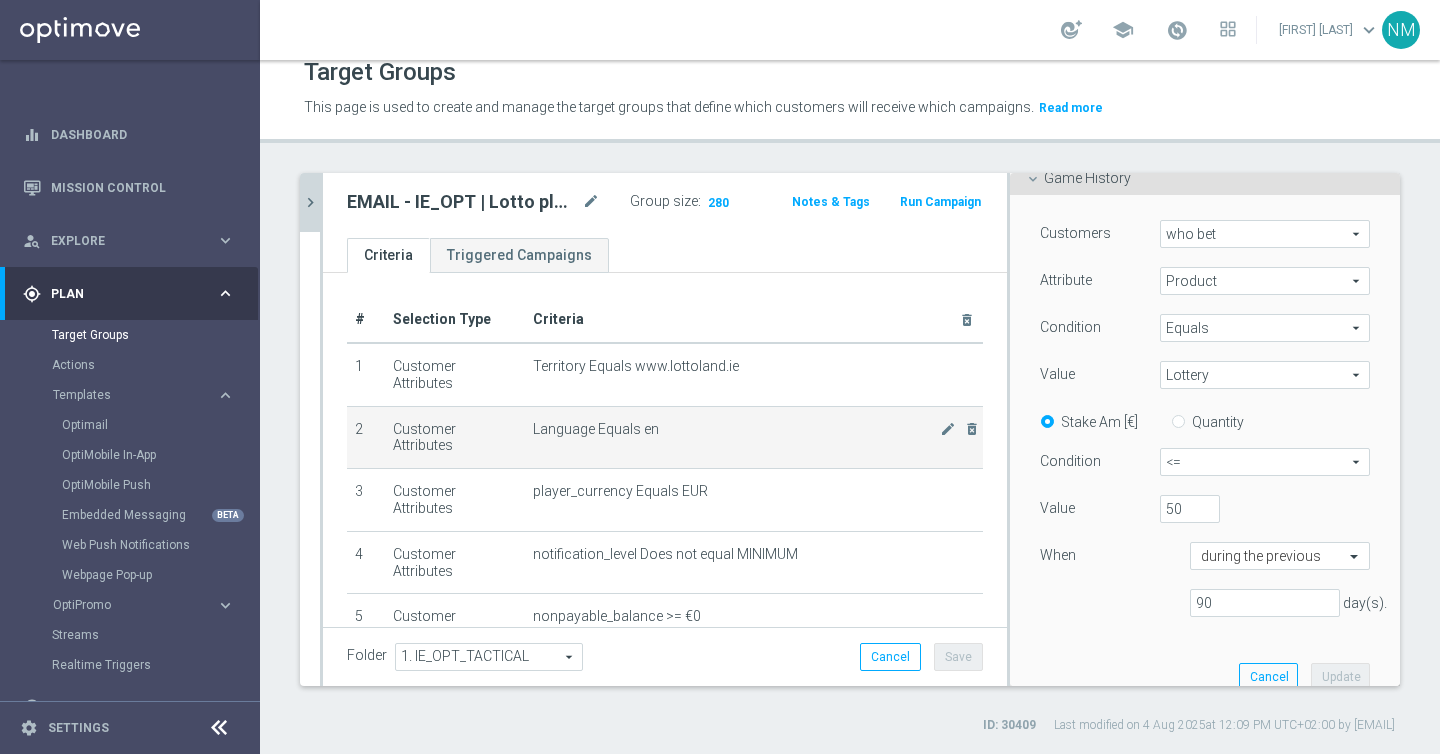 scroll, scrollTop: 366, scrollLeft: 0, axis: vertical 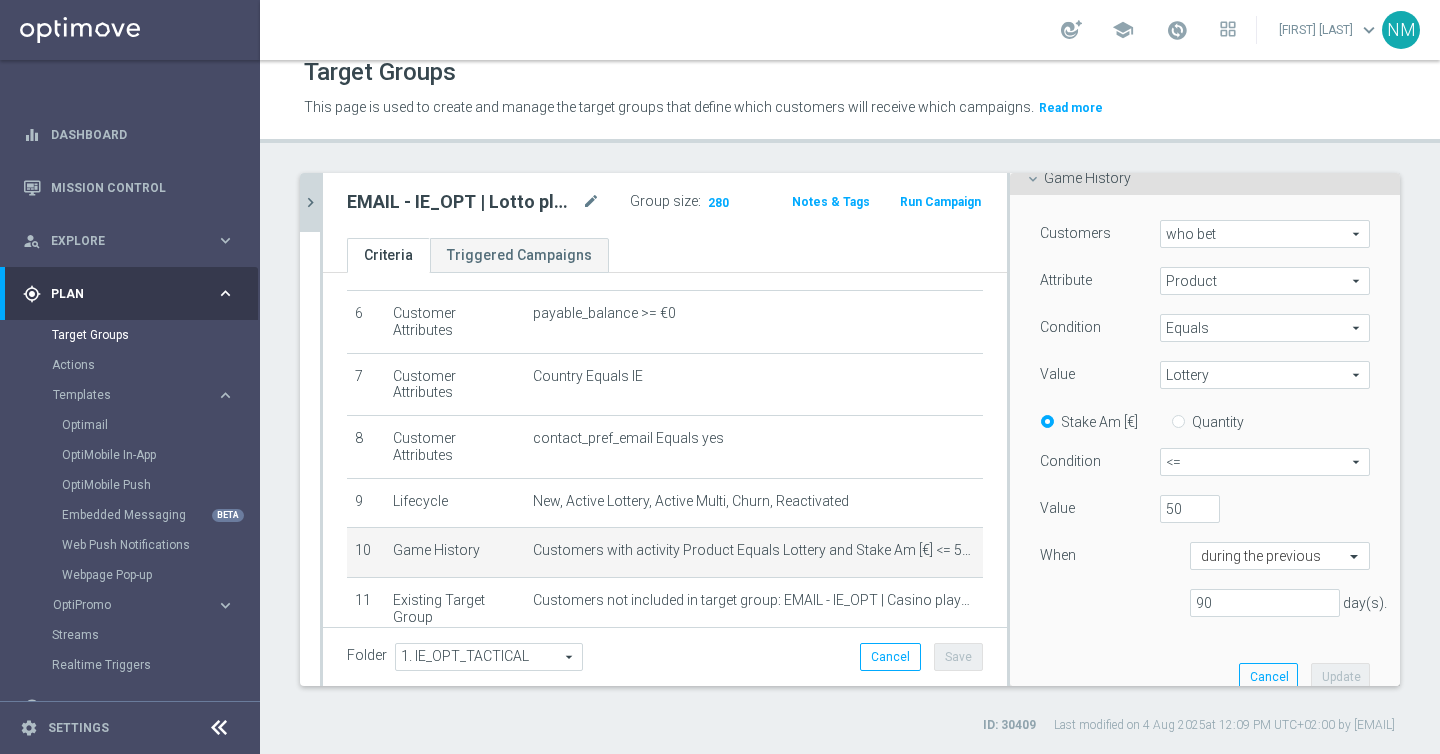 click on "chevron_right" 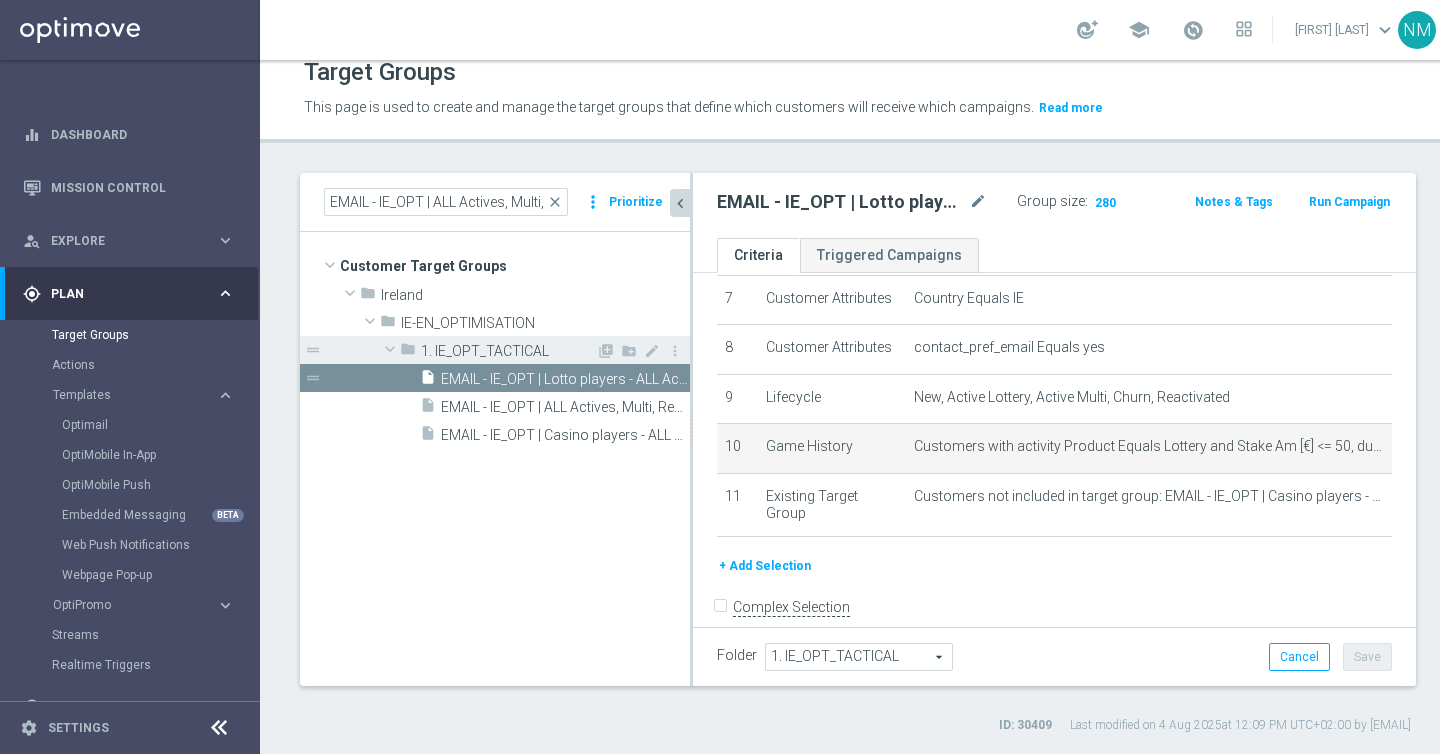 scroll, scrollTop: 47, scrollLeft: 0, axis: vertical 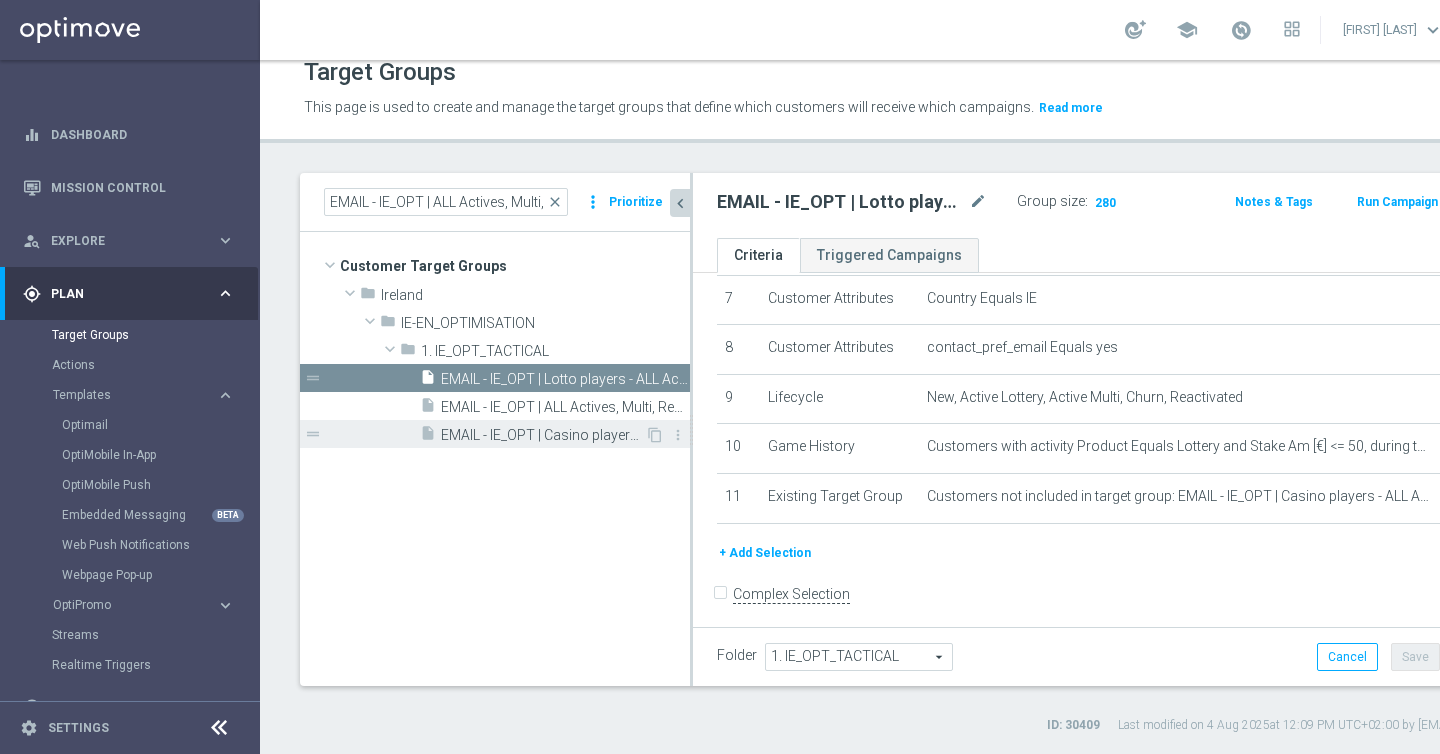 click on "EMAIL - IE_OPT | Casino players - ALL Actives, Multi, Reactivated, New & Churned" at bounding box center [543, 435] 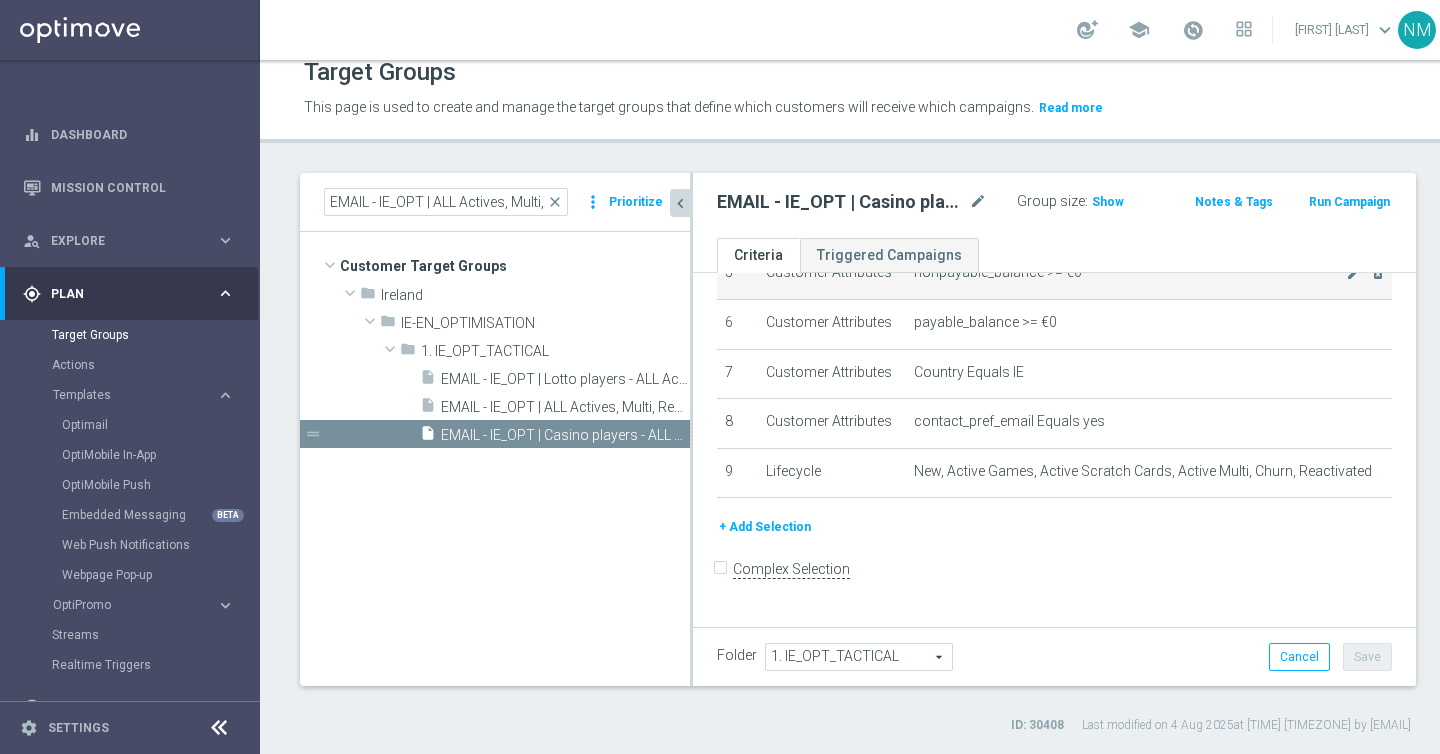scroll, scrollTop: 276, scrollLeft: 0, axis: vertical 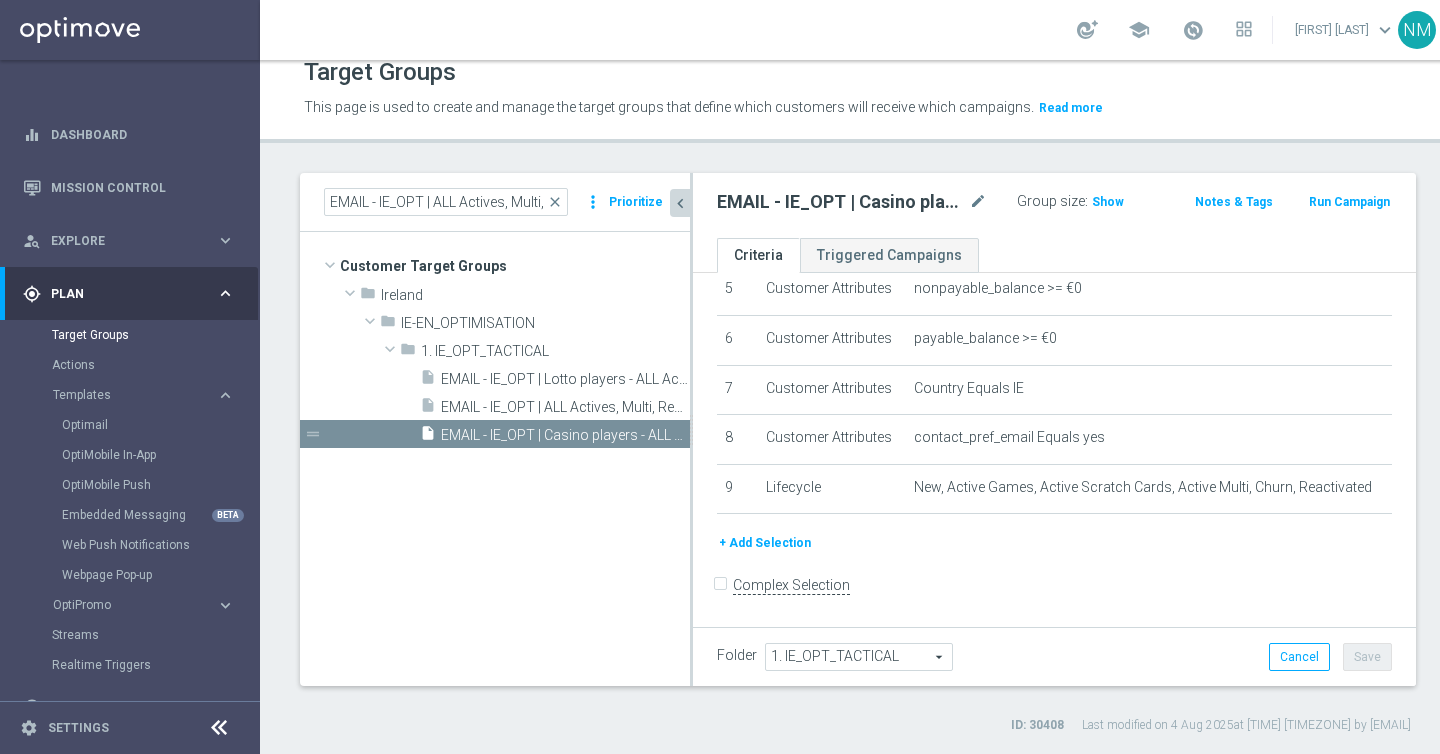 click on "chevron_left" 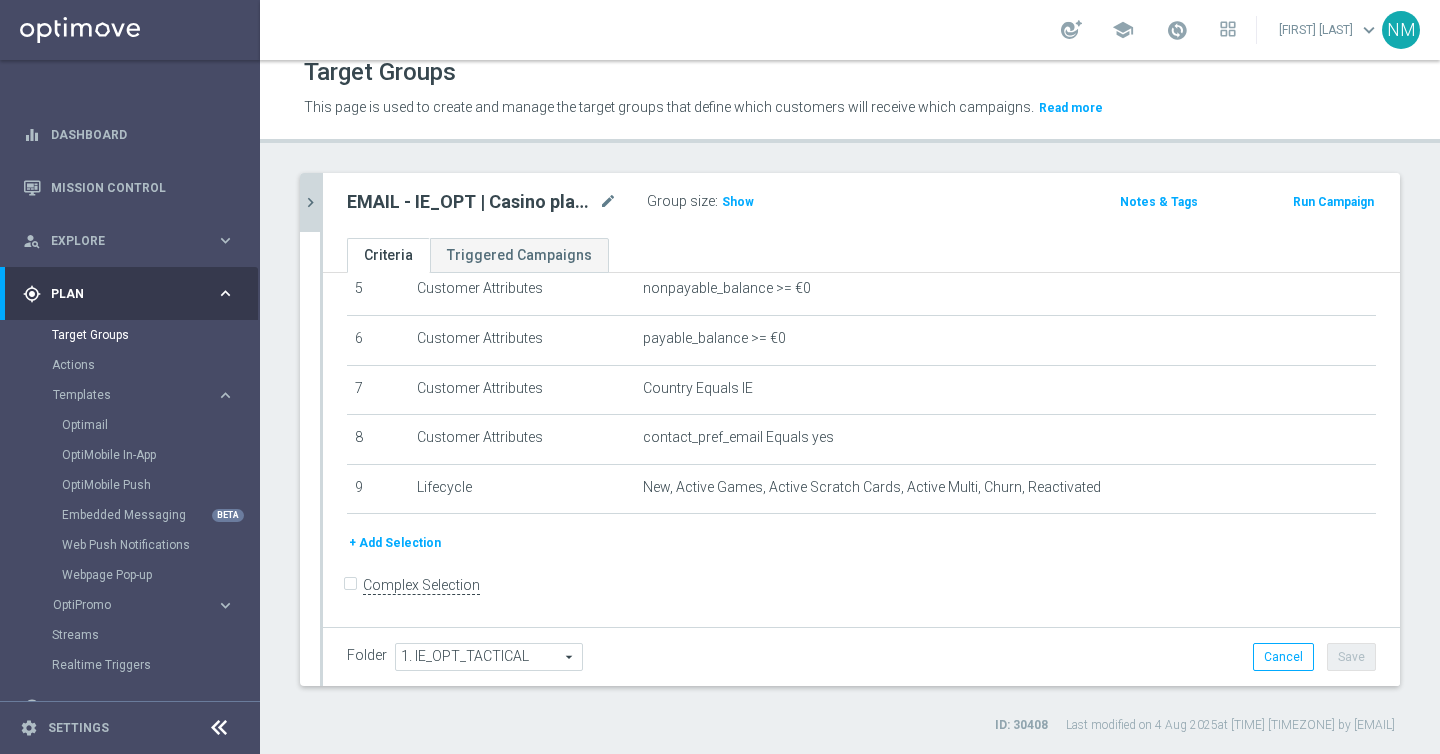 click on "+ Add Selection" 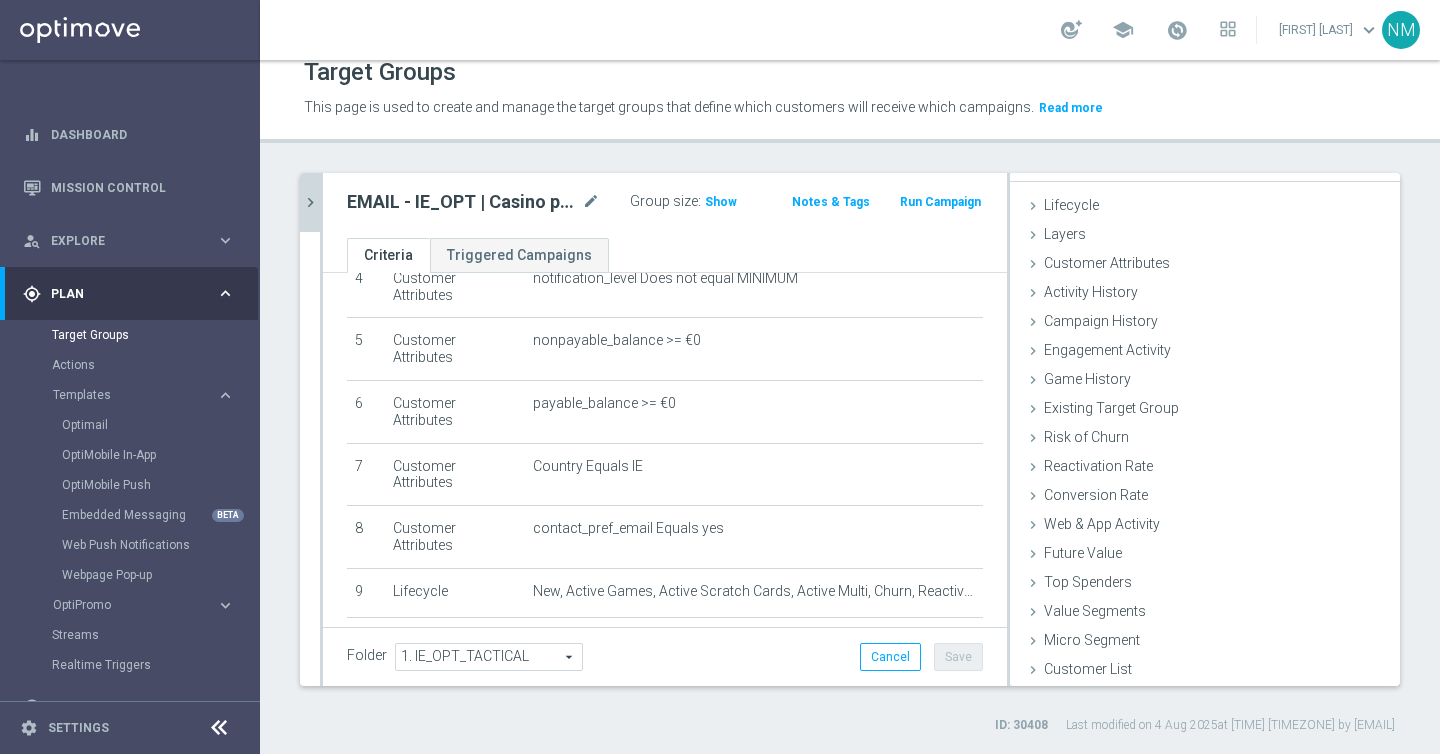 scroll, scrollTop: 254, scrollLeft: 0, axis: vertical 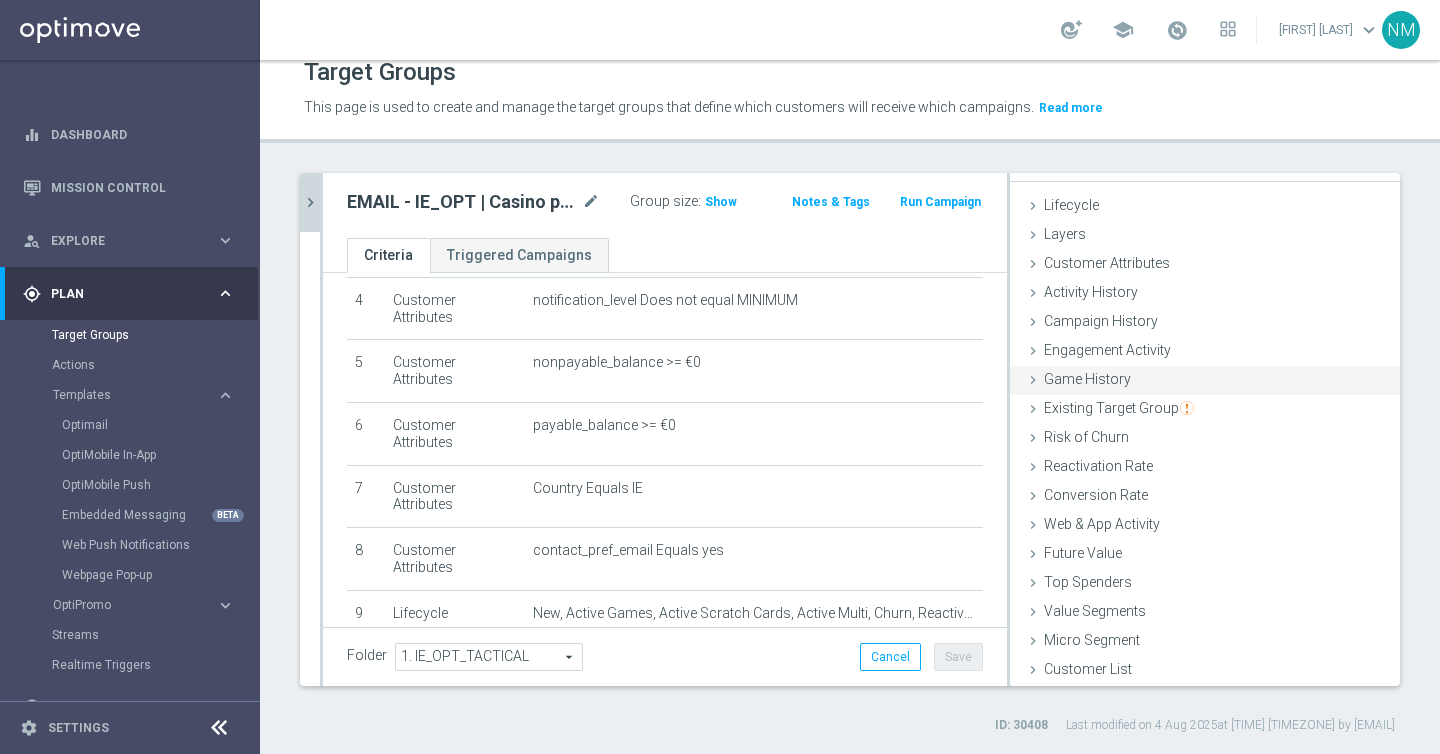 click on "Game History" at bounding box center [1087, 379] 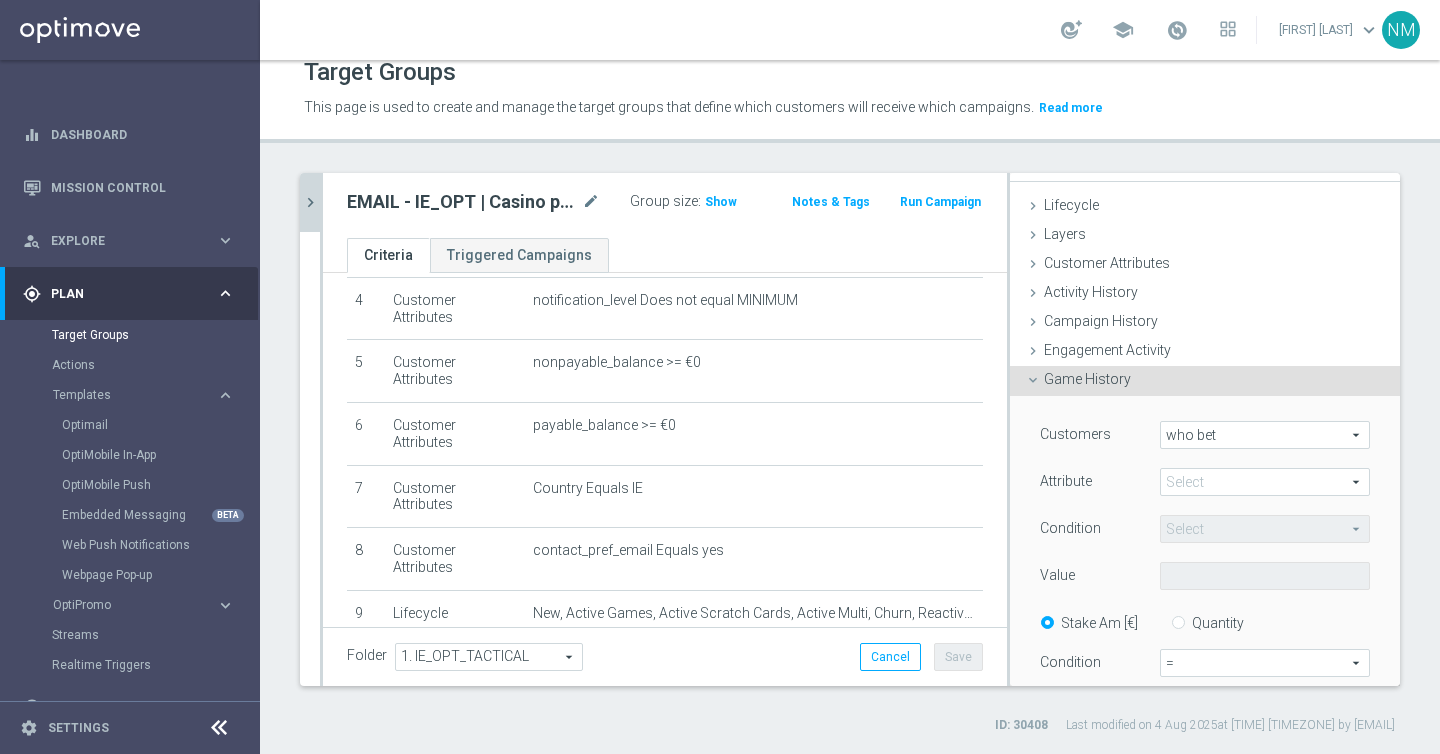 scroll, scrollTop: 230, scrollLeft: 0, axis: vertical 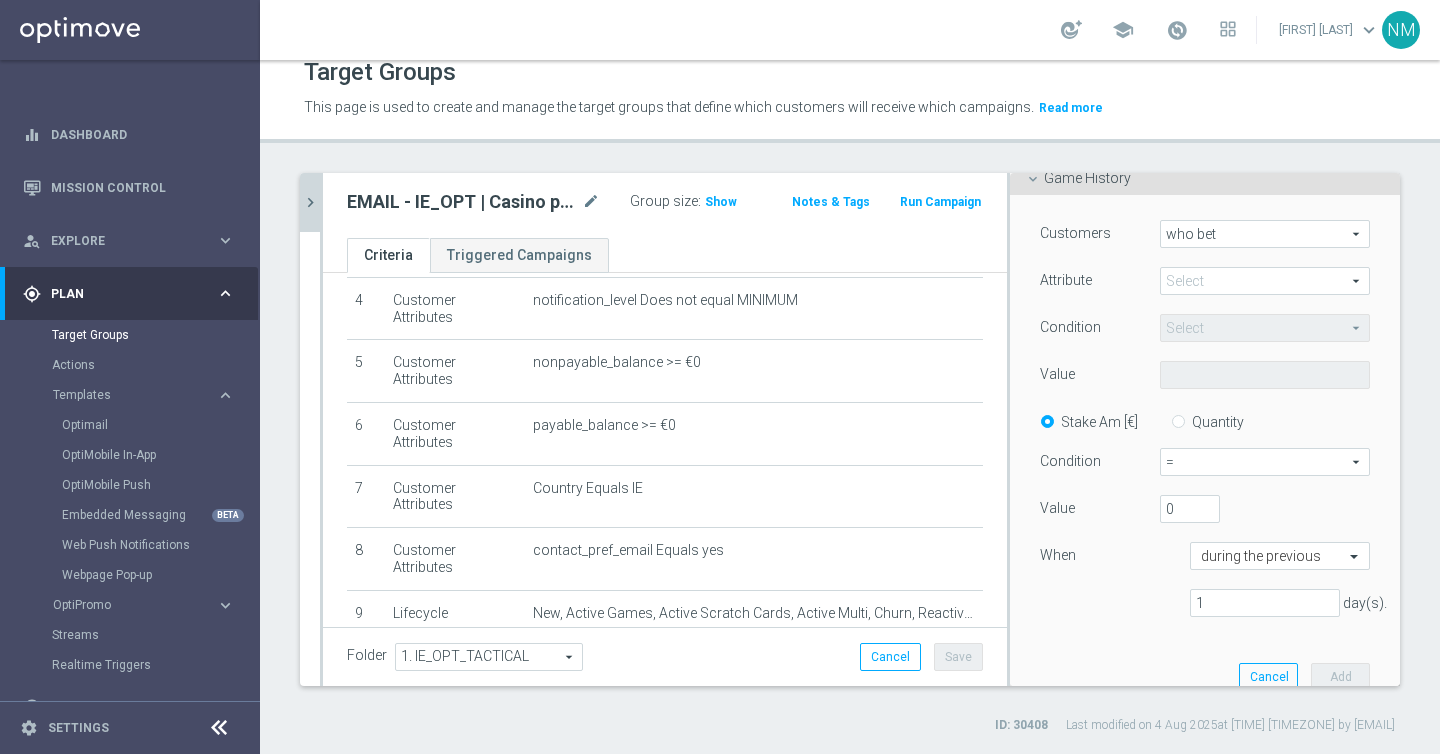 click at bounding box center (1265, 281) 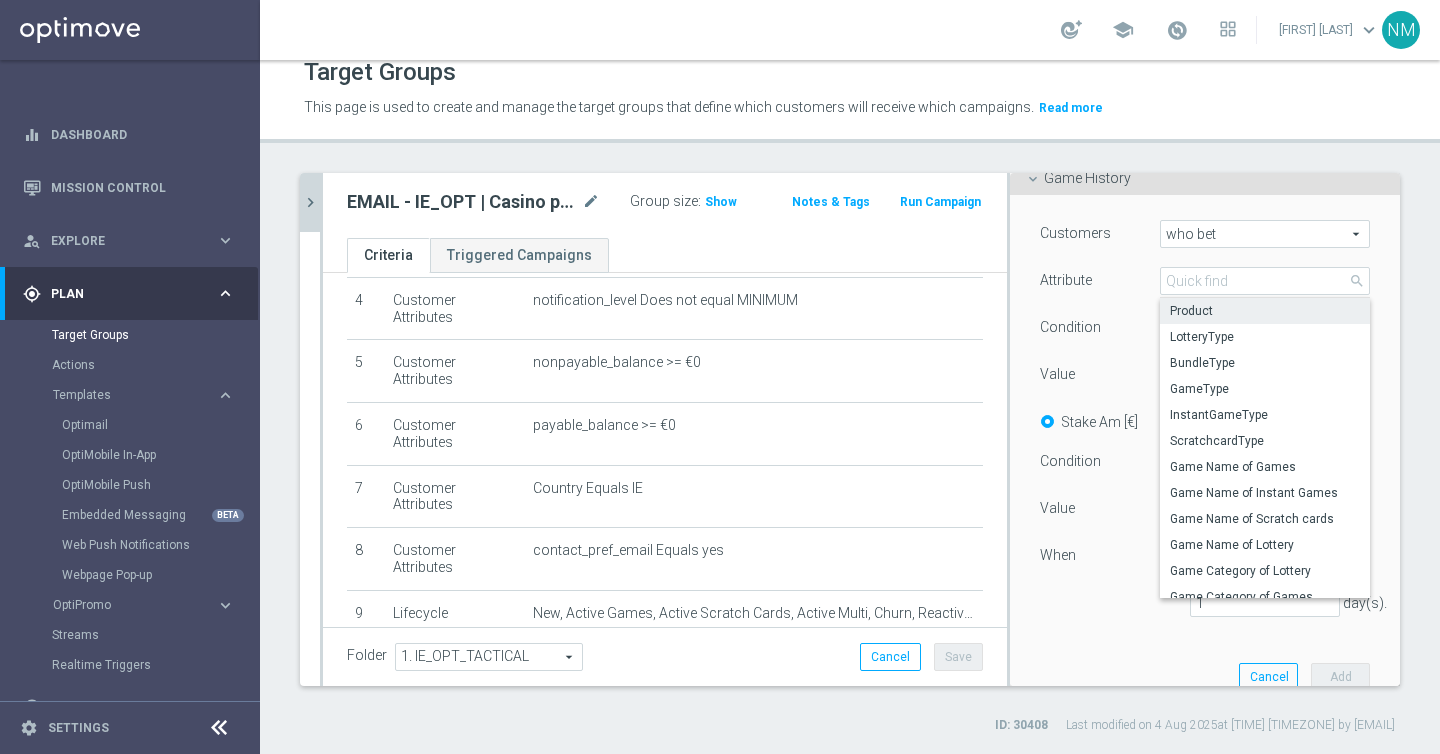 click on "Product" at bounding box center [1265, 311] 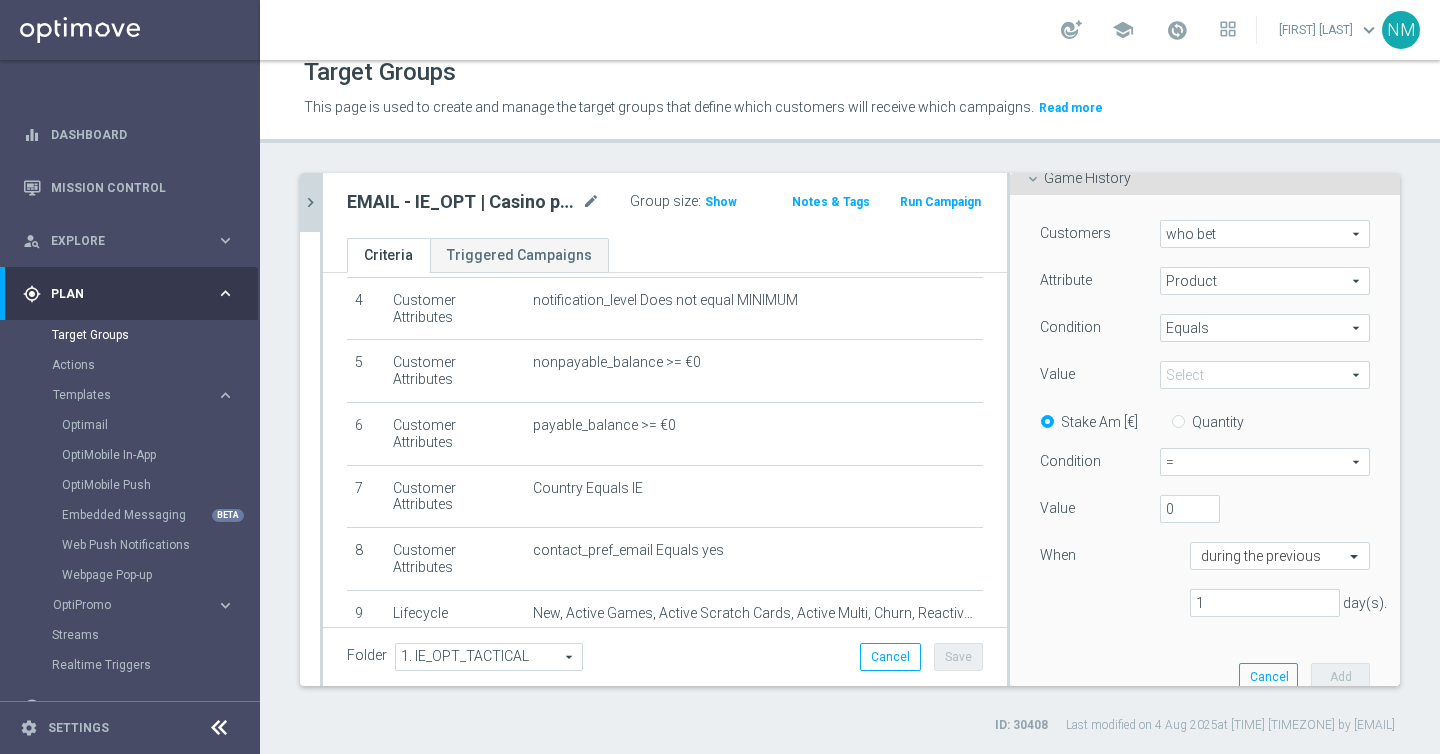 click at bounding box center (1265, 375) 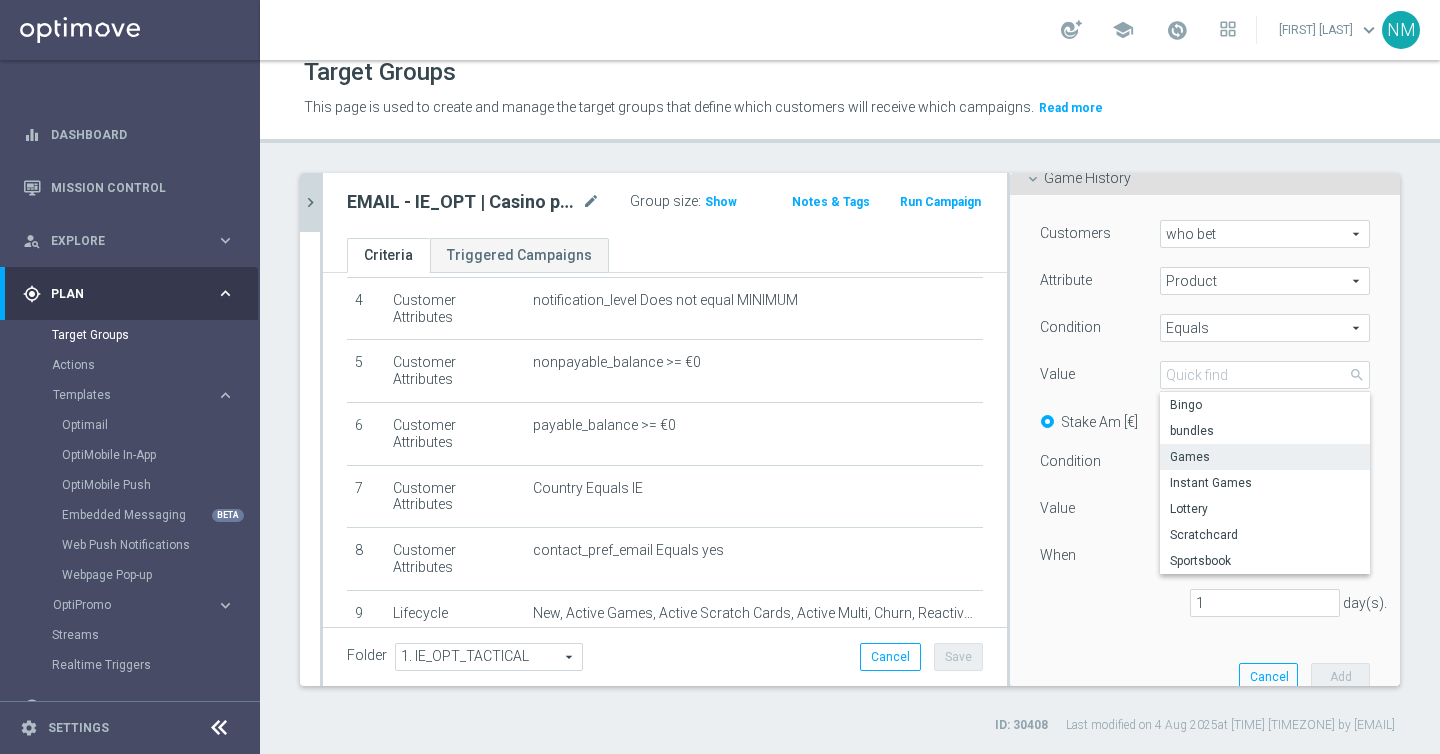 click on "Games" at bounding box center (1265, 457) 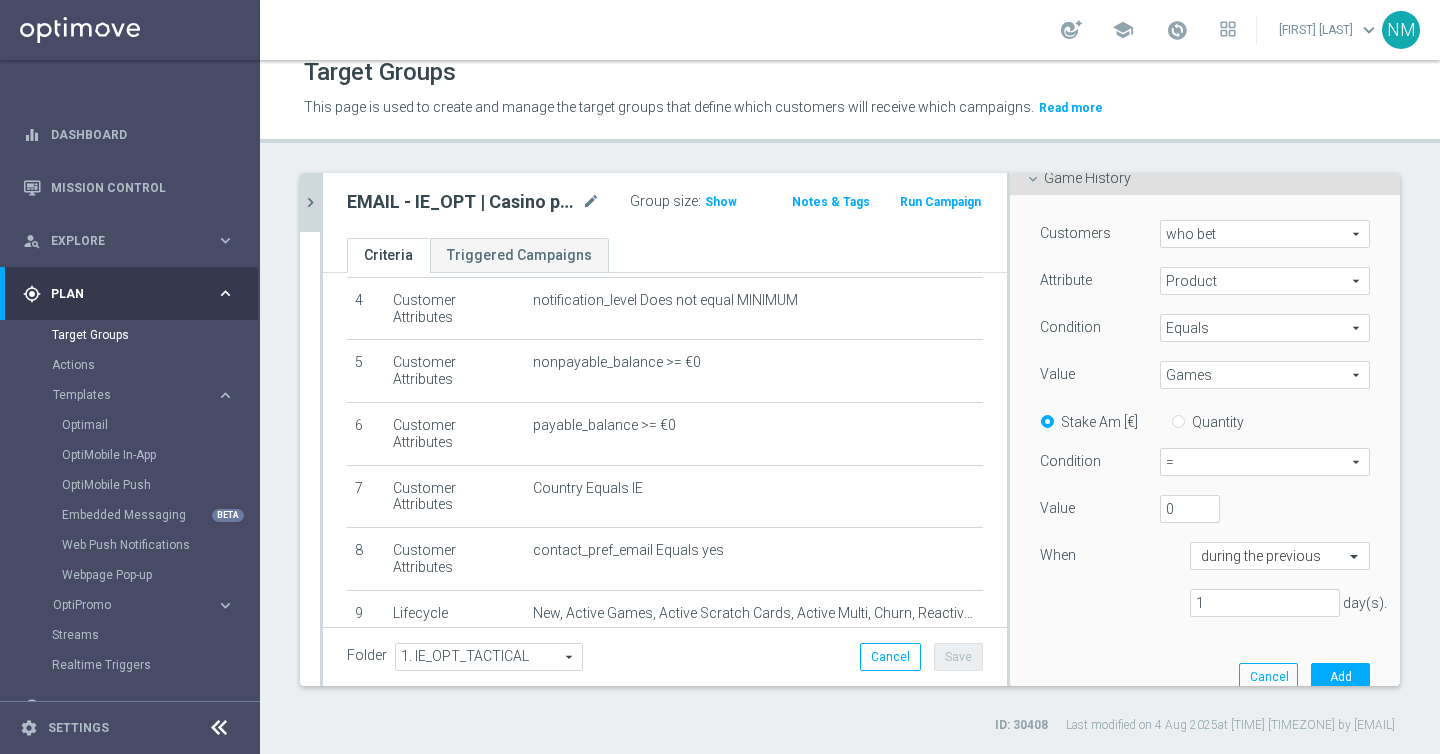 click on "=" at bounding box center [1265, 462] 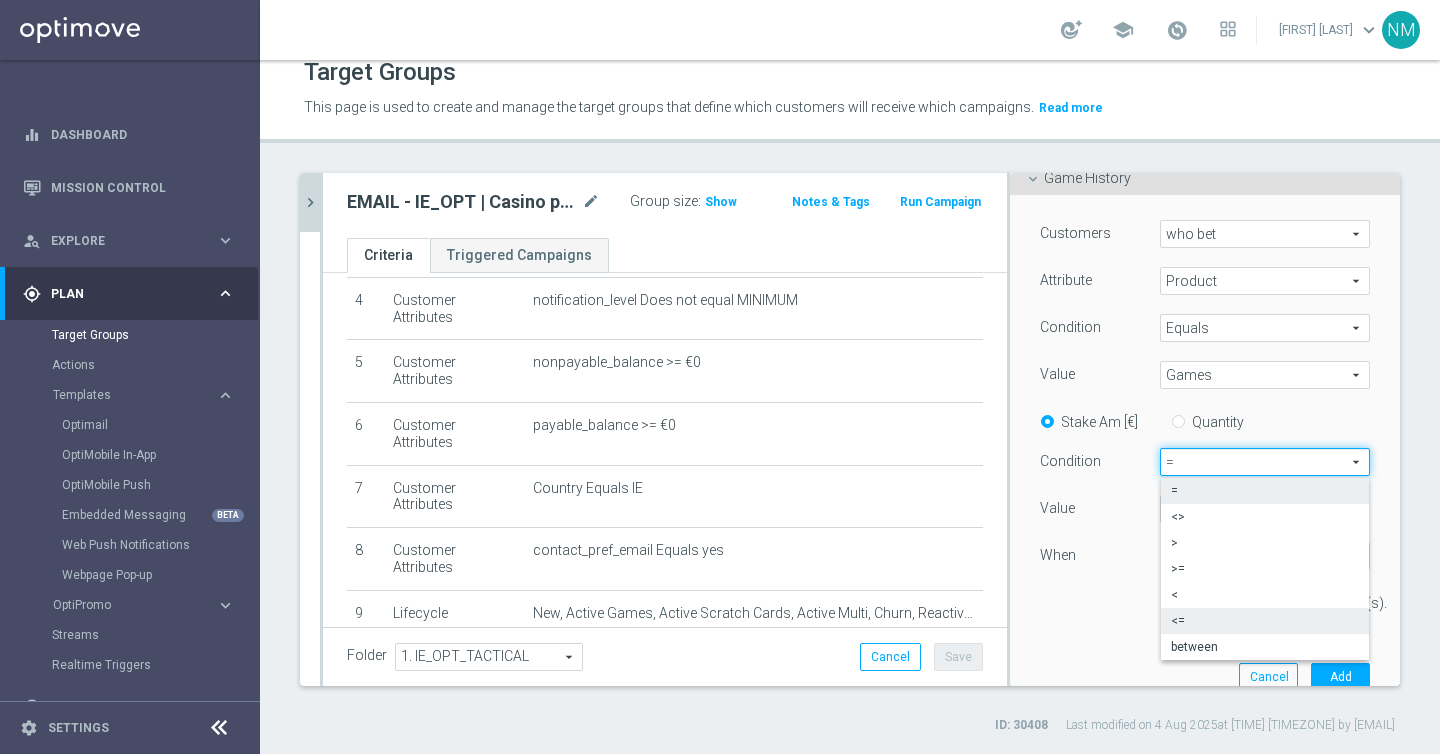 click on "<=" at bounding box center [1265, 621] 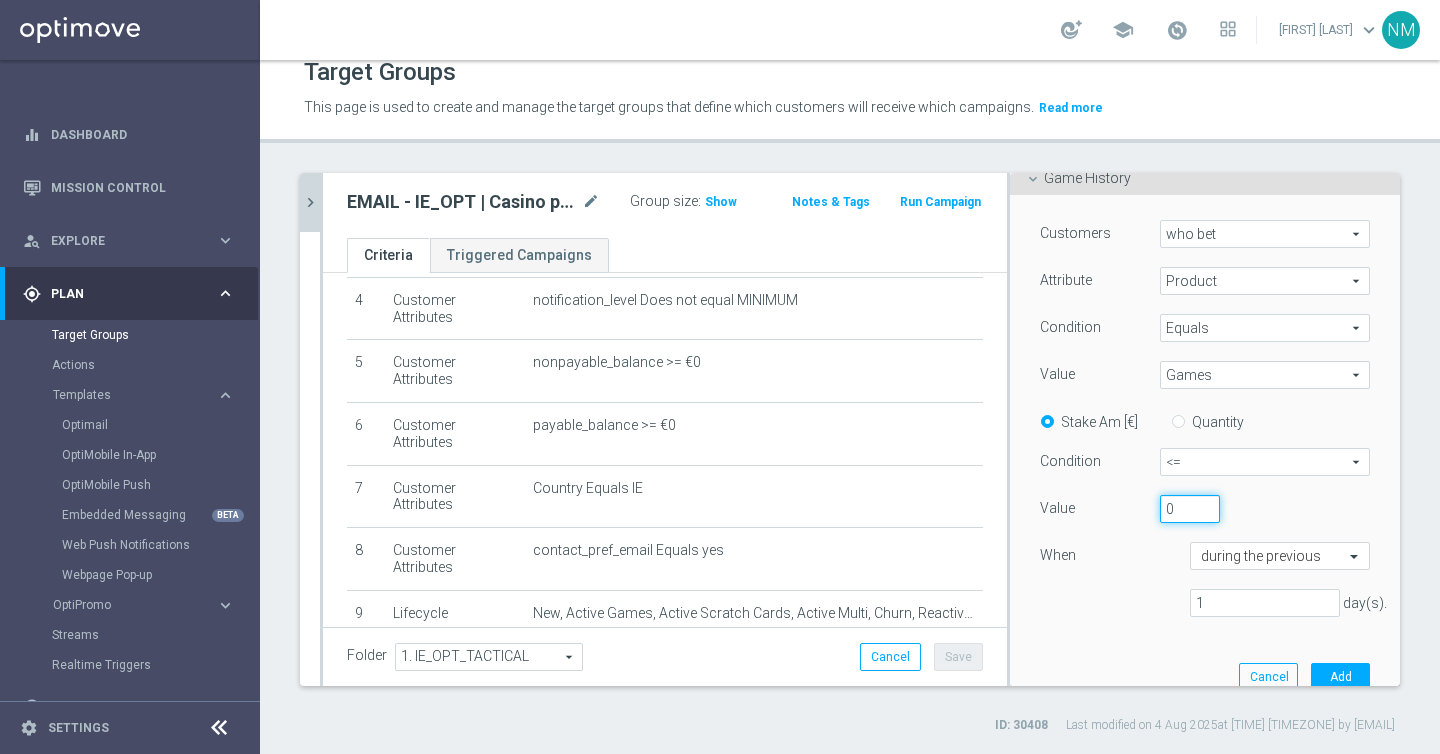 click on "0" at bounding box center [1190, 509] 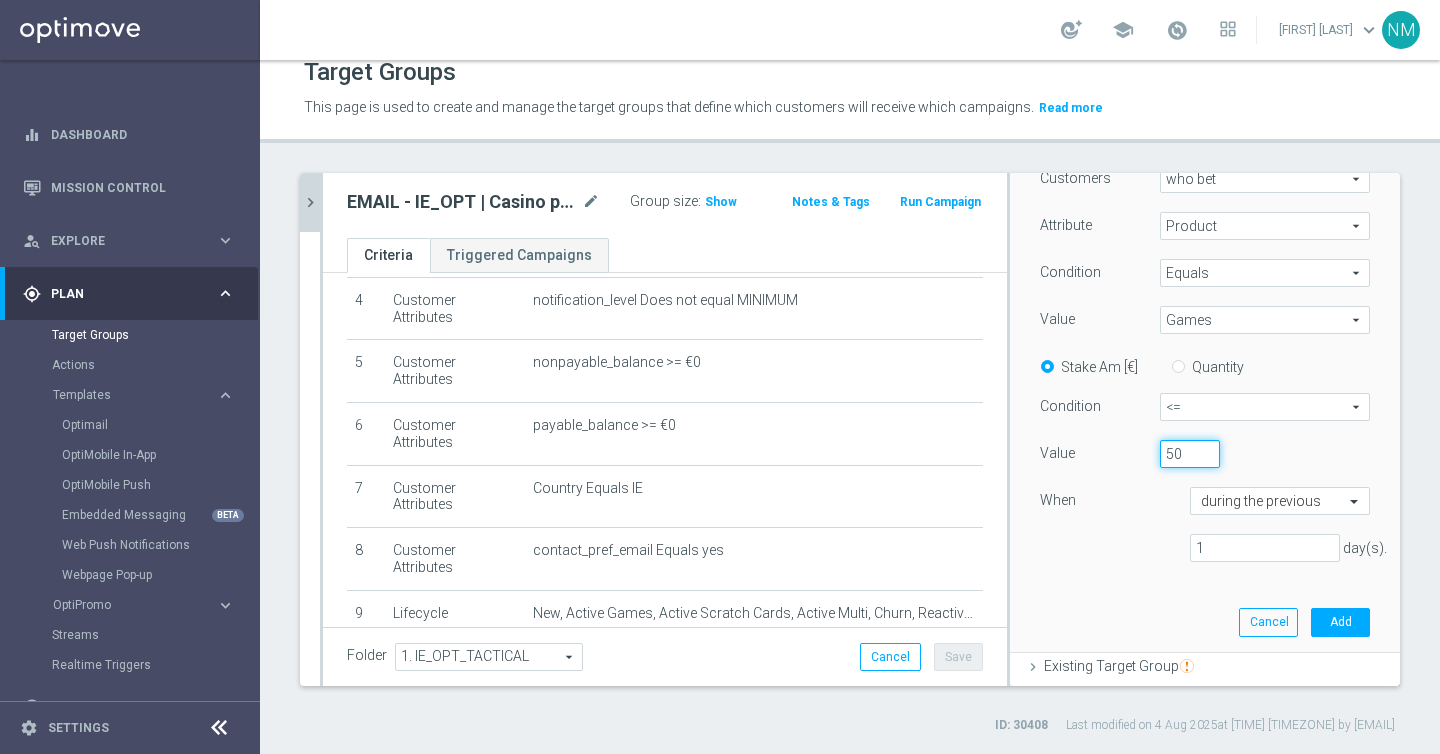 scroll, scrollTop: 305, scrollLeft: 0, axis: vertical 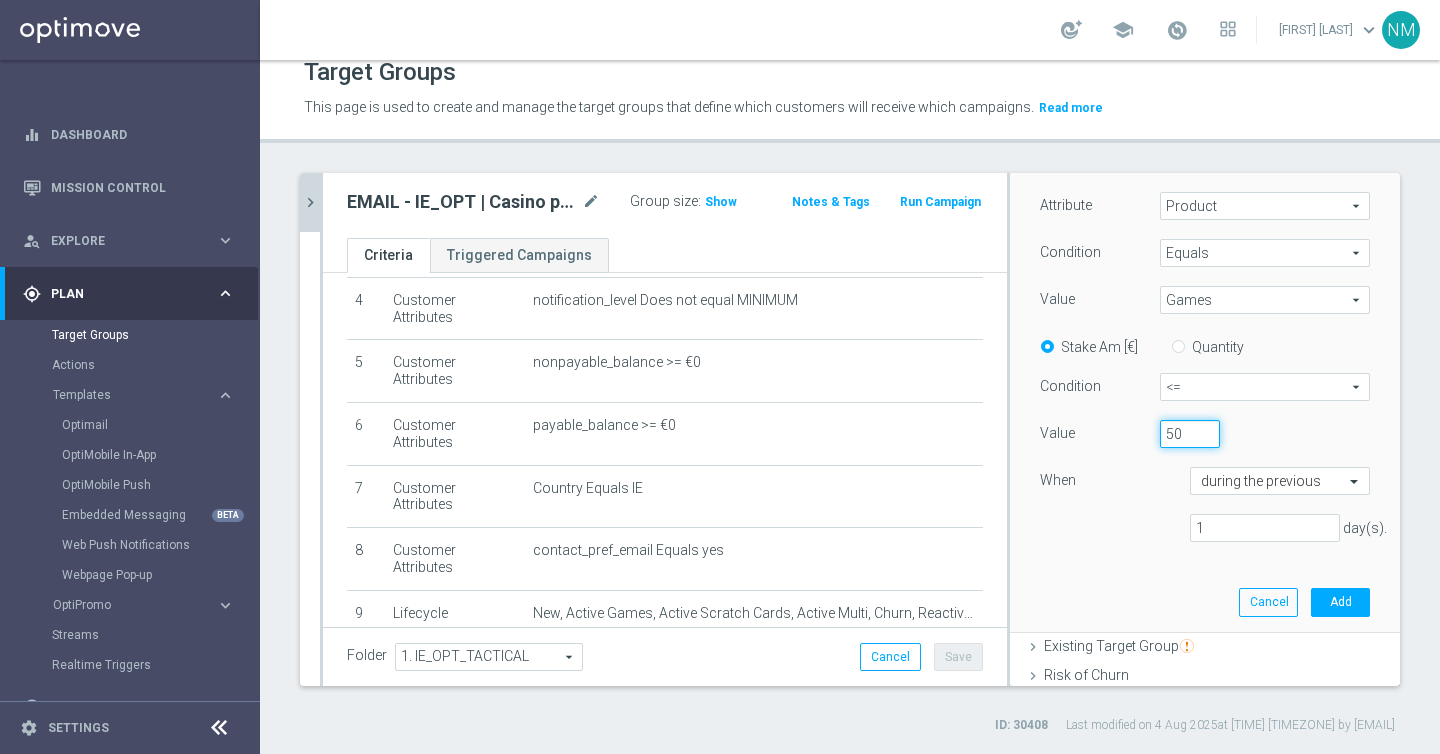 type on "50" 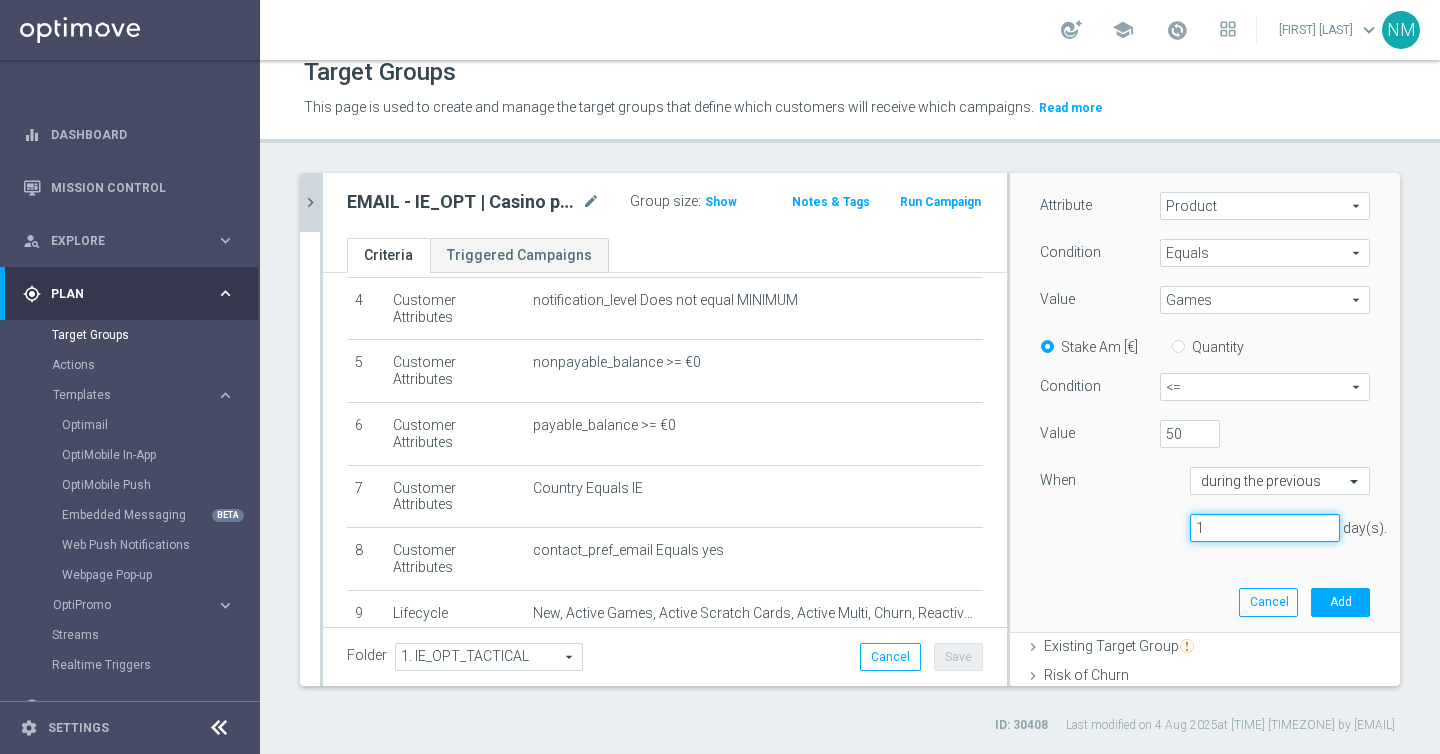 click on "1" at bounding box center [1265, 528] 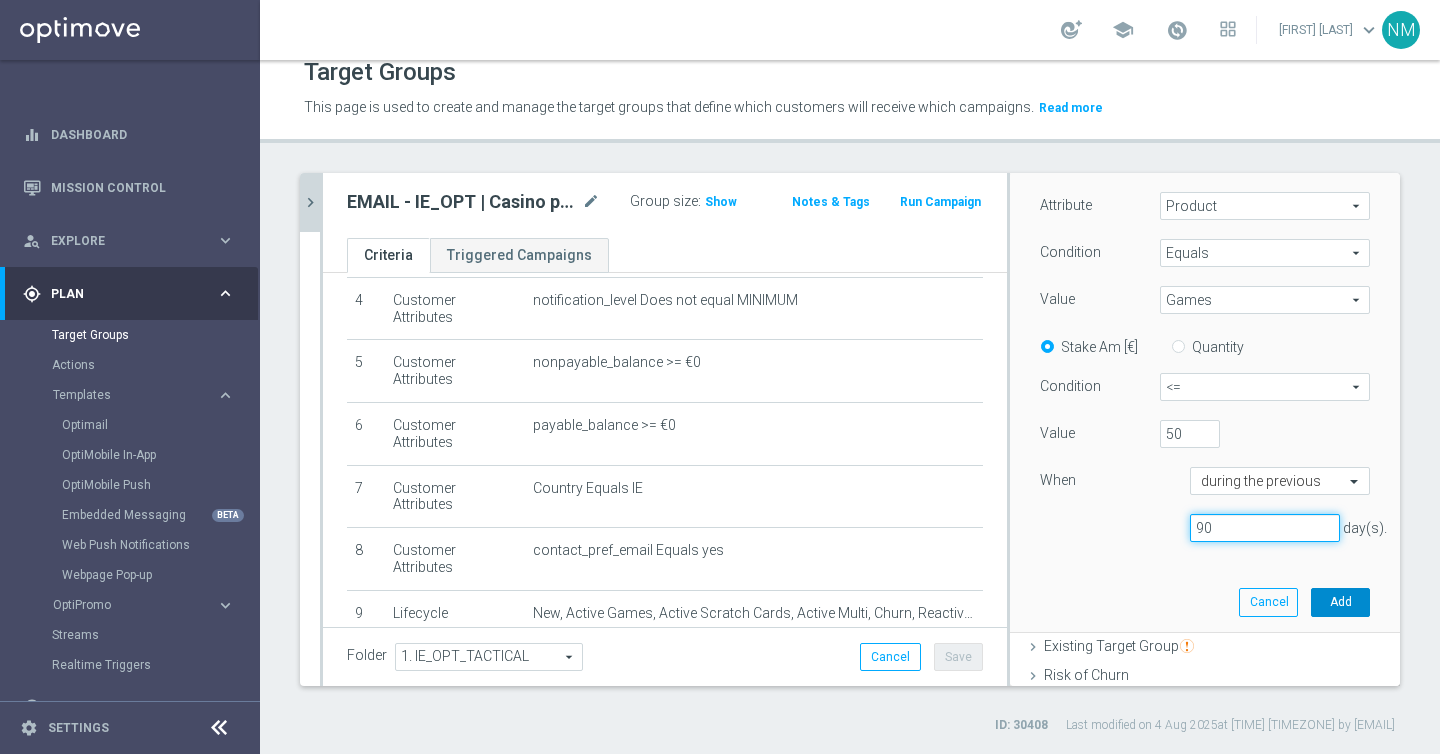 type on "90" 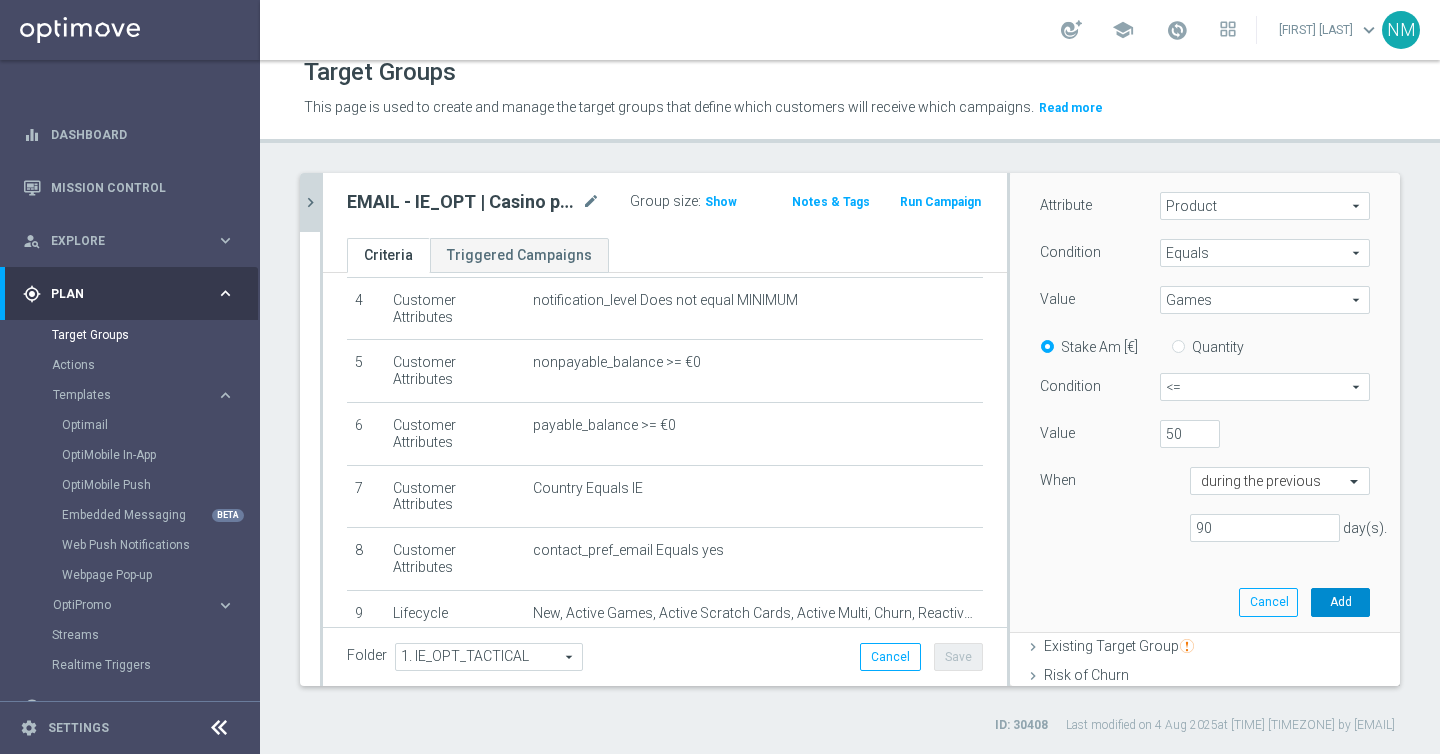 click on "Add" at bounding box center [1340, 602] 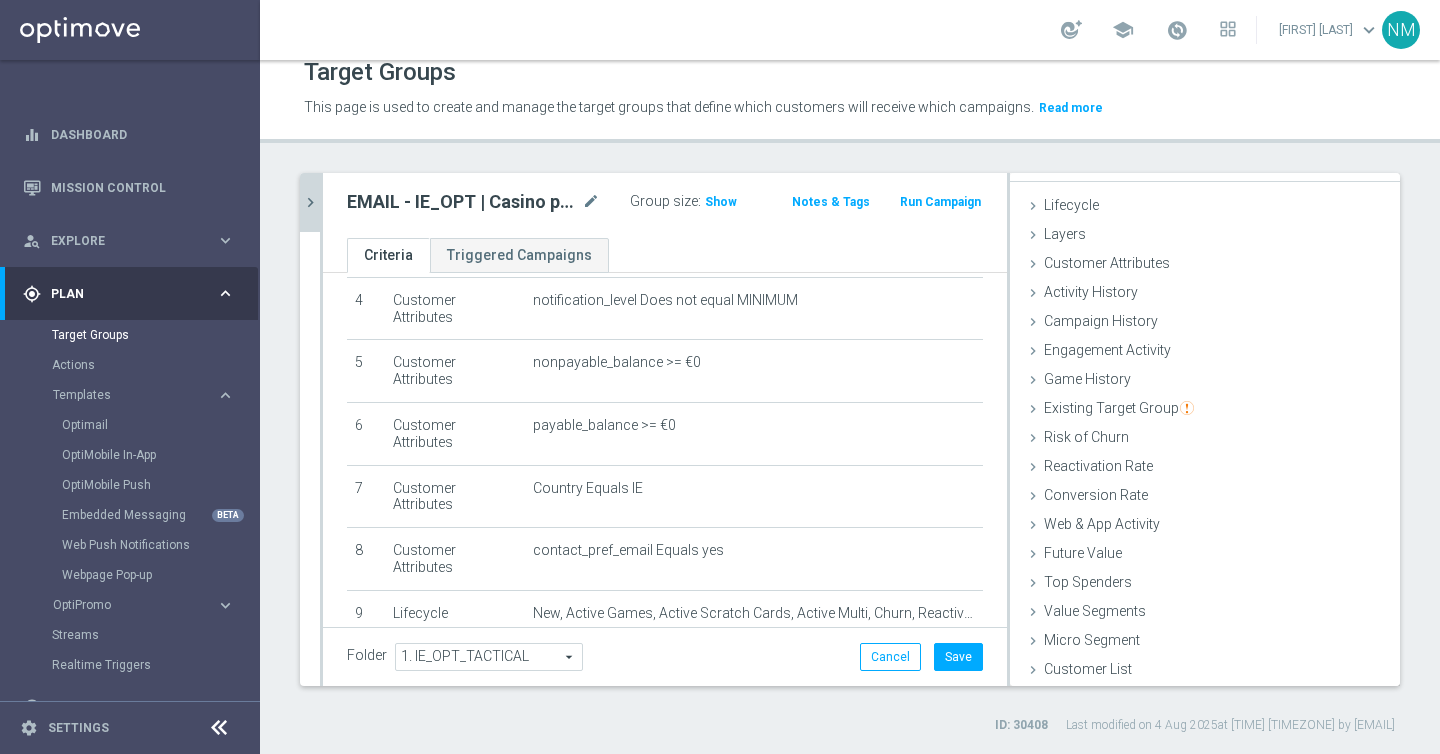 scroll, scrollTop: 29, scrollLeft: 0, axis: vertical 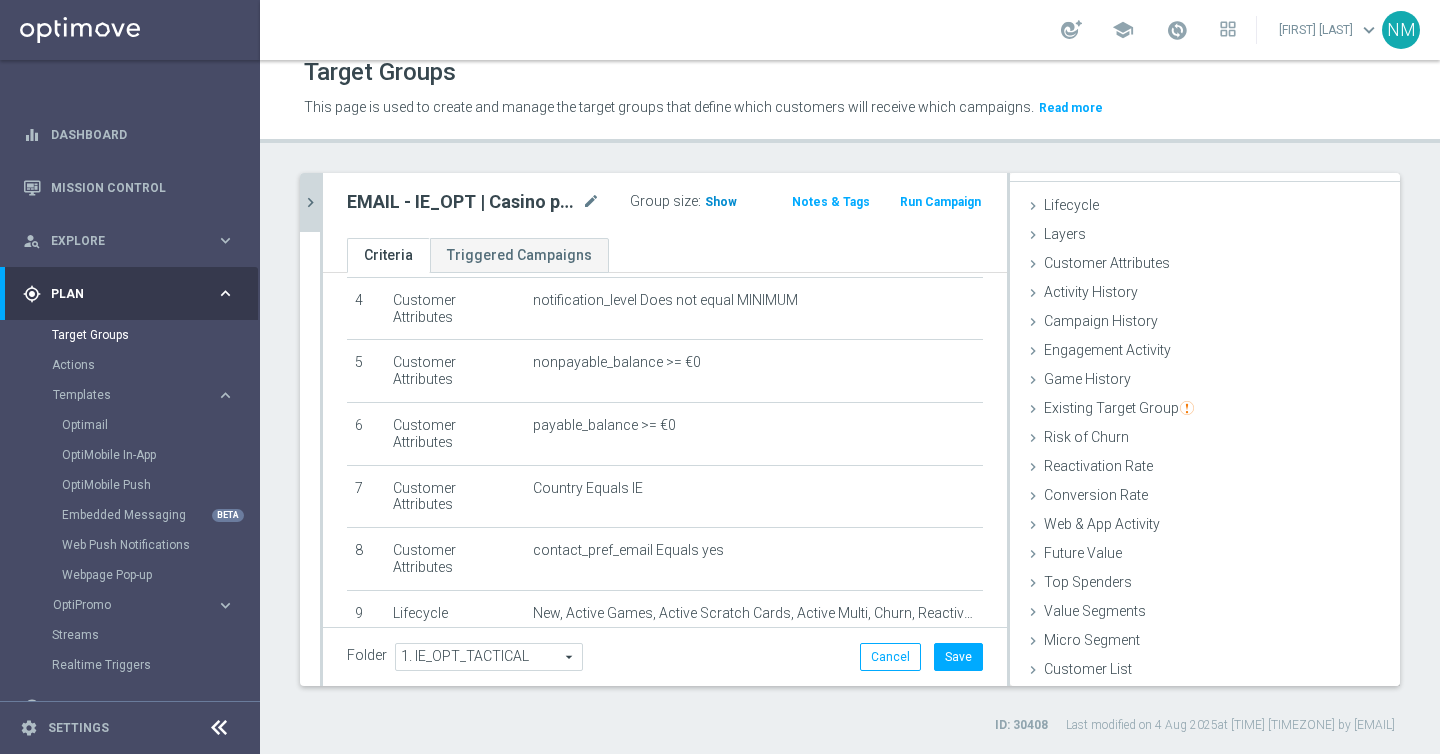 click on "Show" 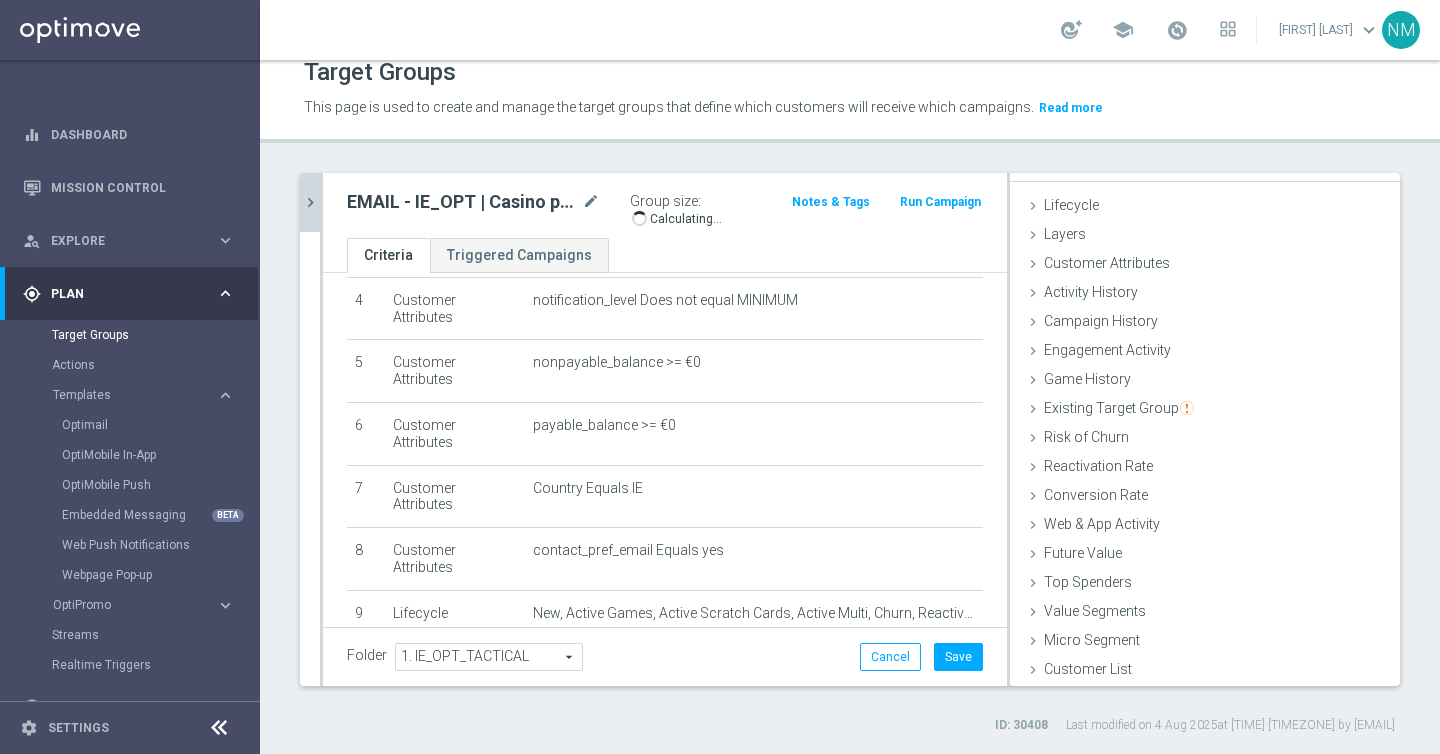 scroll, scrollTop: 303, scrollLeft: 0, axis: vertical 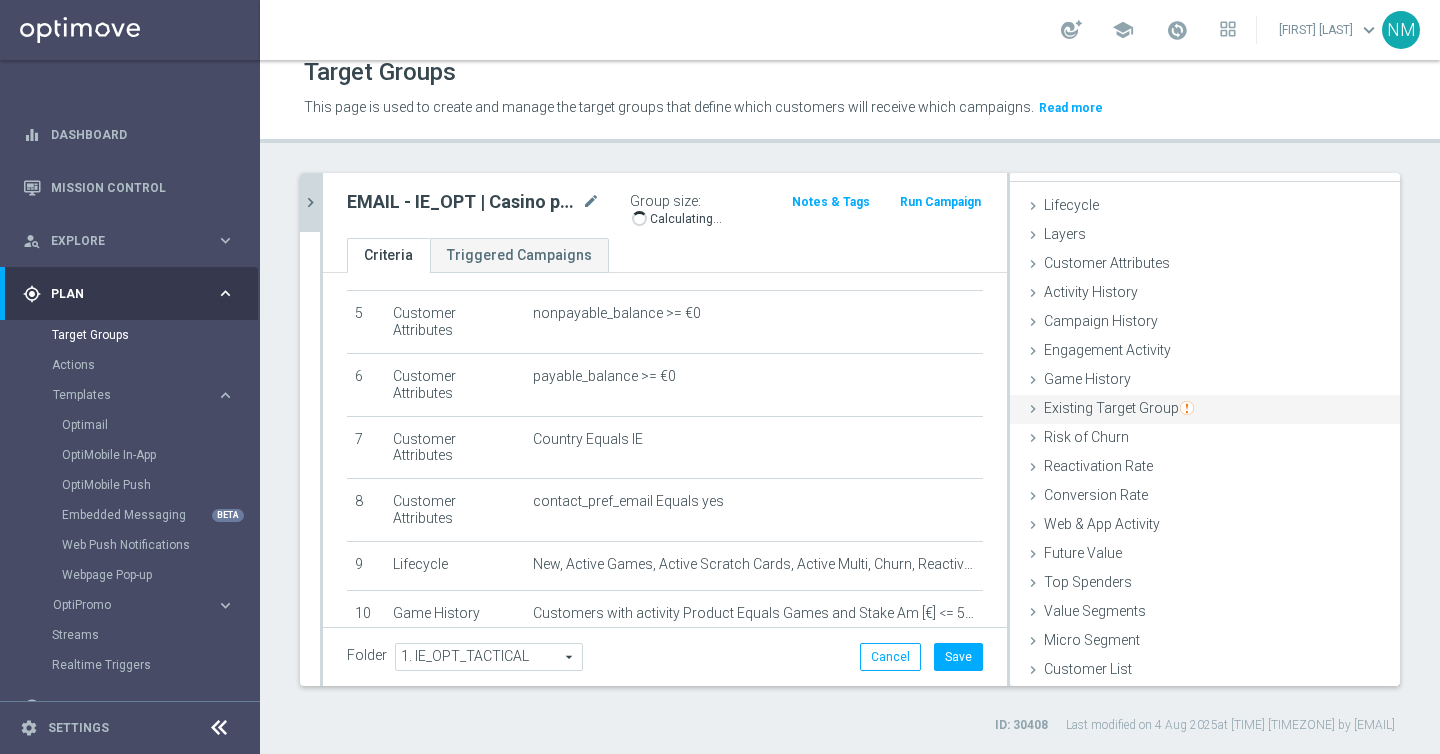 click on "Existing Target Group" at bounding box center (1119, 408) 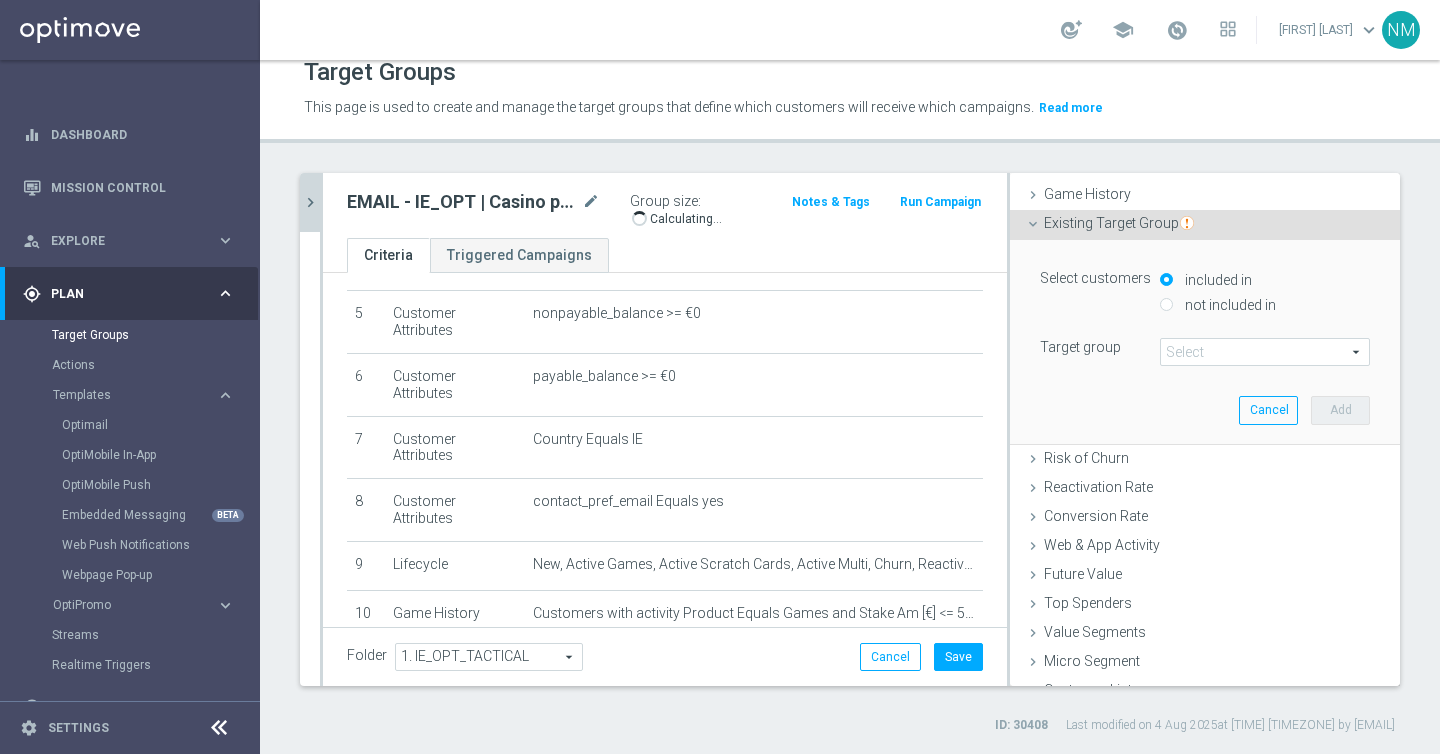 scroll, scrollTop: 230, scrollLeft: 0, axis: vertical 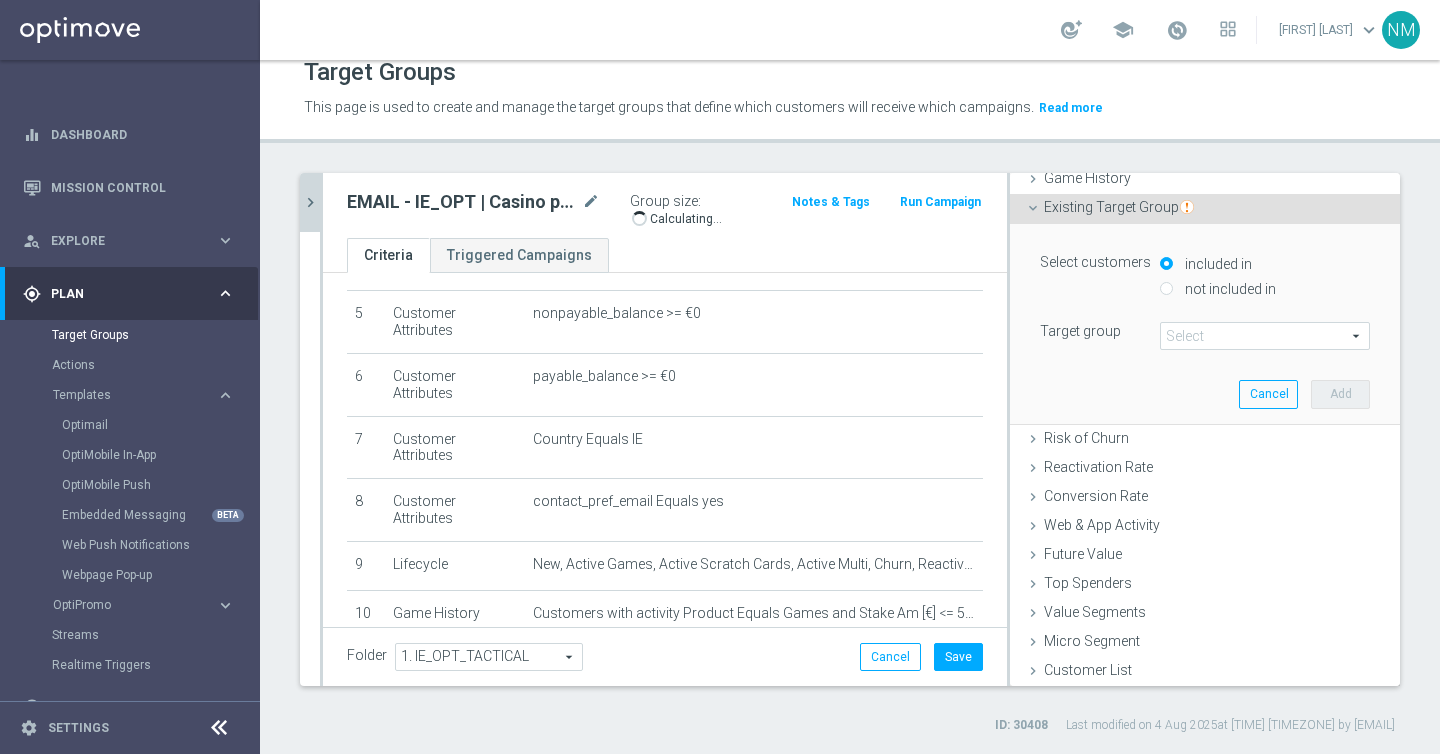 click on "not included in" at bounding box center (1228, 289) 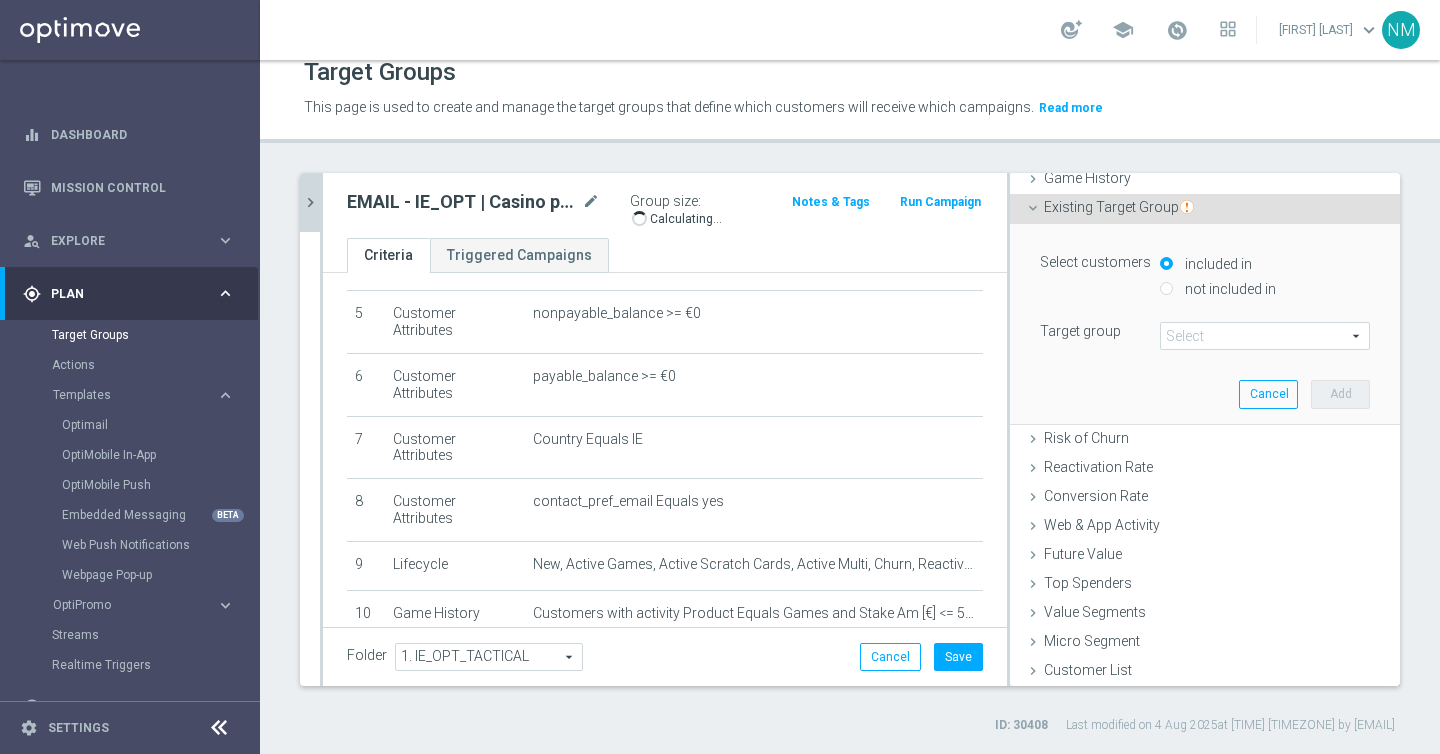 radio on "true" 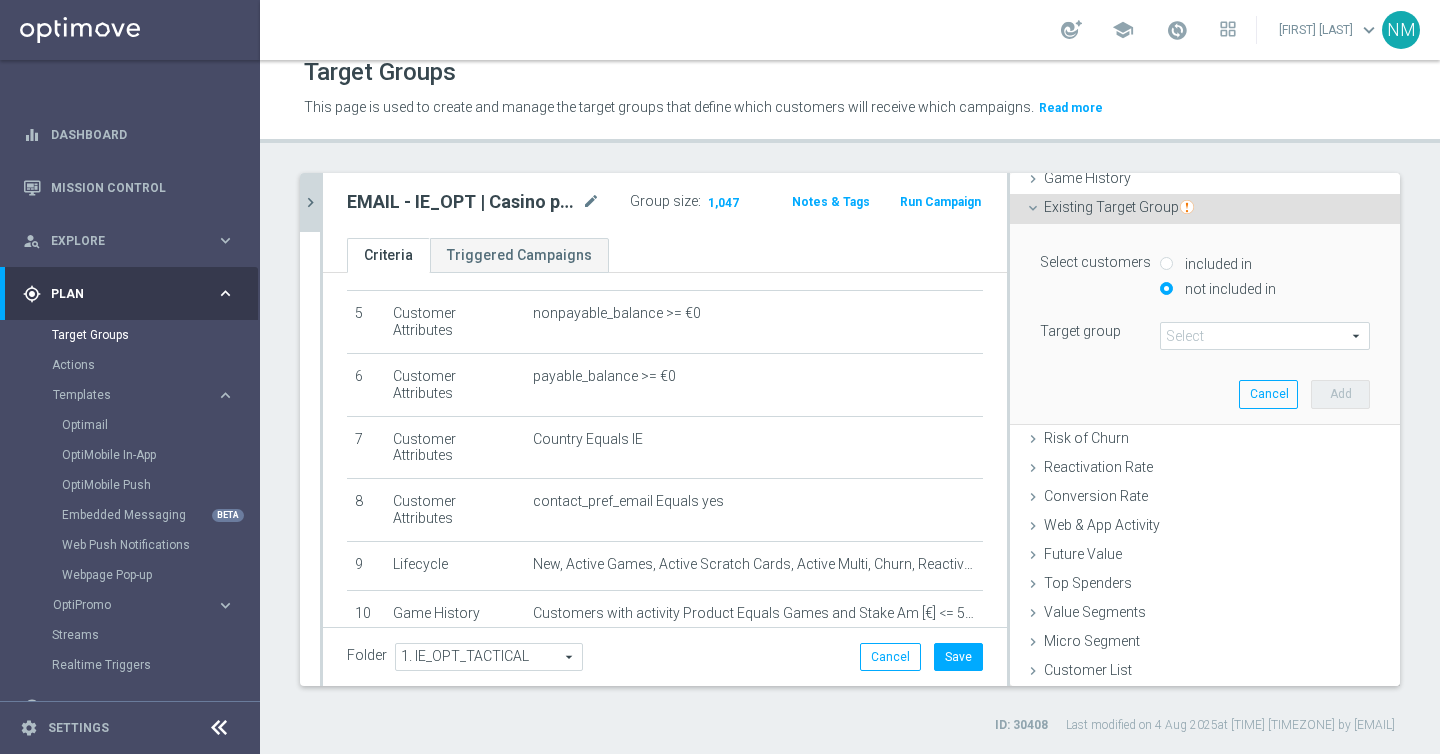 click at bounding box center [1265, 336] 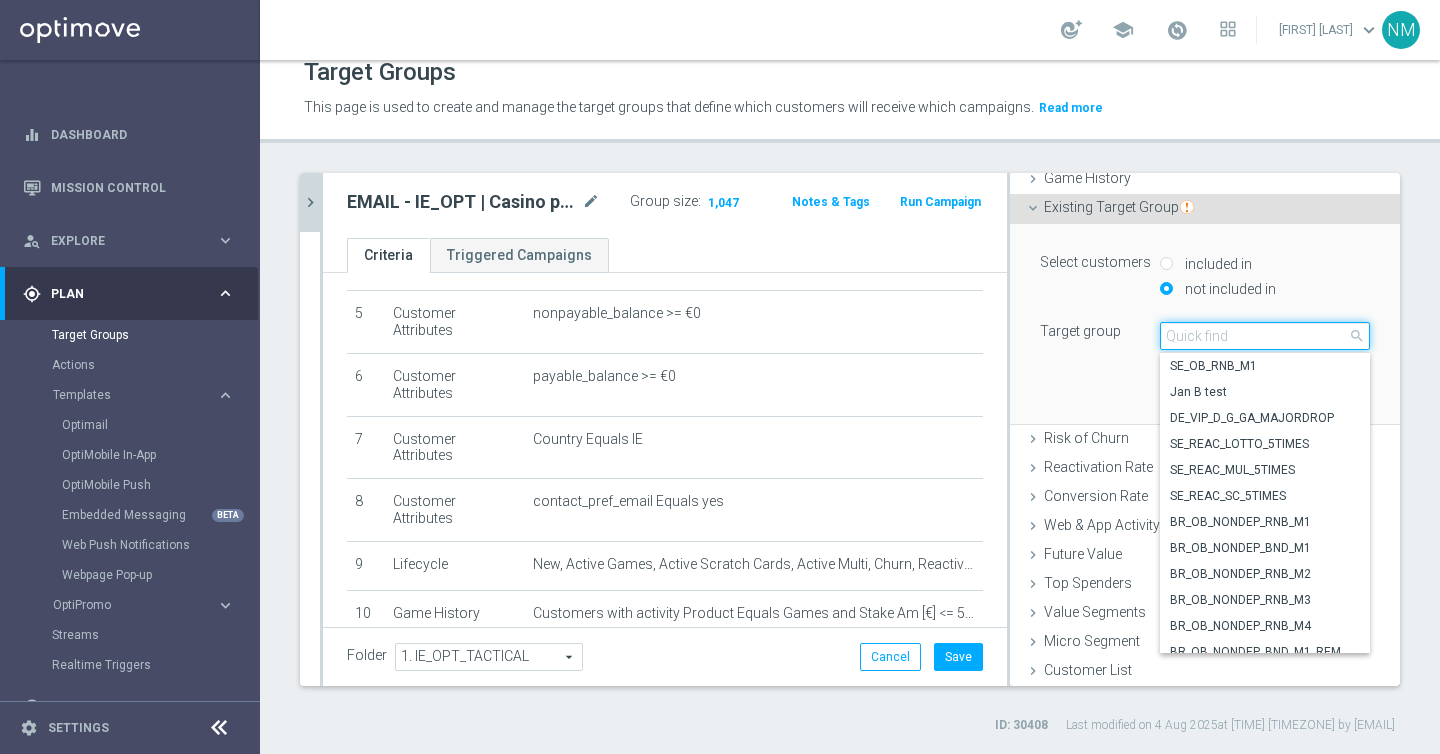 click at bounding box center [1265, 336] 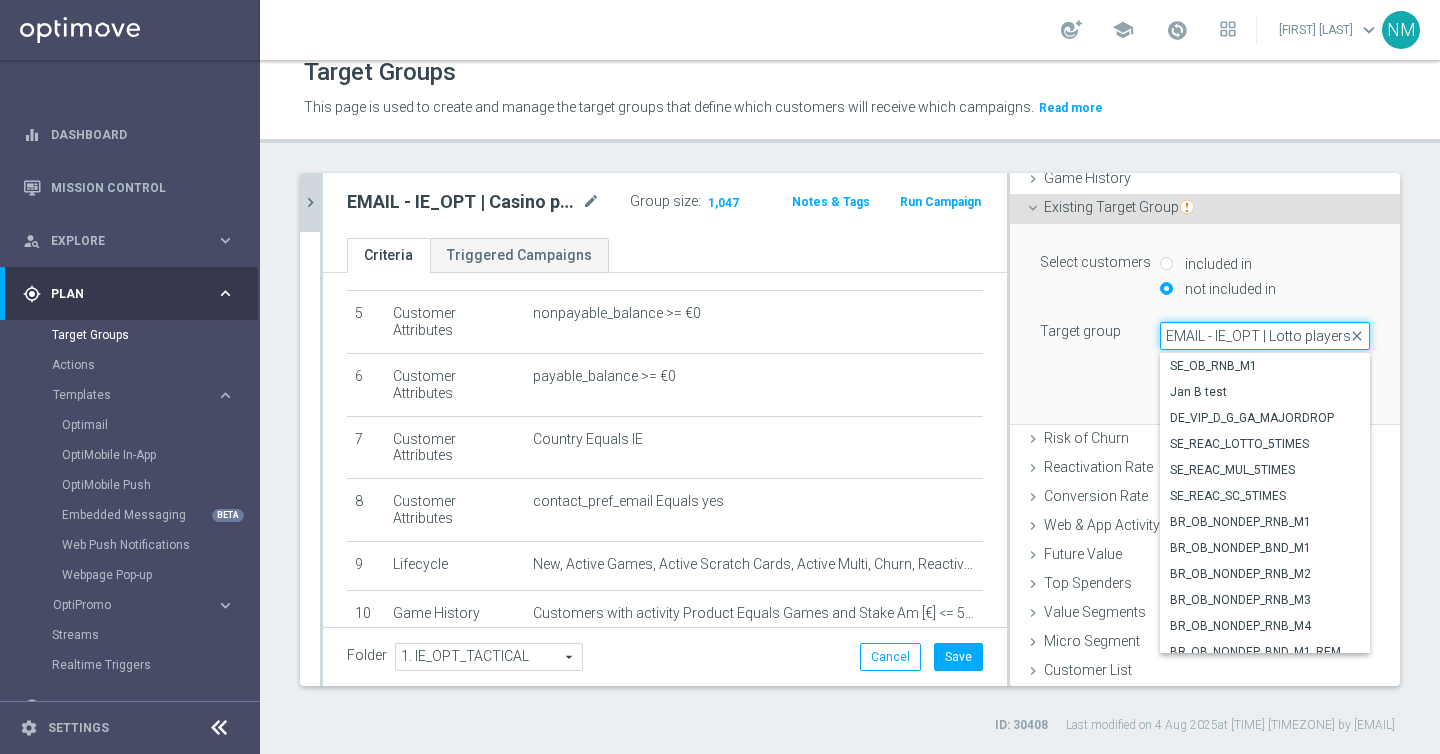 scroll, scrollTop: 0, scrollLeft: 297, axis: horizontal 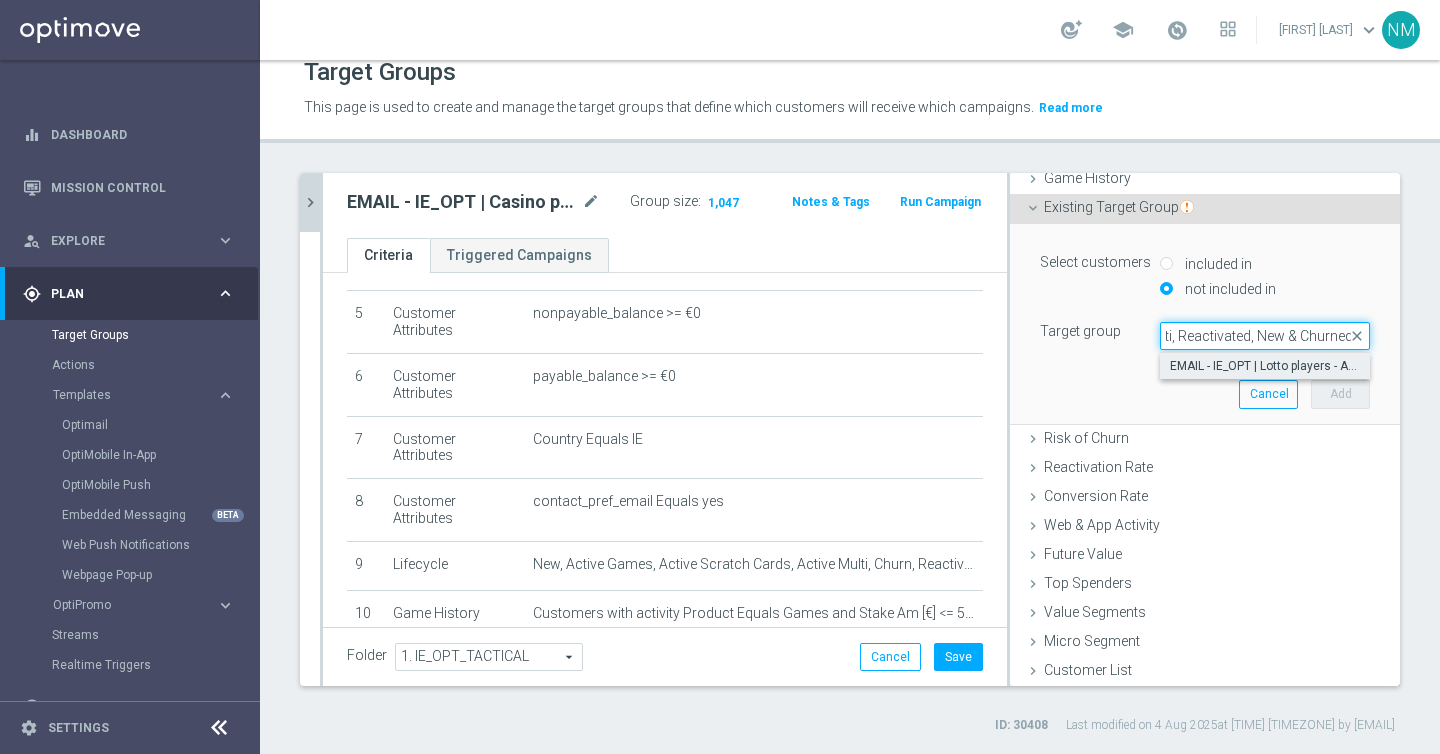 type on "EMAIL - IE_OPT | Lotto players - ALL Actives, Multi, Reactivated, New & Churned" 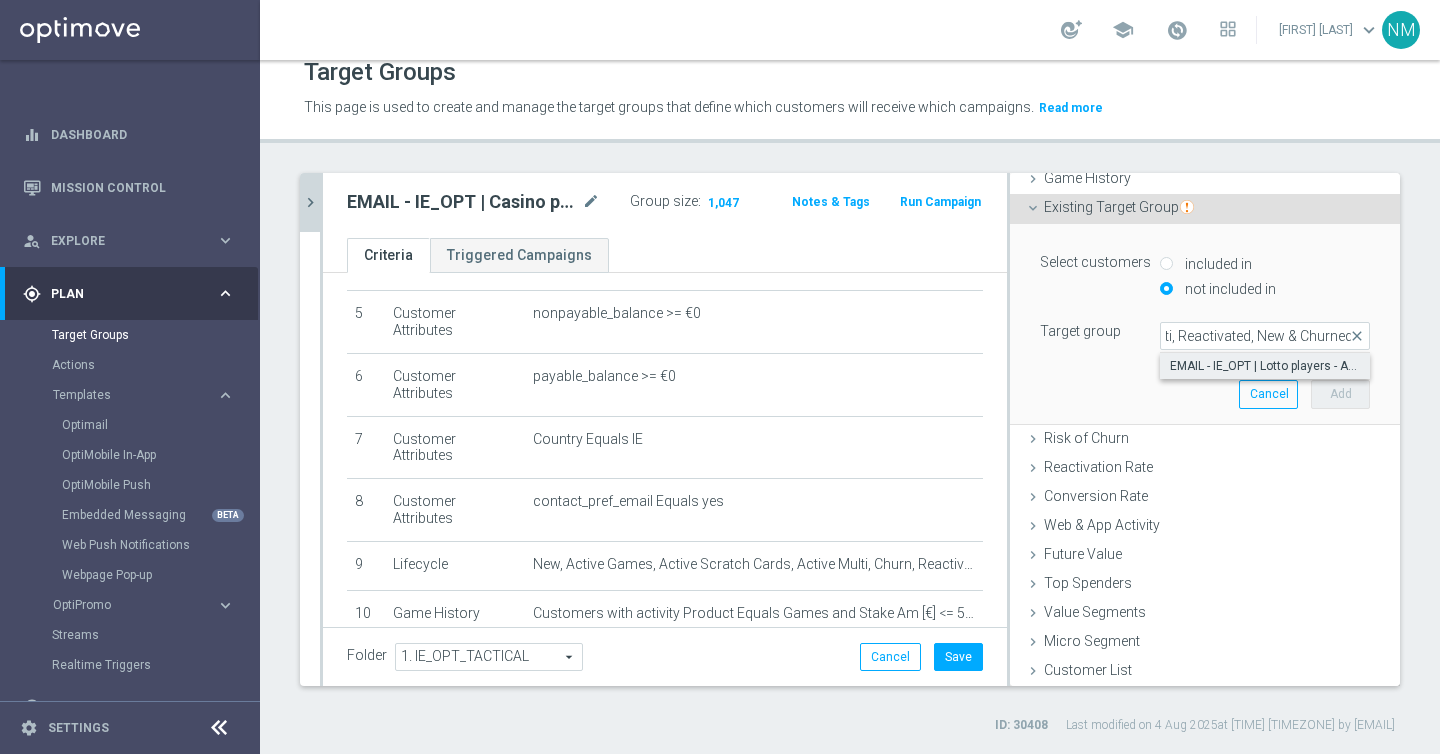 click on "EMAIL - IE_OPT | Lotto players - ALL Actives, Multi, Reactivated, New & Churned" at bounding box center [1265, 366] 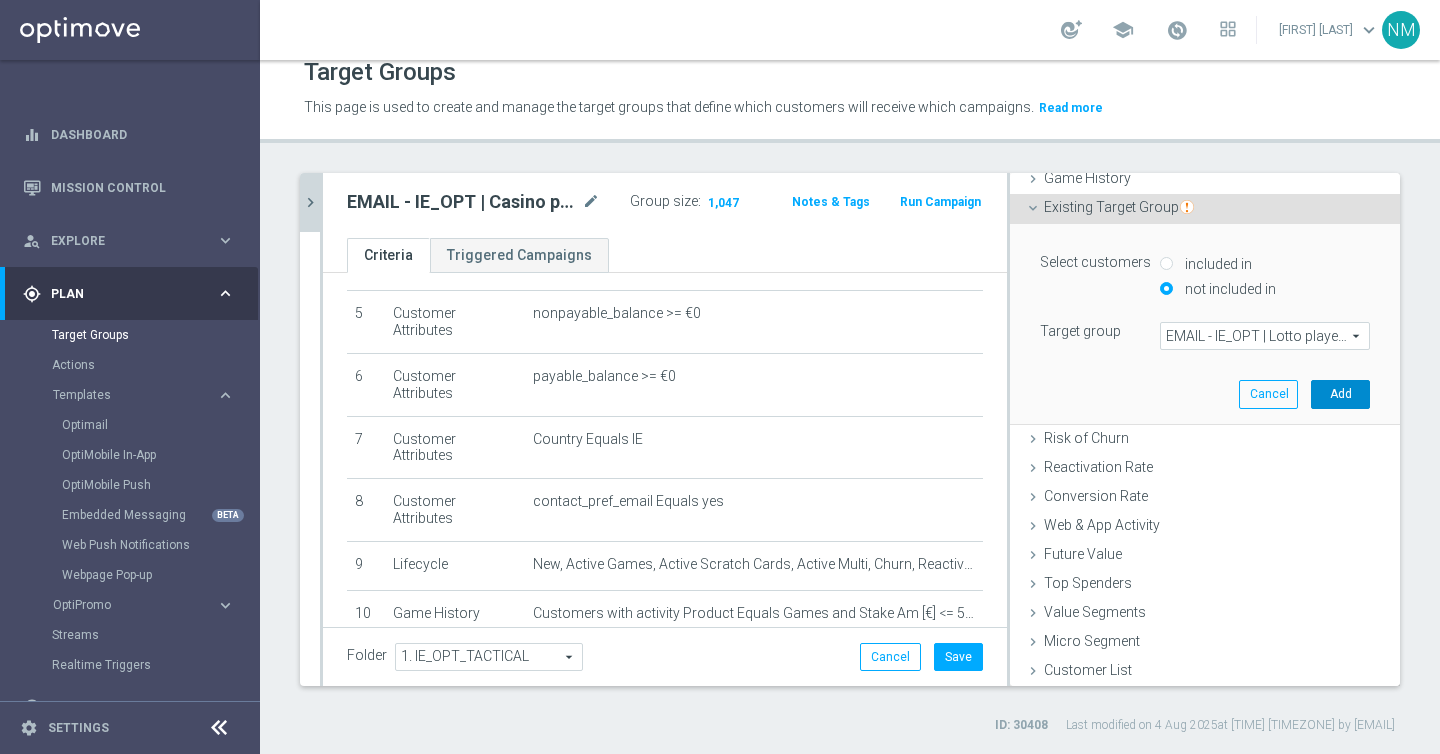 click on "Add" at bounding box center (1340, 394) 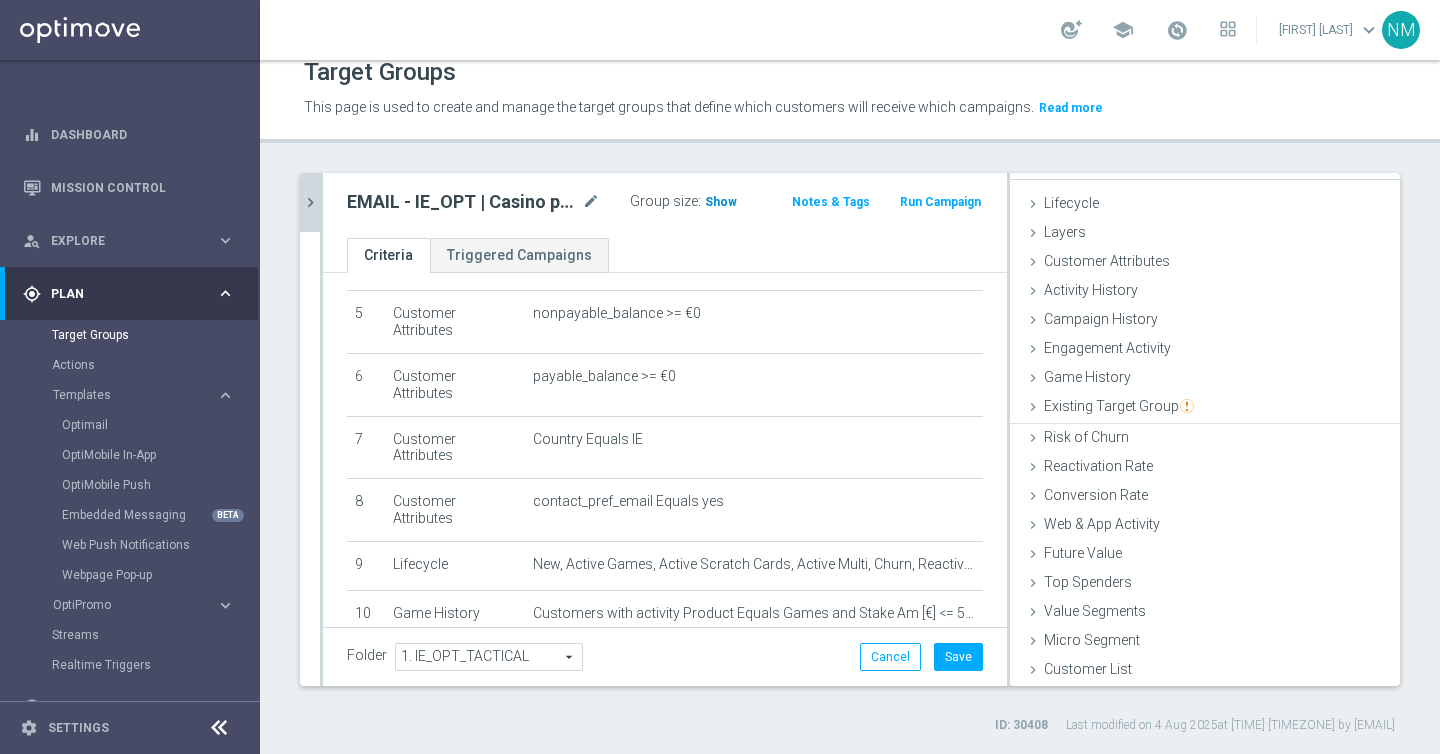 scroll, scrollTop: 29, scrollLeft: 0, axis: vertical 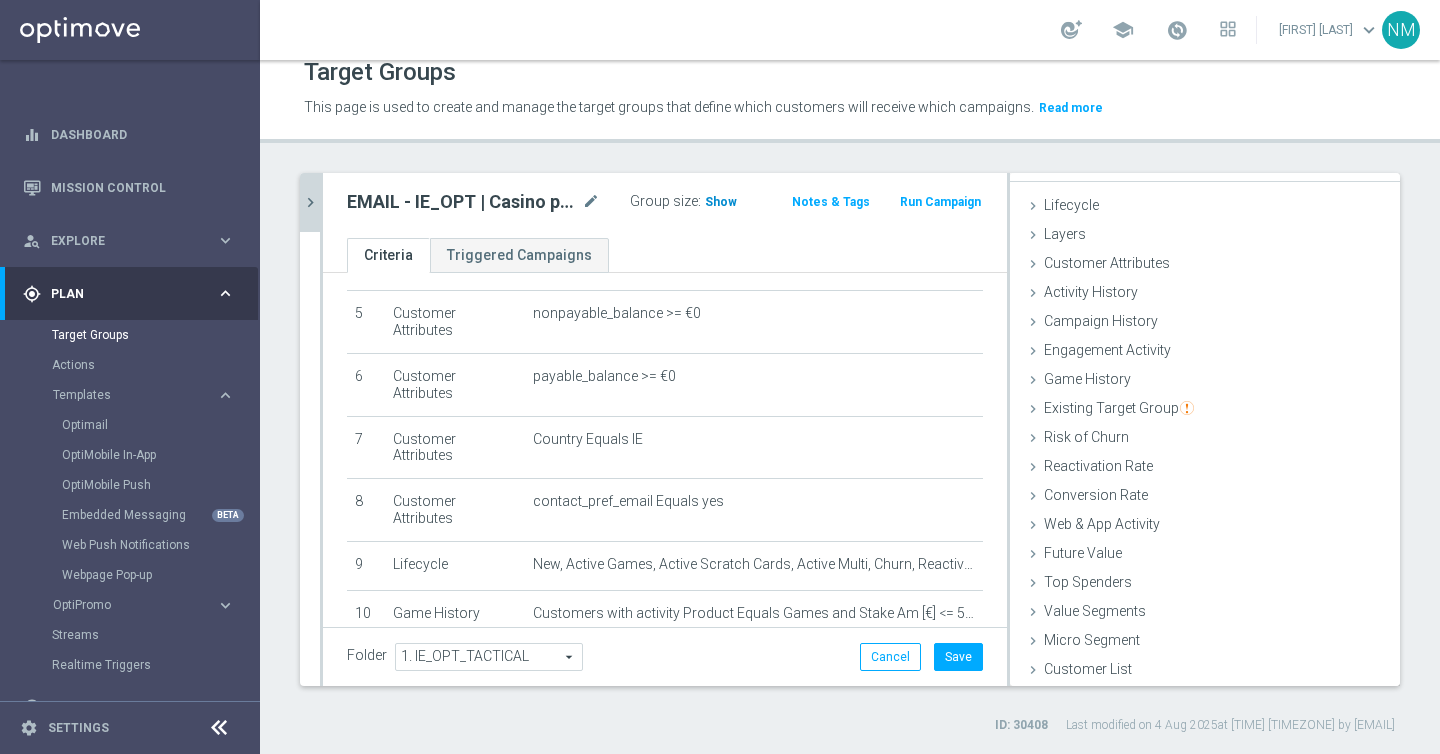 click on "Show" 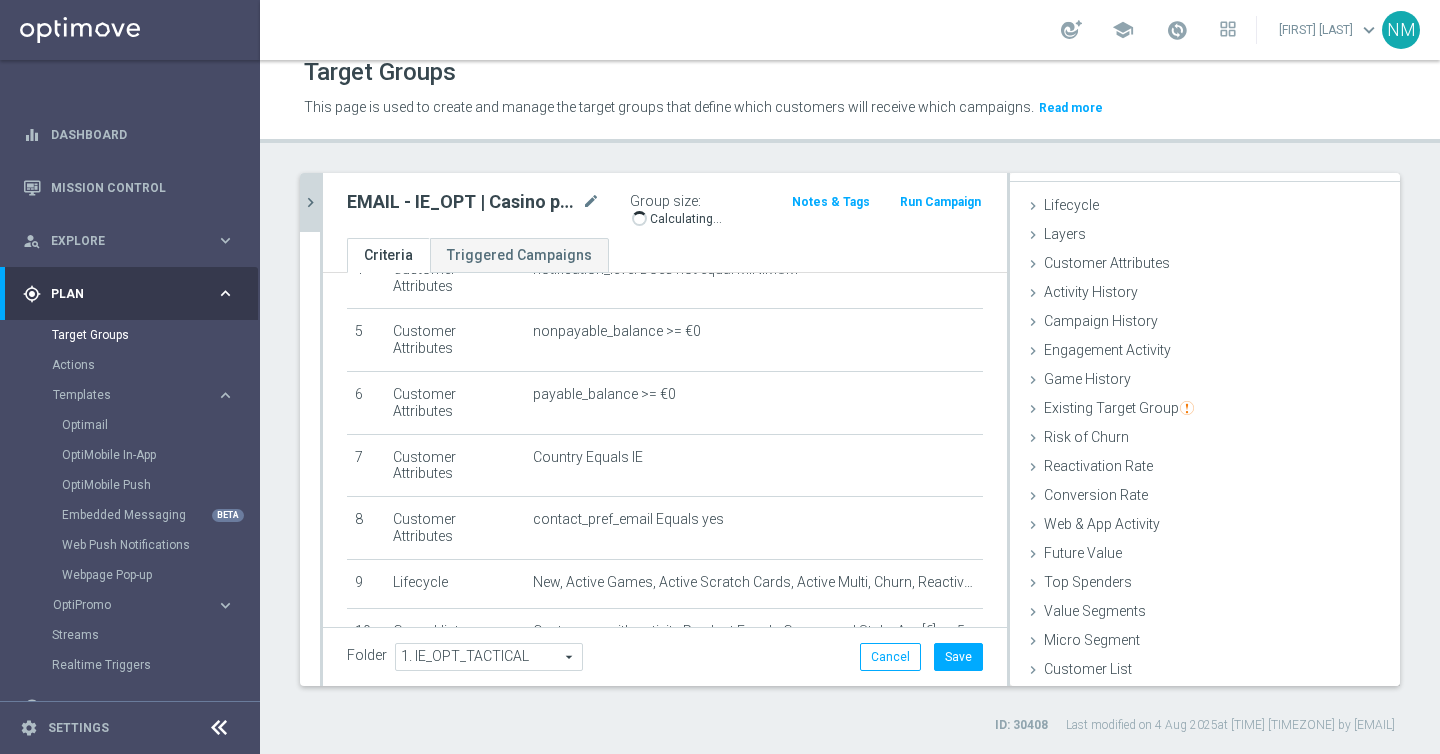 scroll, scrollTop: 259, scrollLeft: 0, axis: vertical 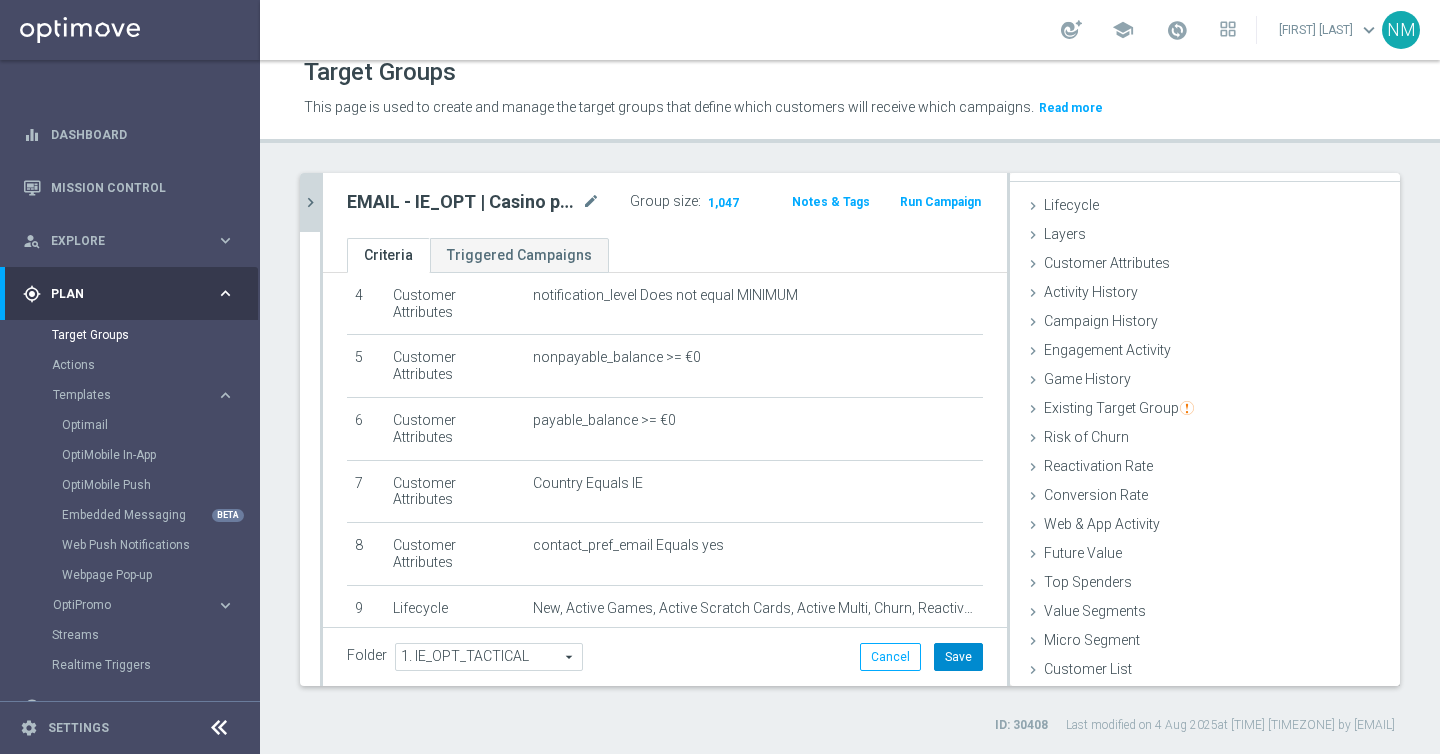 click on "Save" 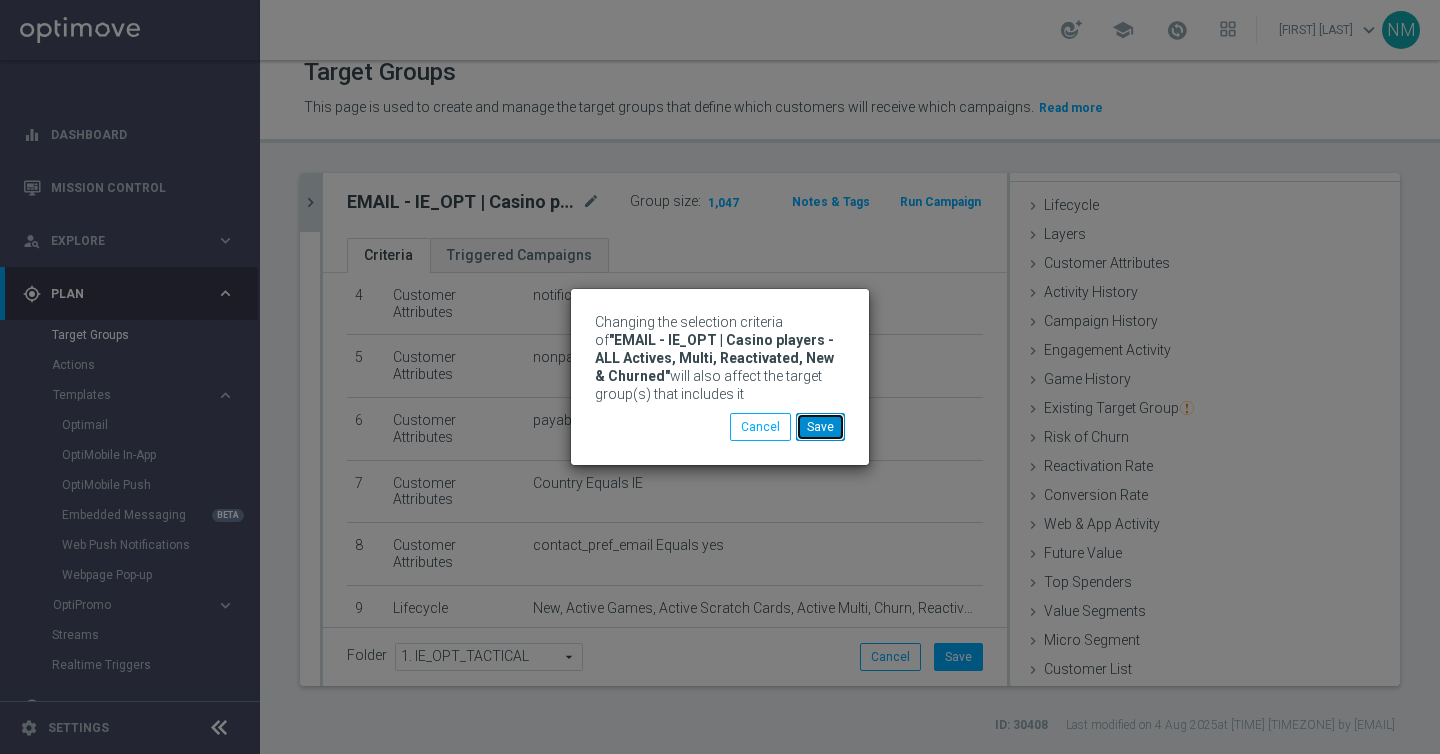 click on "Save" at bounding box center [820, 427] 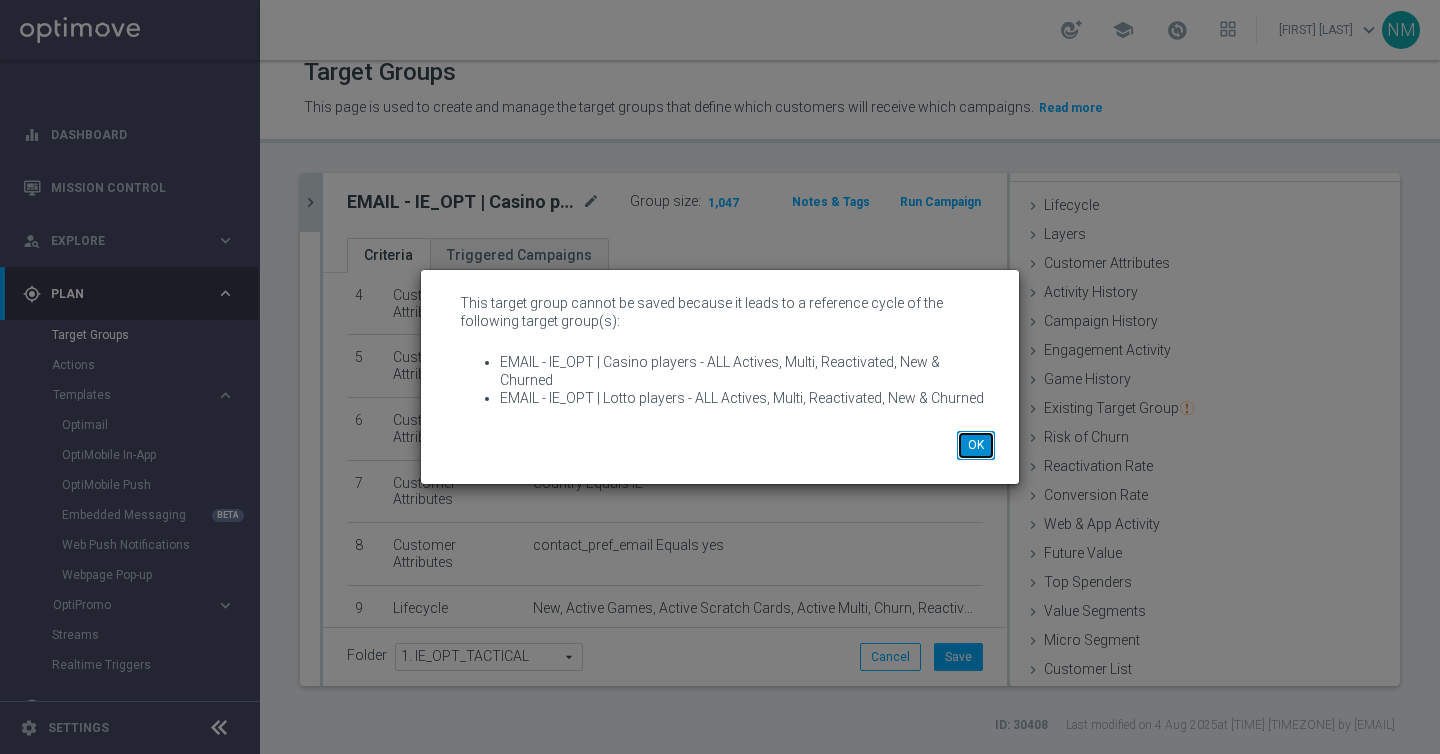 click on "OK" at bounding box center (976, 445) 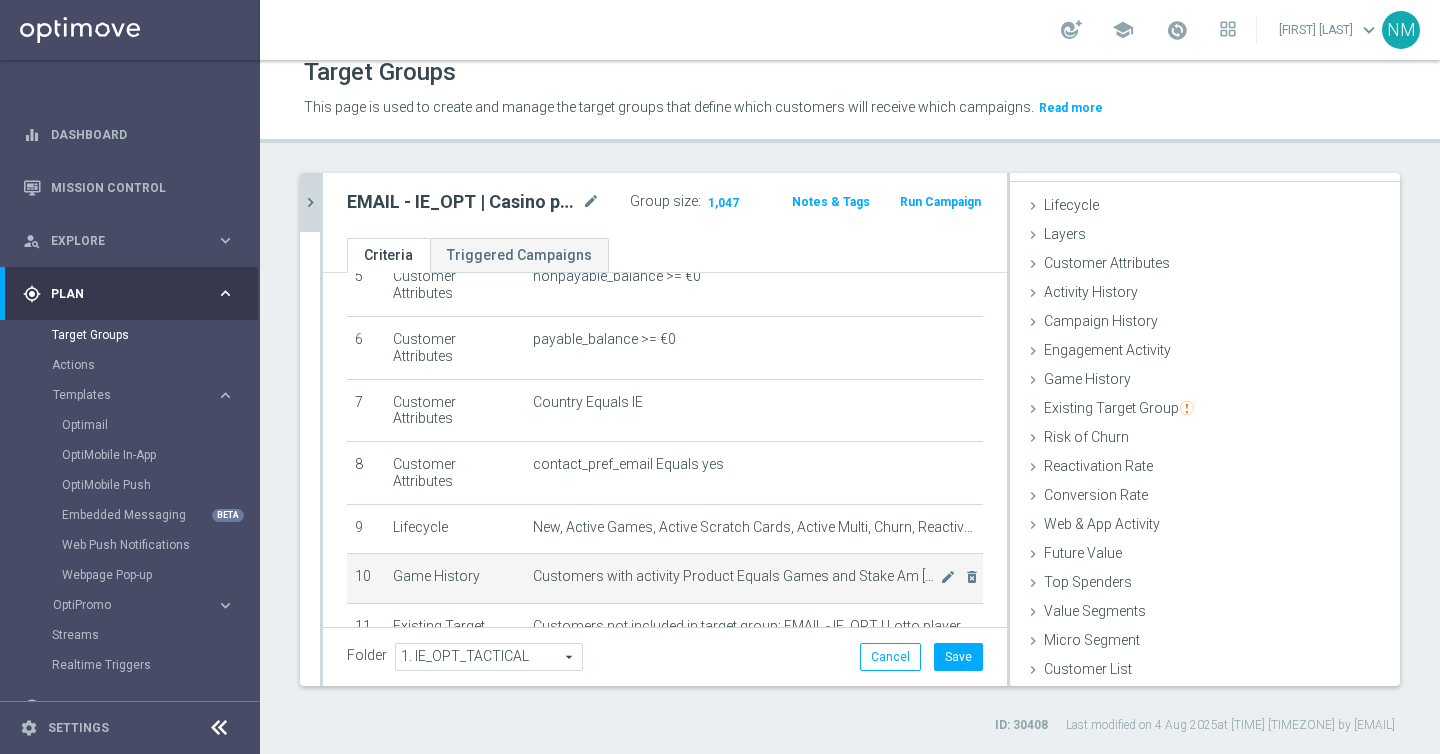 scroll, scrollTop: 366, scrollLeft: 0, axis: vertical 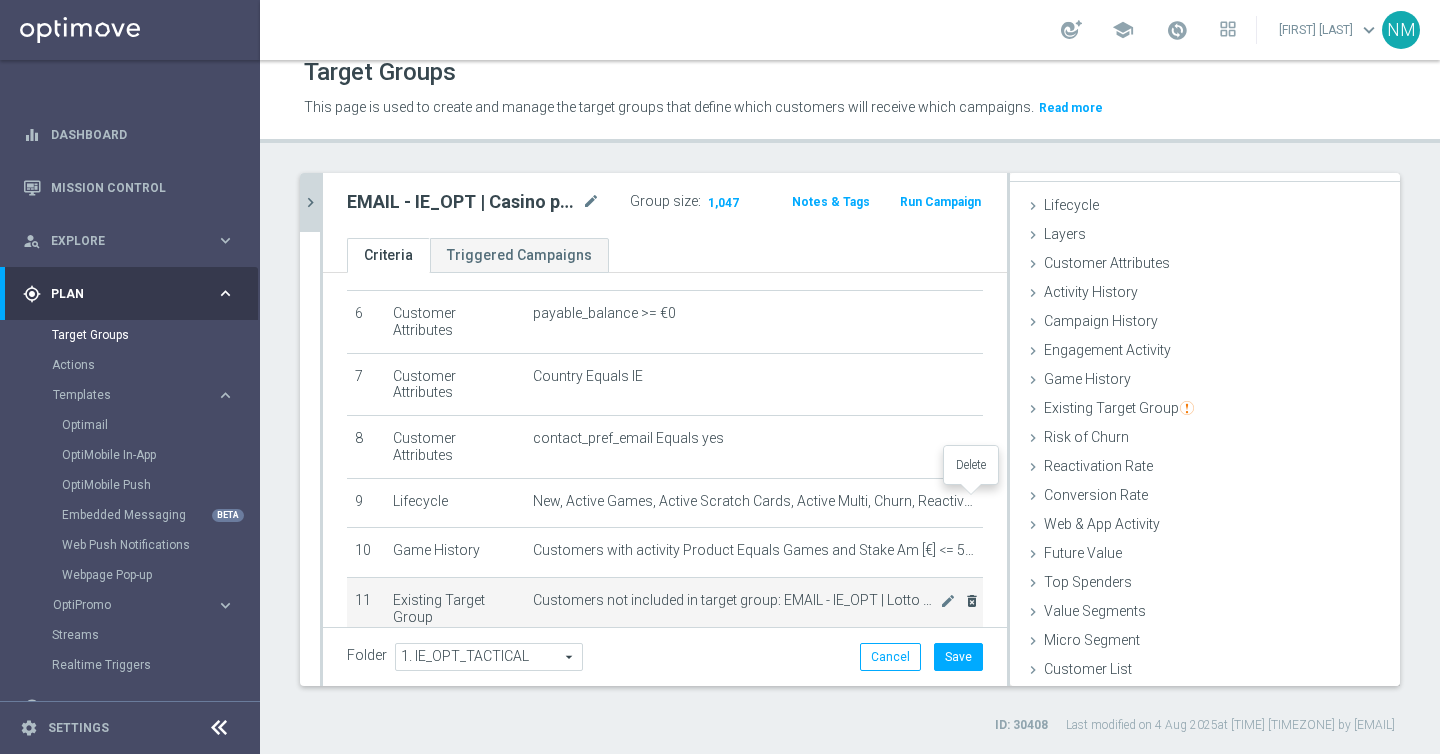 click on "delete_forever" 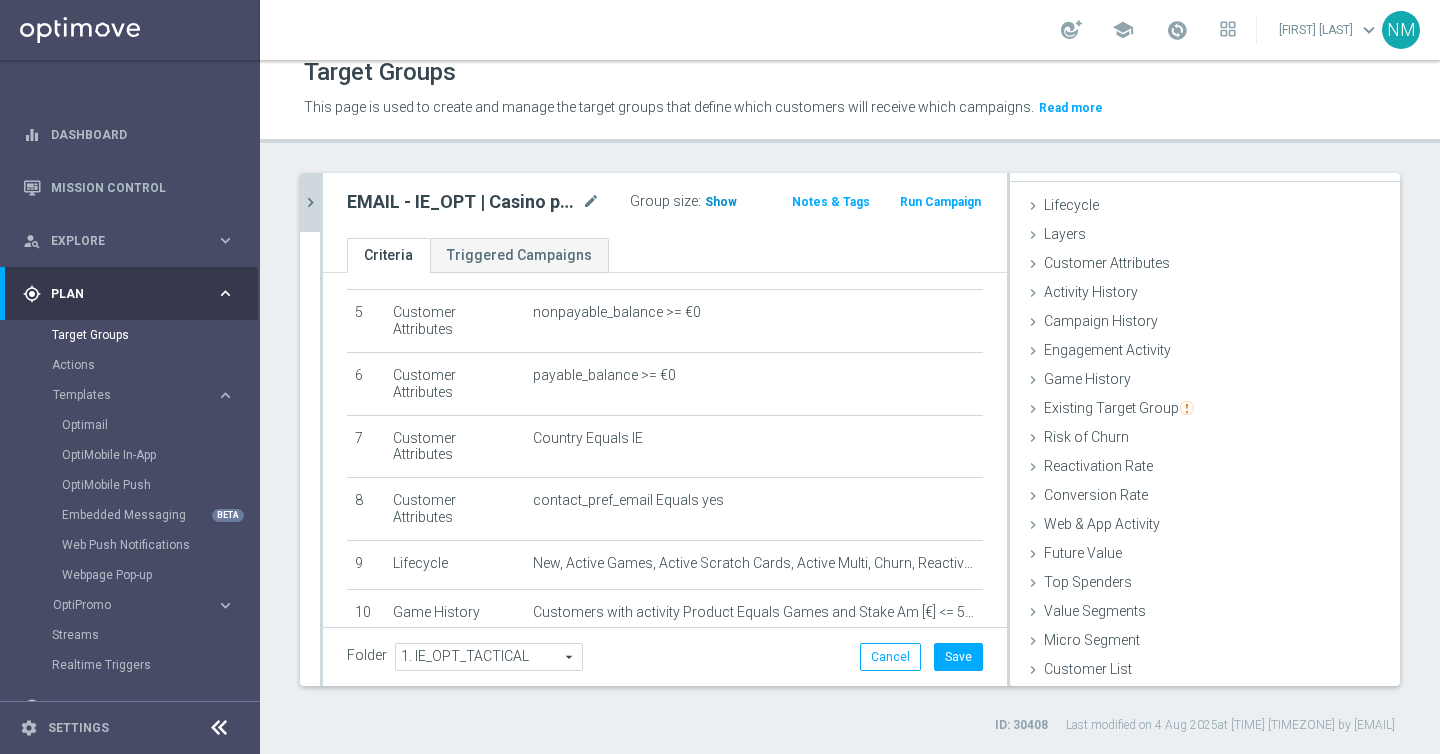 click on "Show" 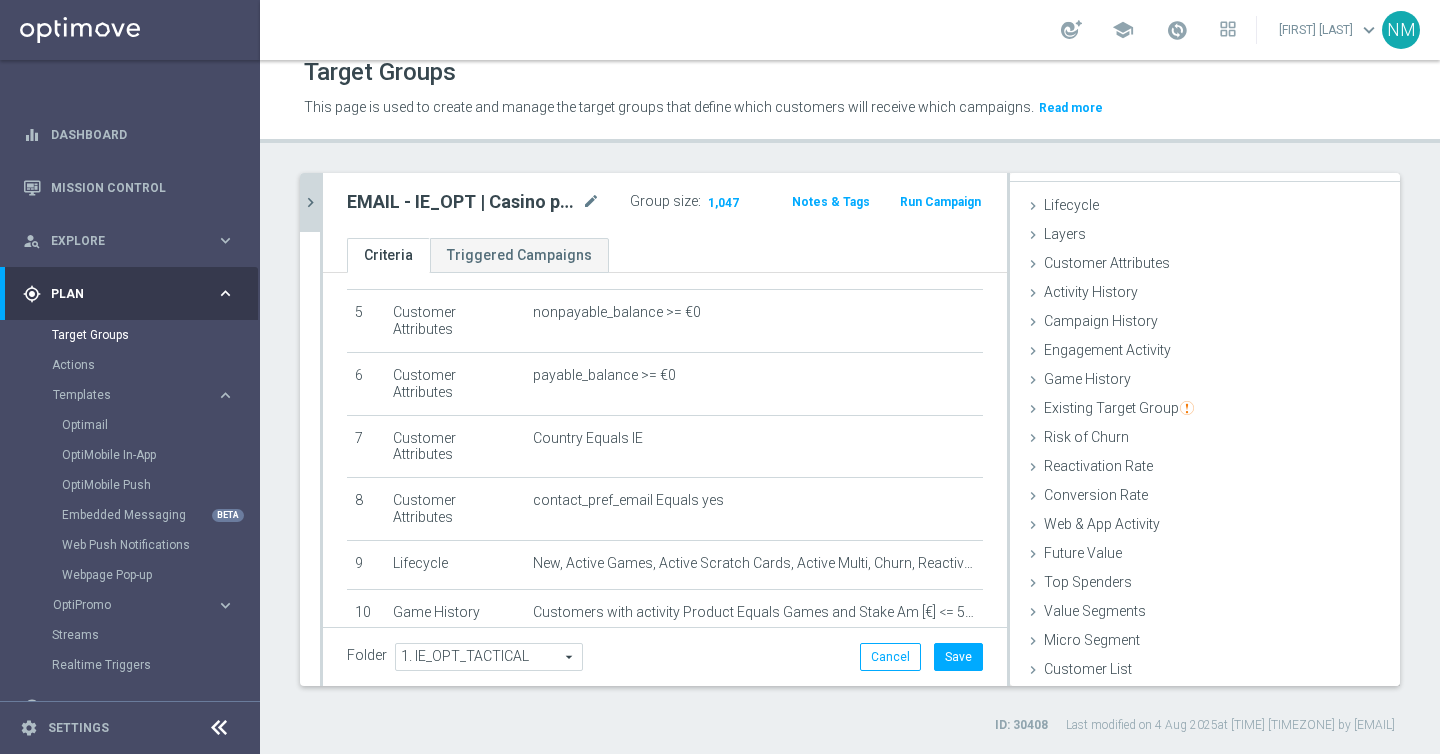 click on "Folder
1. IE_OPT_TACTICAL
1. IE_OPT_TACTICAL
arrow_drop_down
search
Cancel
Save
Saving..." 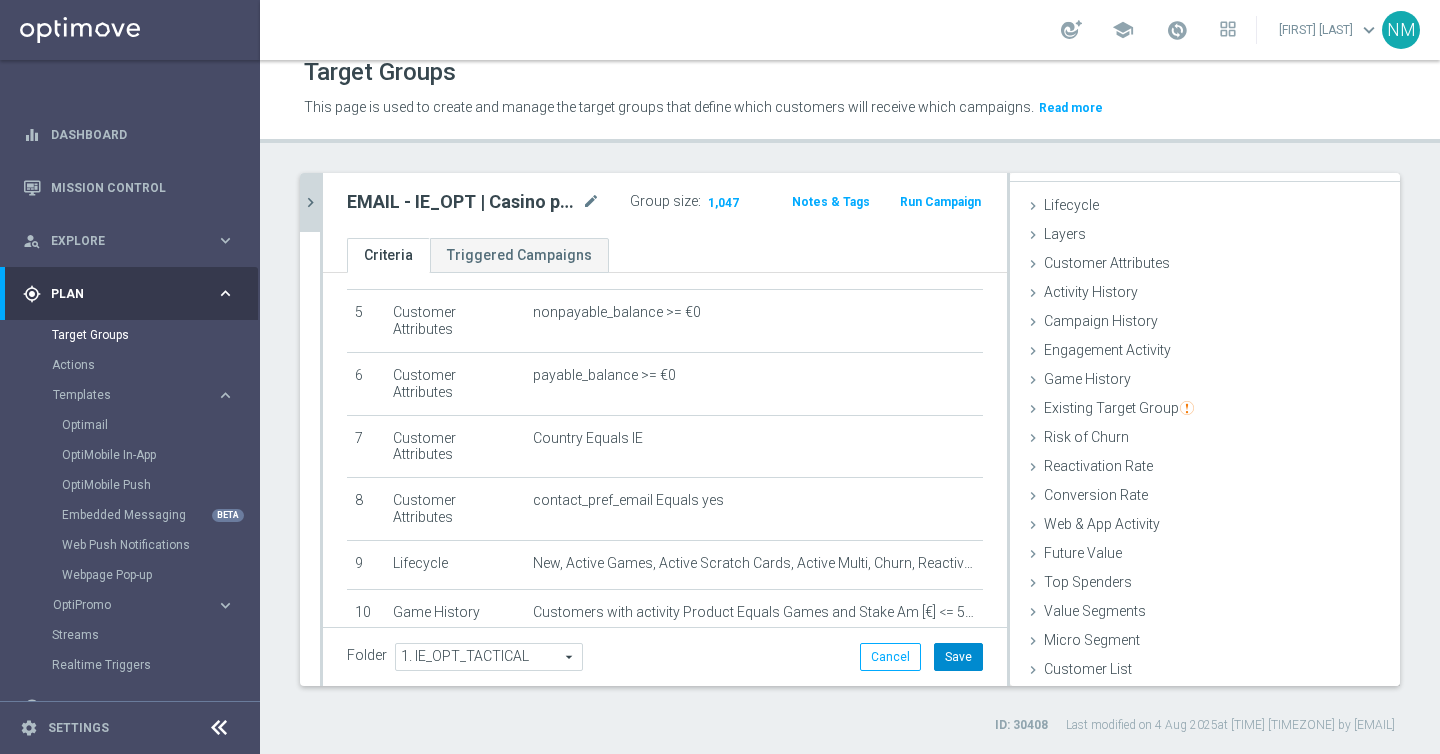 click on "Save" 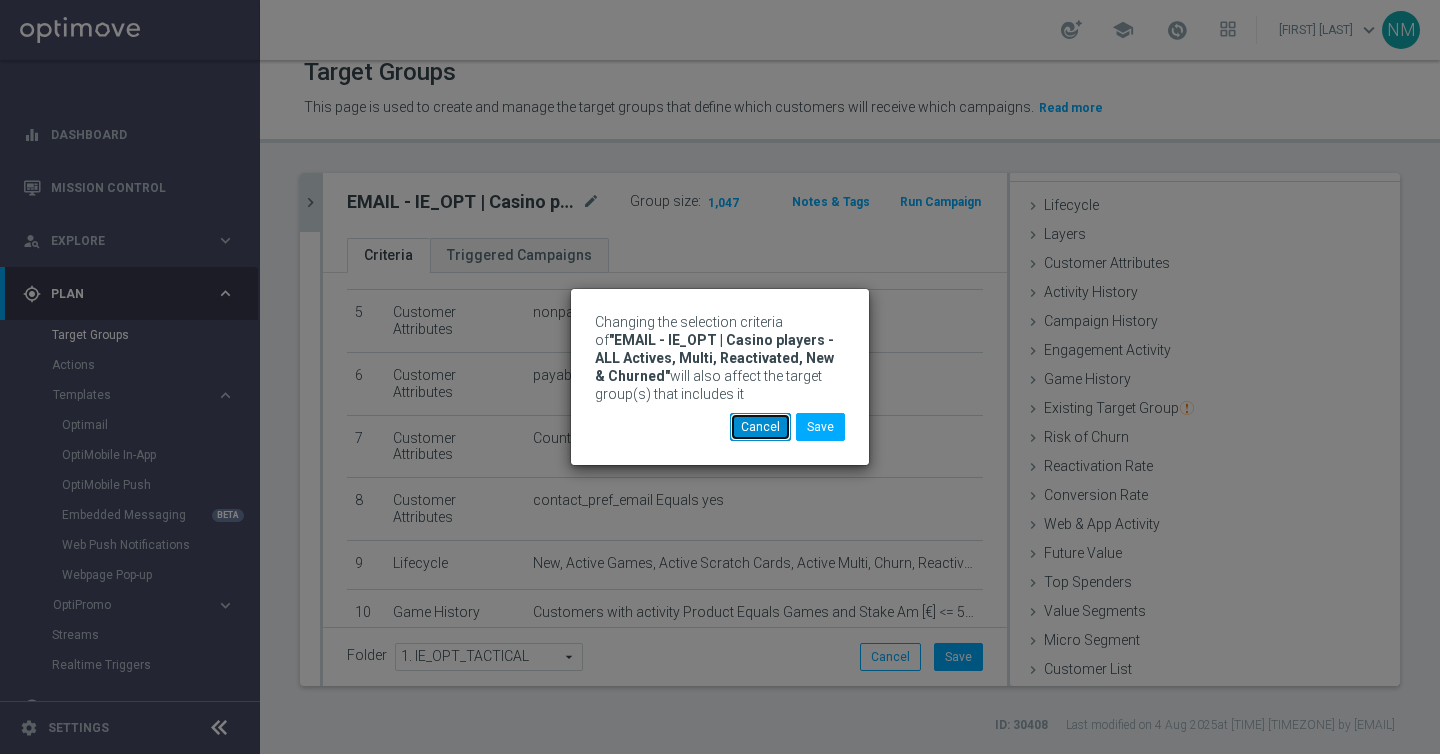 click on "Cancel" at bounding box center (760, 427) 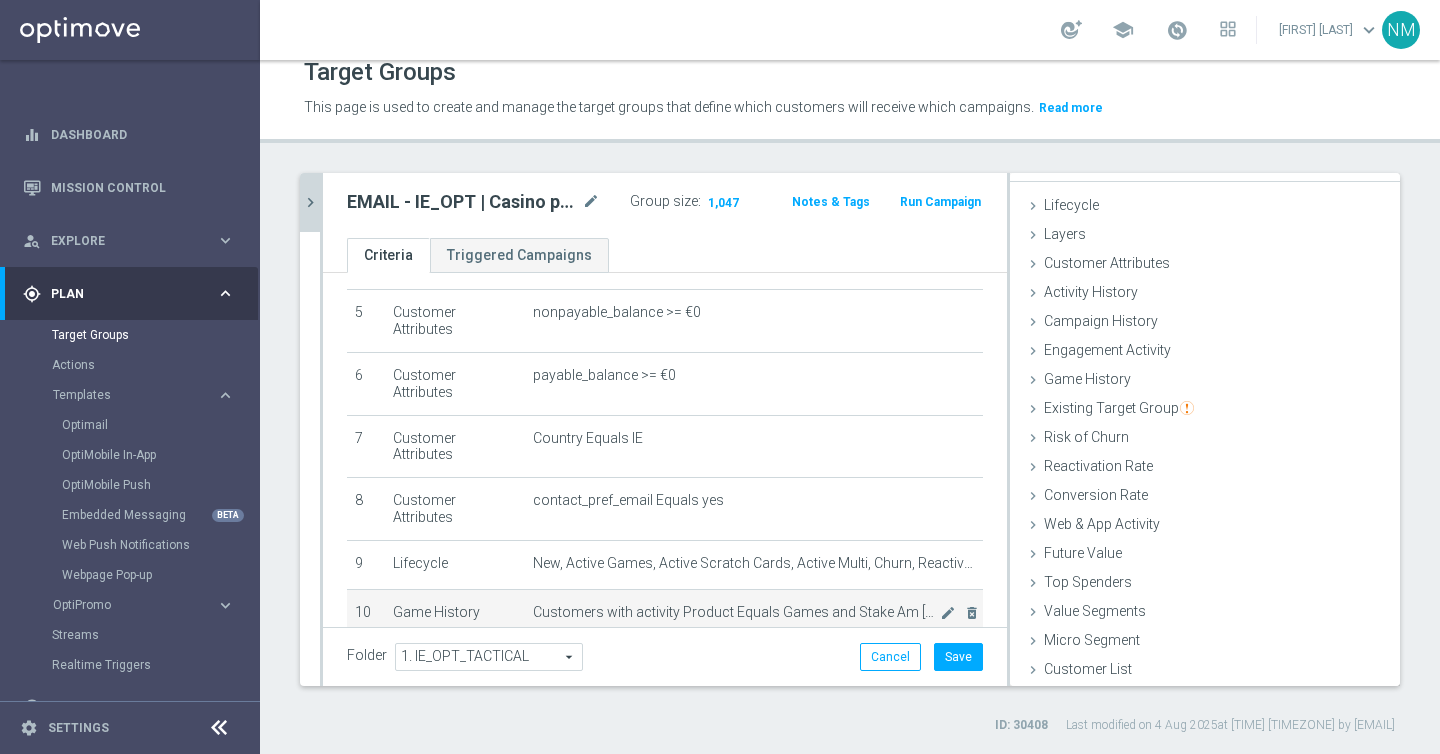 scroll, scrollTop: 303, scrollLeft: 0, axis: vertical 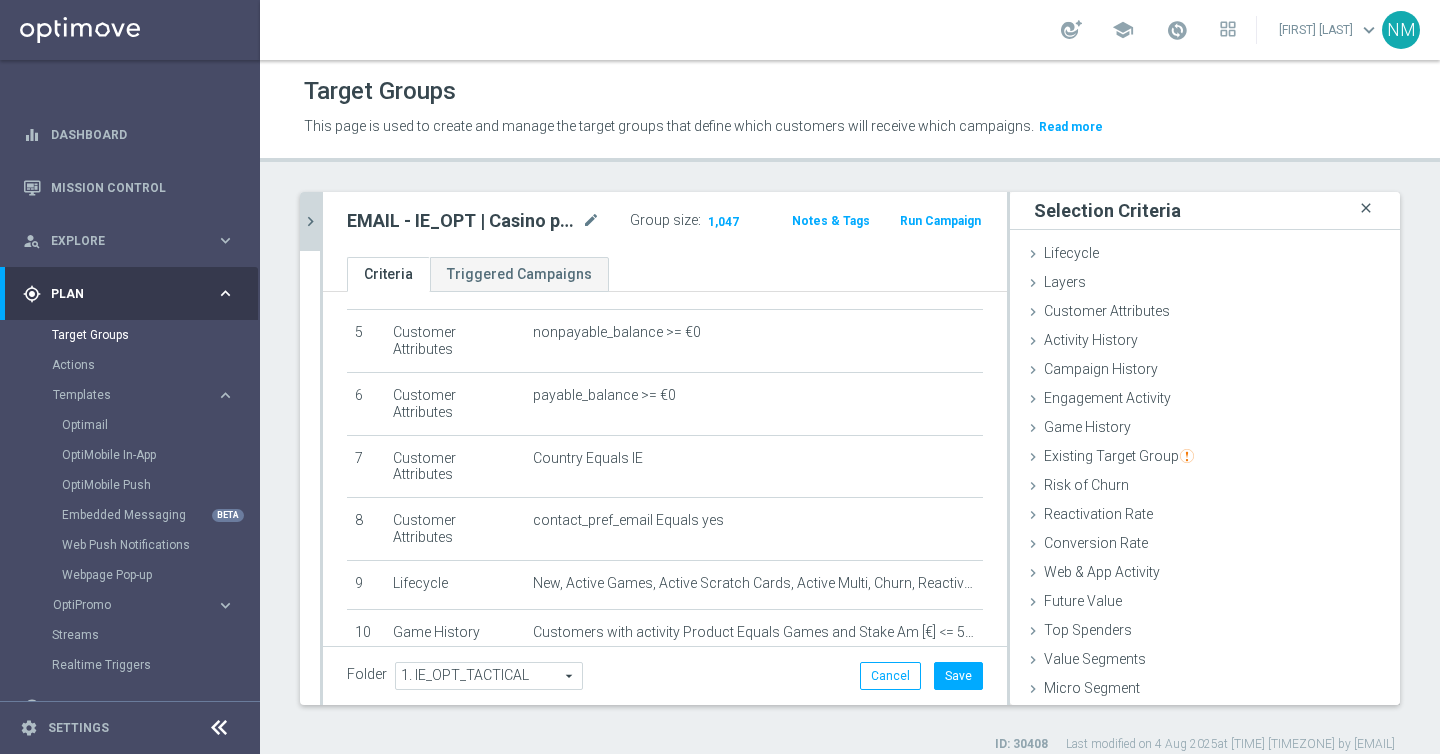 click on "close" 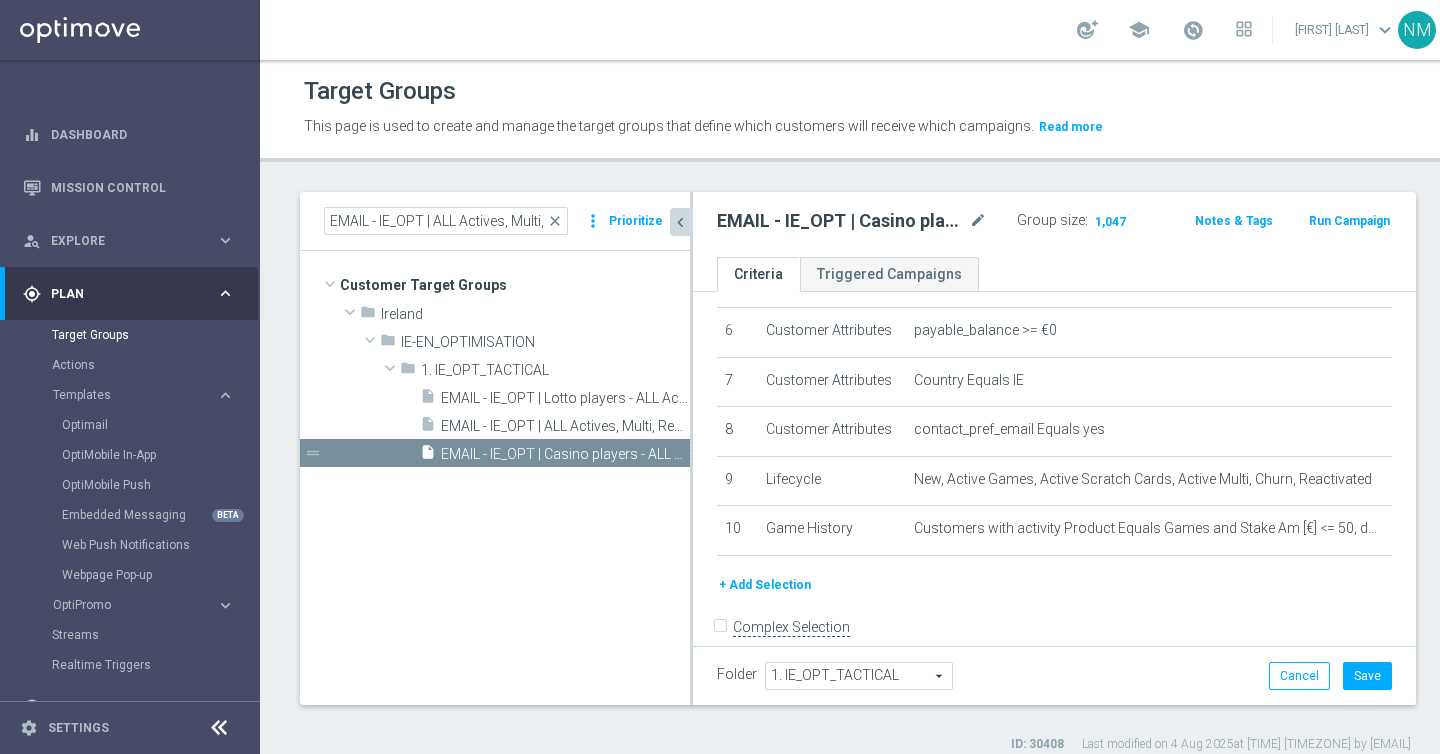 click on "chevron_left" 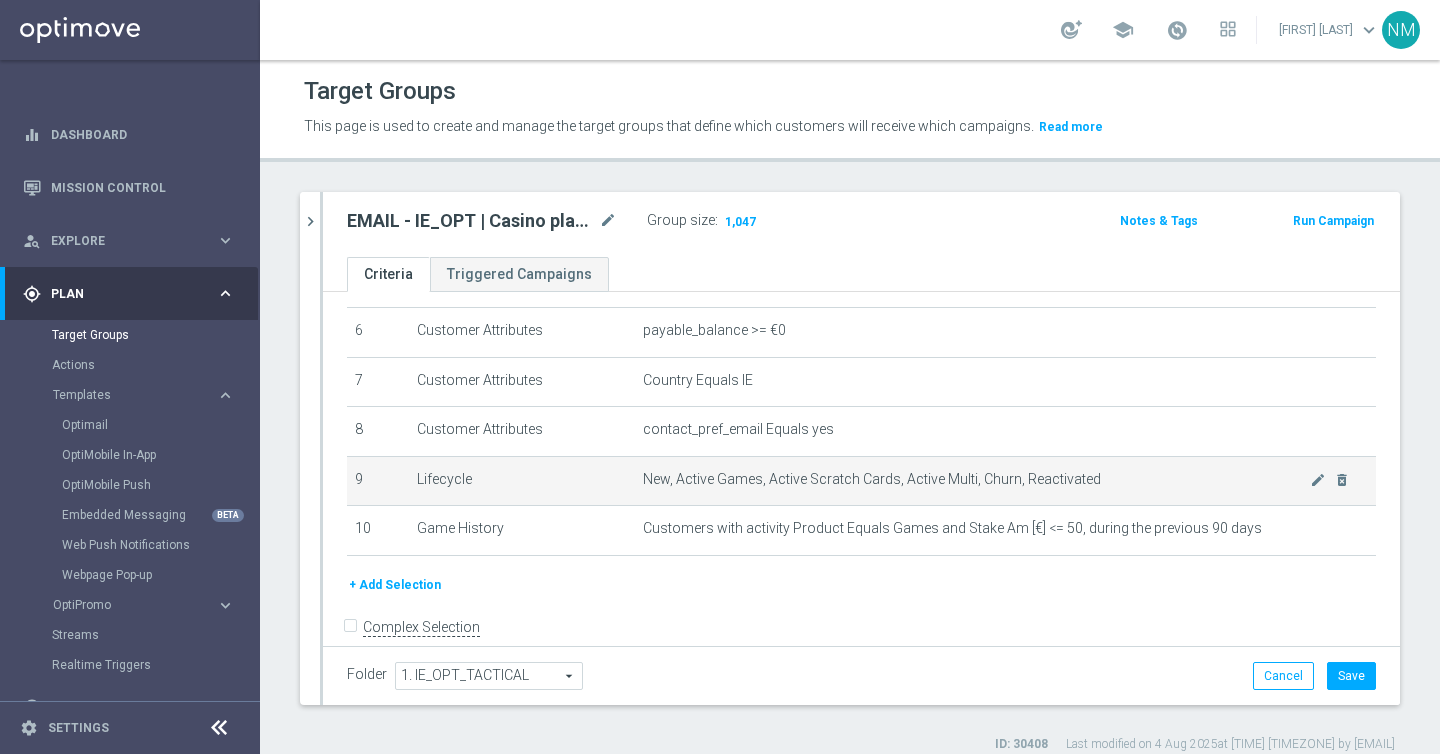 scroll, scrollTop: 325, scrollLeft: 0, axis: vertical 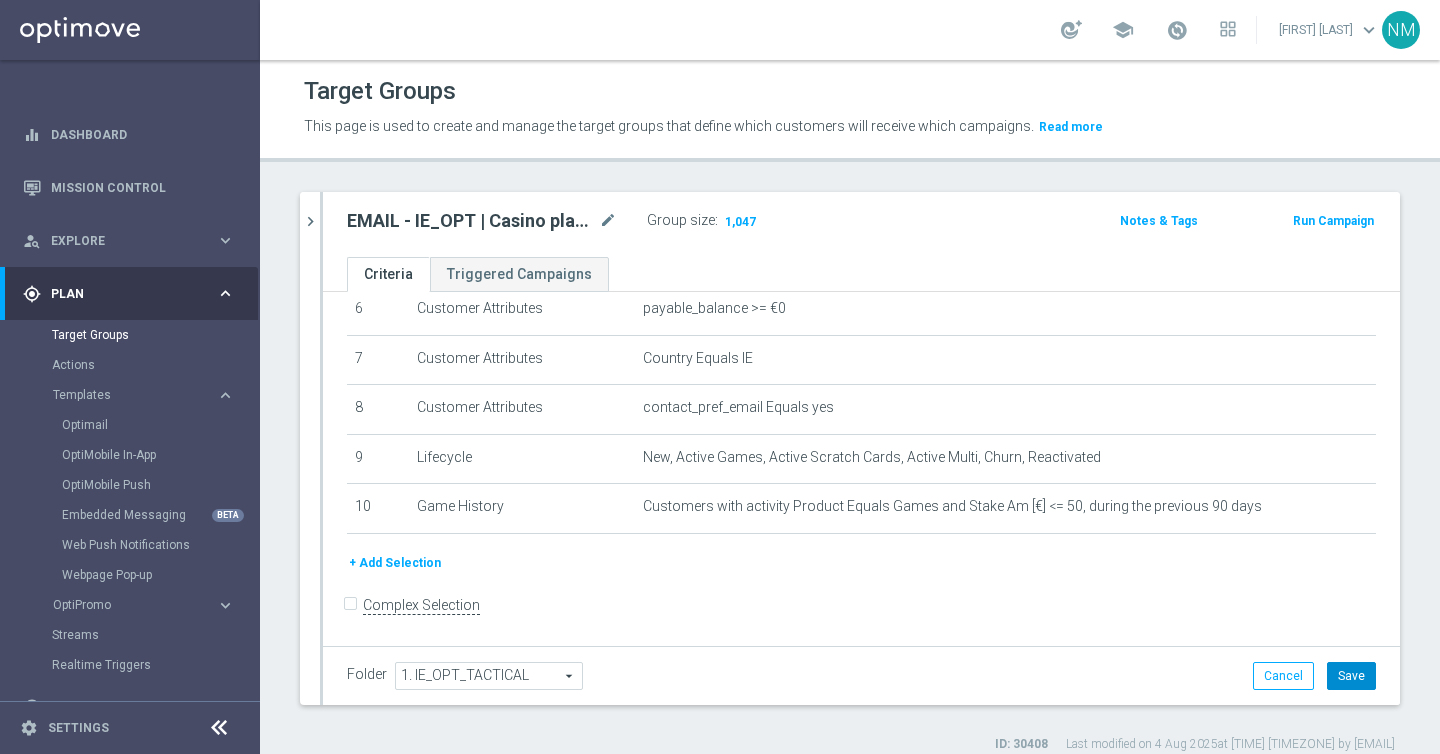 click on "Save" 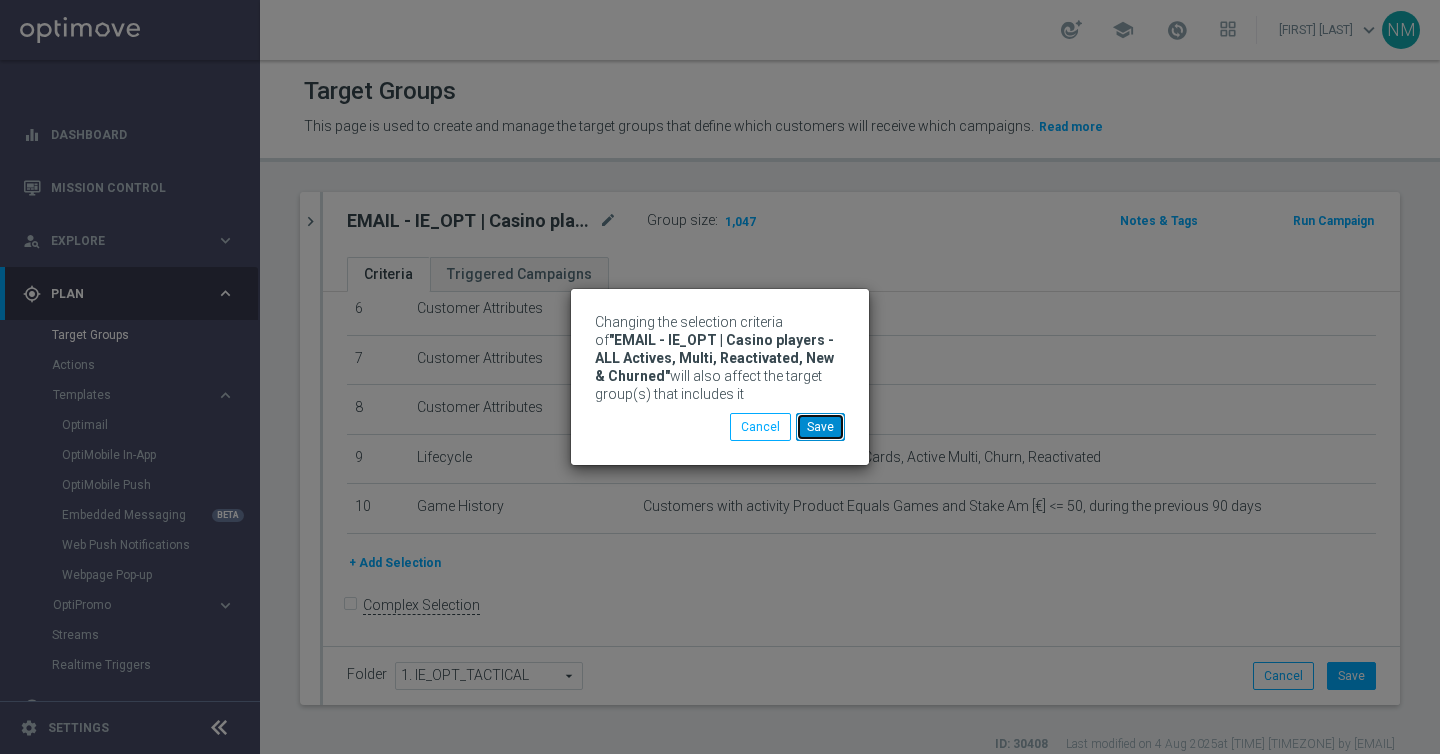 click on "Save" at bounding box center [820, 427] 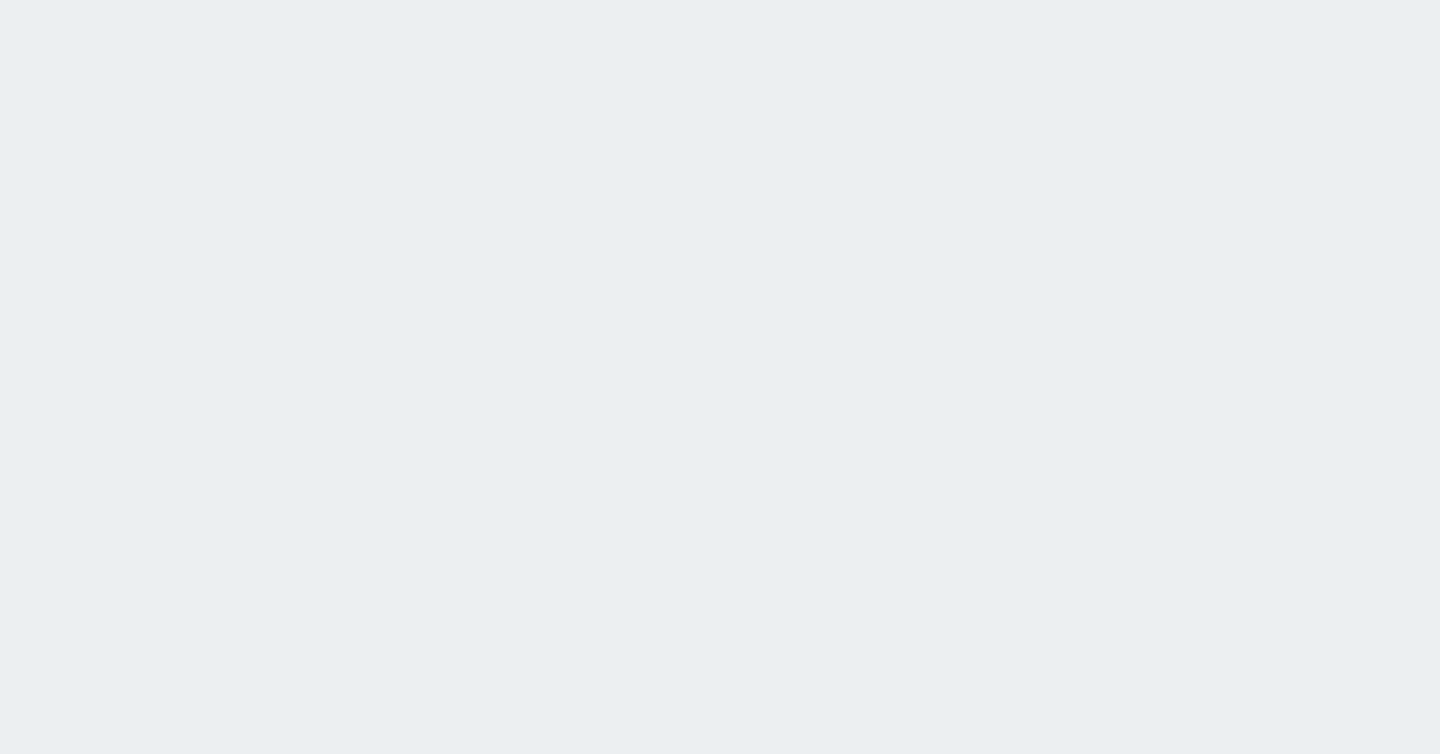 scroll, scrollTop: 0, scrollLeft: 0, axis: both 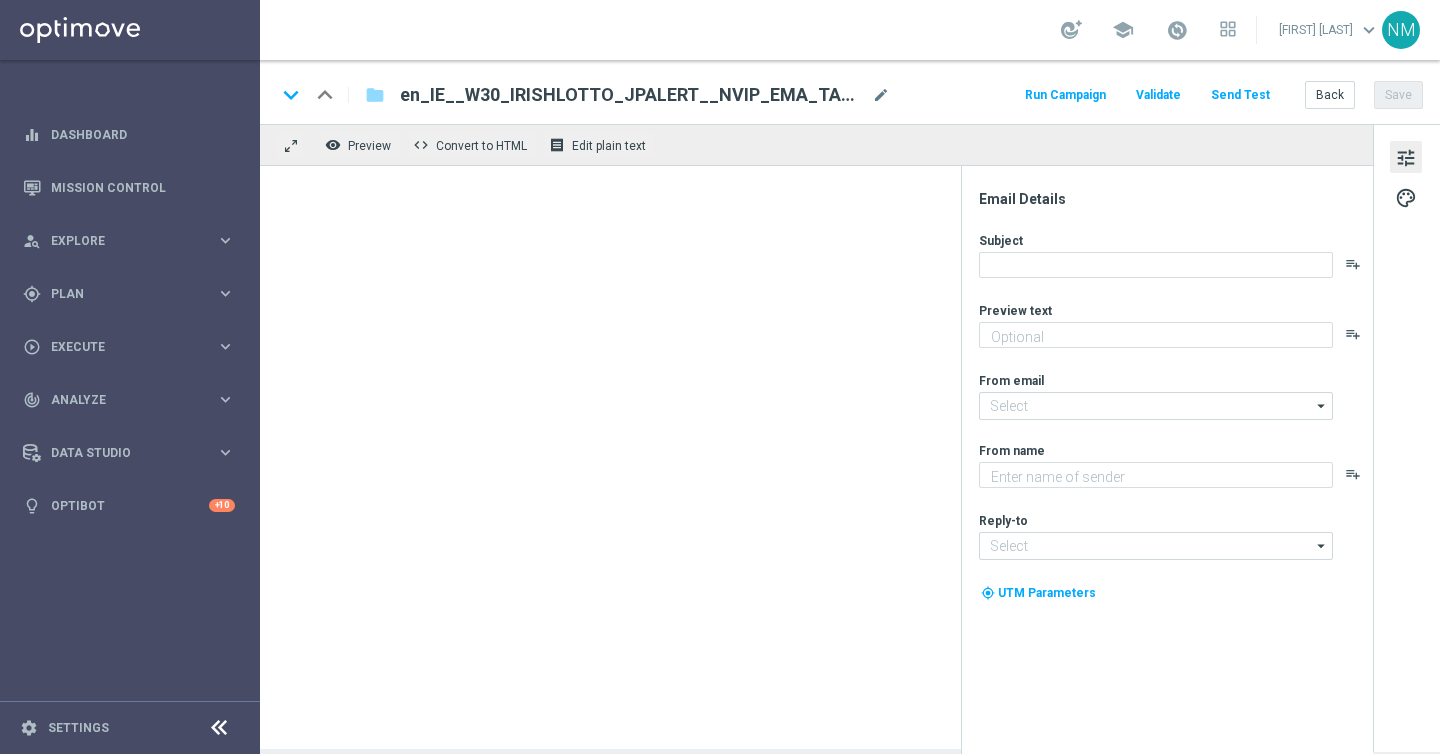 type on "Bet on tonight's Irish Lotto Jackpot." 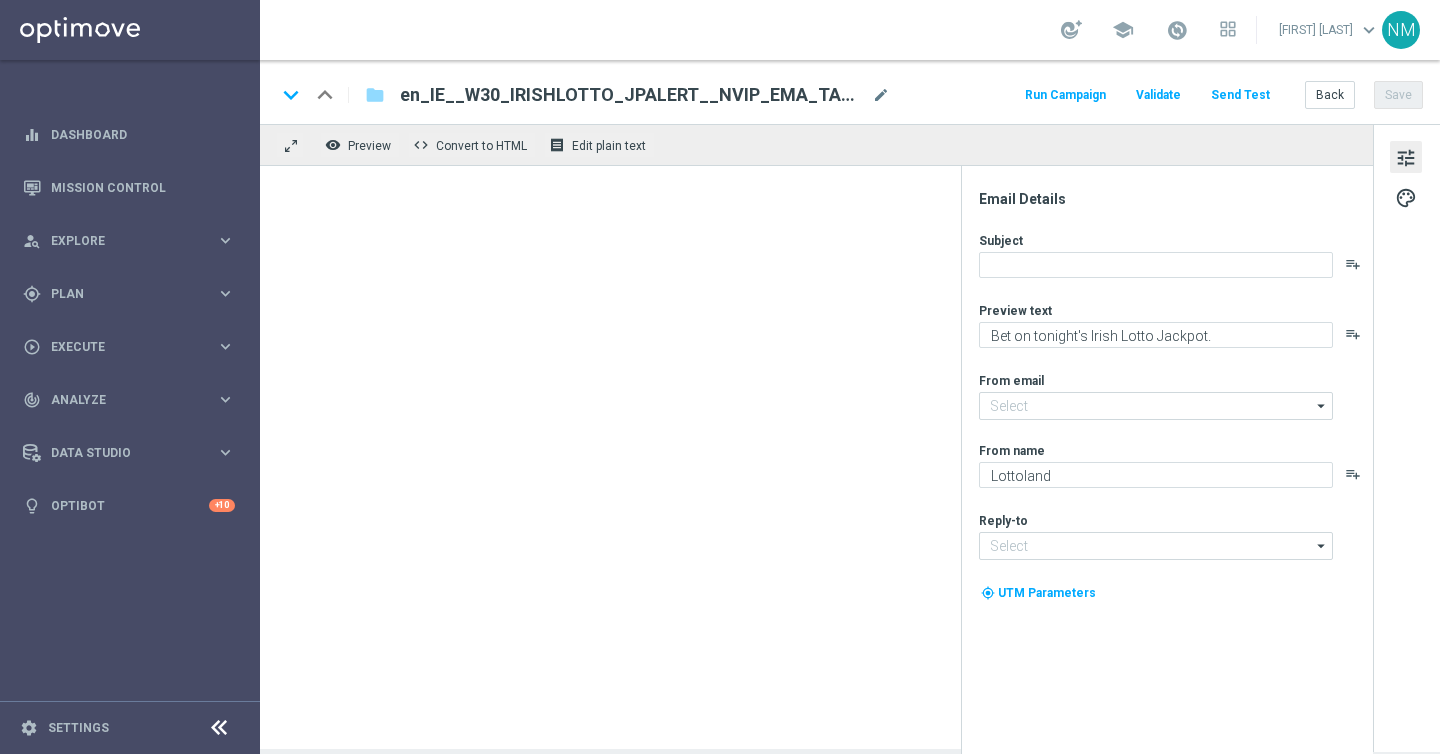 type on "mail@crm.lottoland.com" 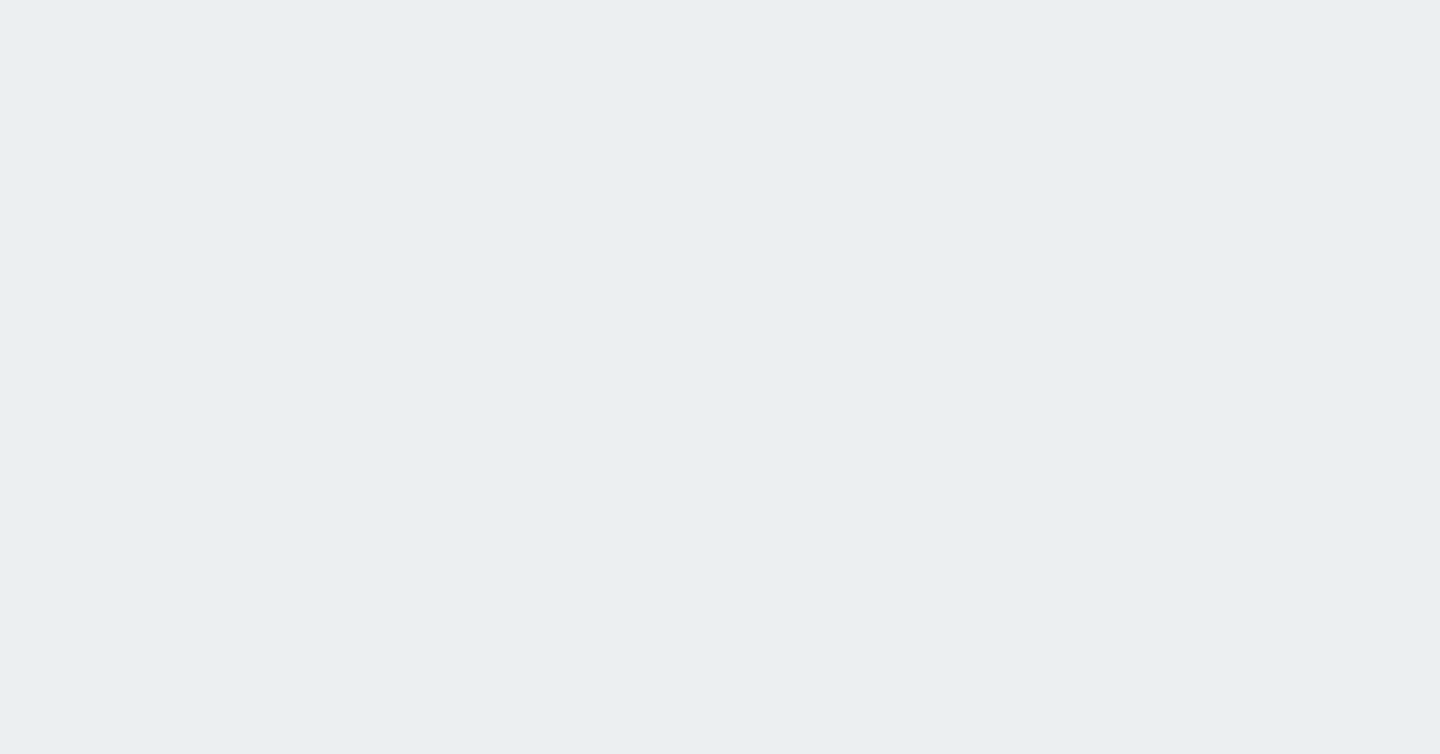 scroll, scrollTop: 0, scrollLeft: 0, axis: both 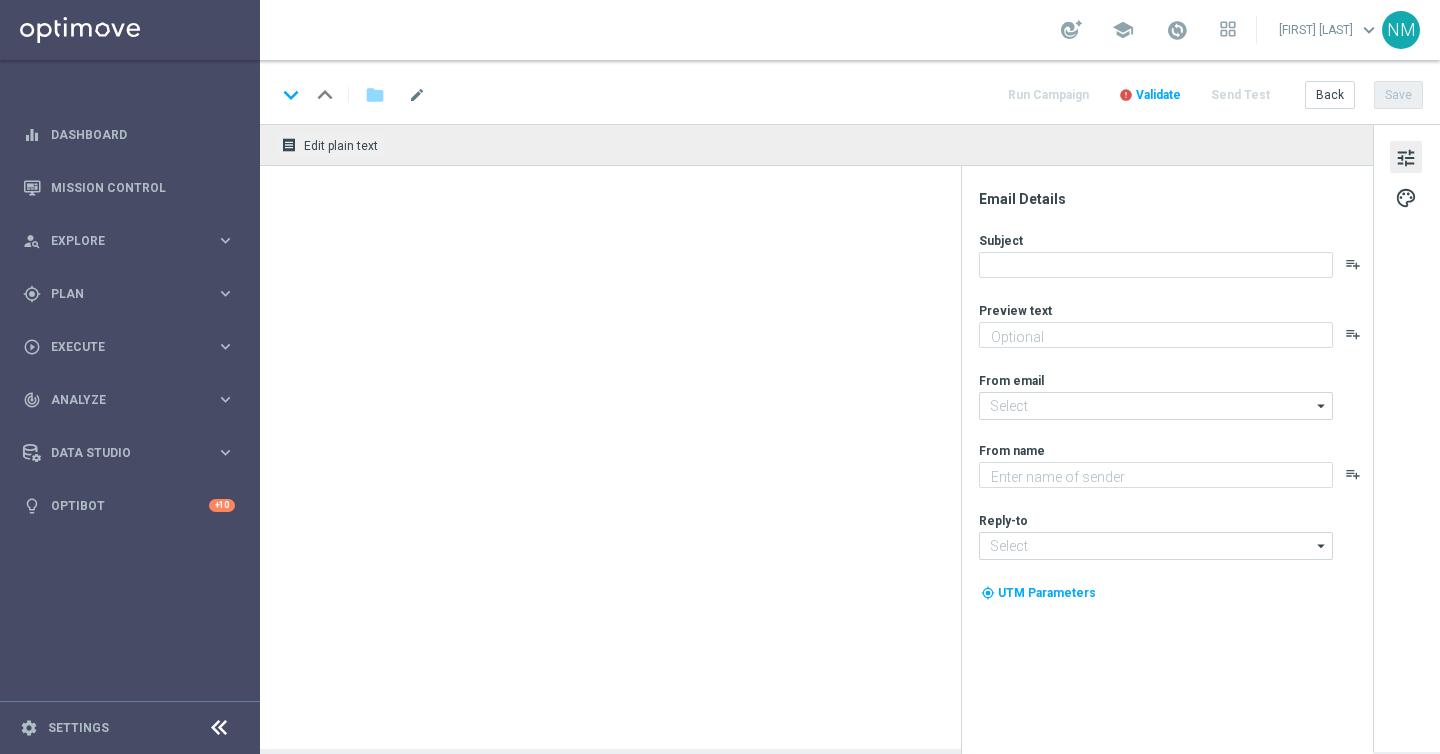 type on "Irish Lotto is getting hot!" 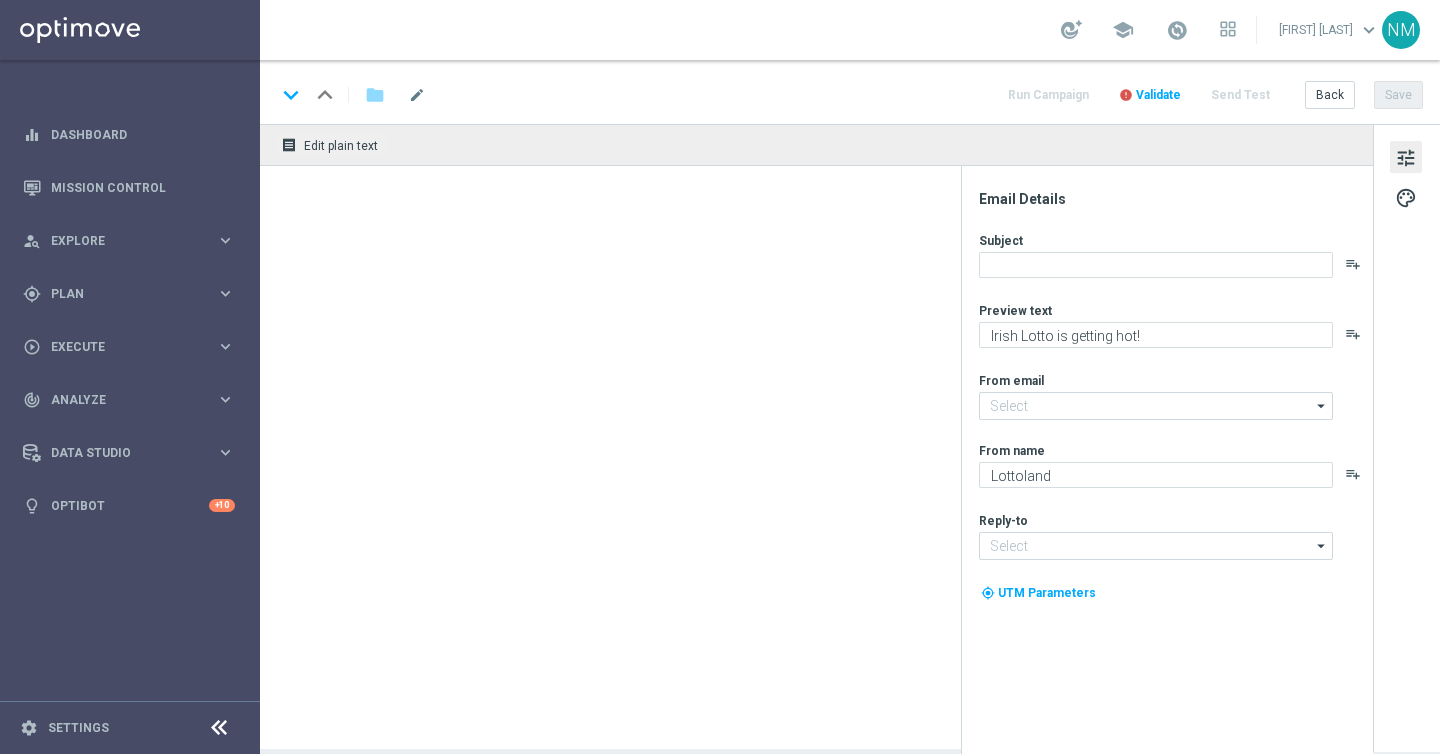 type on "mail@crm.lottoland.com" 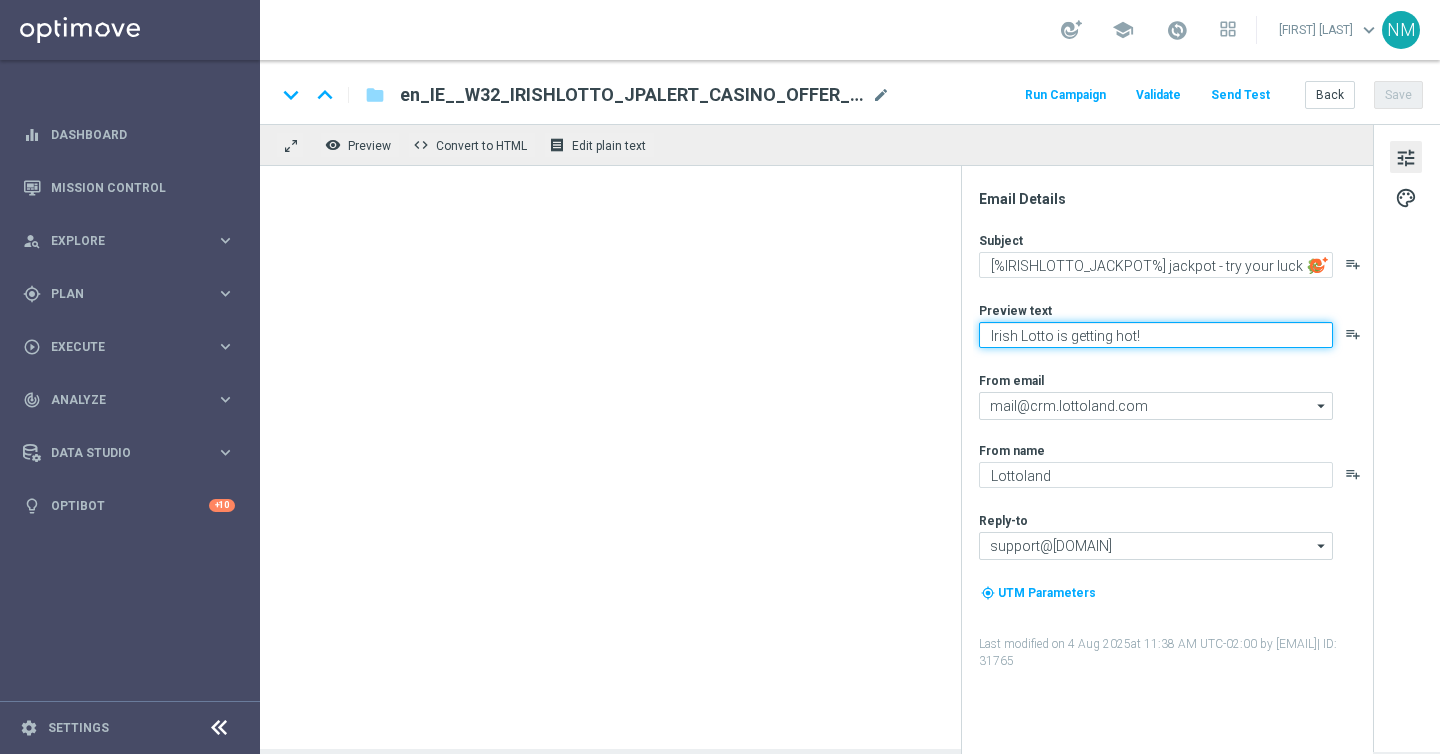 click on "Irish Lotto is getting hot!" 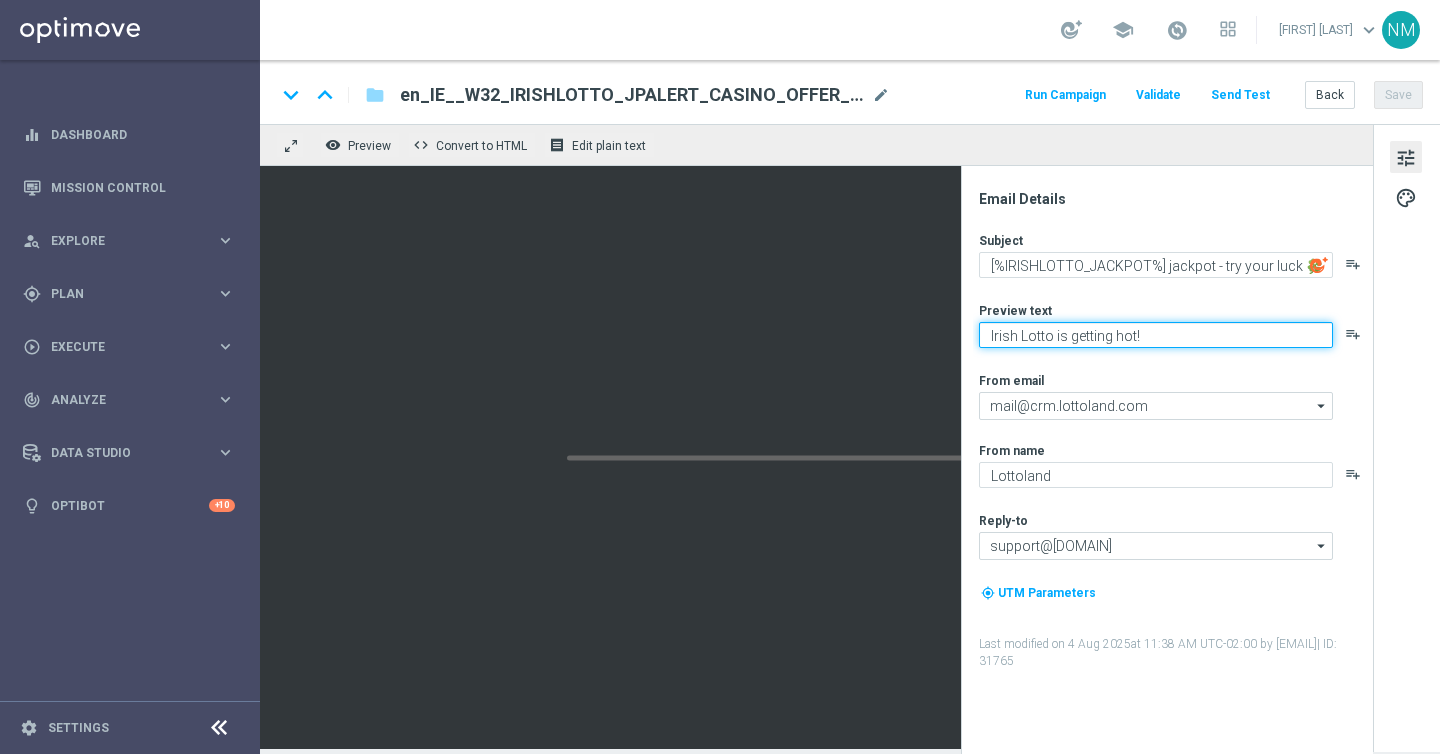 click on "Irish Lotto is getting hot!" 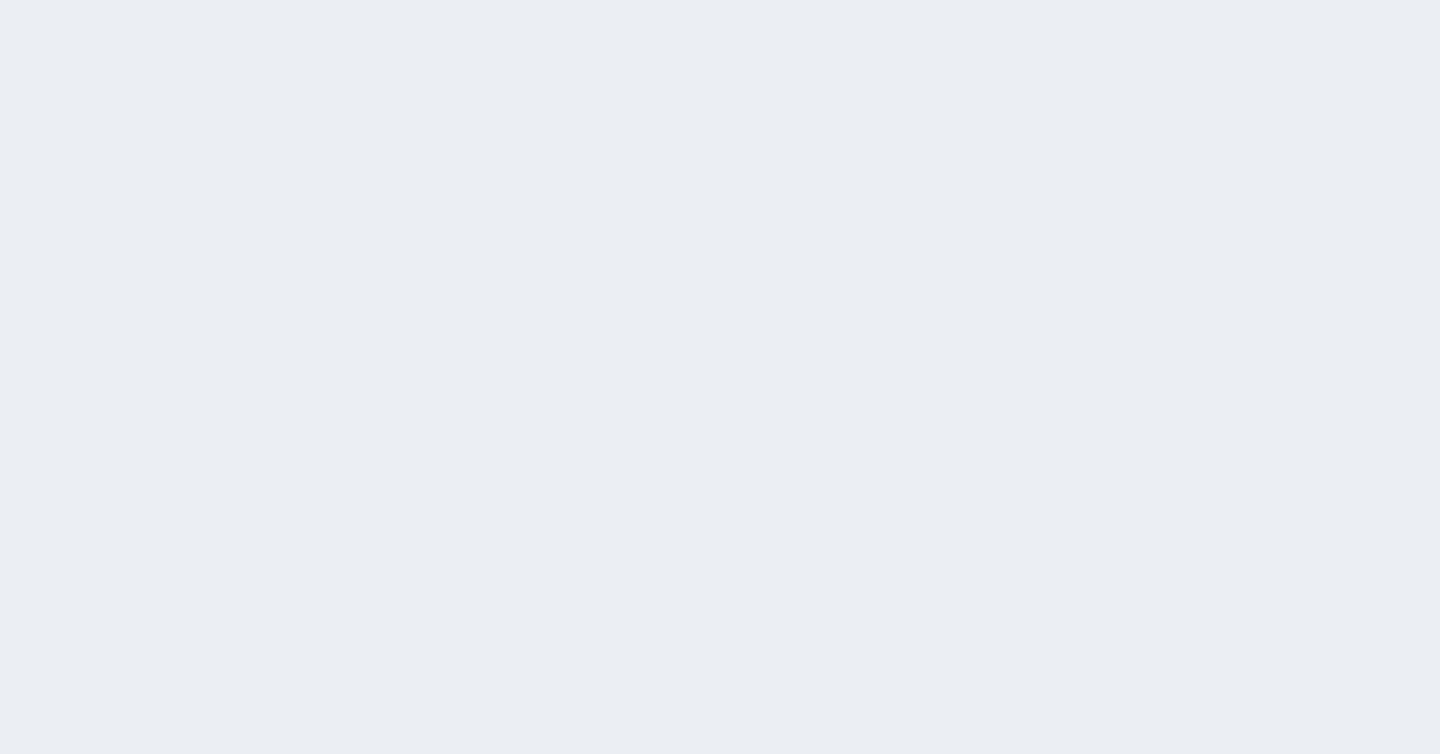 scroll, scrollTop: 0, scrollLeft: 0, axis: both 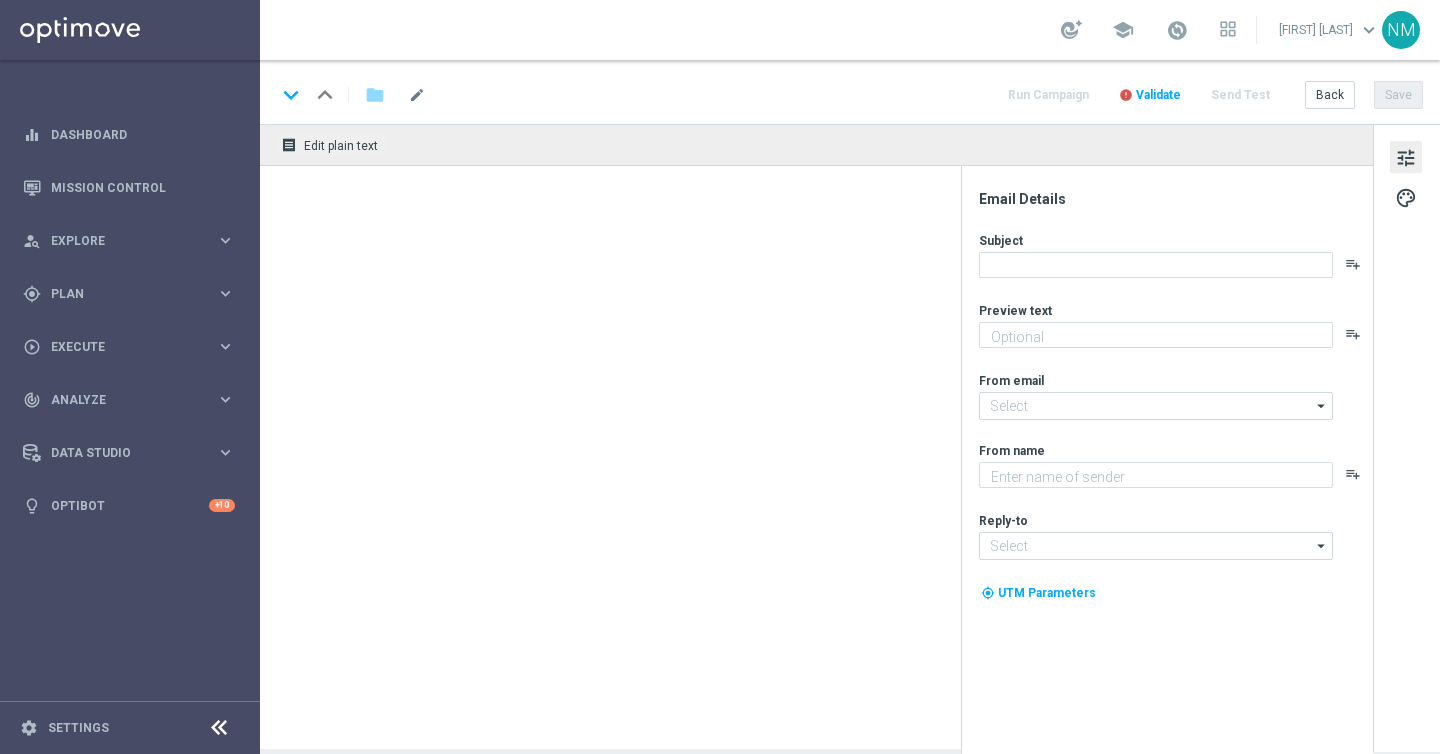 type on "Irish Lotto is getting hot!" 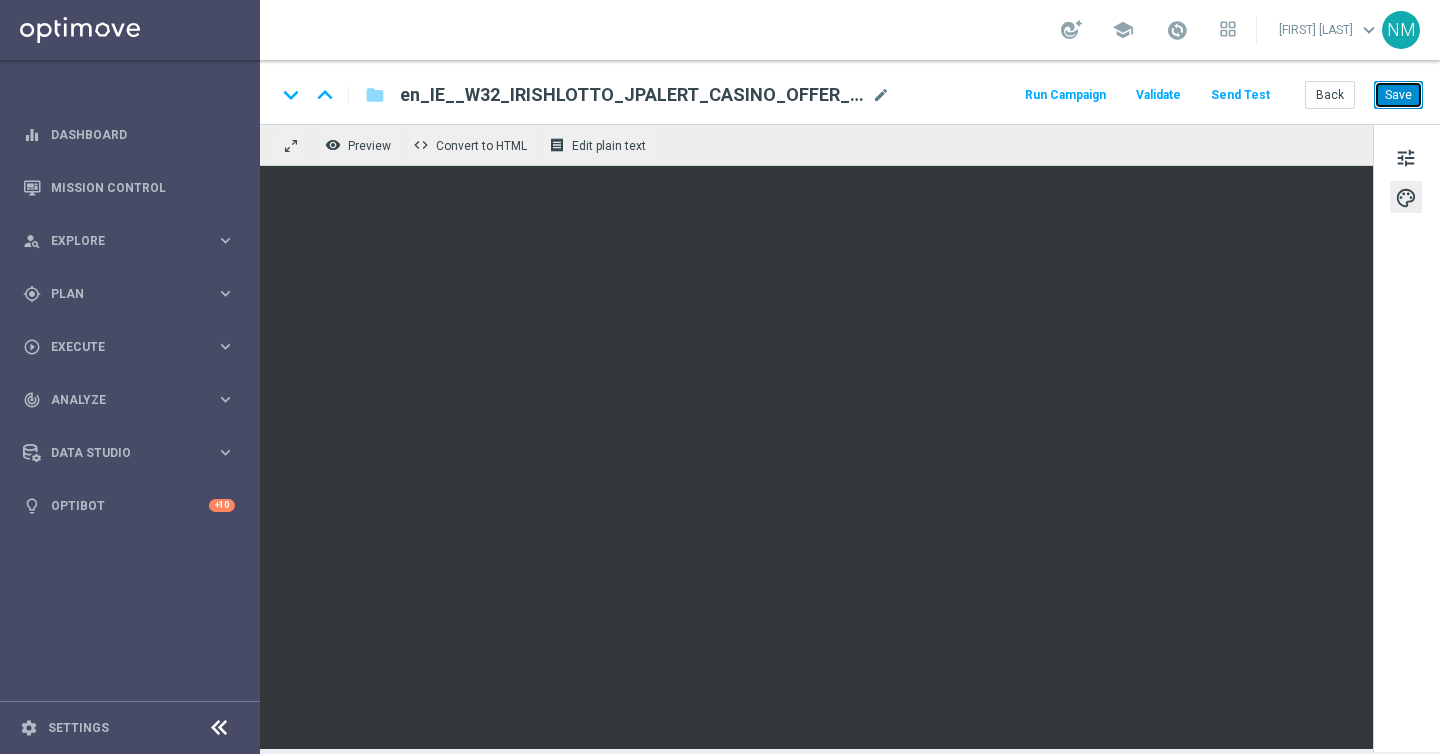 click on "Save" at bounding box center (1398, 95) 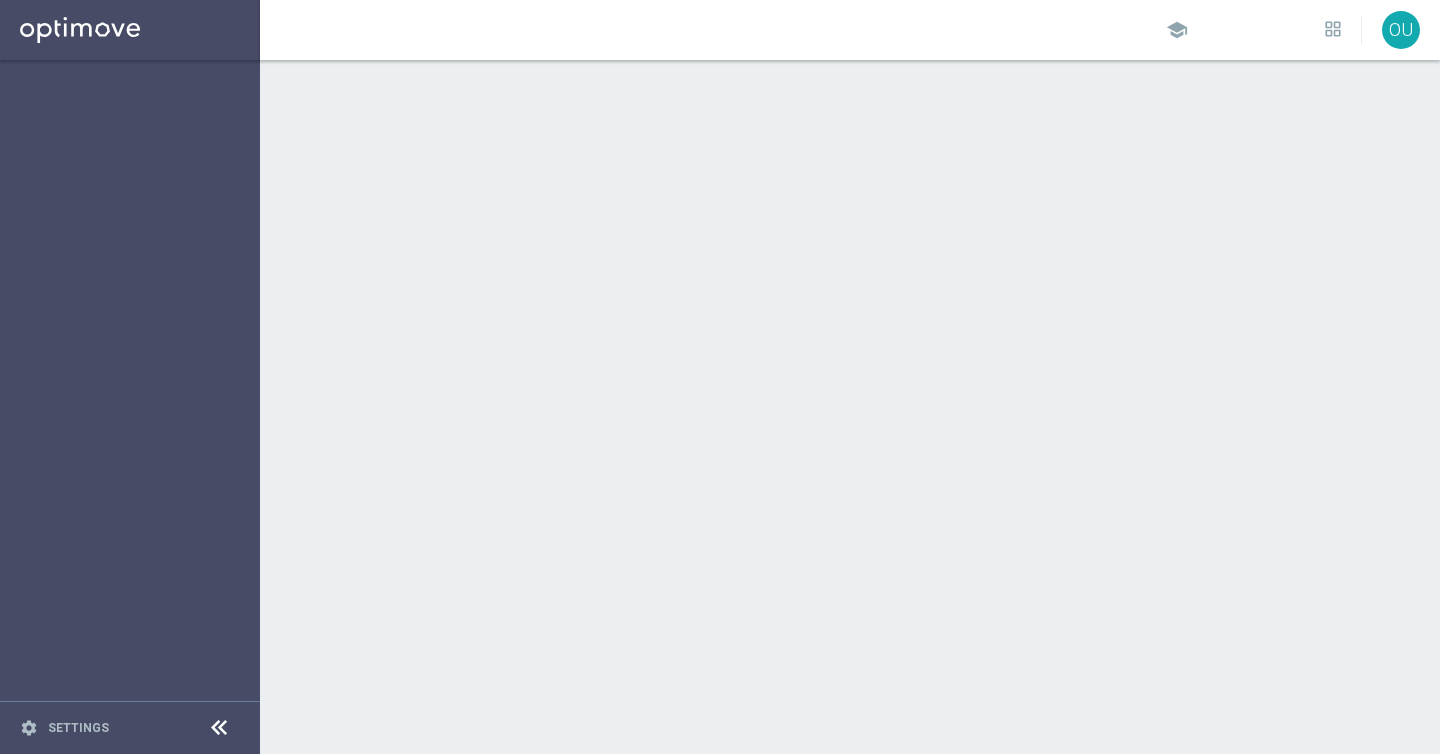 scroll, scrollTop: 0, scrollLeft: 0, axis: both 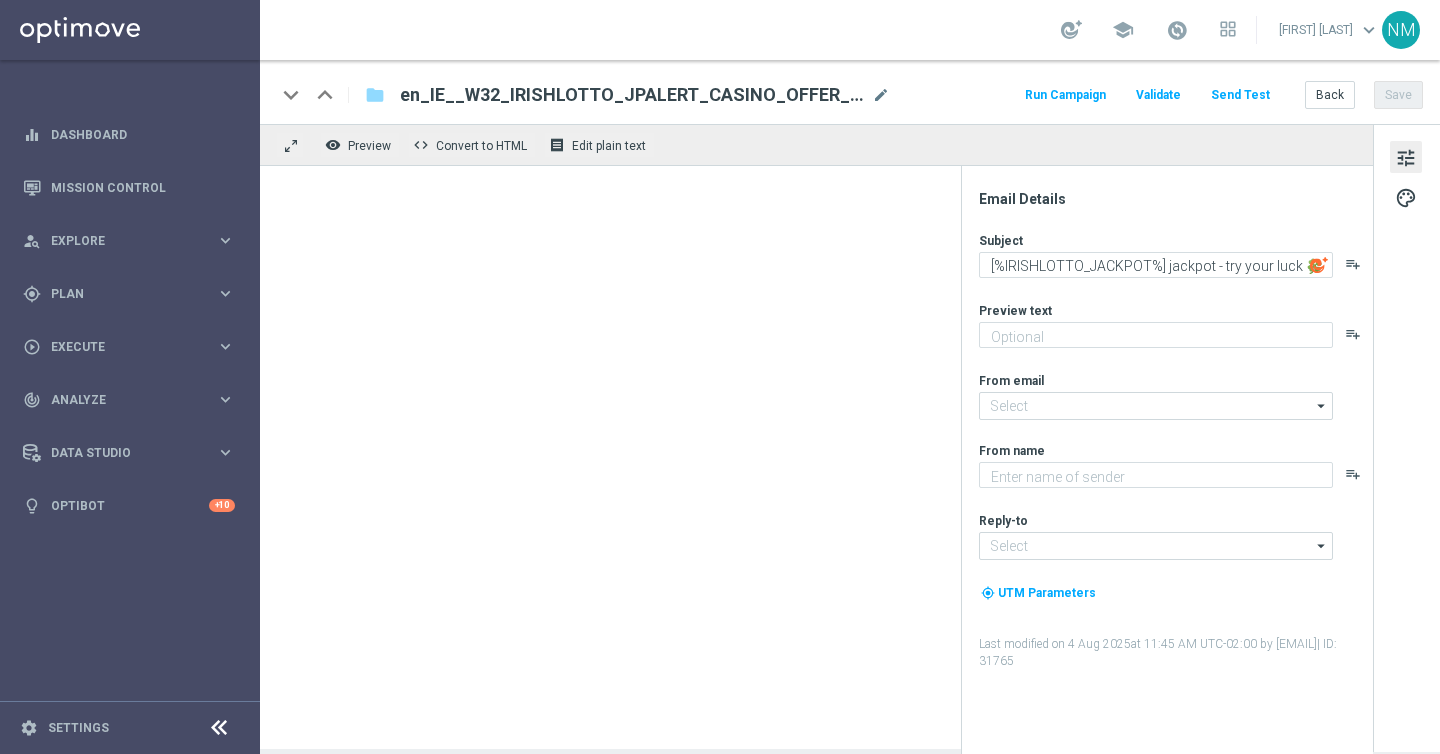 type on "Irish Lotto is getting hot!" 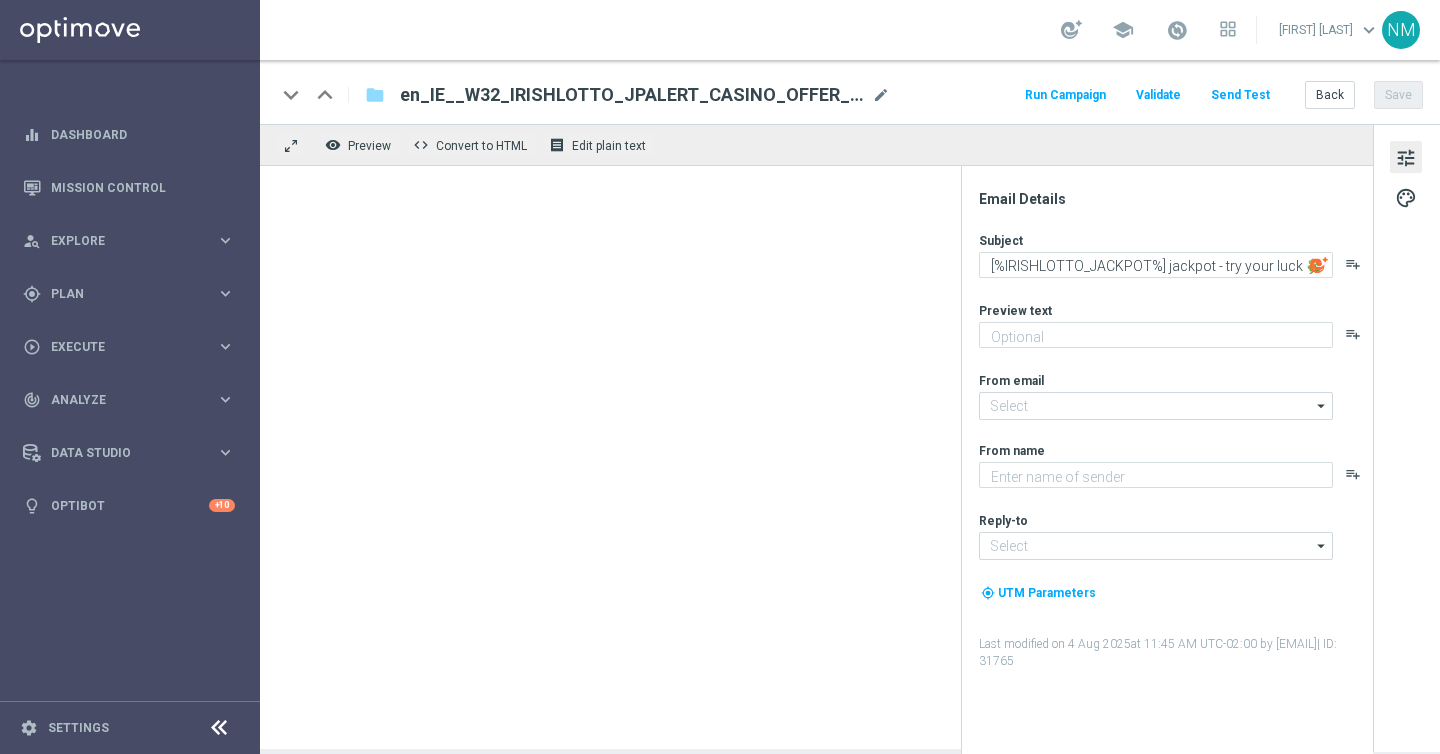 type on "Lottoland" 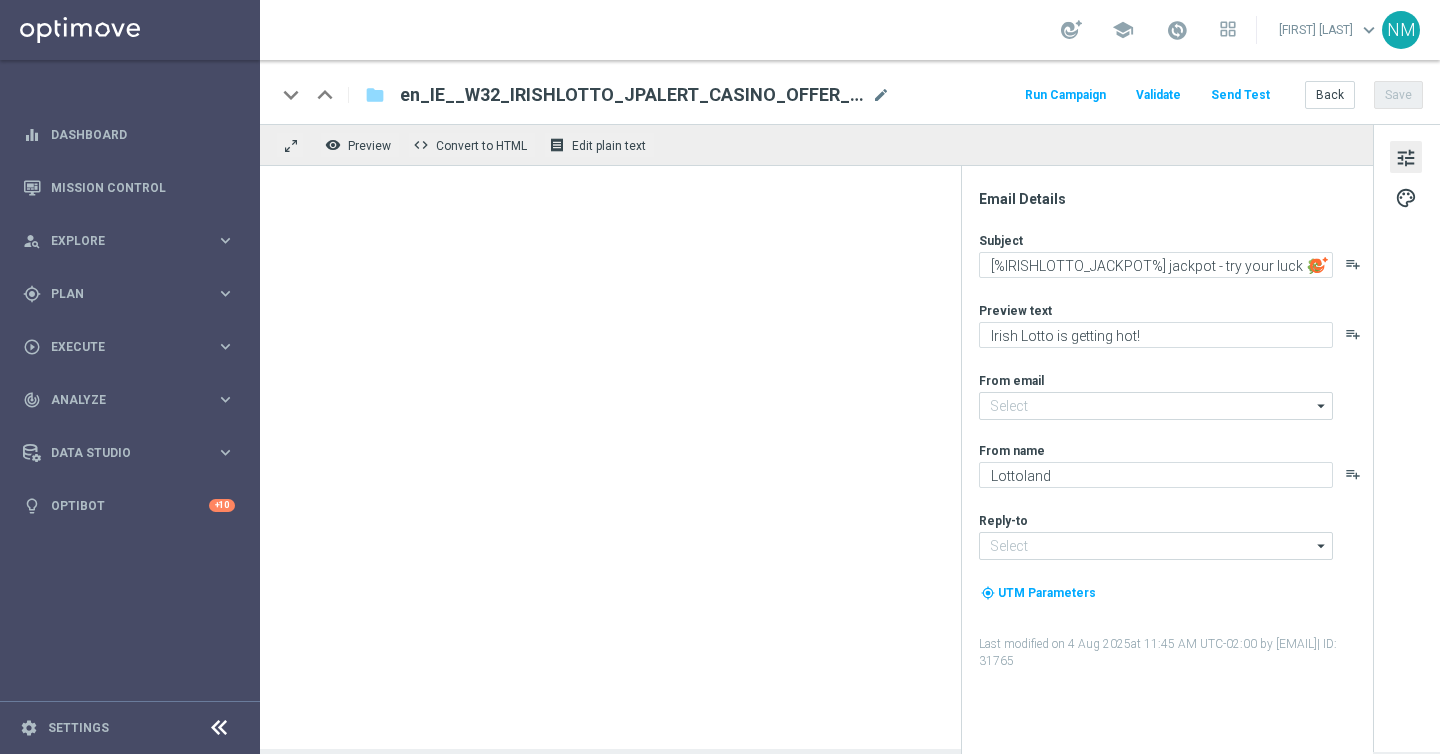 type on "mail@crm.lottoland.com" 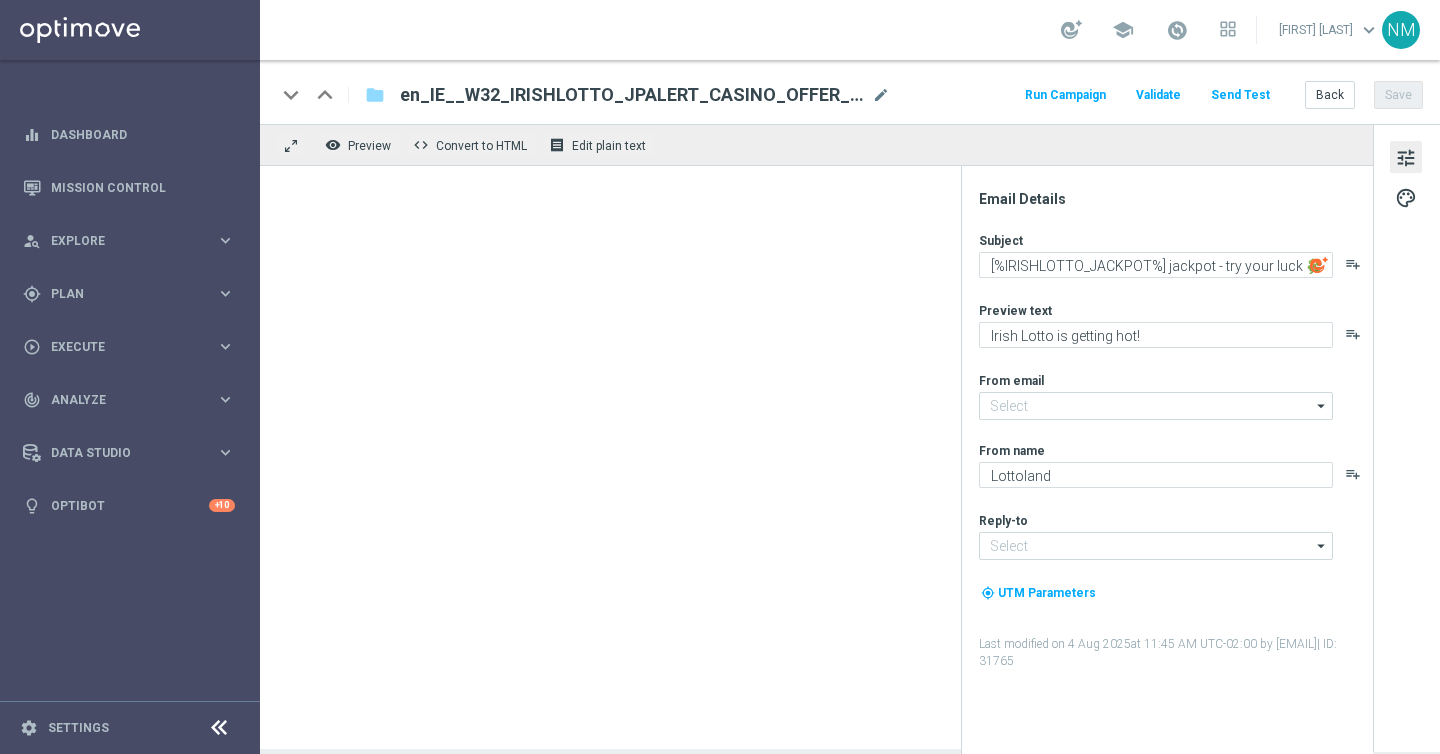 type on "[EMAIL]" 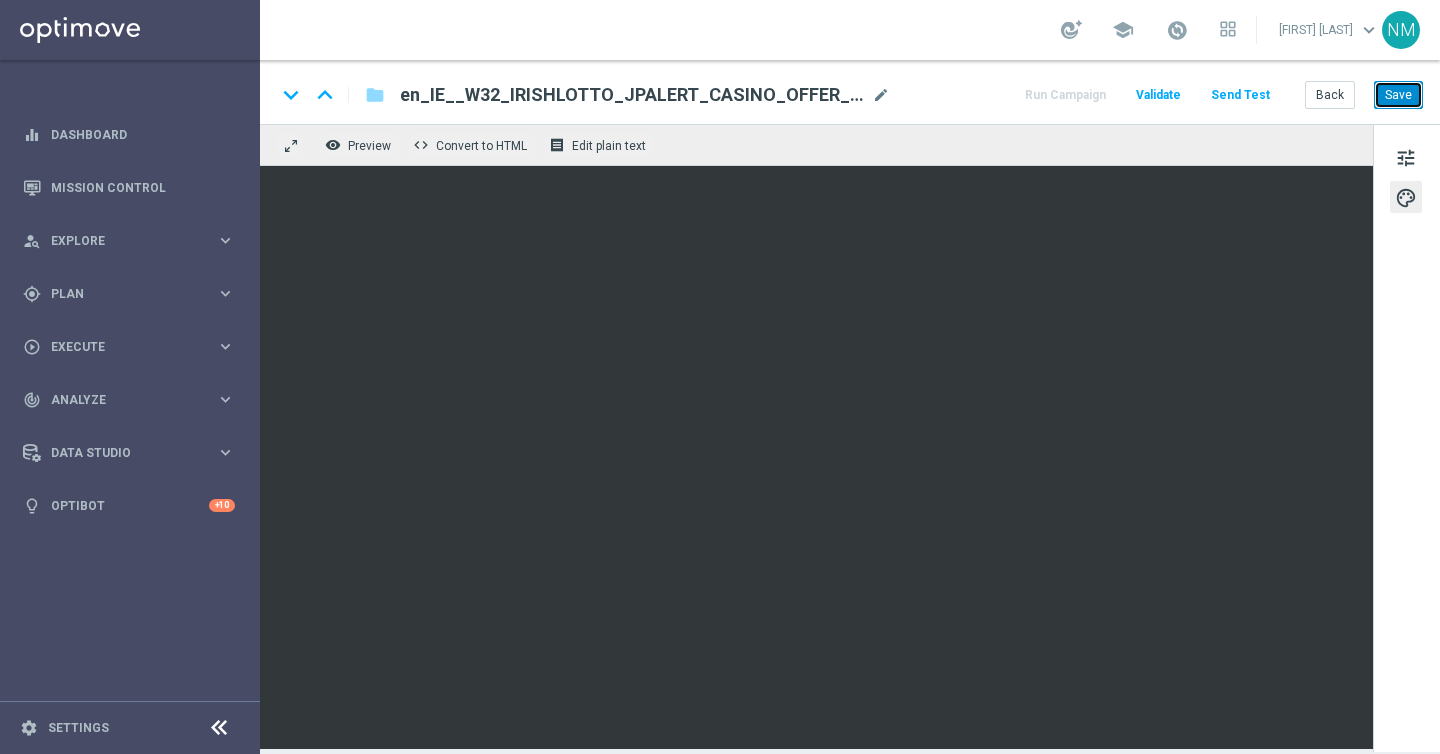 click on "Save" at bounding box center (1398, 95) 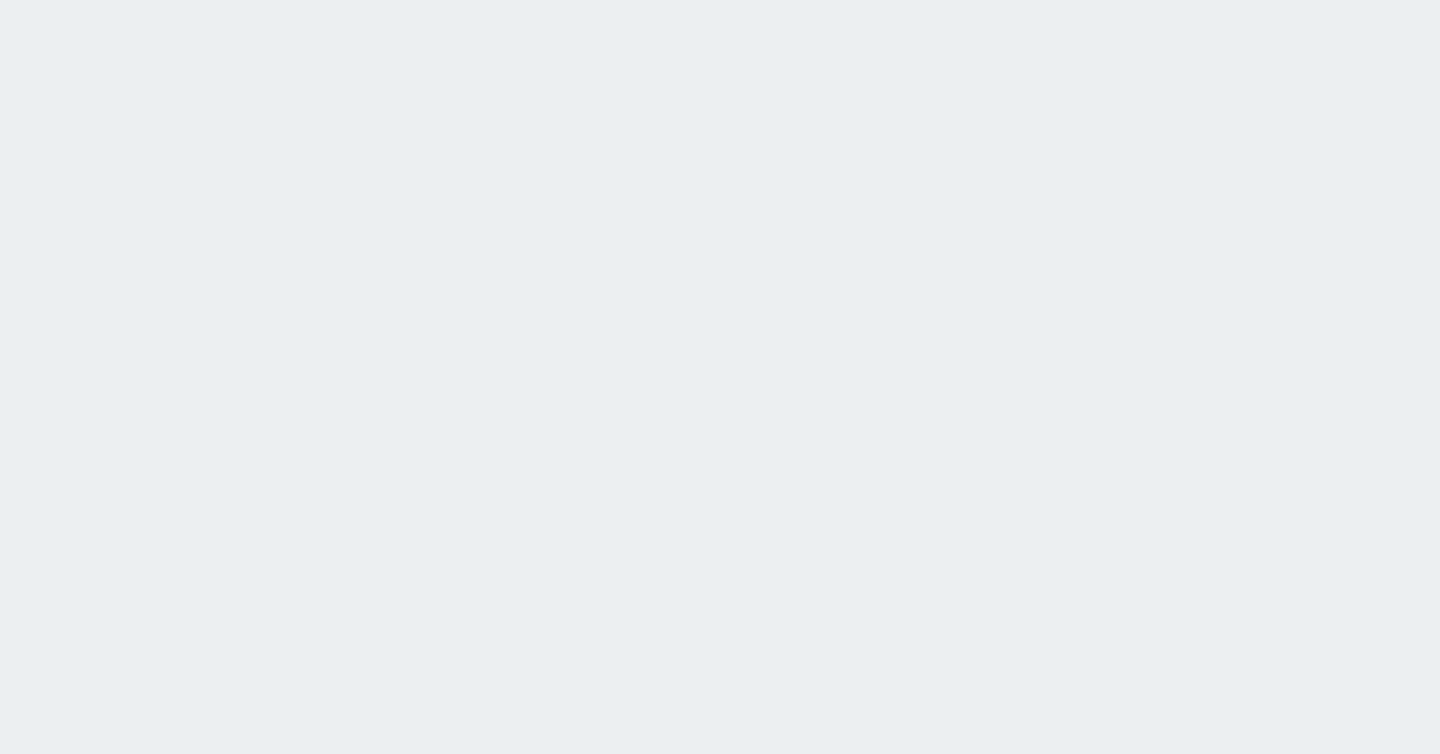 scroll, scrollTop: 0, scrollLeft: 0, axis: both 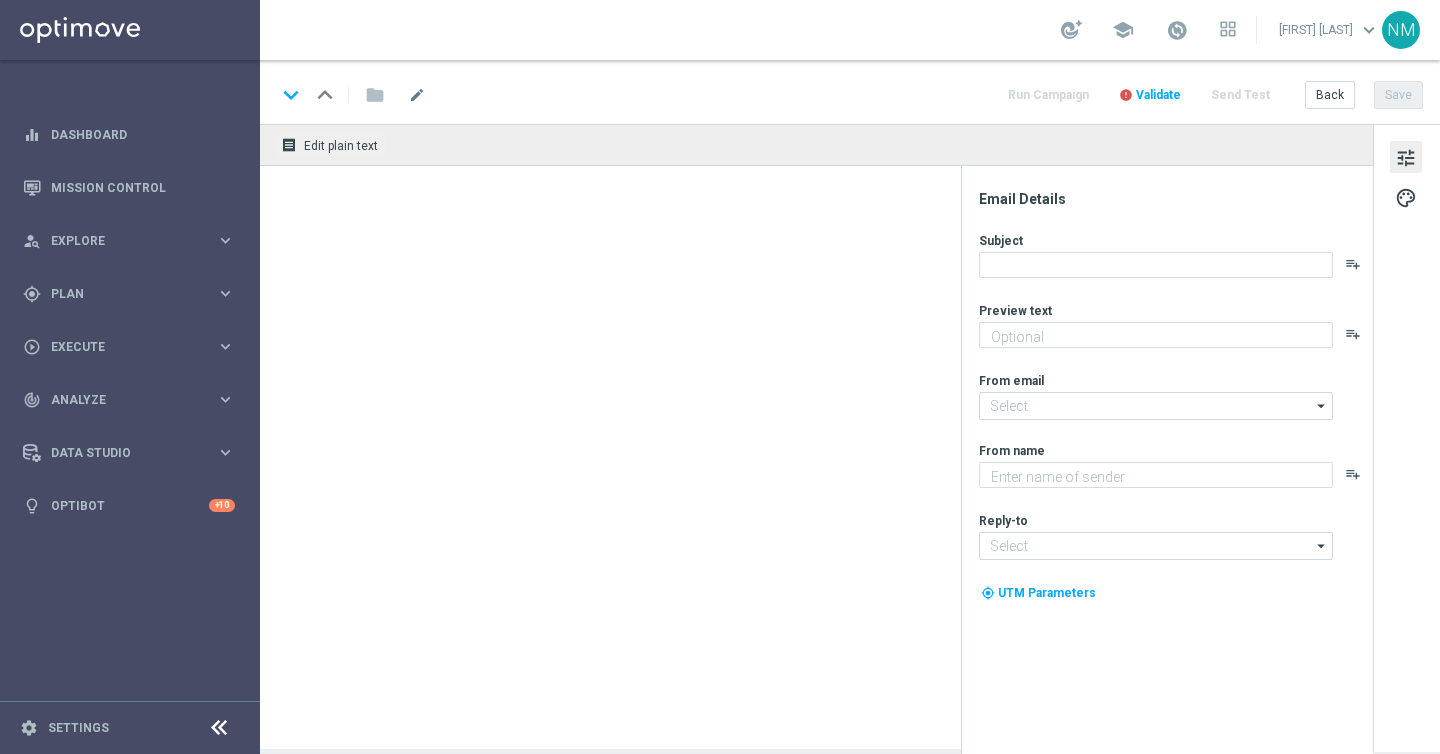 type on "Get 6 bets for the price of 5!" 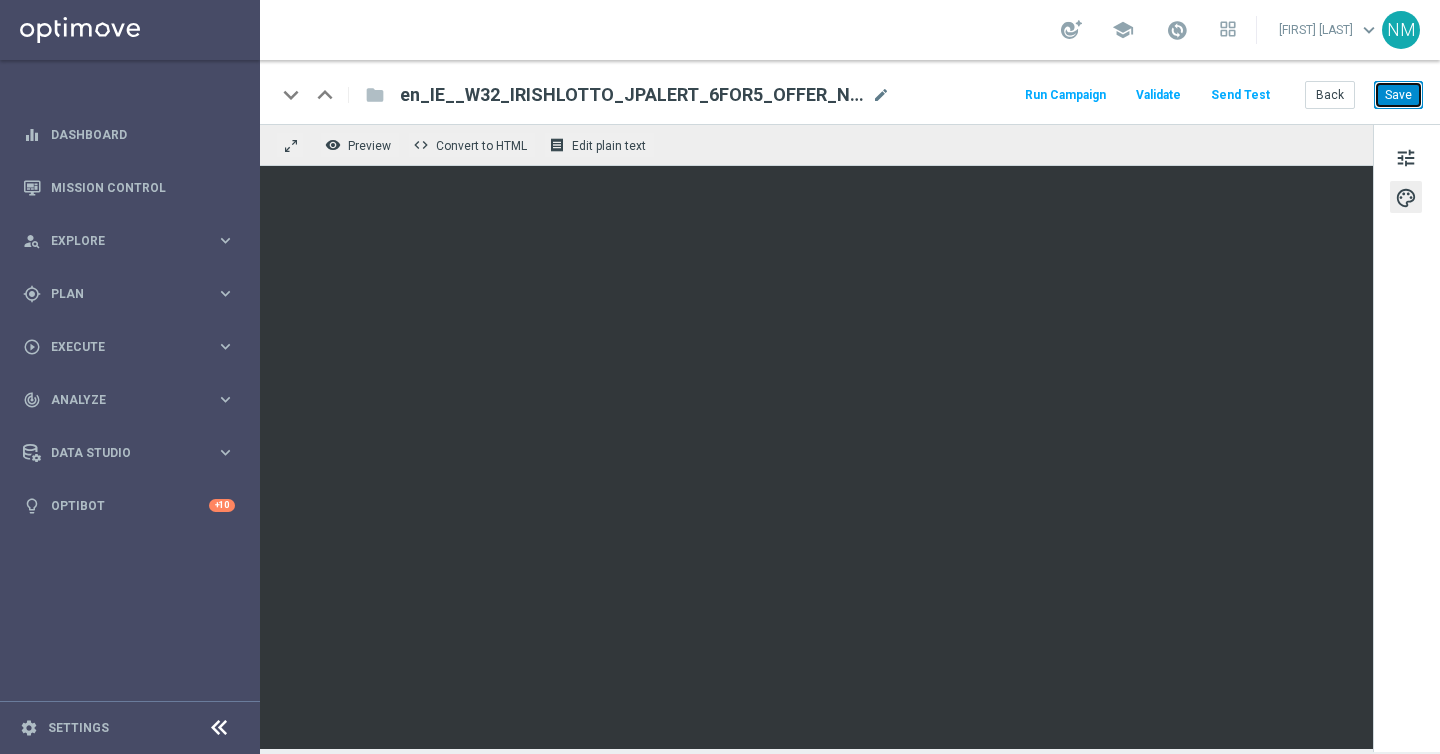 click on "Save" at bounding box center [1398, 95] 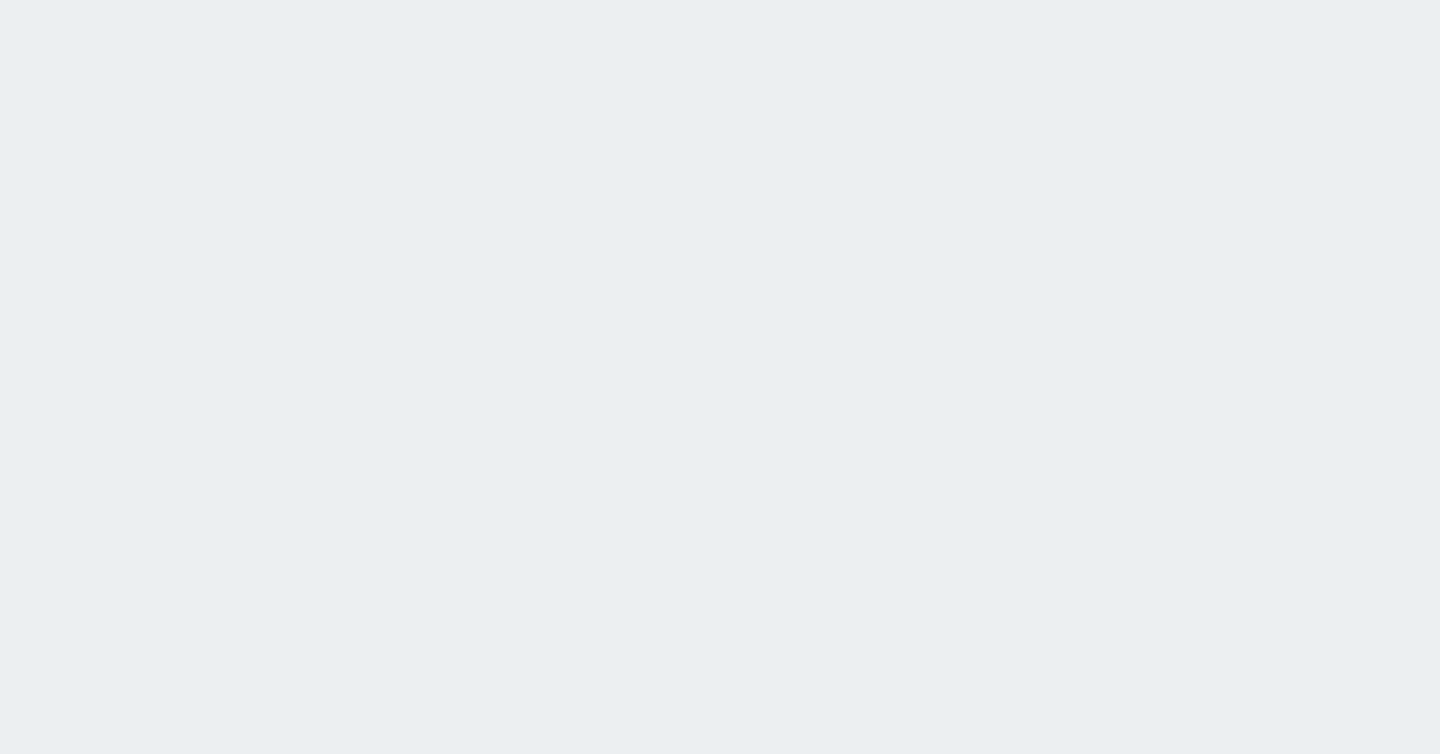 scroll, scrollTop: 0, scrollLeft: 0, axis: both 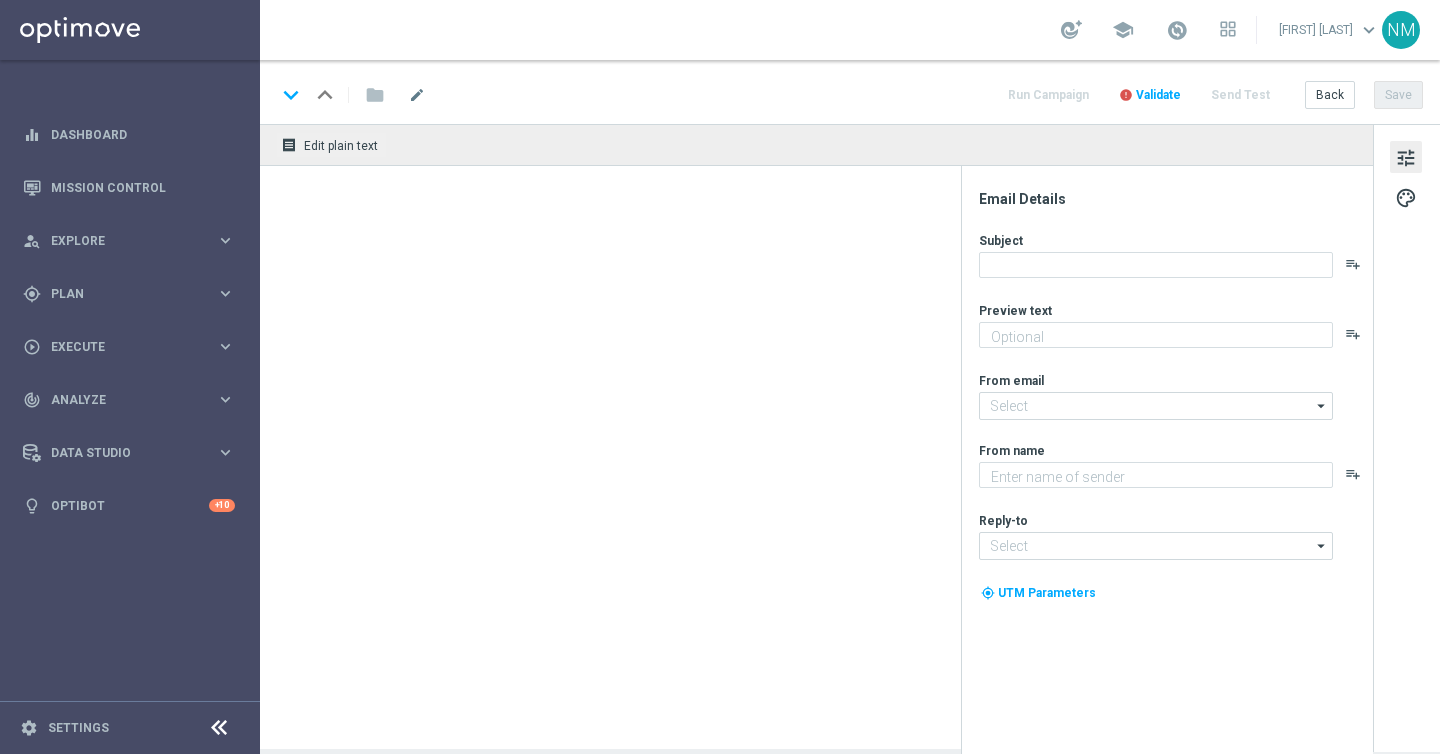 type on "Get 6 tickets for the price of 5 on the next draw!" 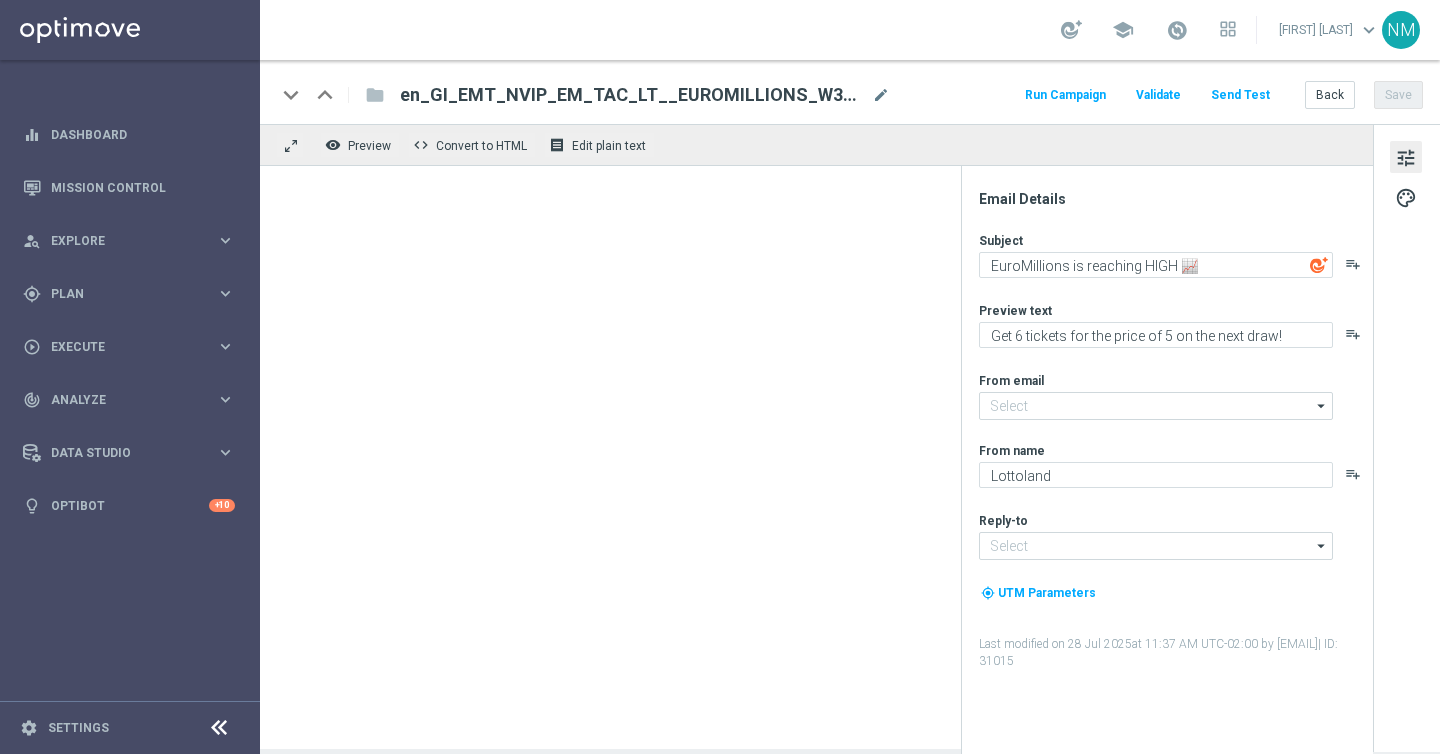 type on "mail@crm.lottoland.com" 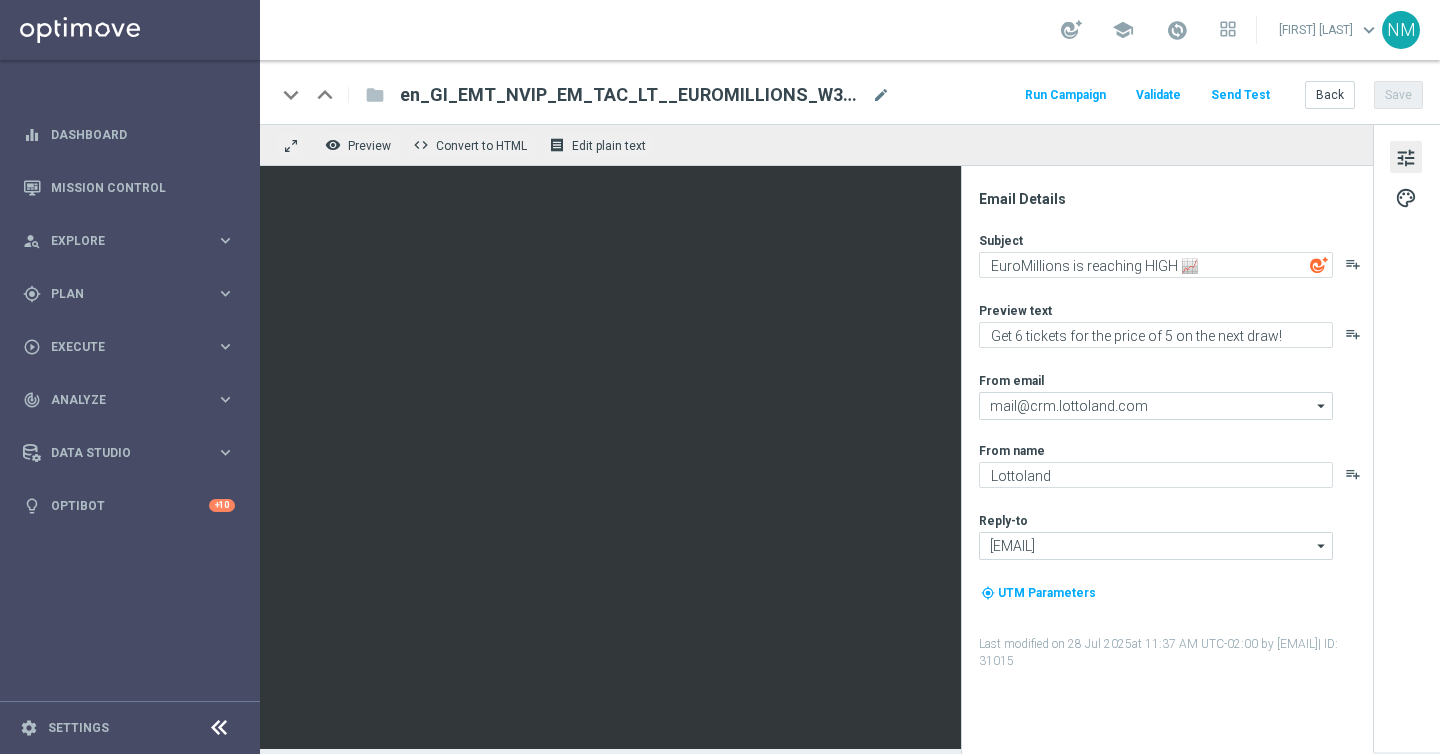 click 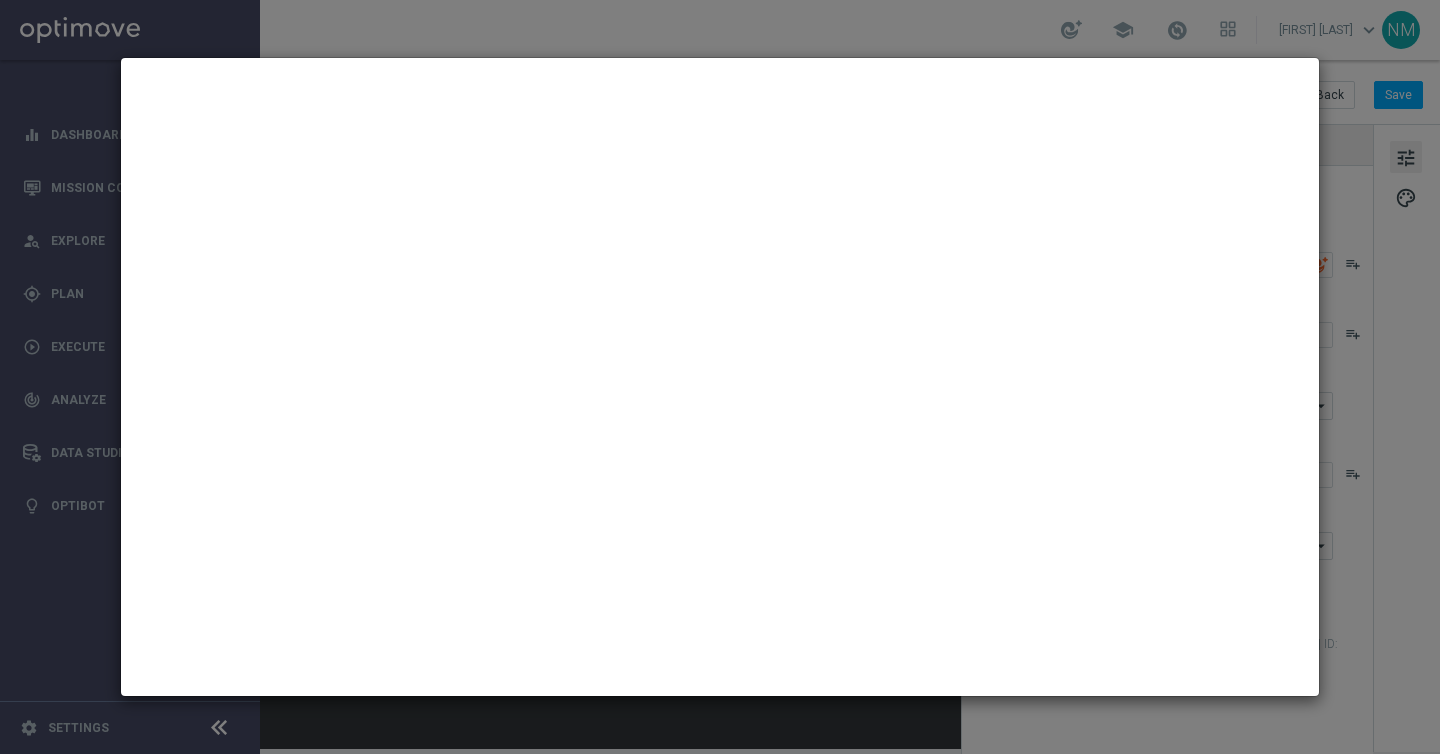type on "You won't believe this EuroMillions jackpot! 🎉" 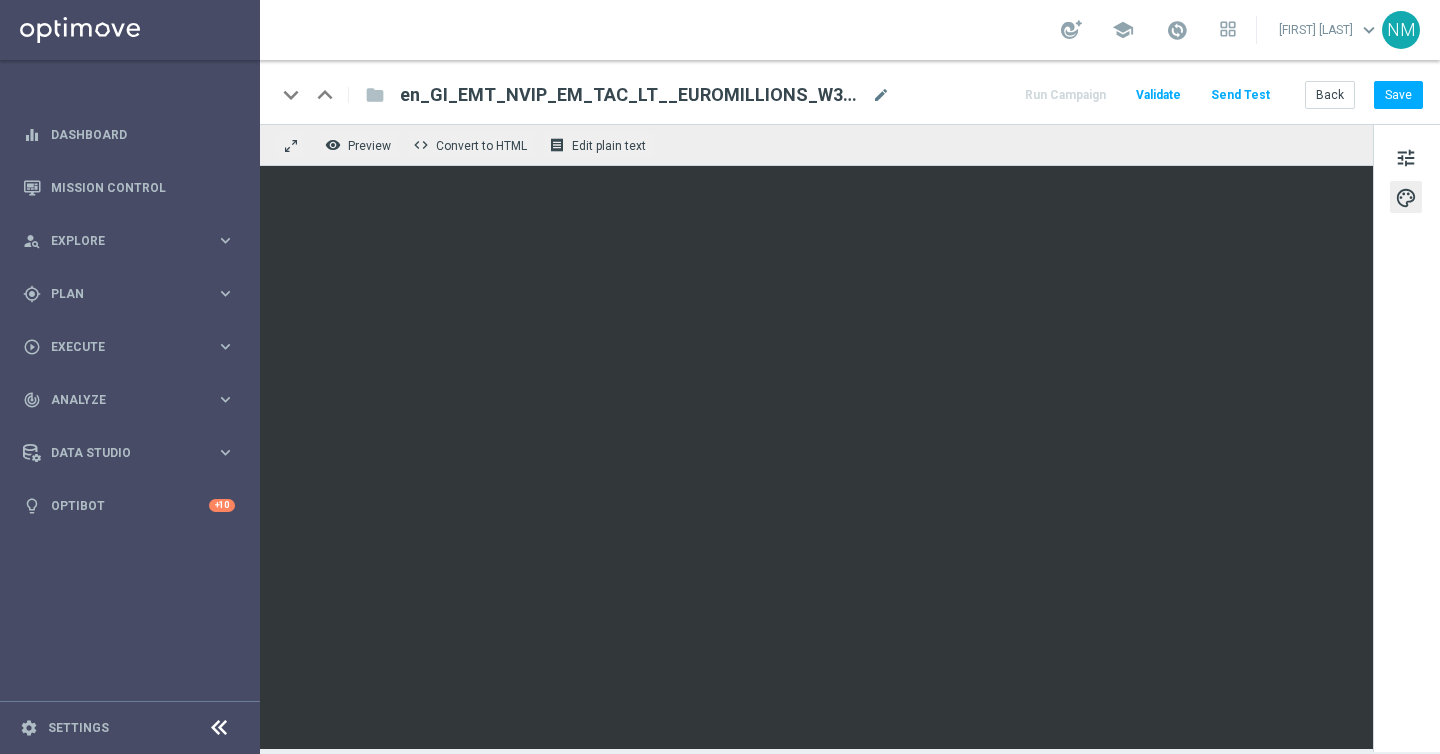click on "Validate" 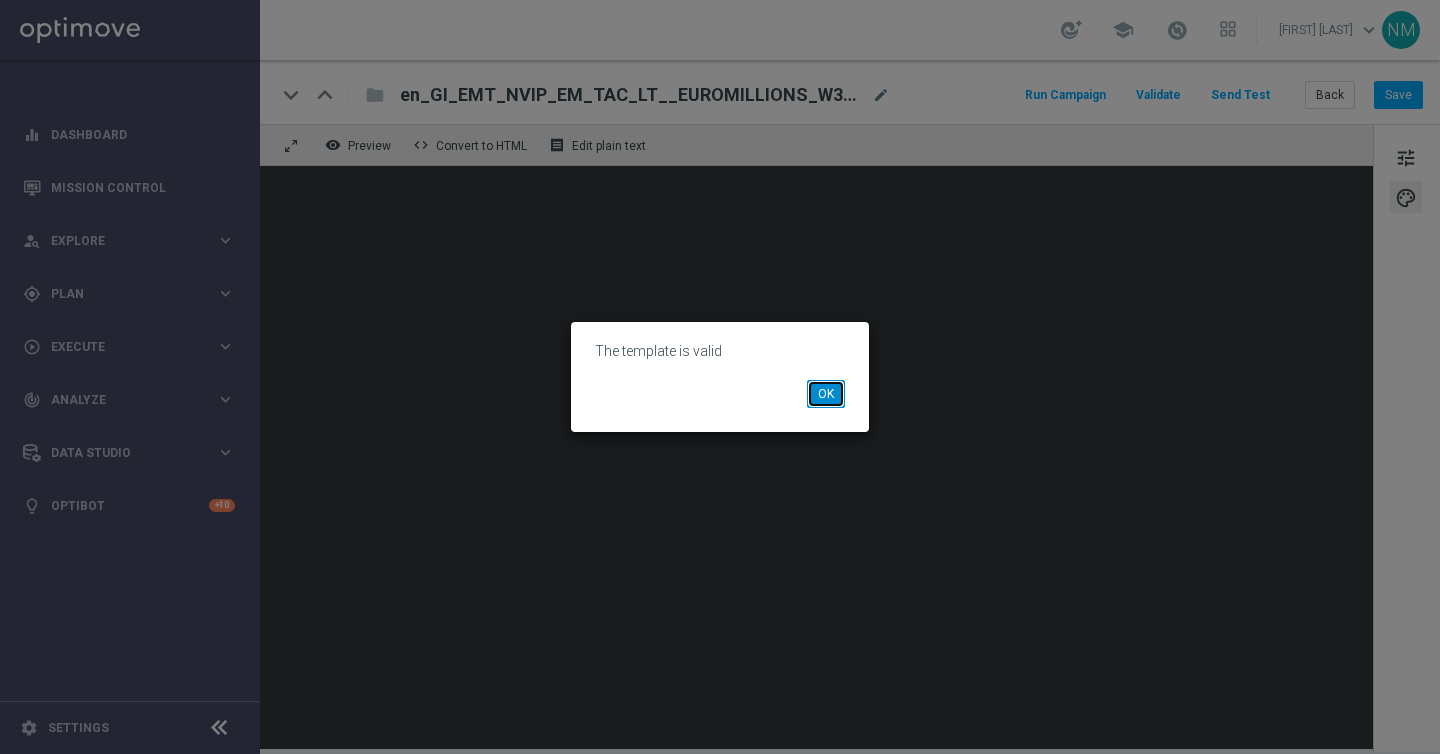 click on "OK" 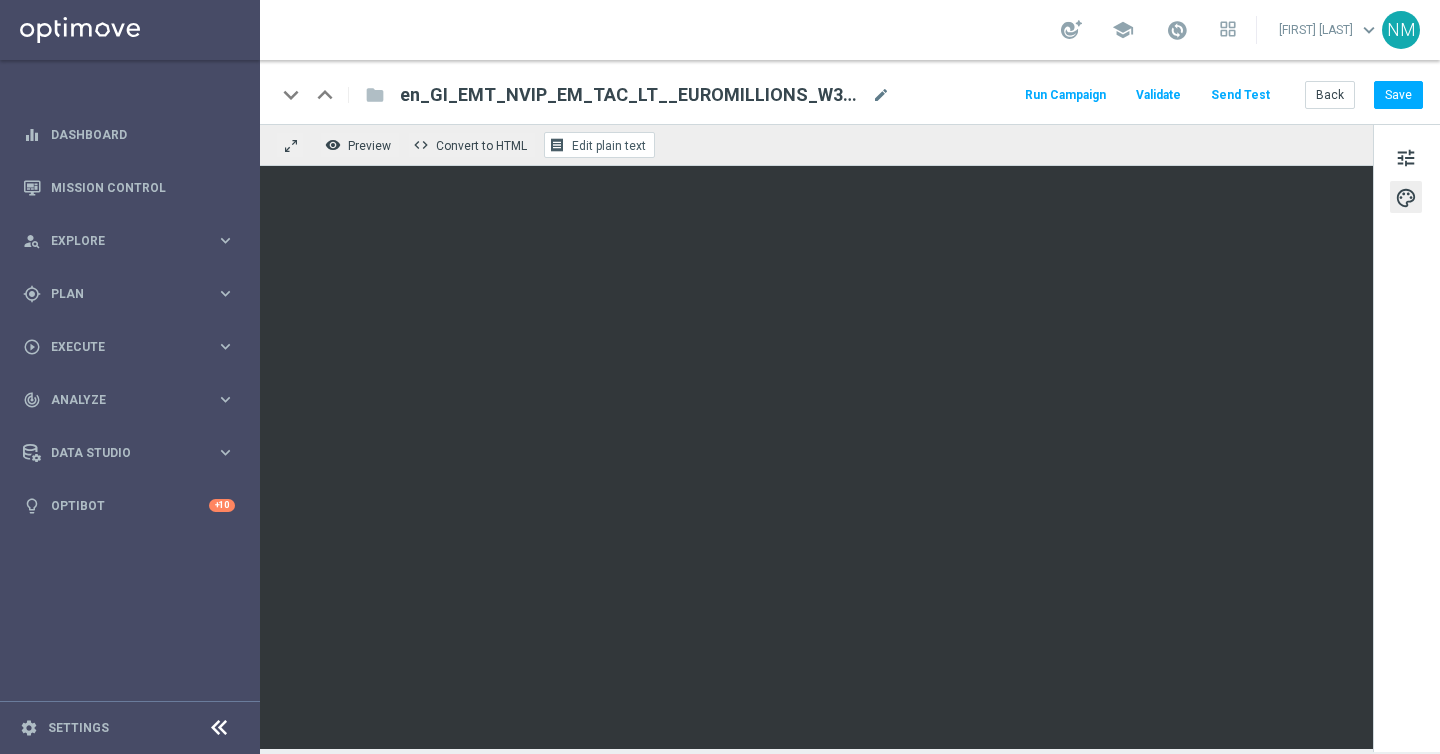 click on "receipt" 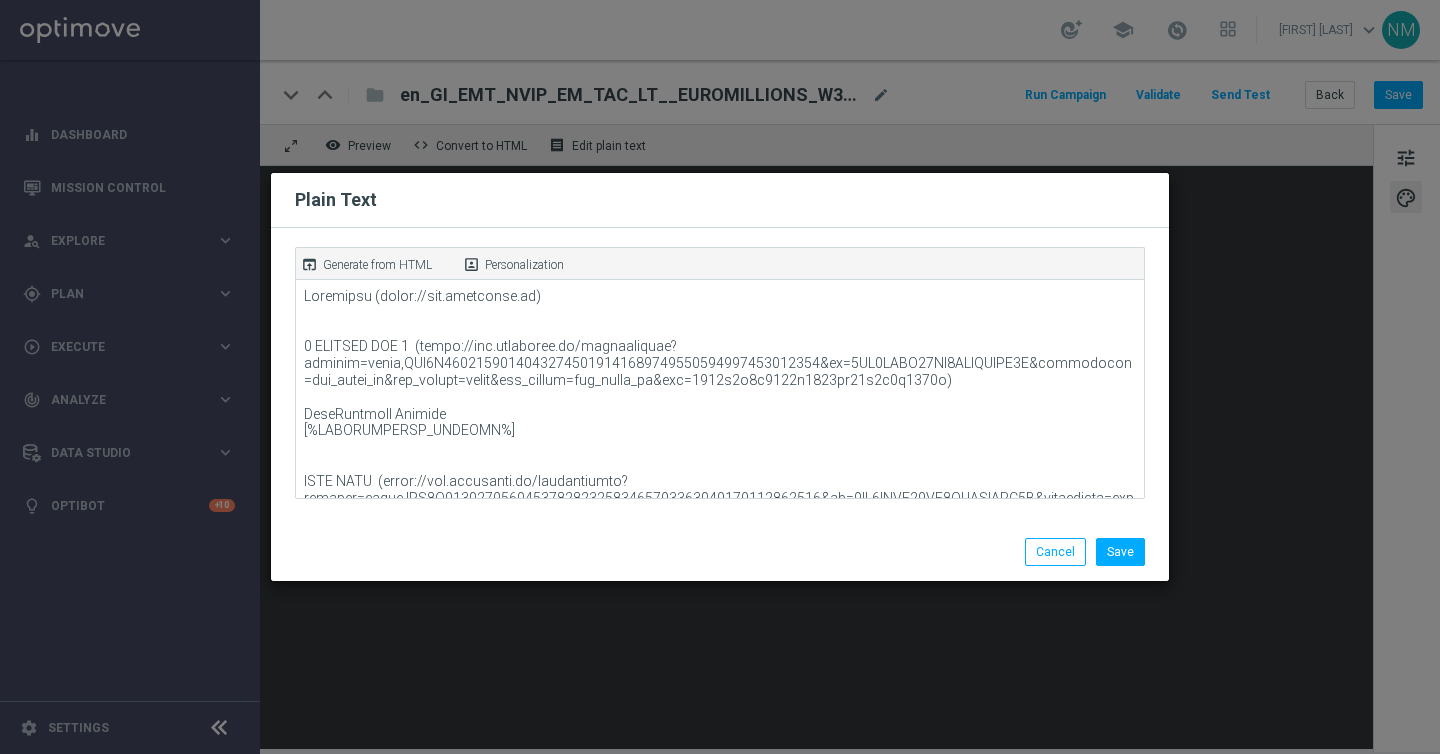 click on "Generate from HTML" 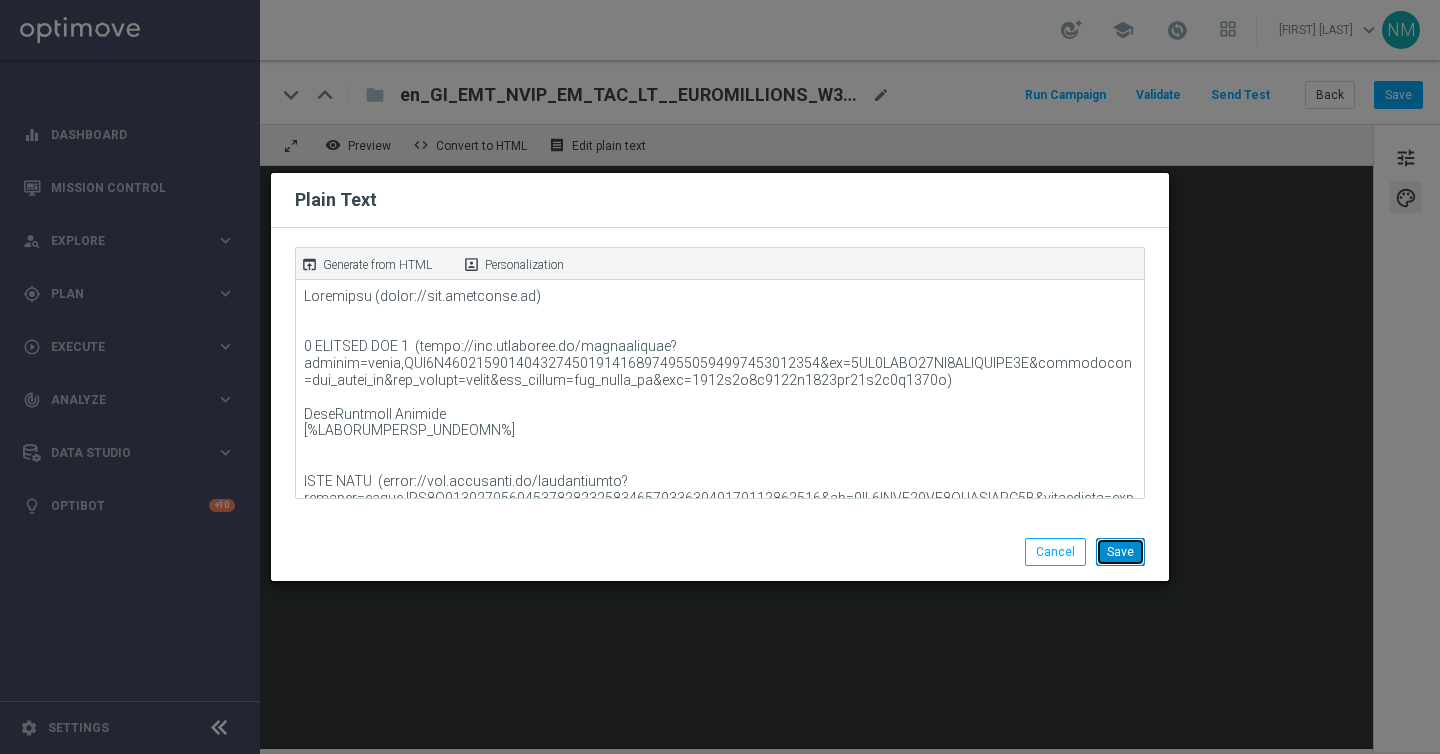 click on "Save" 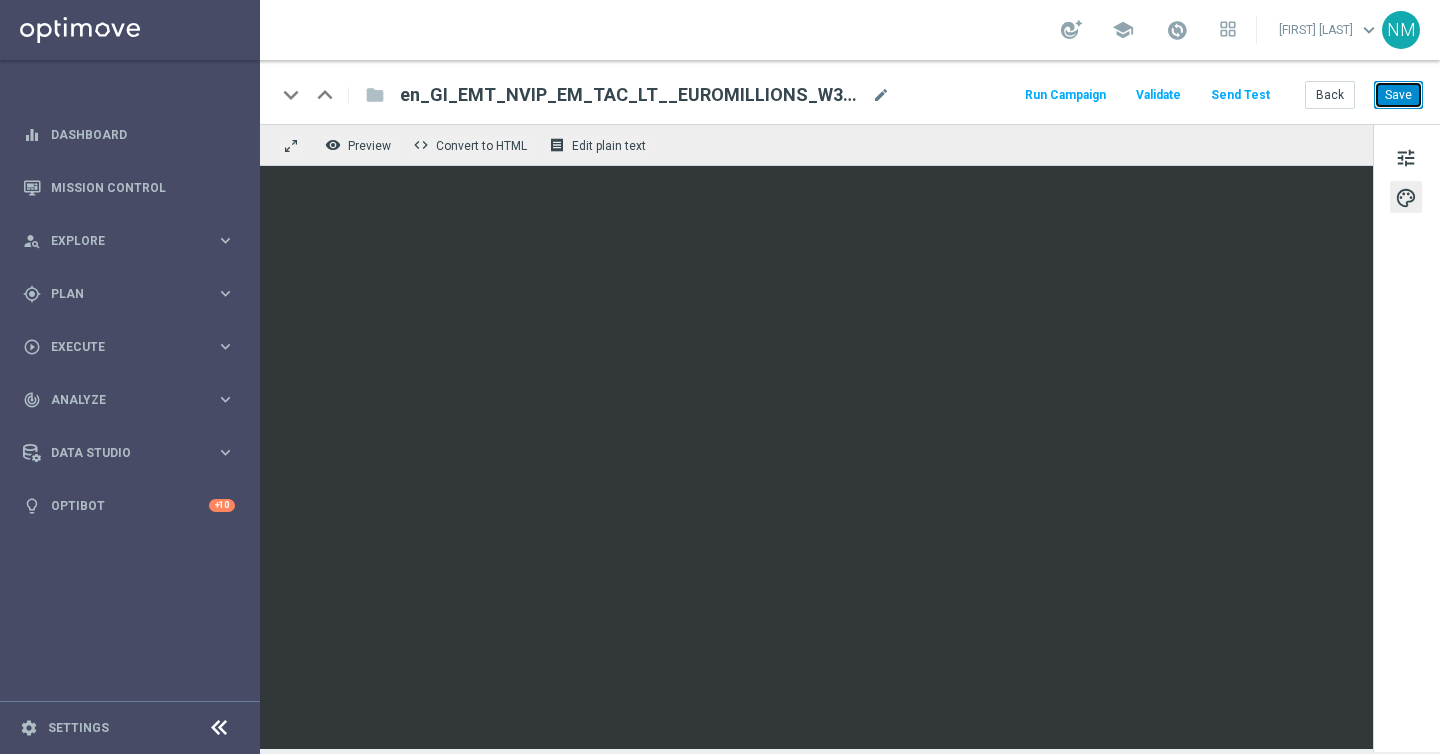 click on "Save" at bounding box center (1398, 95) 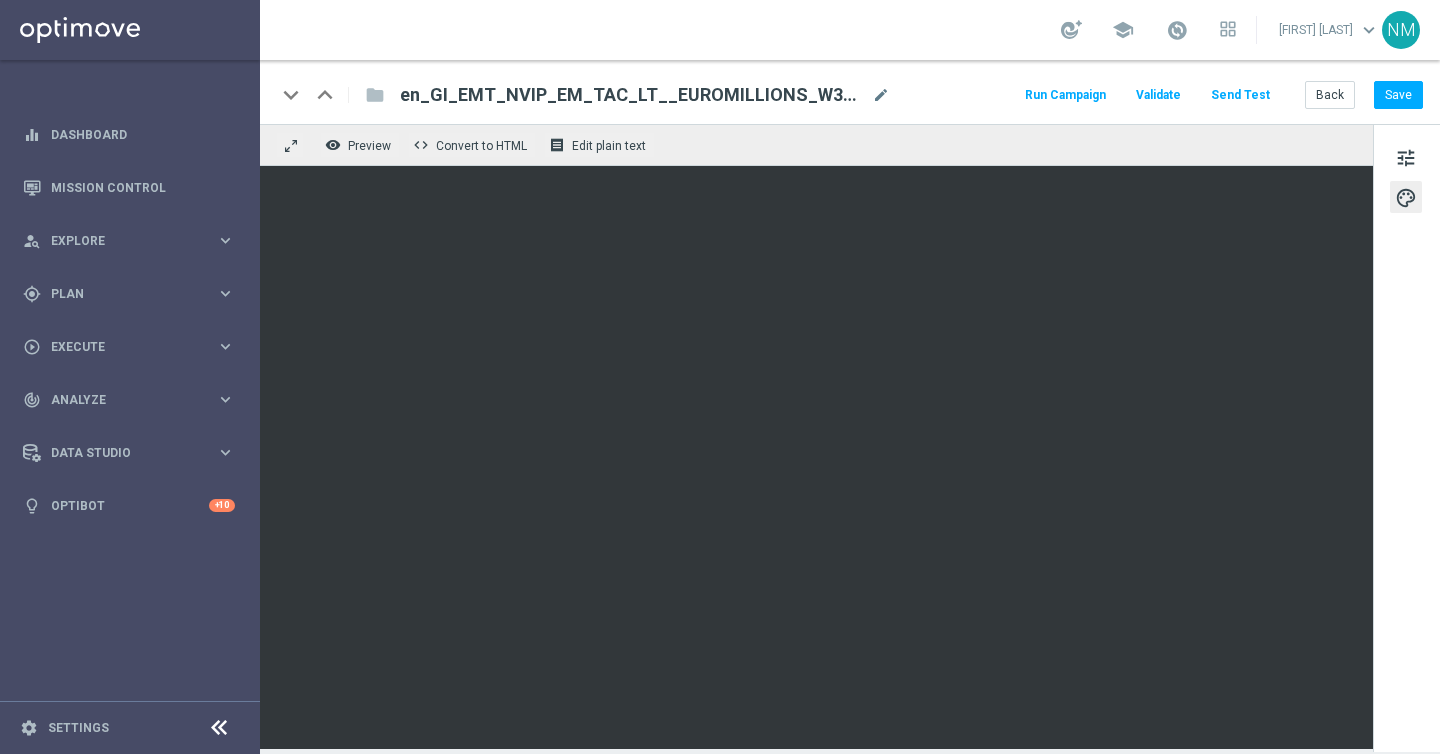 click on "Send Test" 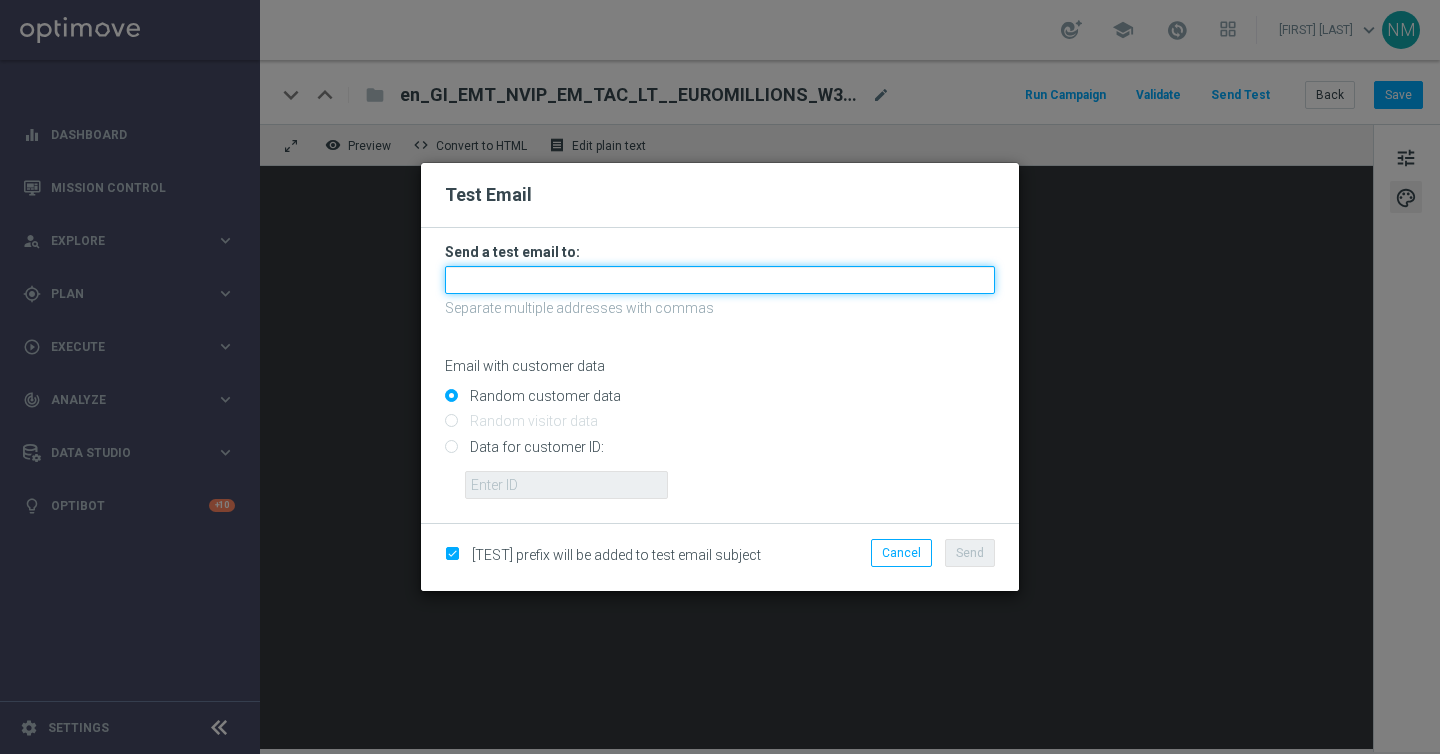 click at bounding box center [720, 280] 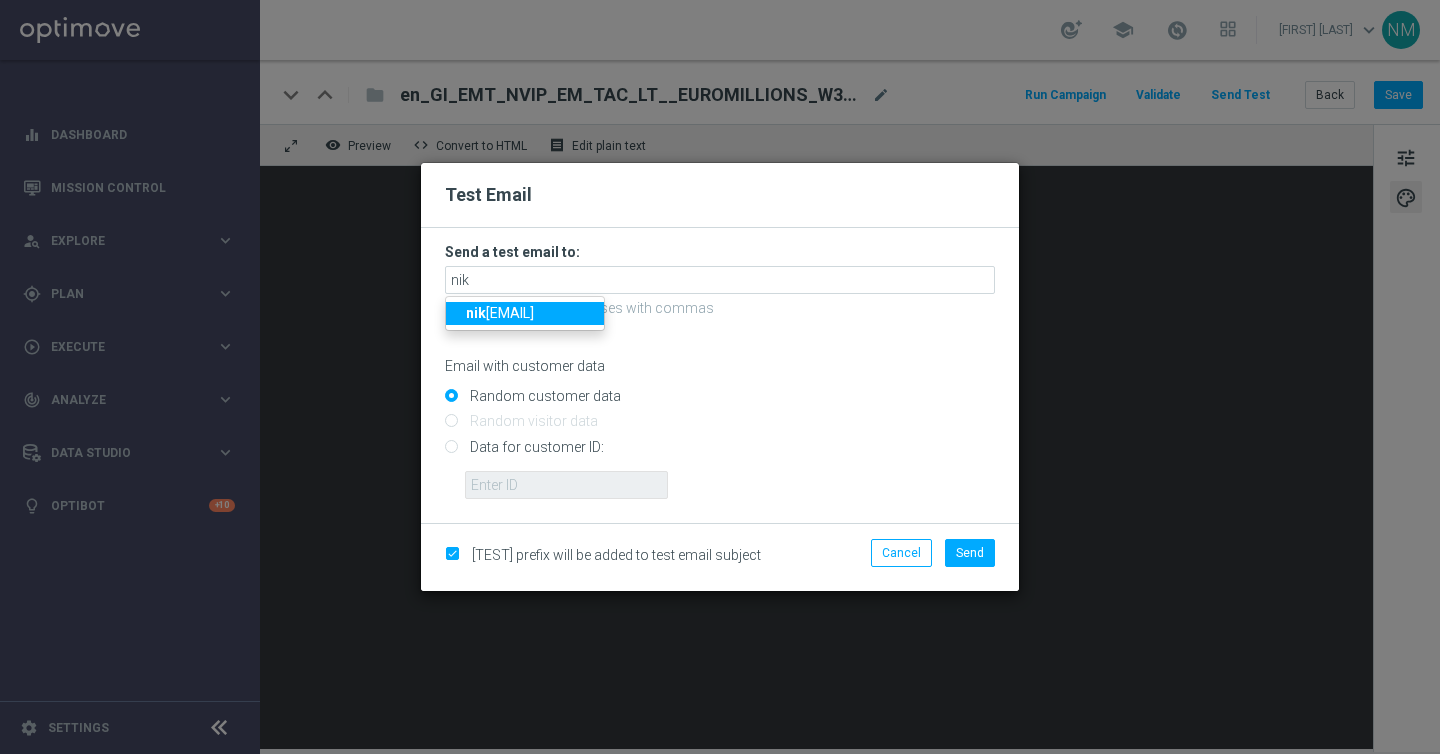 click on "[EMAIL]" at bounding box center (500, 313) 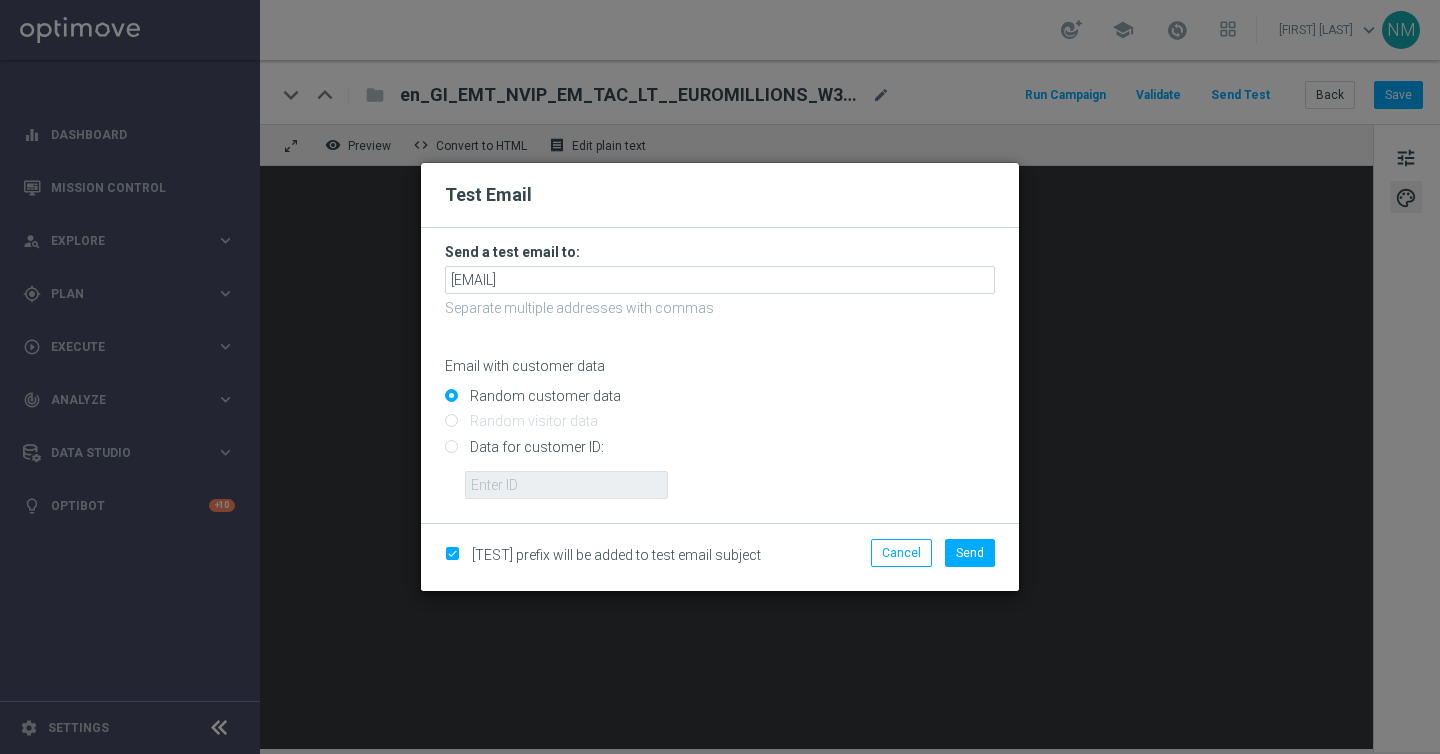 click on "Data for customer ID:" at bounding box center (720, 455) 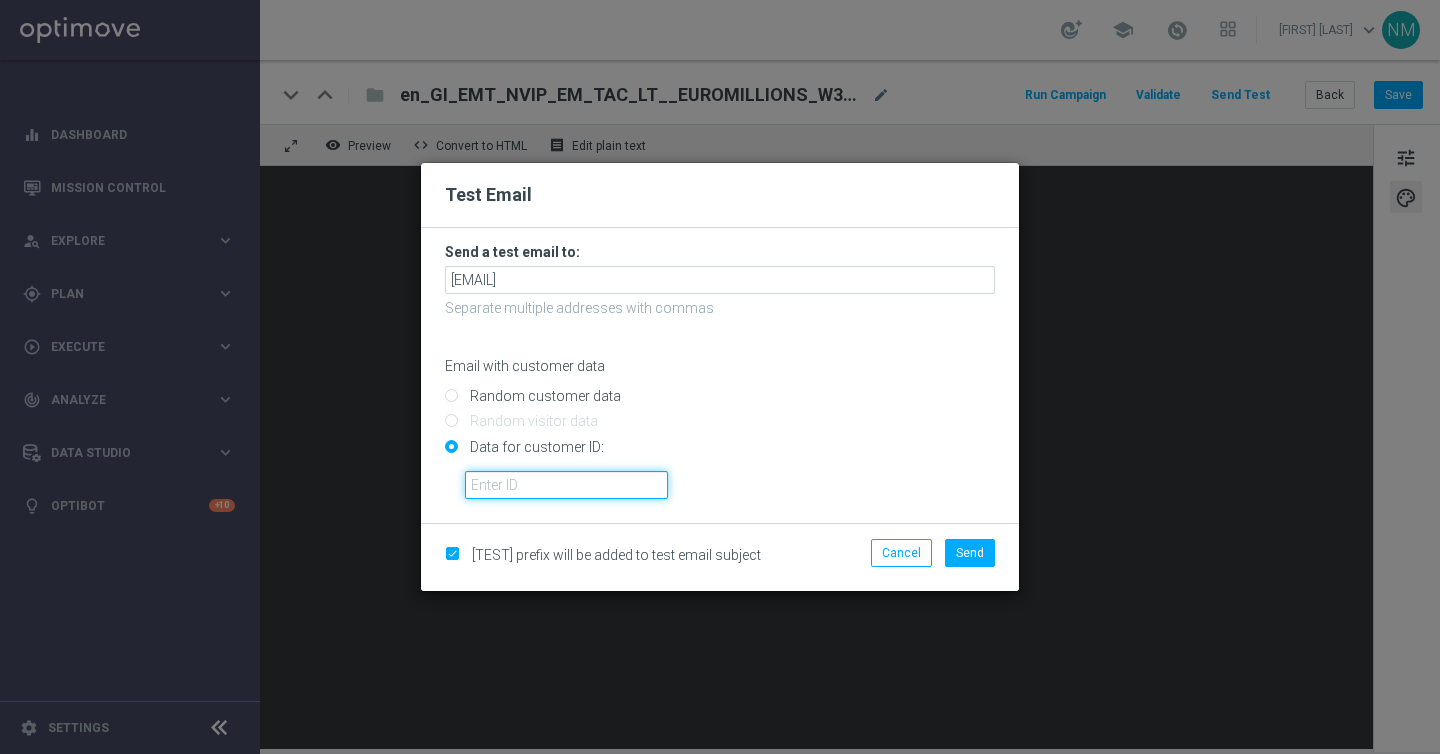 click at bounding box center (566, 485) 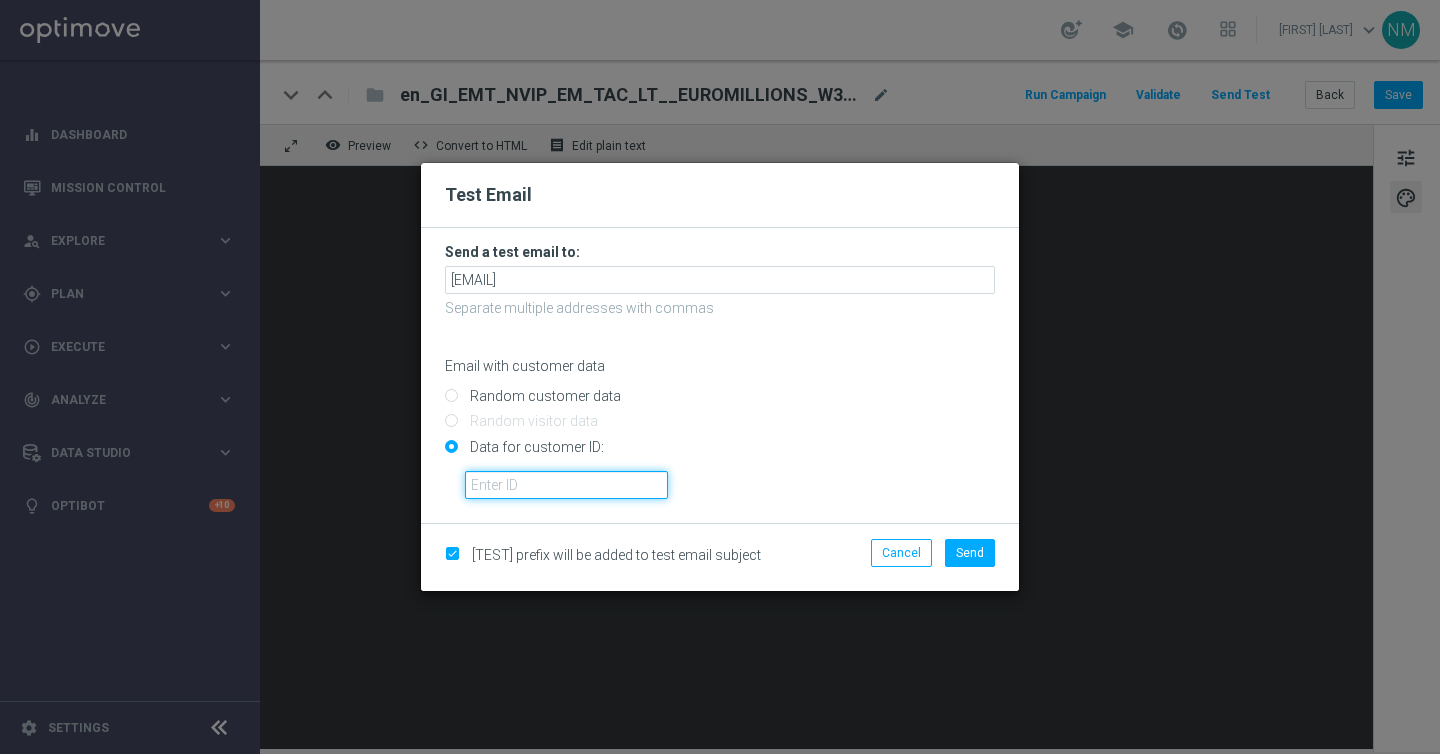 paste on "221761275" 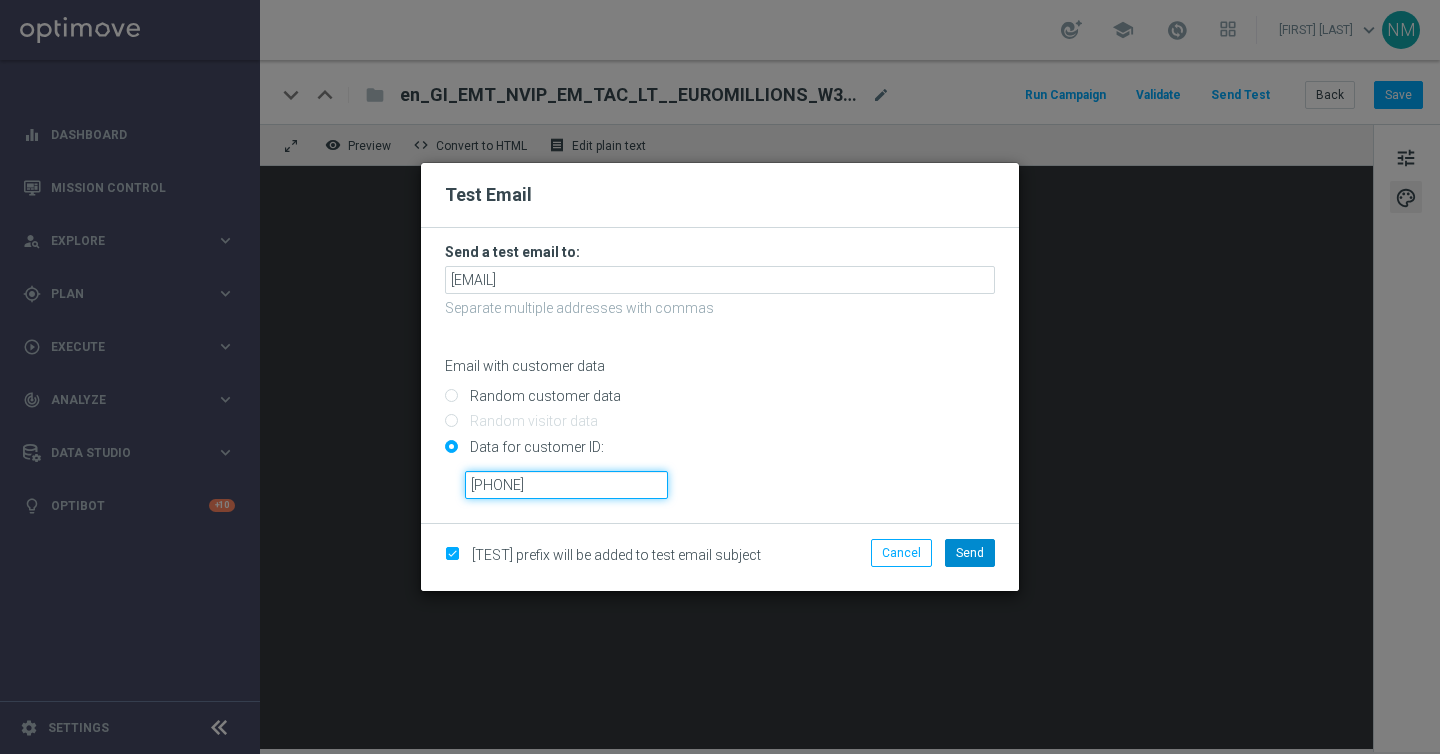 type on "221761275" 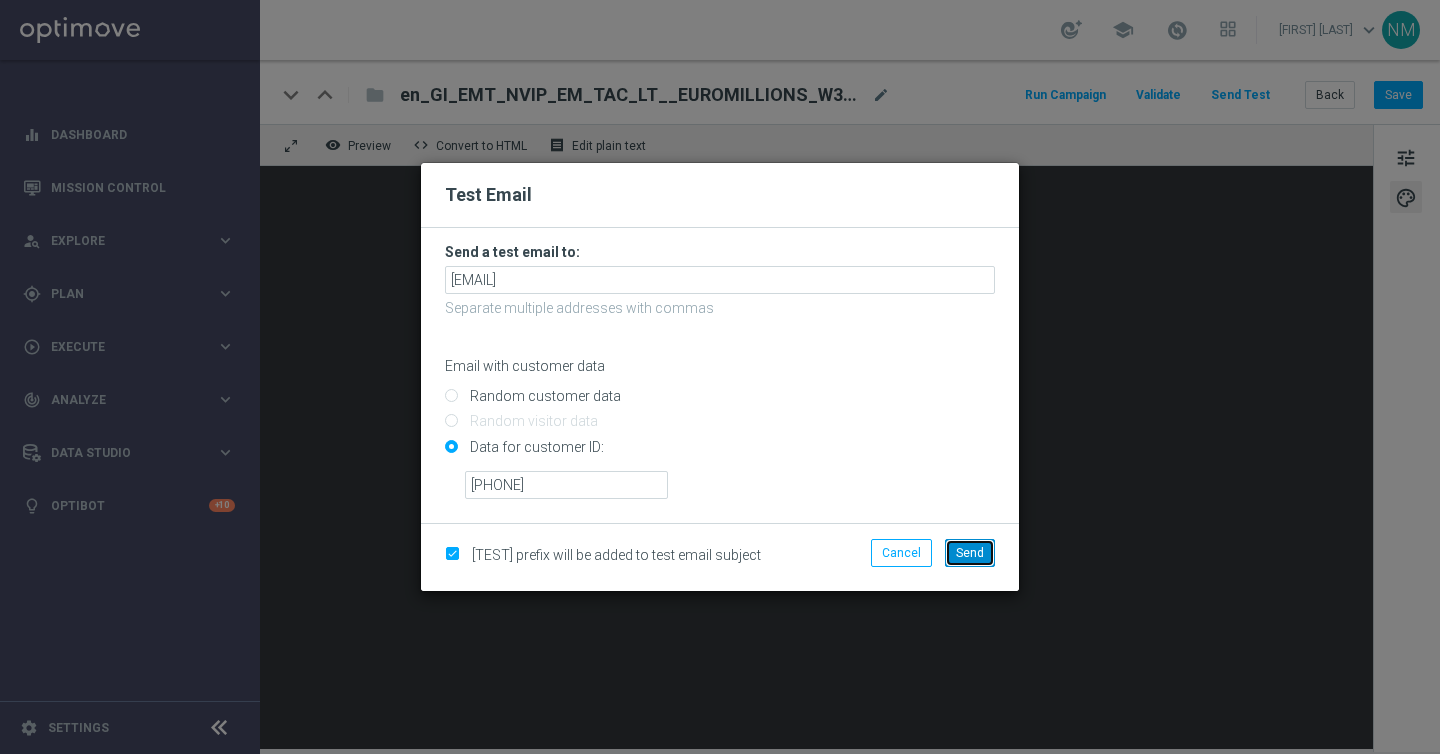 click on "Send" 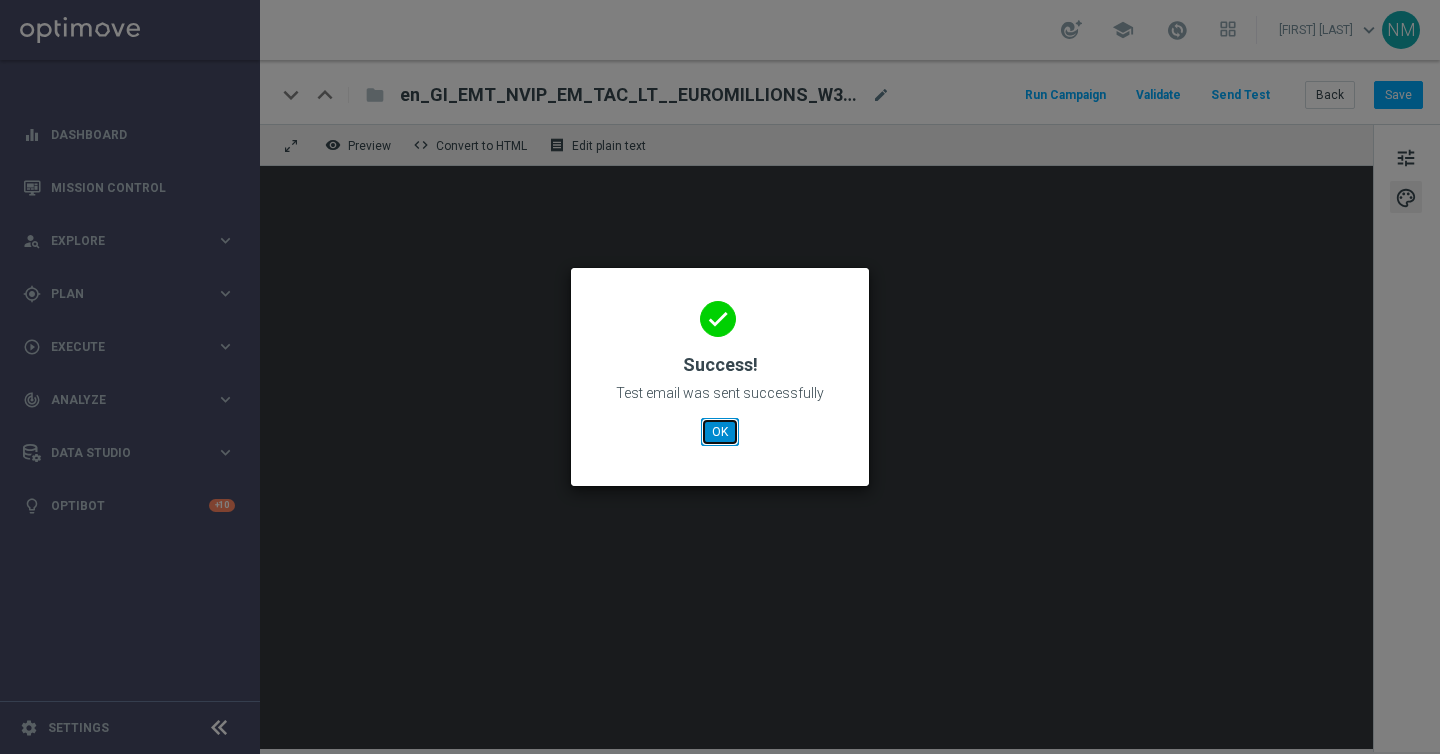 click on "OK" 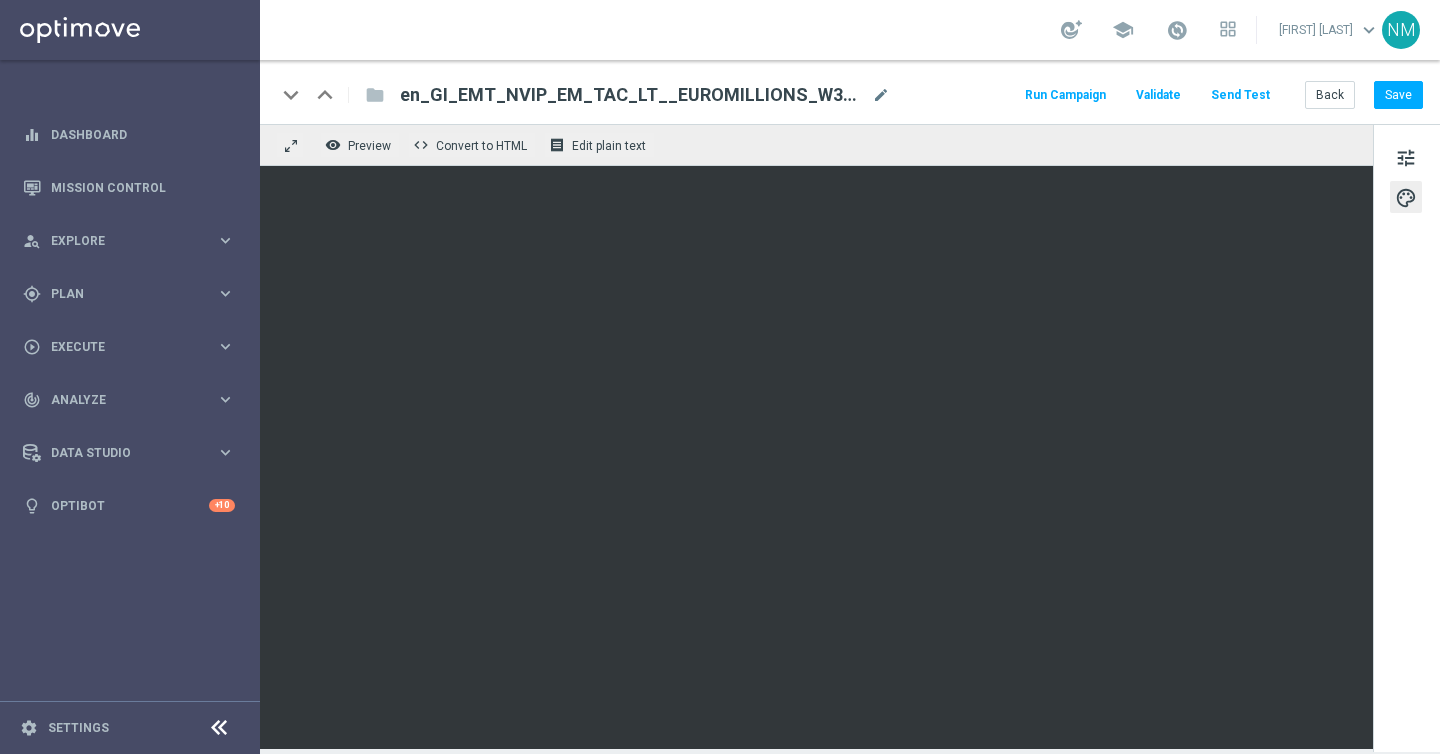 click on "Send Test" 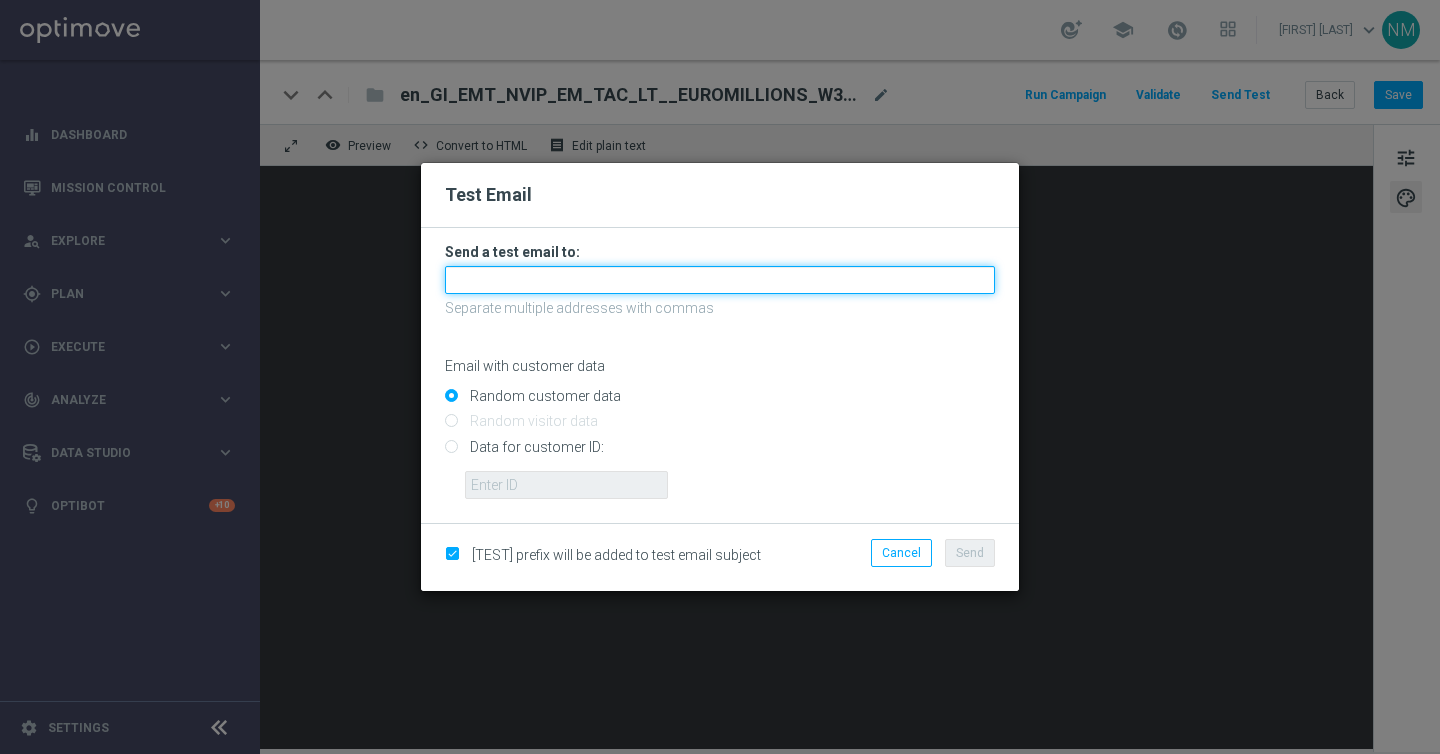 click at bounding box center (720, 280) 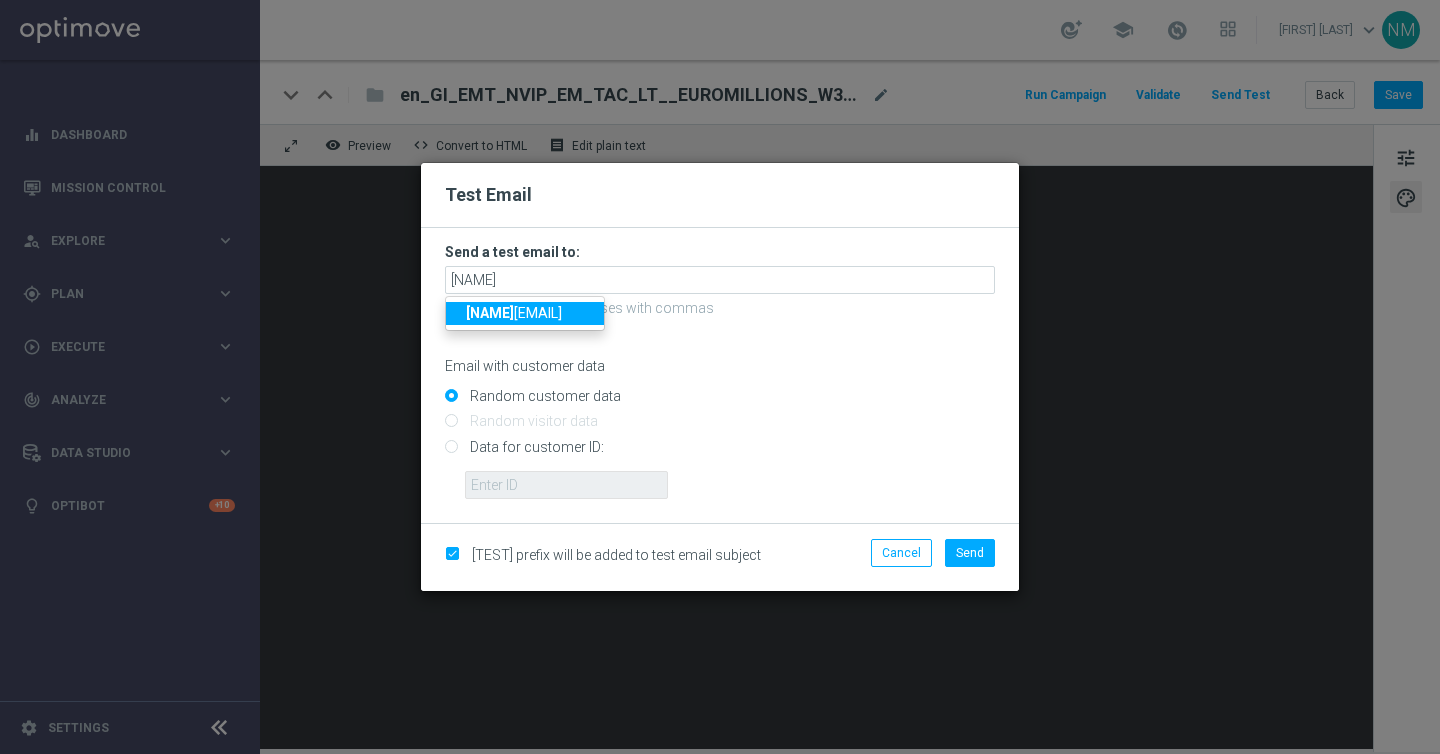click on "jame s.parr@lottoland.com" at bounding box center (514, 313) 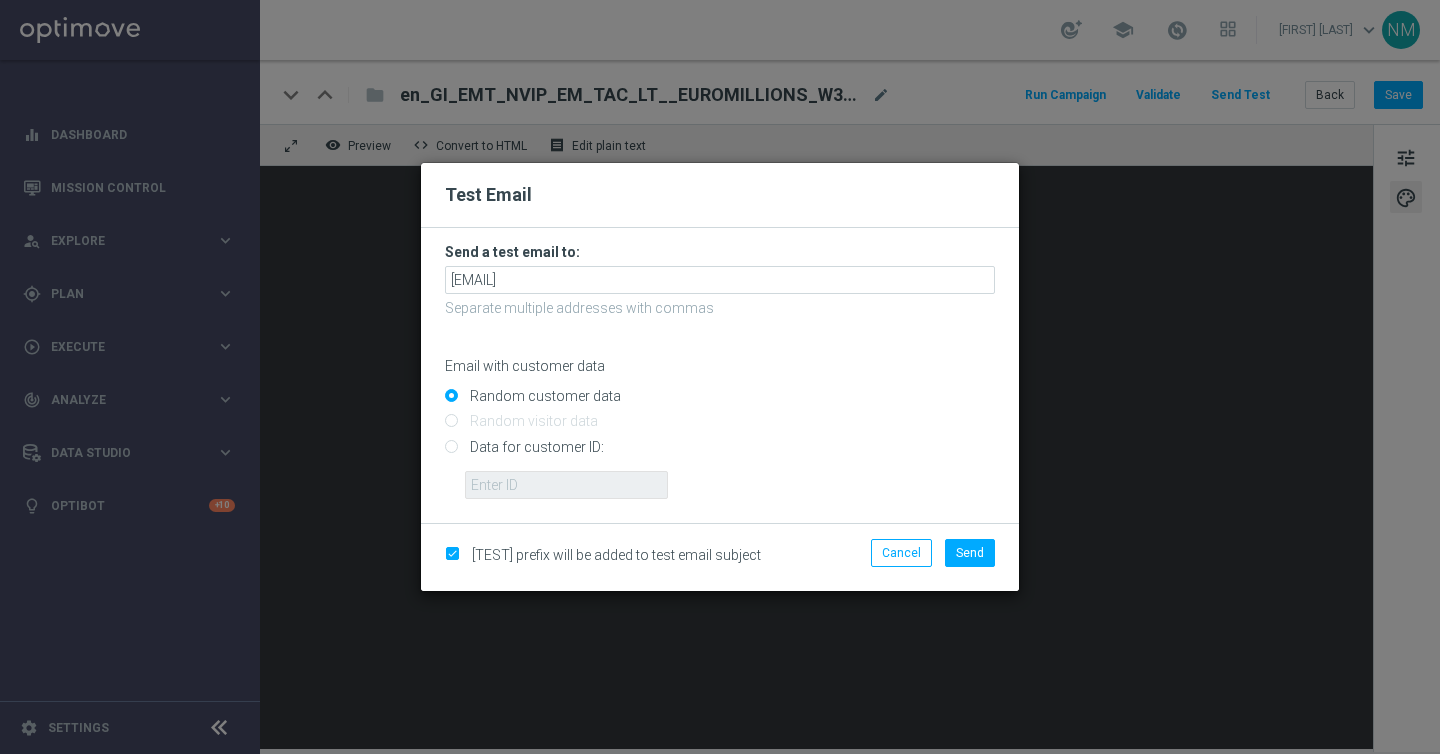 click on "Data for customer ID:" at bounding box center (720, 455) 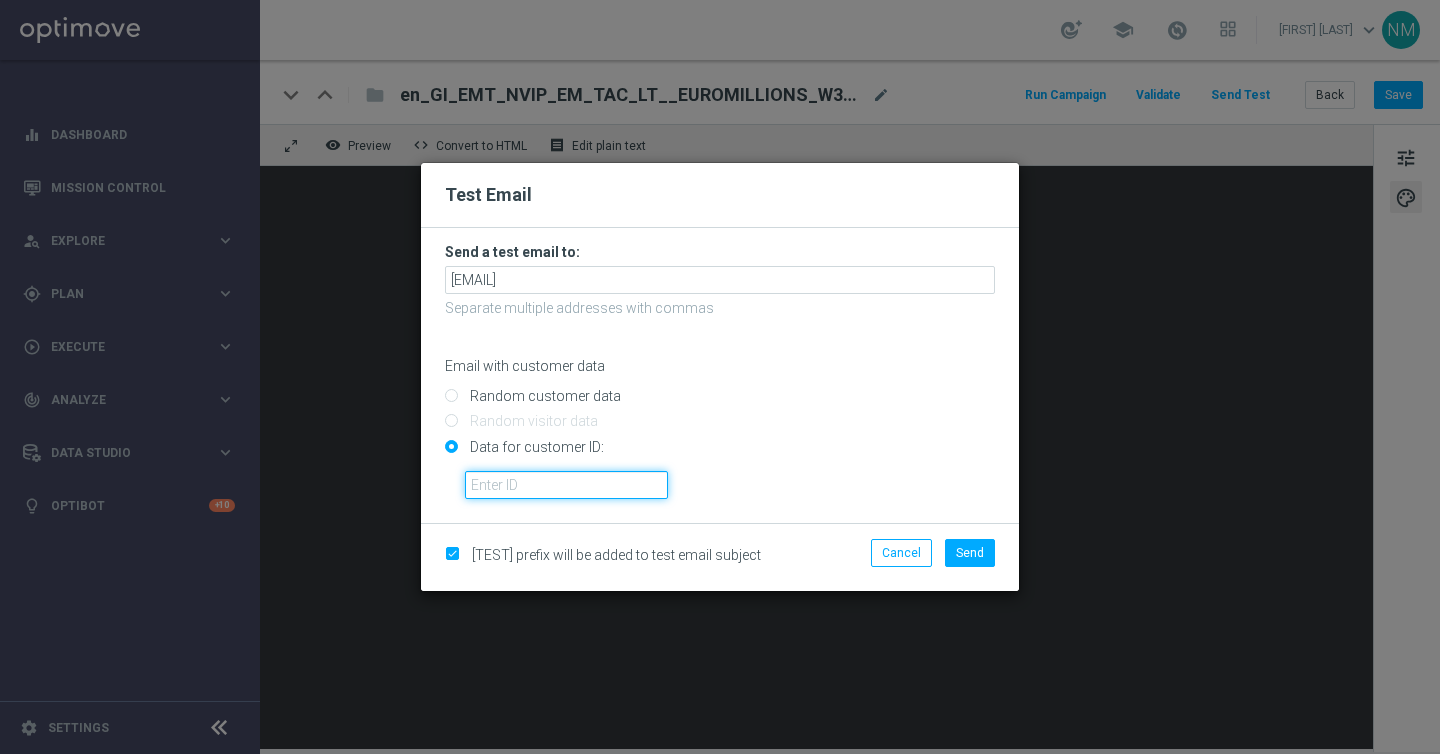 click at bounding box center (566, 485) 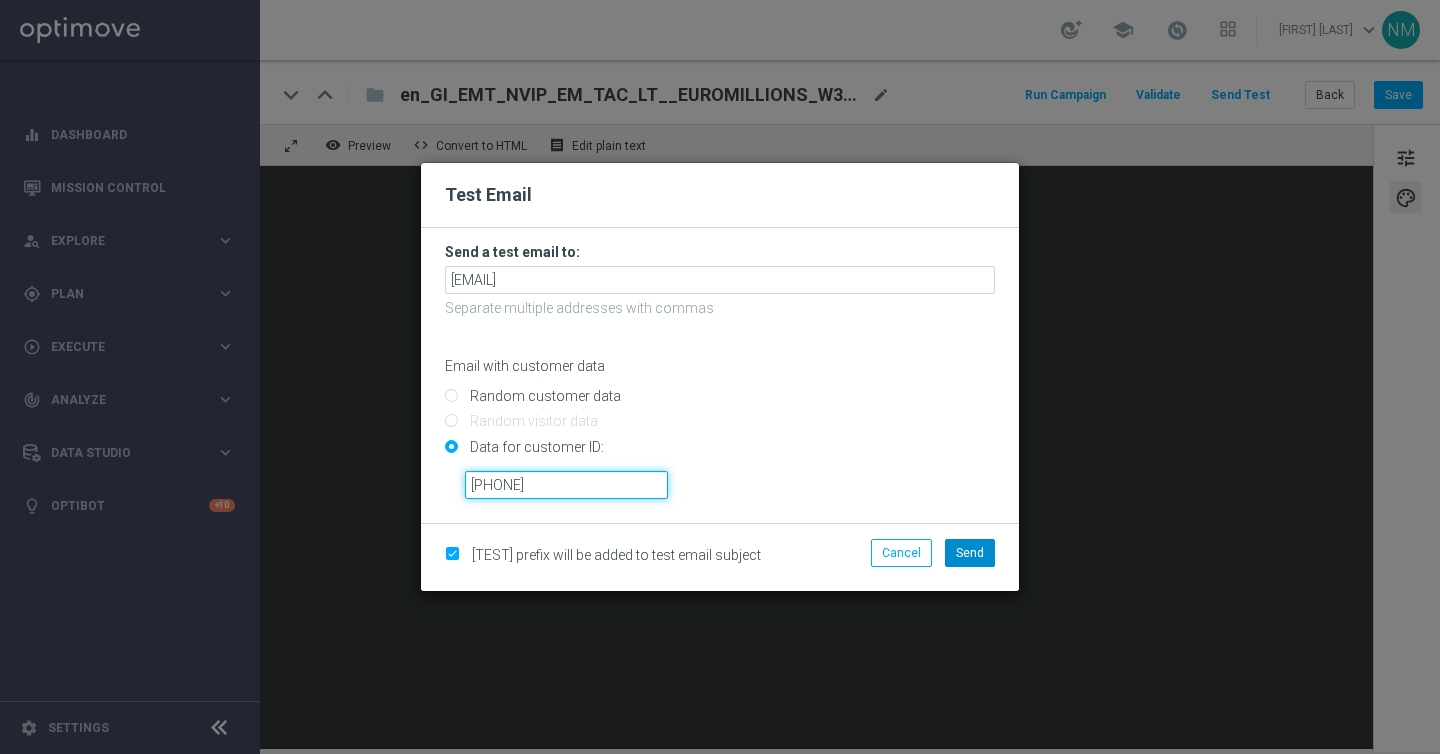 type on "221761275" 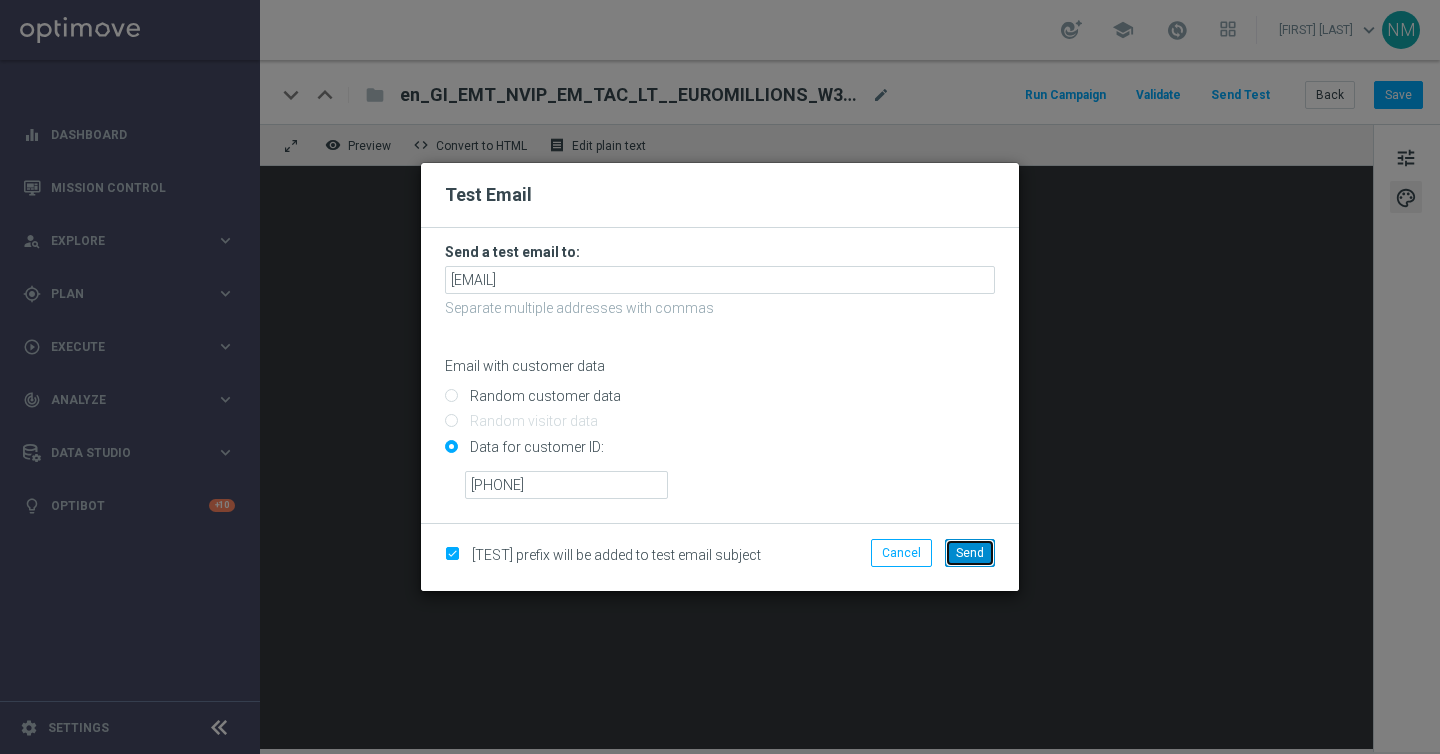 click on "Send" 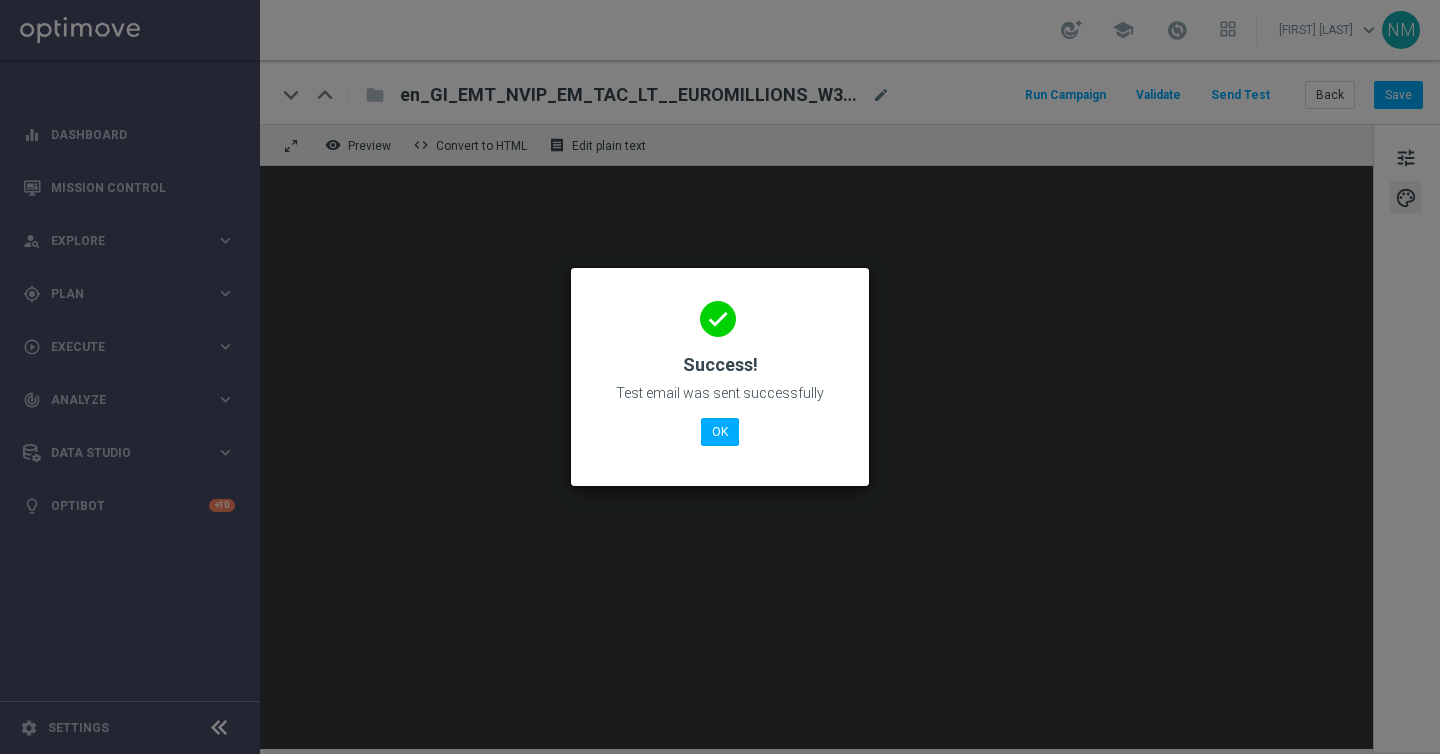 click on "done
Success!
Test email was sent successfully
OK" 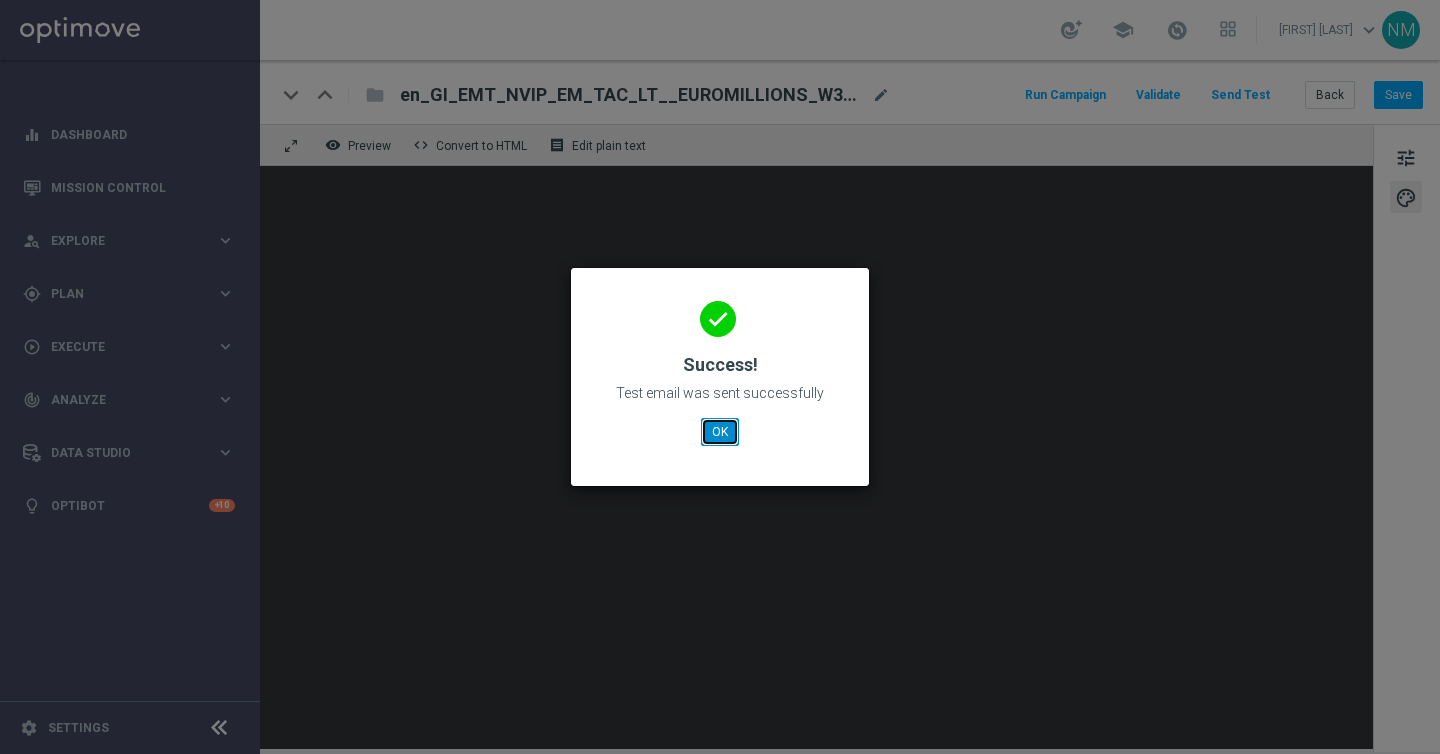 click on "OK" 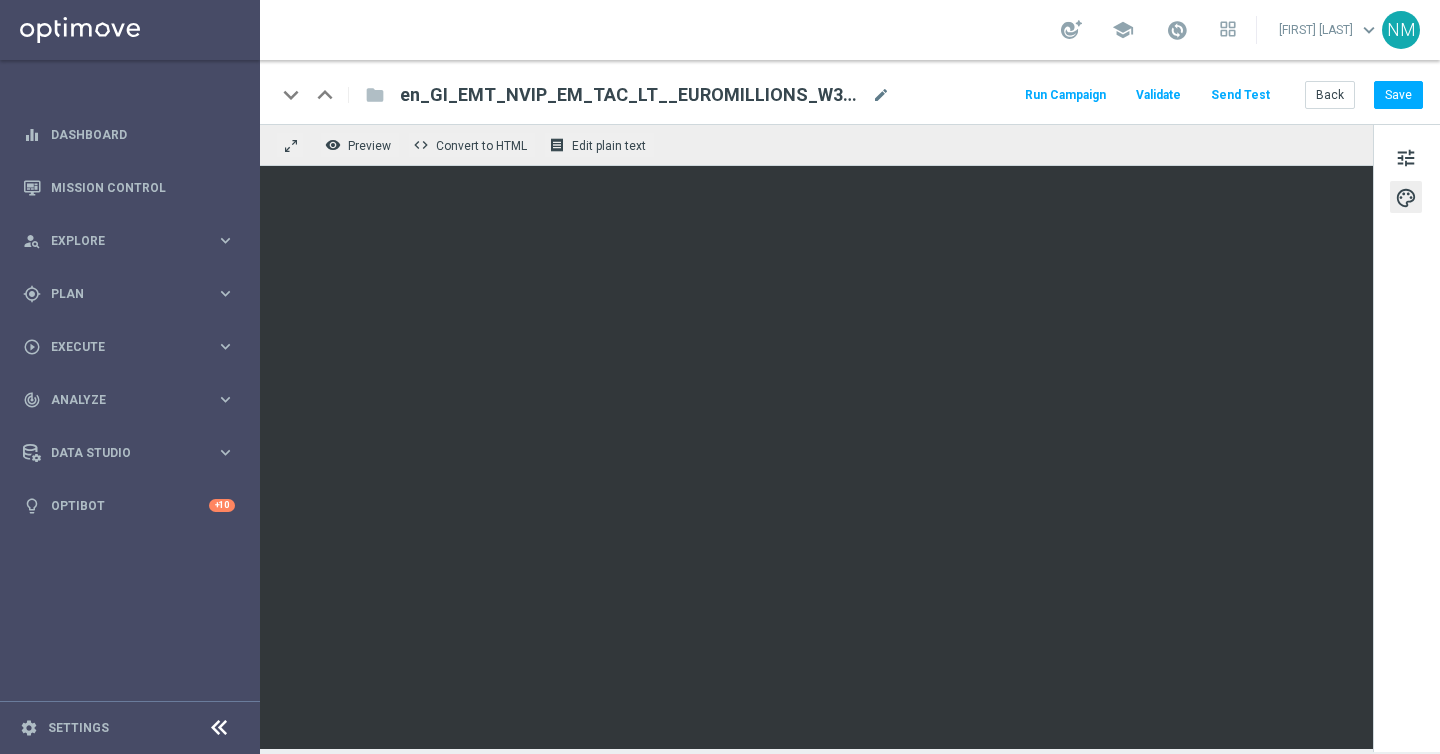 click on "Send Test" 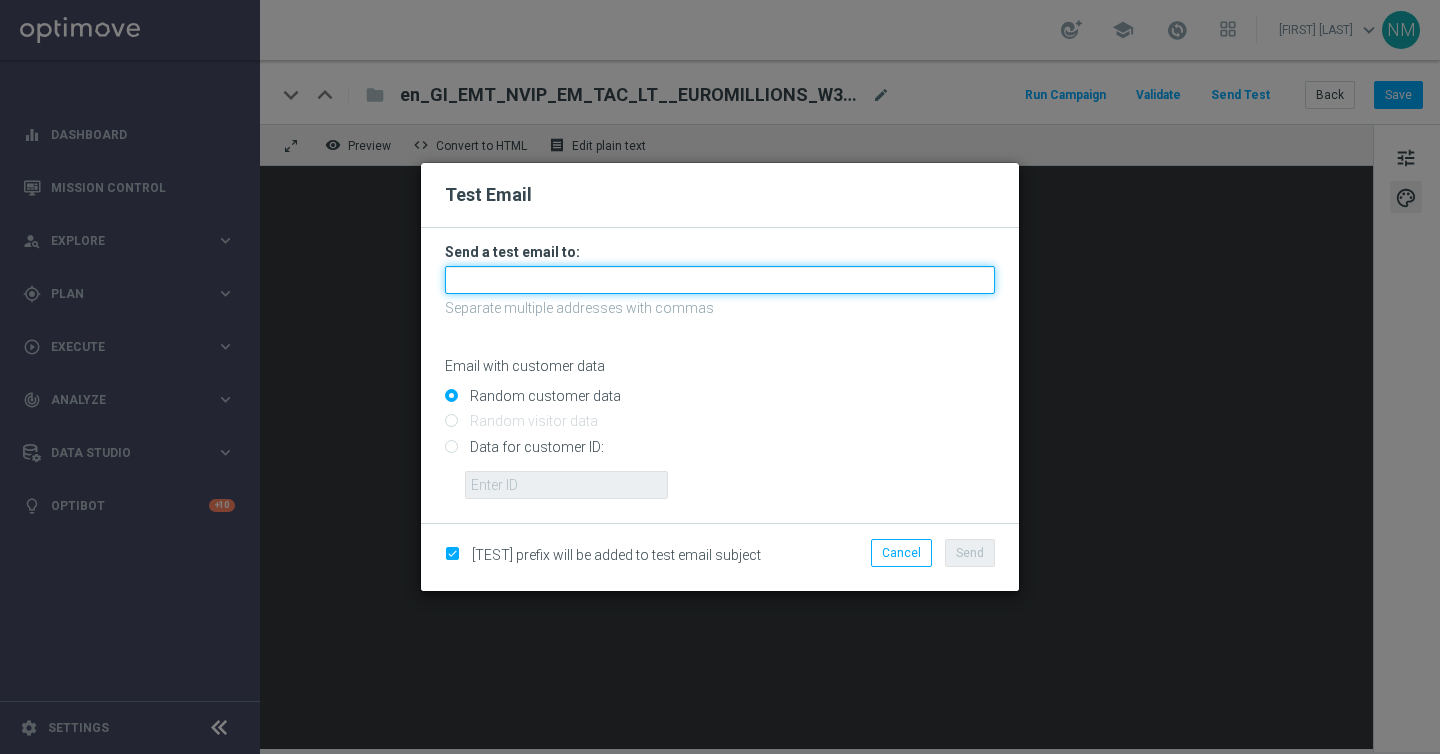 click at bounding box center (720, 280) 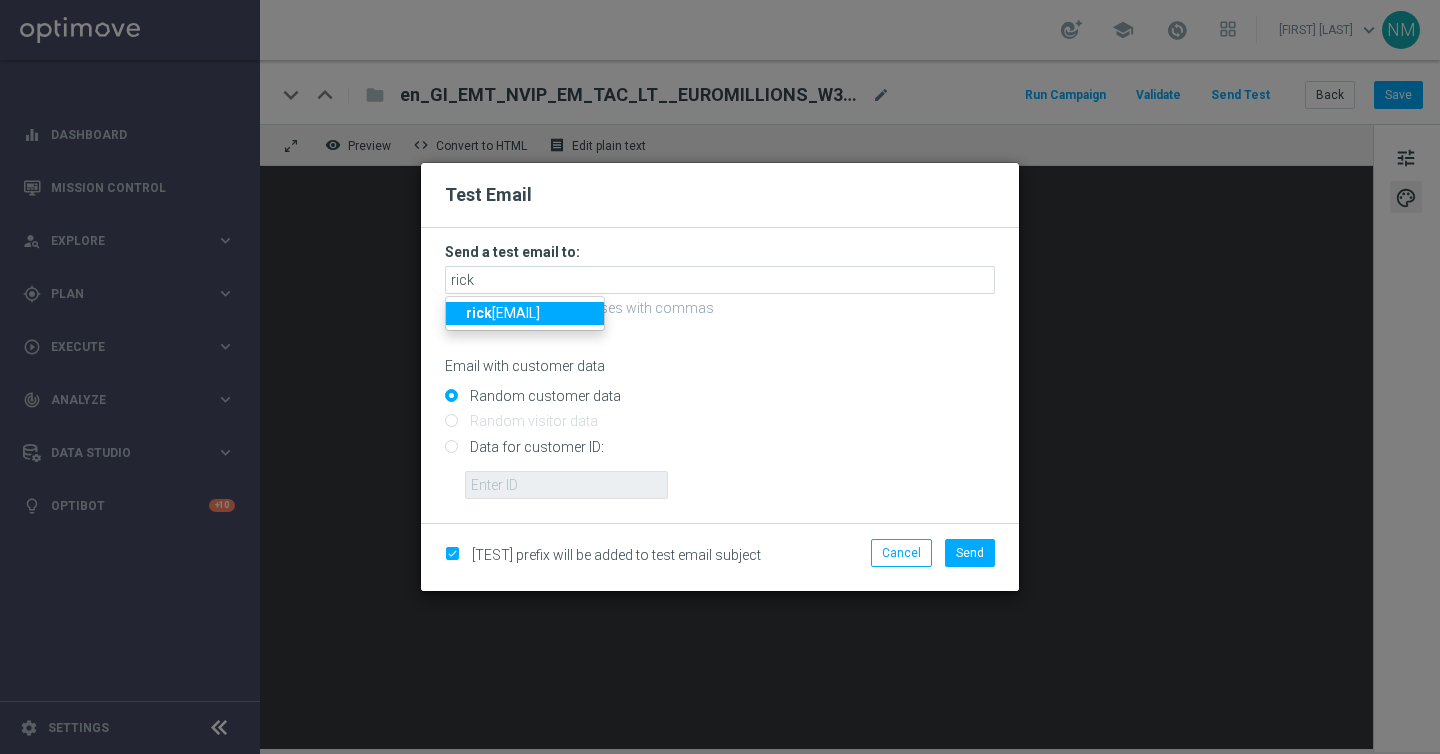 click on "[EMAIL]" at bounding box center [503, 313] 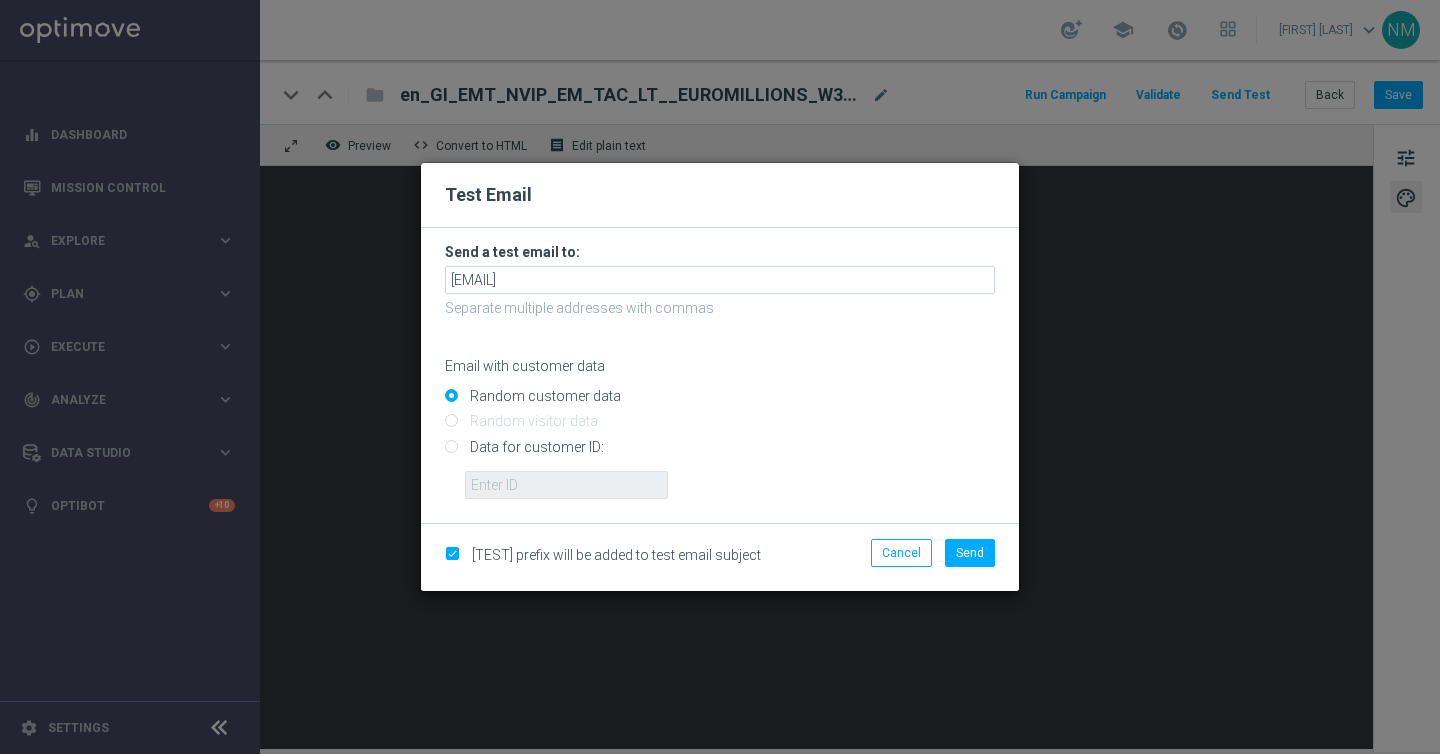 click on "Data for customer ID:" at bounding box center (720, 455) 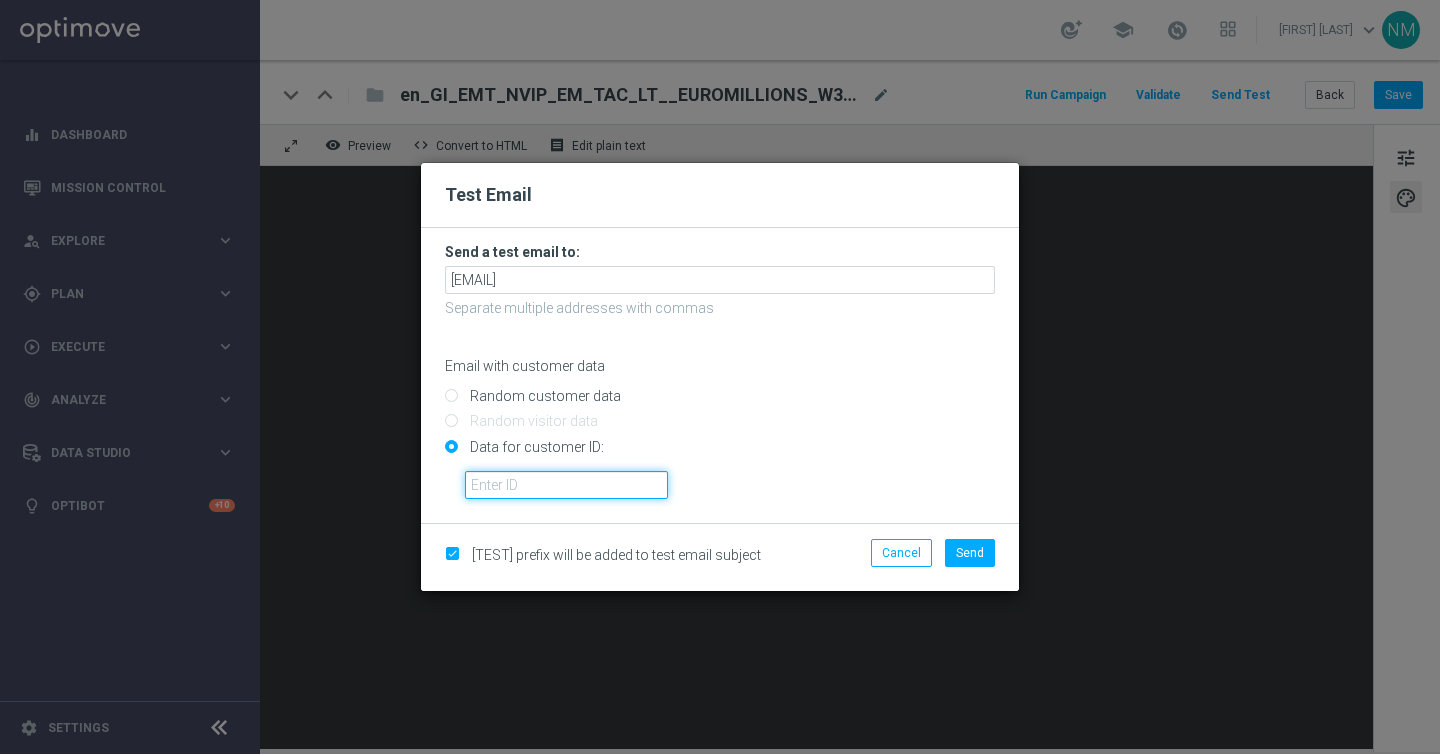 drag, startPoint x: 532, startPoint y: 447, endPoint x: 524, endPoint y: 479, distance: 32.984844 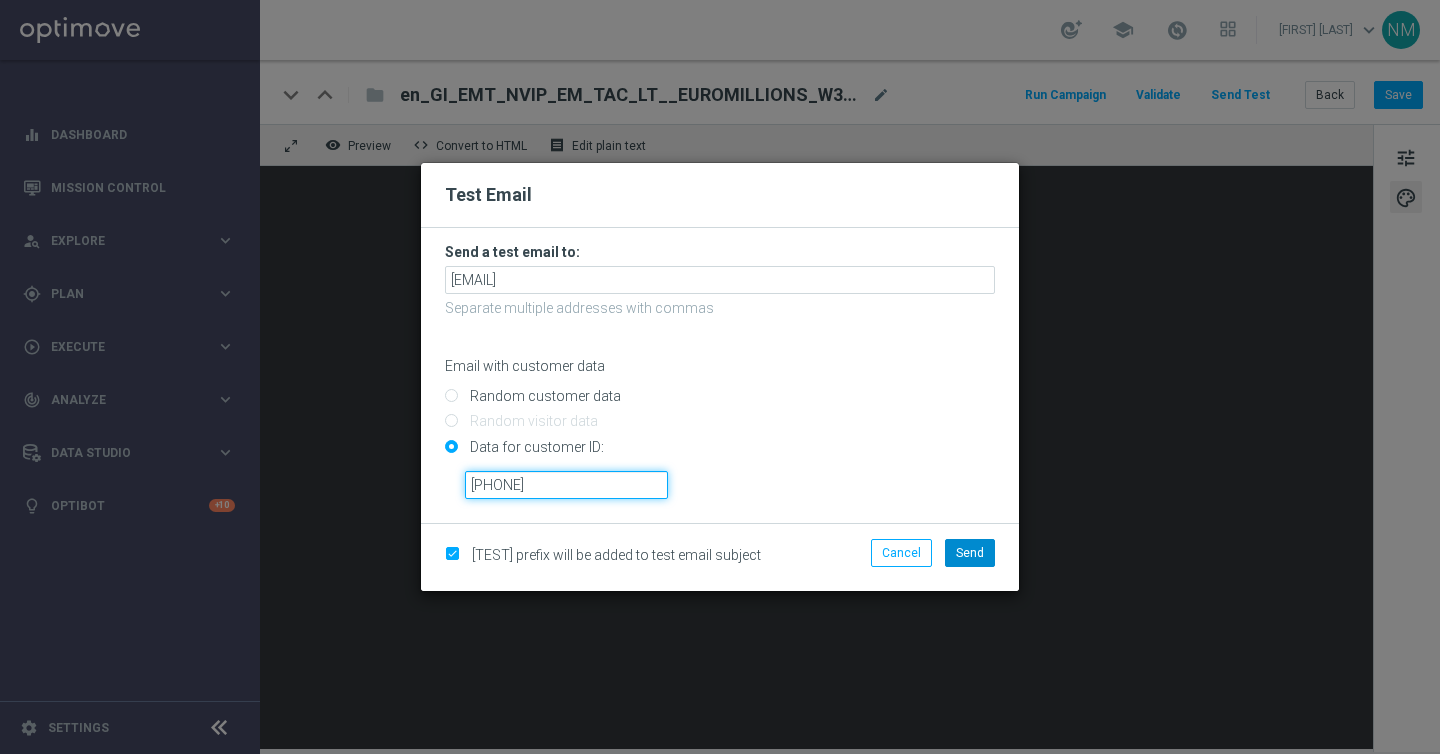 type on "221761275" 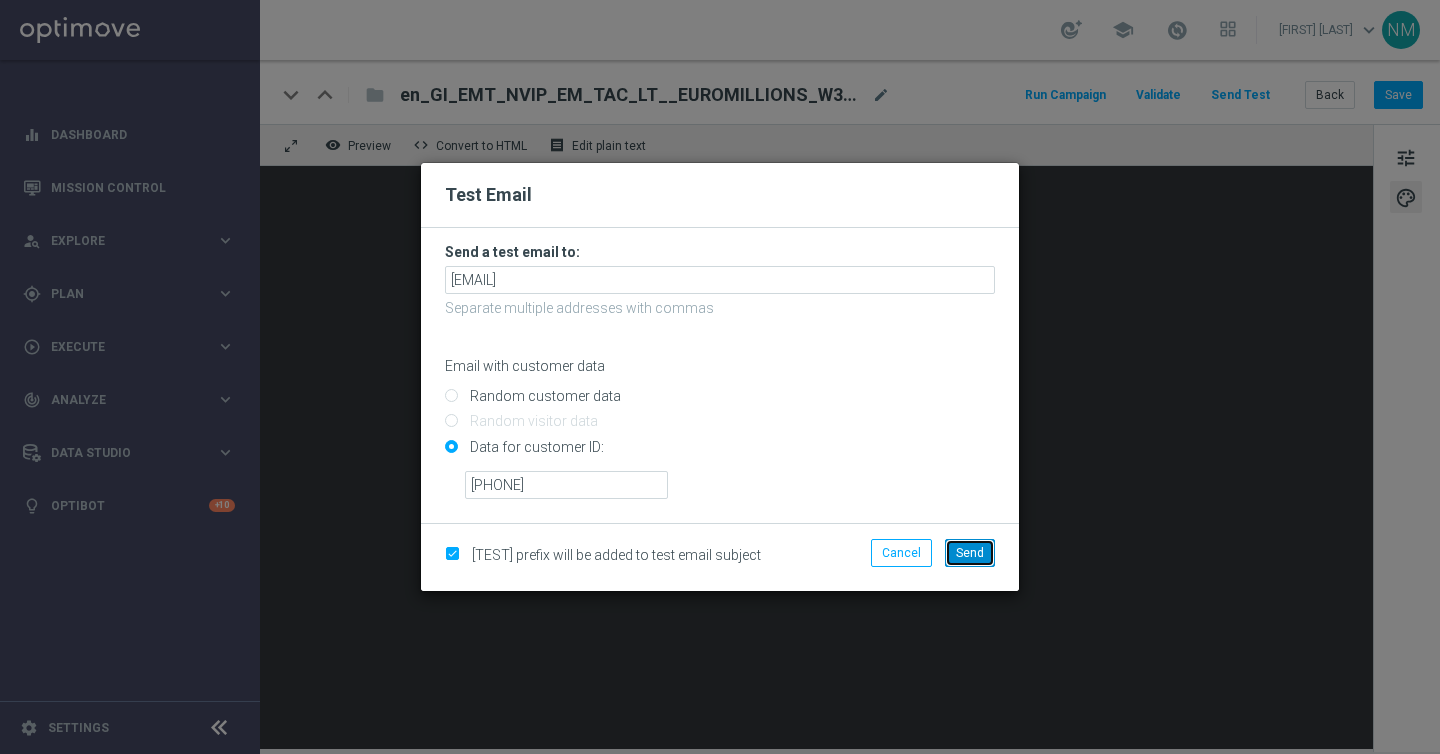 click on "Send" 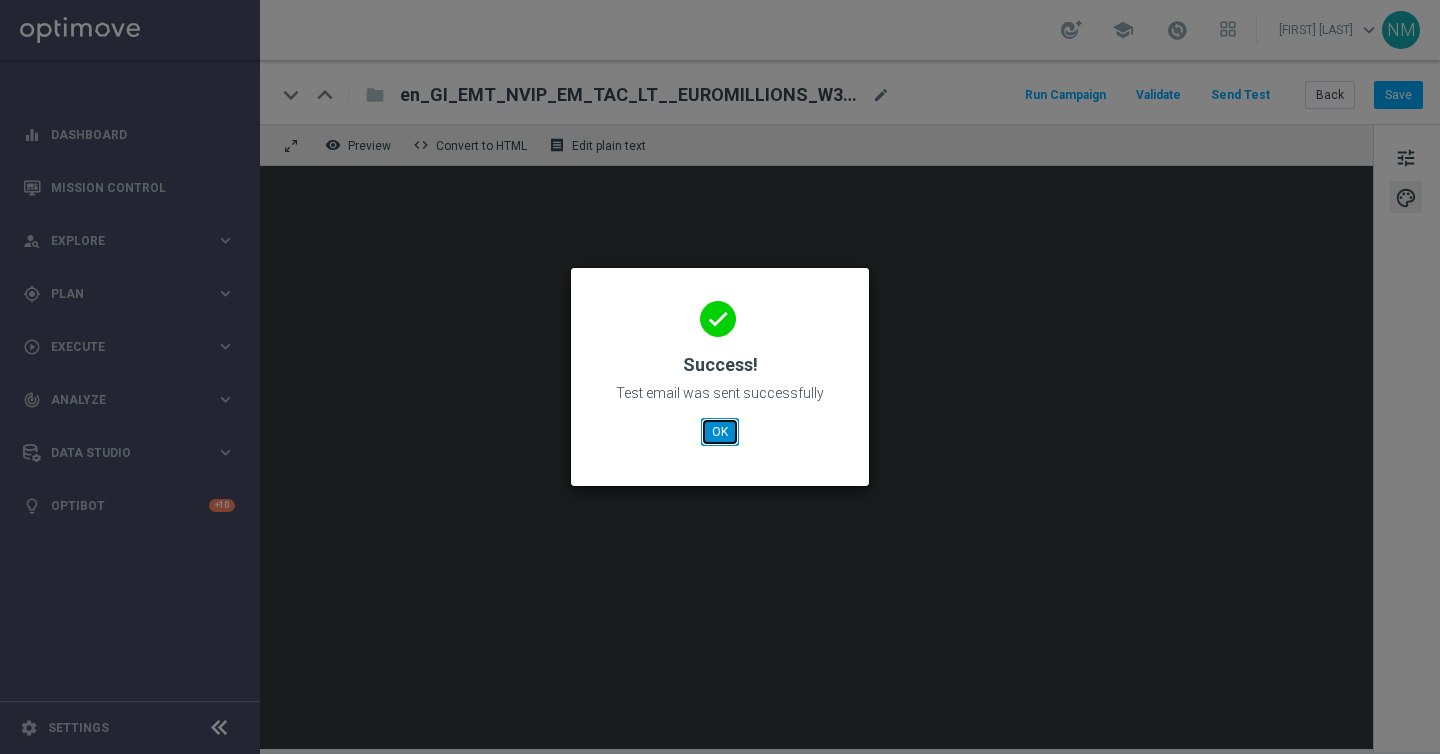 click on "OK" 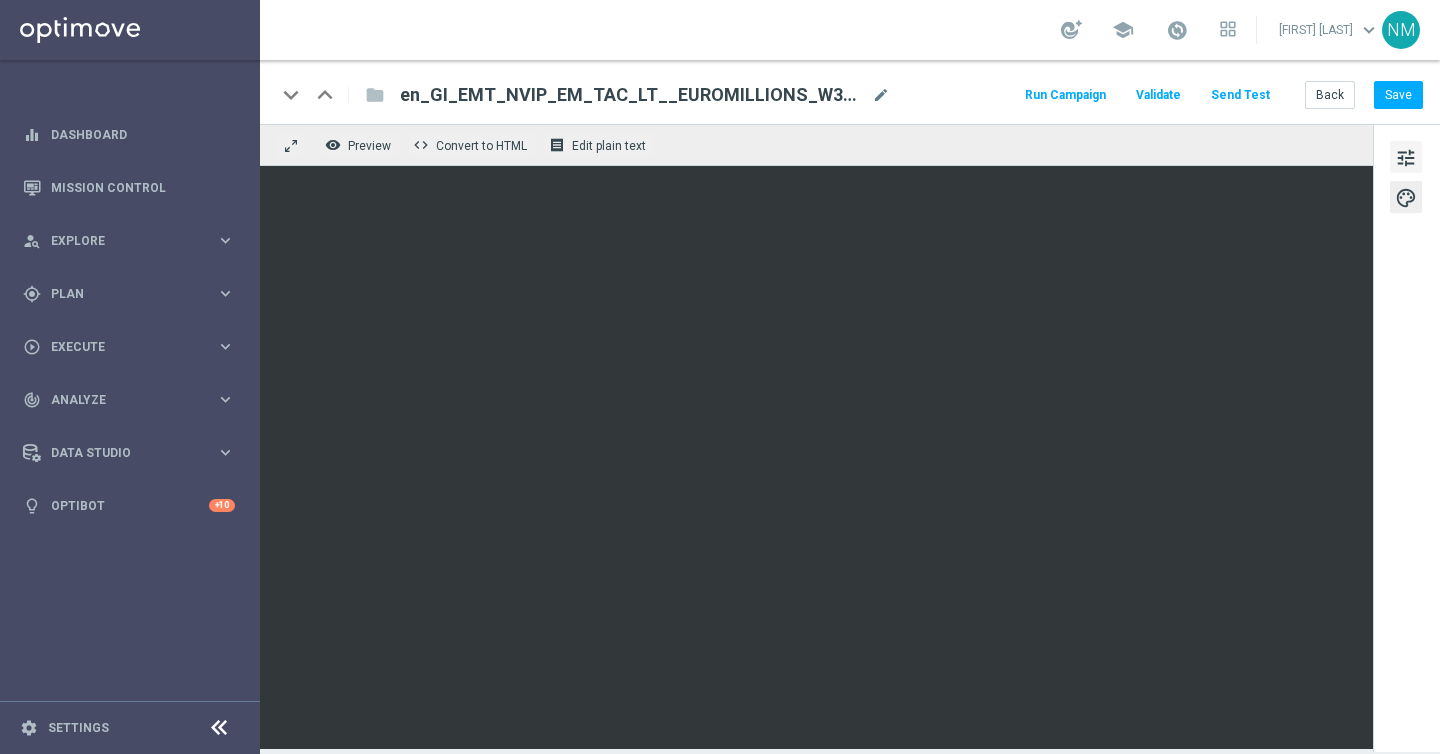 click on "tune" 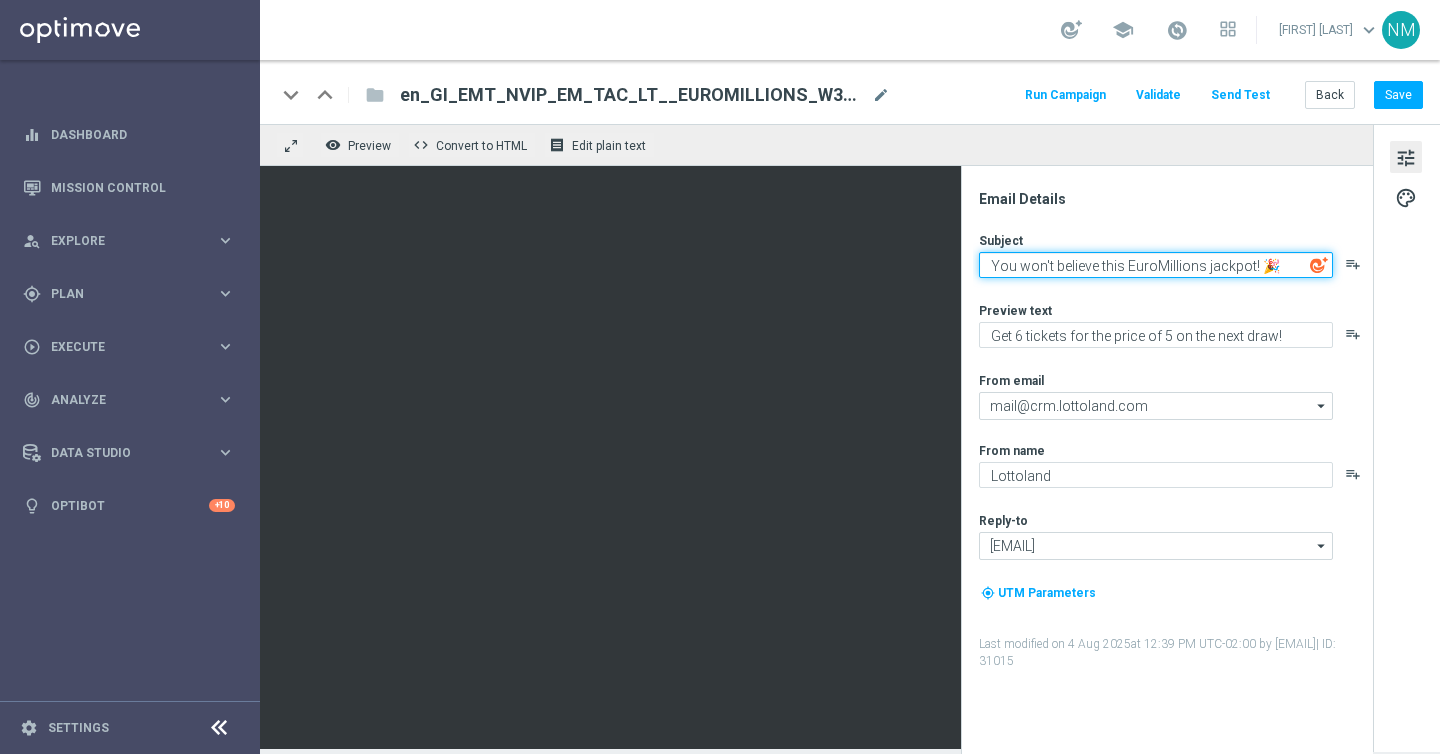 click on "You won't believe this EuroMillions jackpot! 🎉" 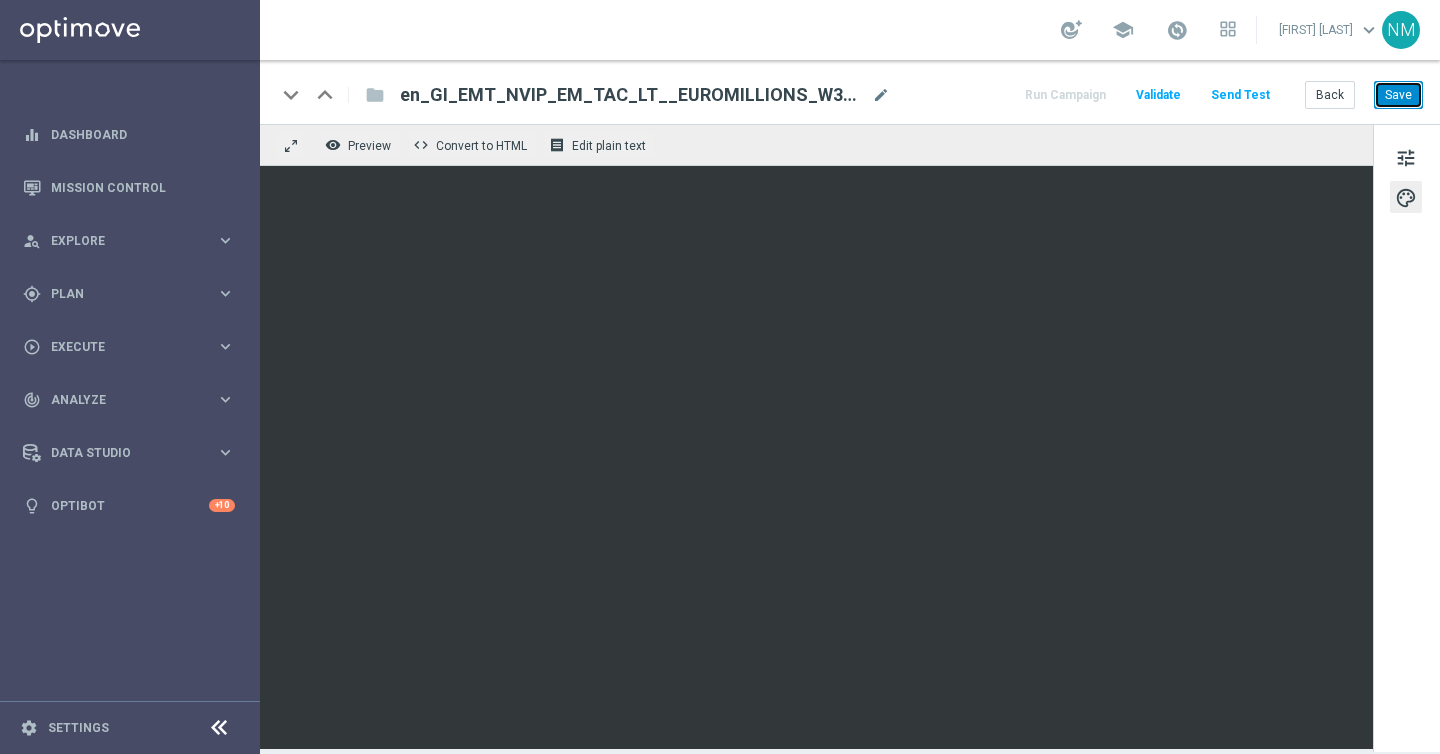 click on "Save" at bounding box center [1398, 95] 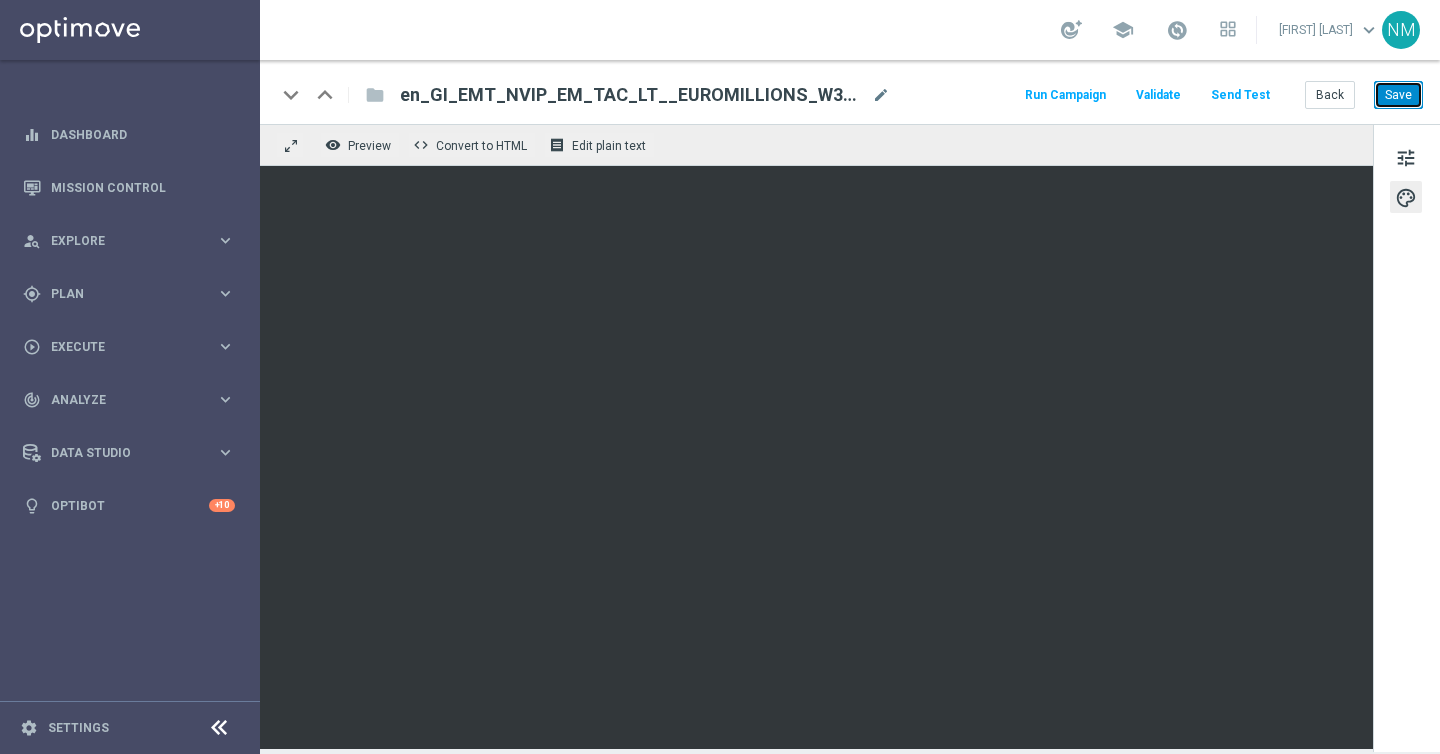 click on "Save" at bounding box center (1398, 95) 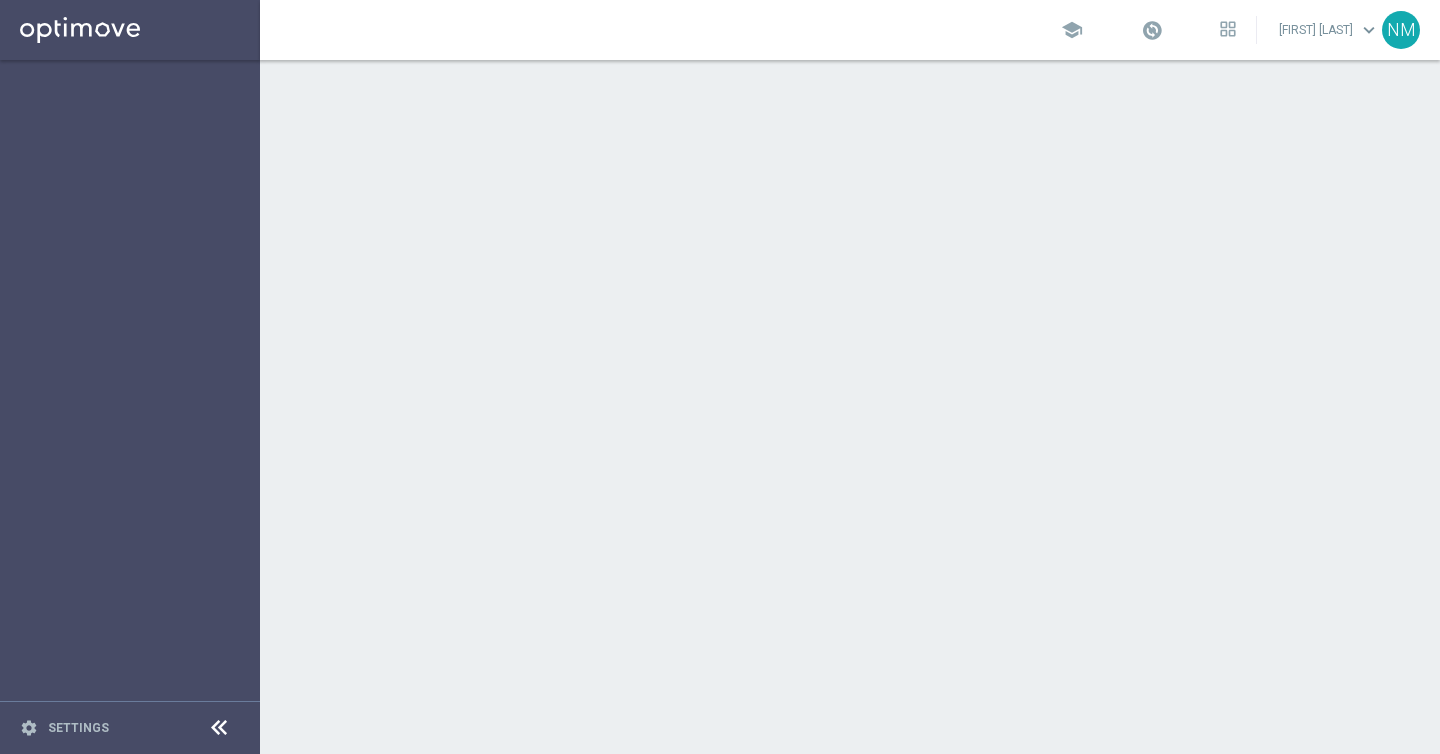 scroll, scrollTop: 0, scrollLeft: 0, axis: both 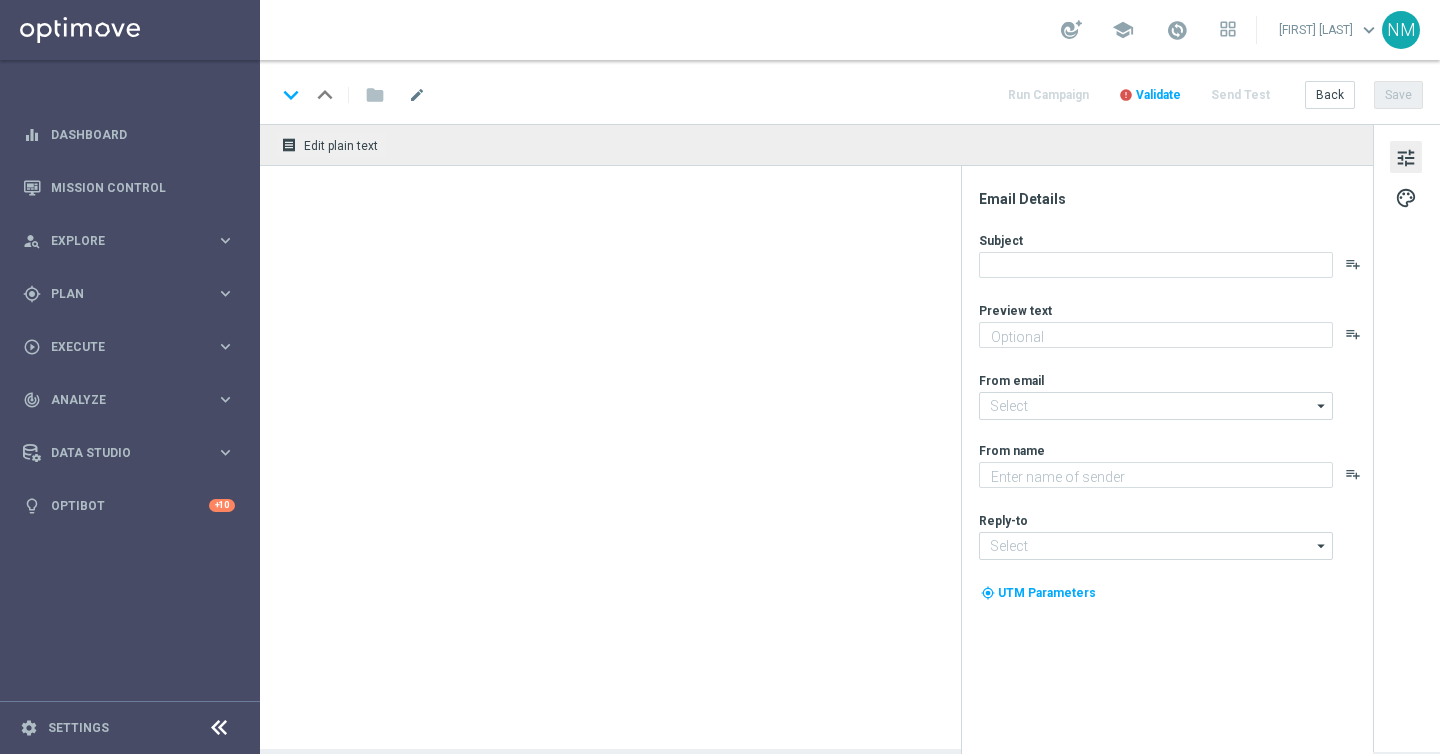 type on "Get 6 tickets for the price of 5 on the next draw!" 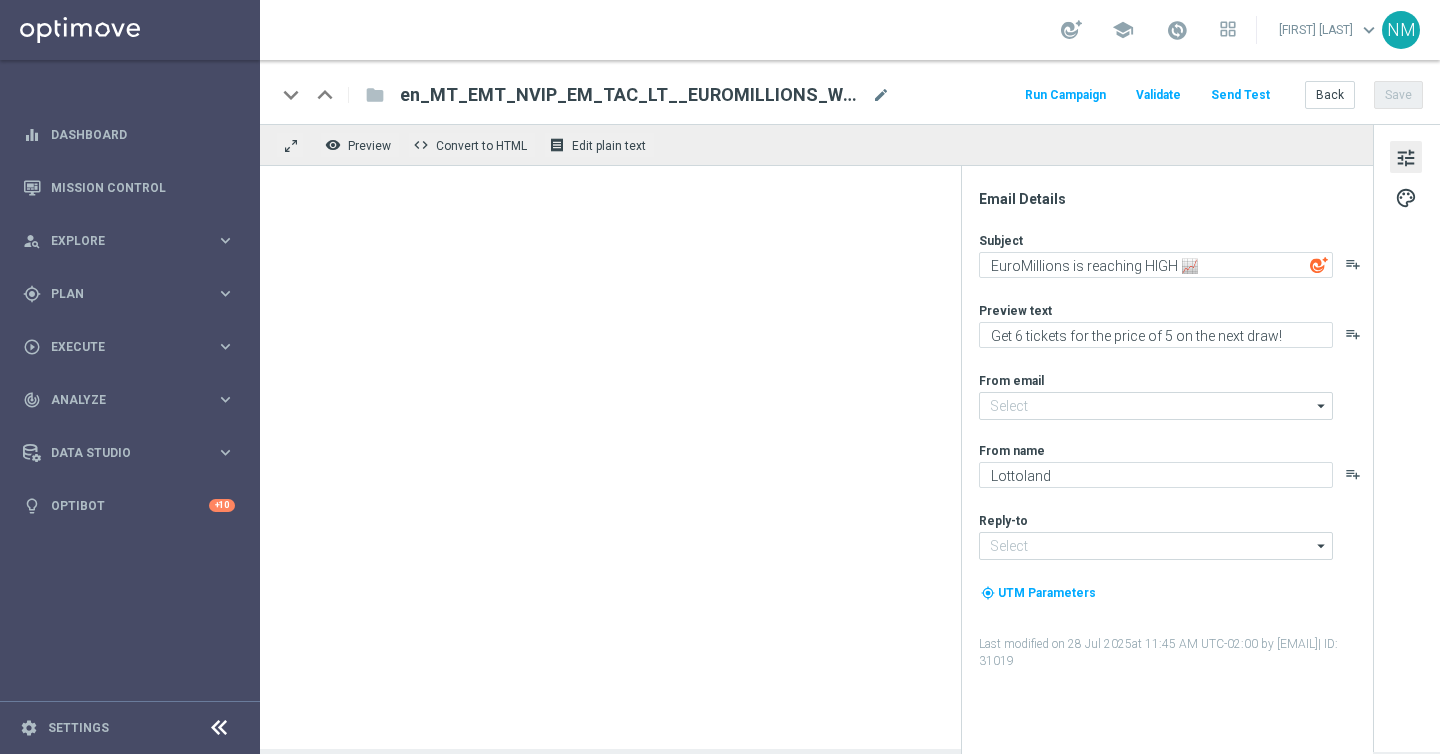 type on "mail@crm.lottoland.com" 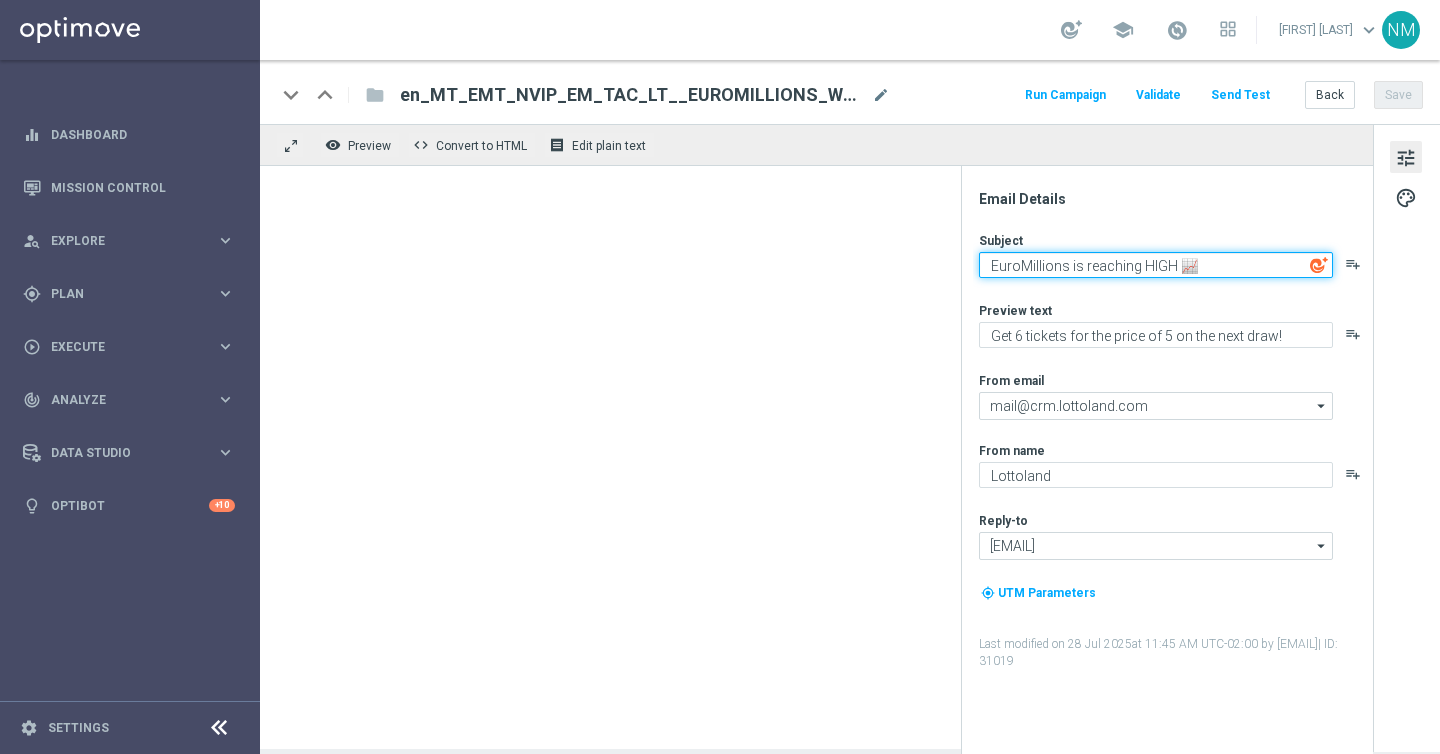 click on "EuroMillions is reaching HIGH 📈" 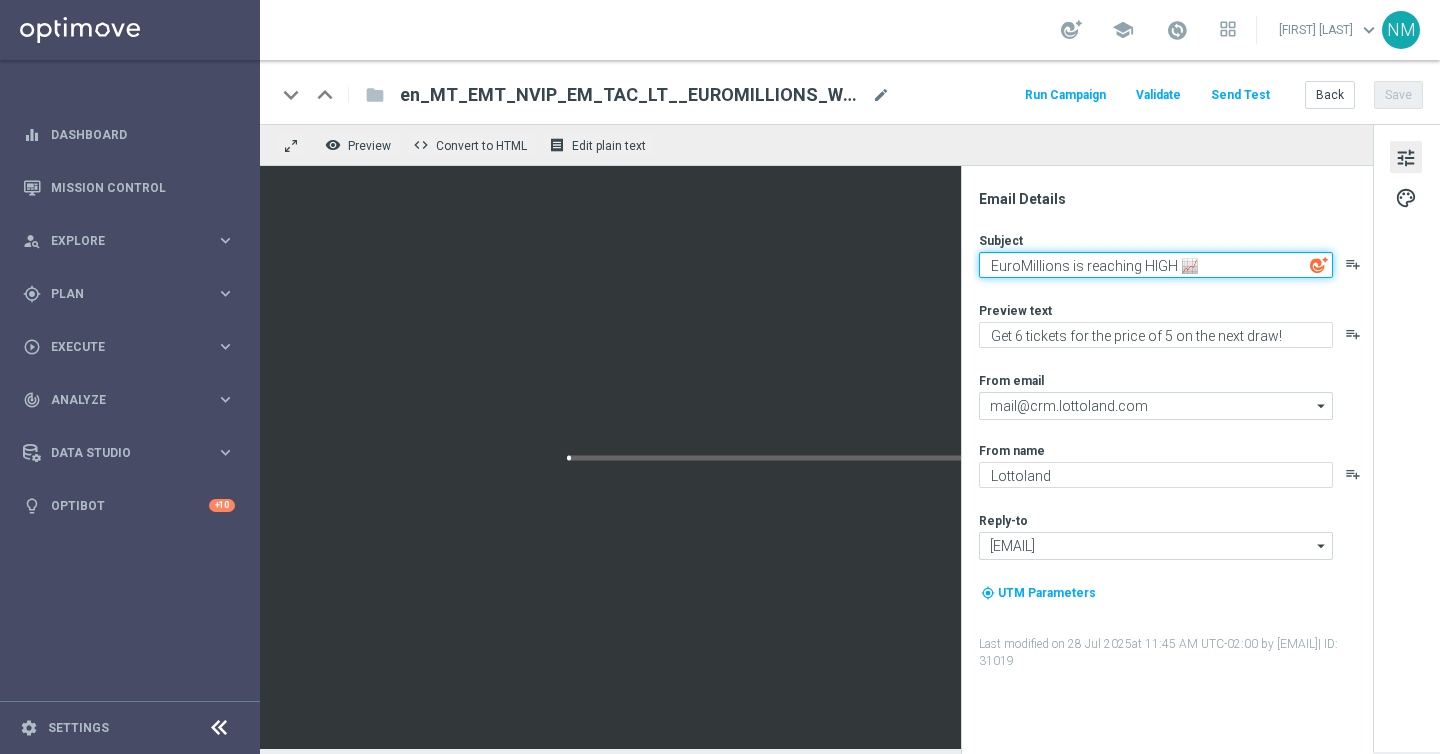 paste on "You won't believe this EuroMillions jackpot! 🎉" 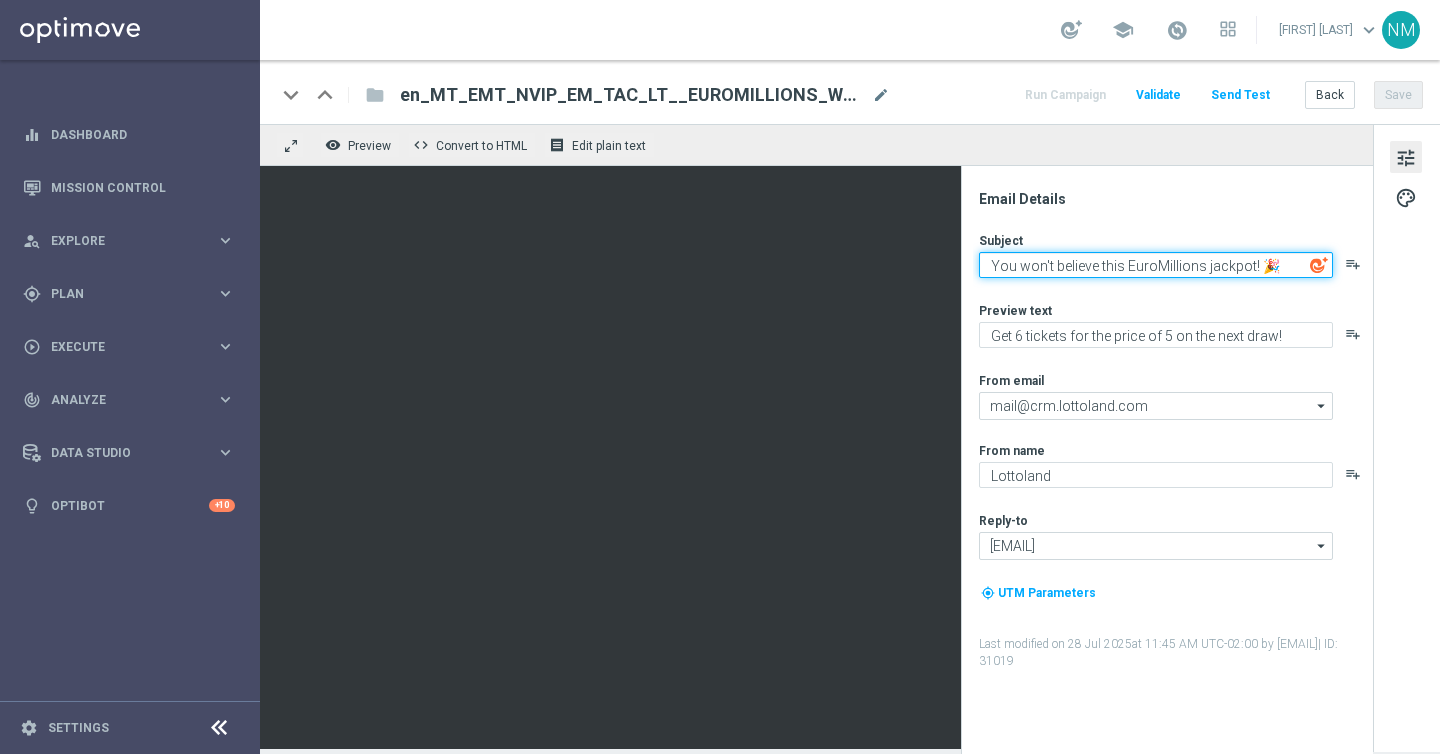 type on "You won't believe this EuroMillions jackpot! 🎉" 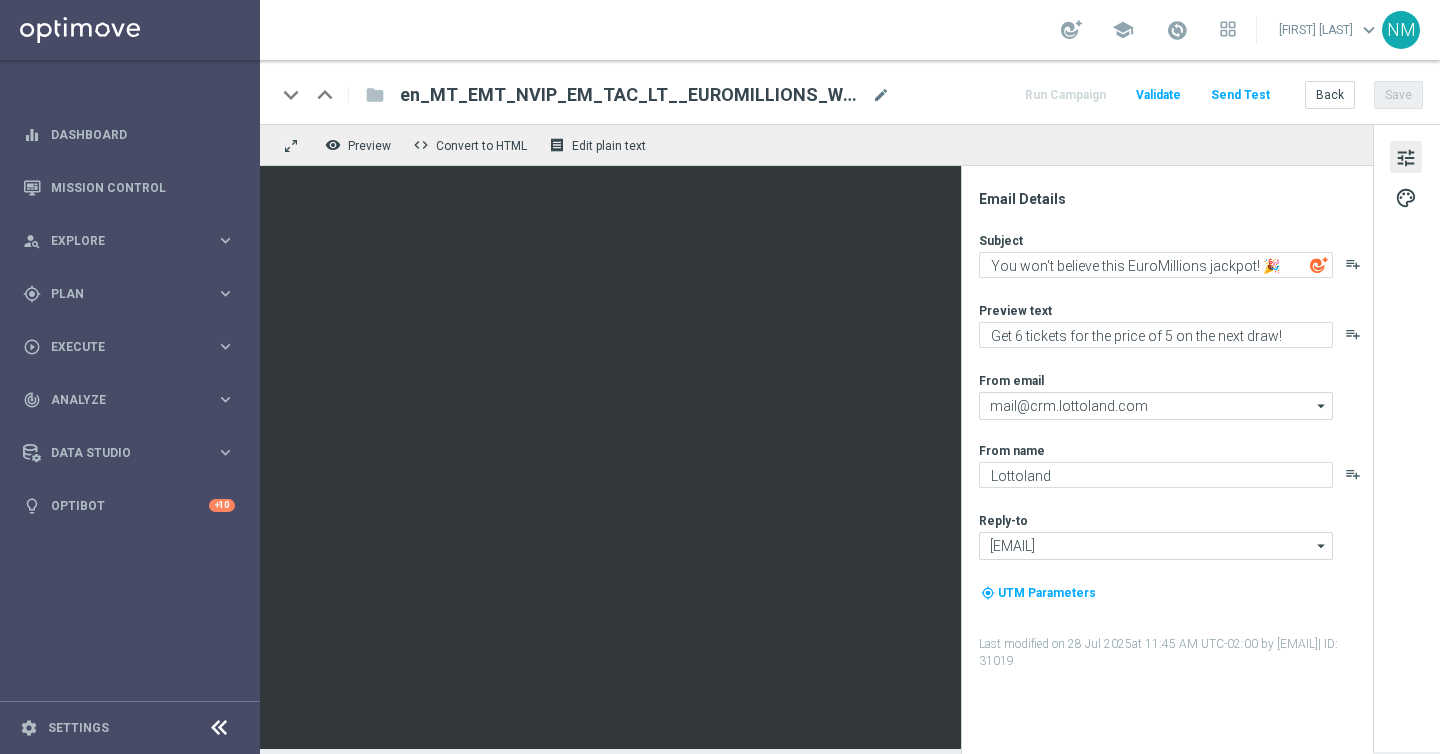 click on "Subject
You won't believe this EuroMillions jackpot! 🎉
playlist_add
Preview text
Get 6 tickets for the price of 5 on the next draw!
playlist_add
From email
[EMAIL]
[EMAIL]
arrow_drop_down
Show Selected
1 of 1" 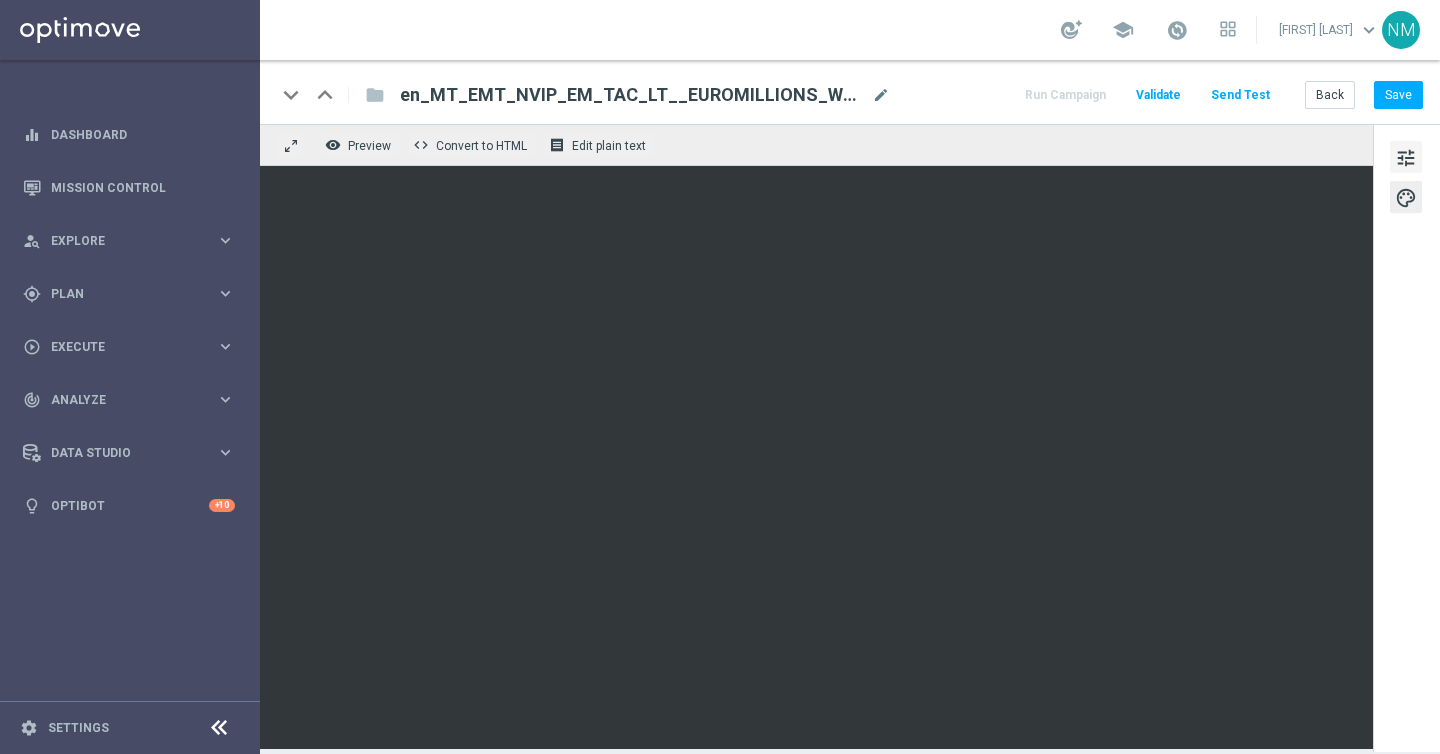 click on "tune" 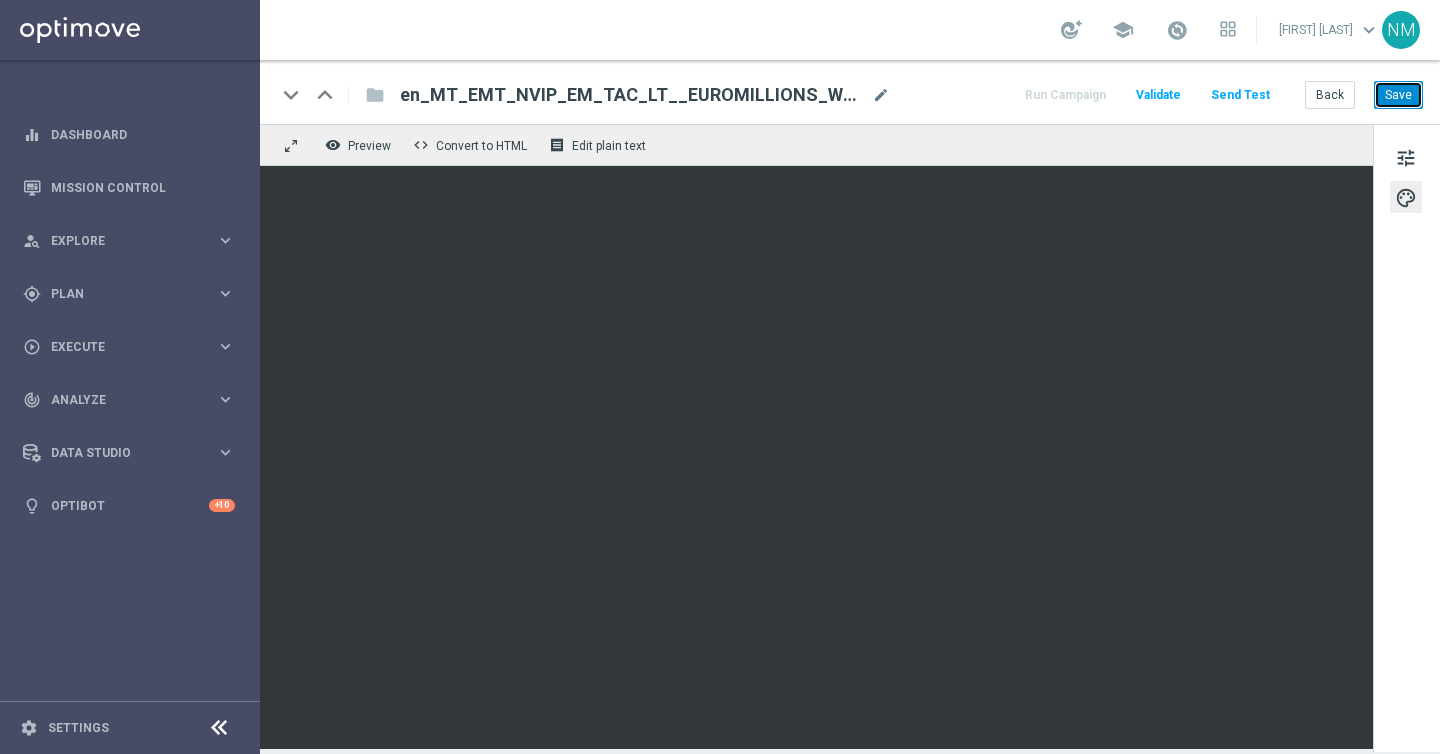 click on "Save" at bounding box center [1398, 95] 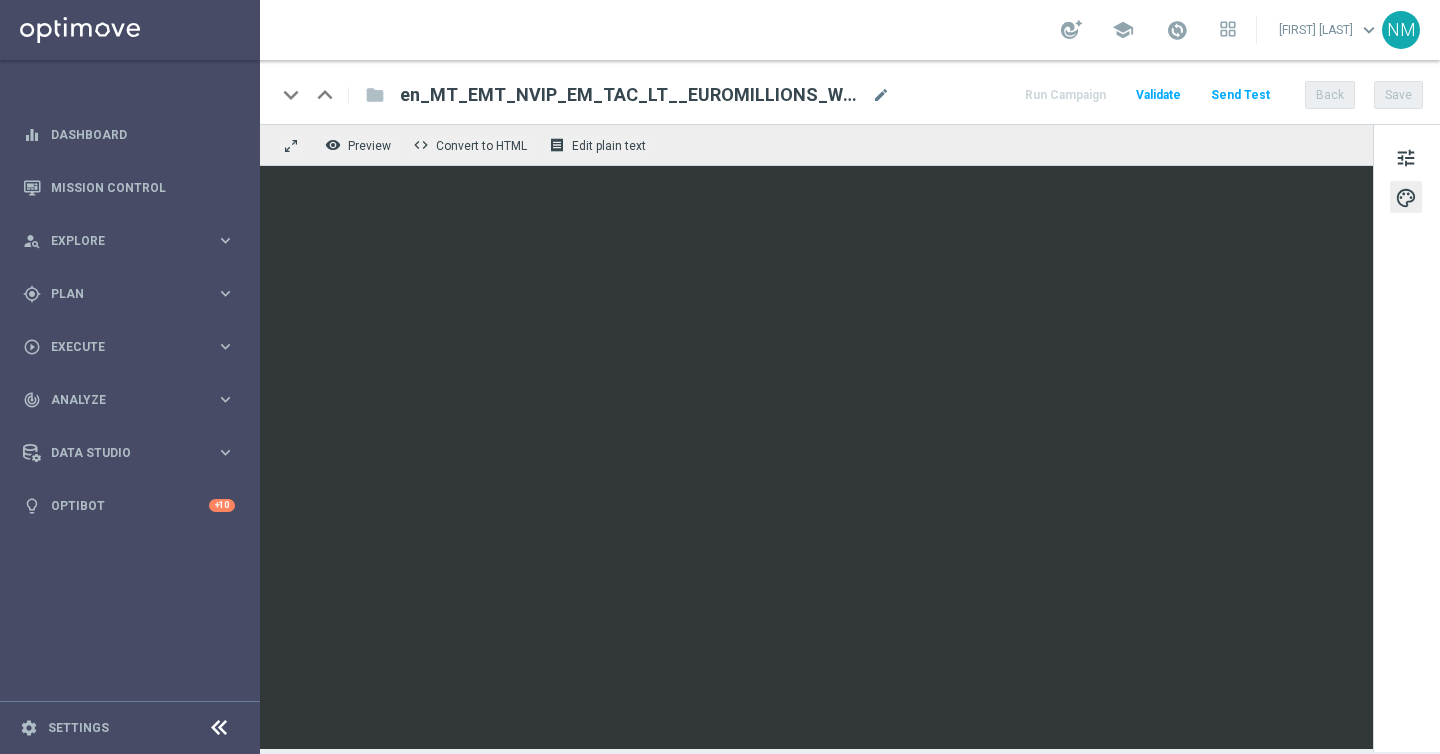 click on "Send Test" 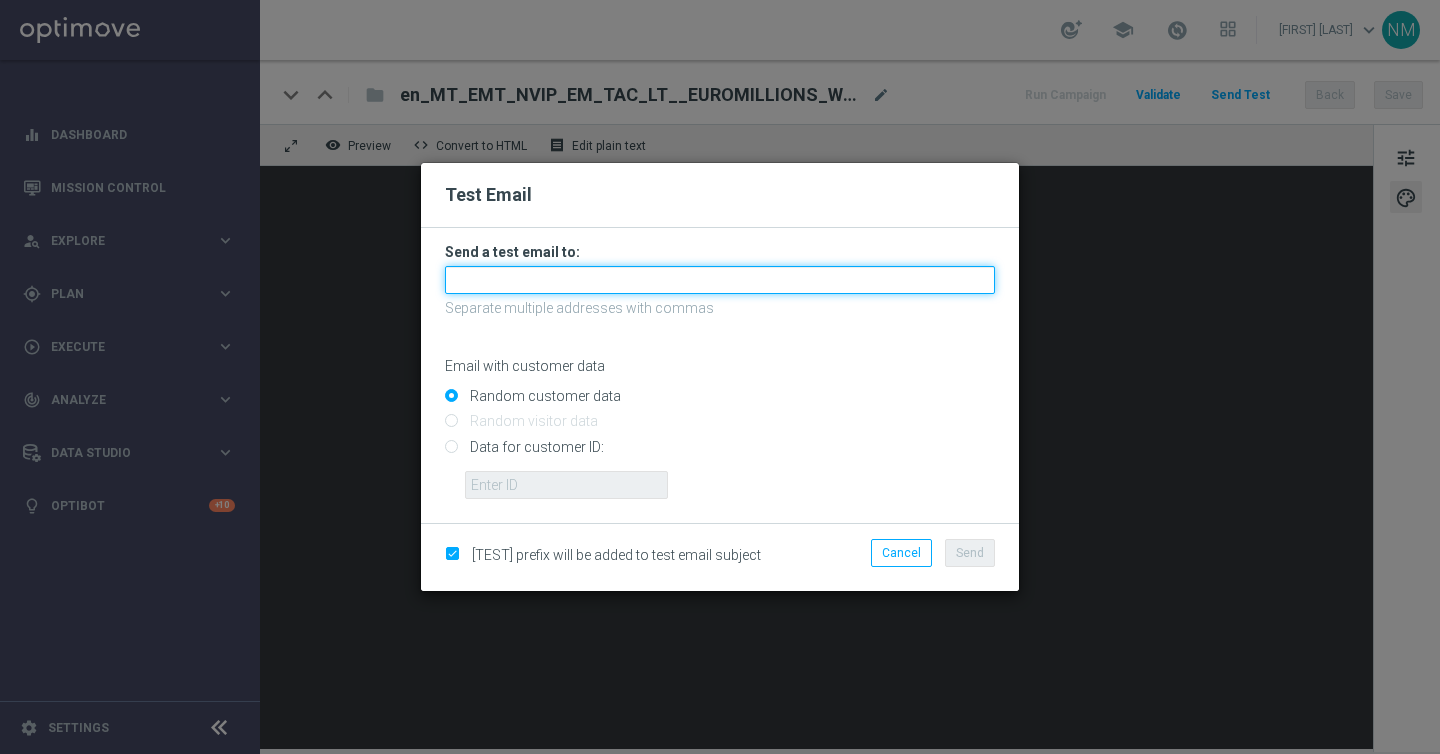 click at bounding box center (720, 280) 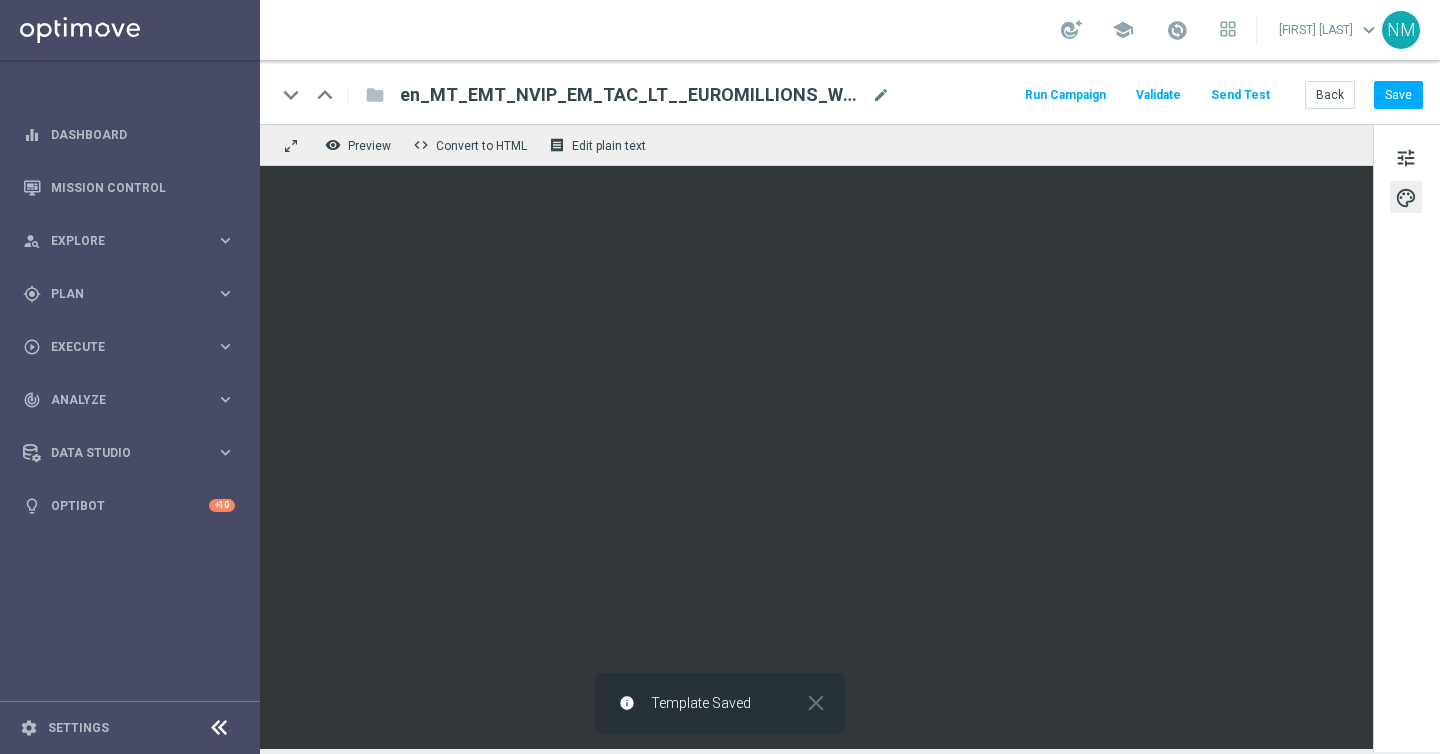 click on "Send Test" 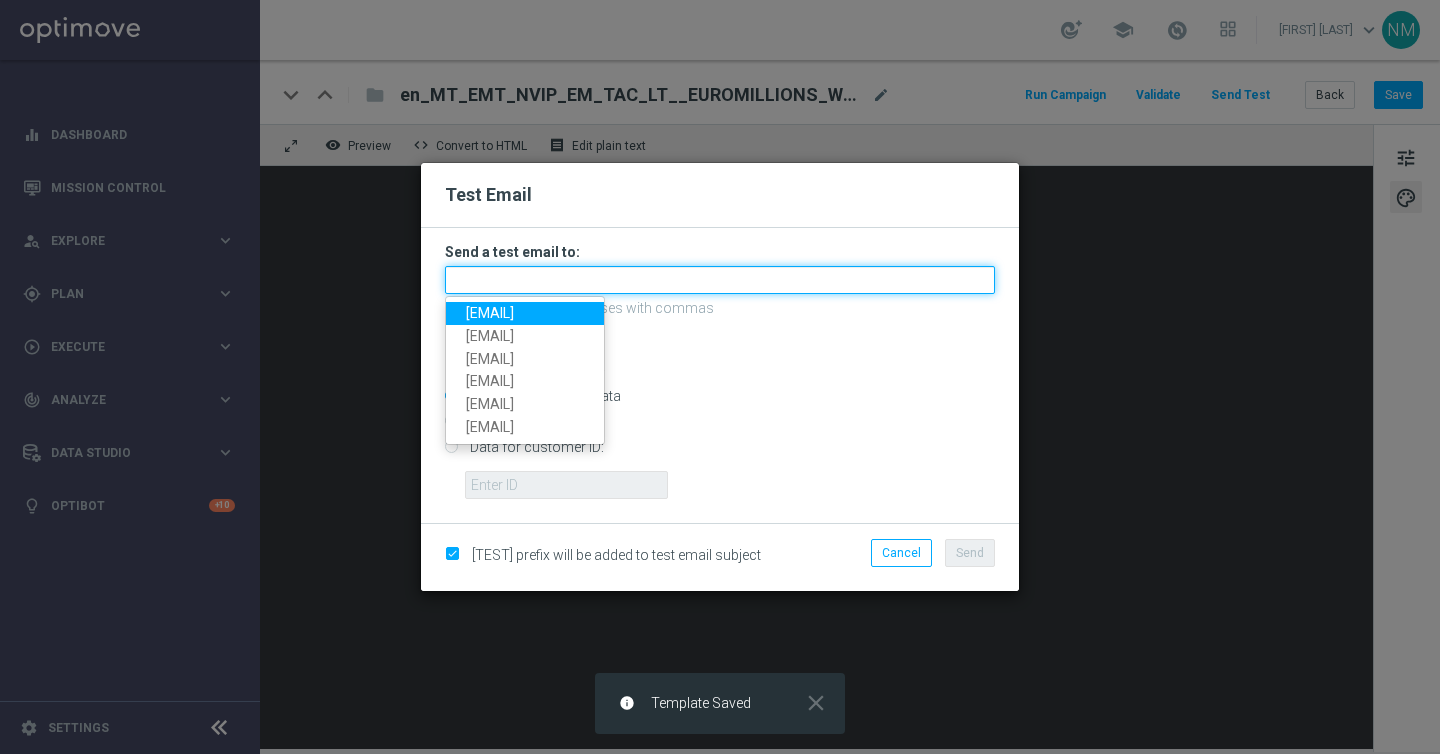 click at bounding box center (720, 280) 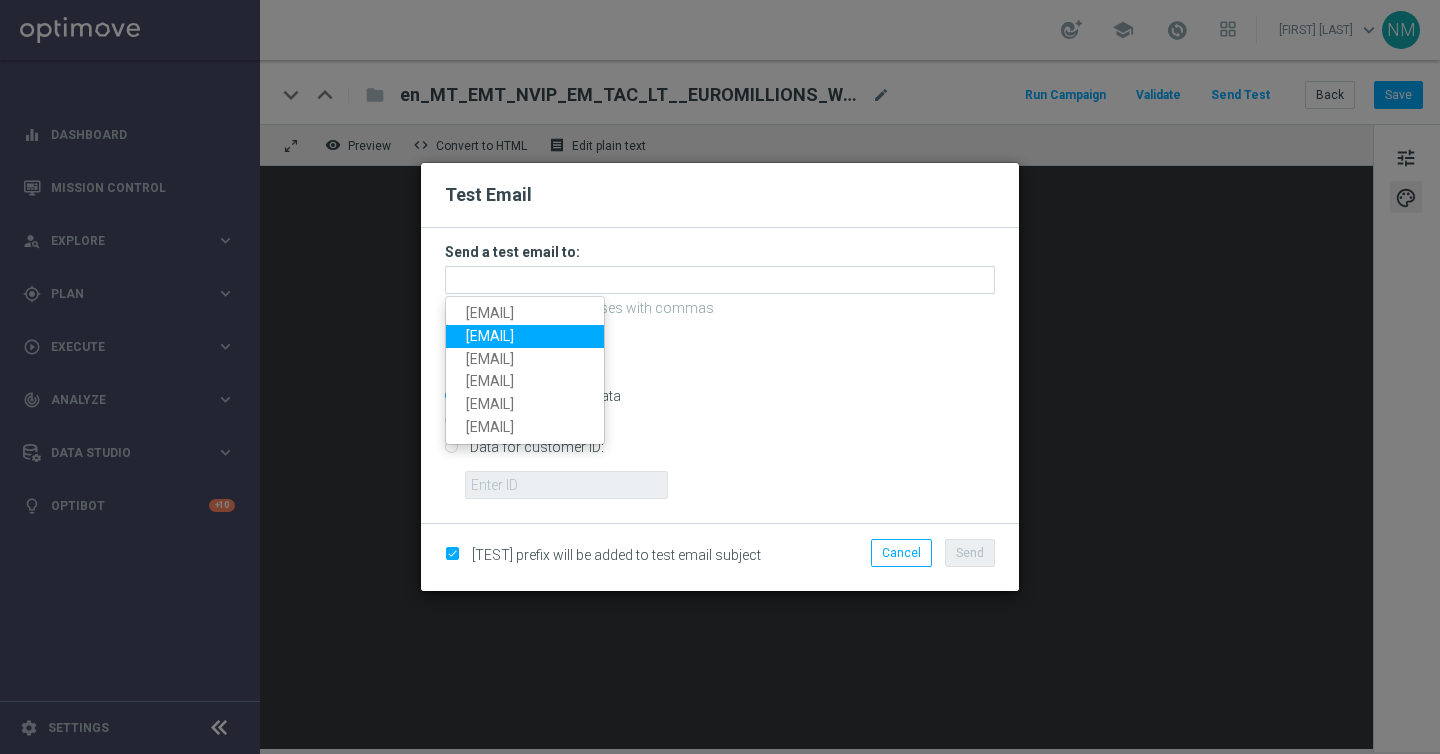 click on "[EMAIL]" at bounding box center (525, 336) 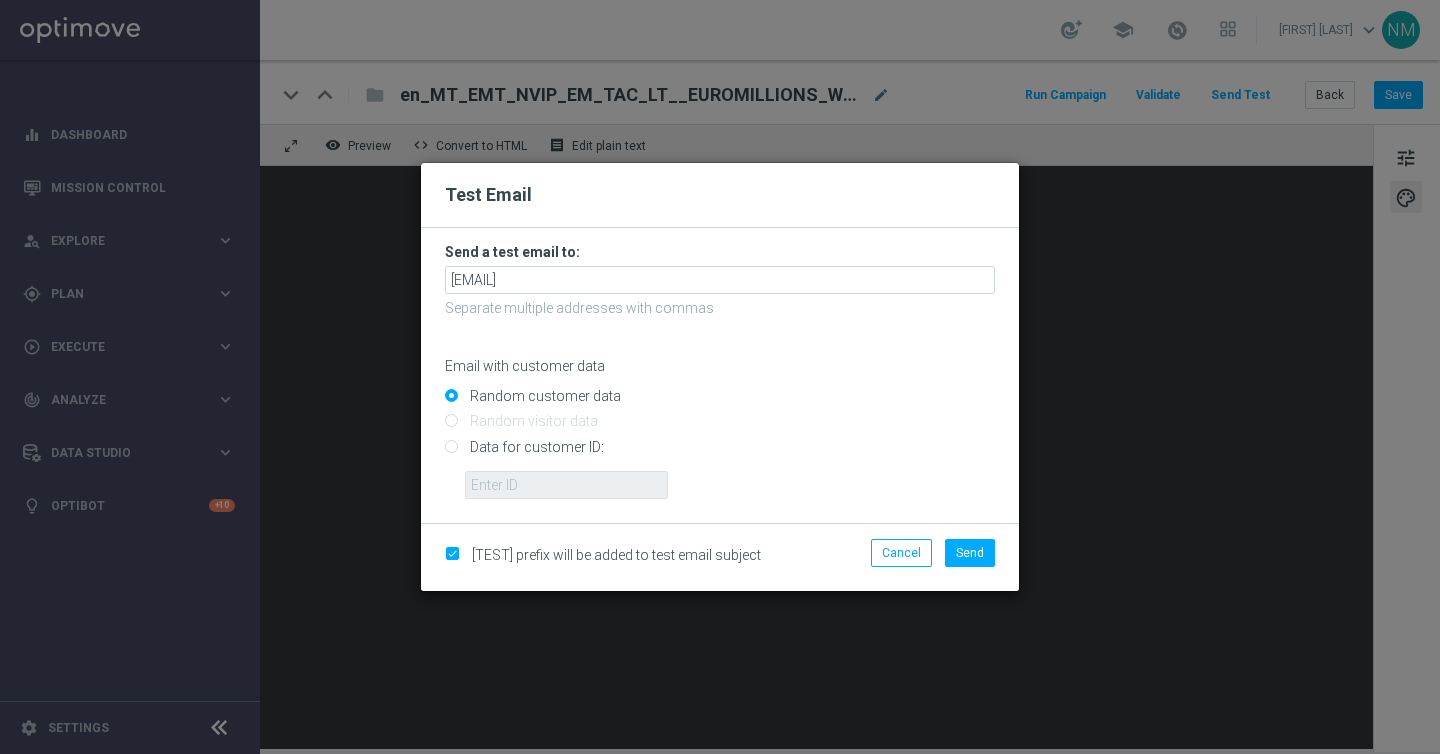 click on "Data for customer ID:" at bounding box center (720, 455) 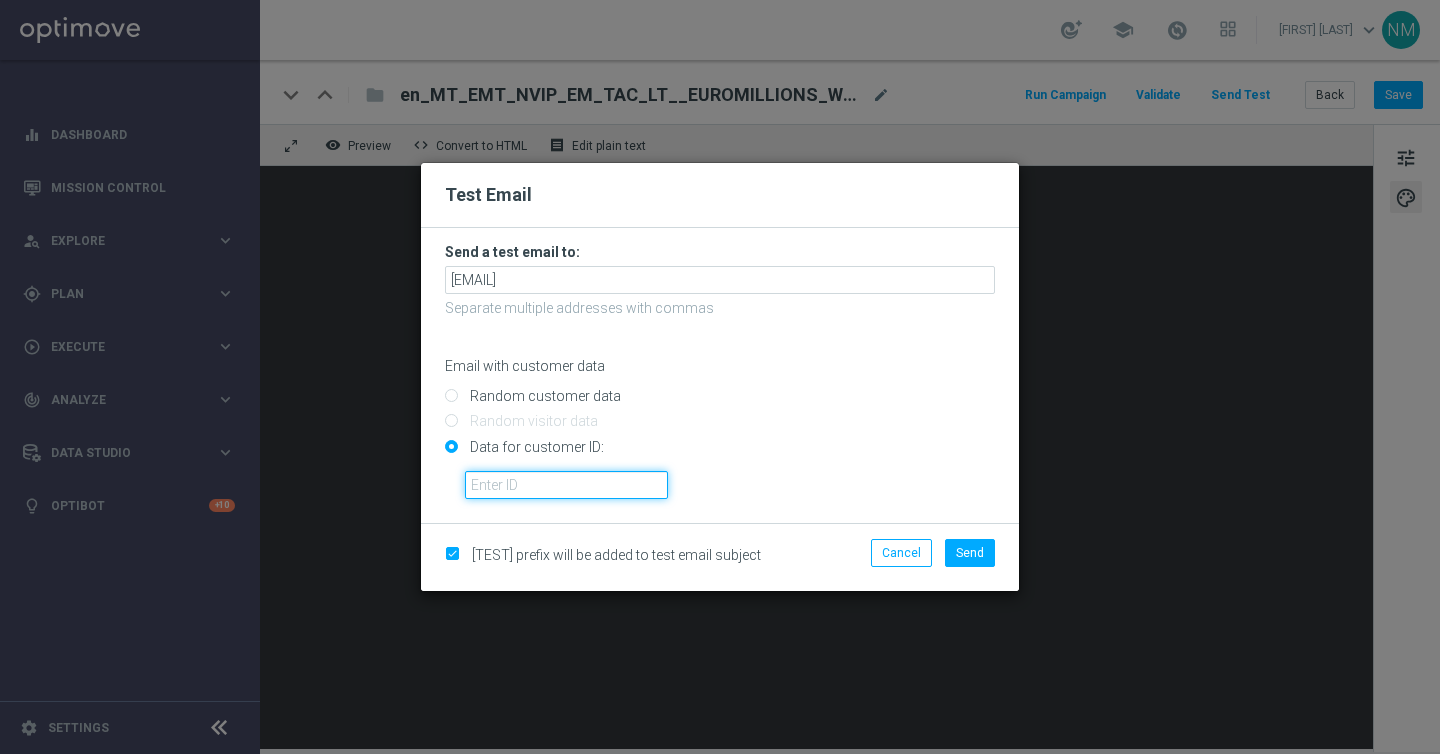 click at bounding box center [566, 485] 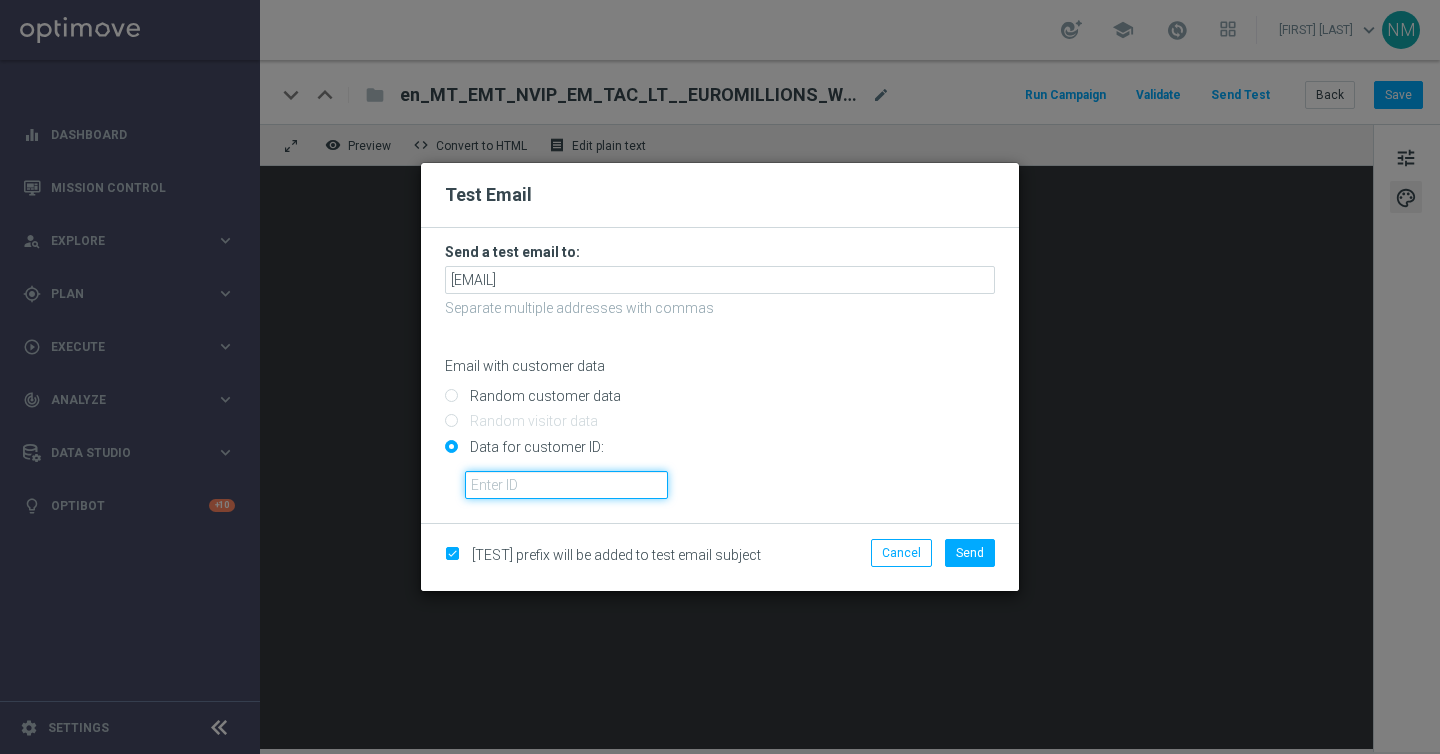 paste on "224077587" 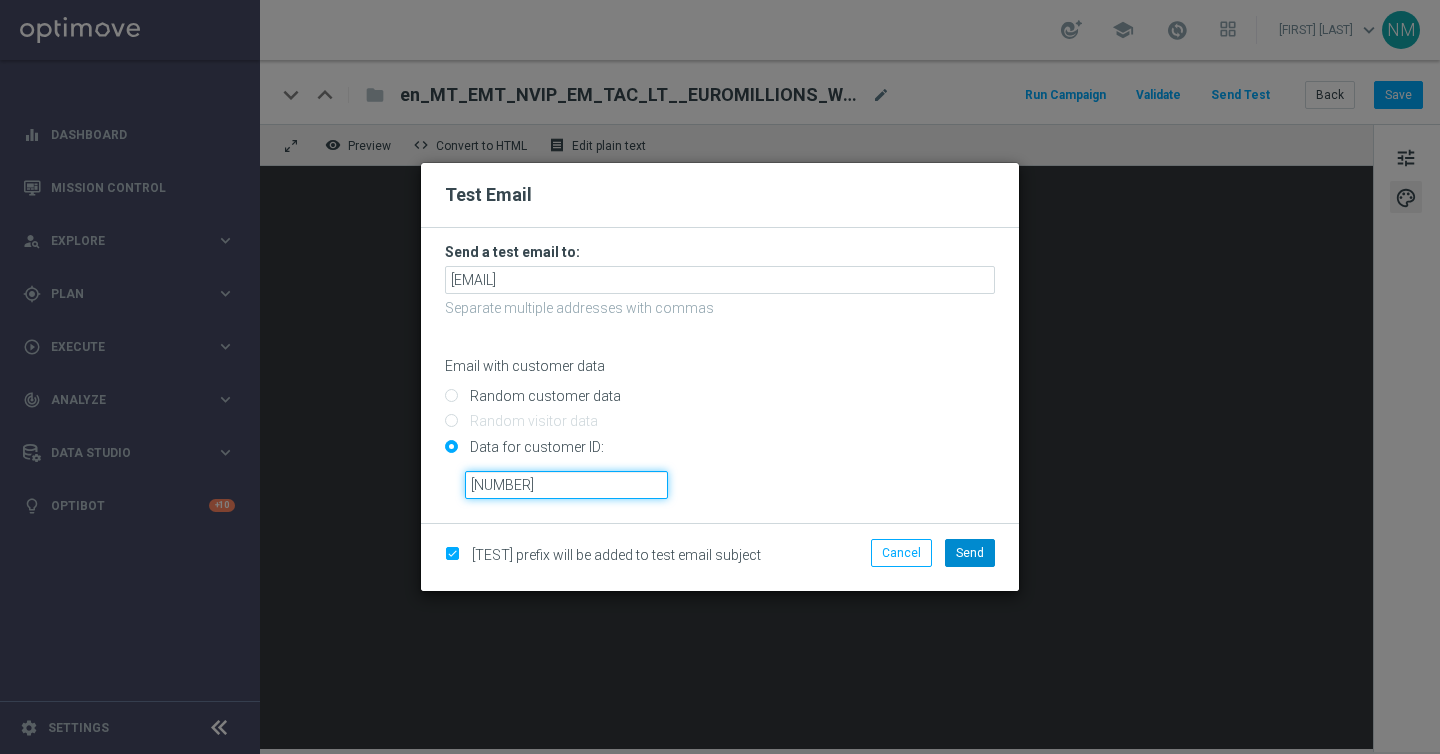 type on "224077587" 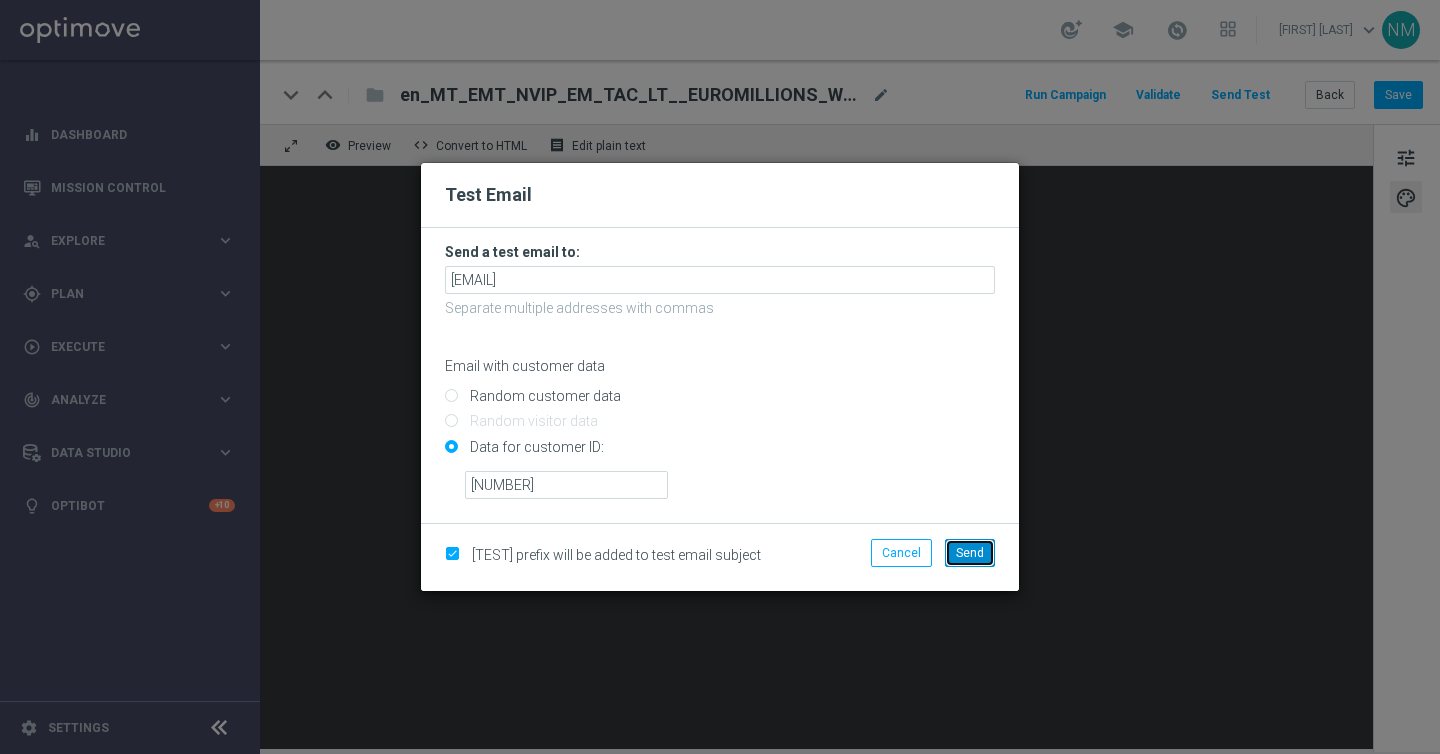 click on "Send" 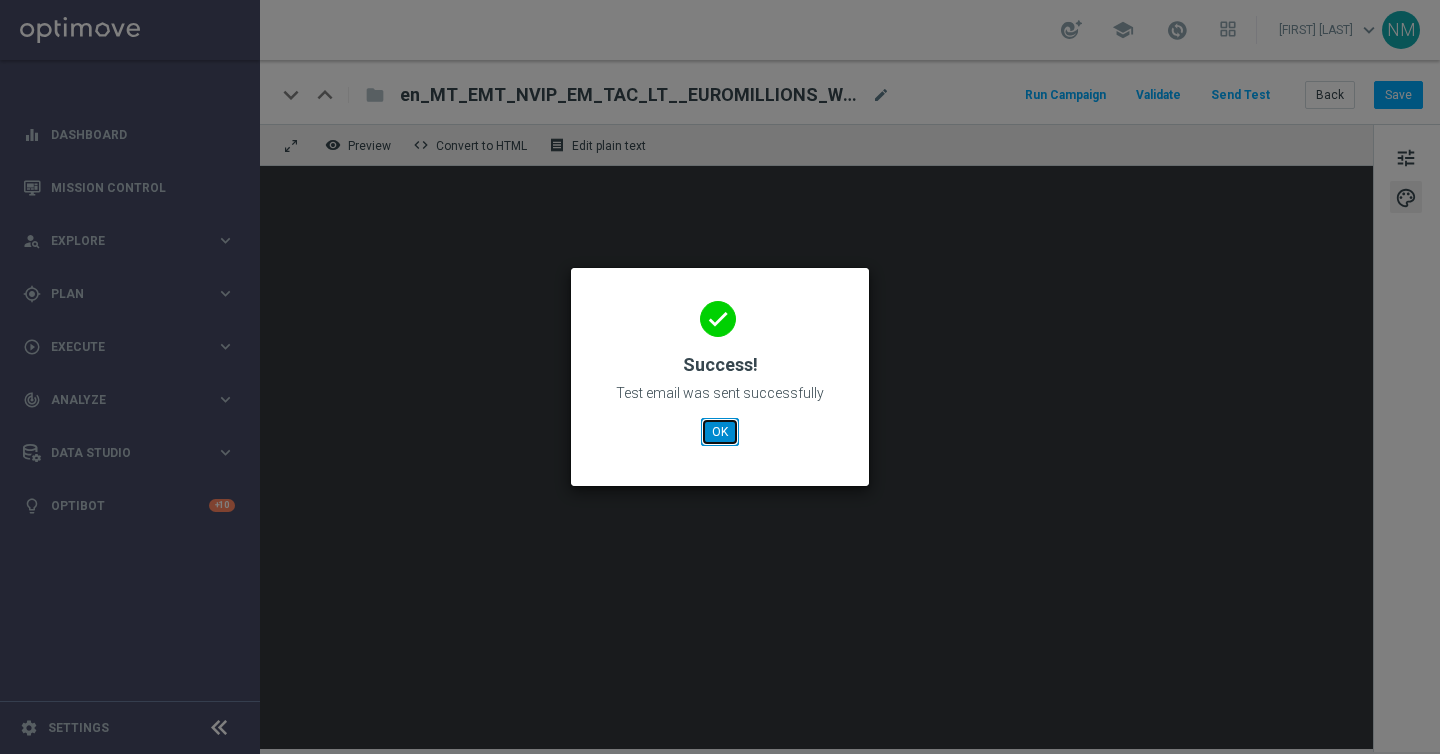 click on "OK" 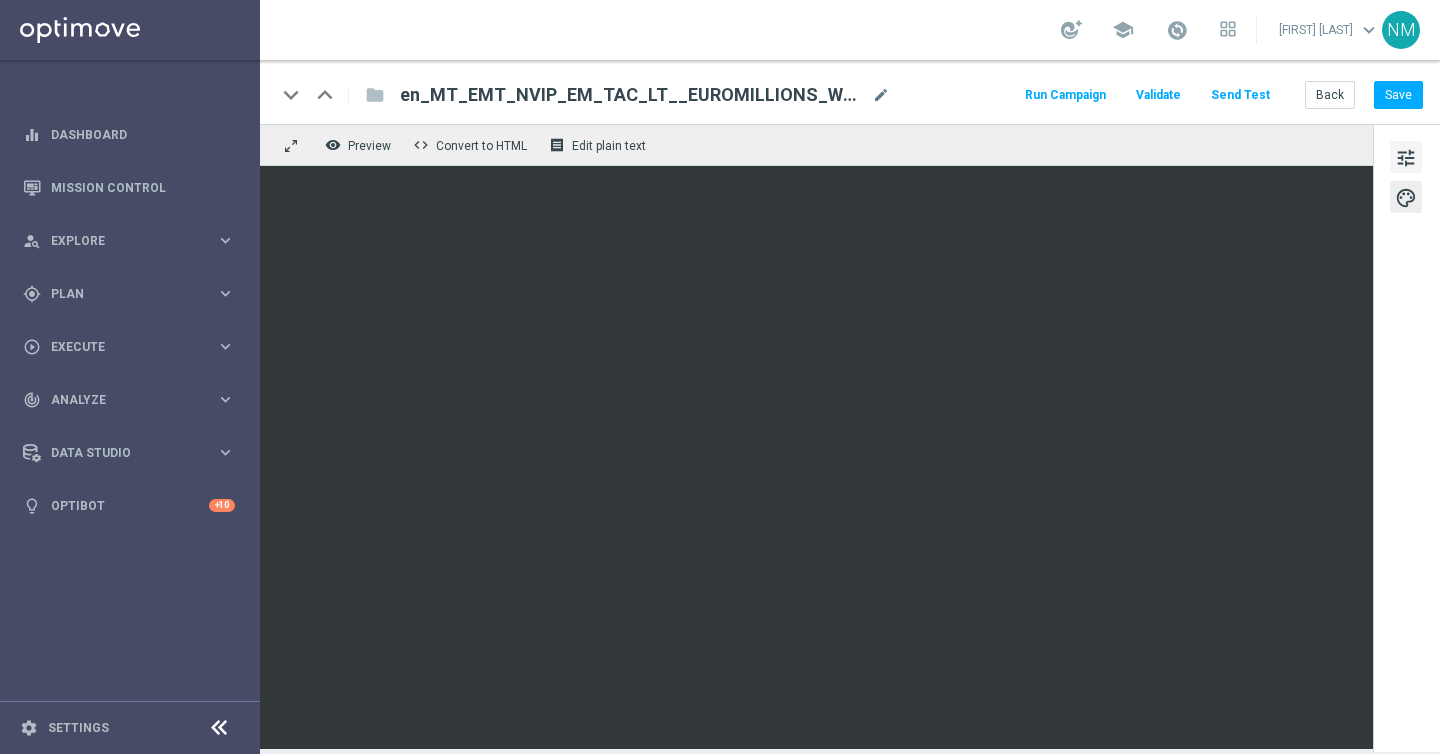 click on "tune" 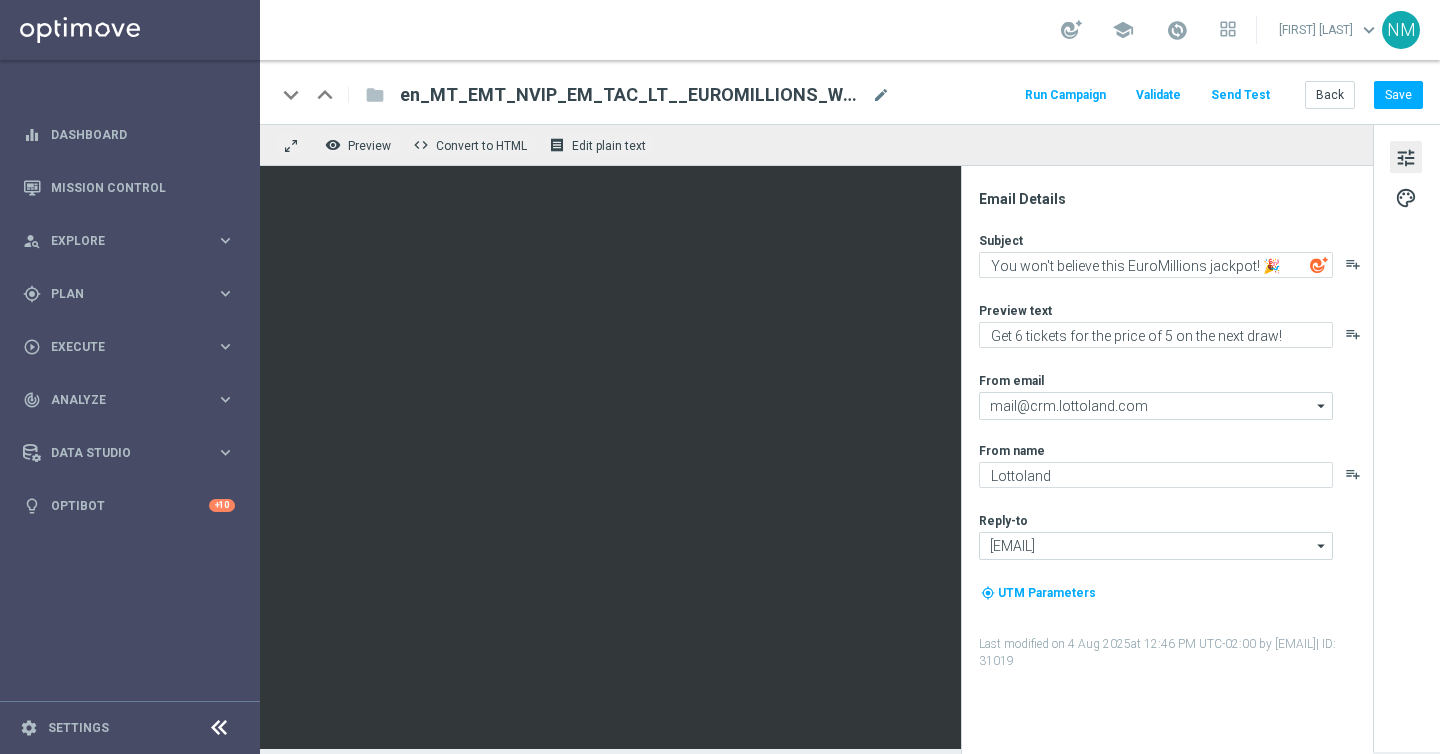click on "Send Test" 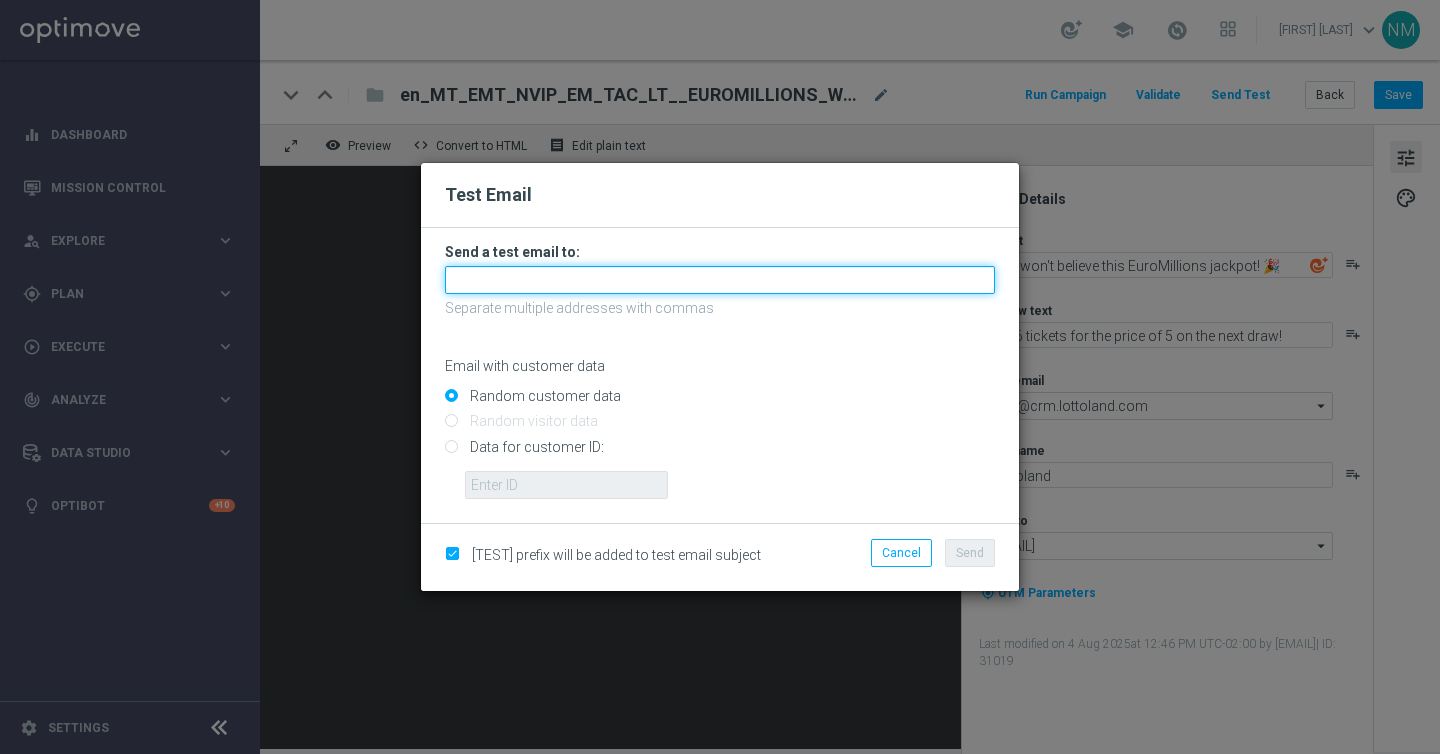 click at bounding box center (720, 280) 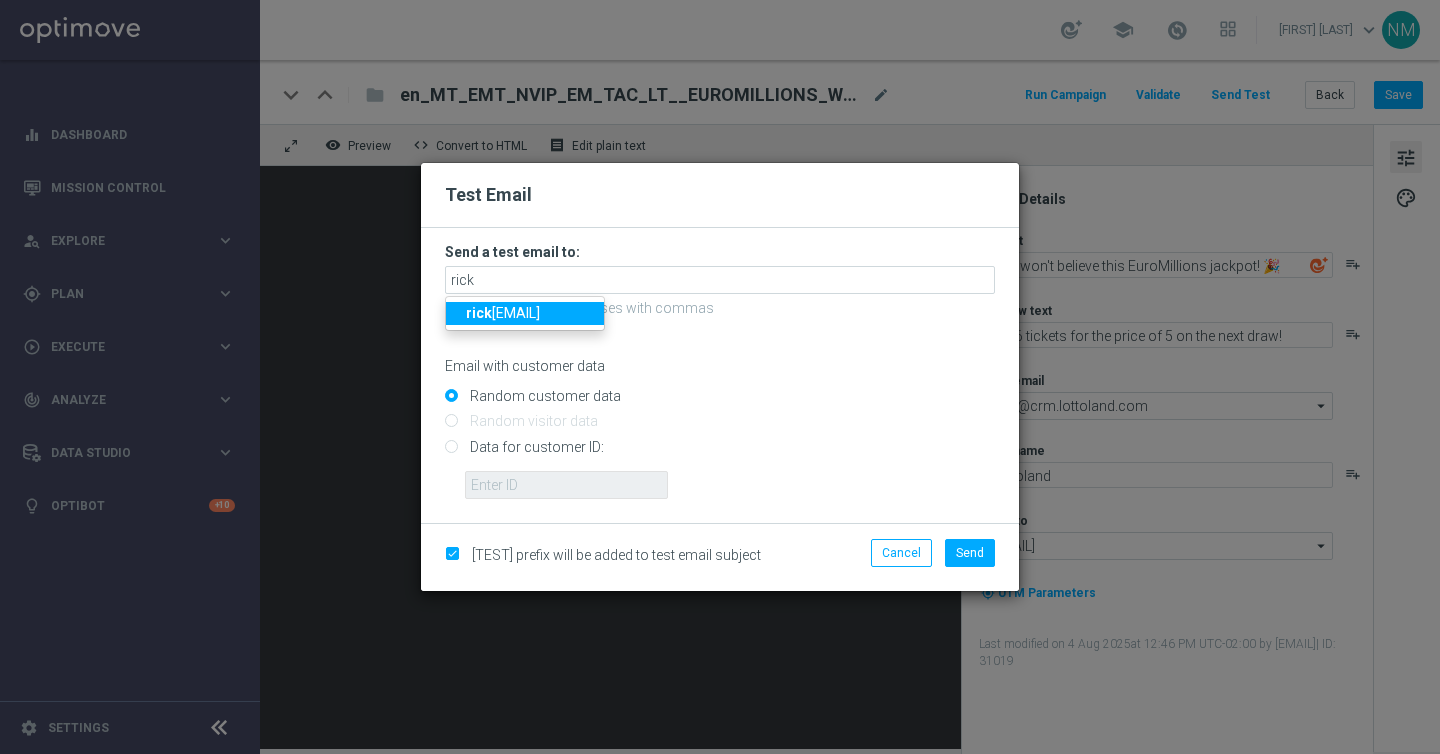 click on "[EMAIL]" at bounding box center (503, 313) 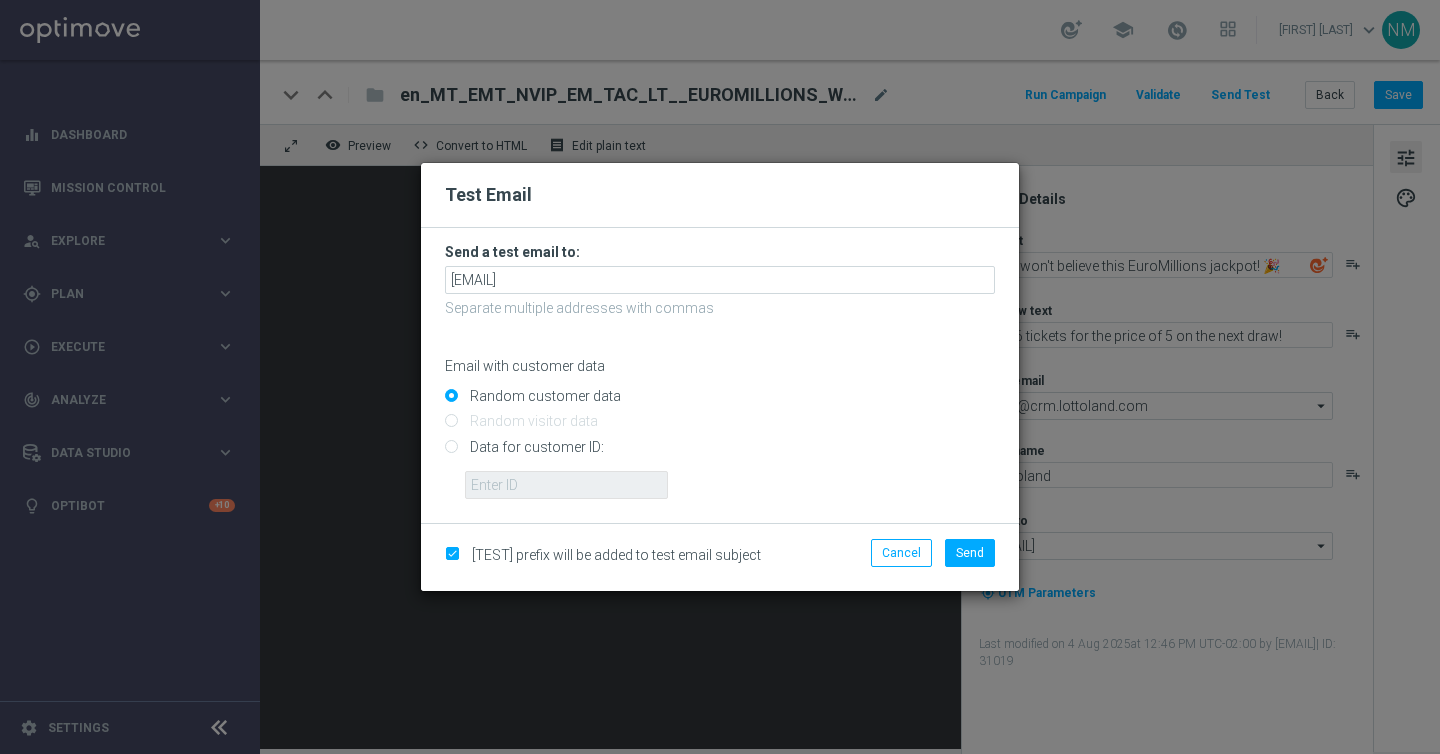click on "Data for customer ID:" at bounding box center [720, 455] 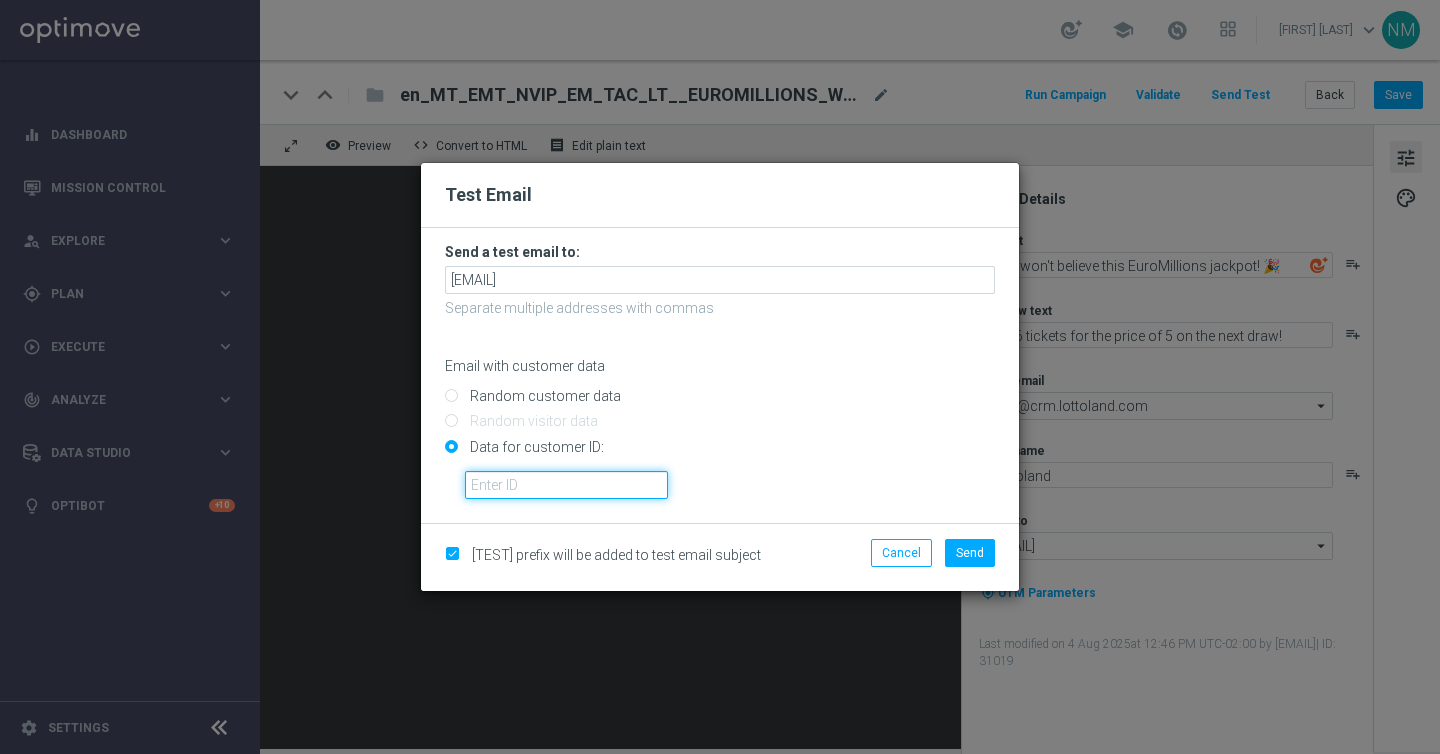 click at bounding box center [566, 485] 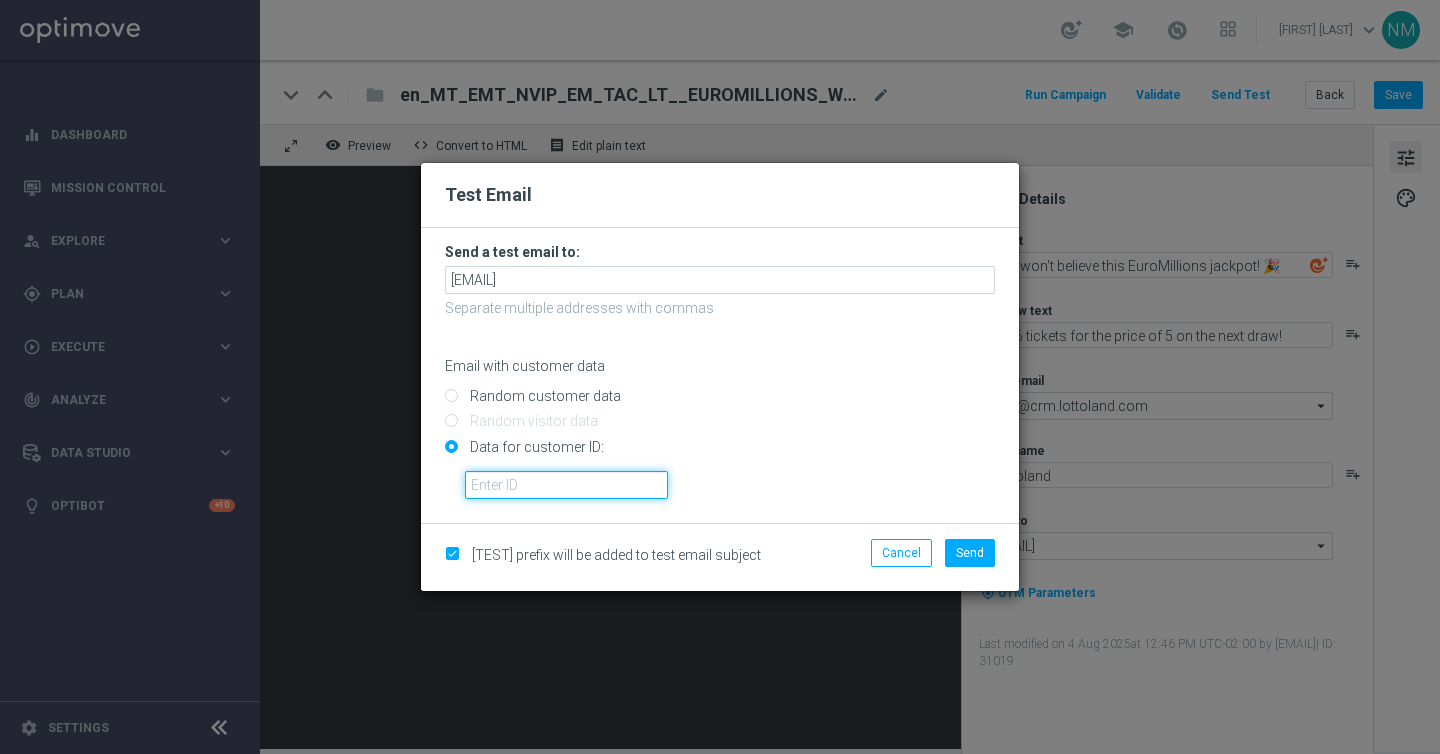paste on "224077587" 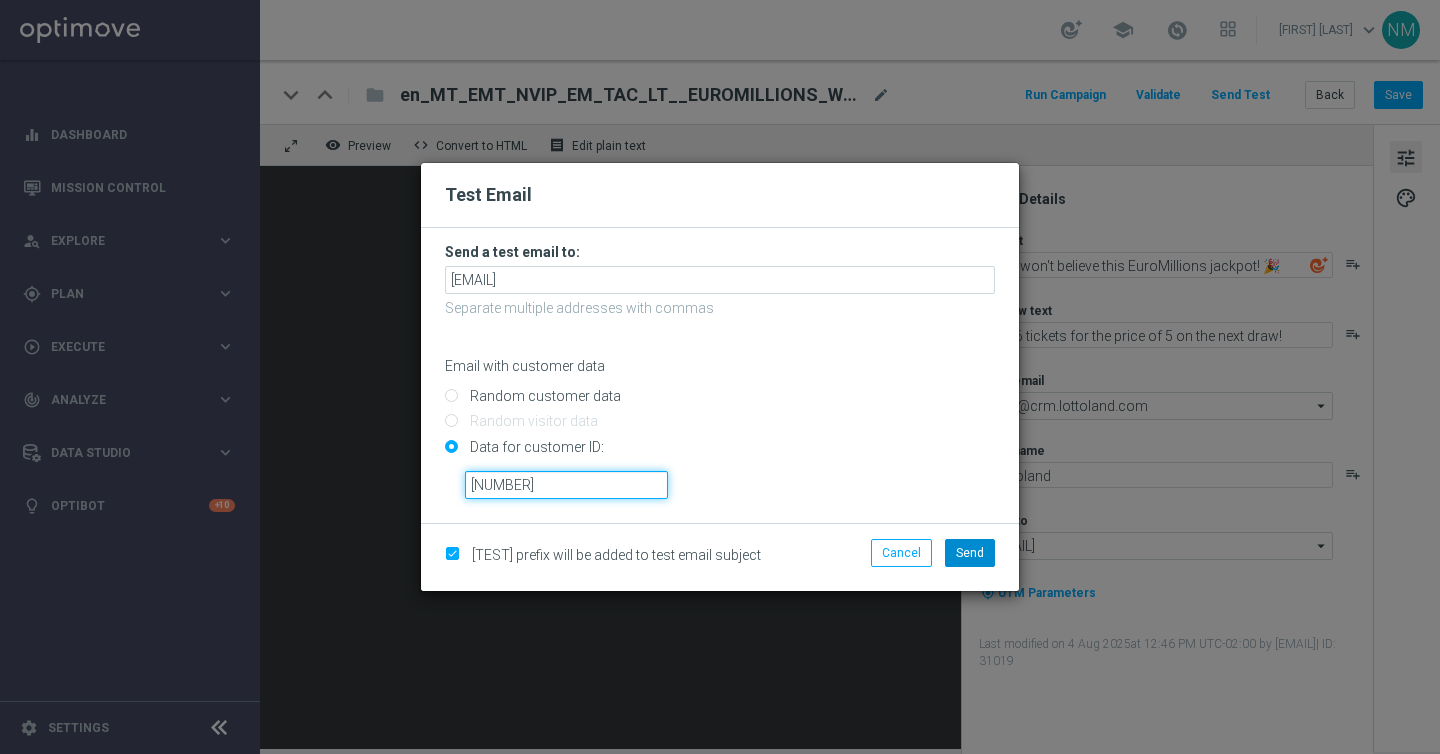 type on "224077587" 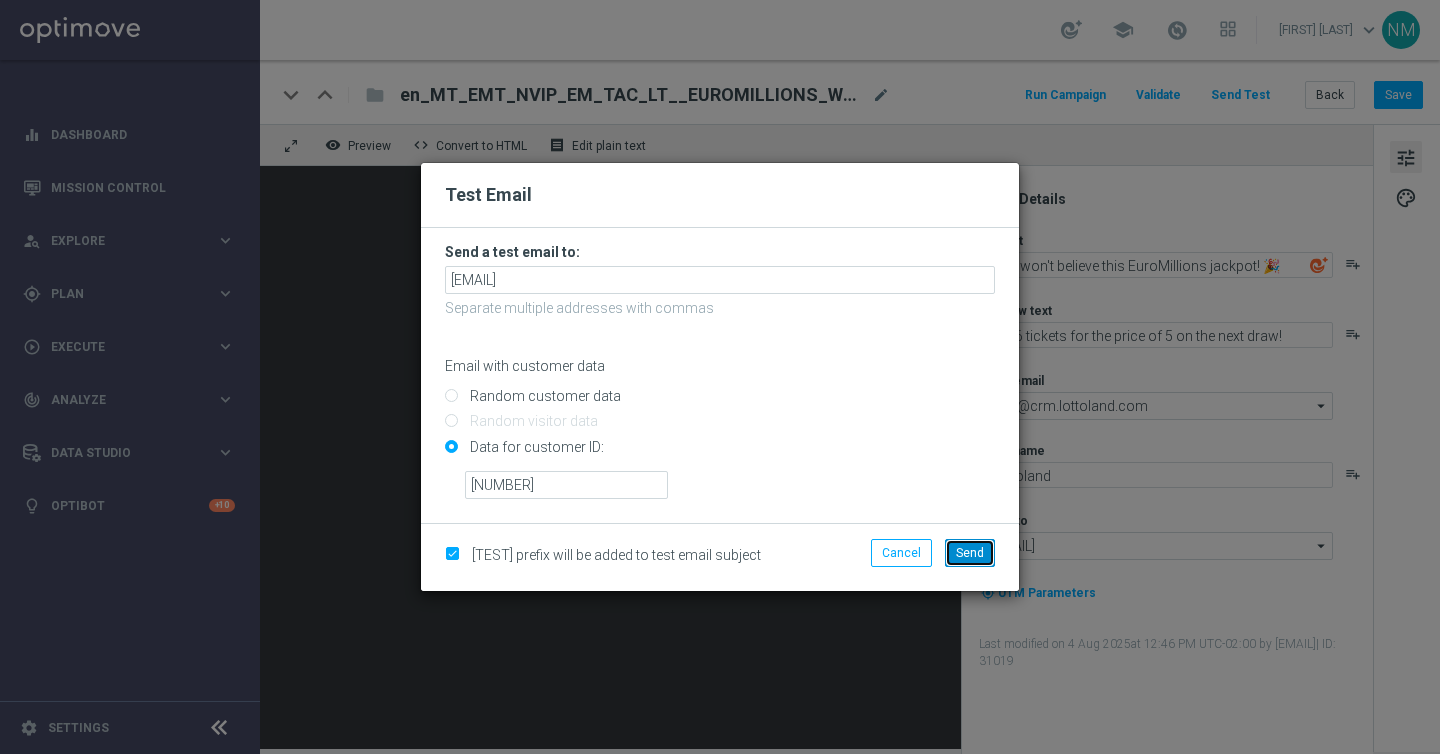 click on "Send" 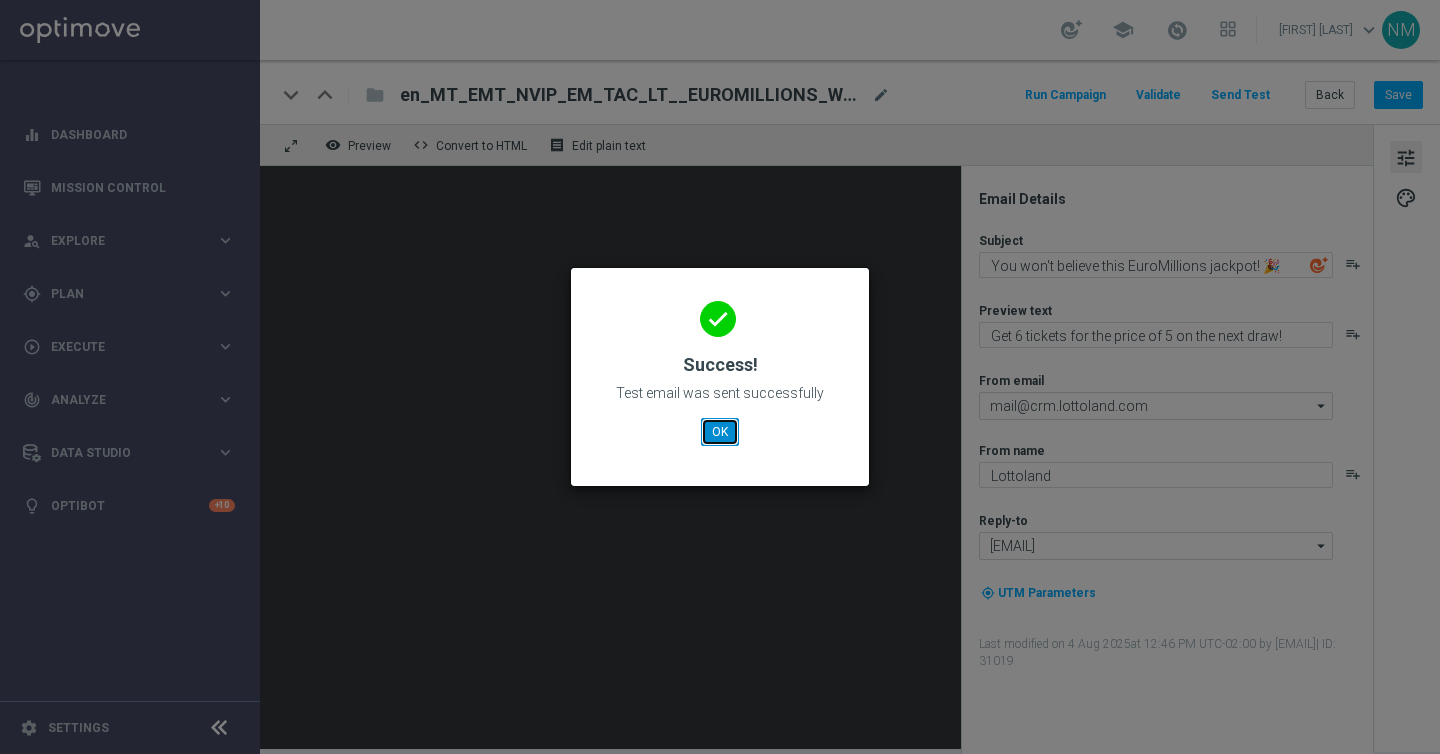 click on "OK" 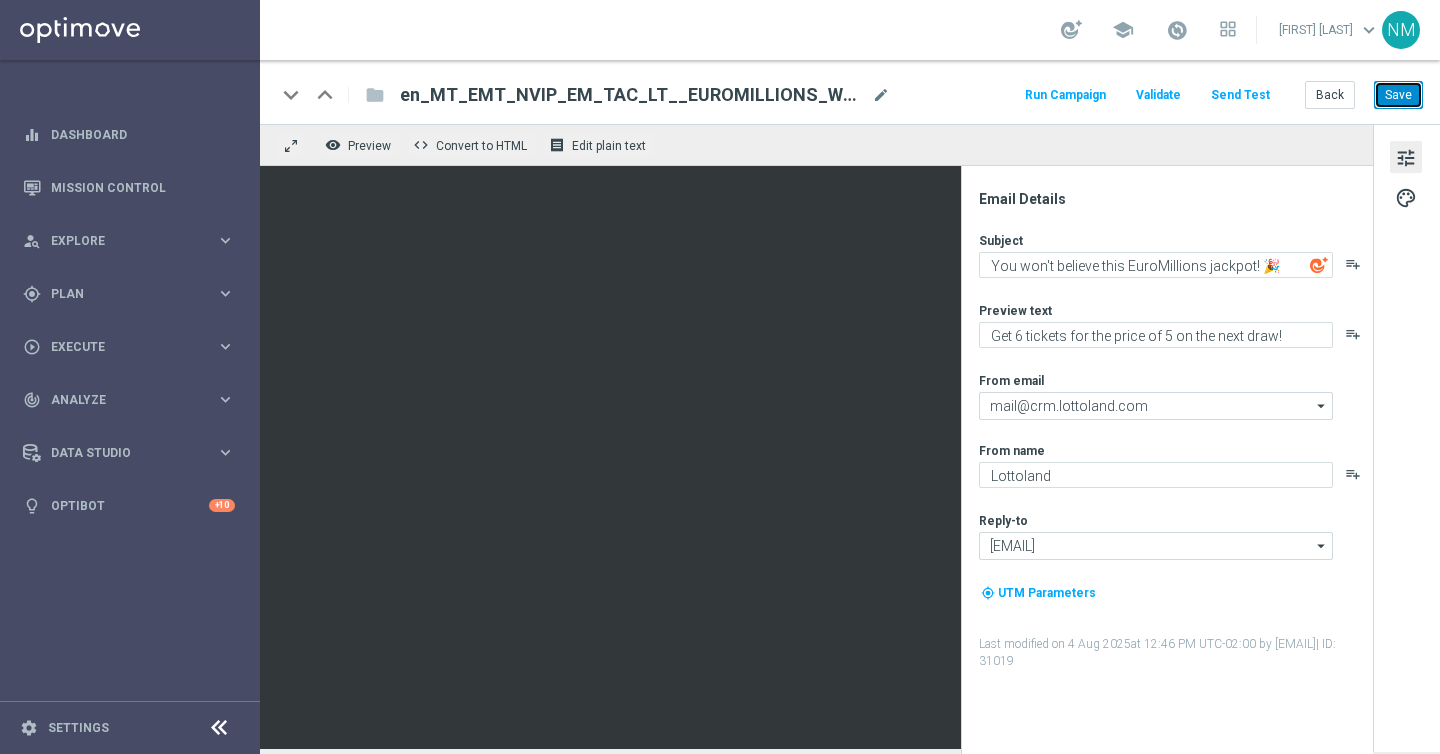 click on "Save" at bounding box center (1398, 95) 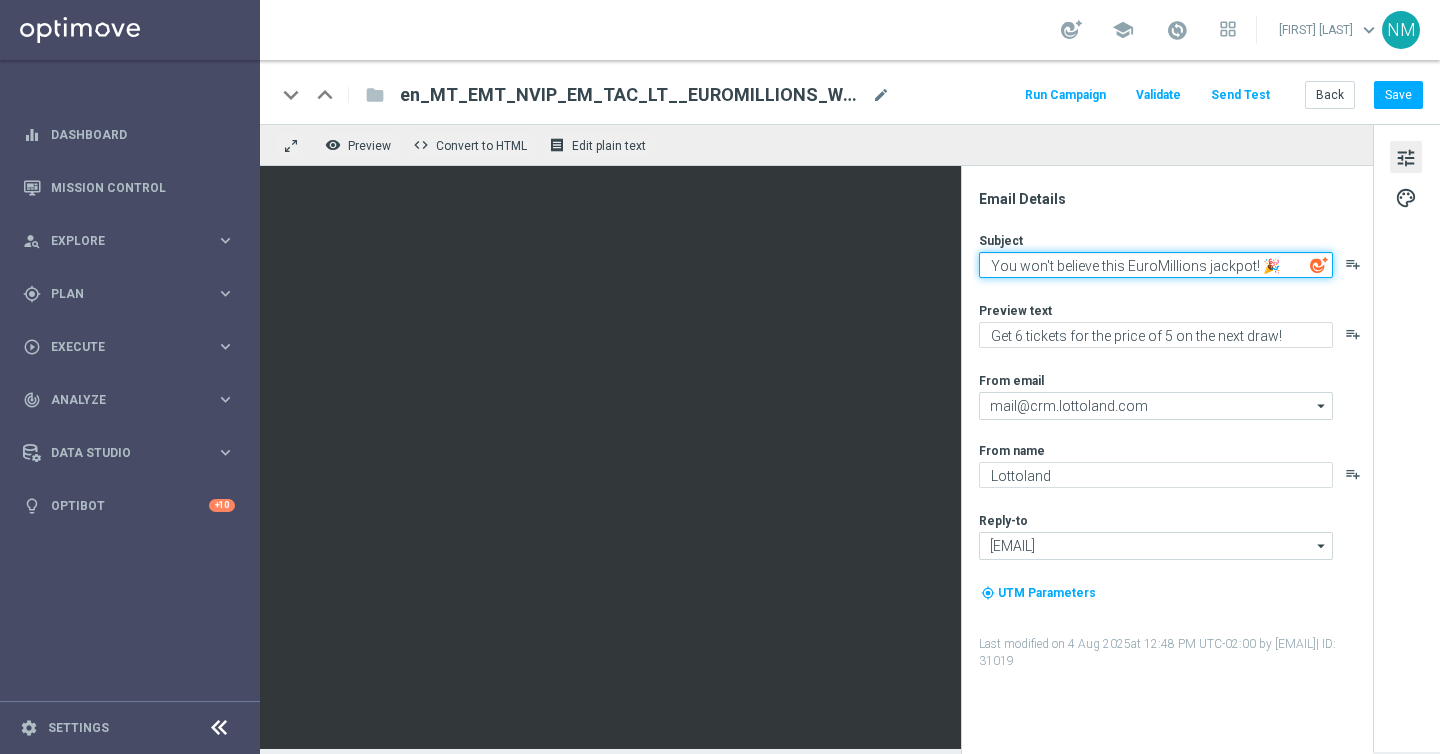 click on "You won't believe this EuroMillions jackpot! 🎉" 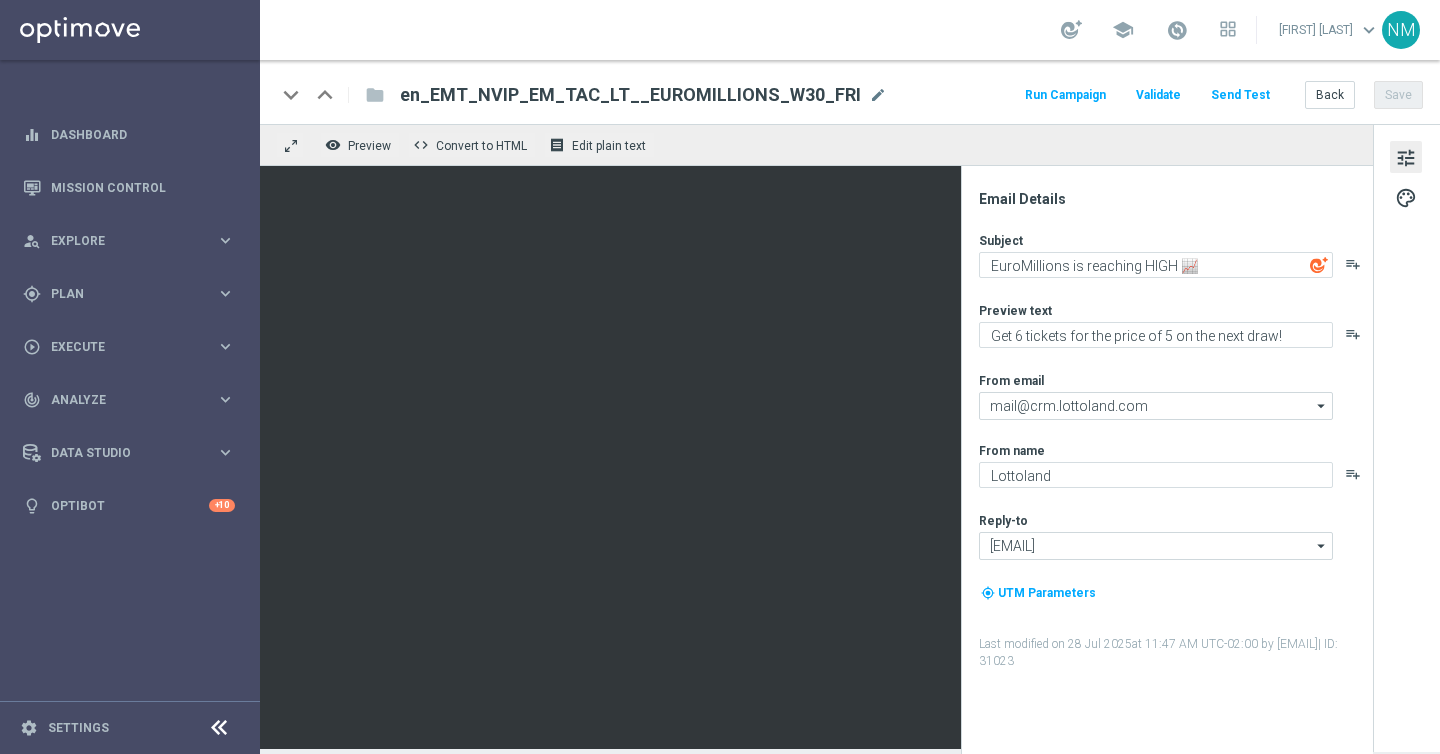 scroll, scrollTop: 0, scrollLeft: 0, axis: both 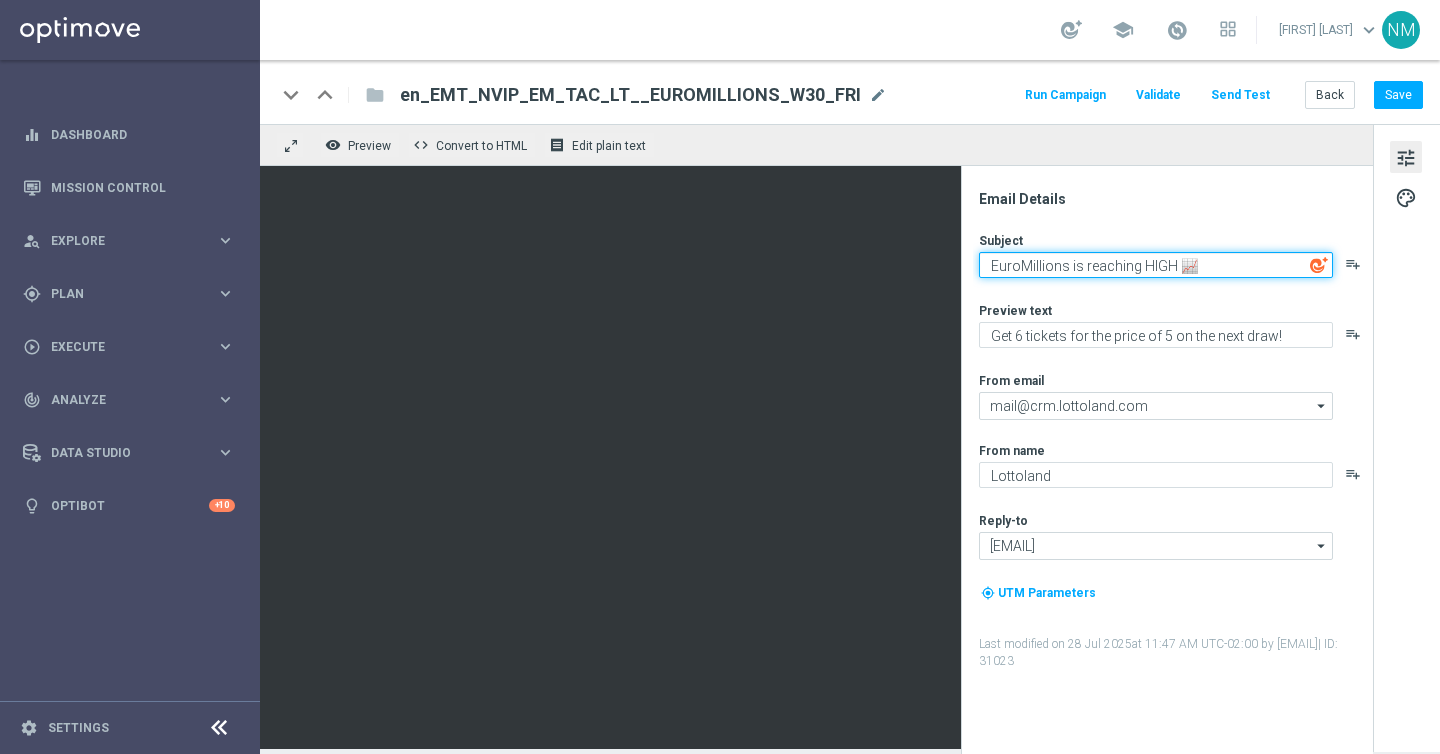 click on "EuroMillions is reaching HIGH 📈" 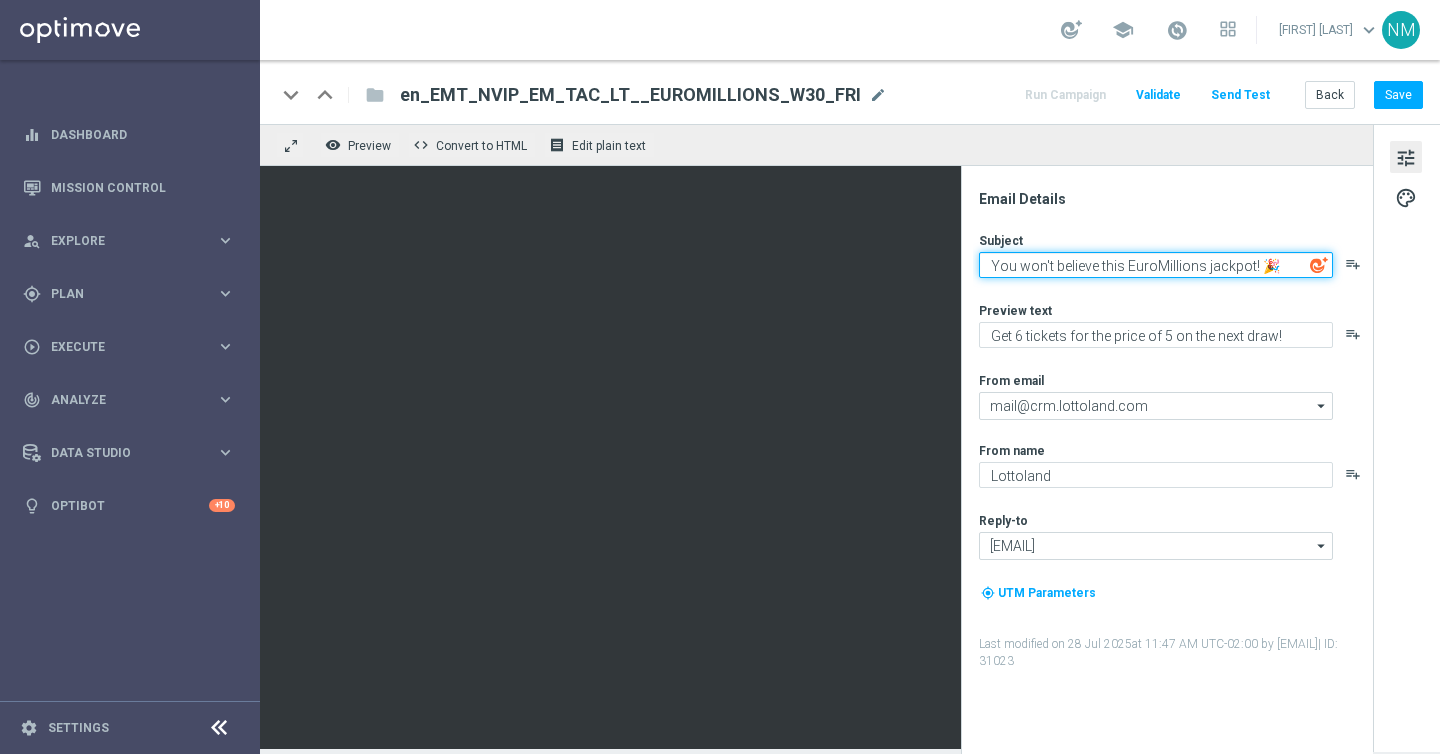 type on "You won't believe this EuroMillions jackpot! 🎉" 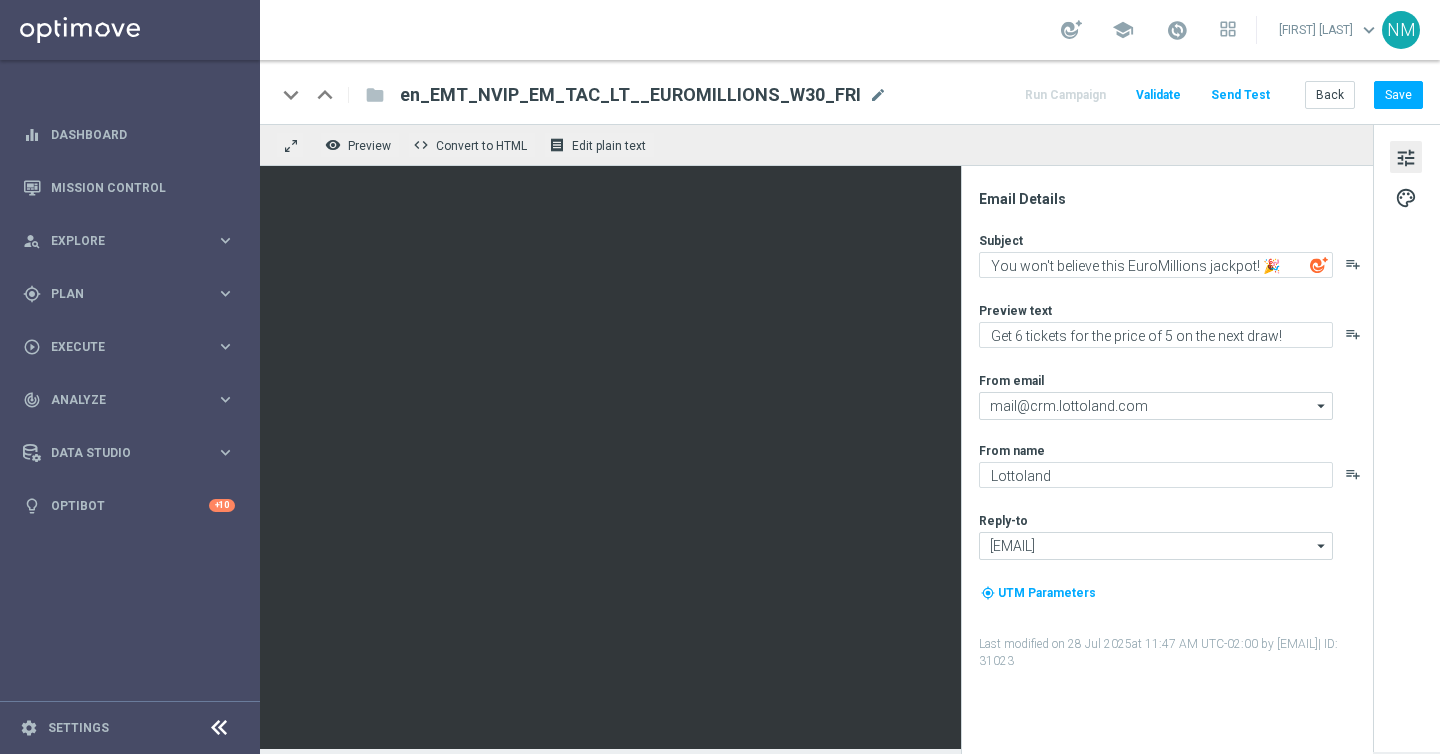 click on "Subject
You won't believe this EuroMillions jackpot! 🎉
playlist_add
Preview text
Get 6 tickets for the price of 5 on the next draw!
playlist_add
From email
[EMAIL]
[EMAIL]
arrow_drop_down
Show Selected
1 of 1" 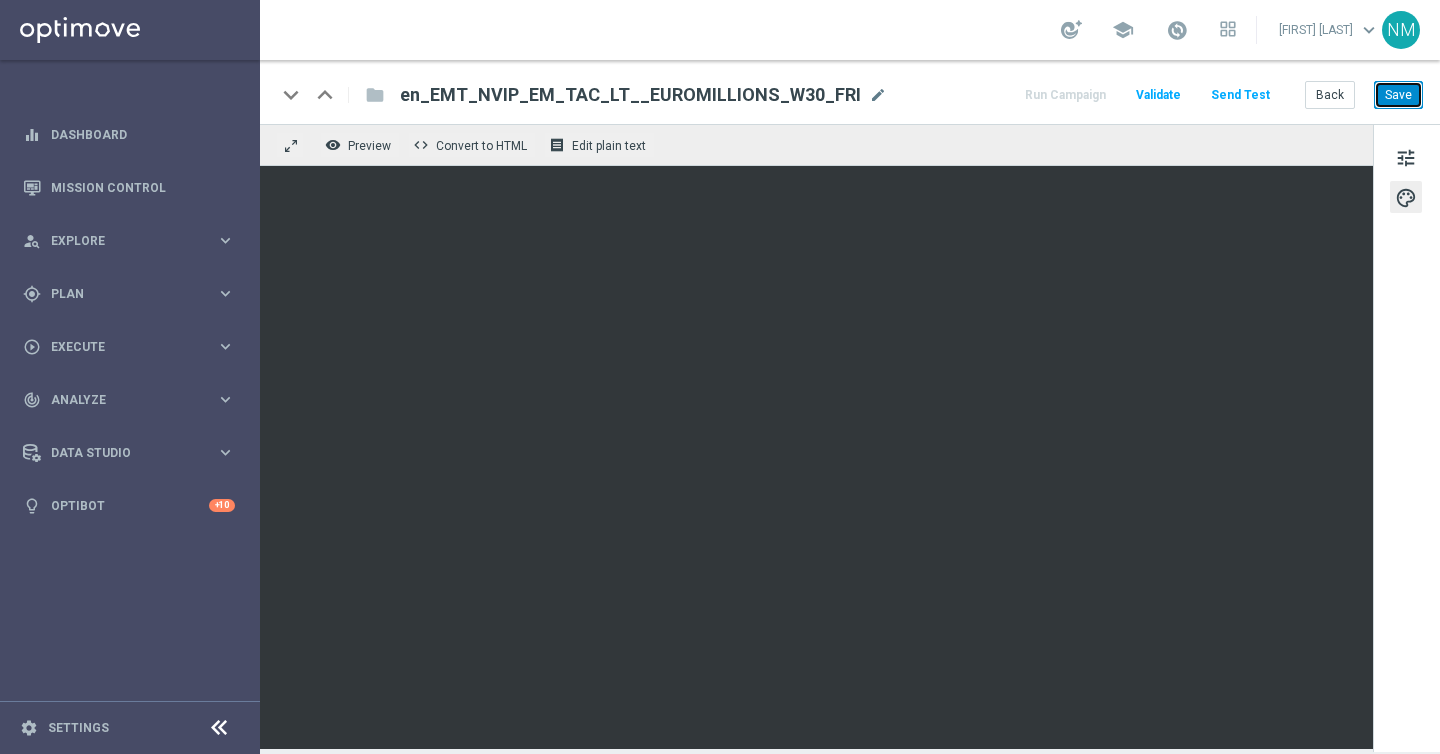 click on "Save" at bounding box center [1398, 95] 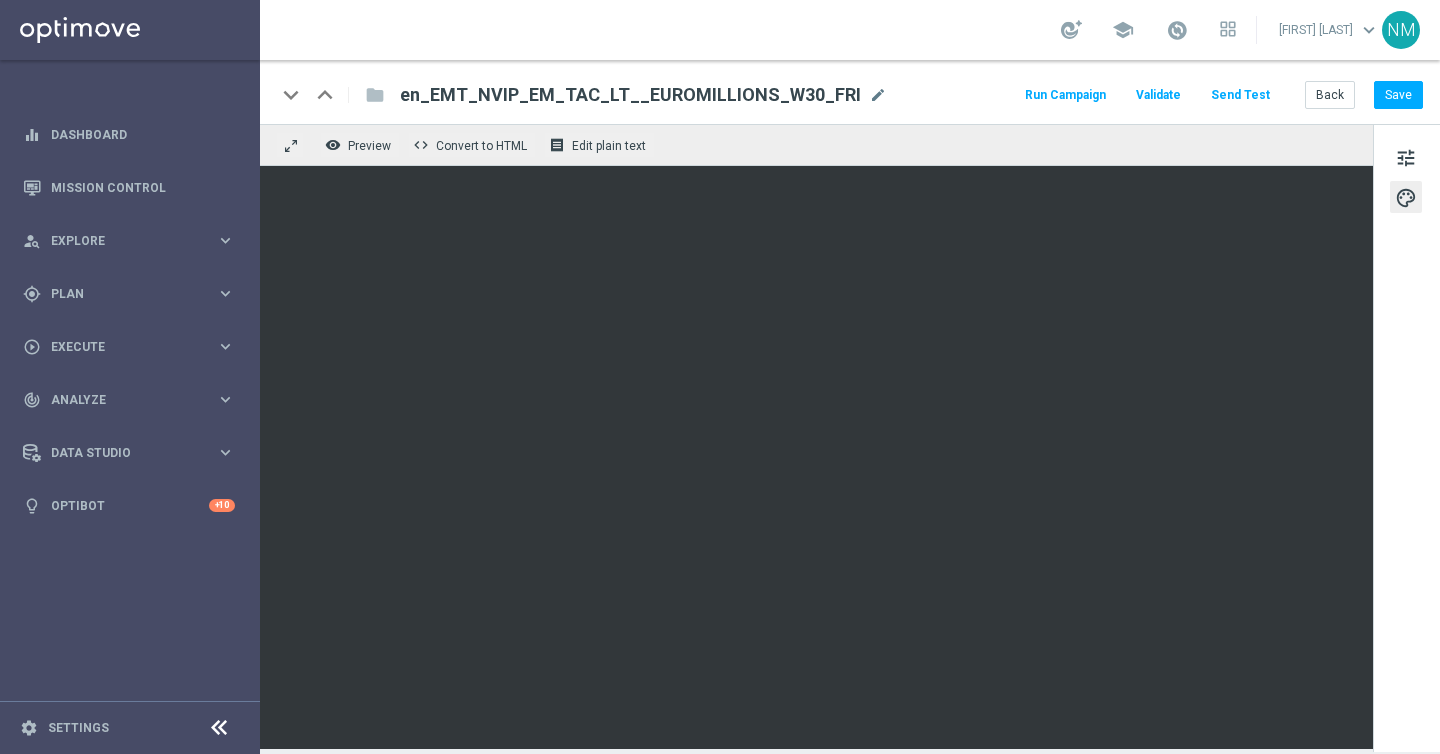 click on "Validate" 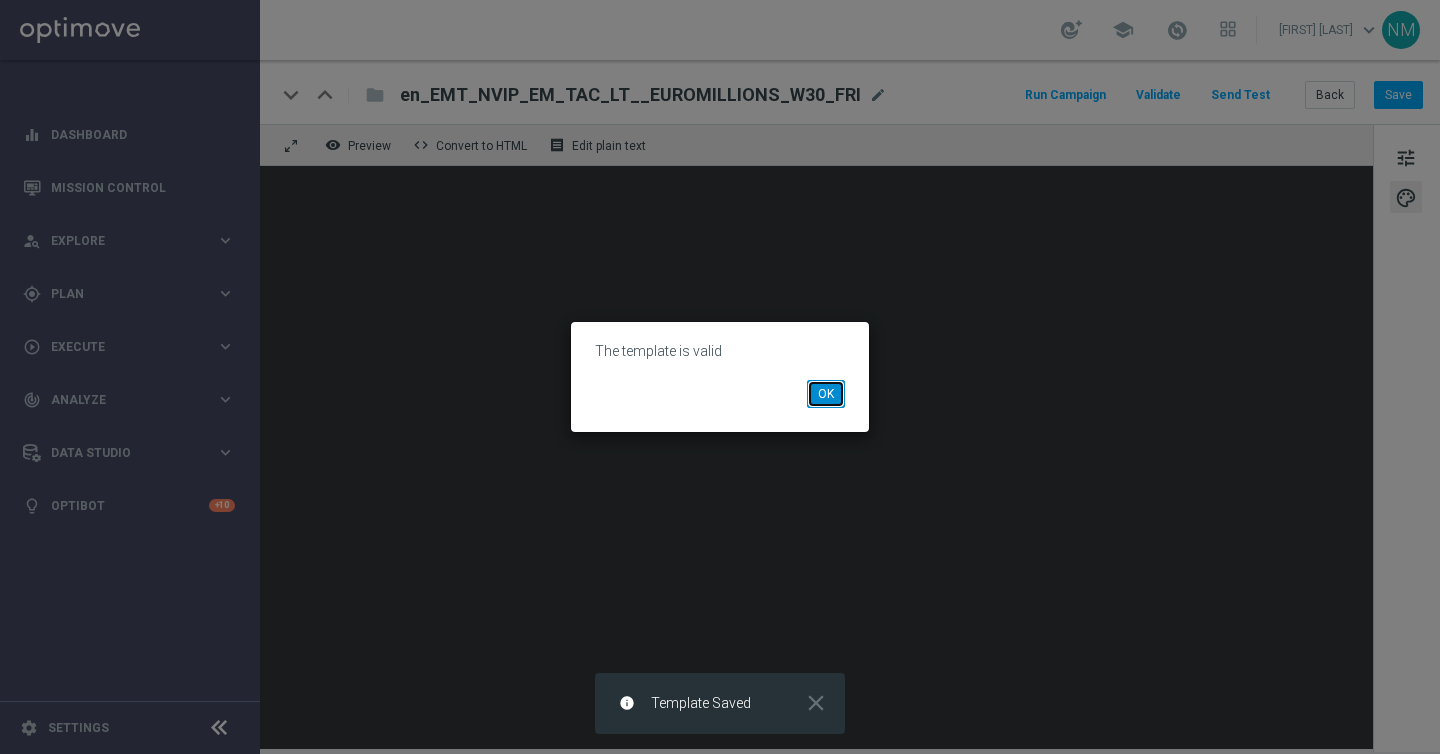 click on "OK" 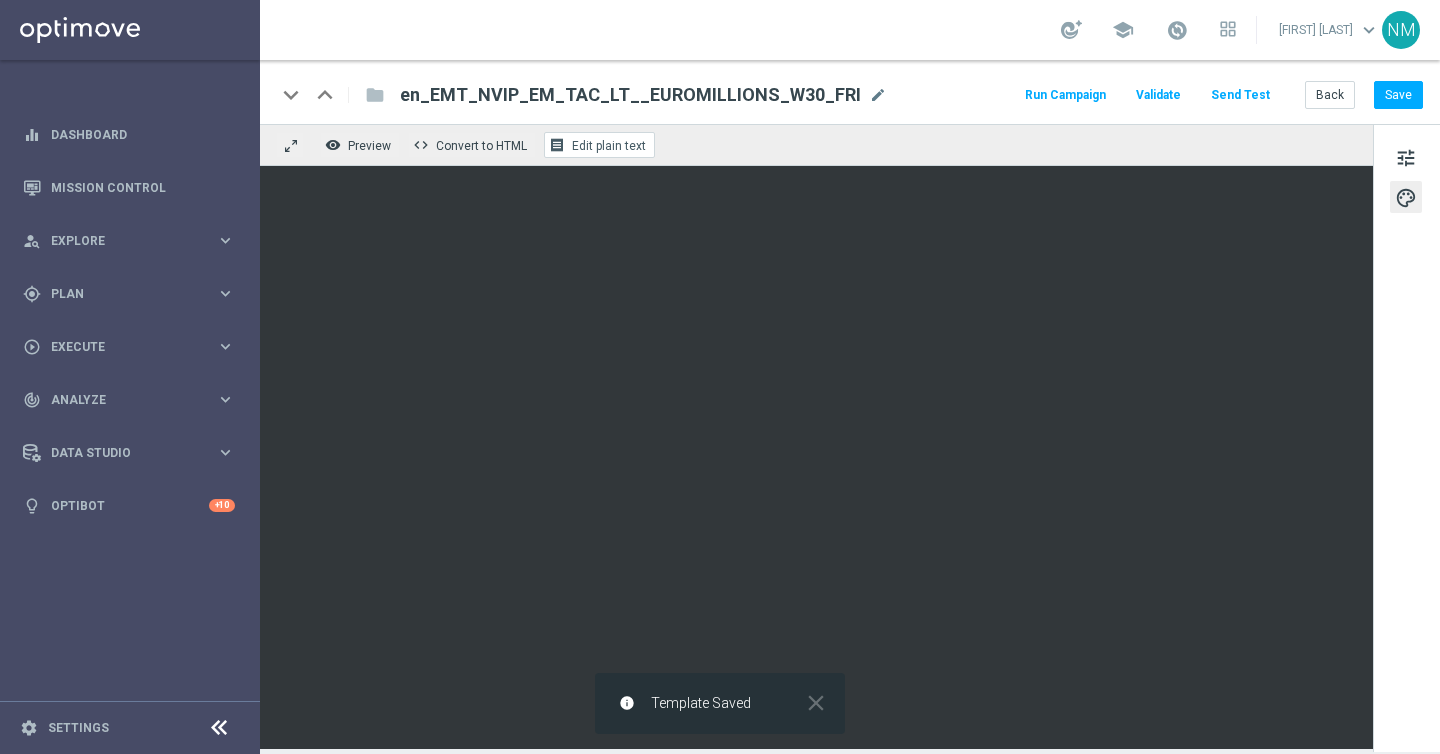 click on "Edit plain text" 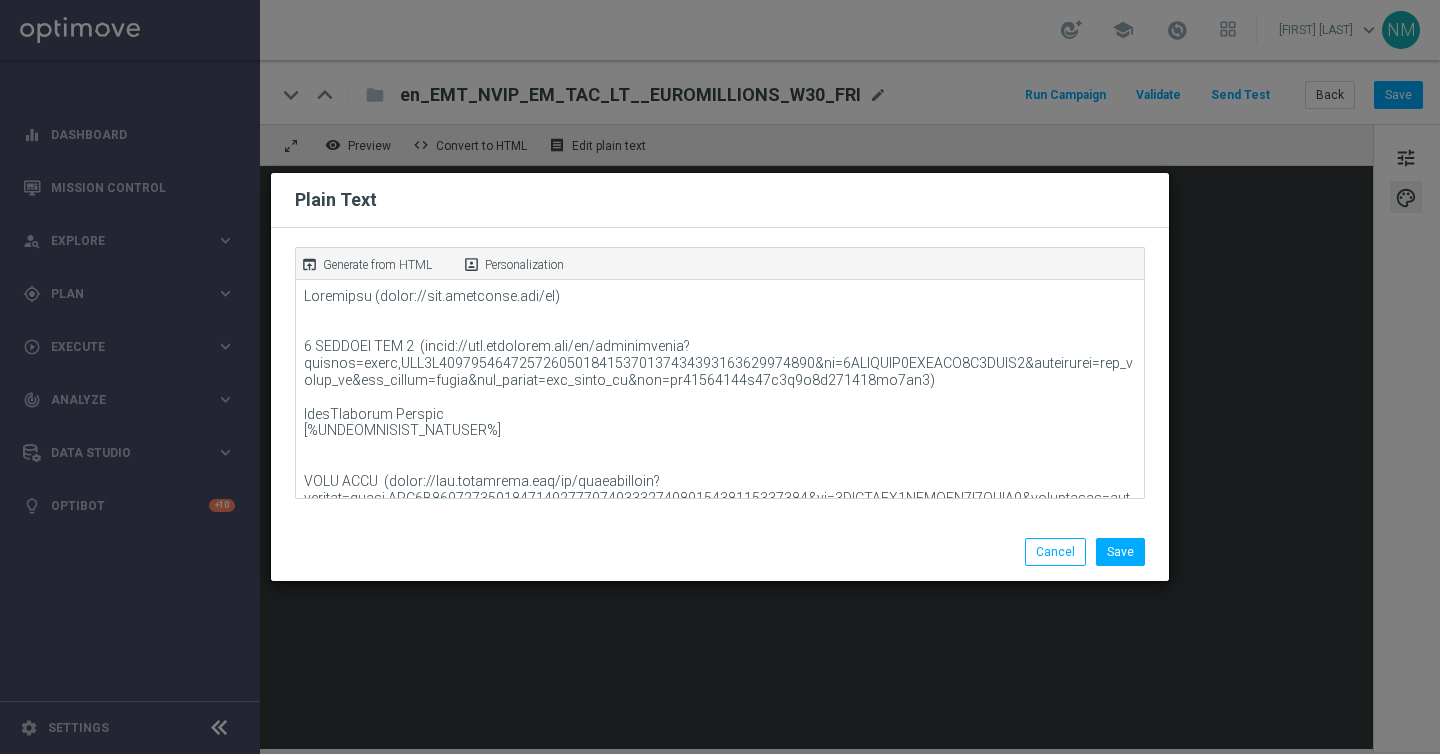 click on "Generate from HTML" 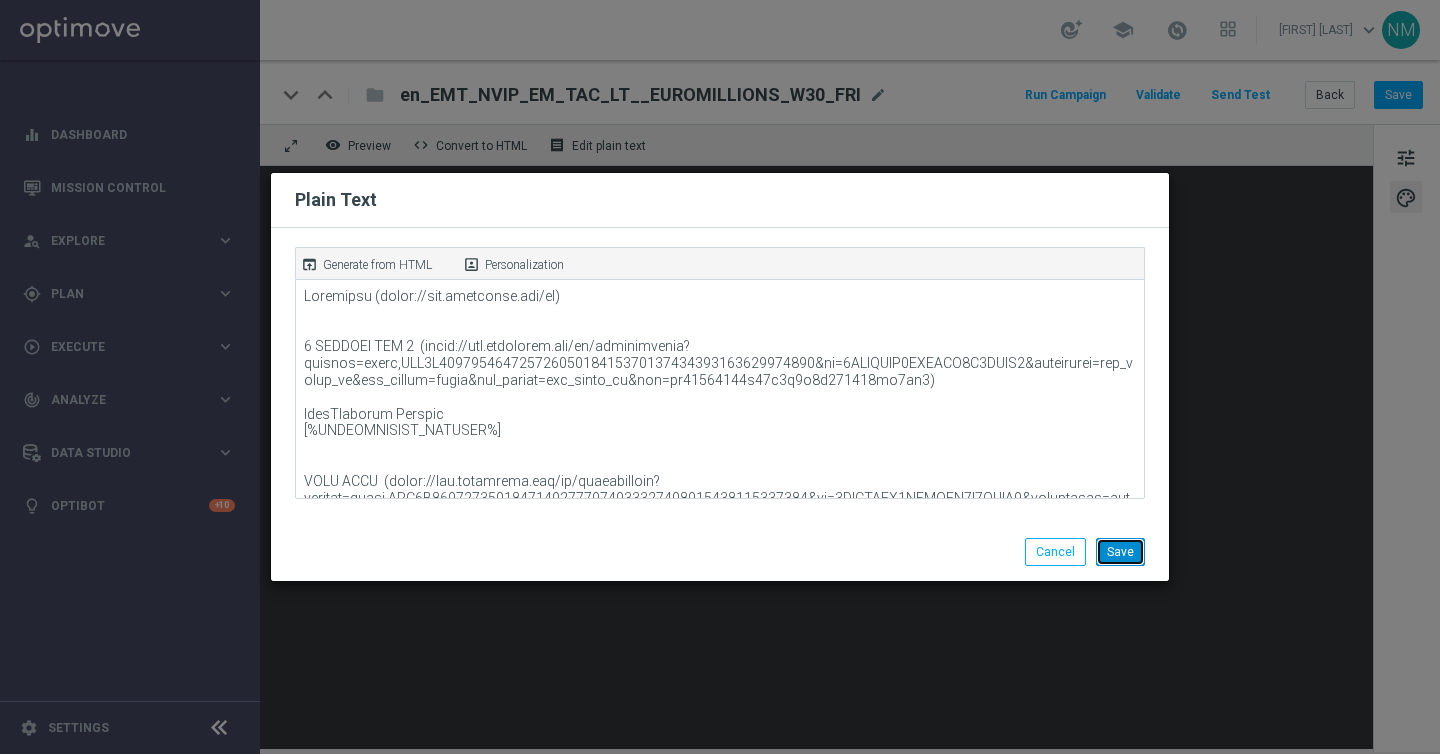 click on "Save" 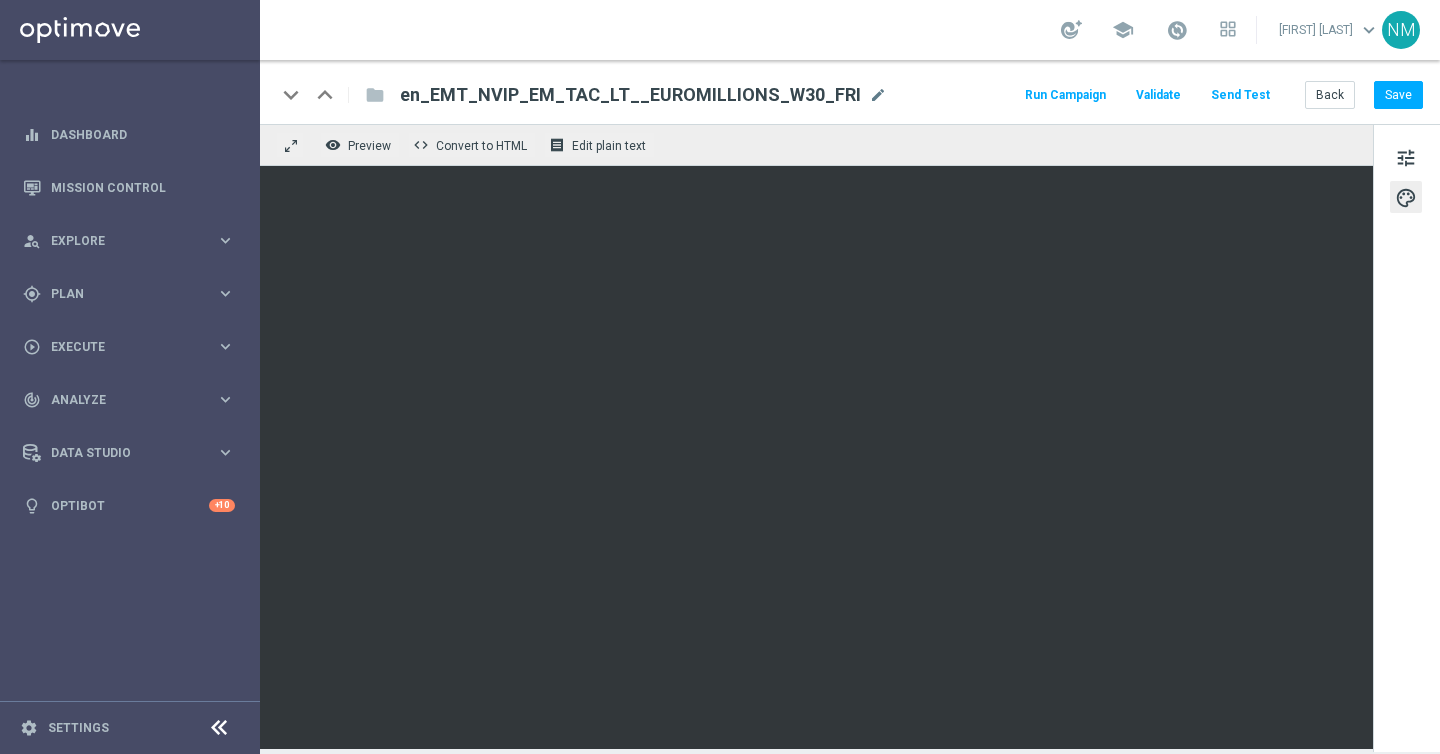 click on "Send Test" 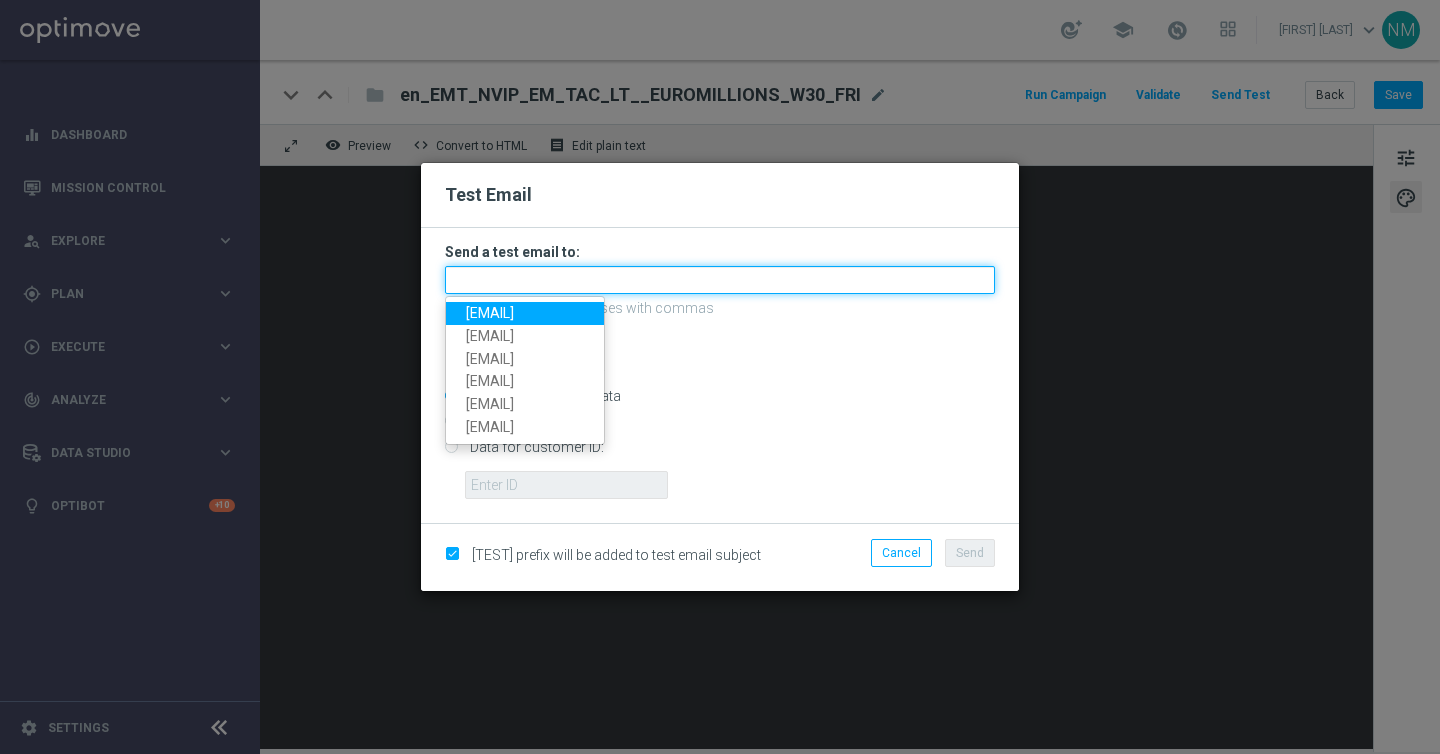 click at bounding box center [720, 280] 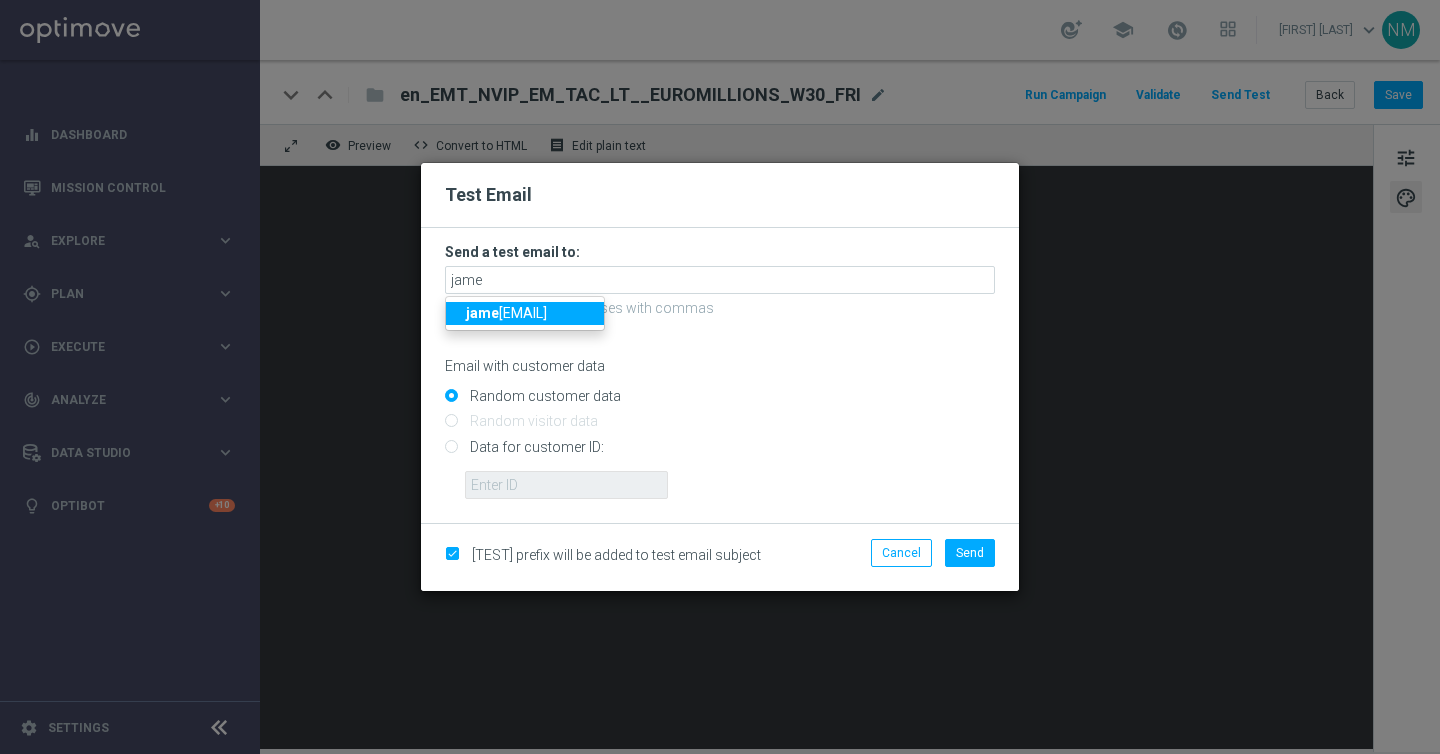 click on "[EMAIL]" at bounding box center (506, 313) 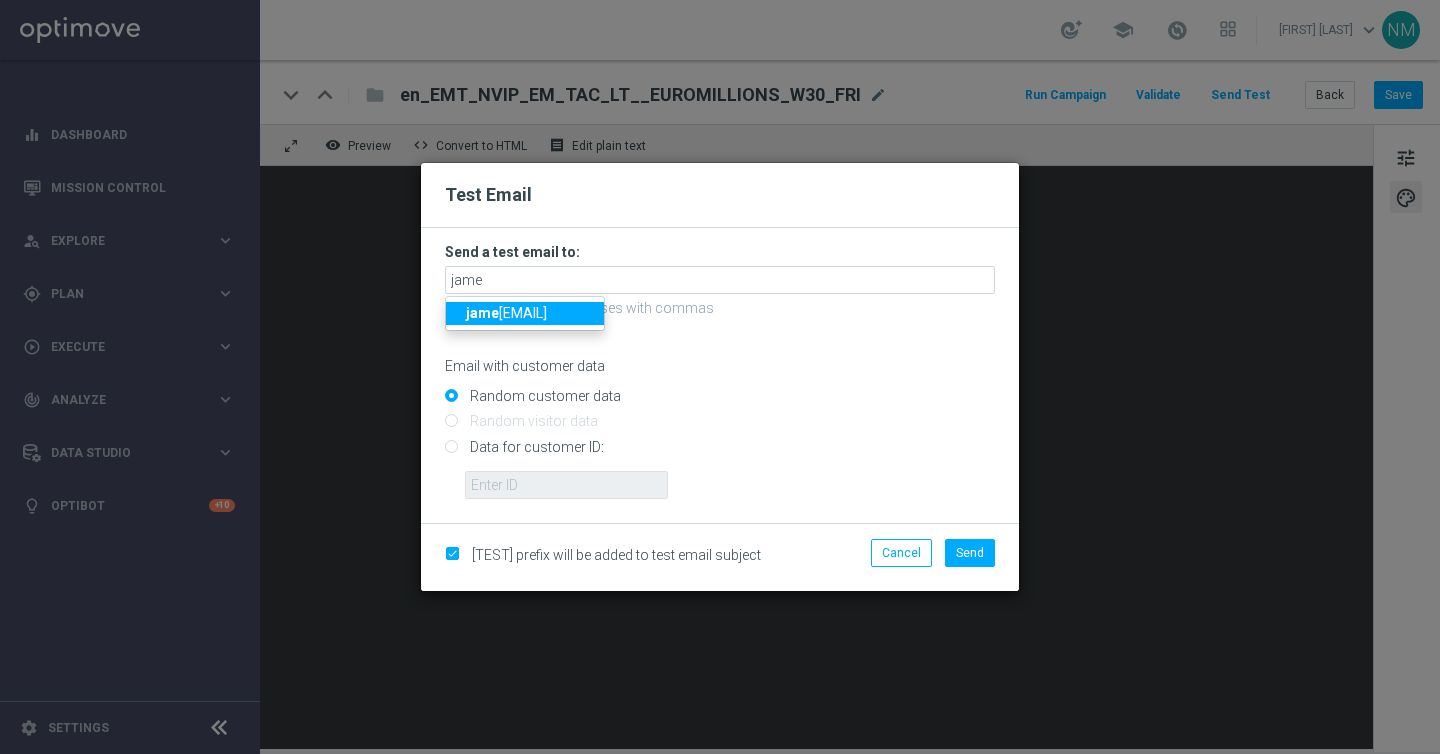 type on "[EMAIL]" 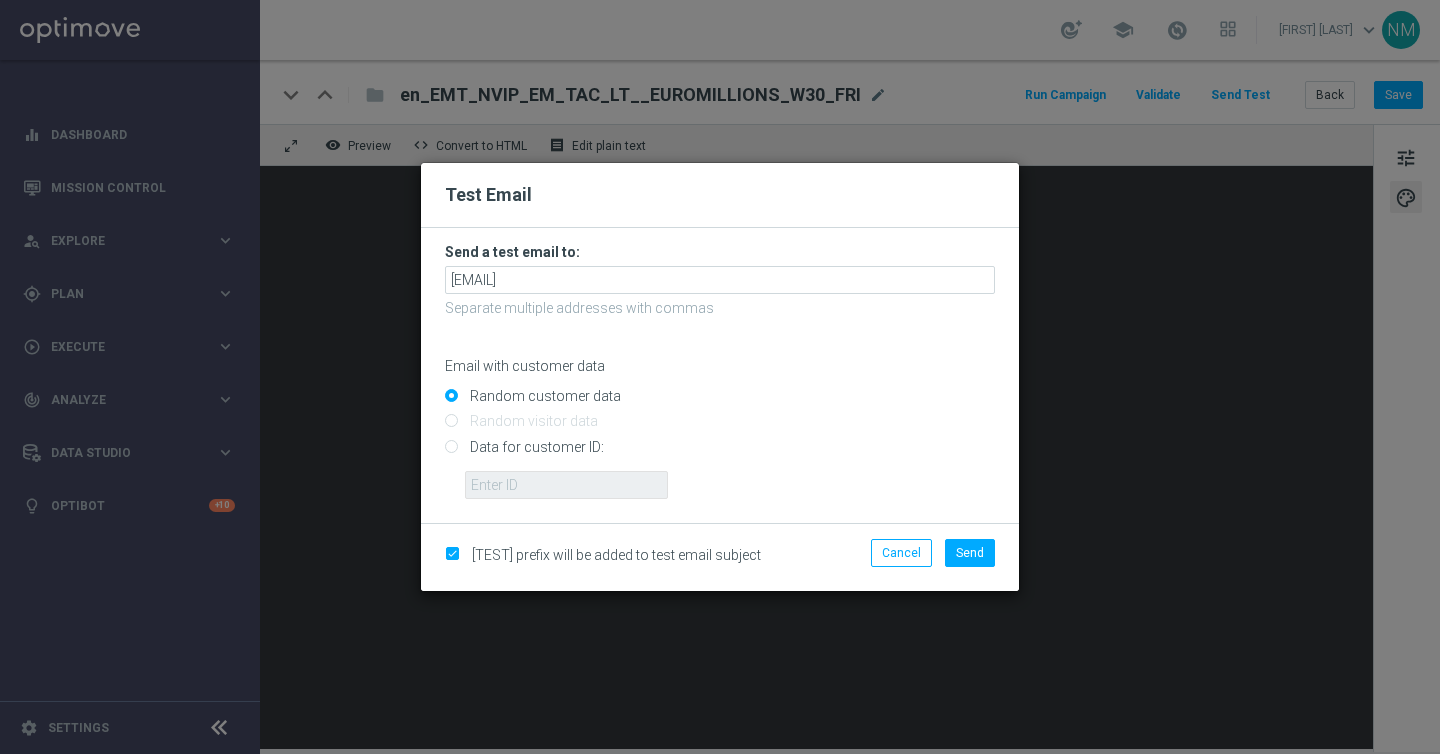 click on "Data for customer ID:" at bounding box center (720, 455) 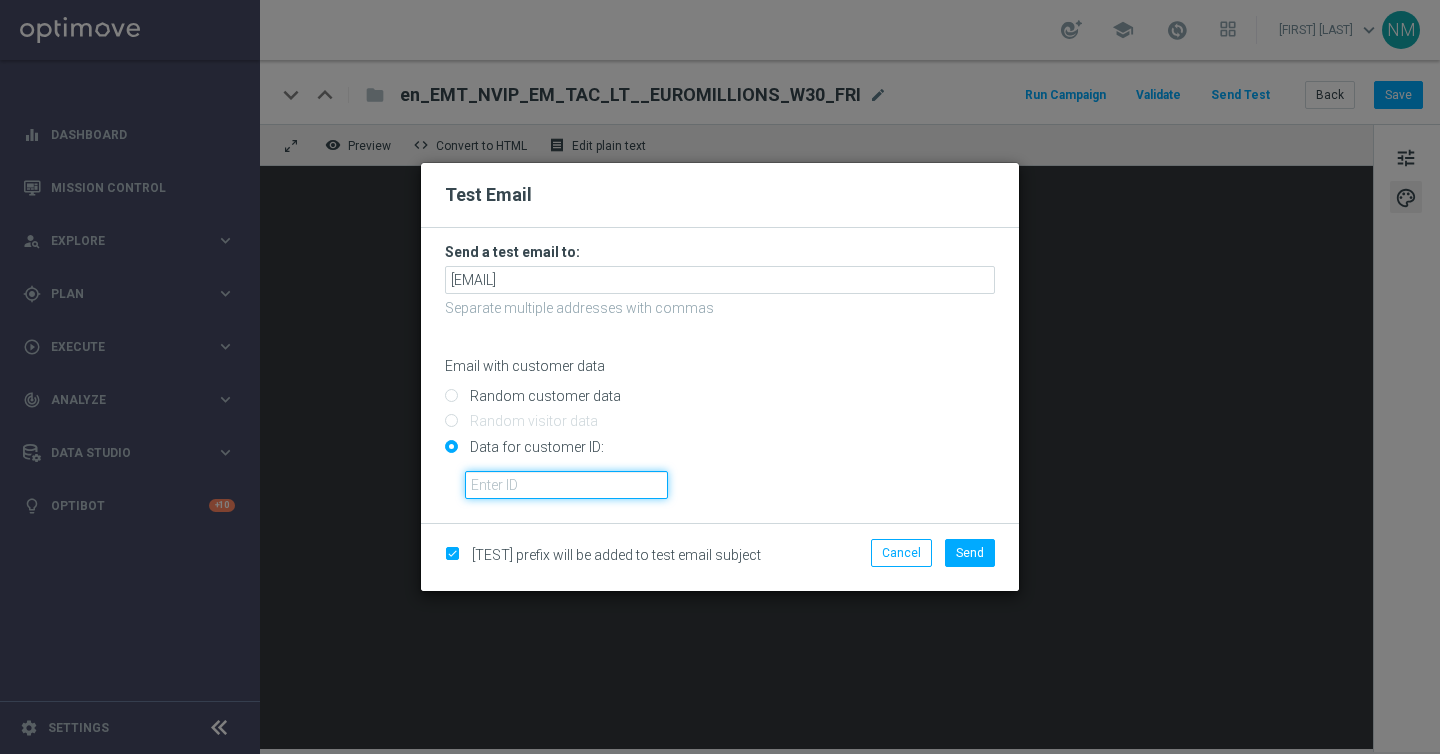 click at bounding box center (566, 485) 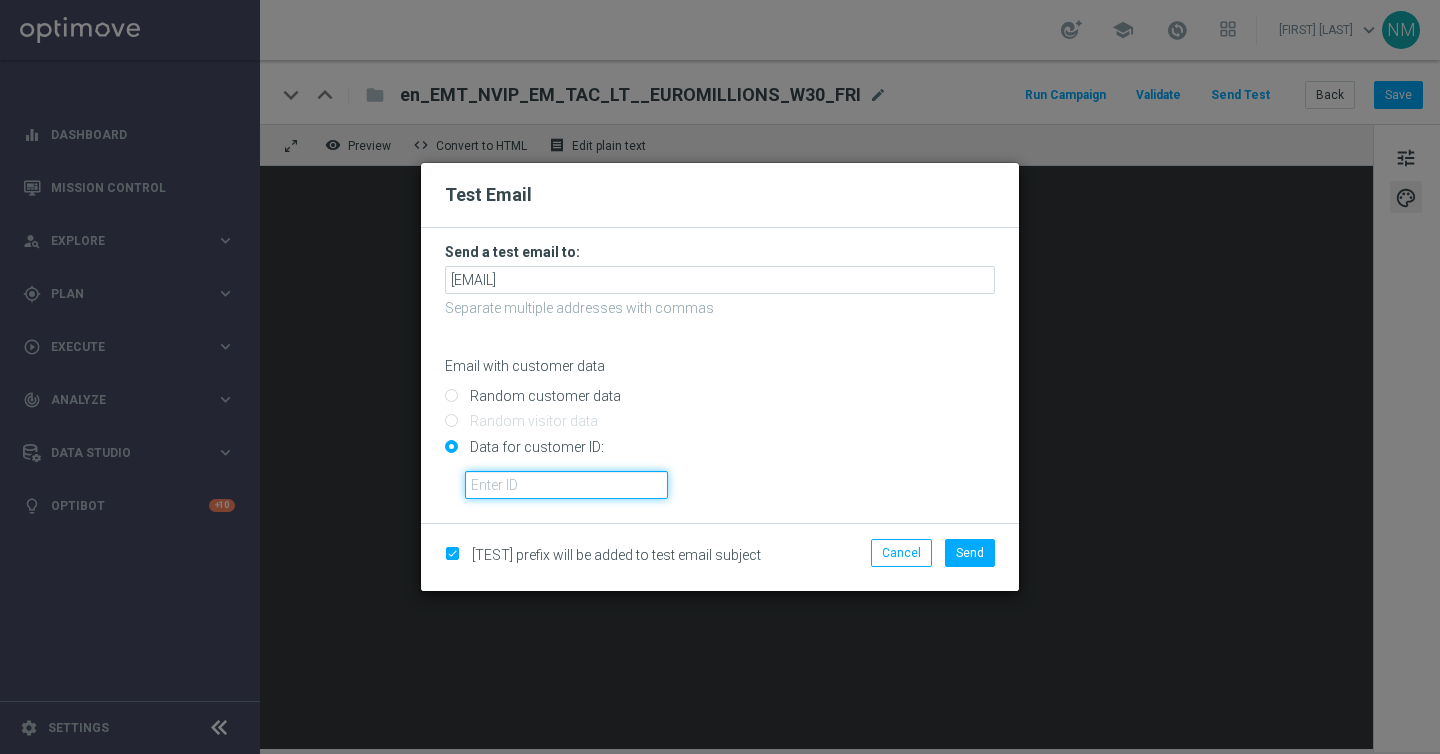 paste on "[PHONE]" 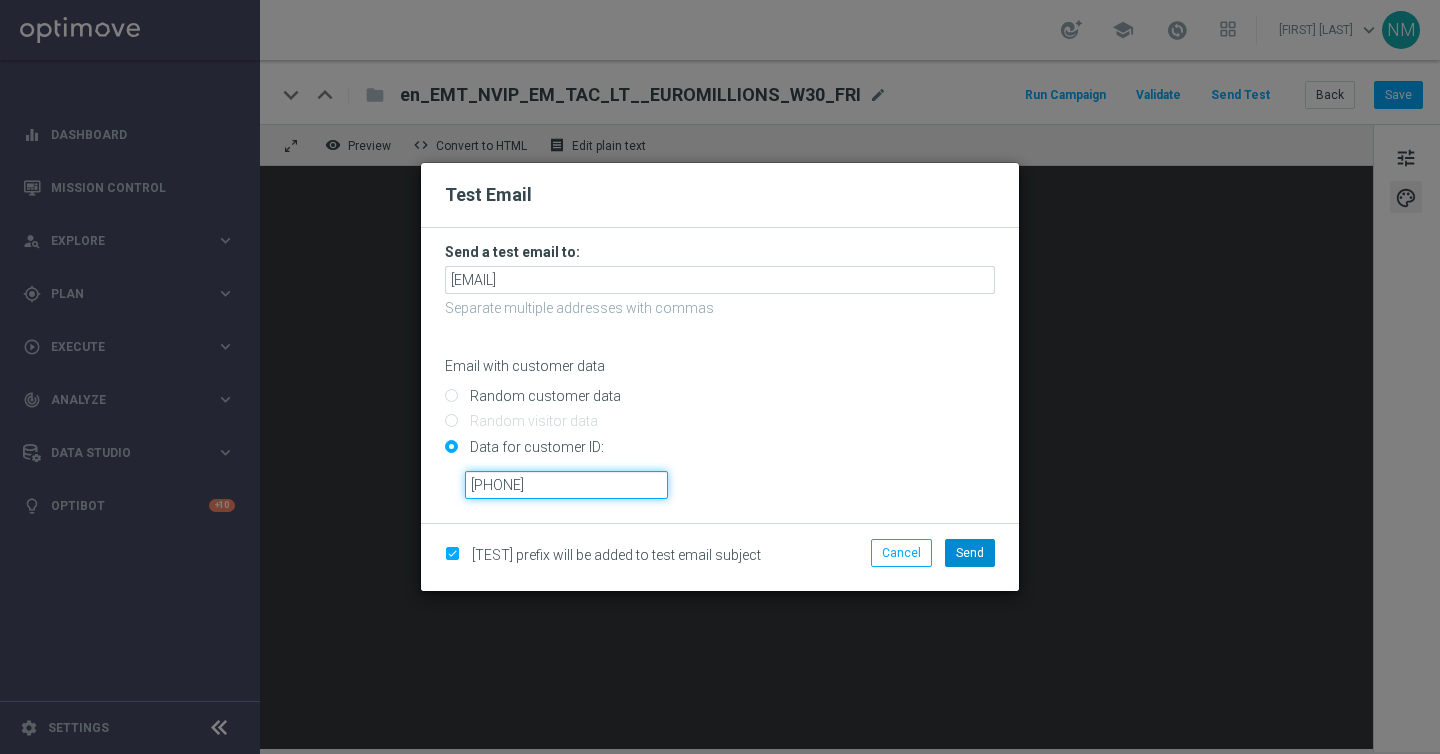 type on "[PHONE]" 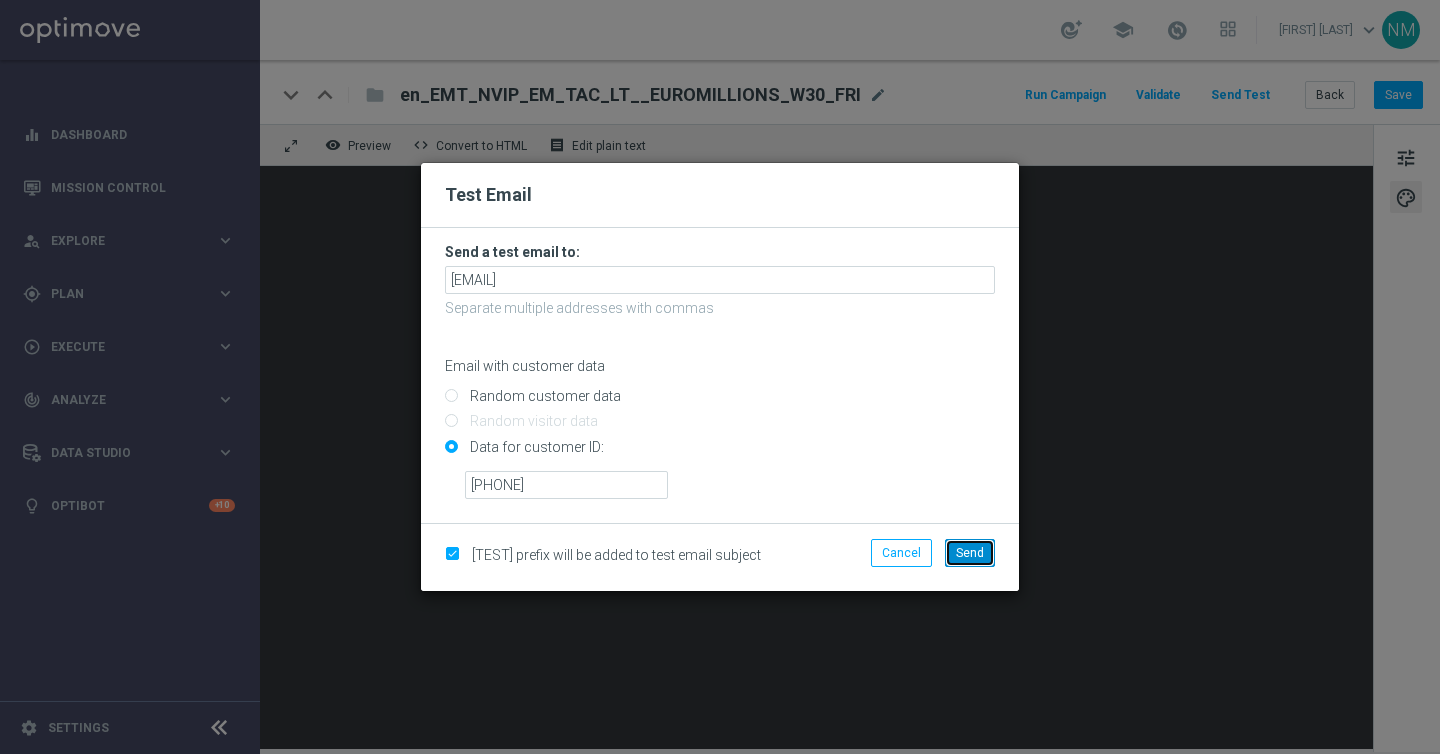 click on "Send" 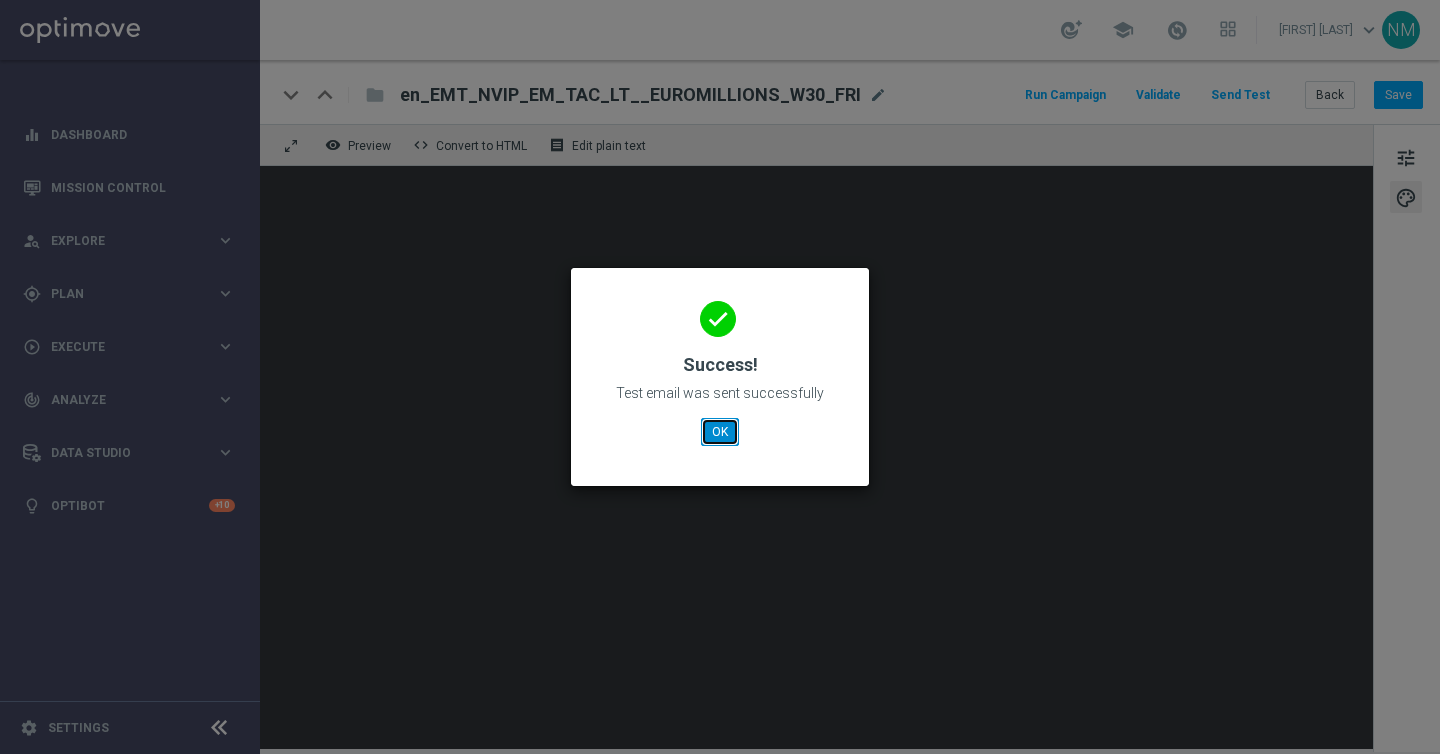 click on "OK" 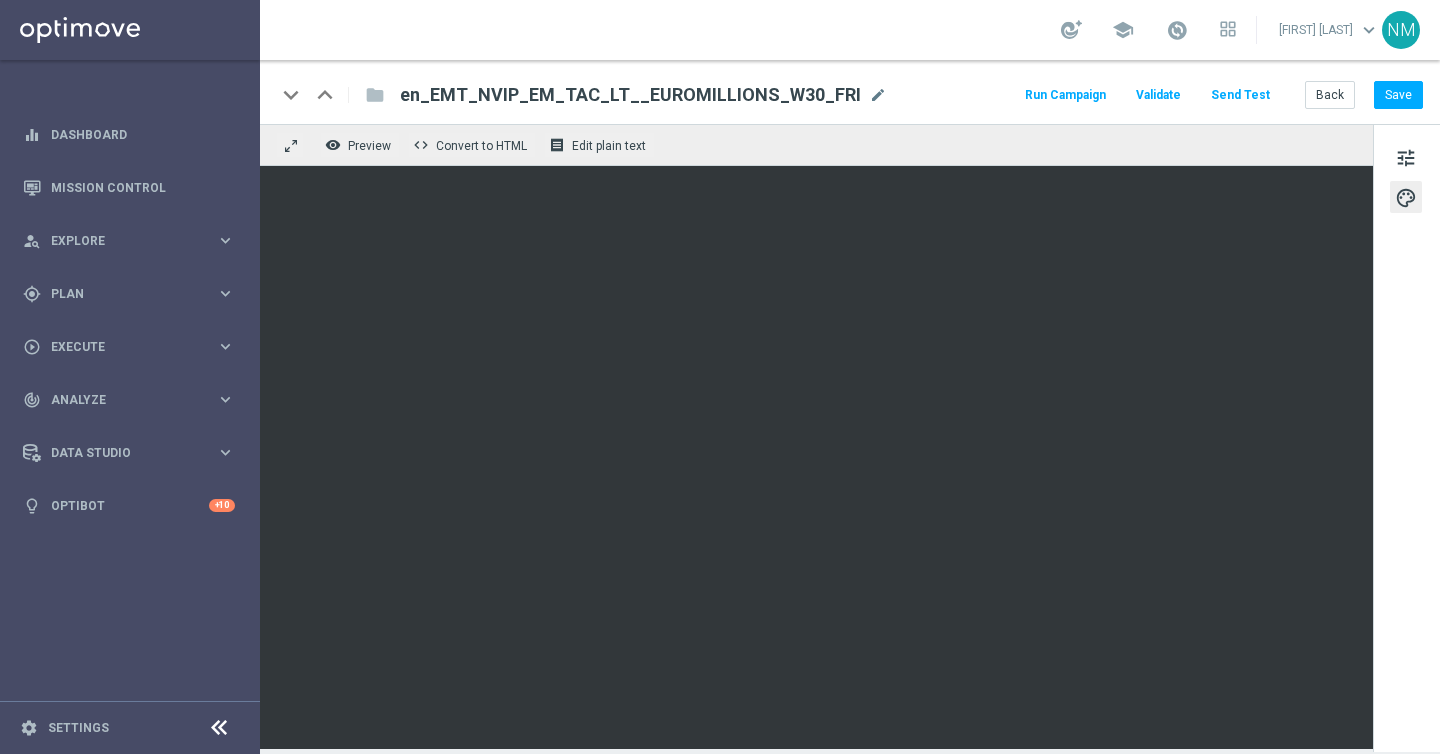click on "Send Test" 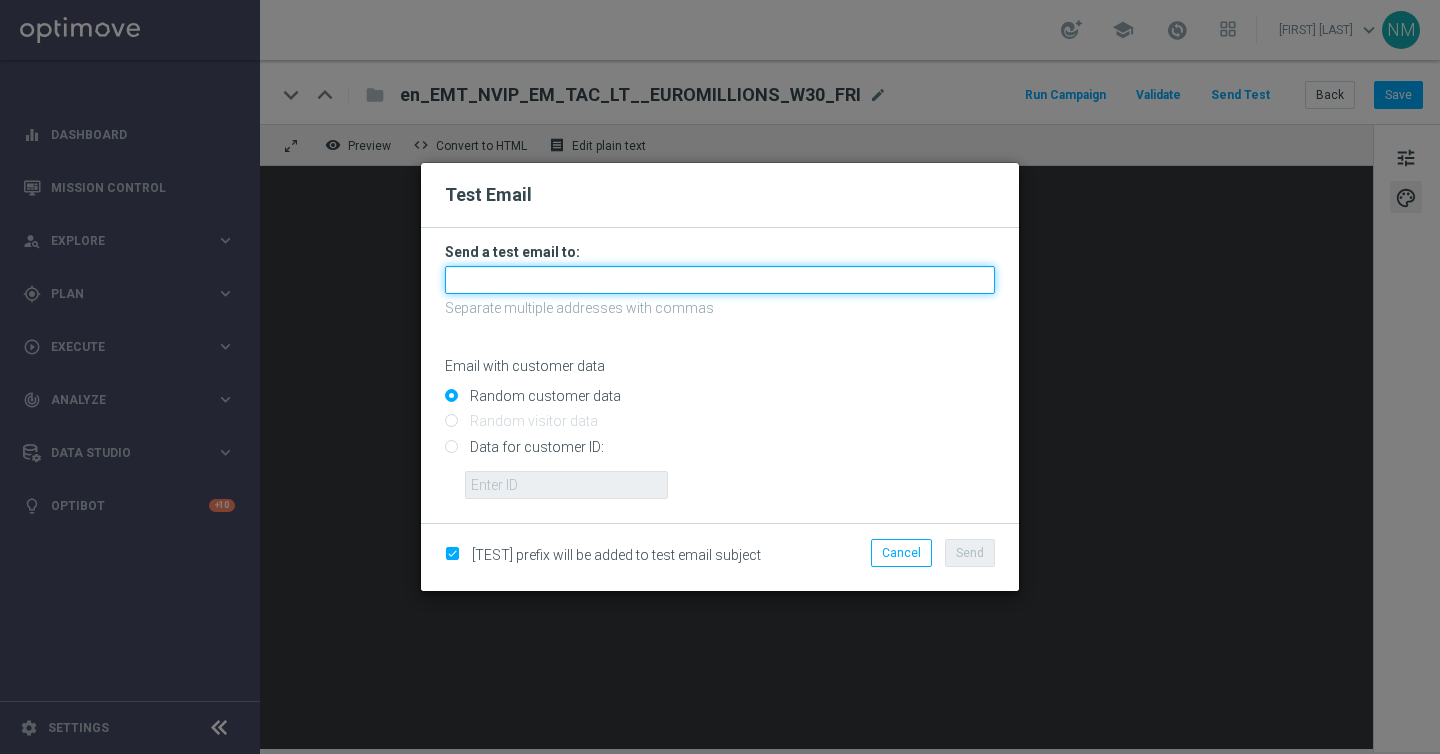 click at bounding box center (720, 280) 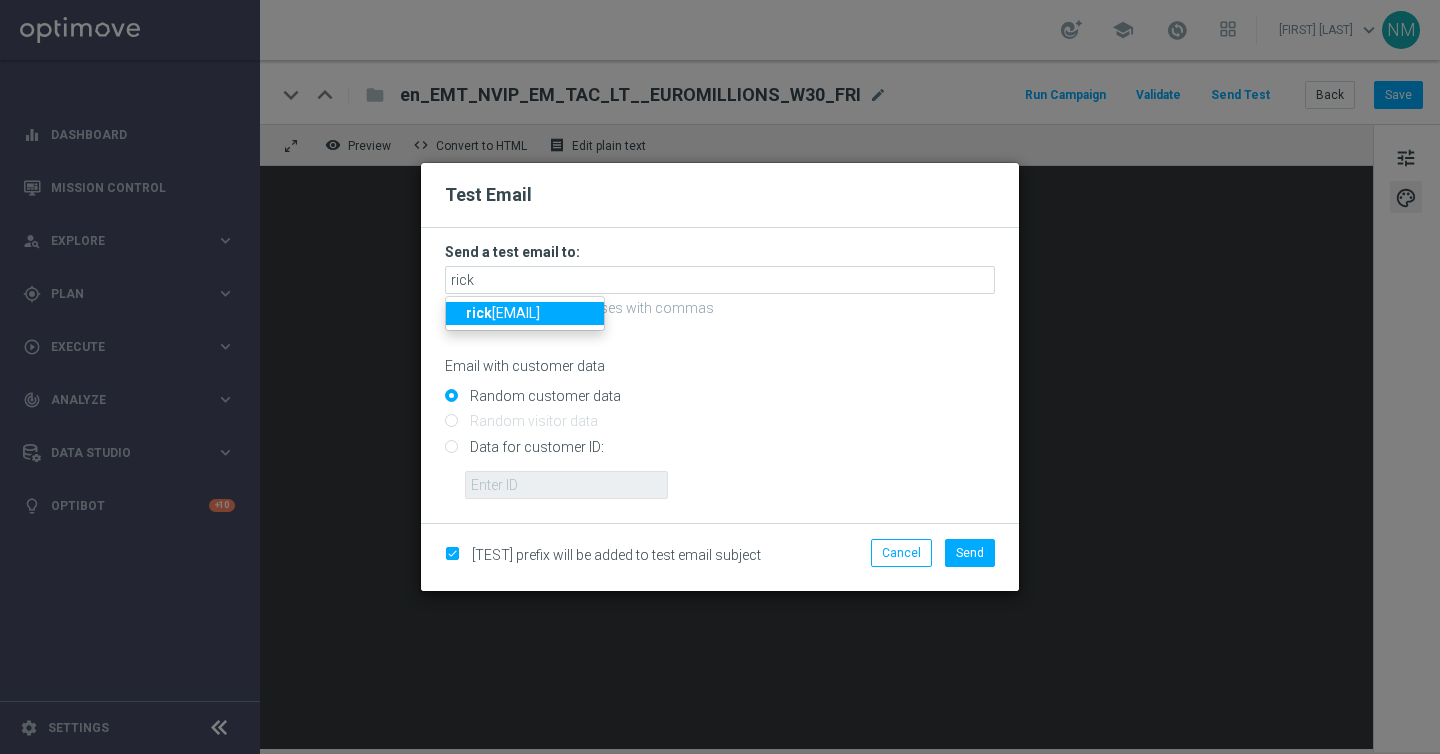 click on "[EMAIL]" at bounding box center [503, 313] 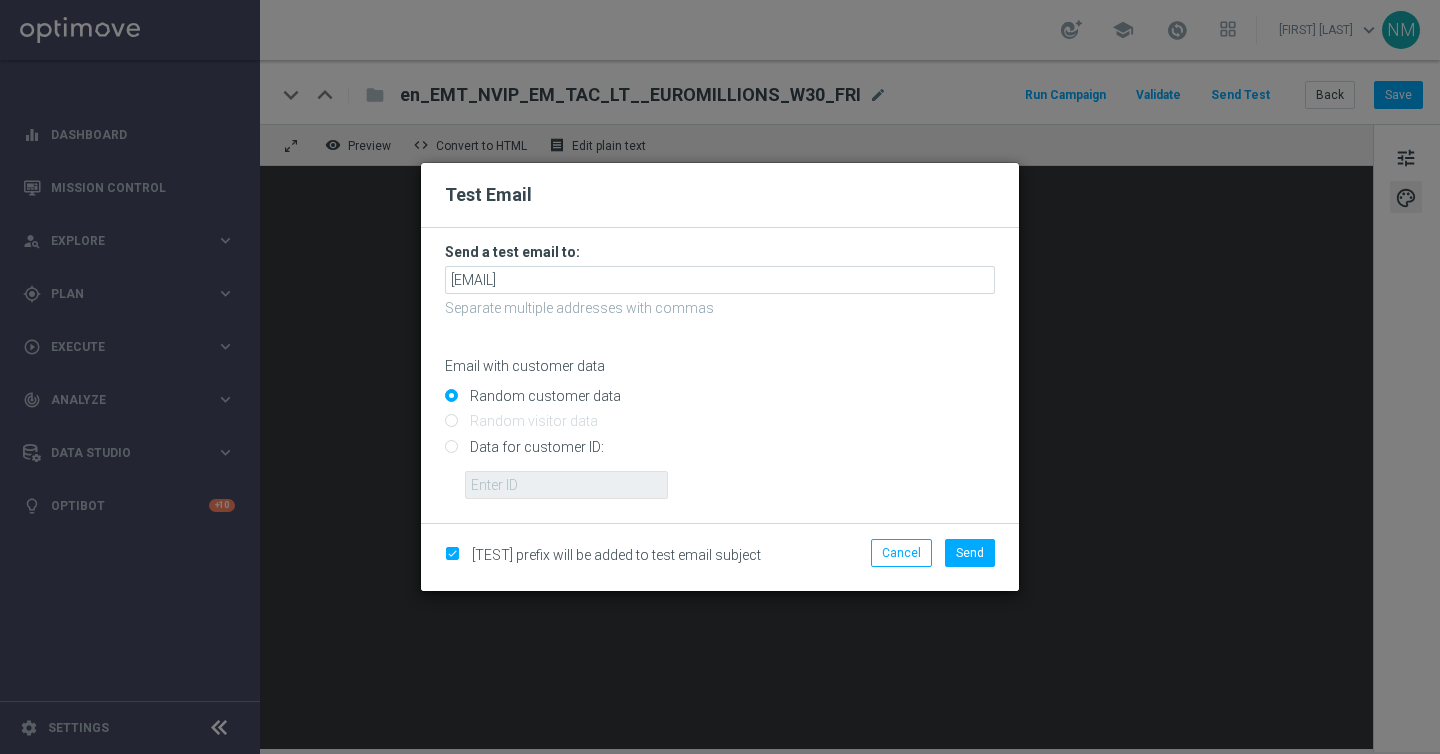 click on "Data for customer ID:" at bounding box center (720, 455) 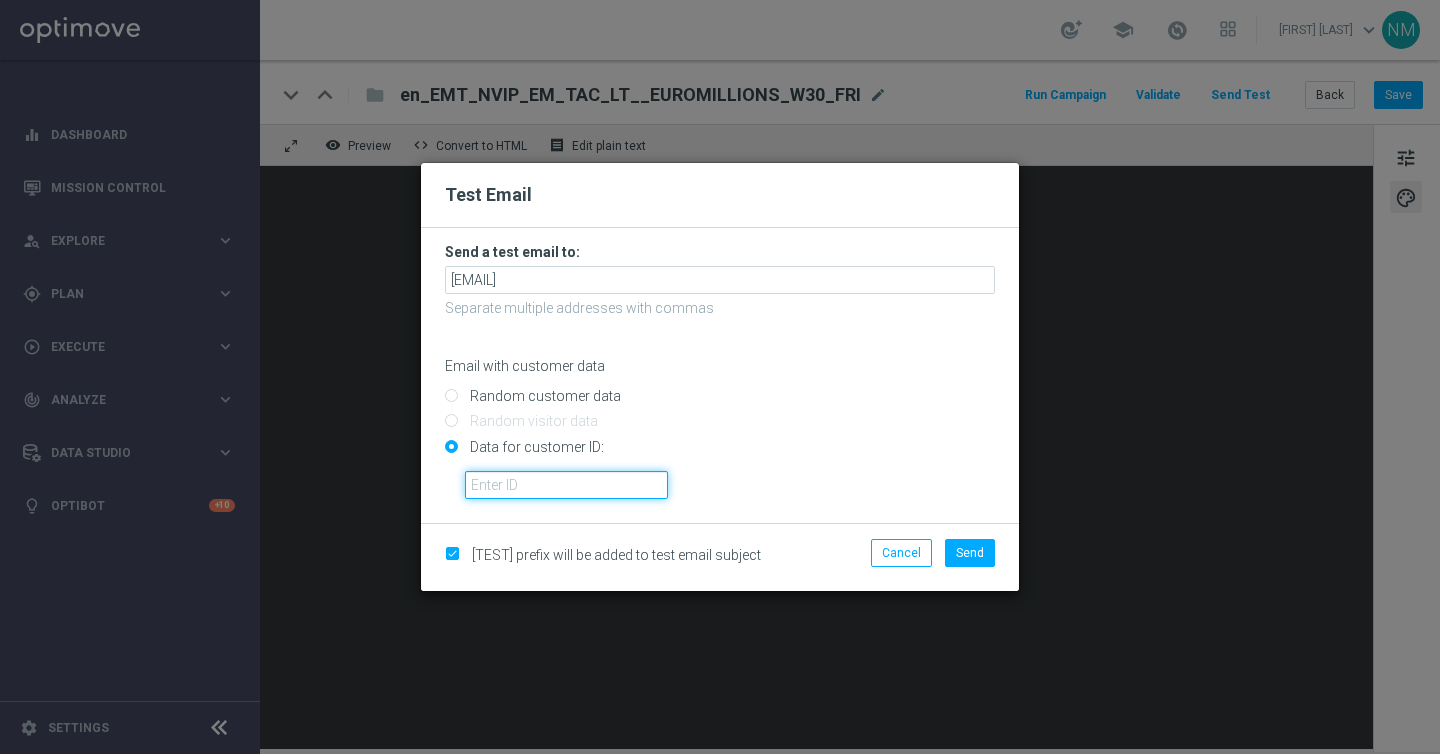 click at bounding box center (566, 485) 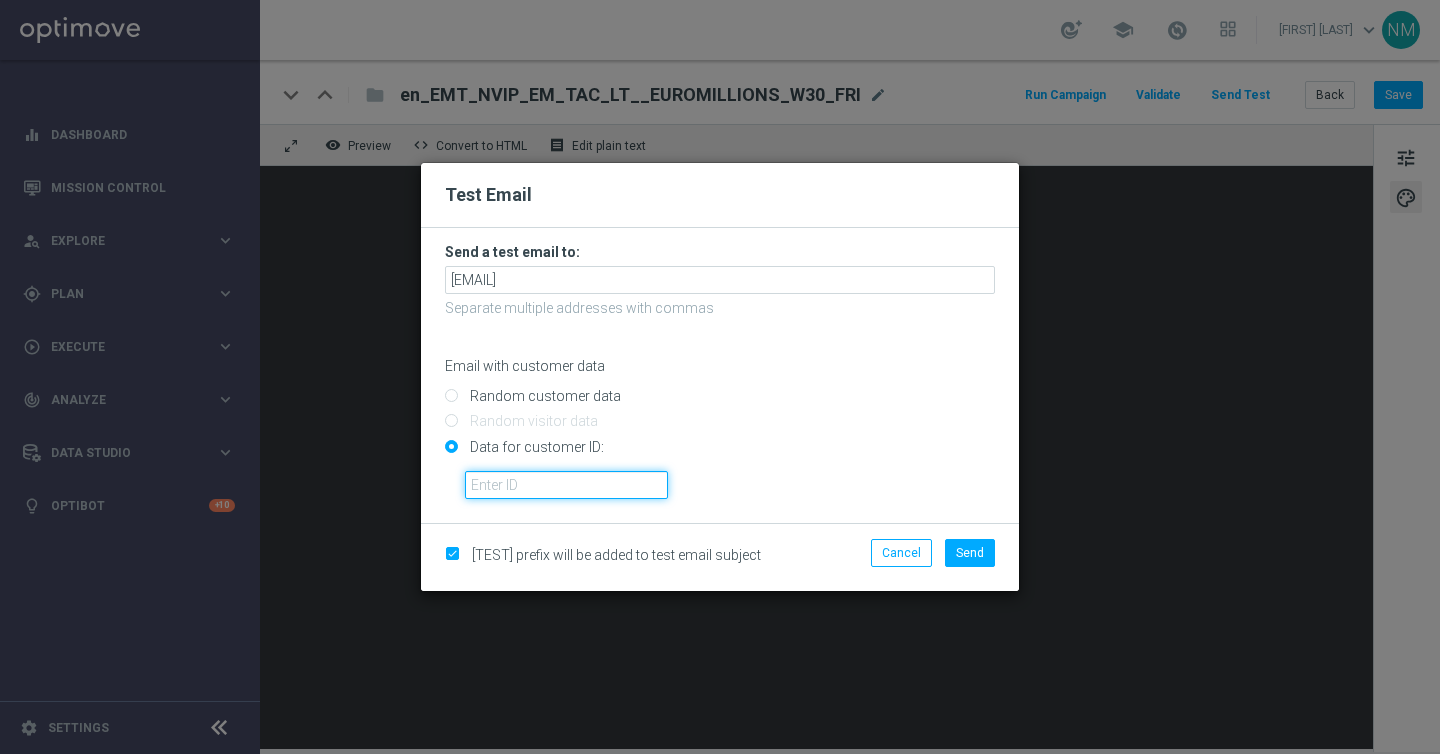 paste on "[PHONE]" 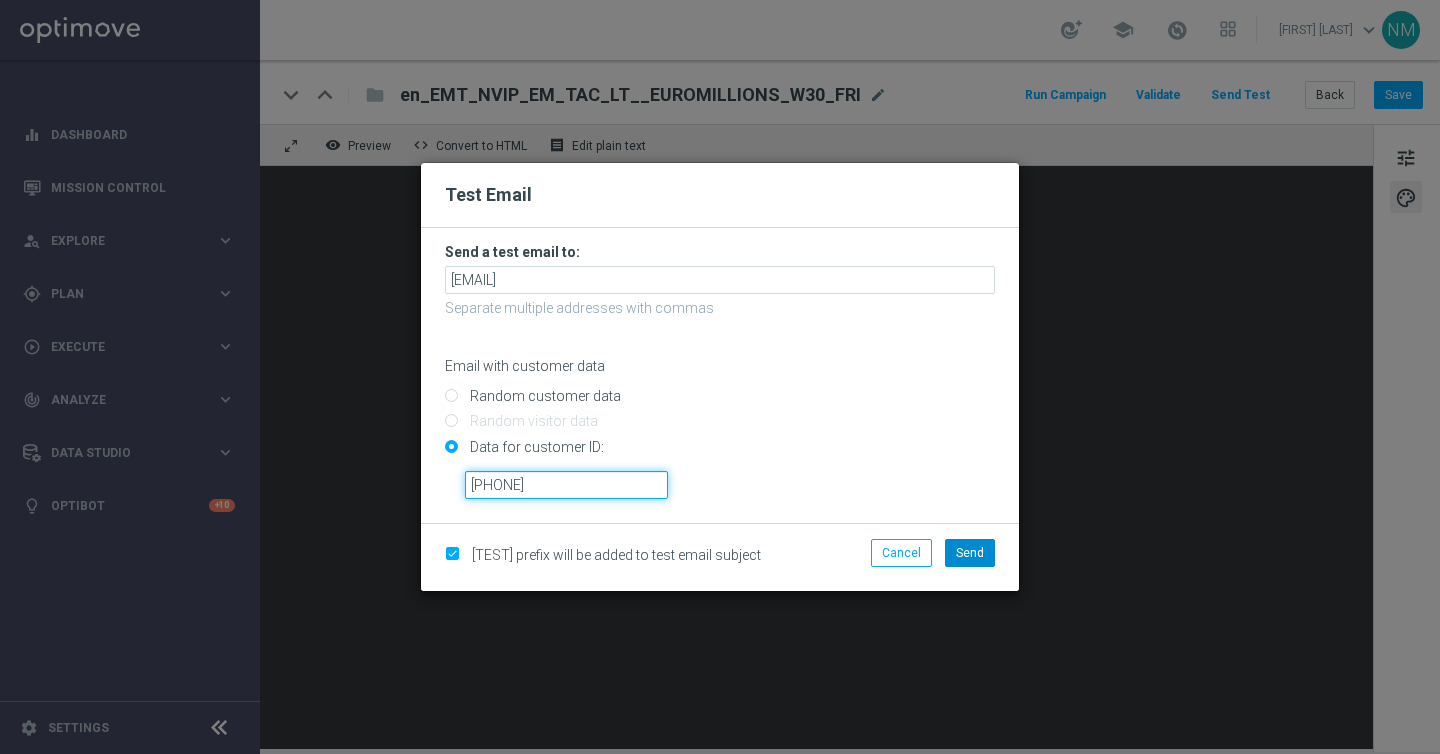 type on "[PHONE]" 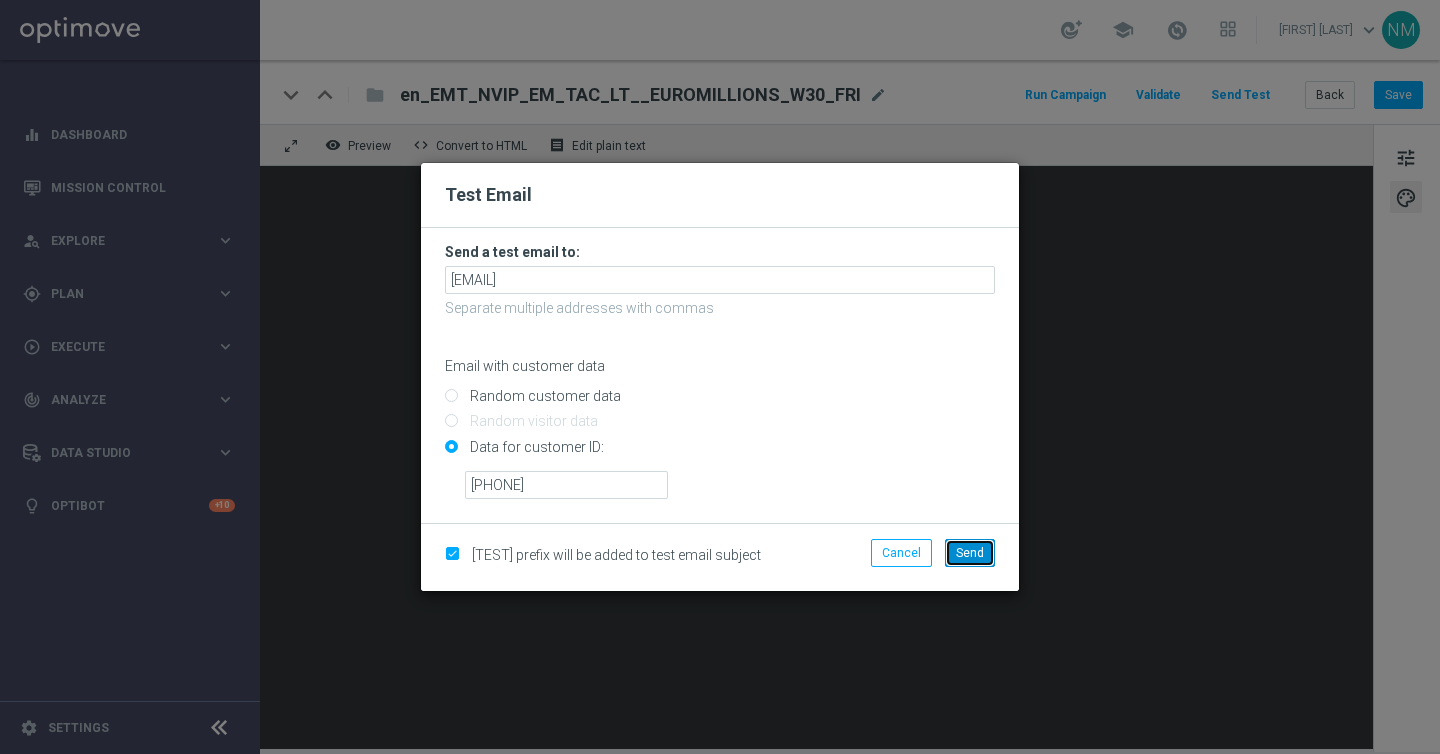 click on "Send" 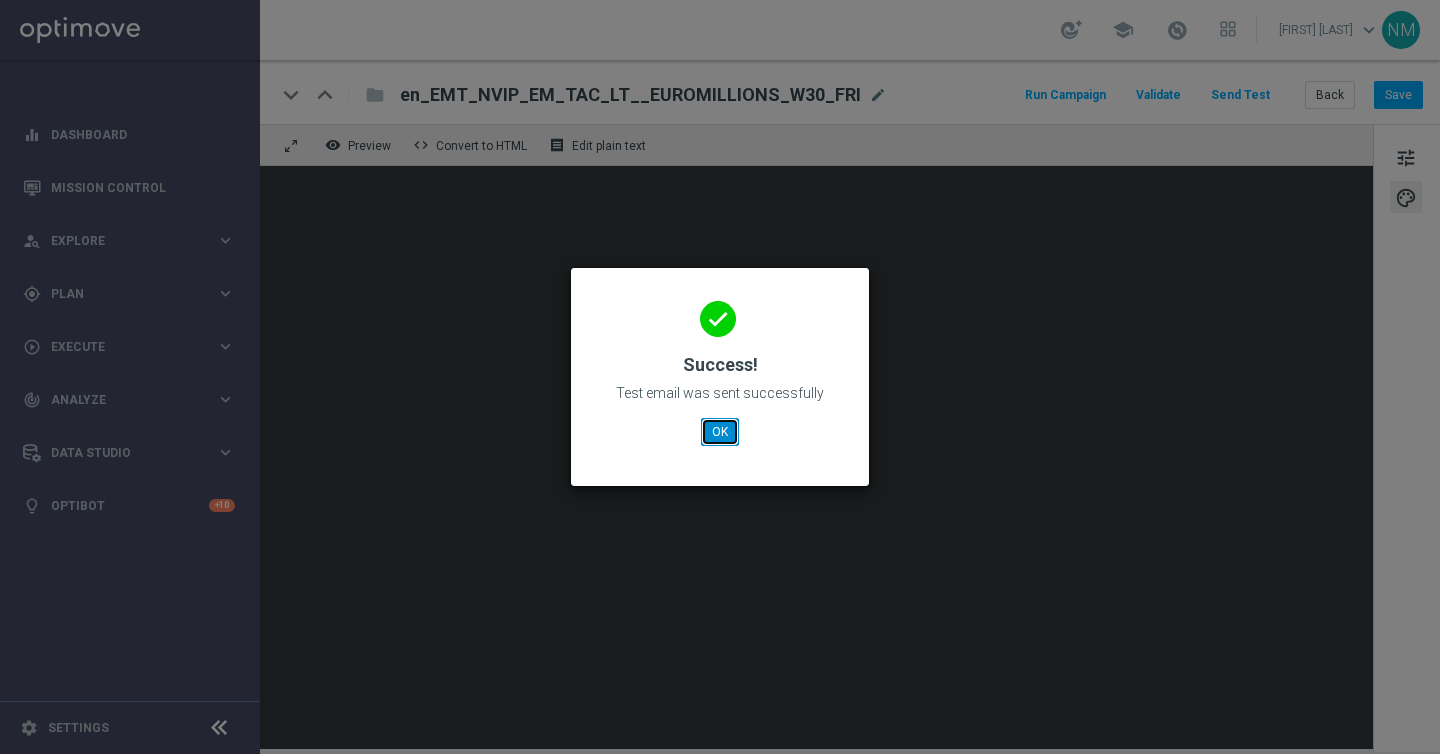 click on "OK" 